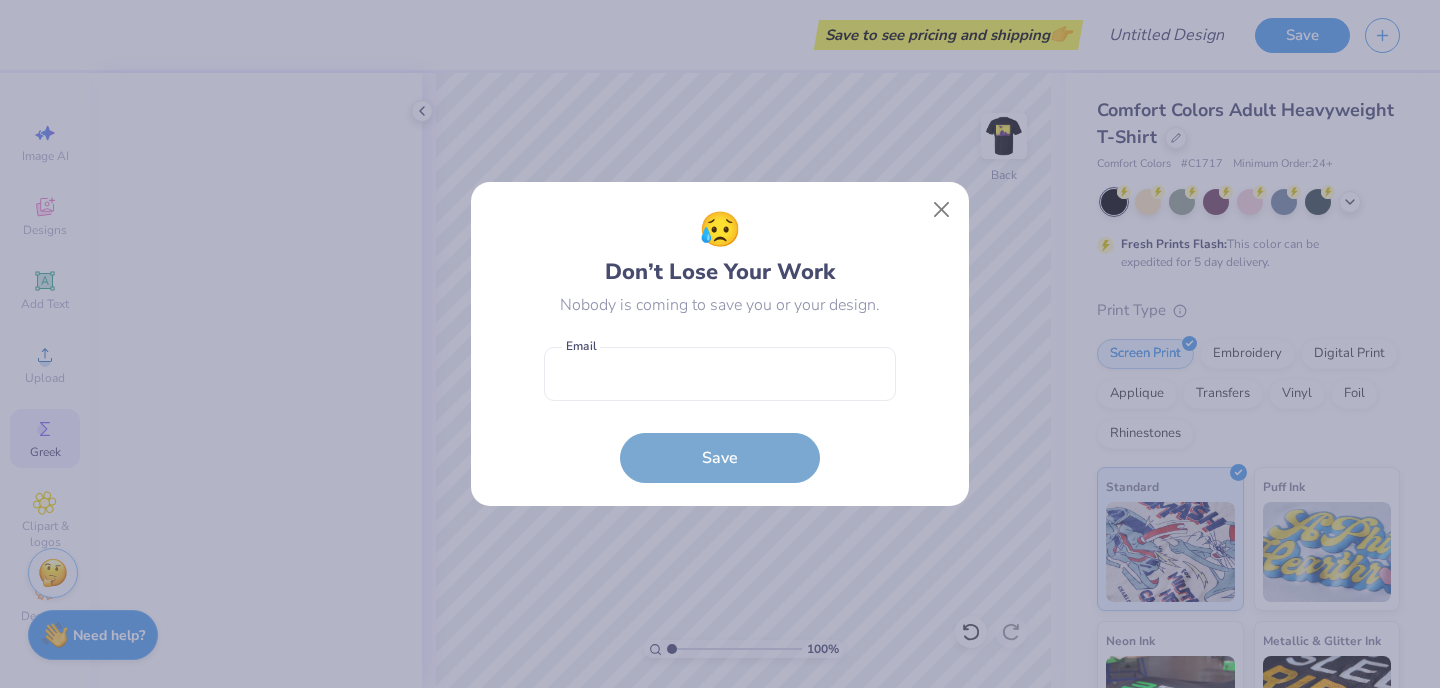 scroll, scrollTop: 0, scrollLeft: 0, axis: both 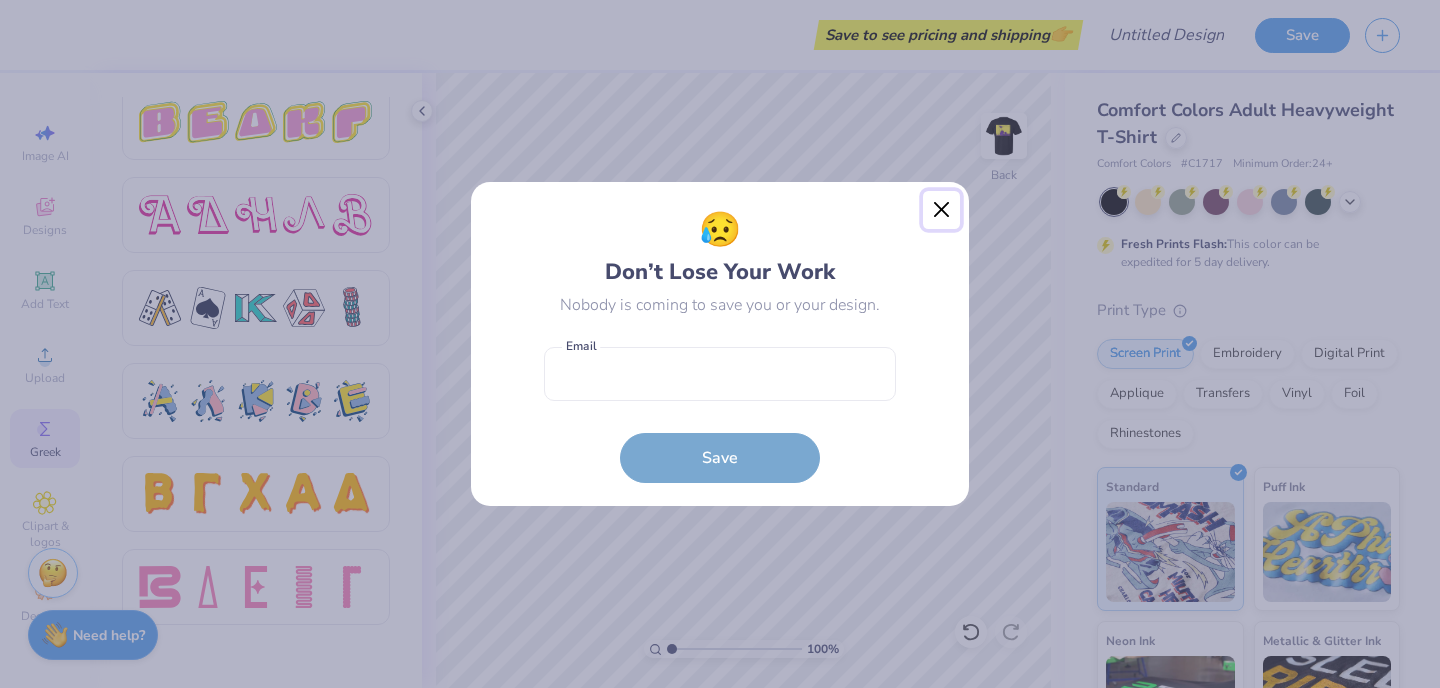 click at bounding box center (942, 210) 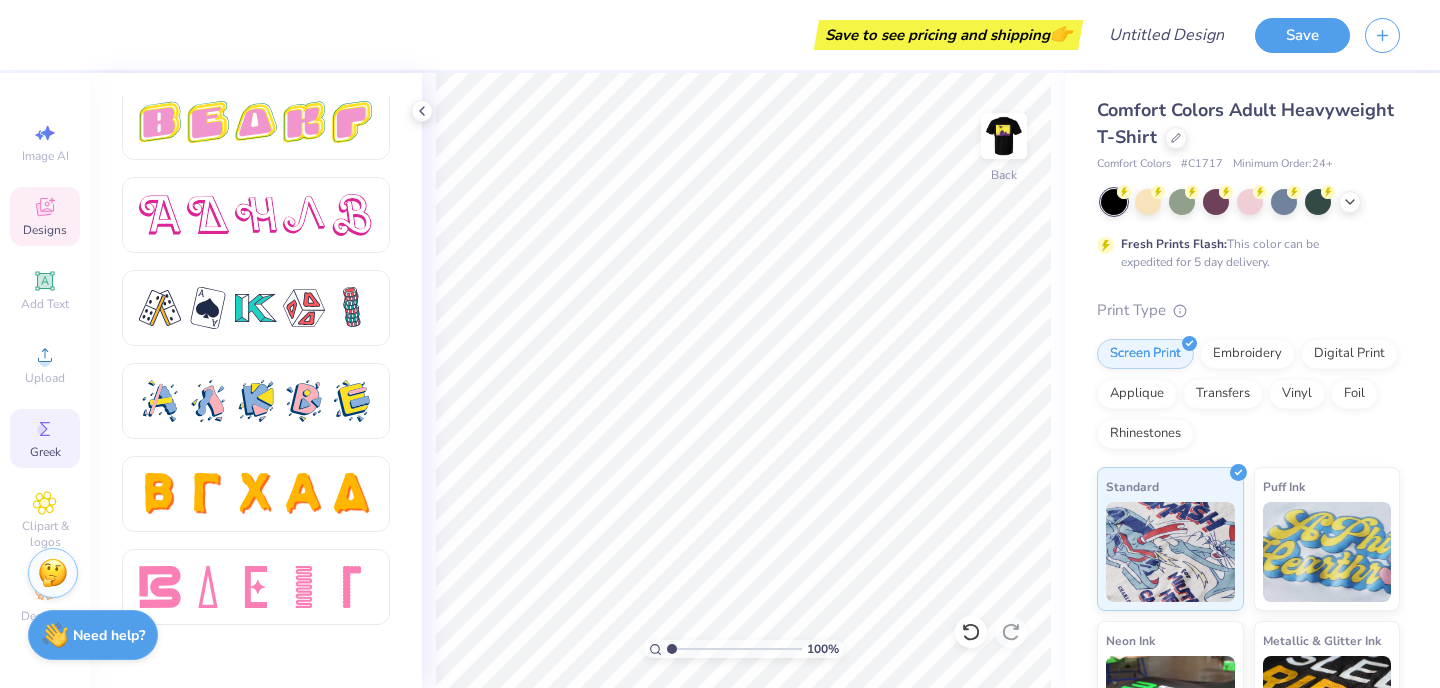 click 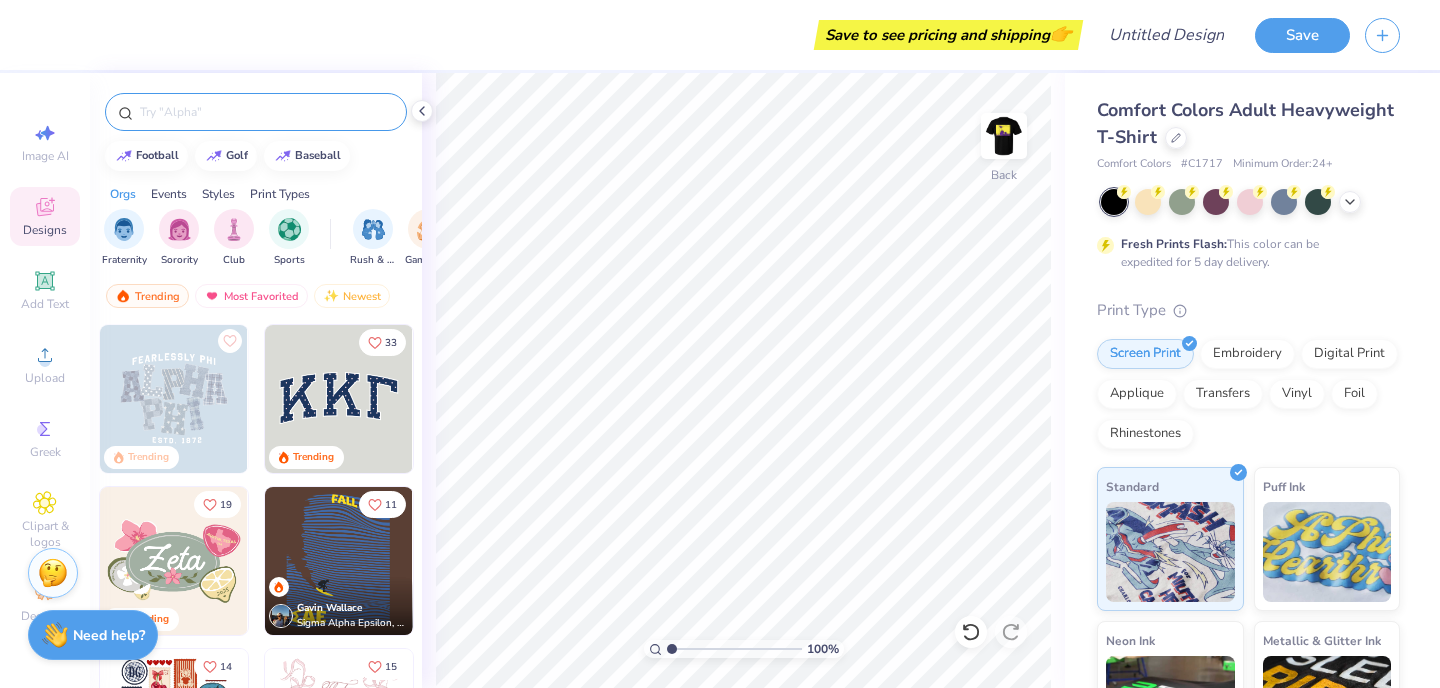 click at bounding box center [266, 112] 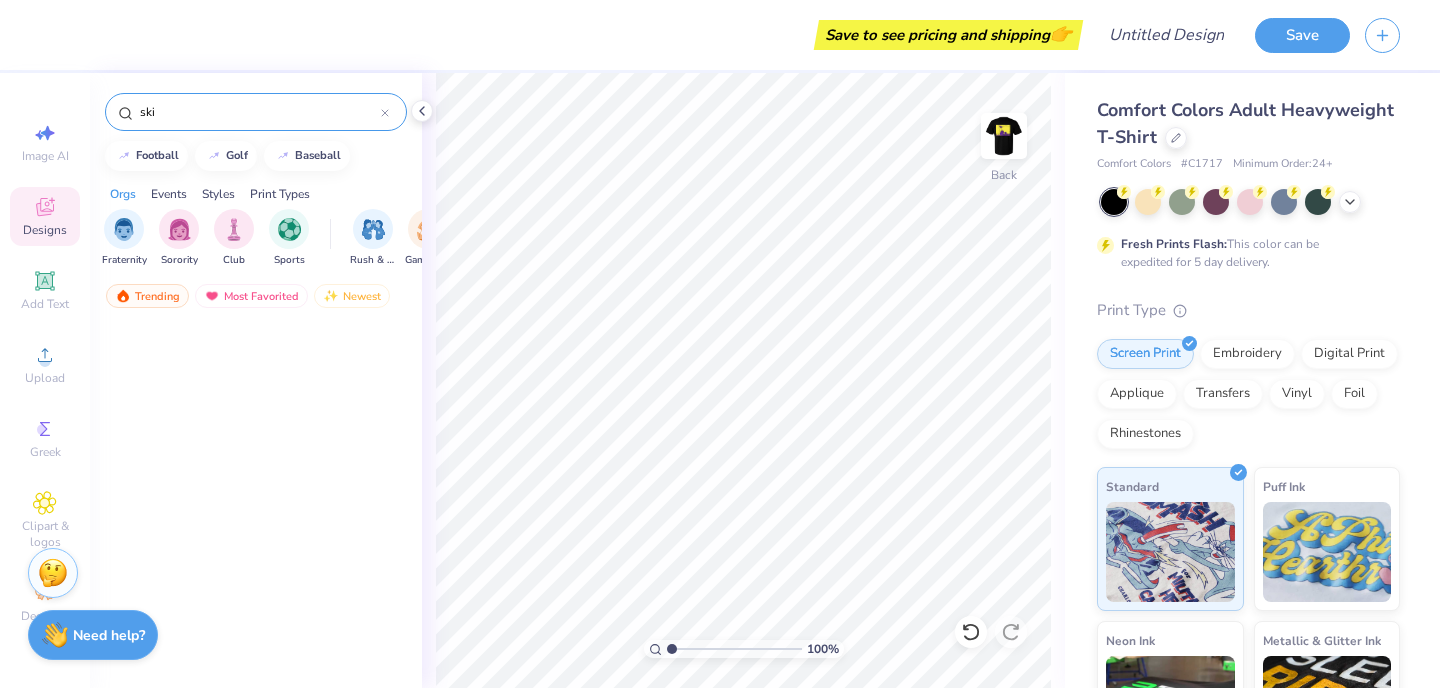 scroll, scrollTop: 0, scrollLeft: 0, axis: both 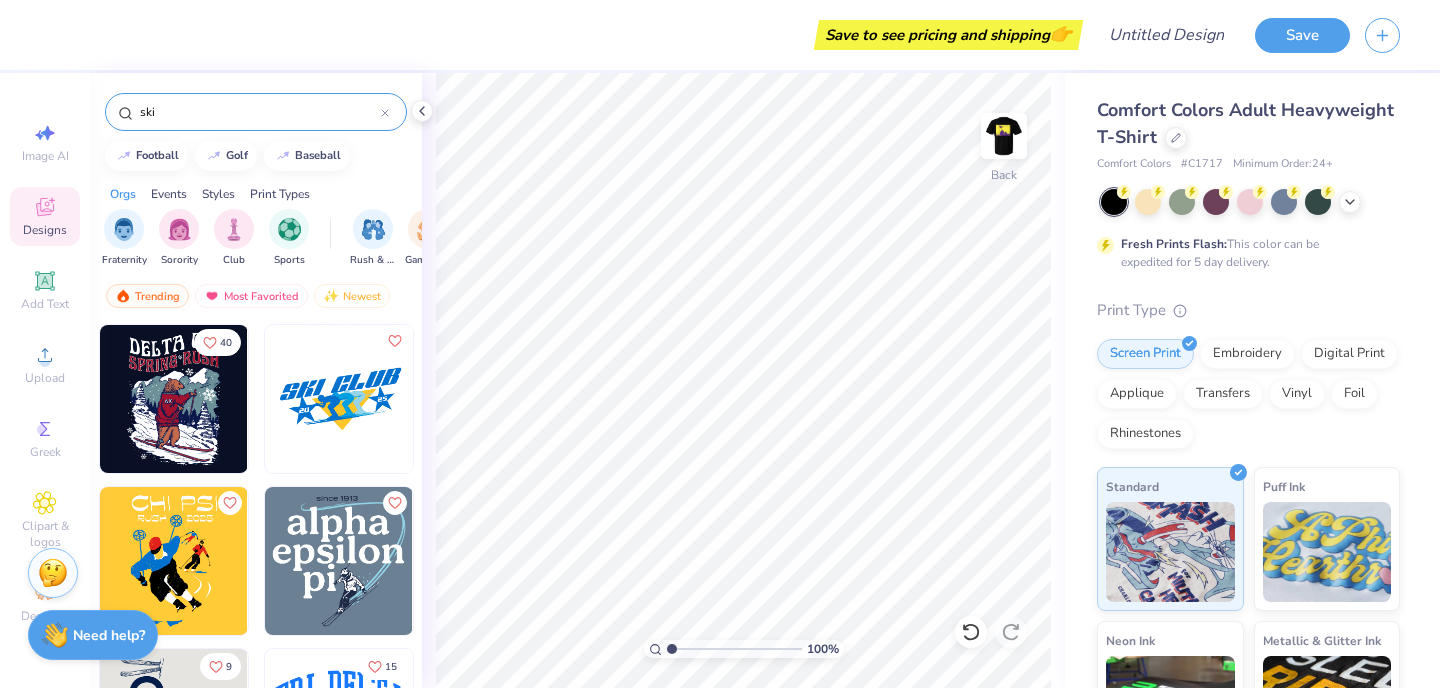 type on "ski" 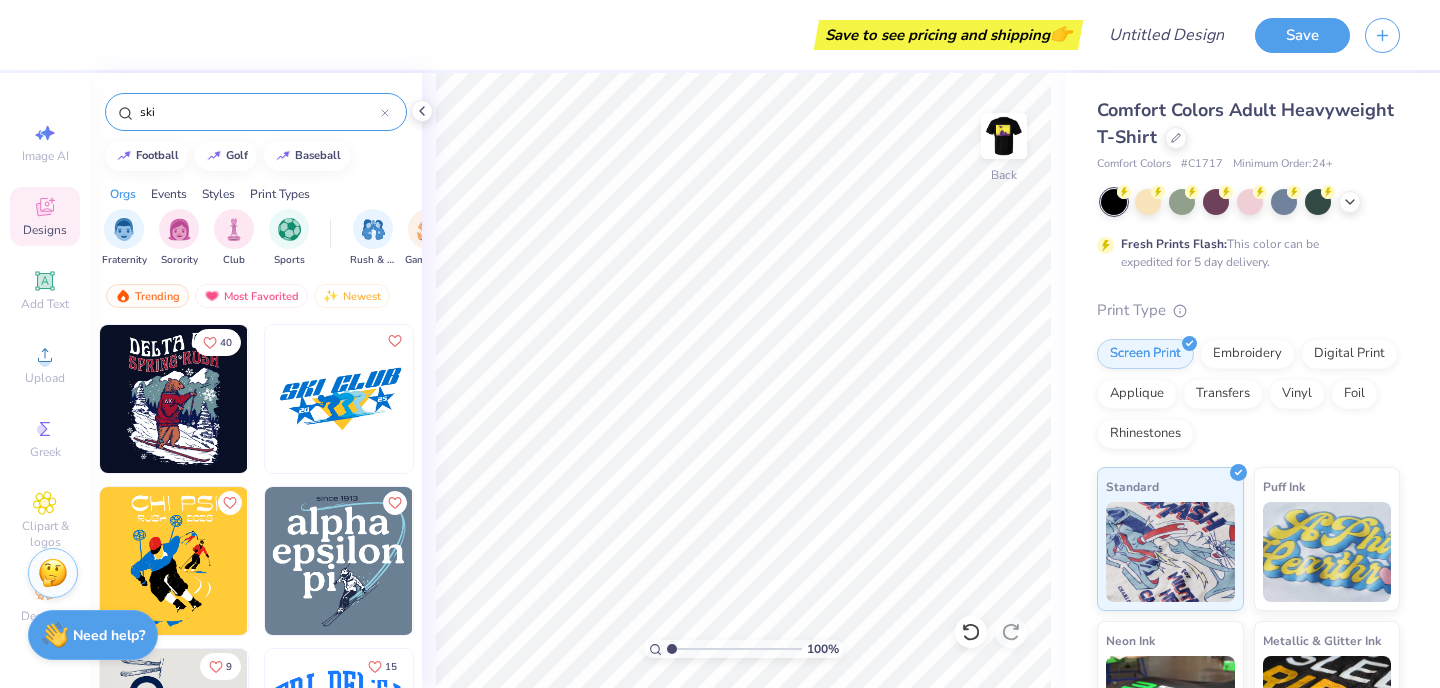 click at bounding box center [174, 399] 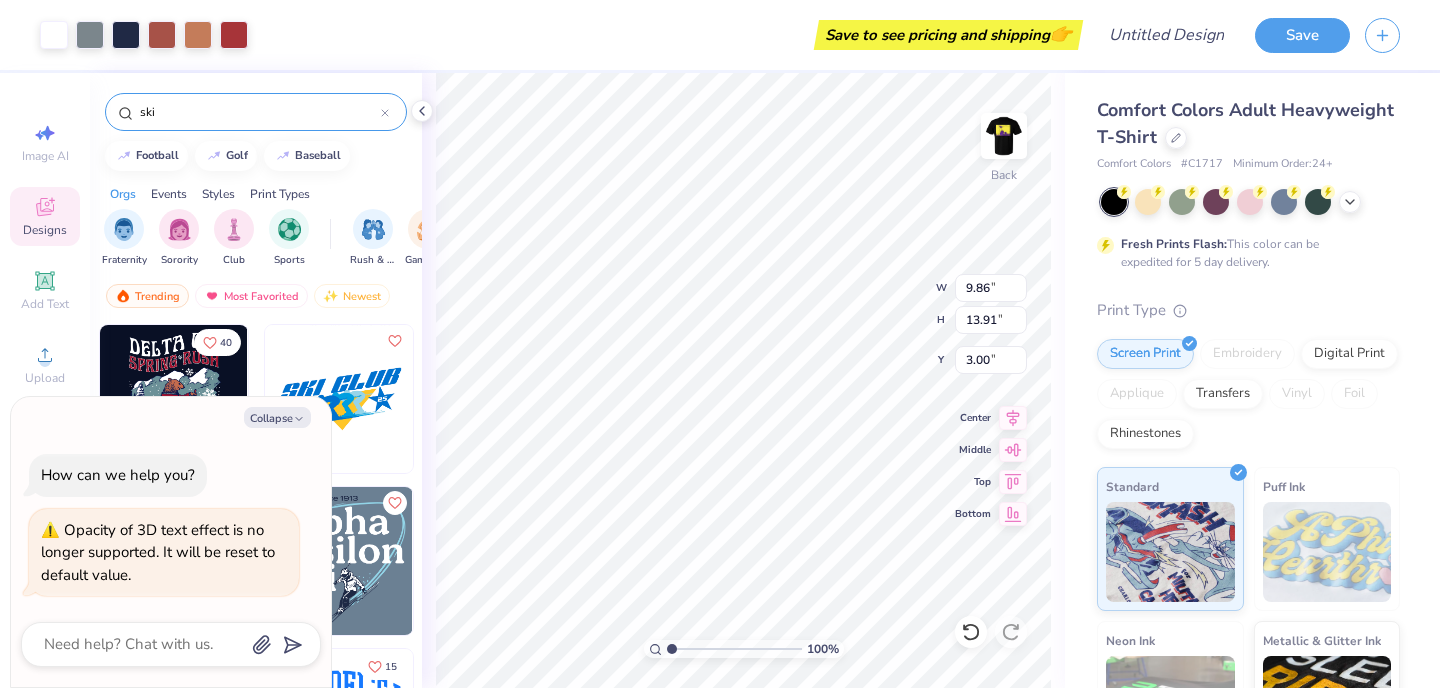 type on "x" 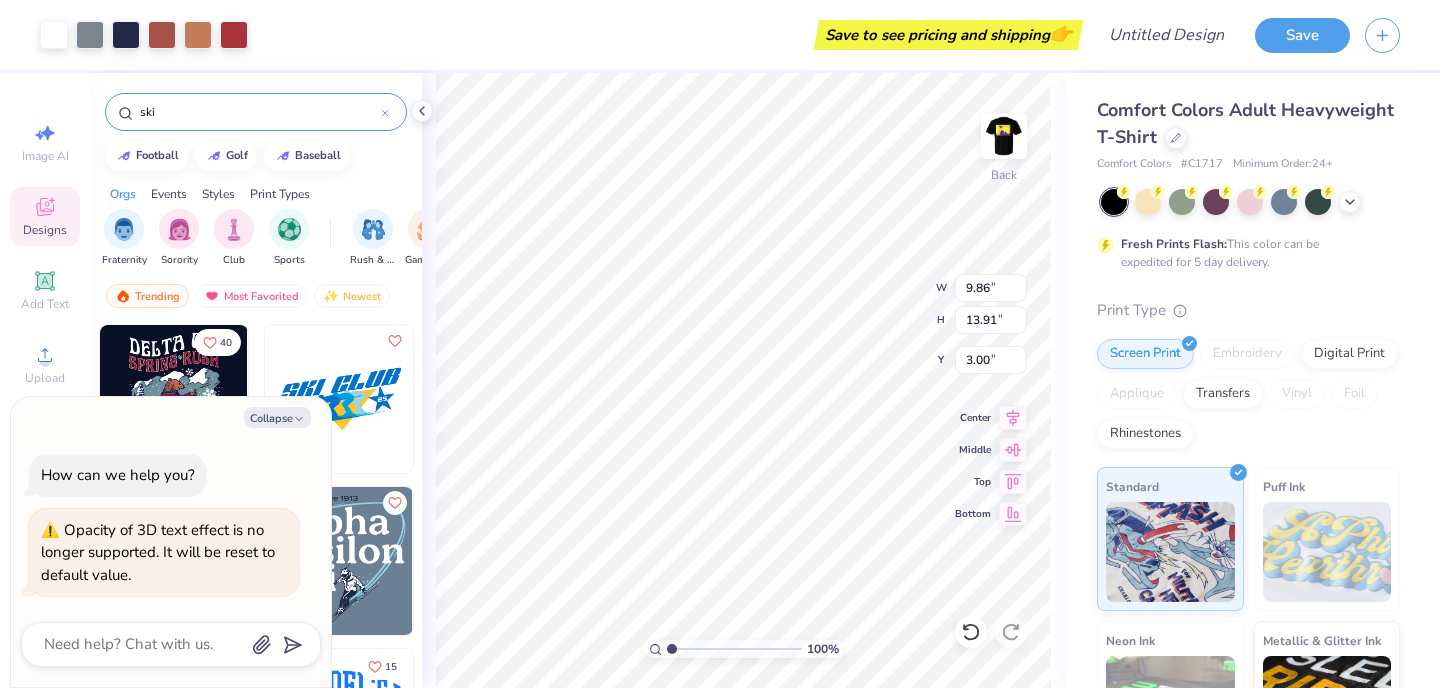 type on "11.06" 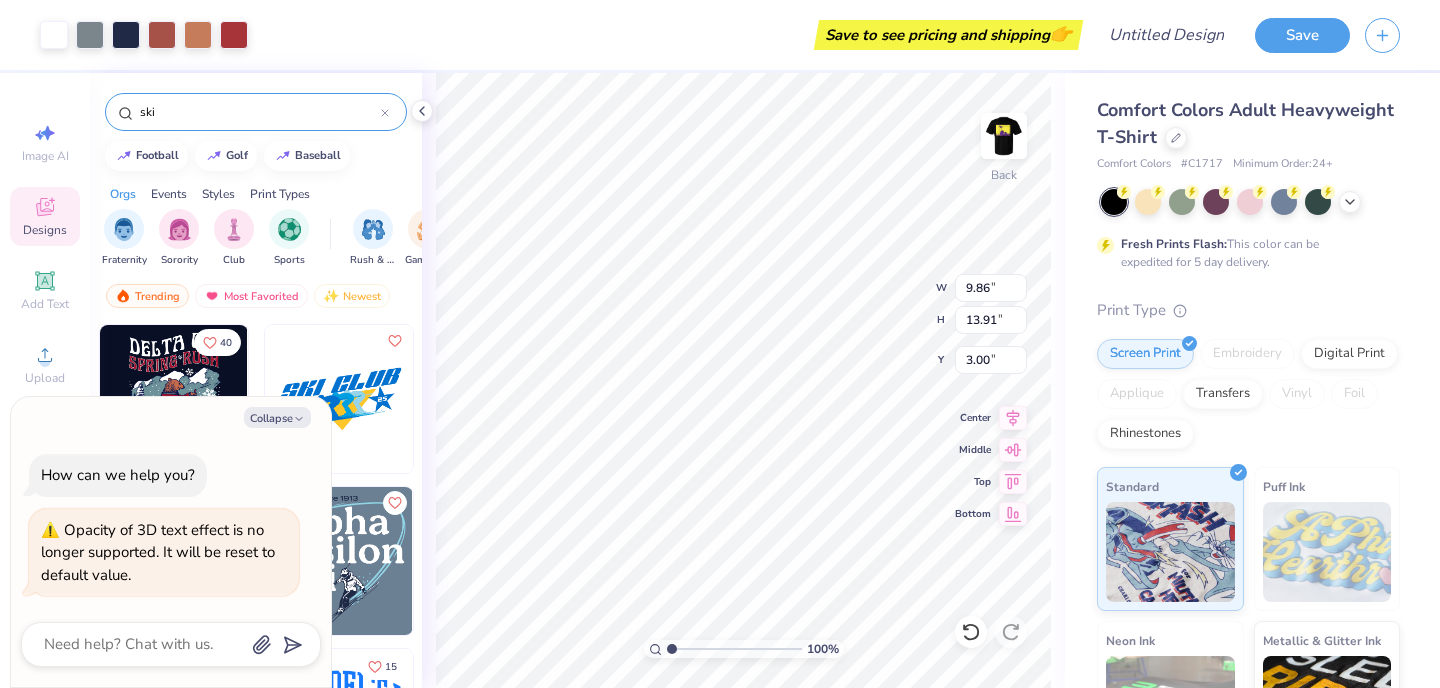 type on "15.61" 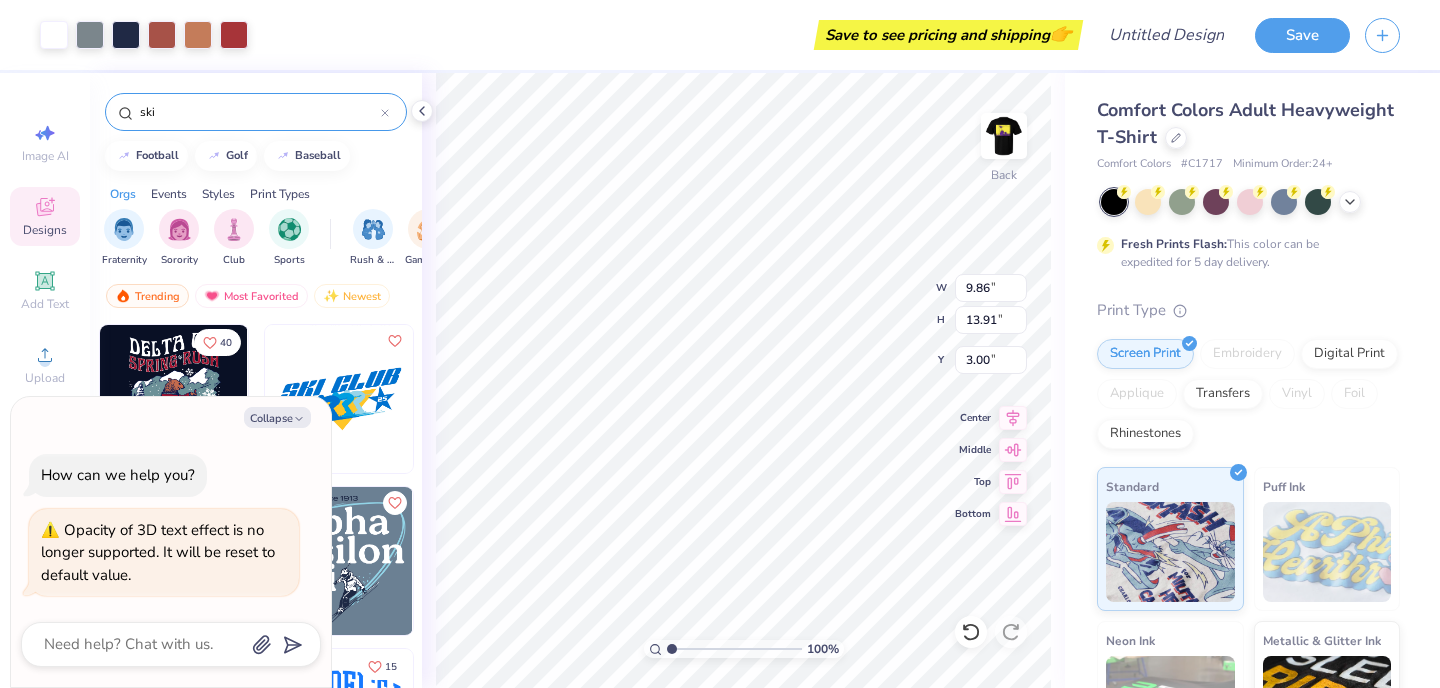 type on "1.31" 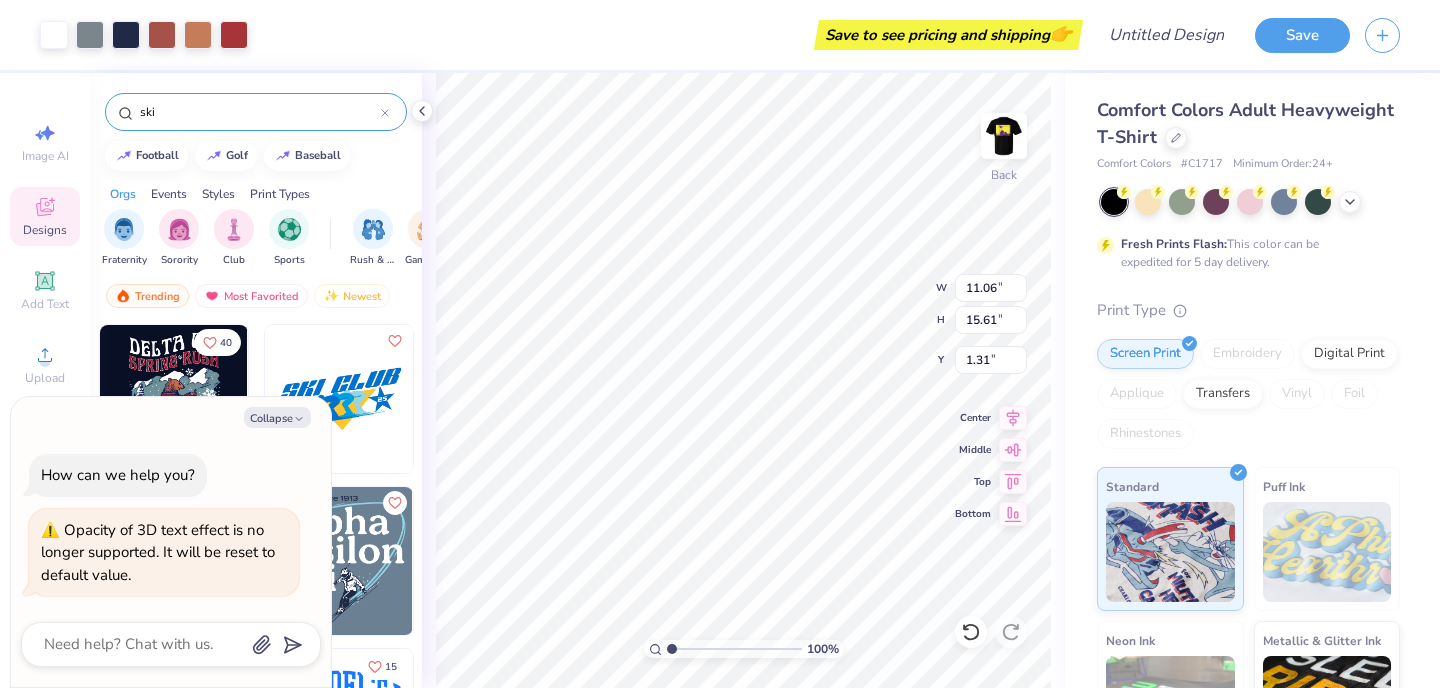type on "x" 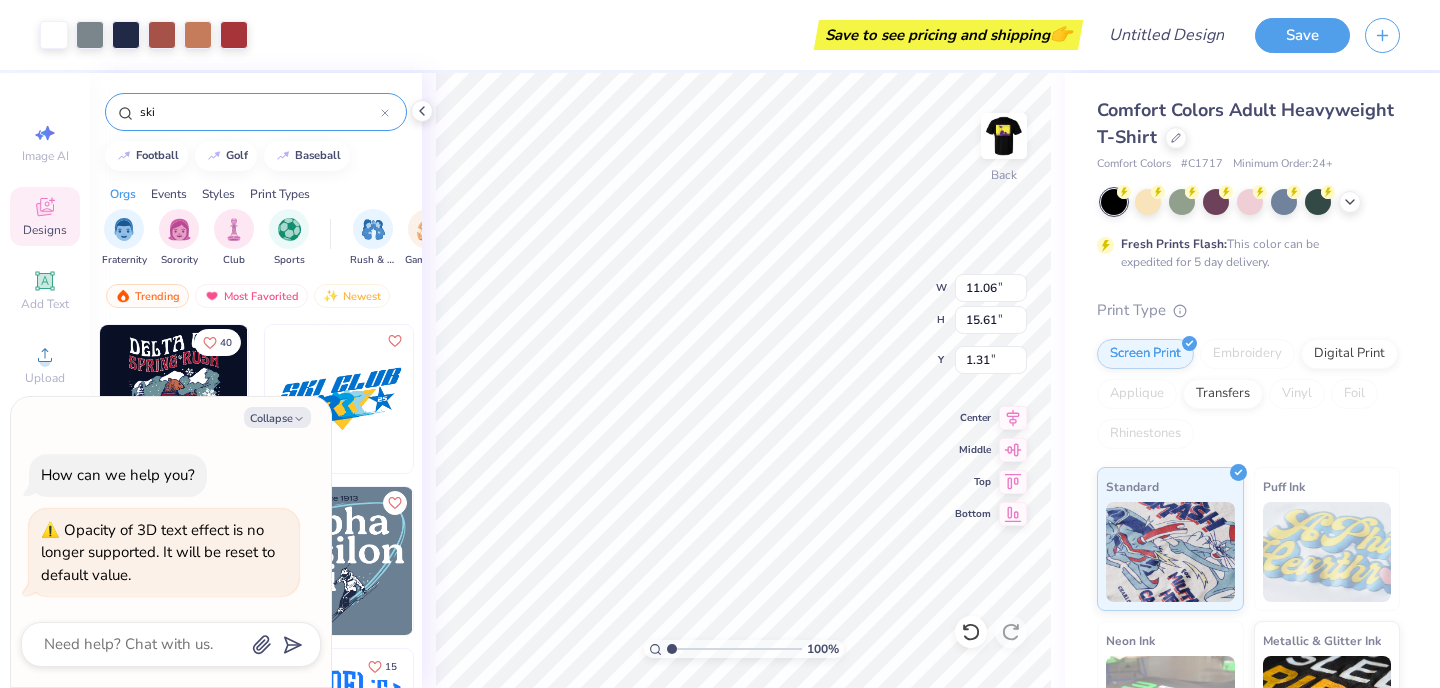 type on "11.95" 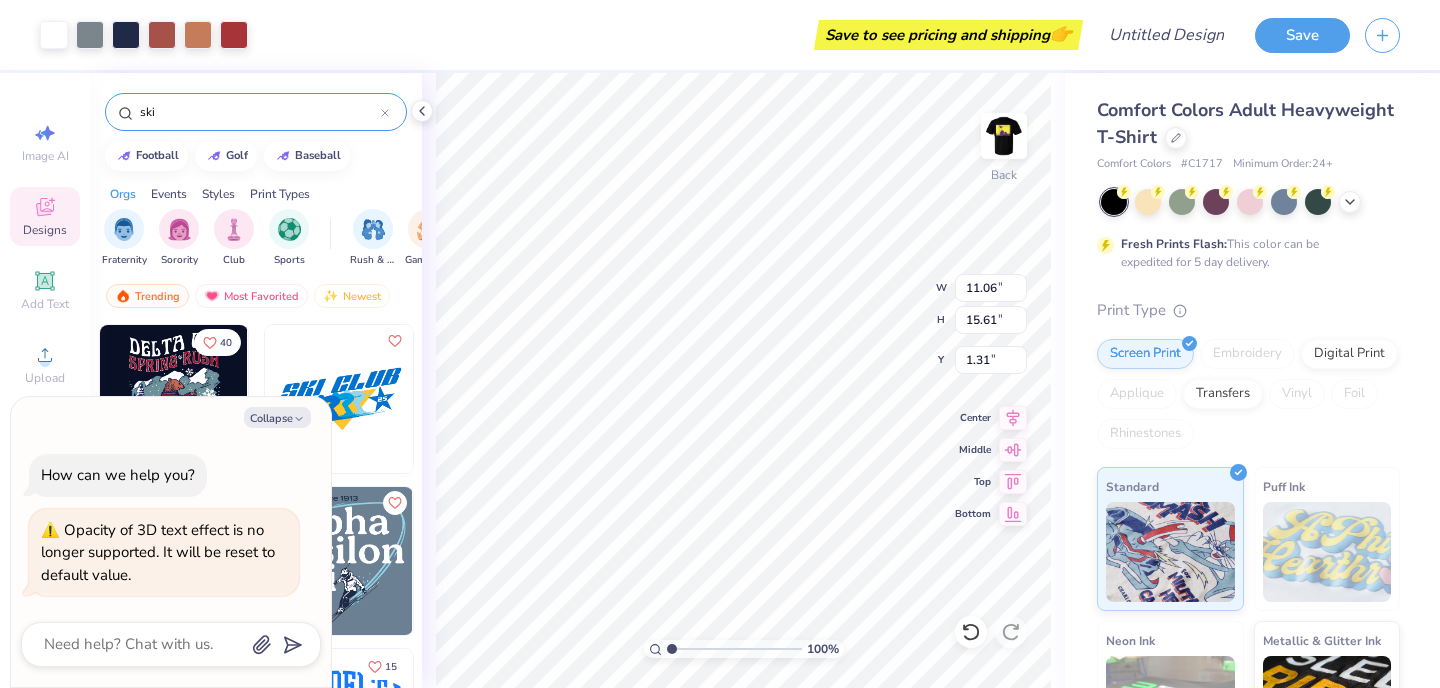 type on "16.86" 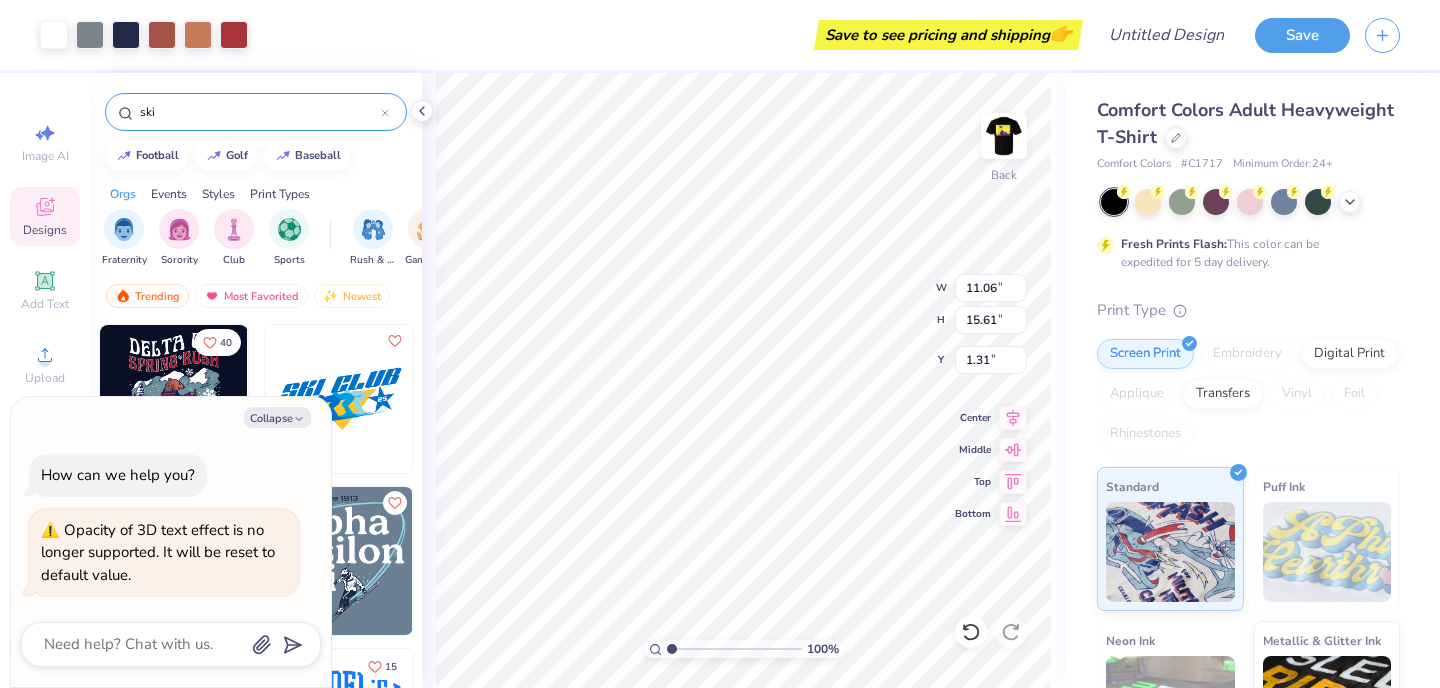 type on "1.33" 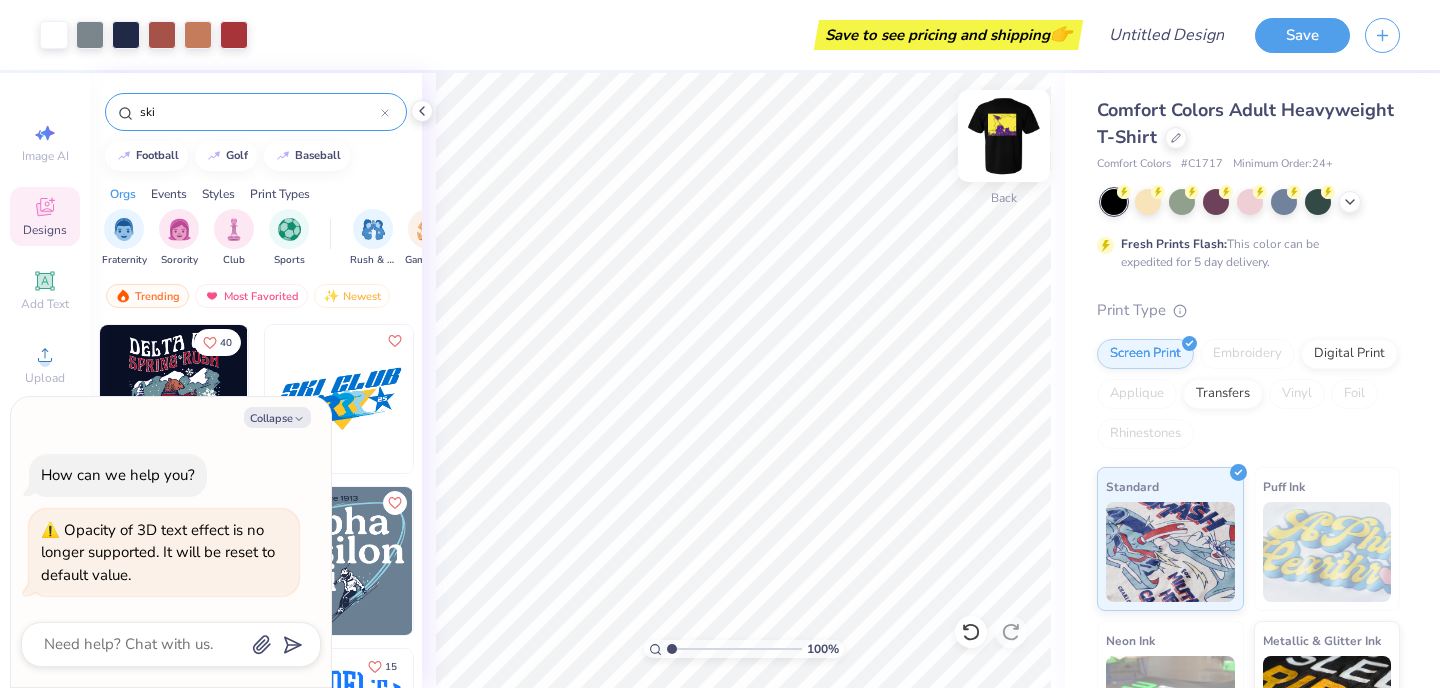 click at bounding box center [1004, 136] 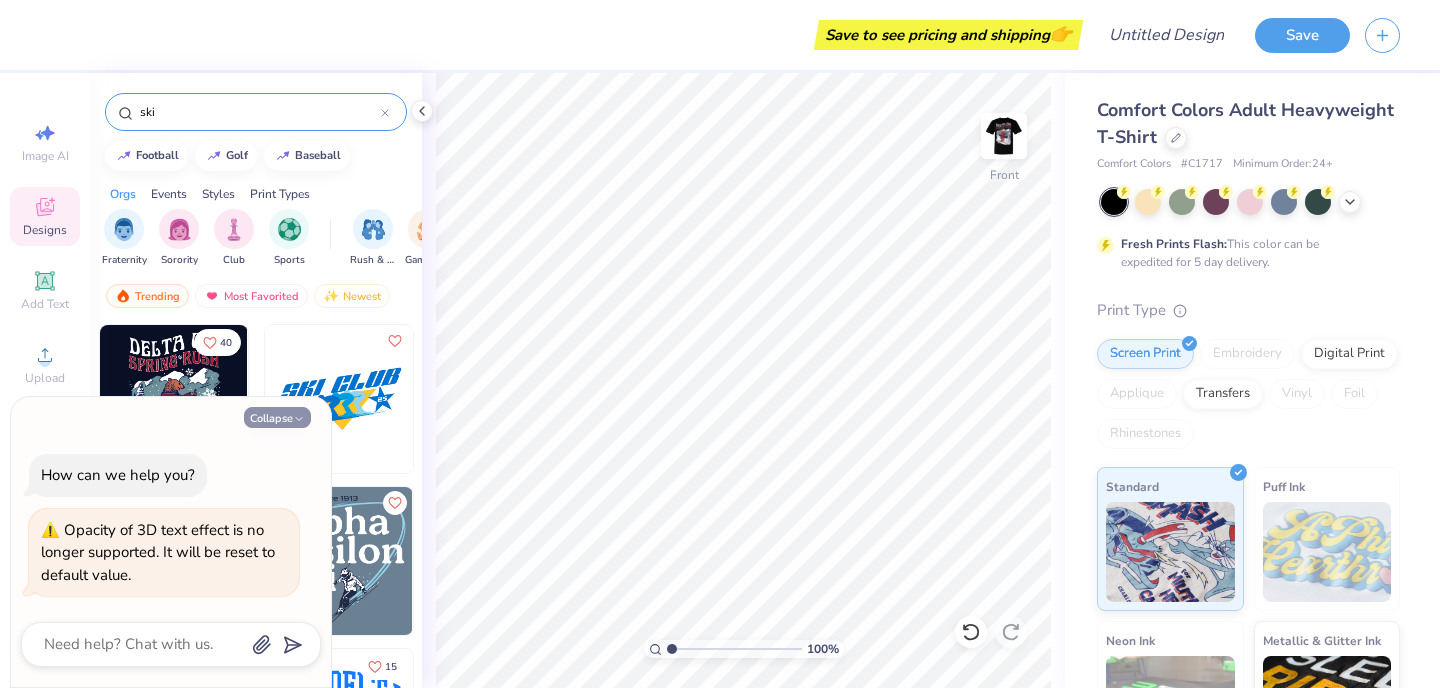 click on "Collapse" at bounding box center (277, 417) 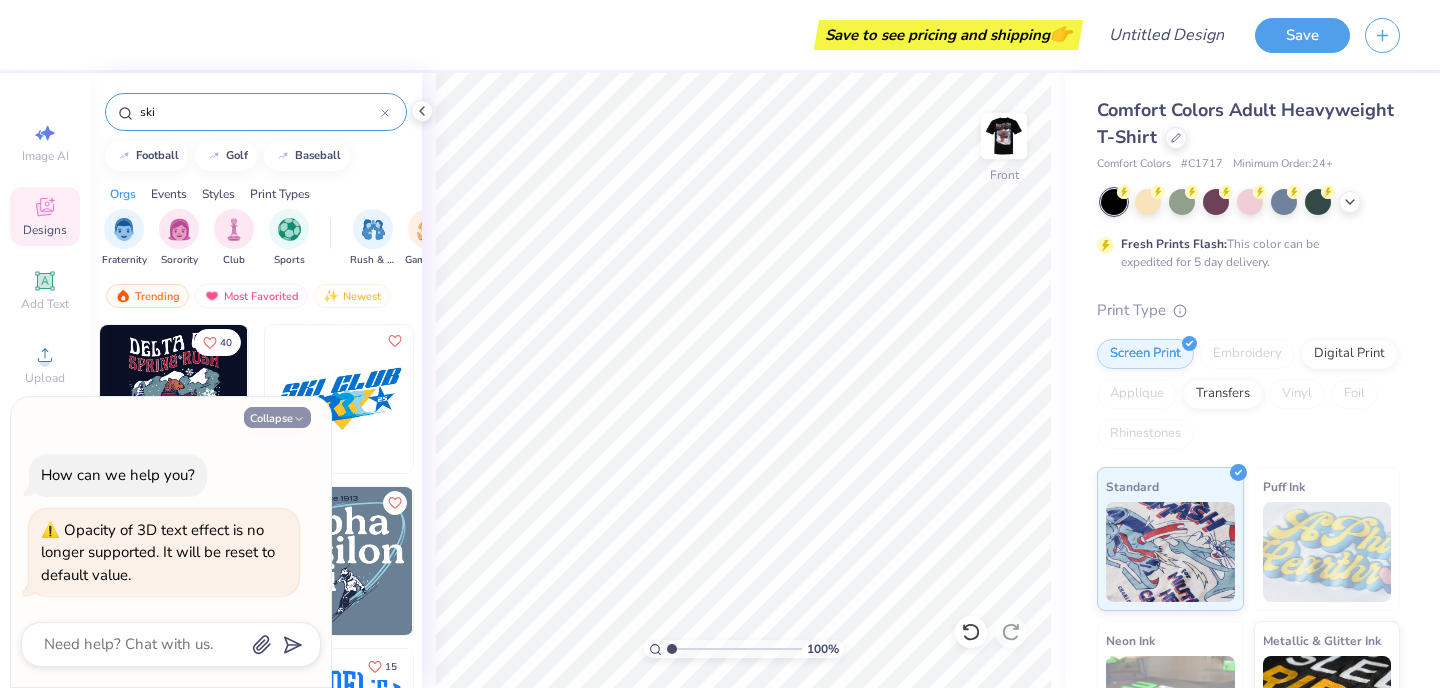 type on "x" 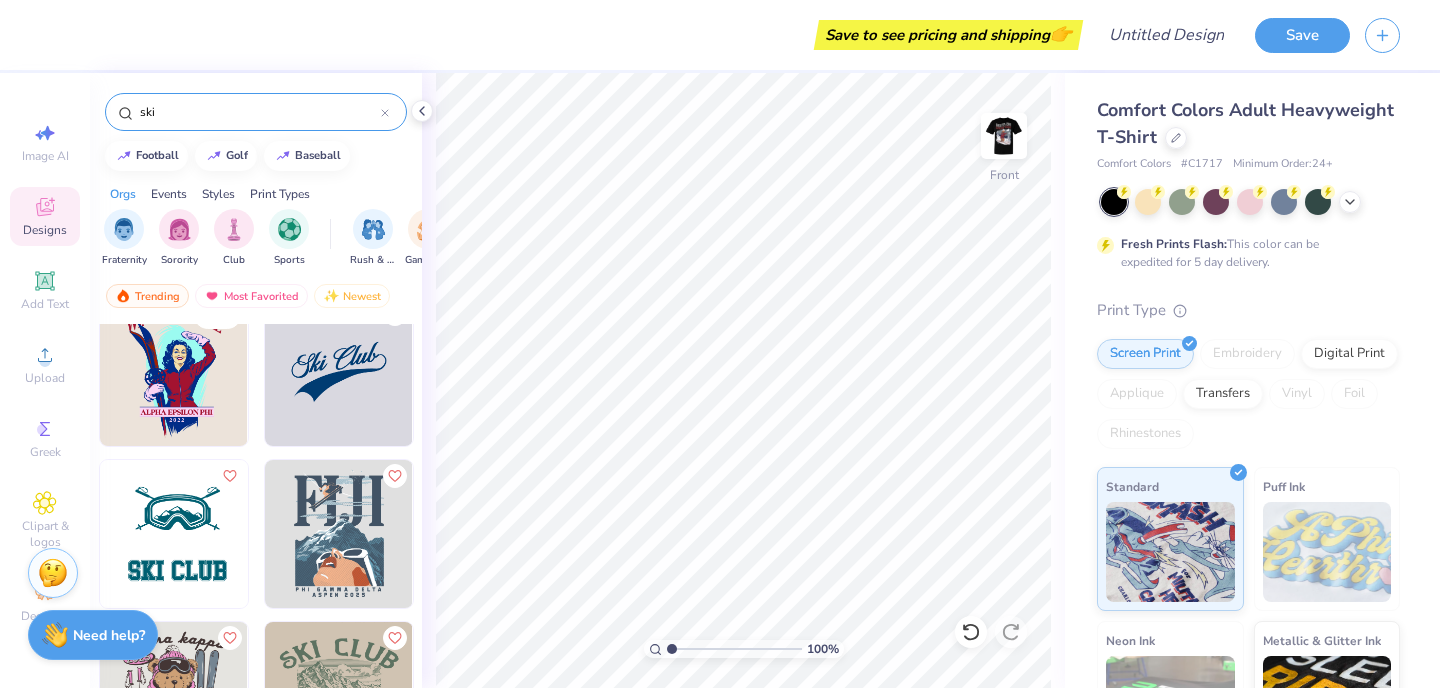 scroll, scrollTop: 780, scrollLeft: 0, axis: vertical 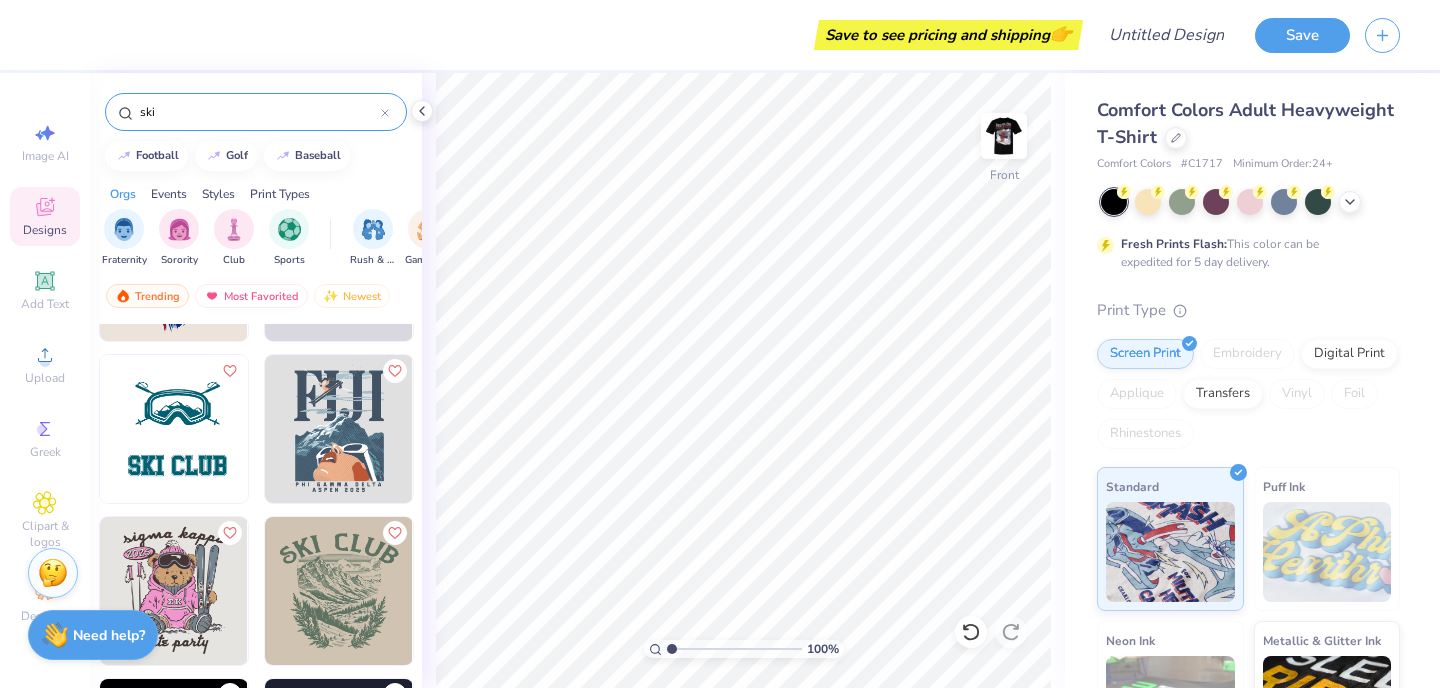 click at bounding box center [339, 429] 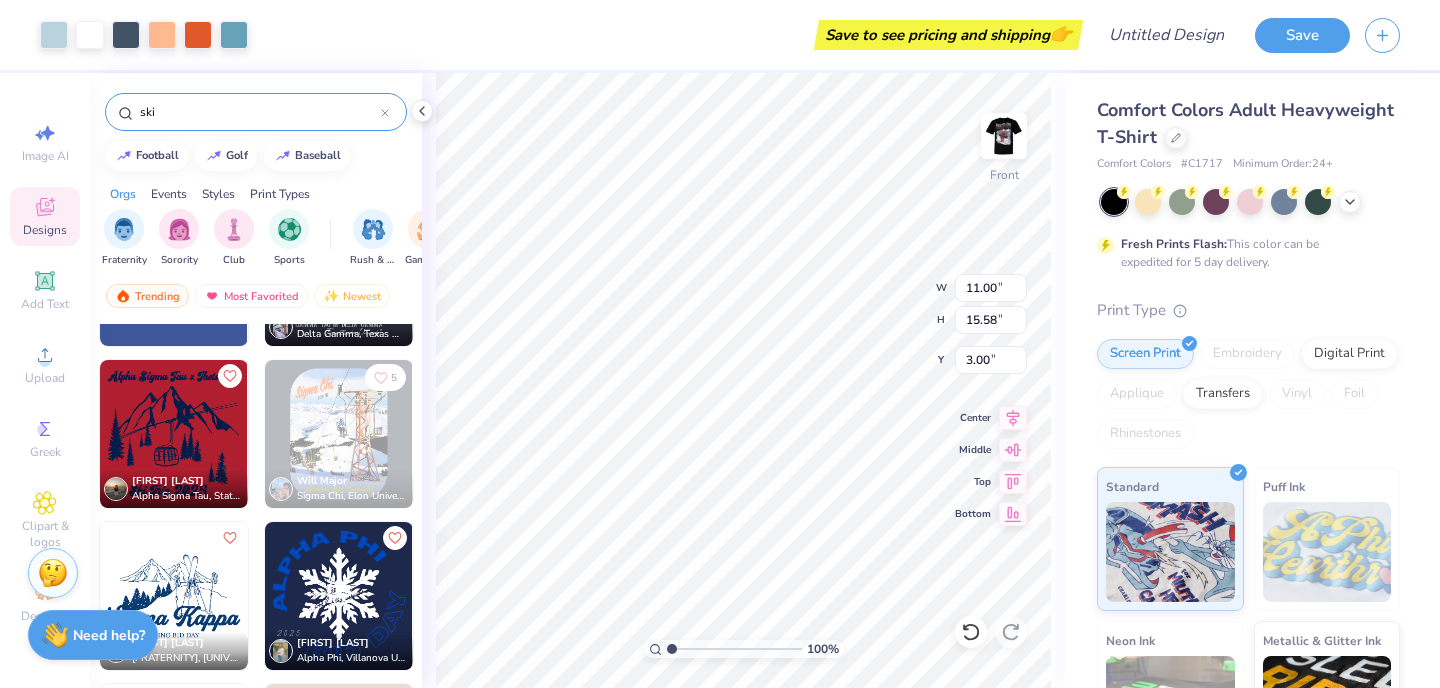 scroll, scrollTop: 2233, scrollLeft: 0, axis: vertical 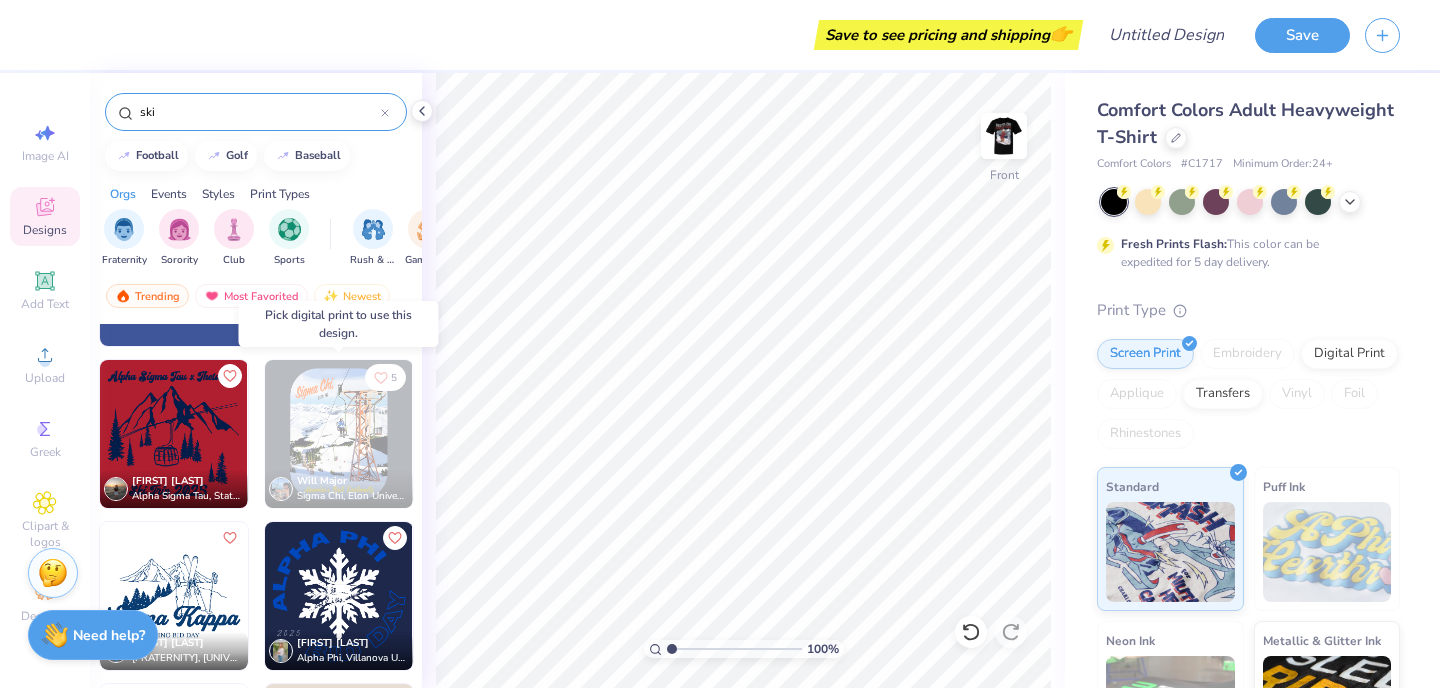 click at bounding box center (339, 434) 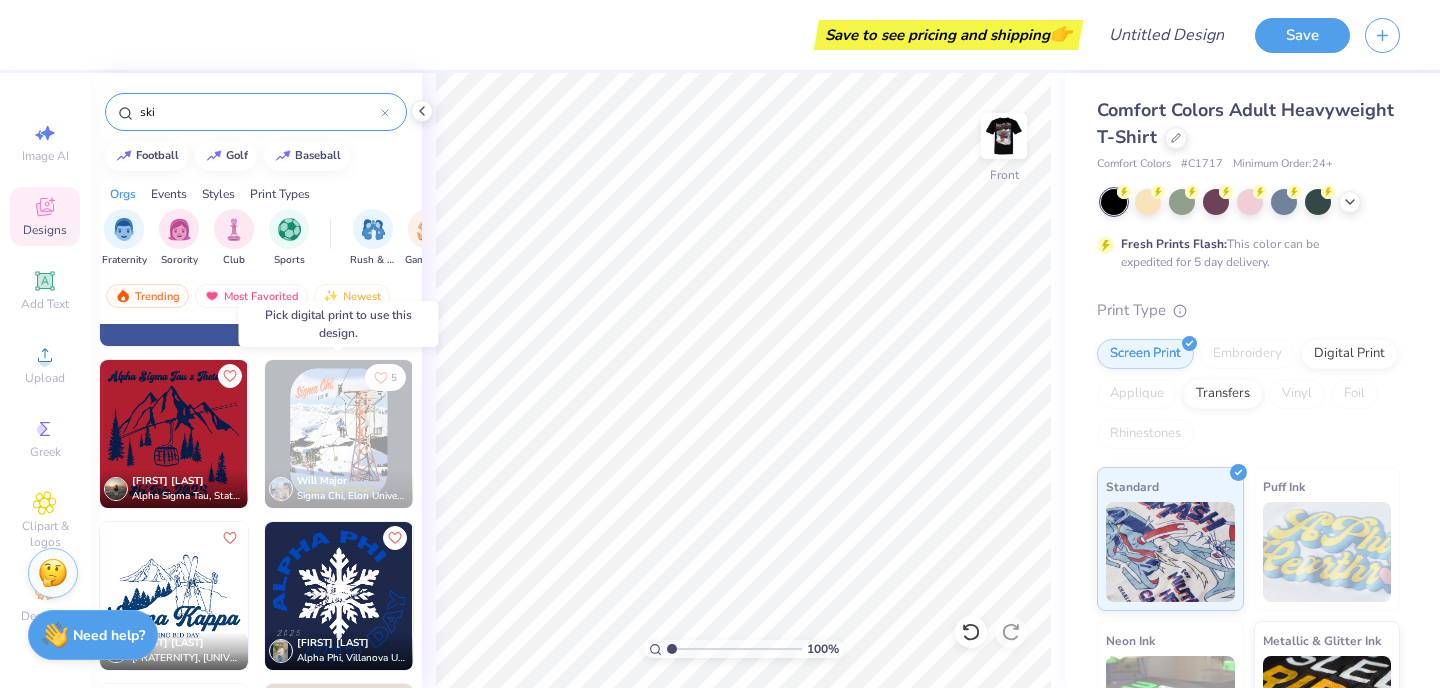 click at bounding box center [339, 434] 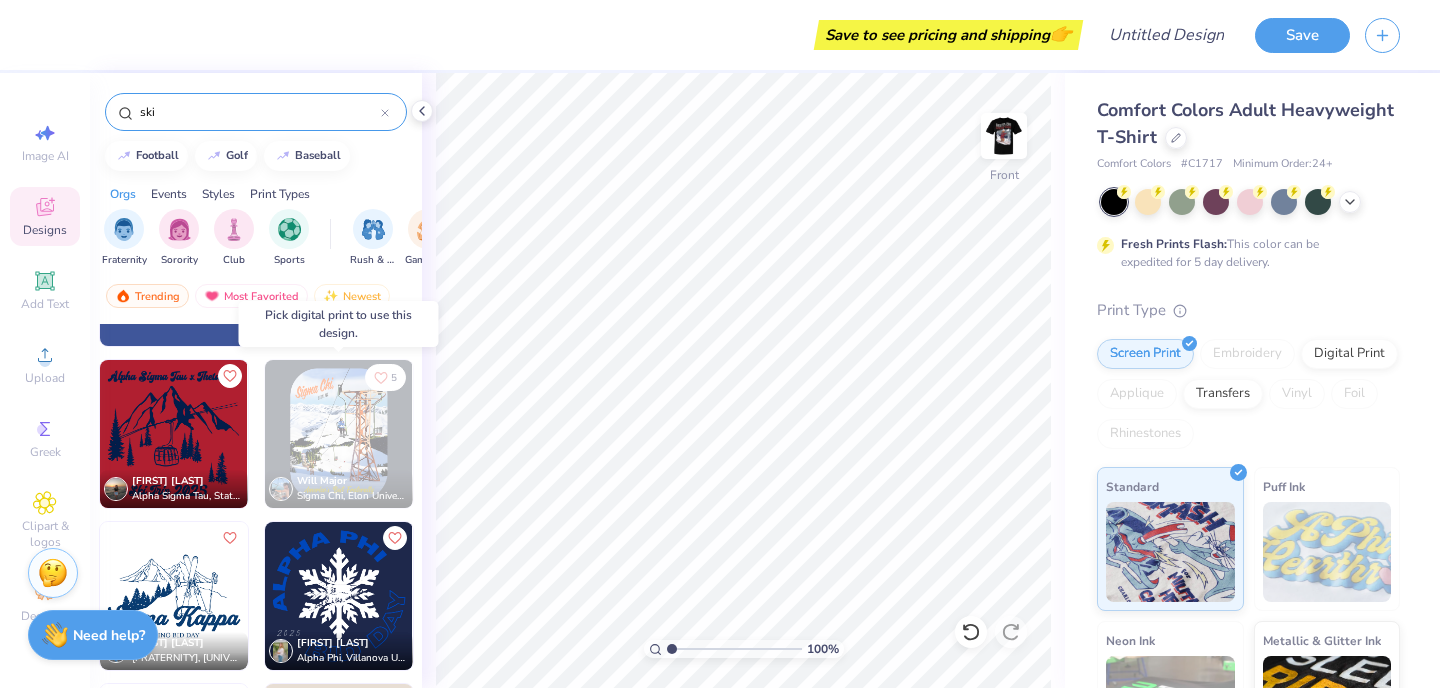 click at bounding box center [339, 434] 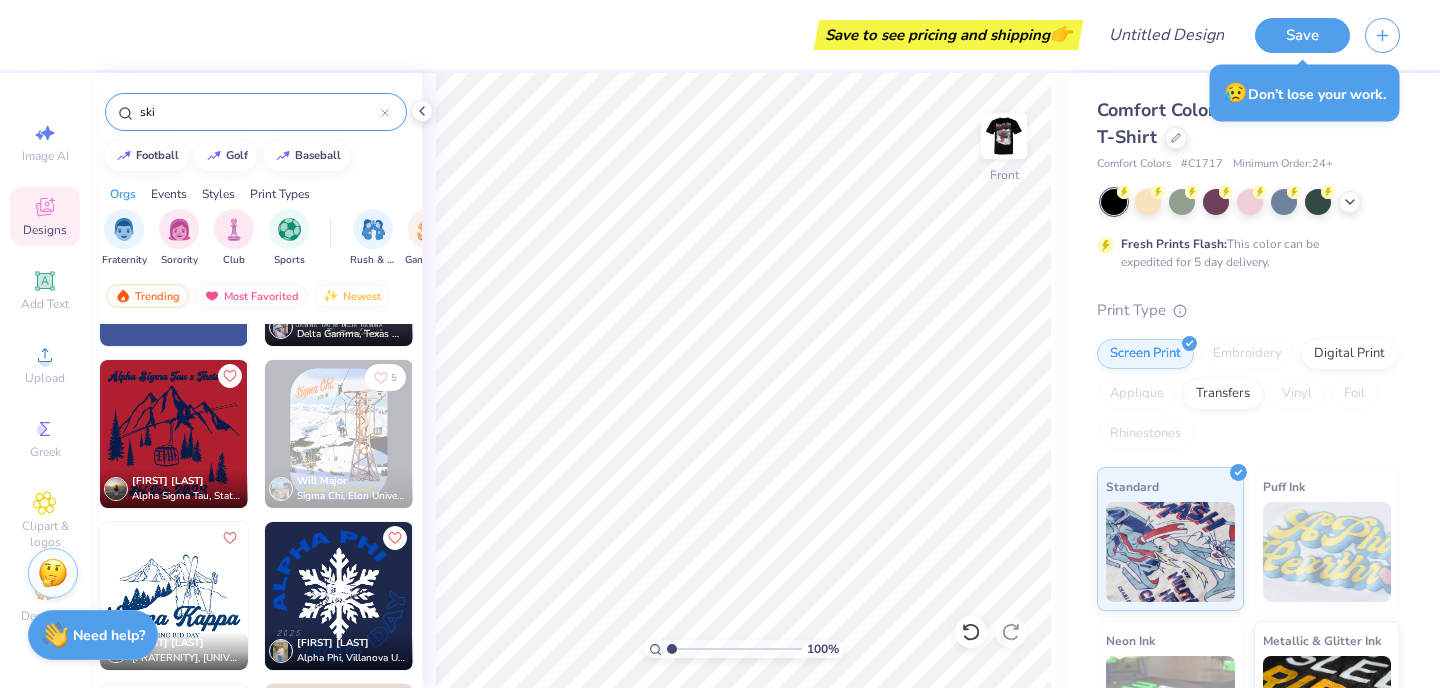 click at bounding box center (339, 434) 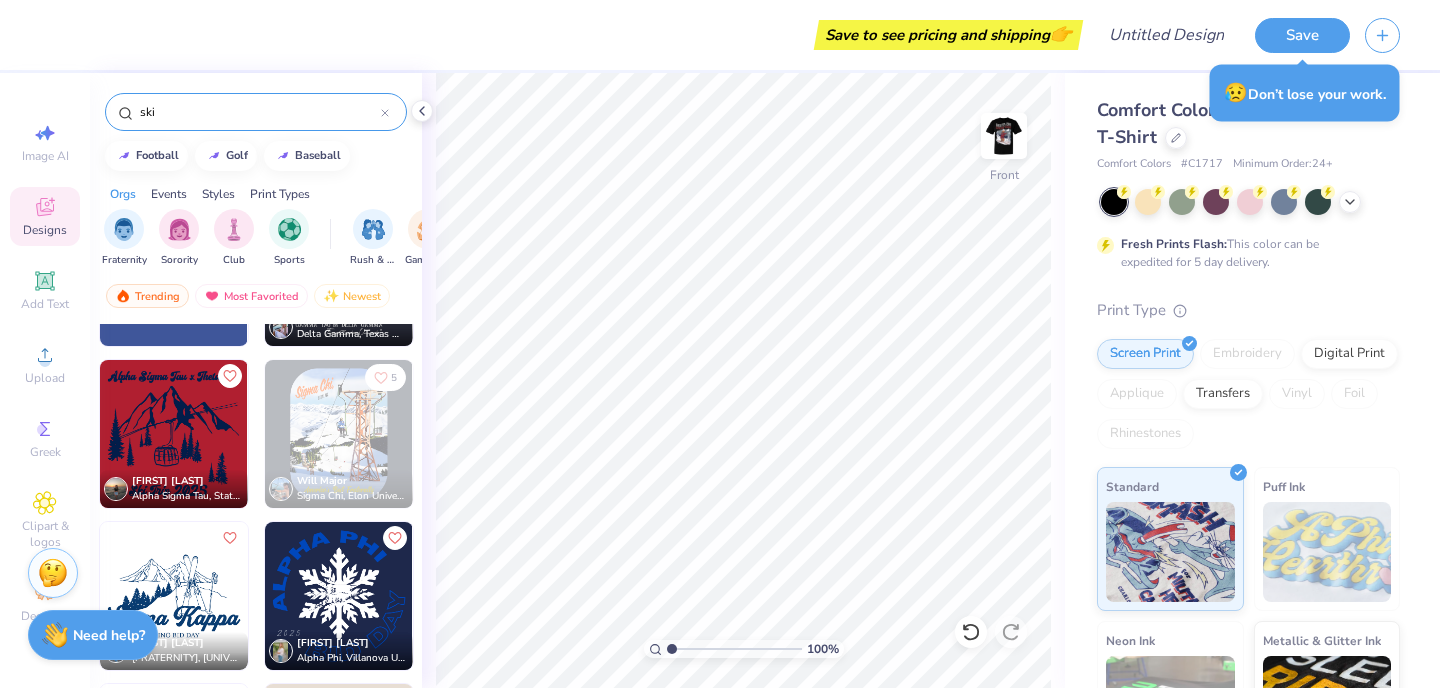 click at bounding box center [174, 434] 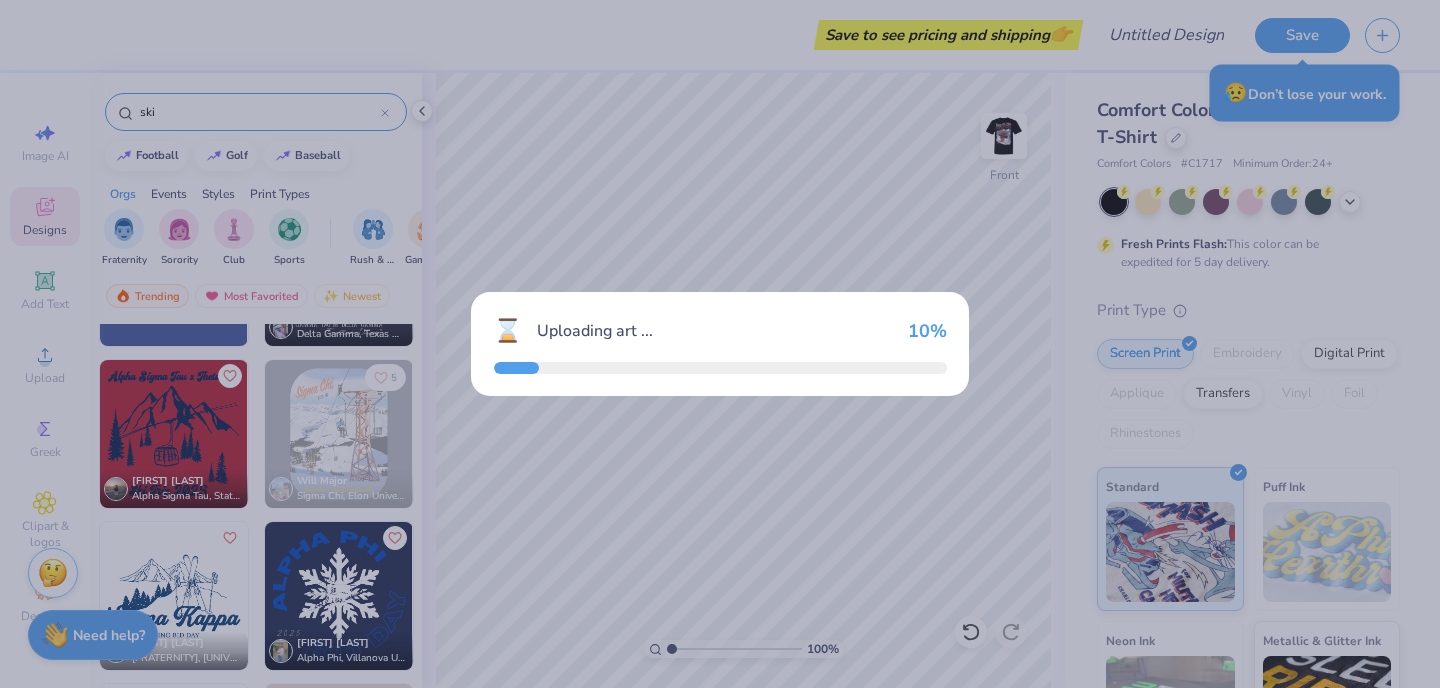 click on "⌛ Uploading art ... 10 %" at bounding box center [720, 344] 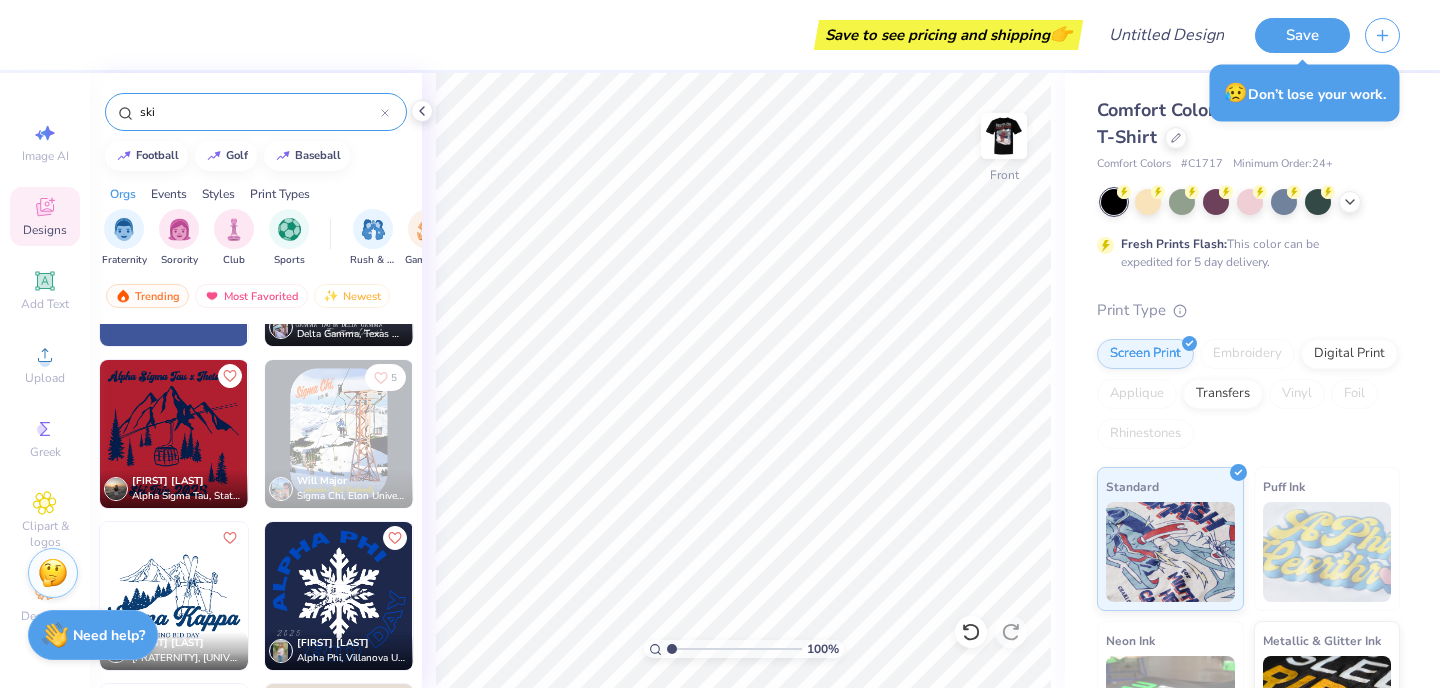 click at bounding box center (339, 434) 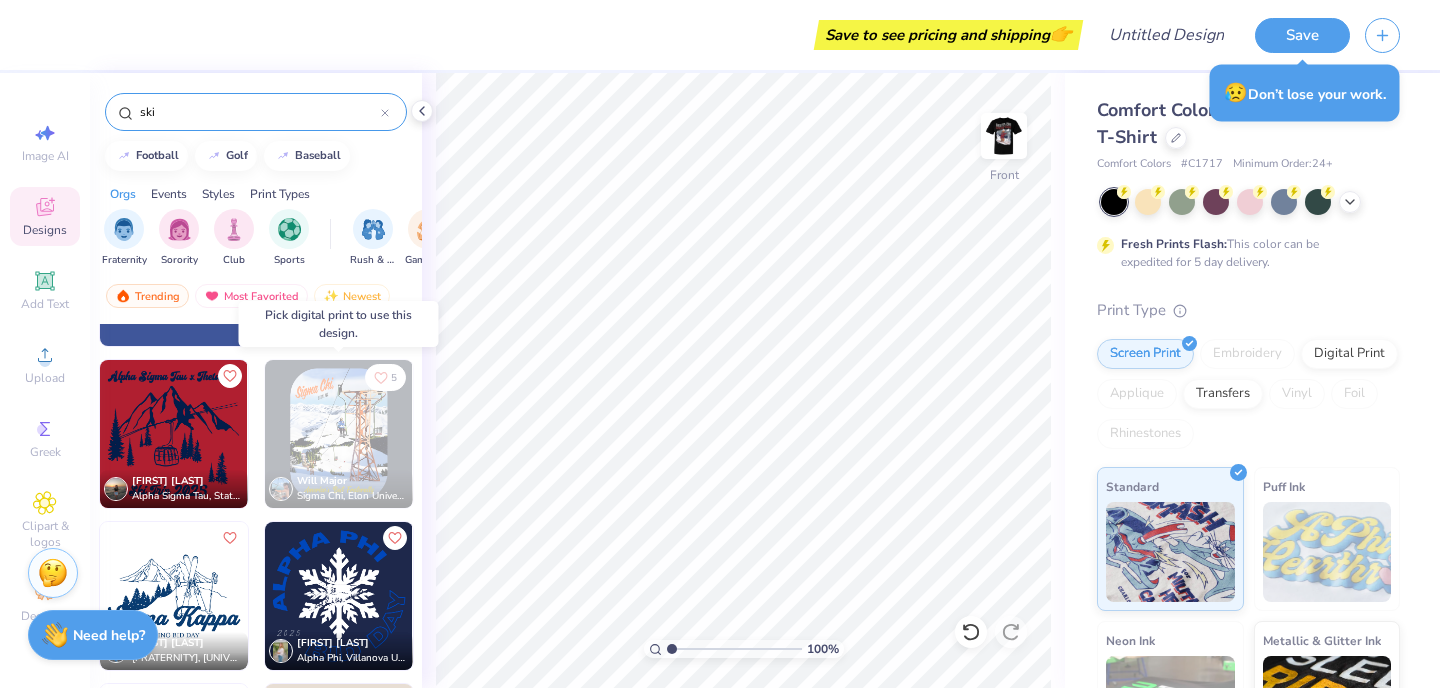 click at bounding box center [339, 434] 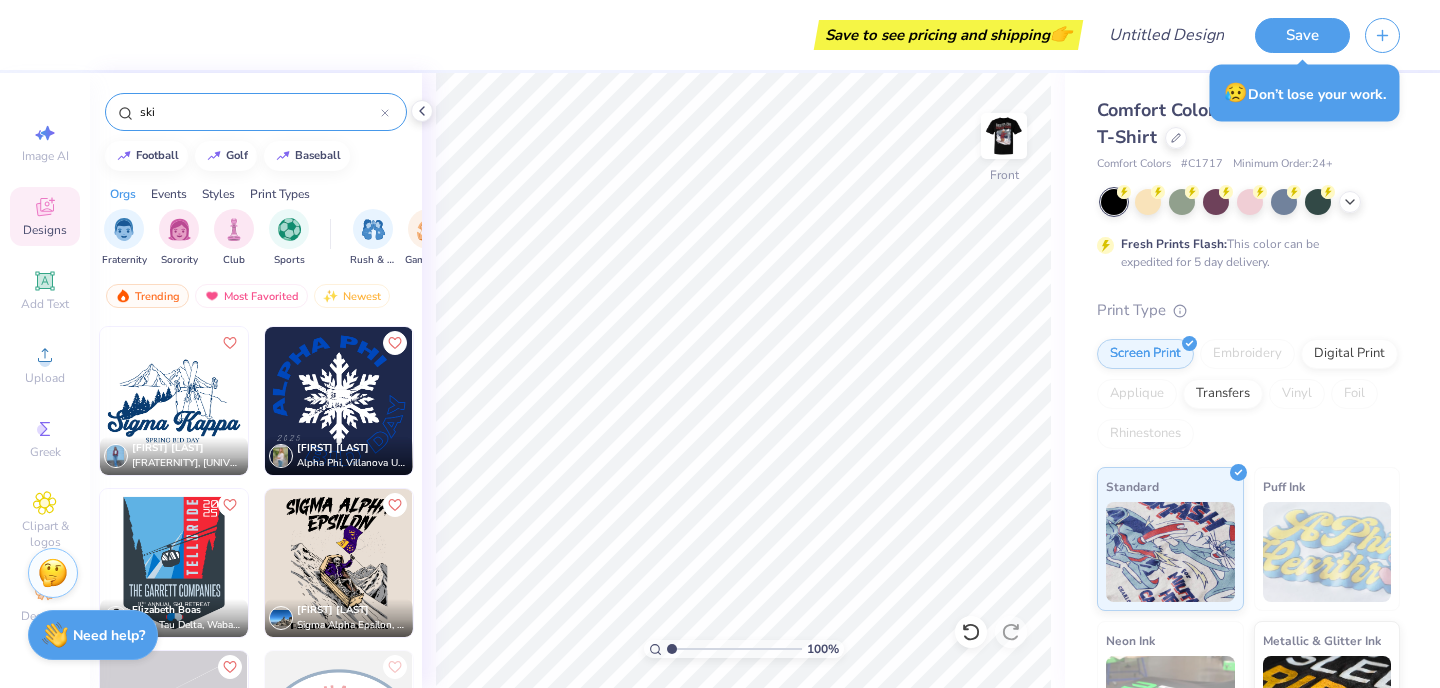 scroll, scrollTop: 2427, scrollLeft: 0, axis: vertical 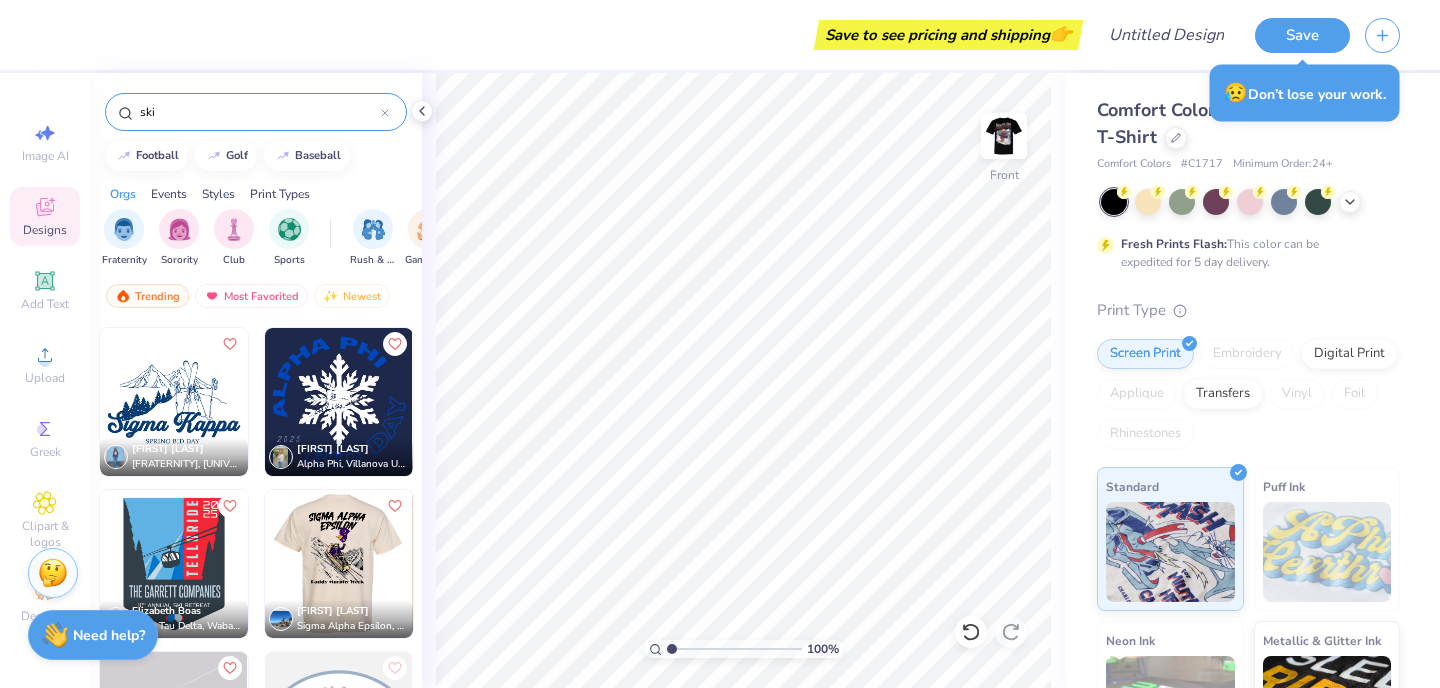 click at bounding box center (191, 564) 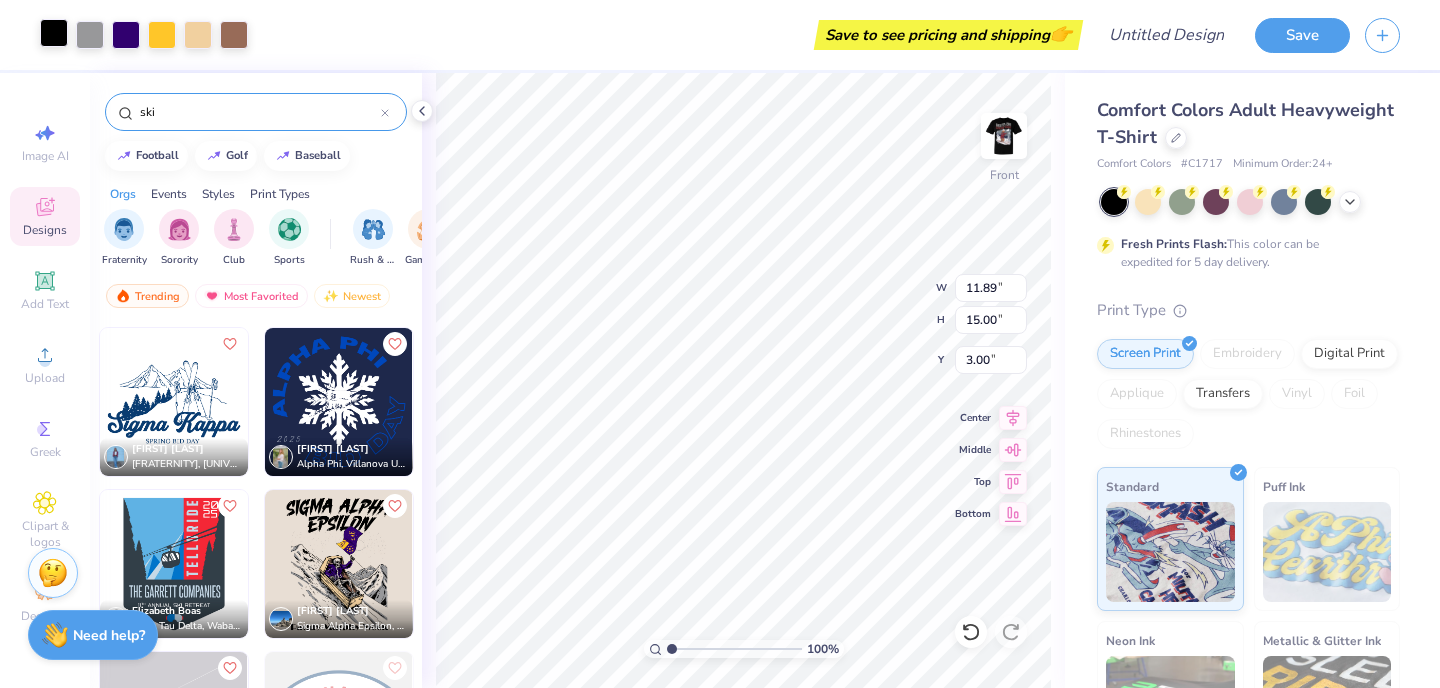 click at bounding box center [54, 33] 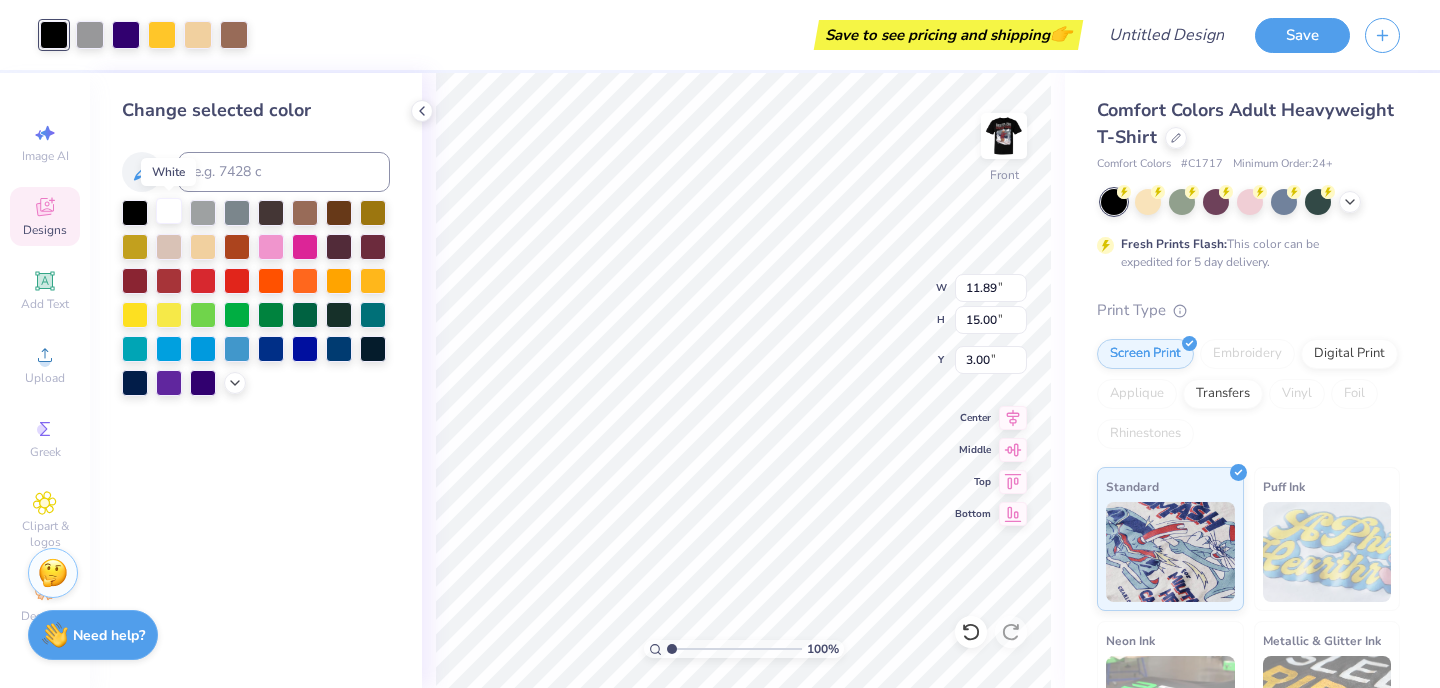 click at bounding box center [169, 211] 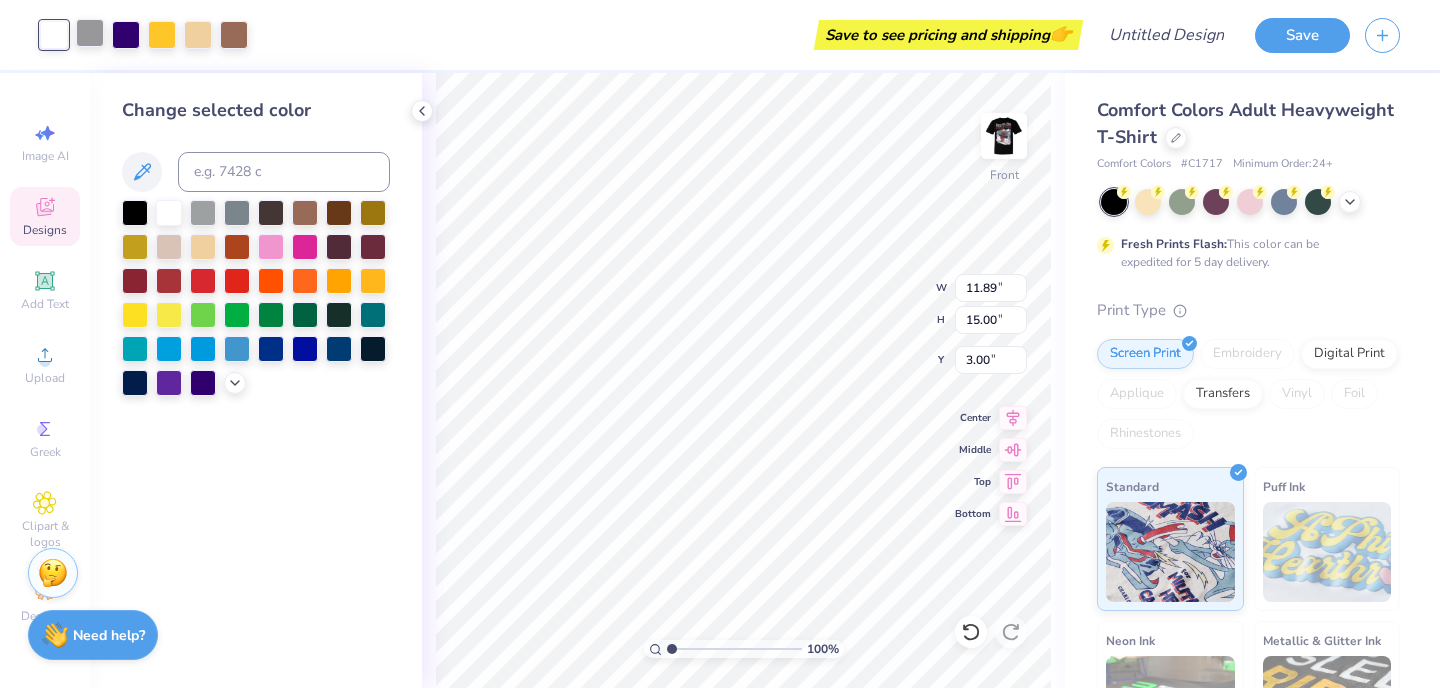 click at bounding box center (90, 33) 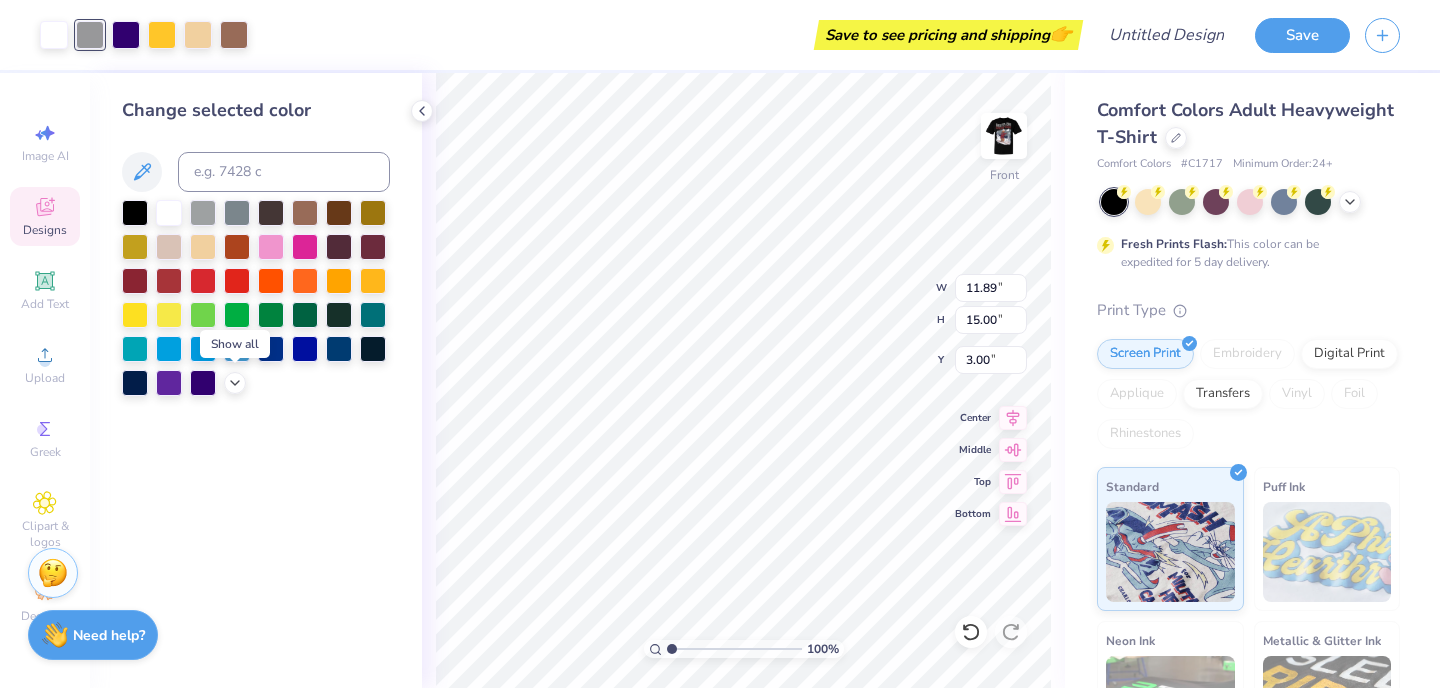 click at bounding box center [256, 298] 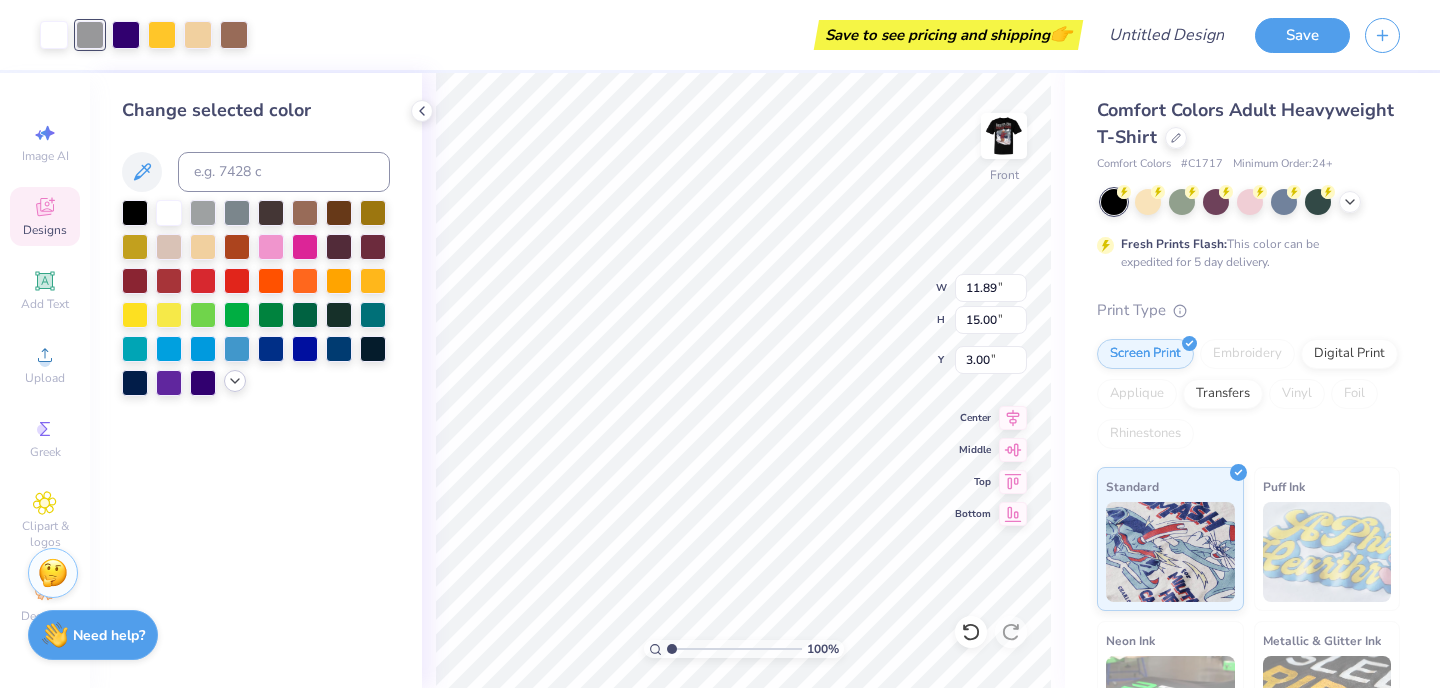 click 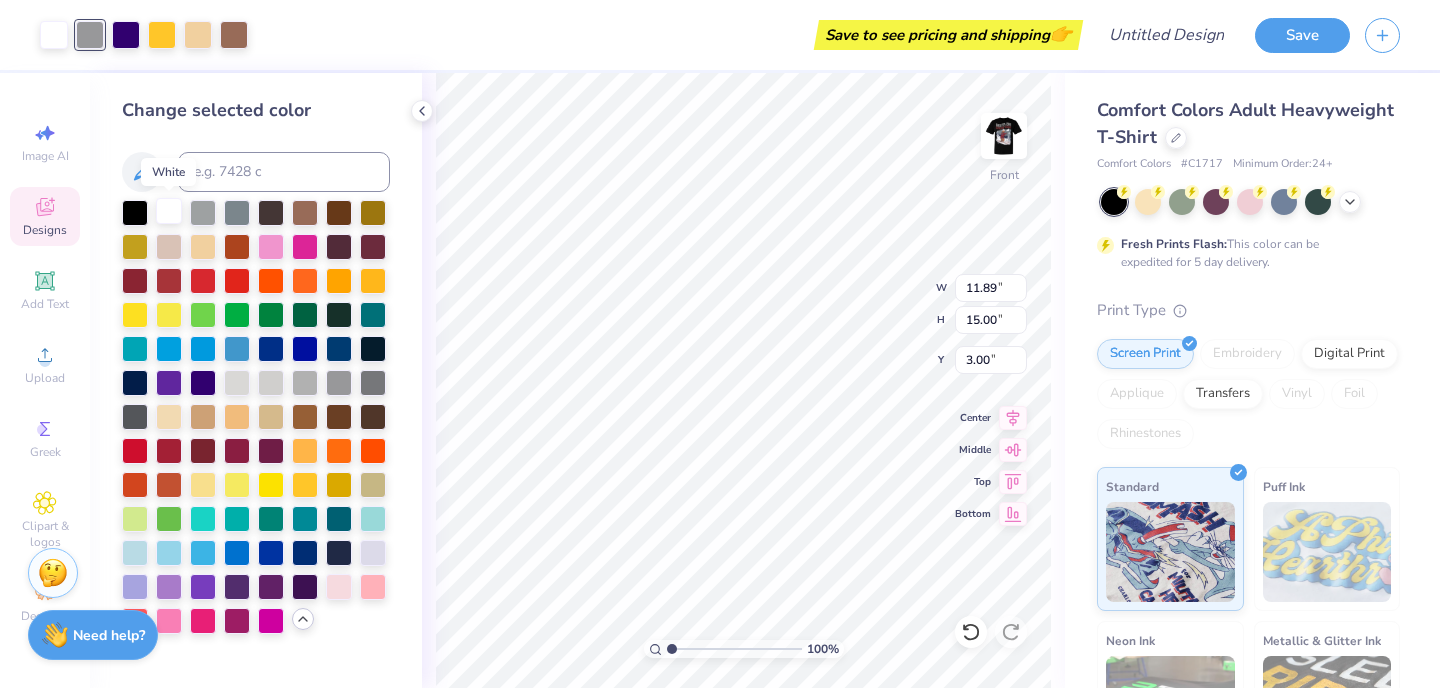 click at bounding box center (169, 211) 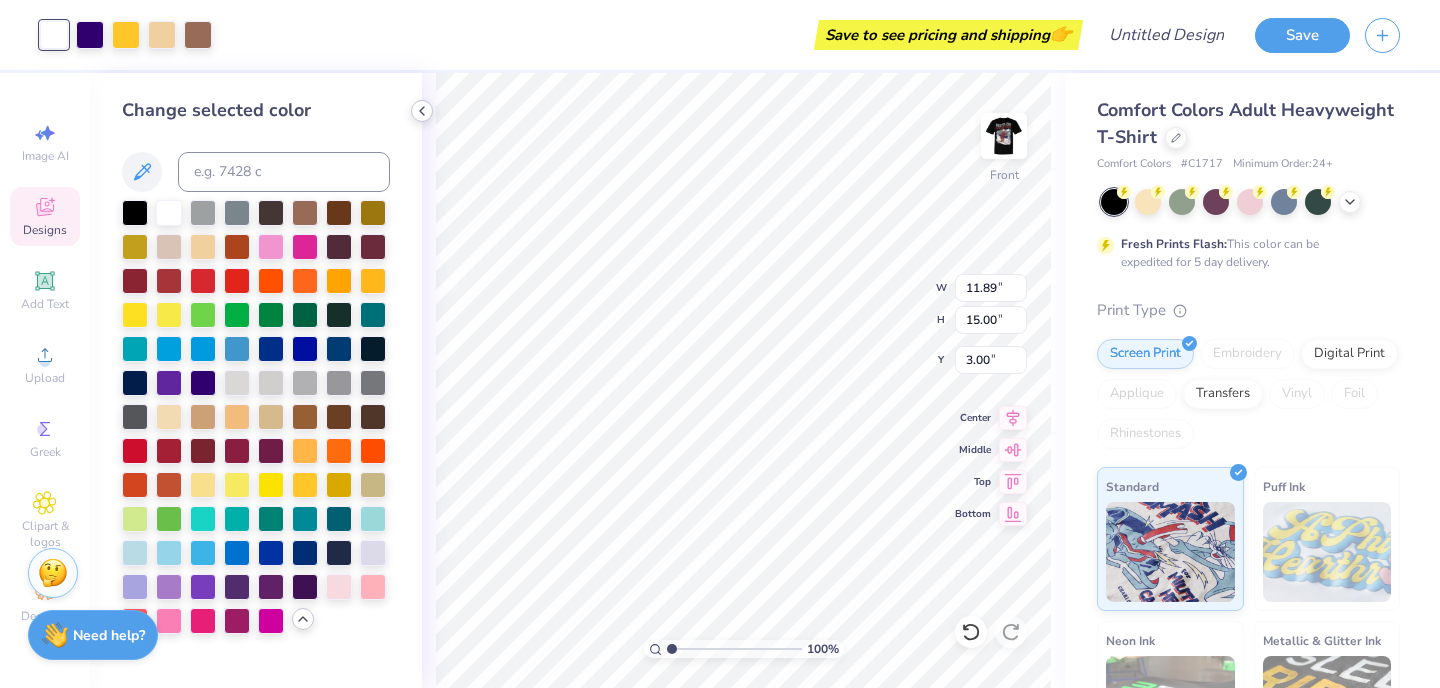 click 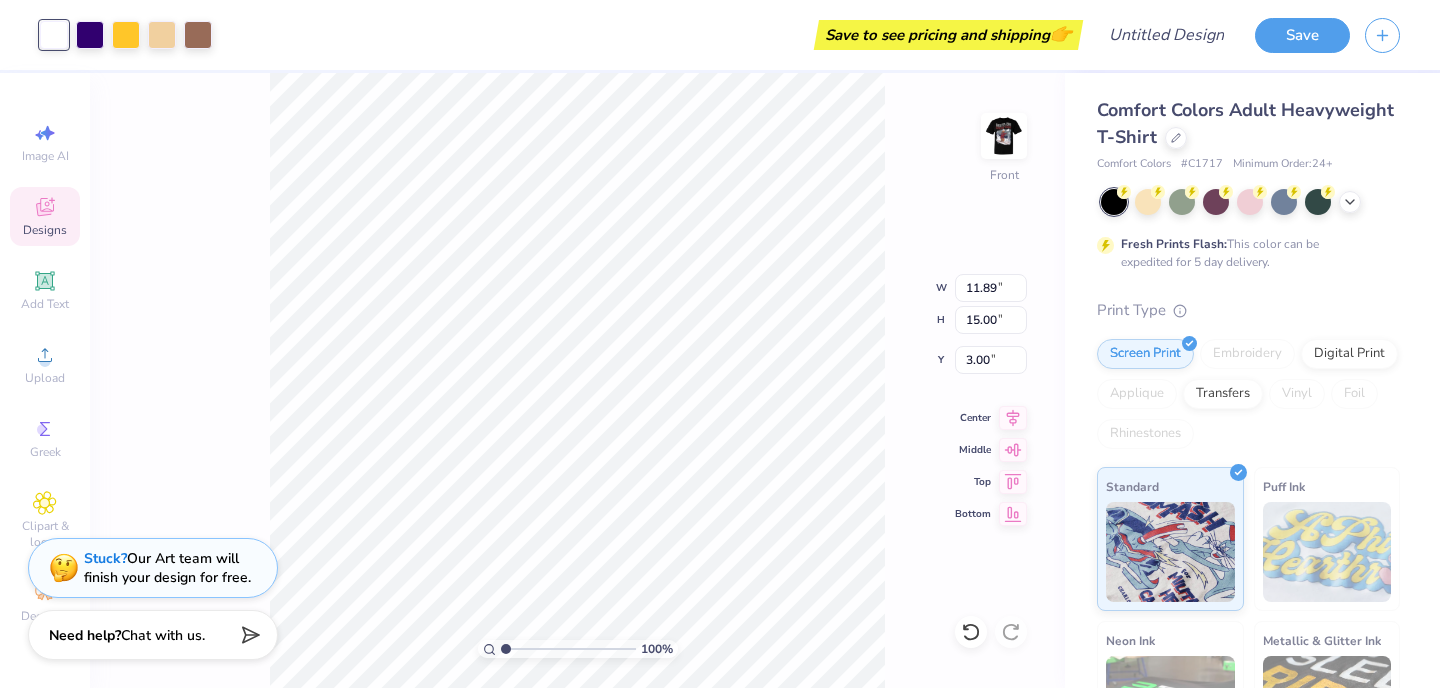 click on "Designs" at bounding box center [45, 230] 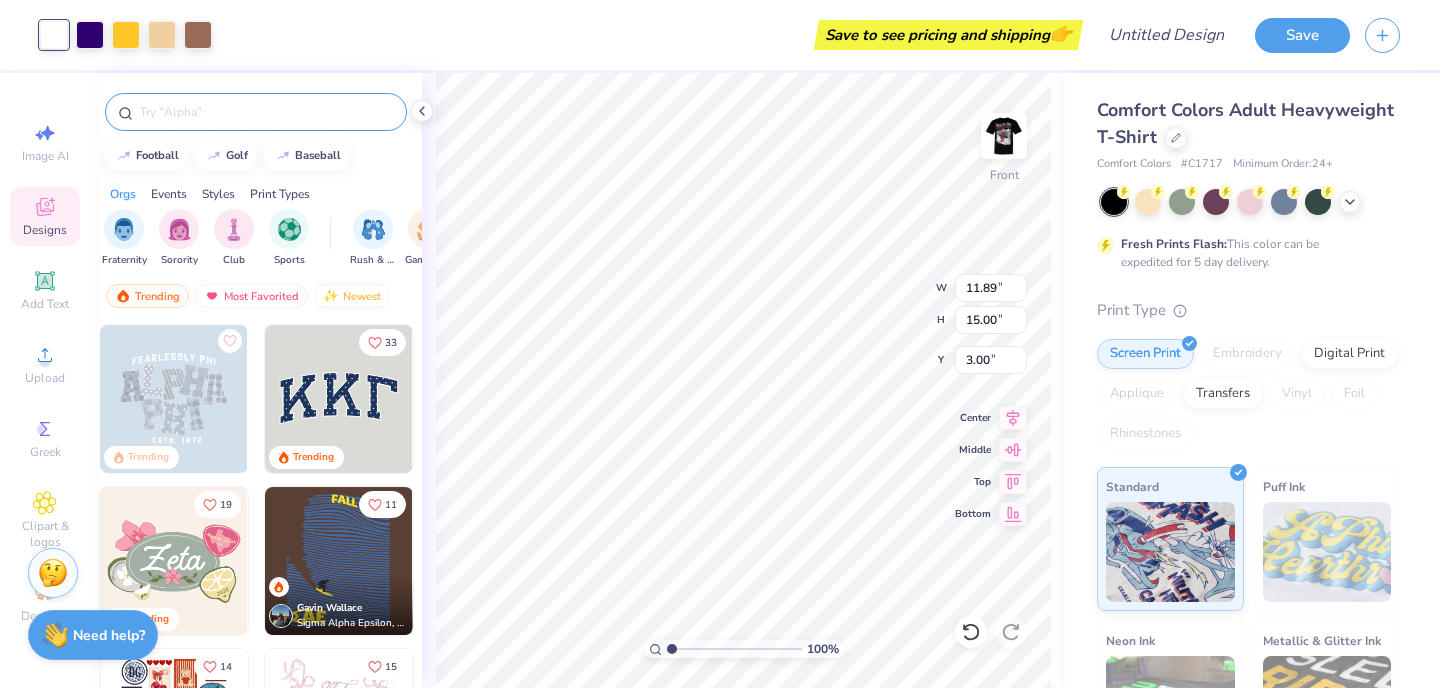 click at bounding box center (266, 112) 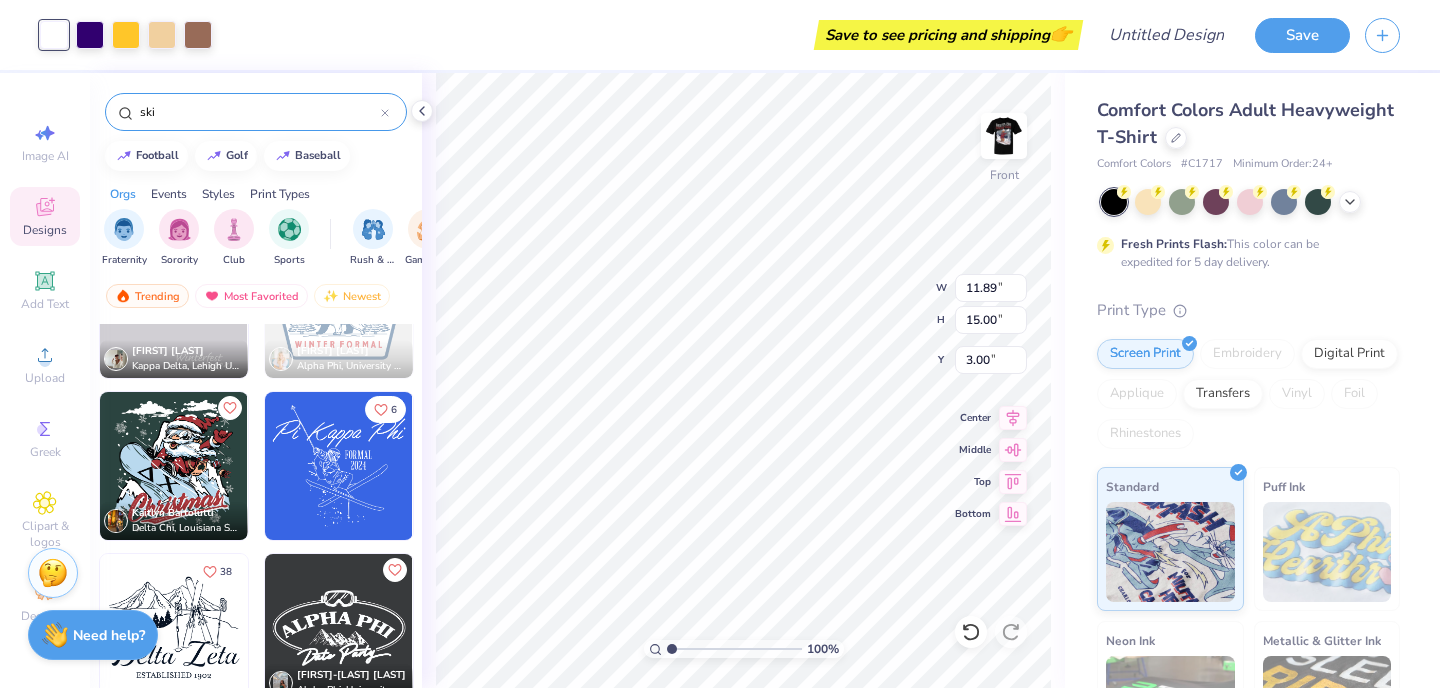 scroll, scrollTop: 2874, scrollLeft: 0, axis: vertical 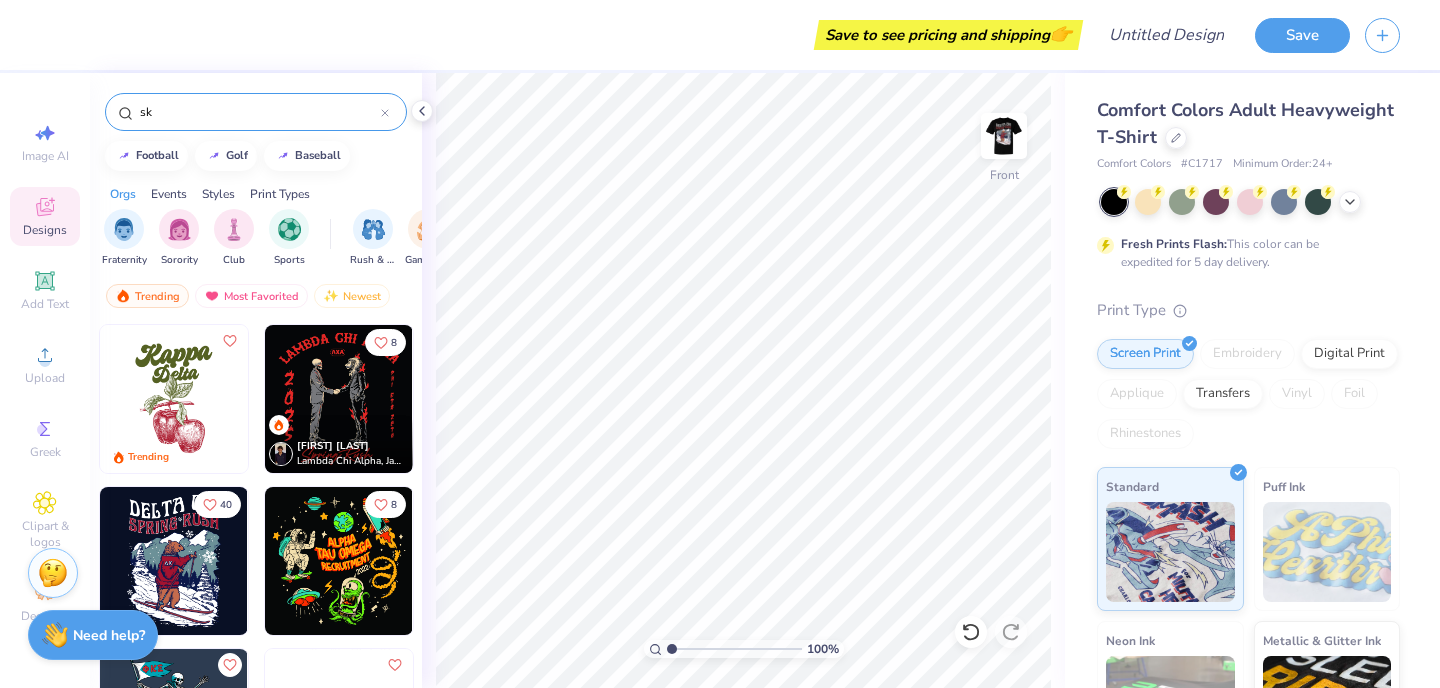 click on "sk" at bounding box center [256, 112] 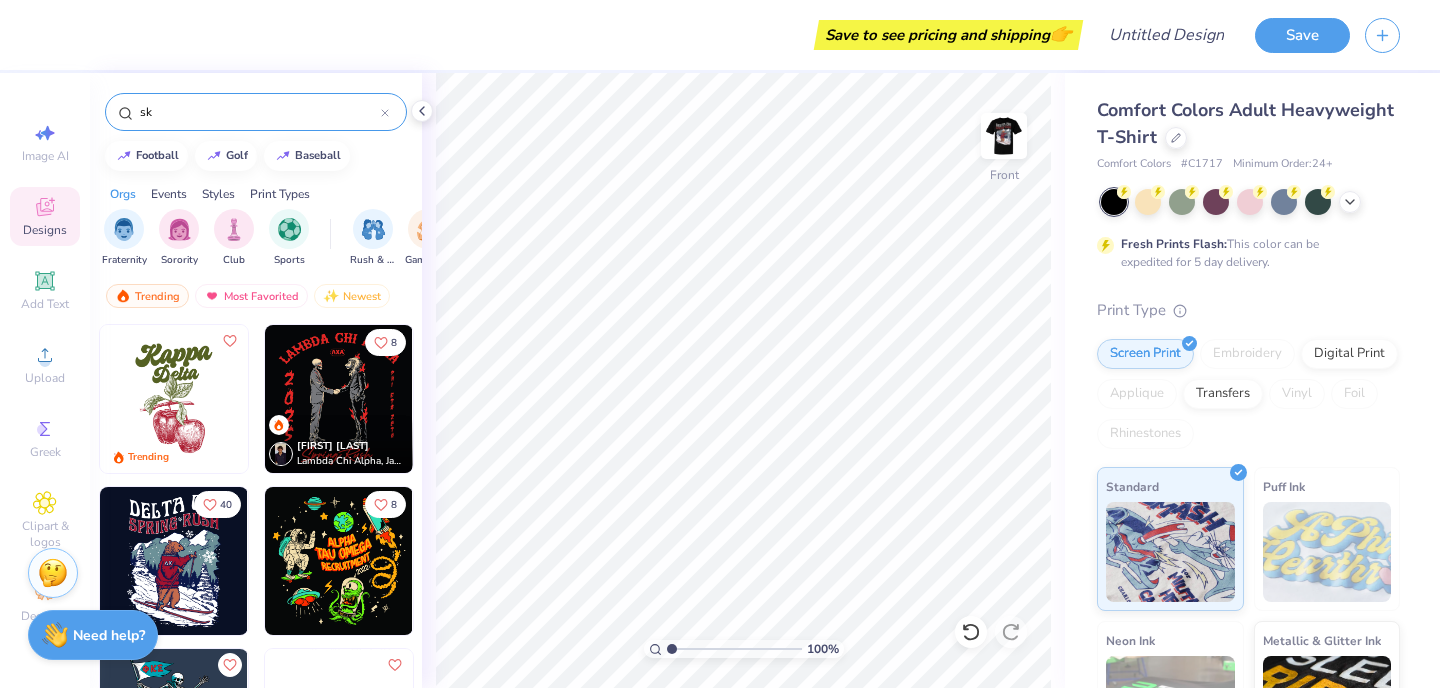 click on "sk" at bounding box center [259, 112] 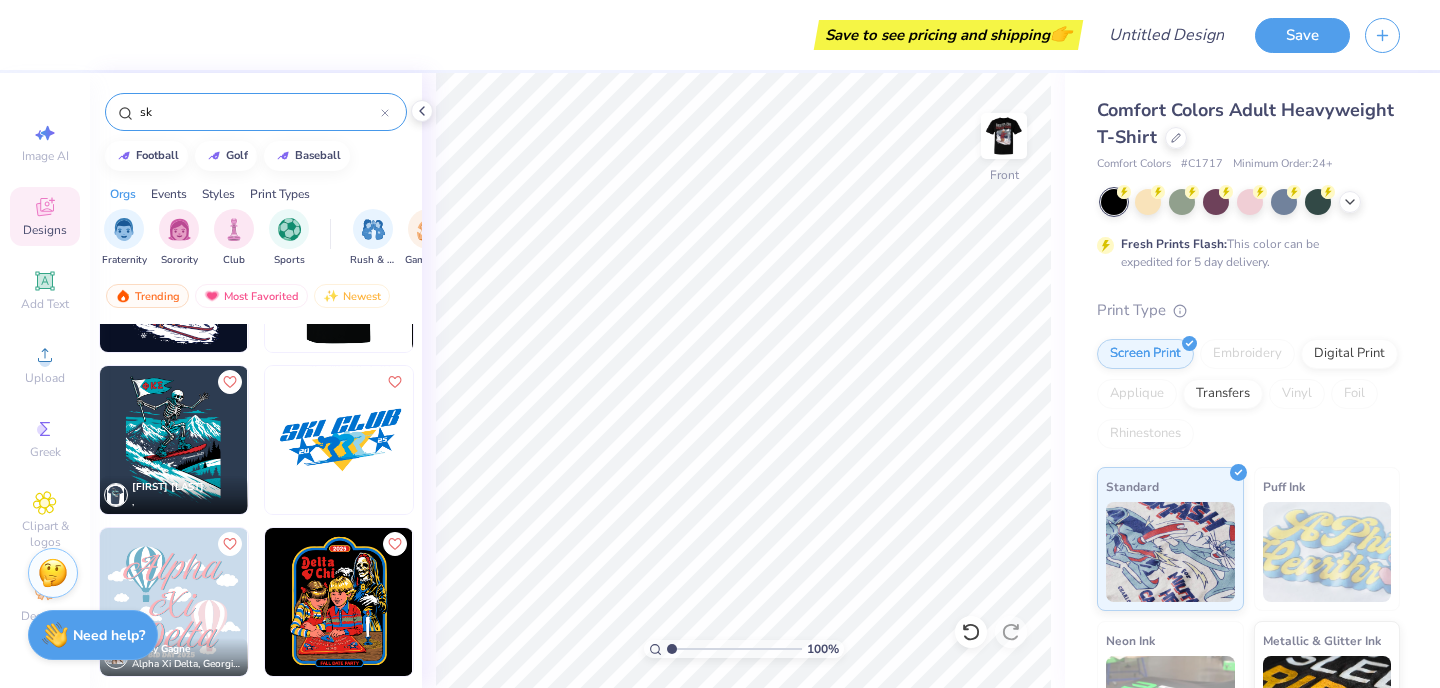 scroll, scrollTop: 285, scrollLeft: 0, axis: vertical 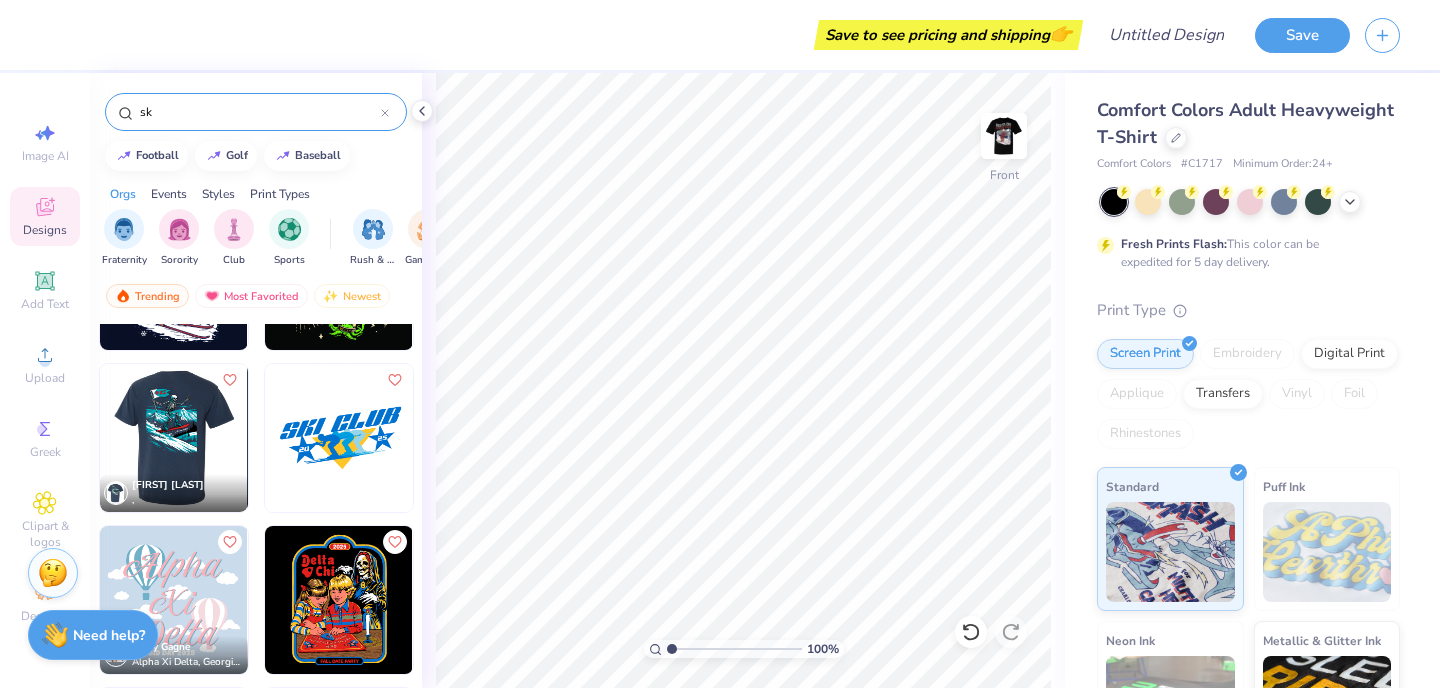 click at bounding box center [173, 438] 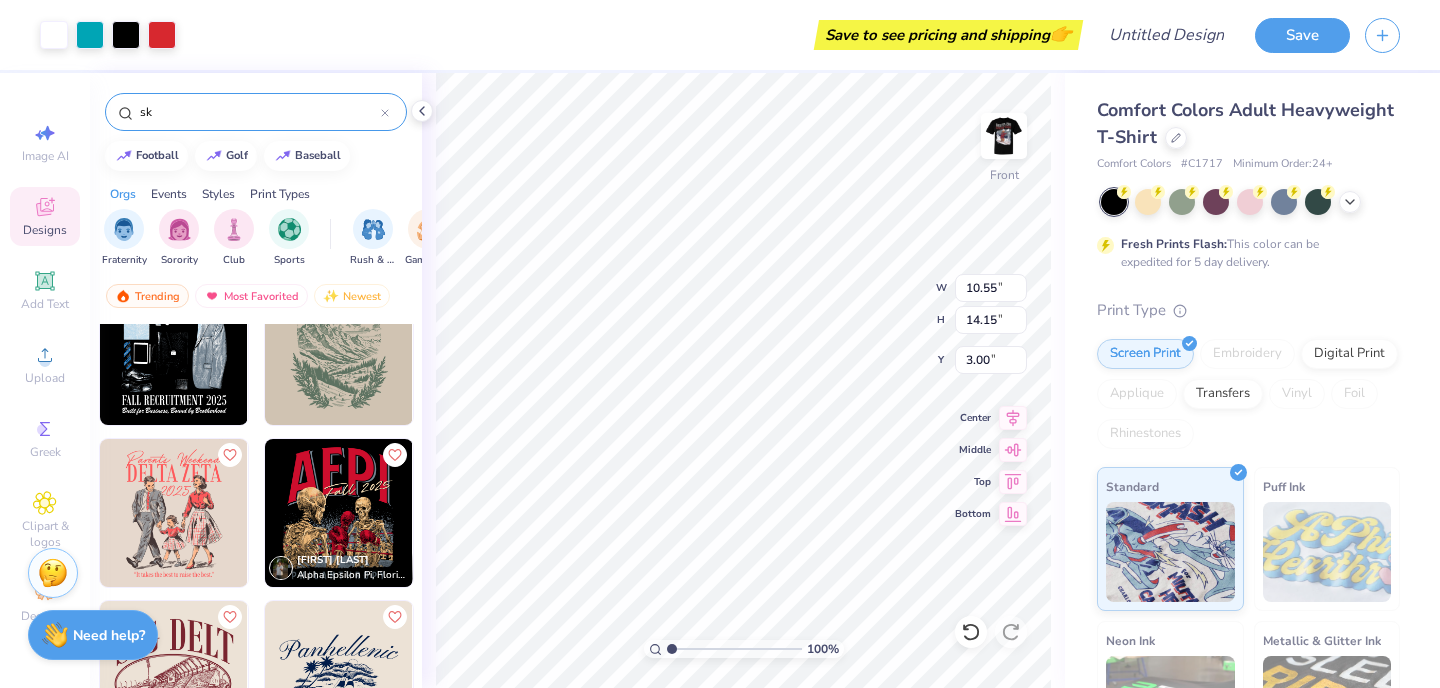 scroll, scrollTop: 2500, scrollLeft: 0, axis: vertical 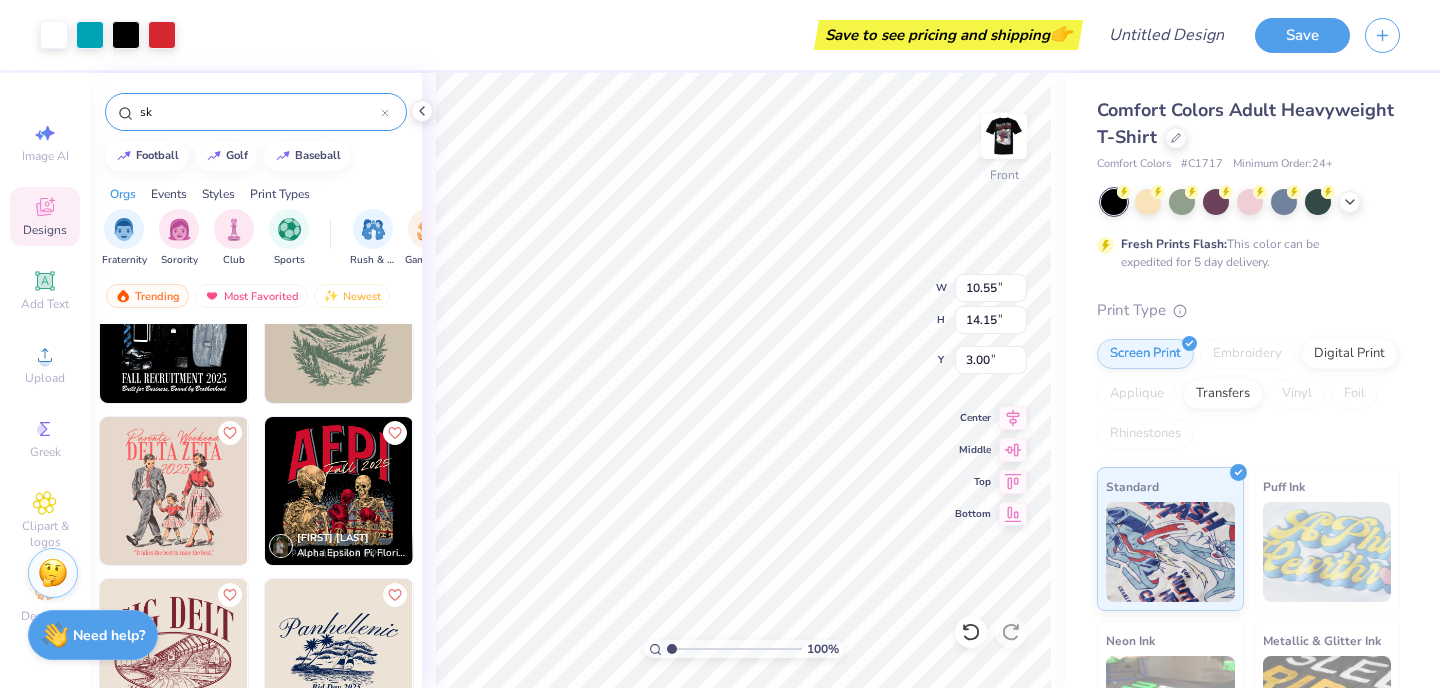 click on "sk" at bounding box center [256, 112] 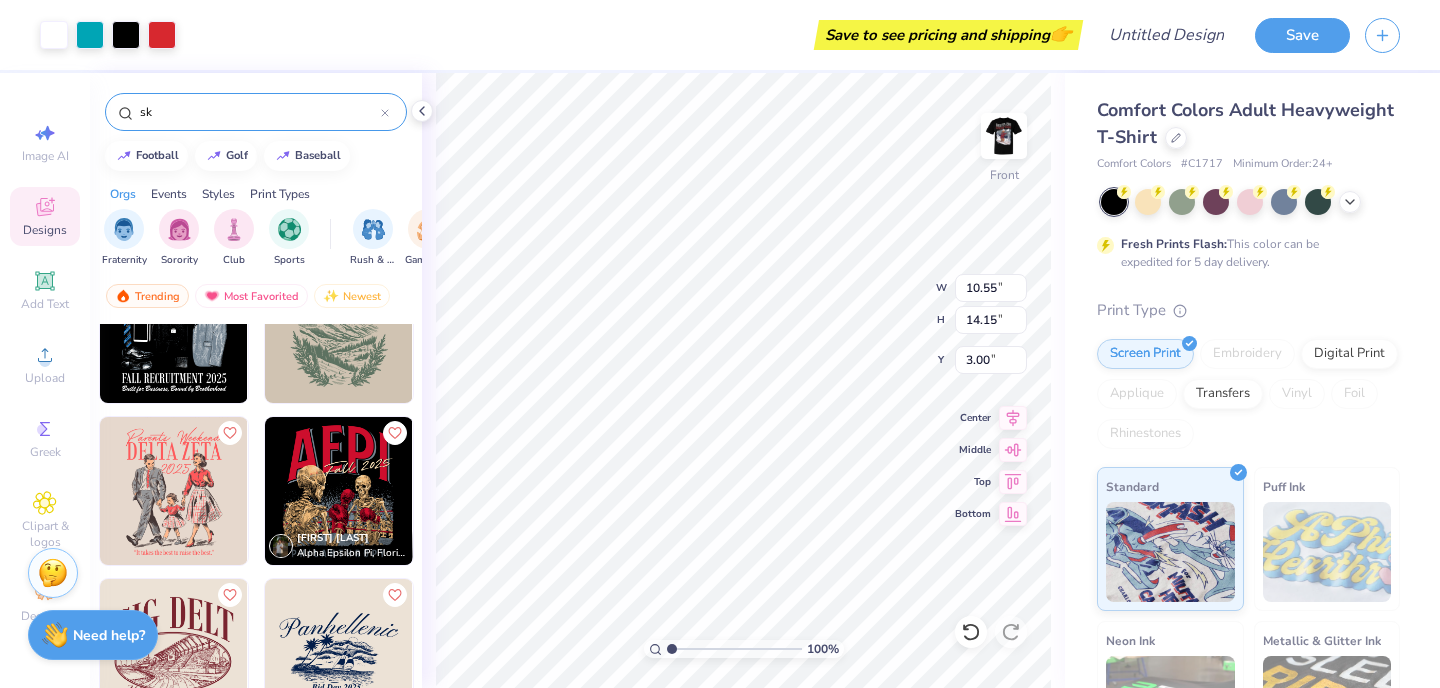 click on "sk" at bounding box center (259, 112) 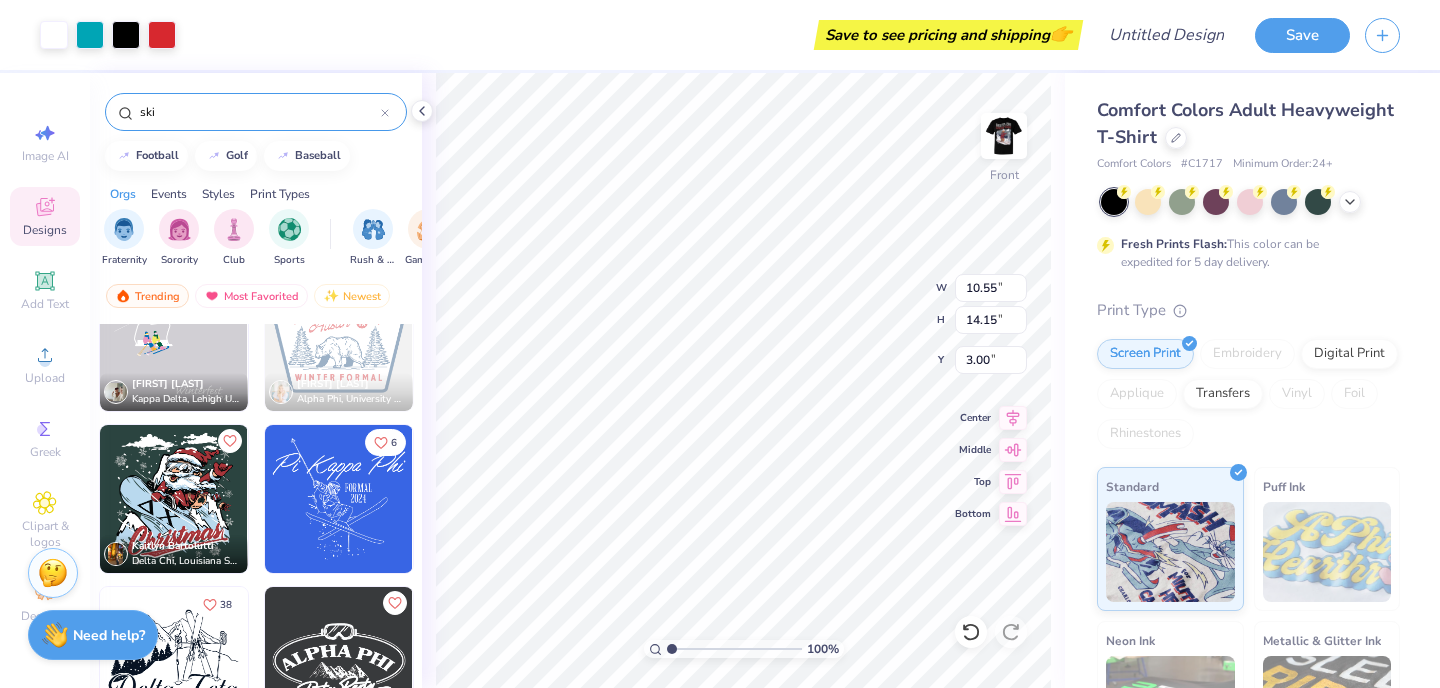 scroll, scrollTop: 2792, scrollLeft: 0, axis: vertical 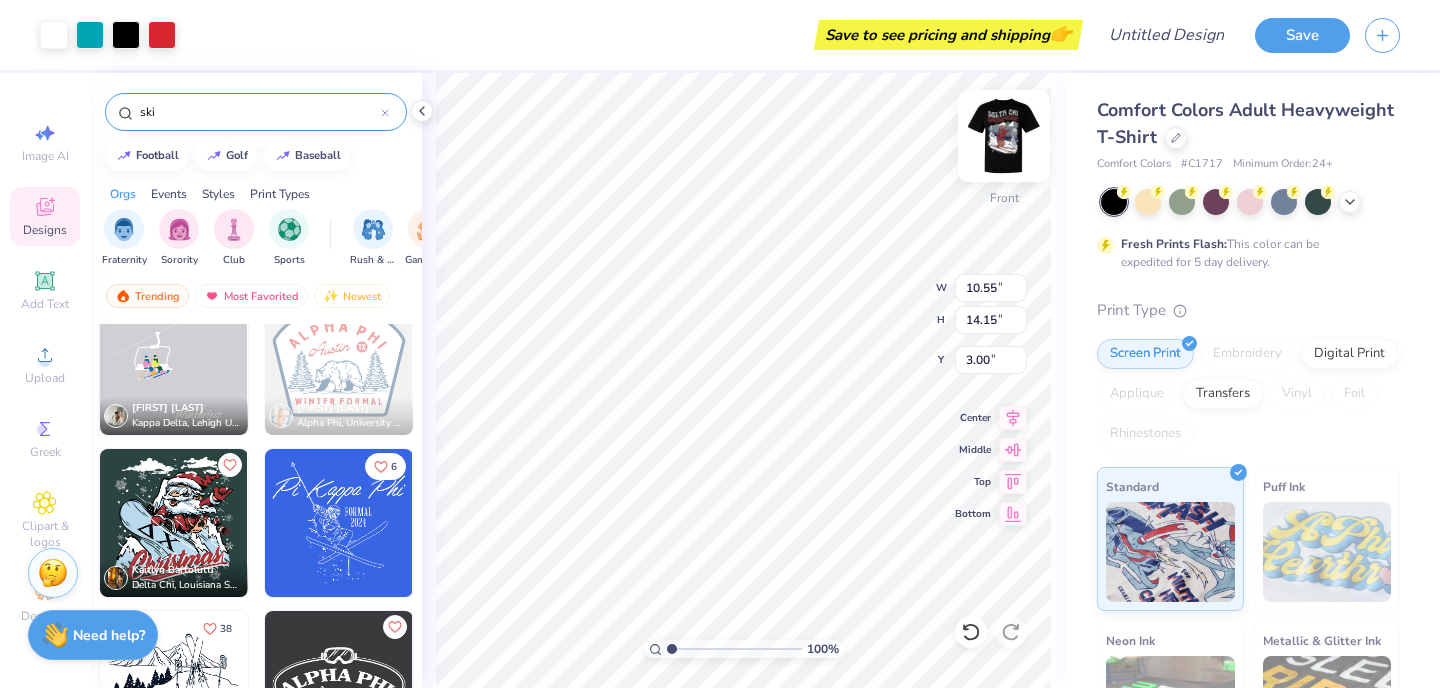 click at bounding box center [1004, 136] 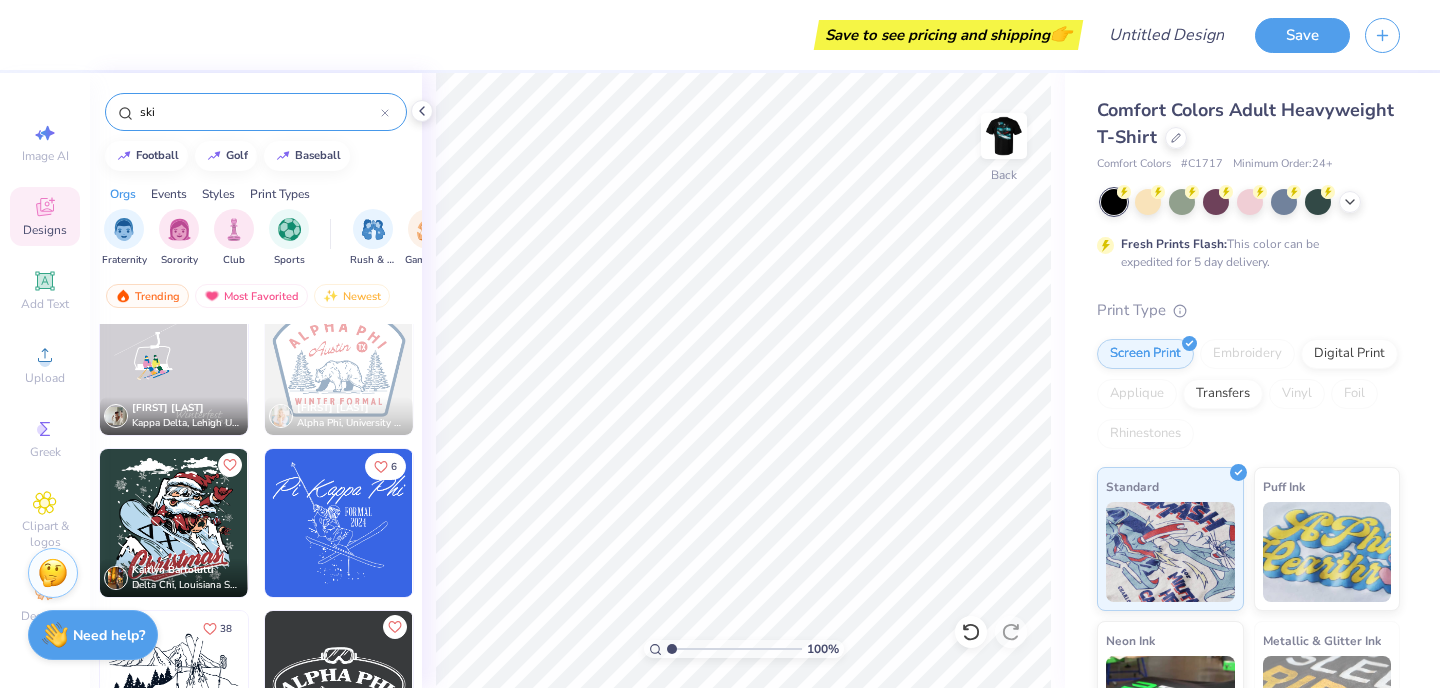 click at bounding box center (174, 523) 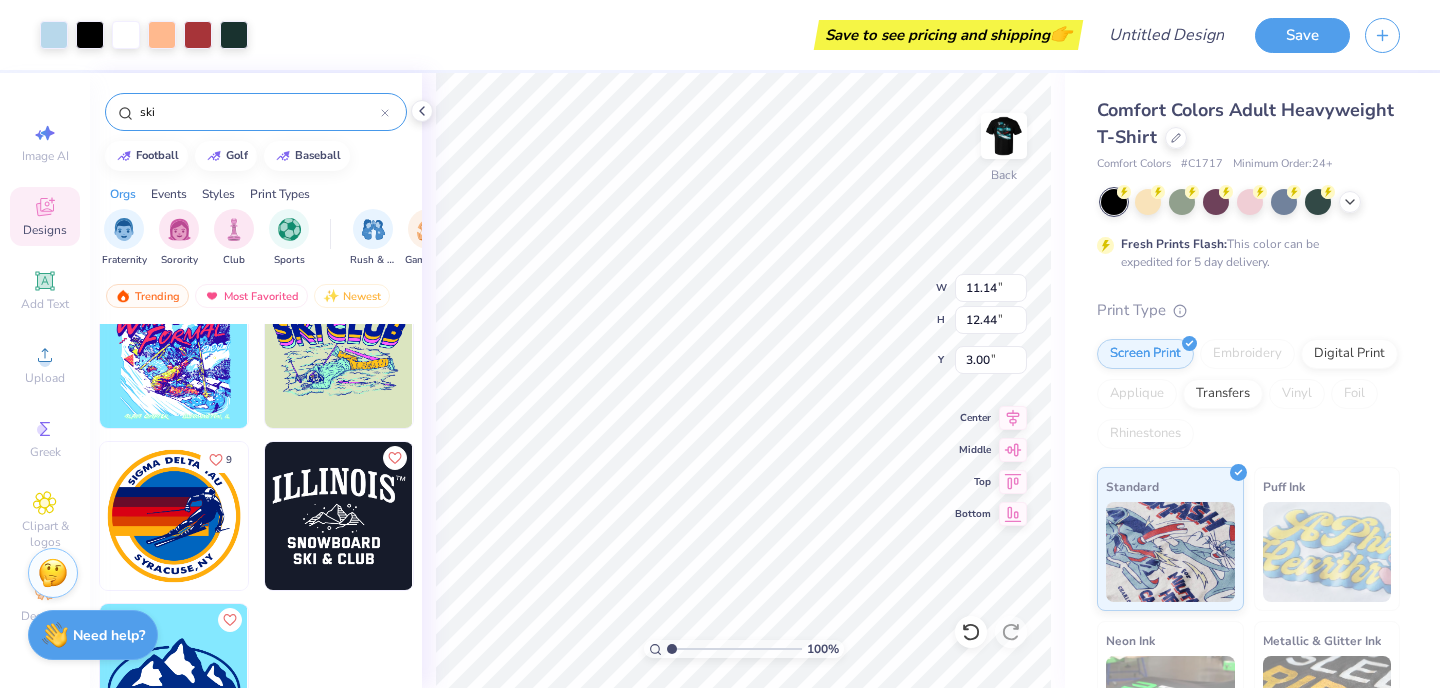 scroll, scrollTop: 6203, scrollLeft: 0, axis: vertical 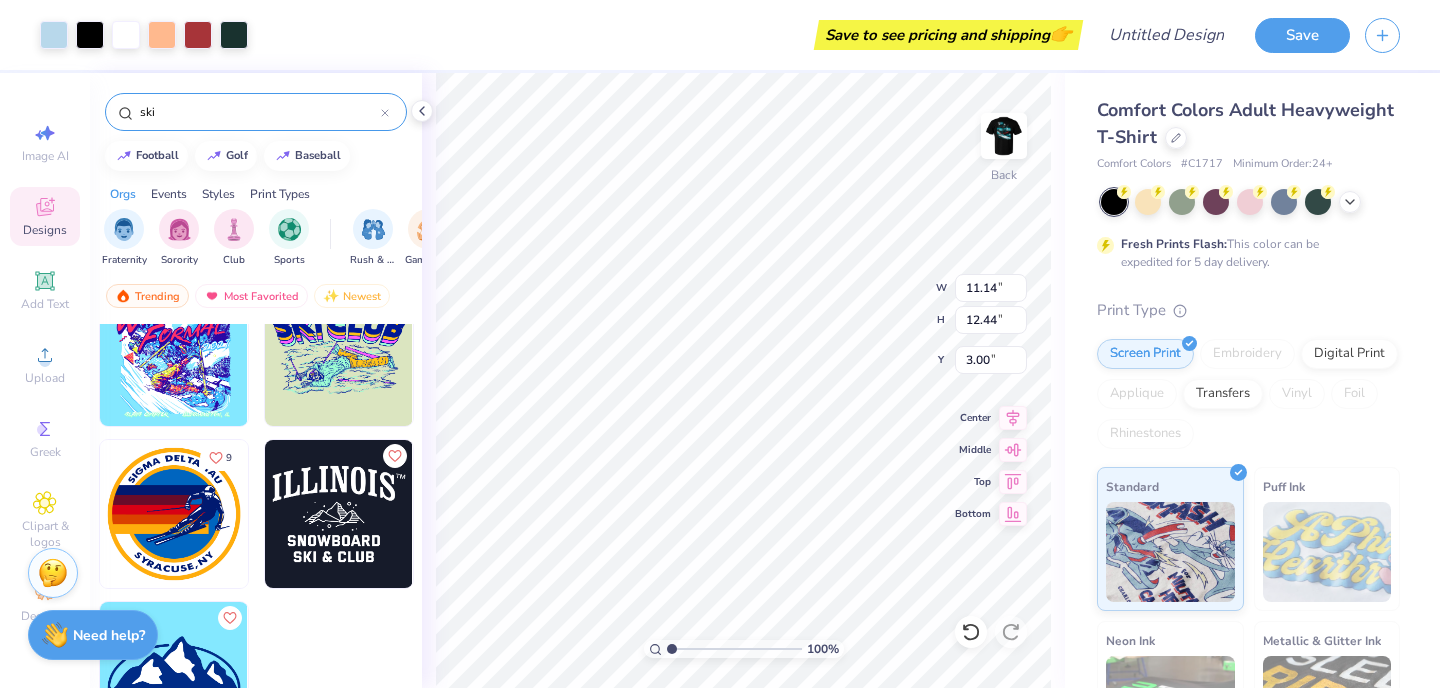 click on "ski" at bounding box center [256, 112] 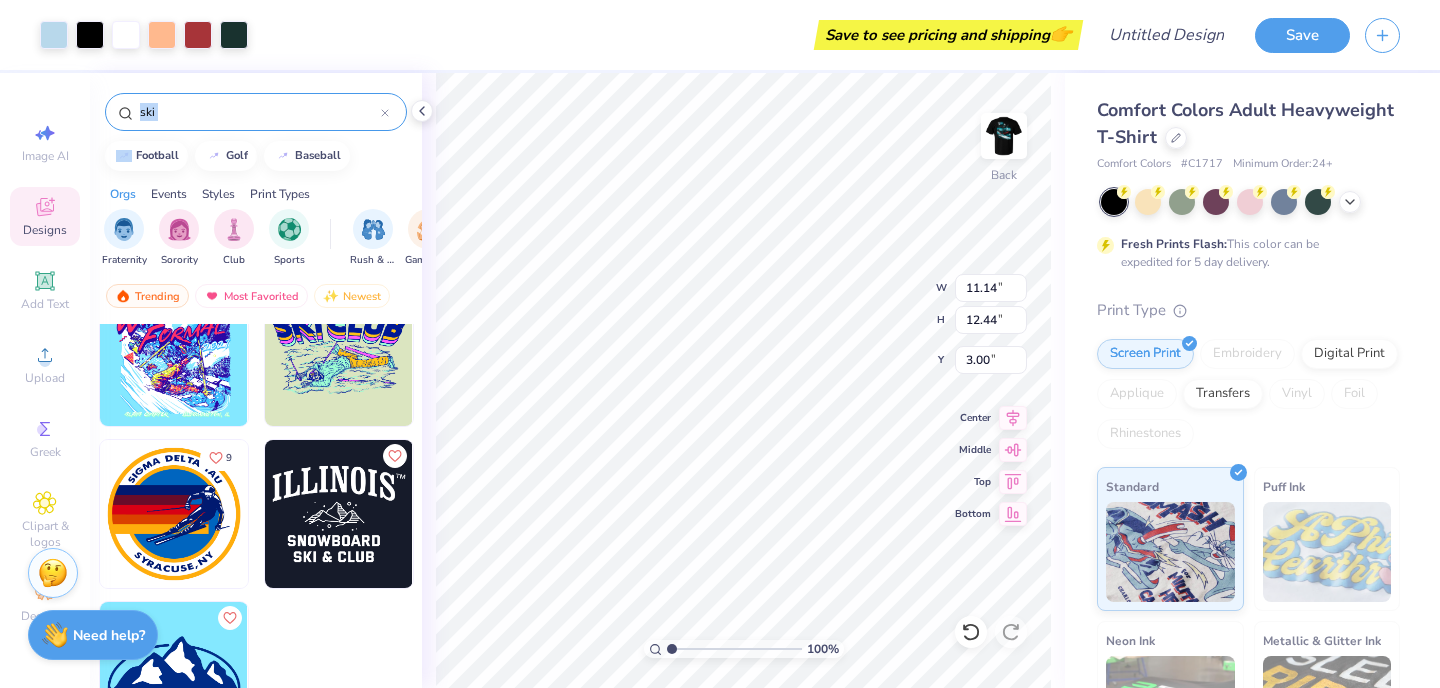 click on "ski" at bounding box center (256, 112) 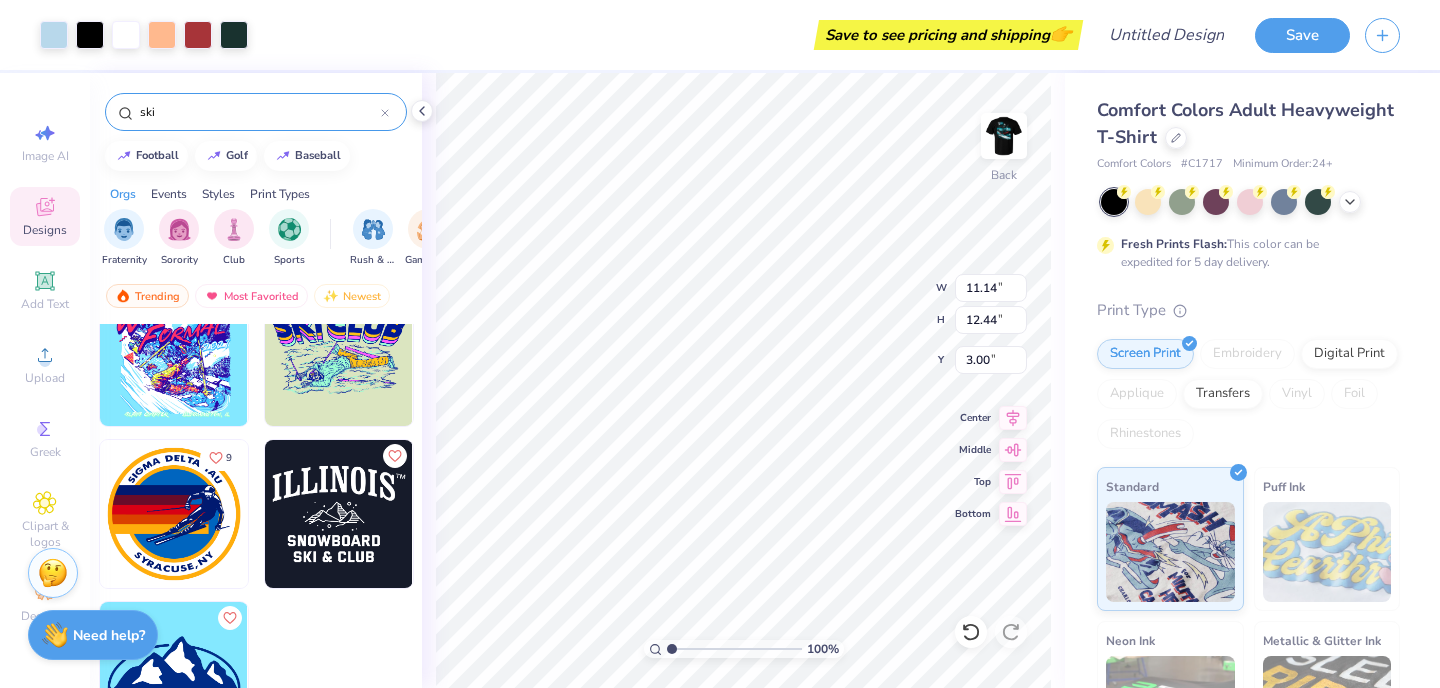 click on "ski" at bounding box center (256, 112) 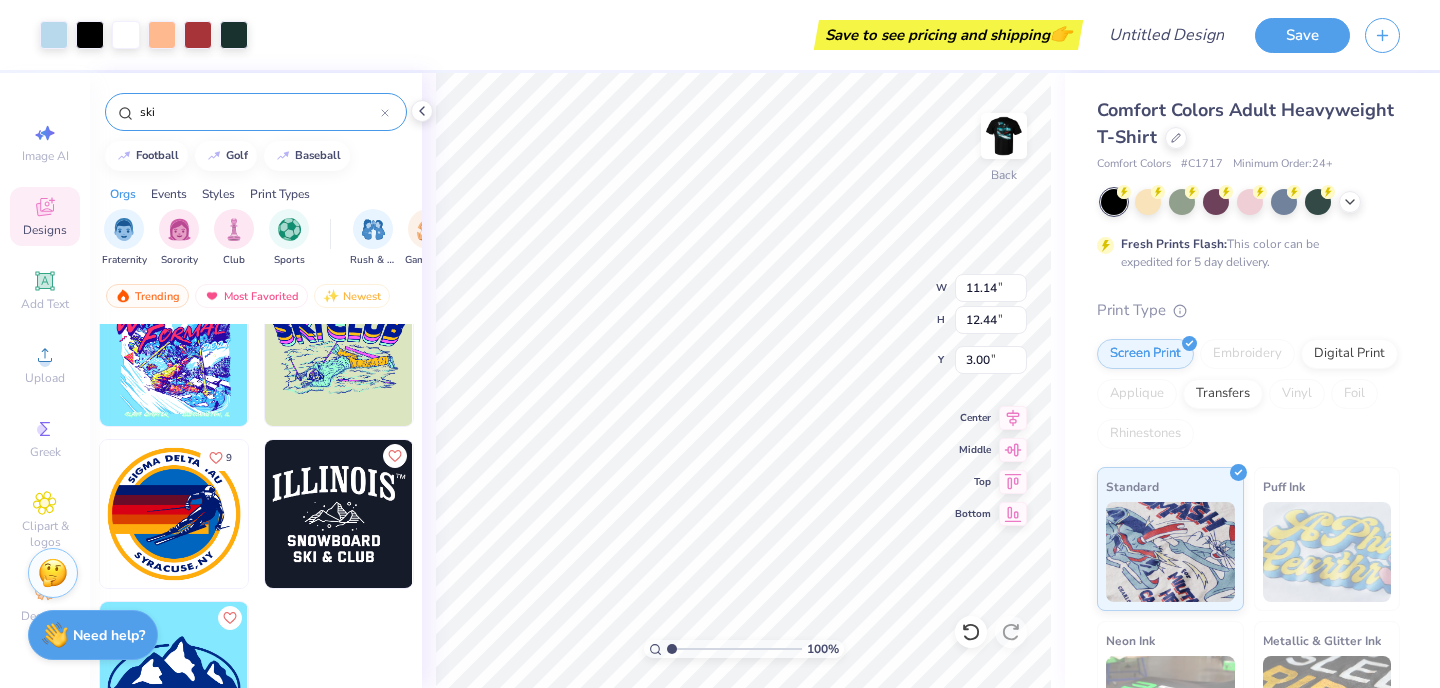 click on "ski" at bounding box center [256, 112] 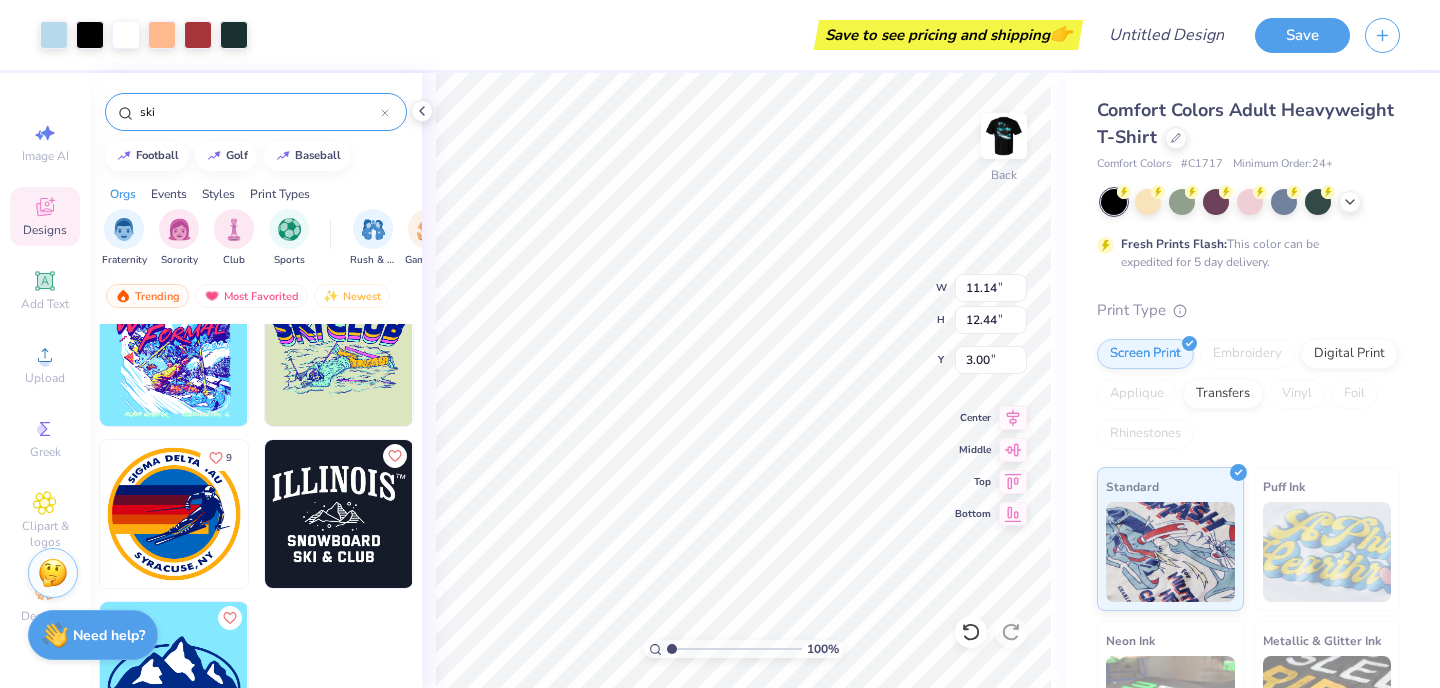click on "ski" at bounding box center (259, 112) 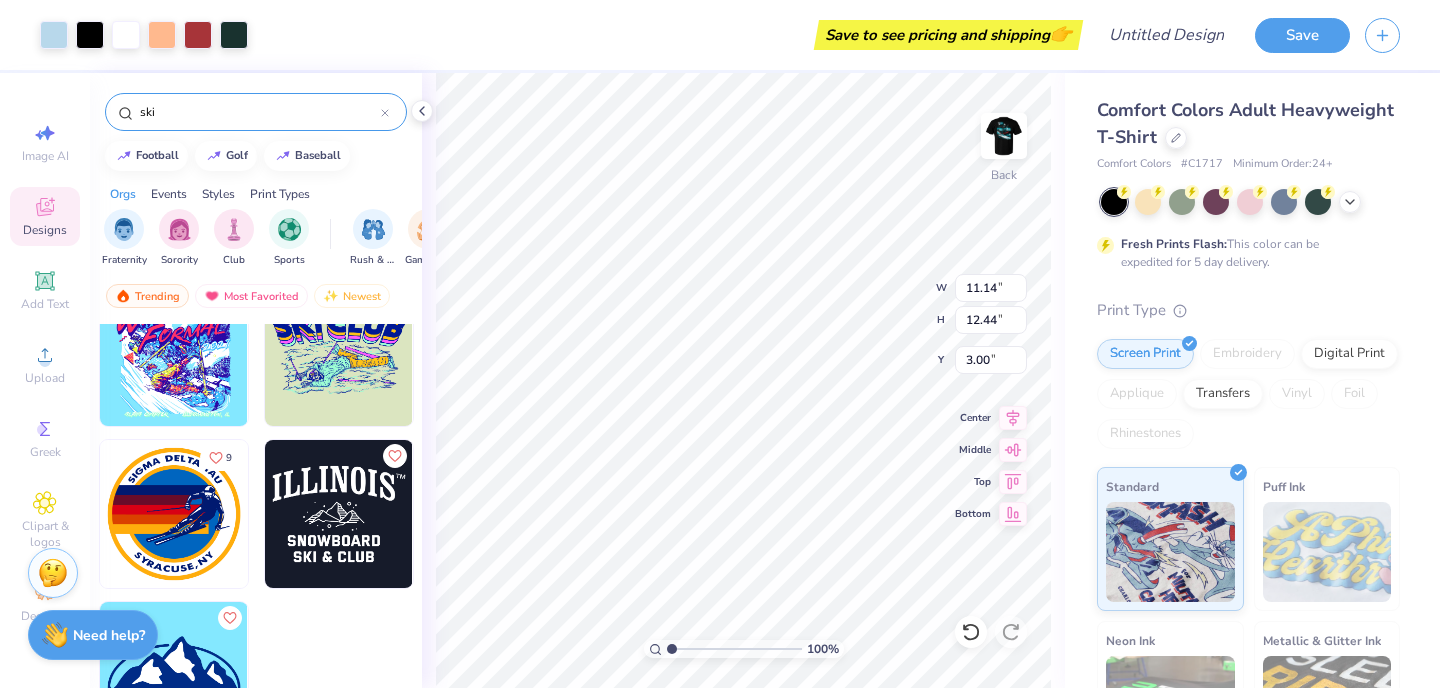 click on "ski" at bounding box center (259, 112) 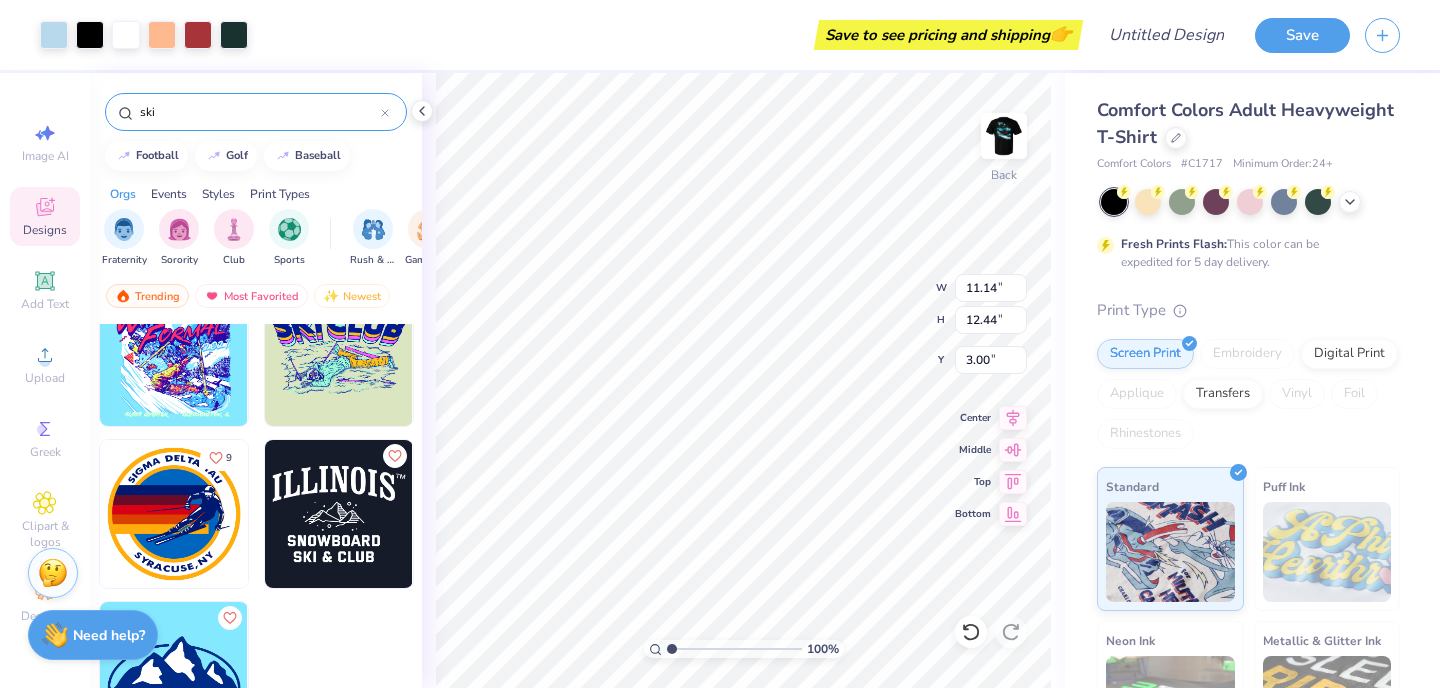click on "ski" at bounding box center [259, 112] 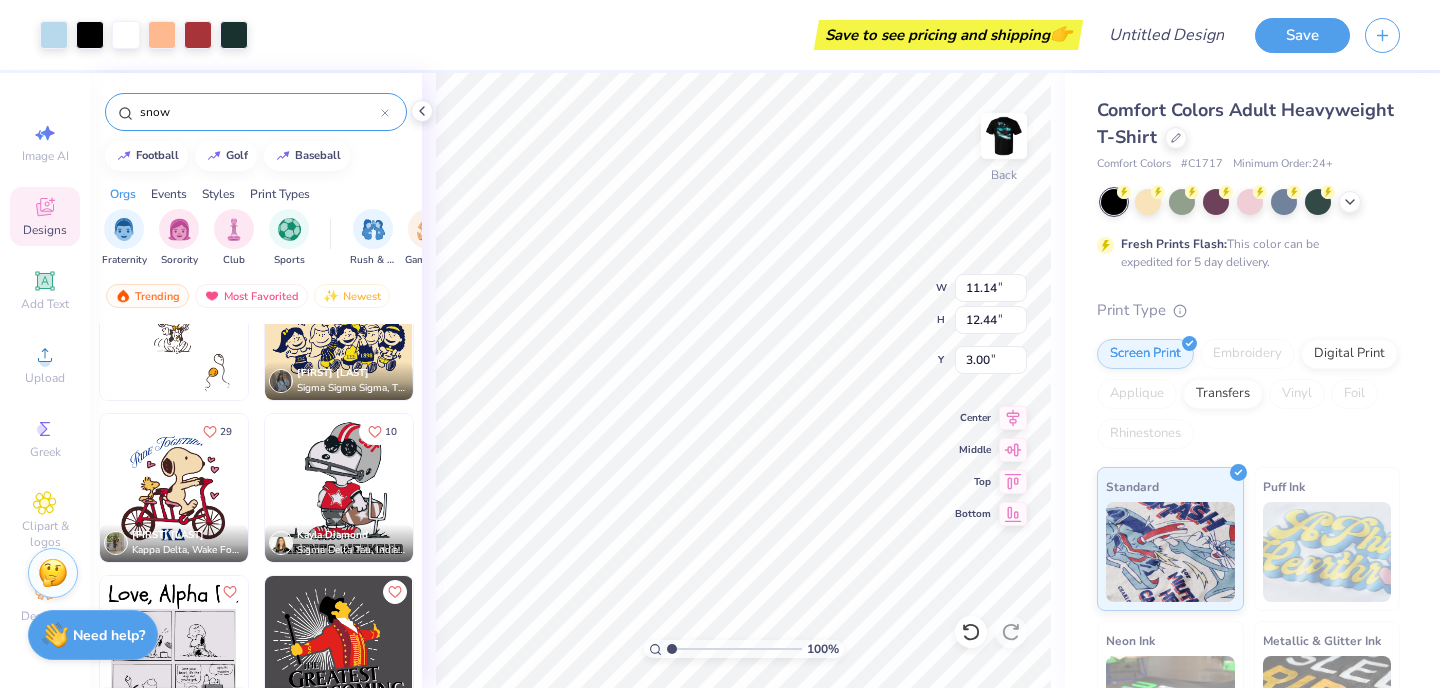 scroll, scrollTop: 5555, scrollLeft: 0, axis: vertical 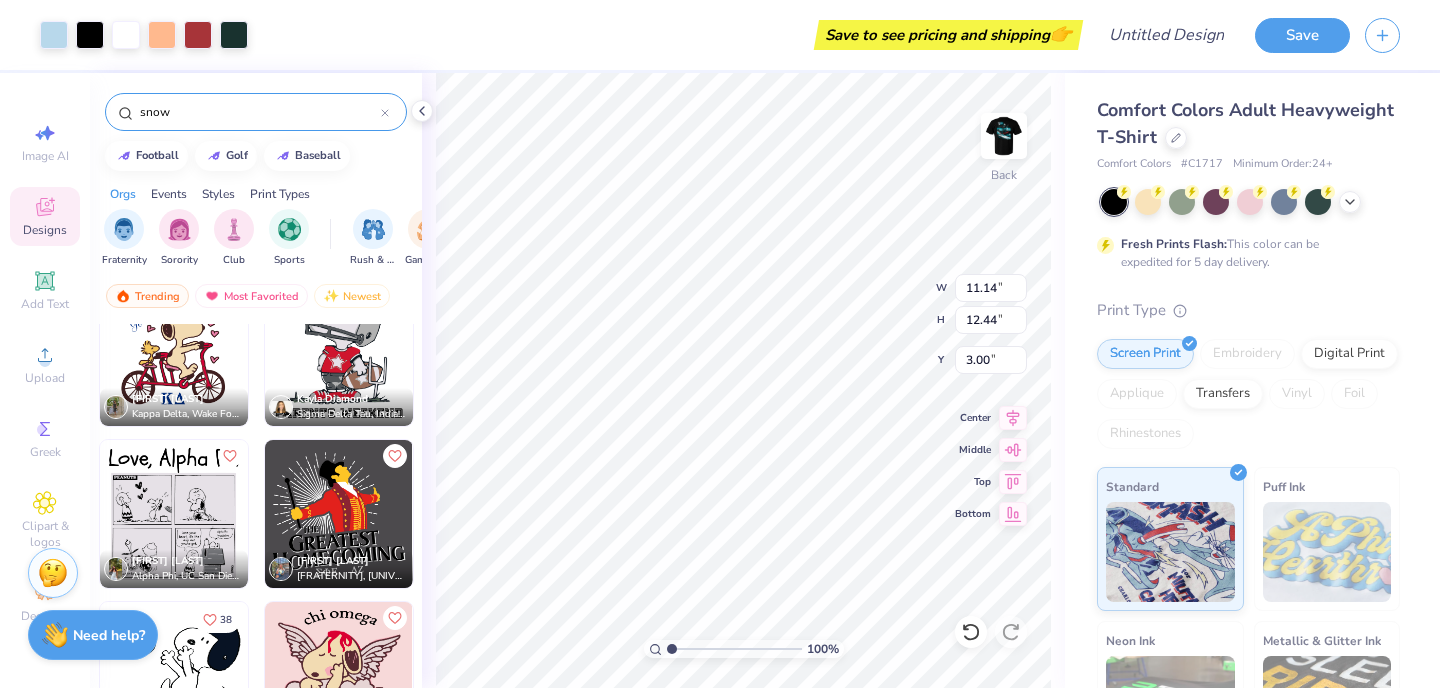 type on "snow" 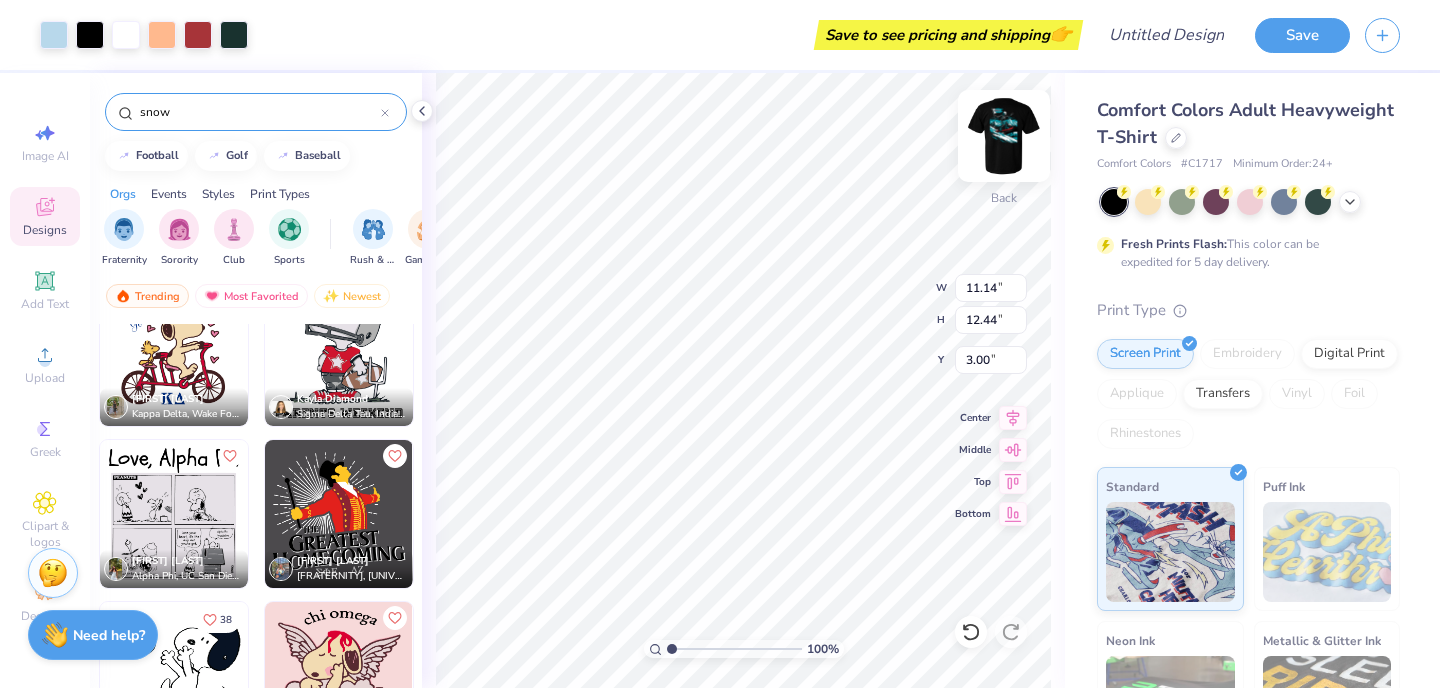 click at bounding box center [1004, 136] 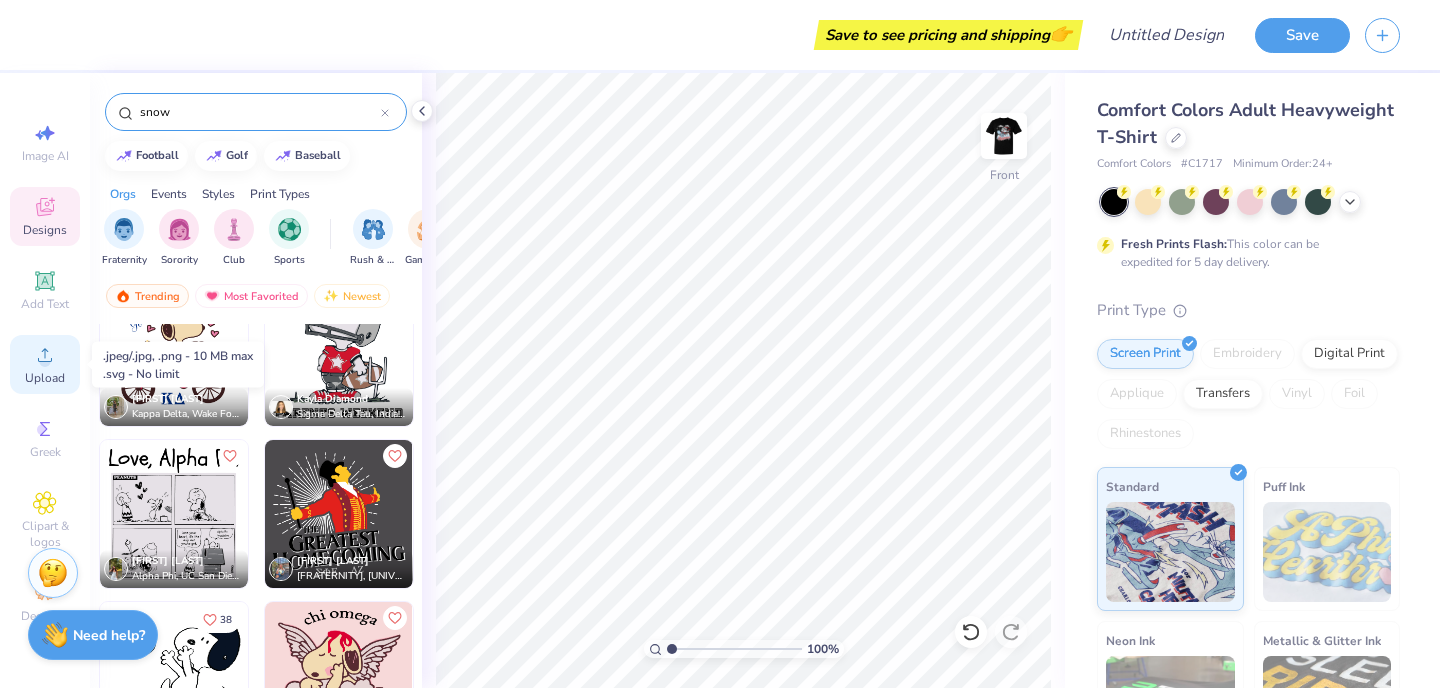 click on "Upload" at bounding box center (45, 378) 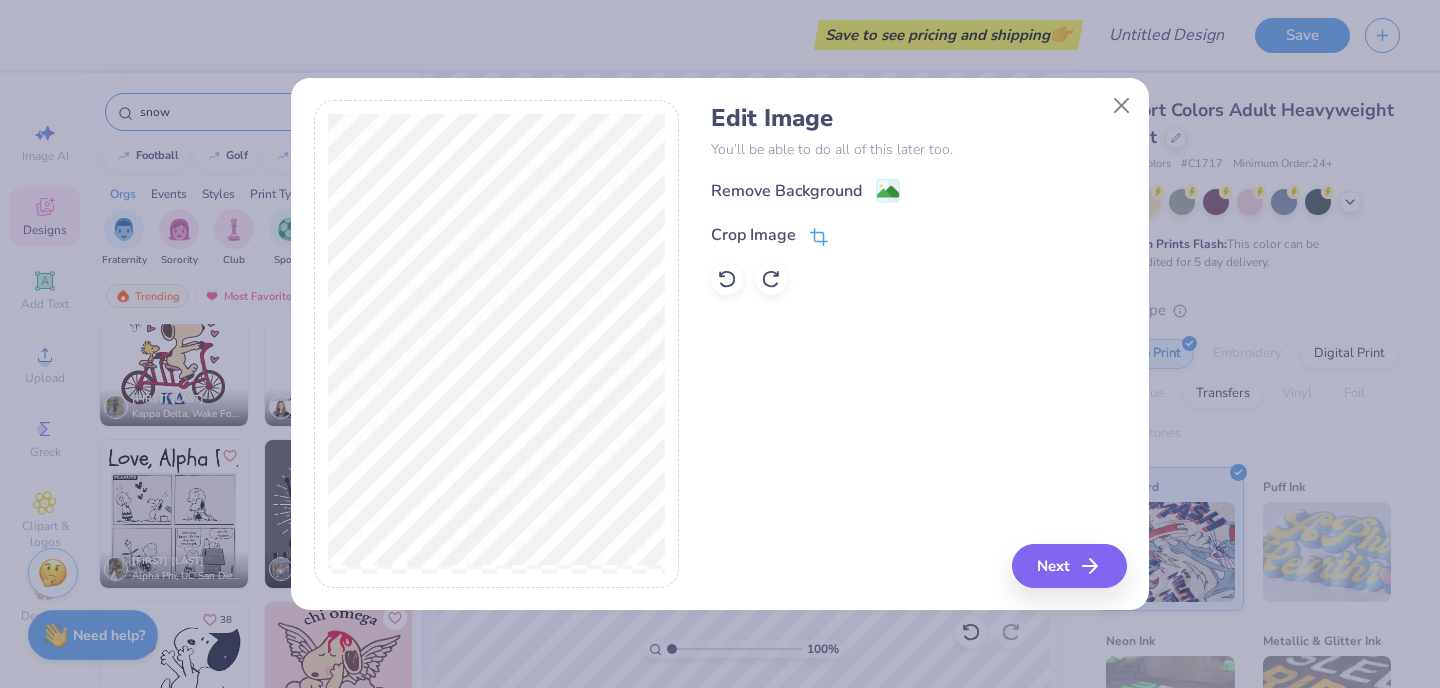 click on "Crop Image" at bounding box center [769, 235] 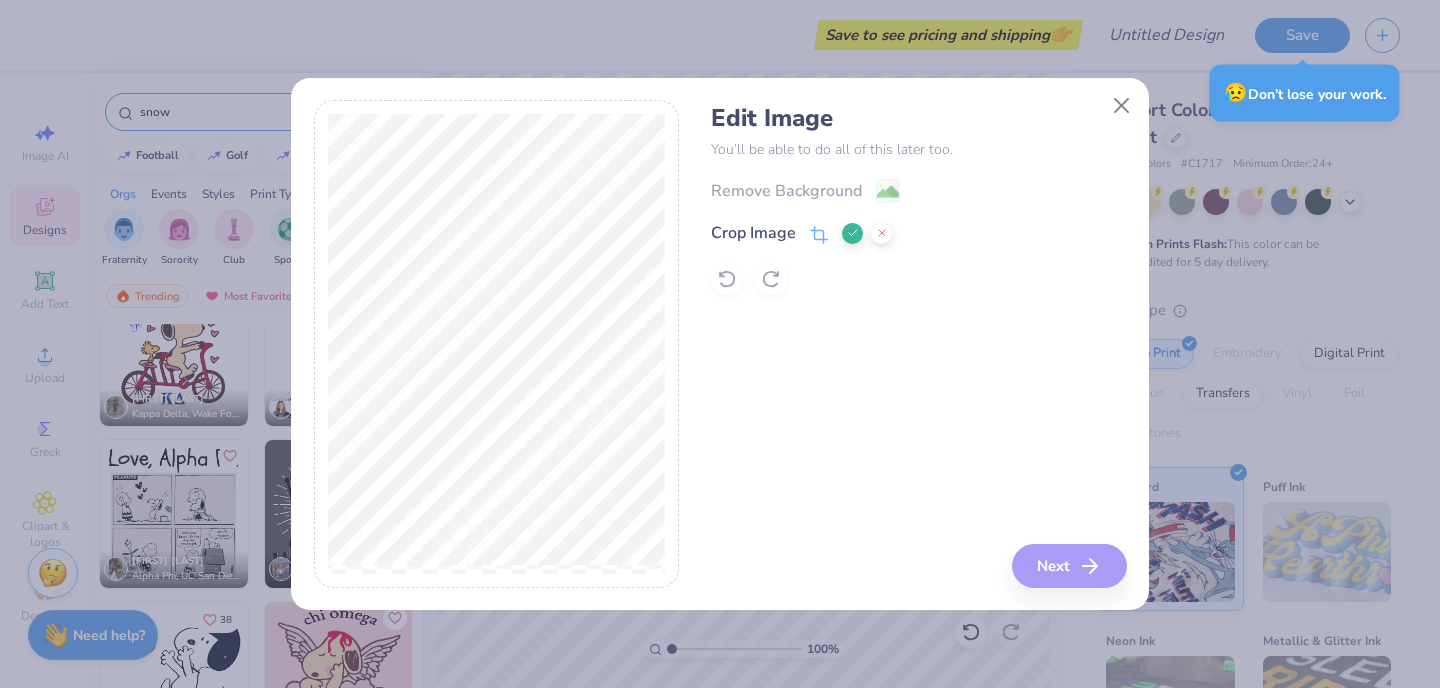 click on "Edit Image You’ll be able to do all of this later too. Remove Background Crop Image Next" at bounding box center [720, 344] 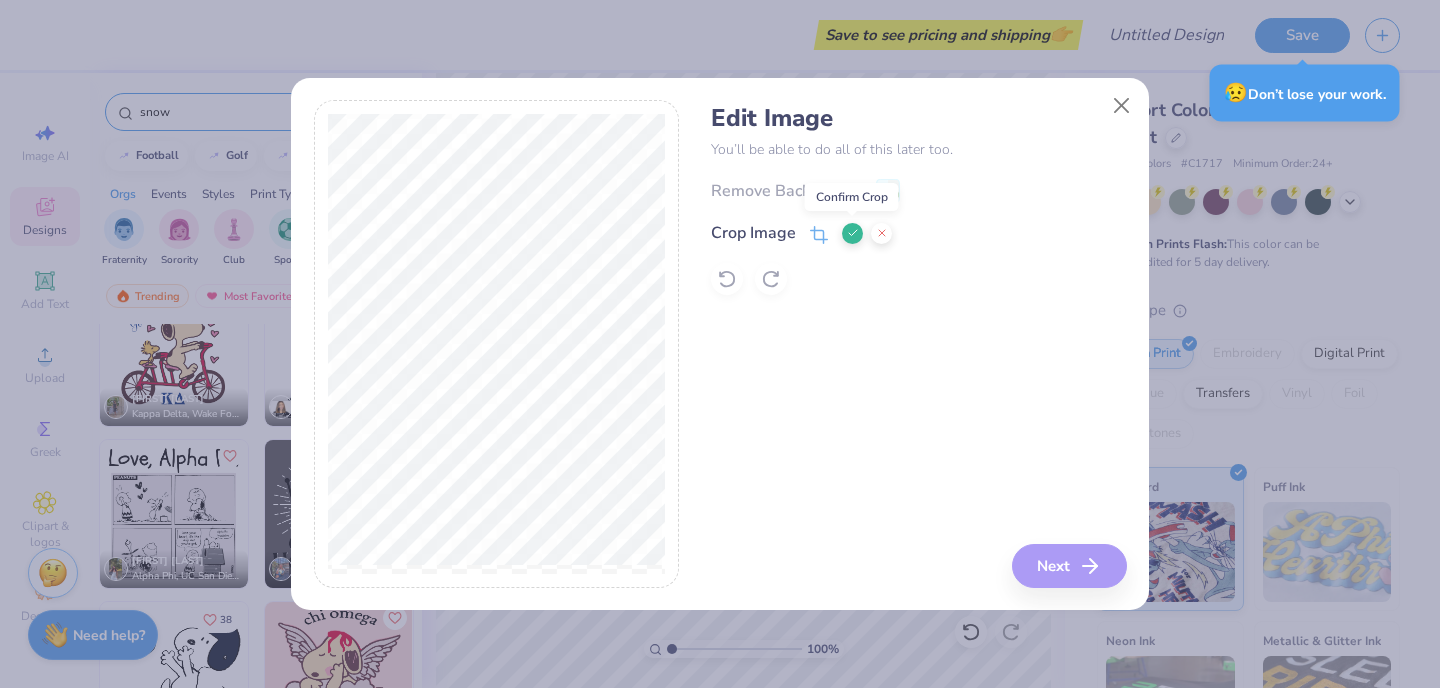 click 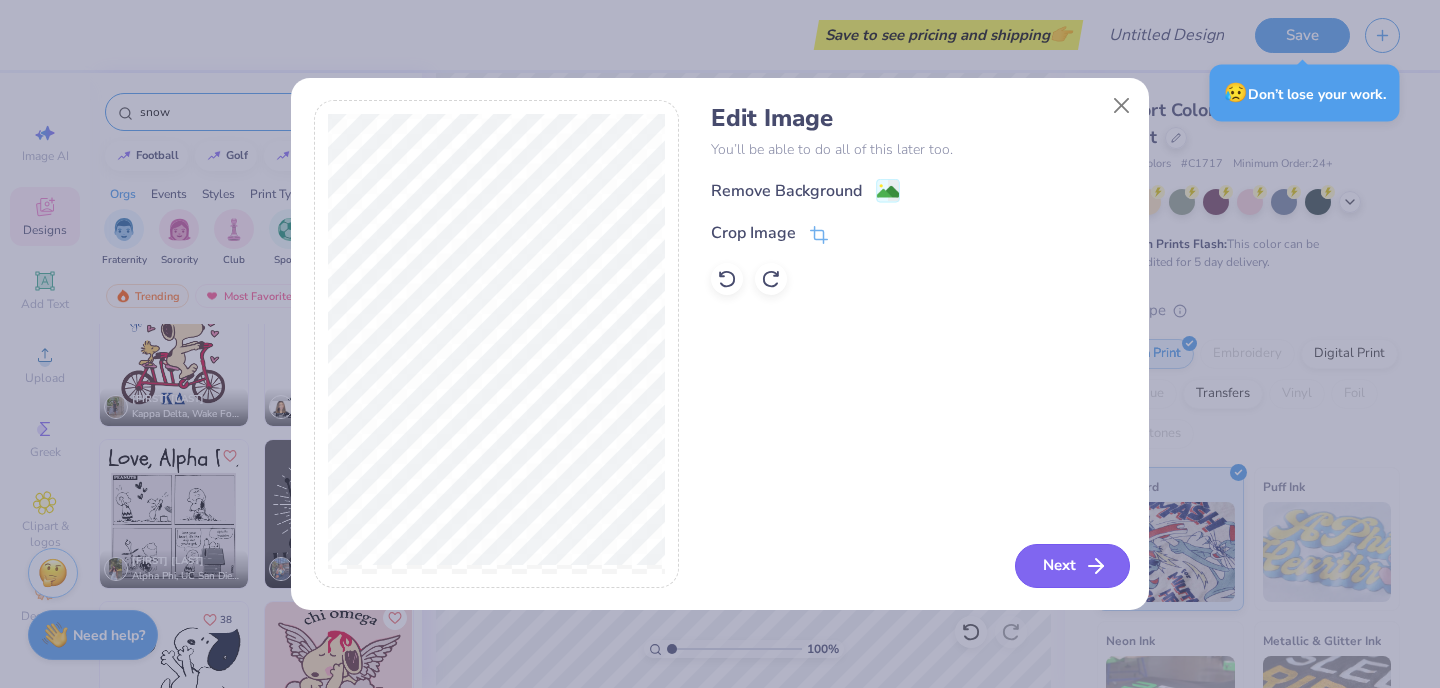 click on "Next" at bounding box center (1072, 566) 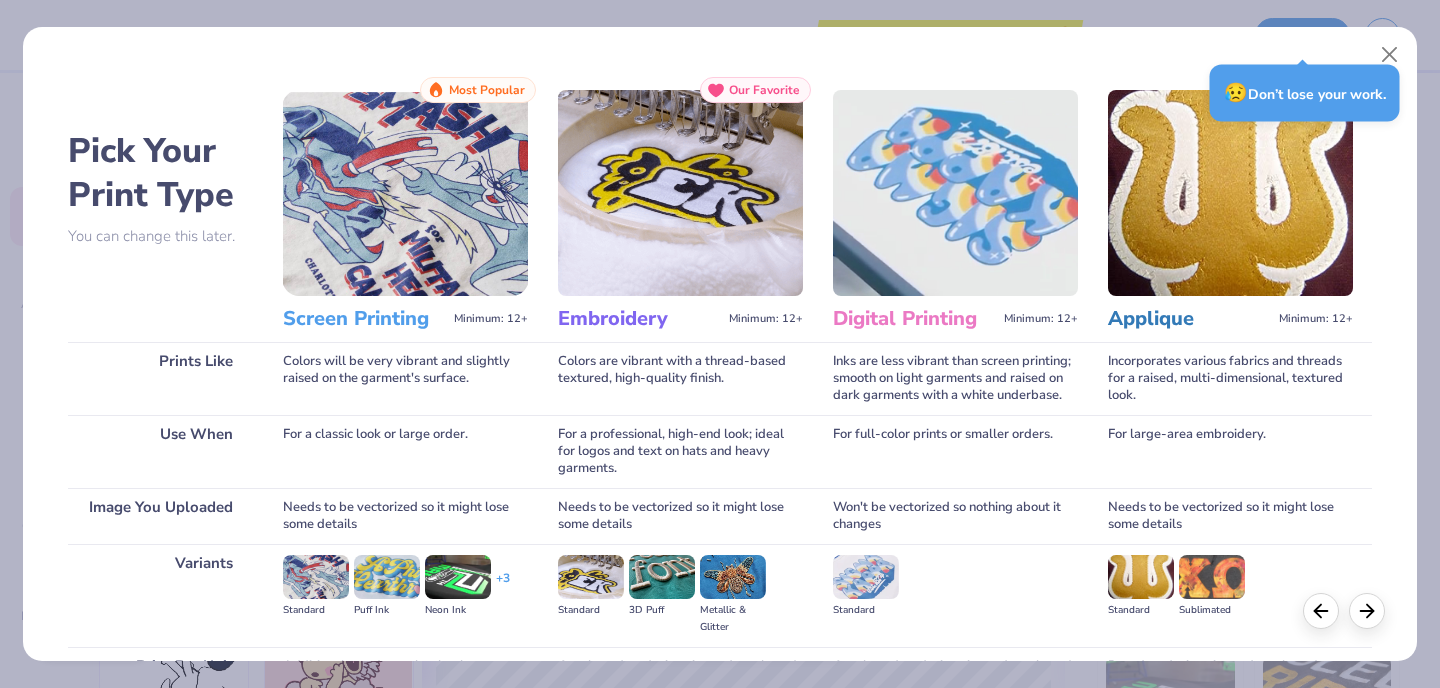 click at bounding box center [405, 193] 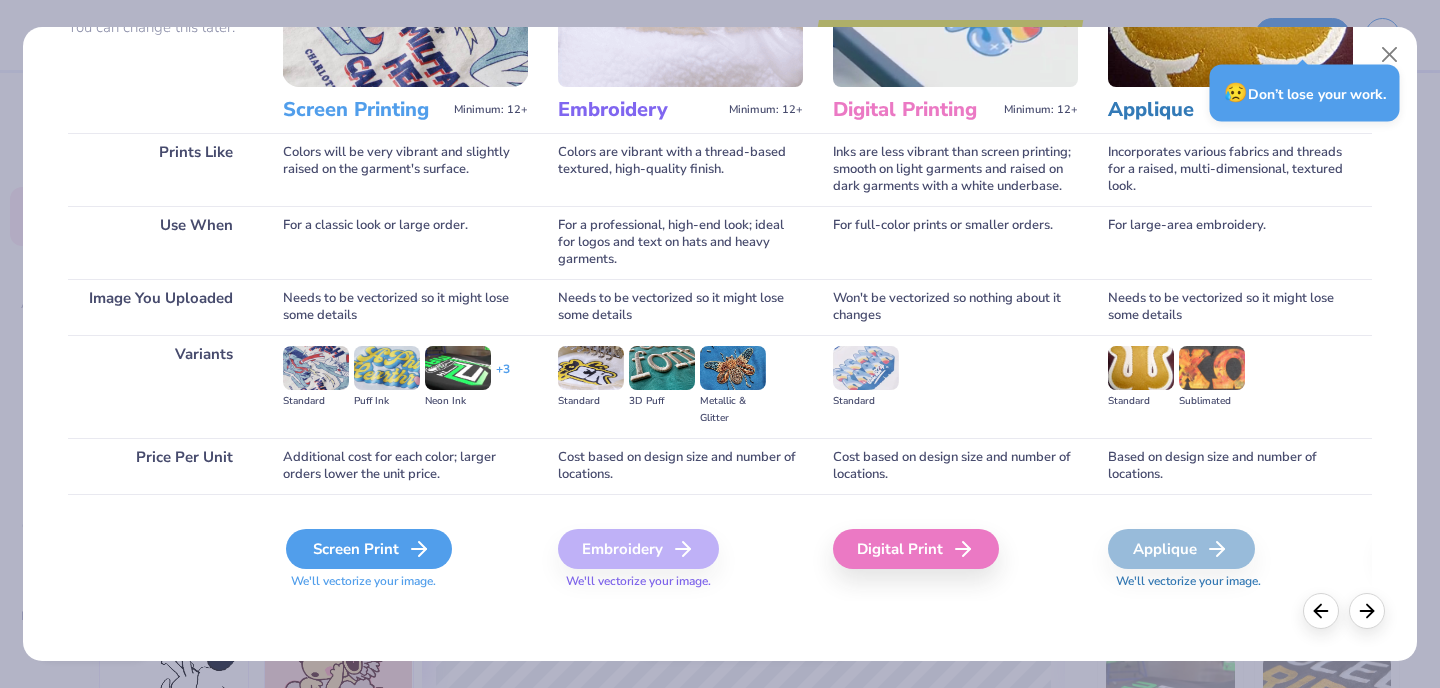 click on "Screen Print" at bounding box center [369, 549] 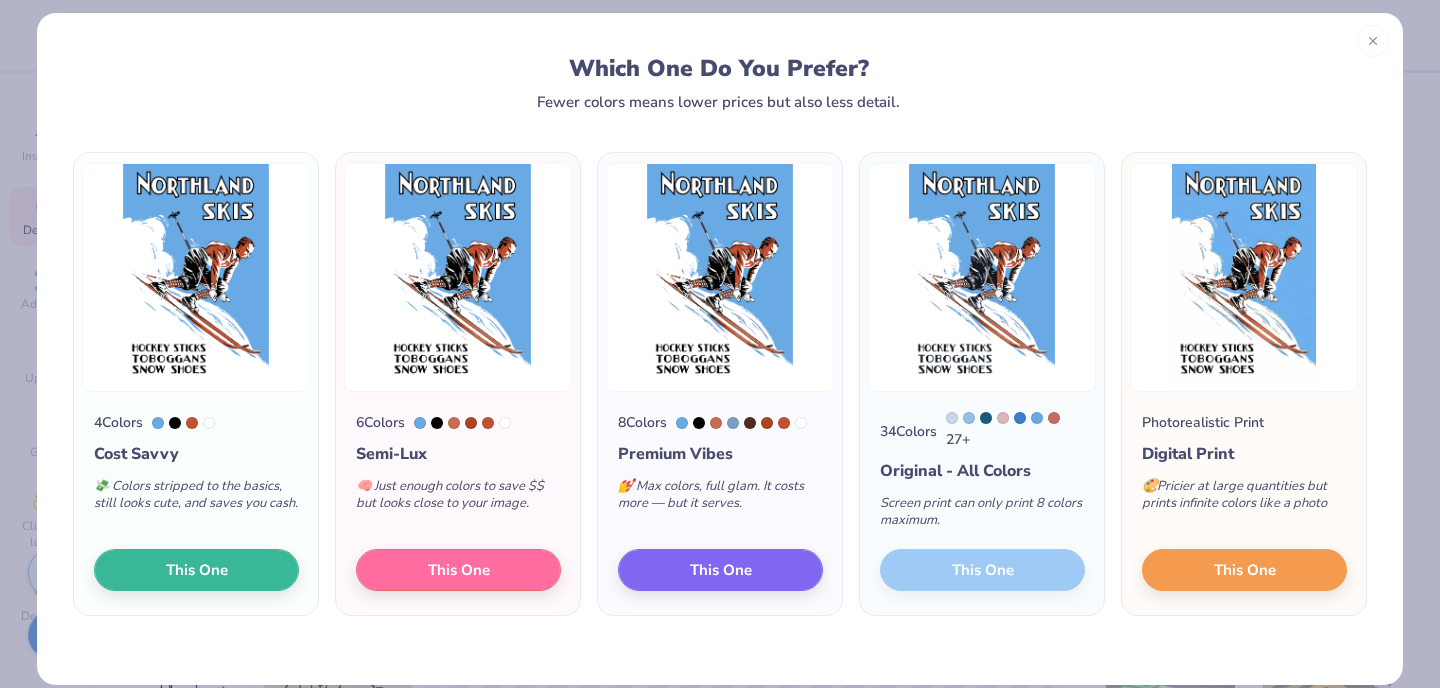scroll, scrollTop: 16, scrollLeft: 0, axis: vertical 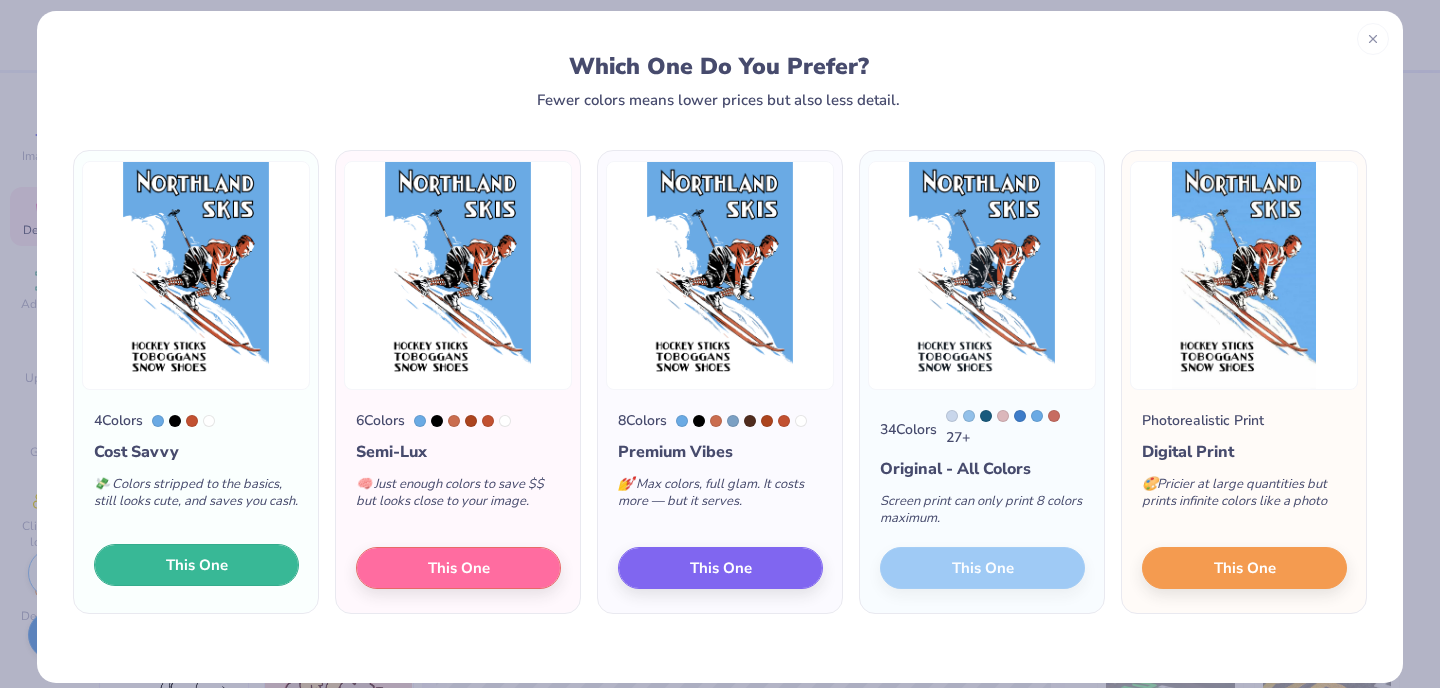 click on "This One" at bounding box center [197, 565] 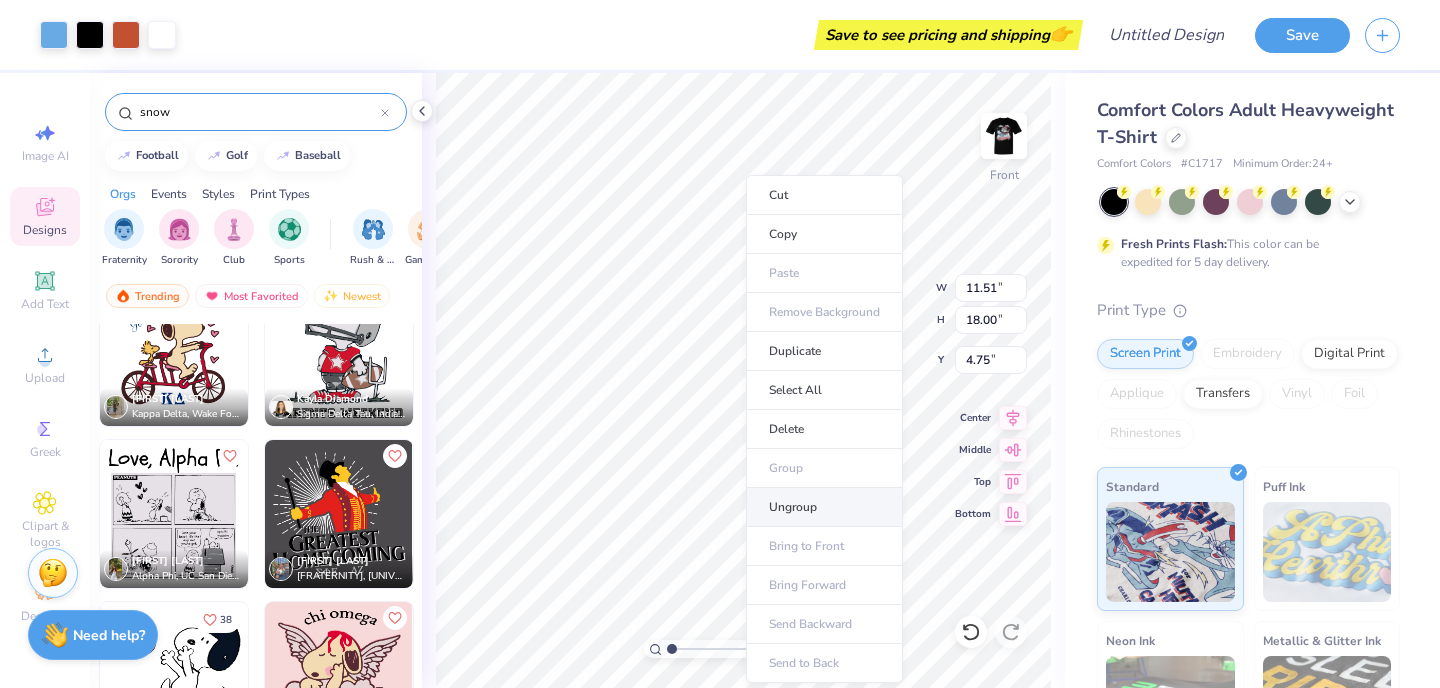 click on "Ungroup" at bounding box center [824, 507] 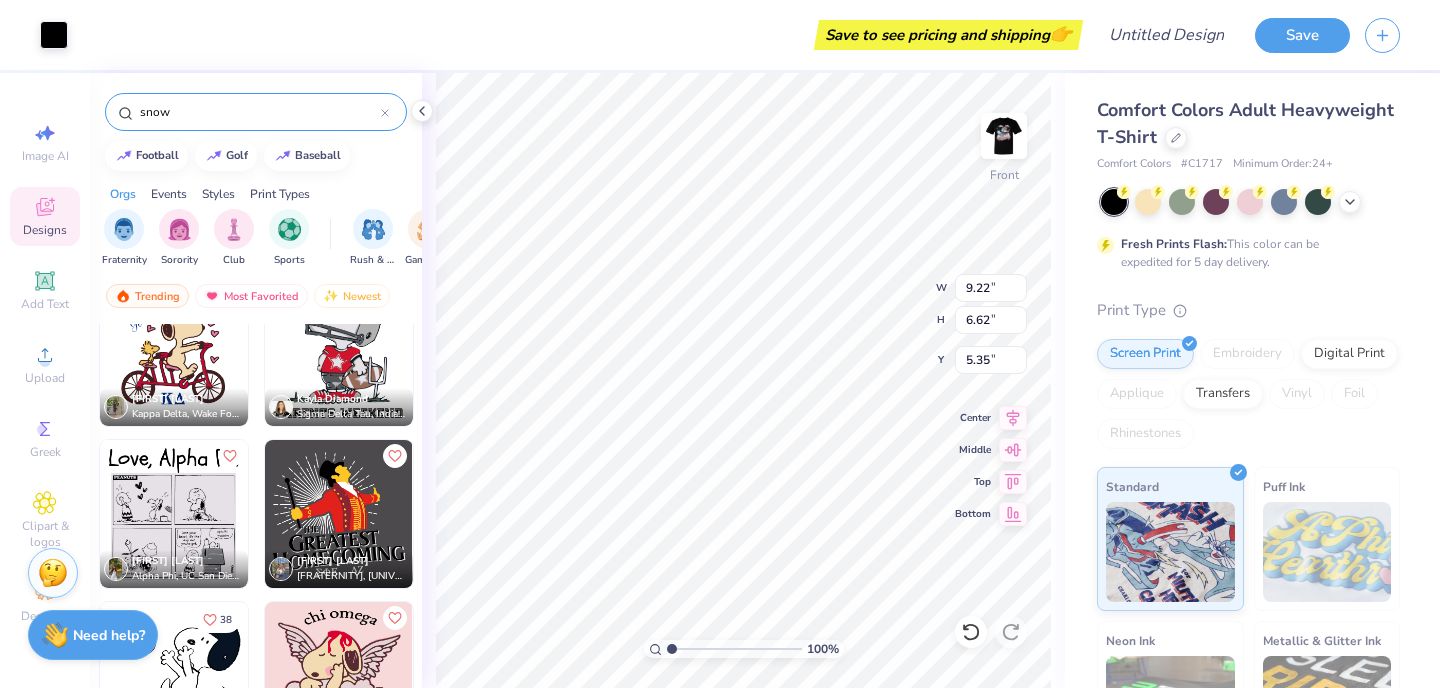 type on "9.22" 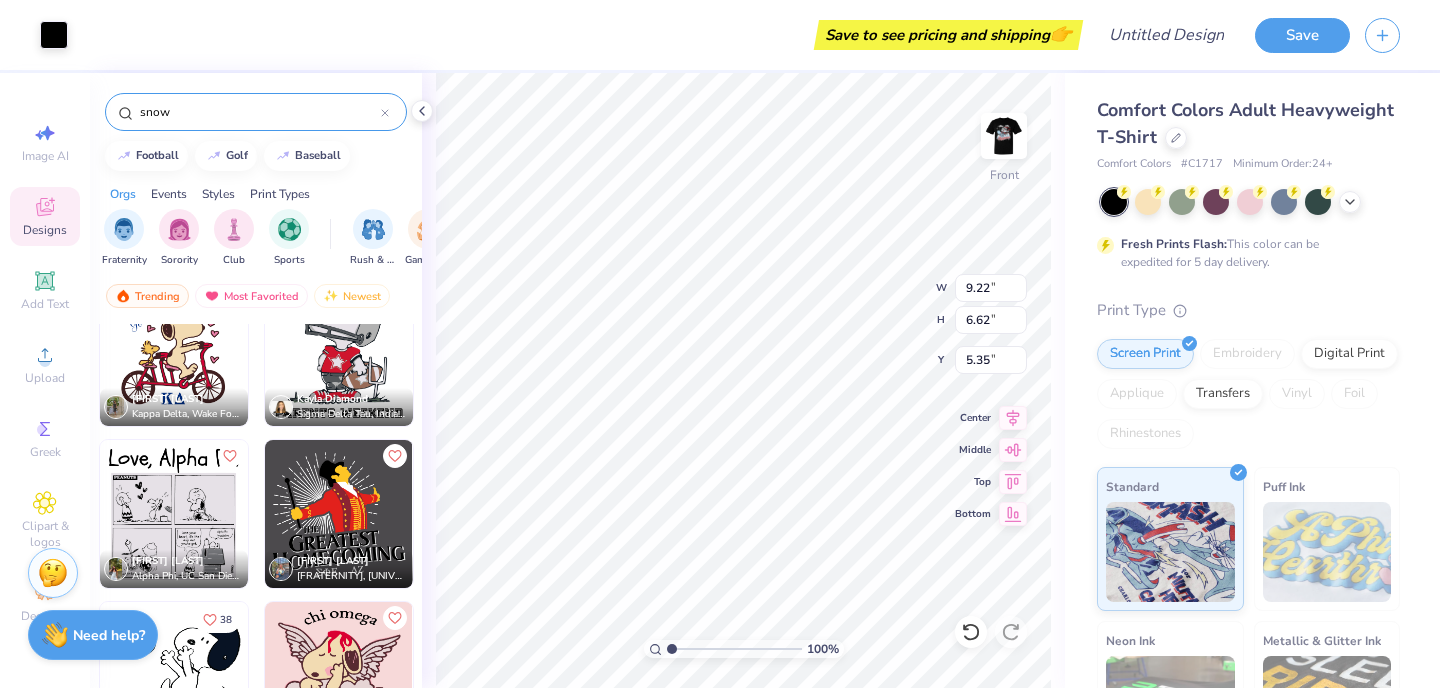 type on "6.62" 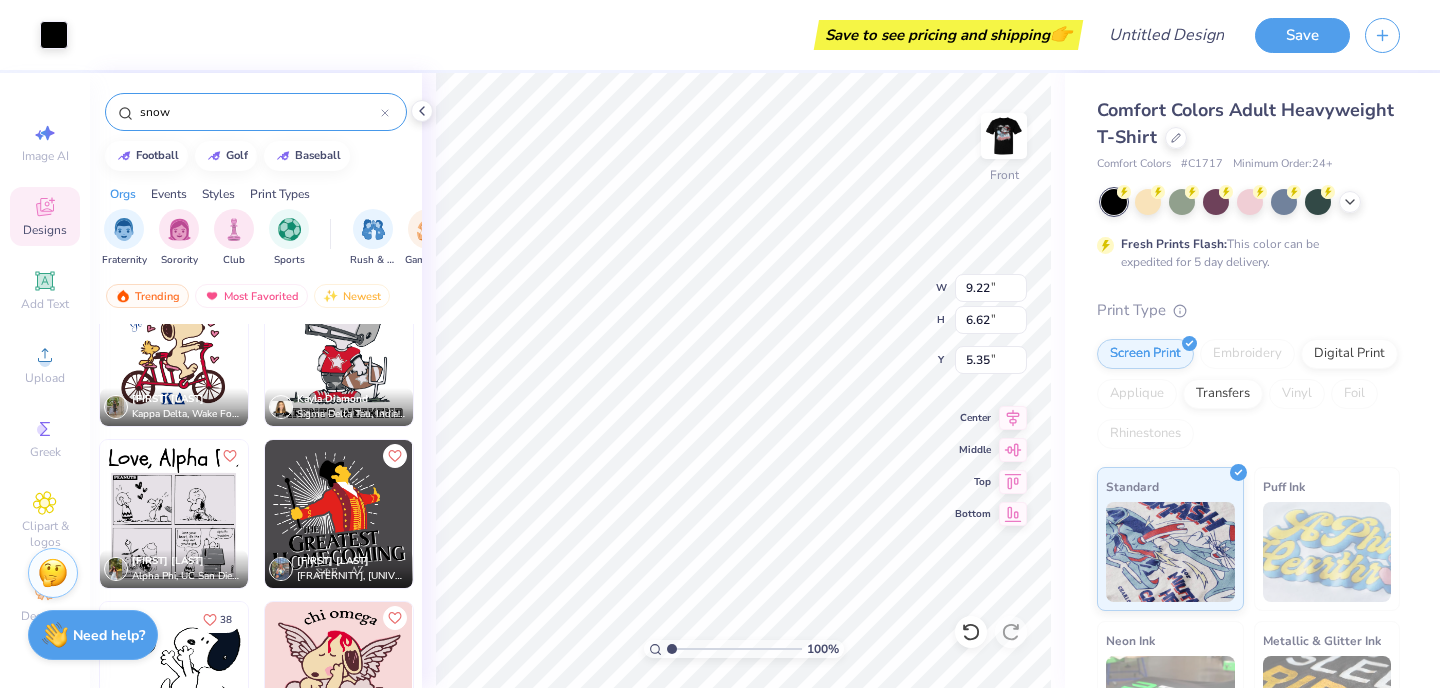 type on "5.35" 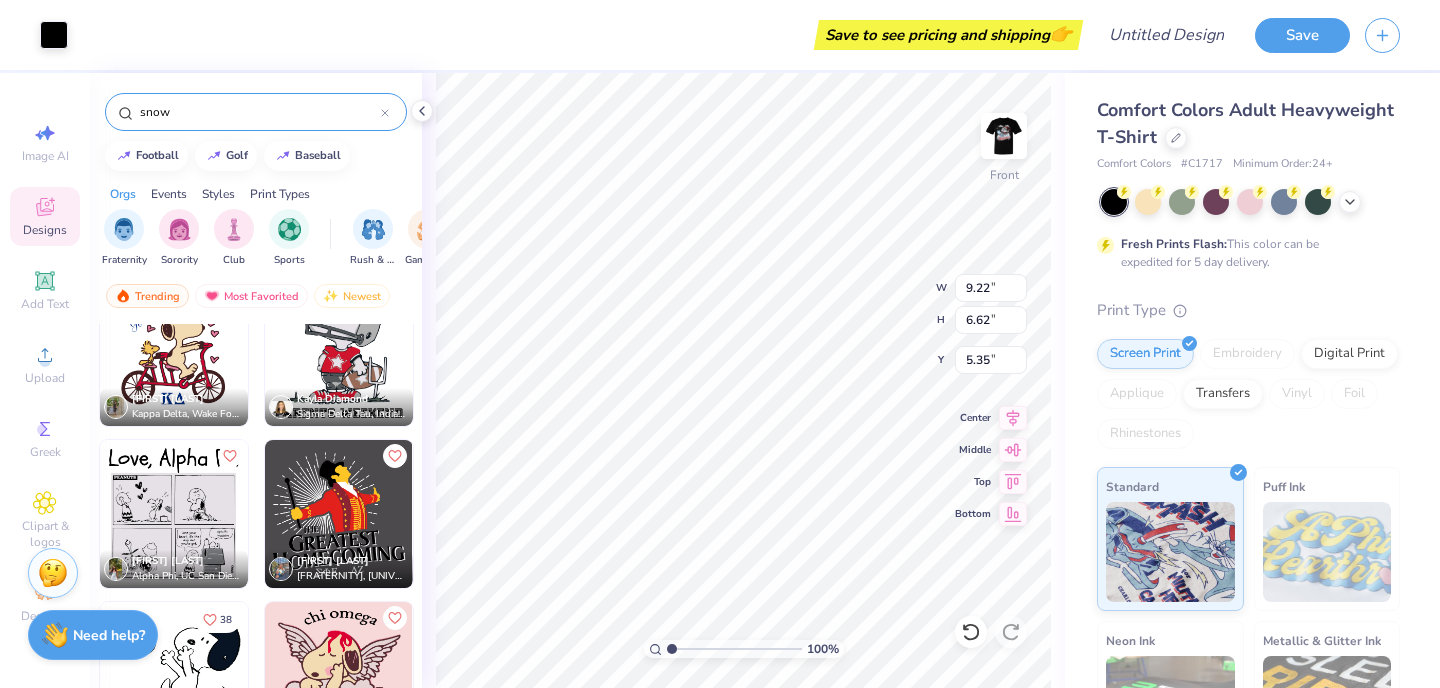 type on "9.02" 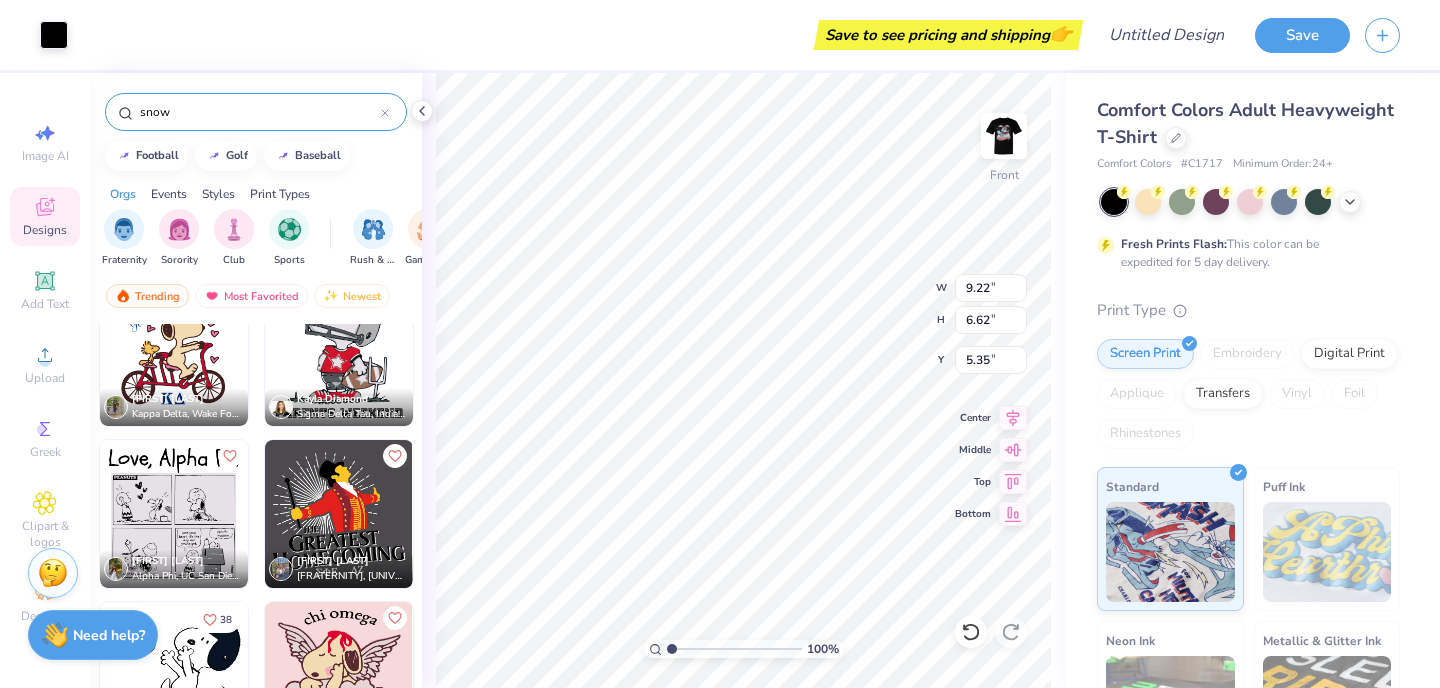 type on "3.78" 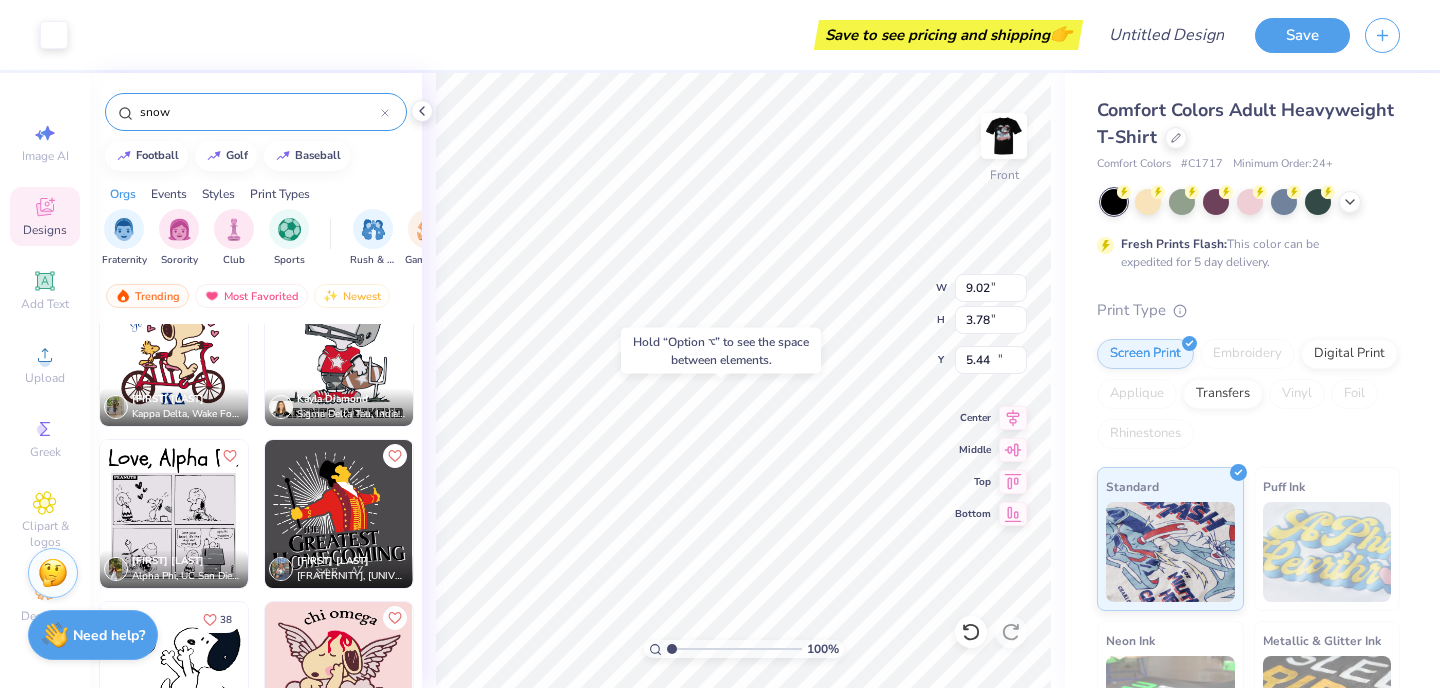 type on "14.68" 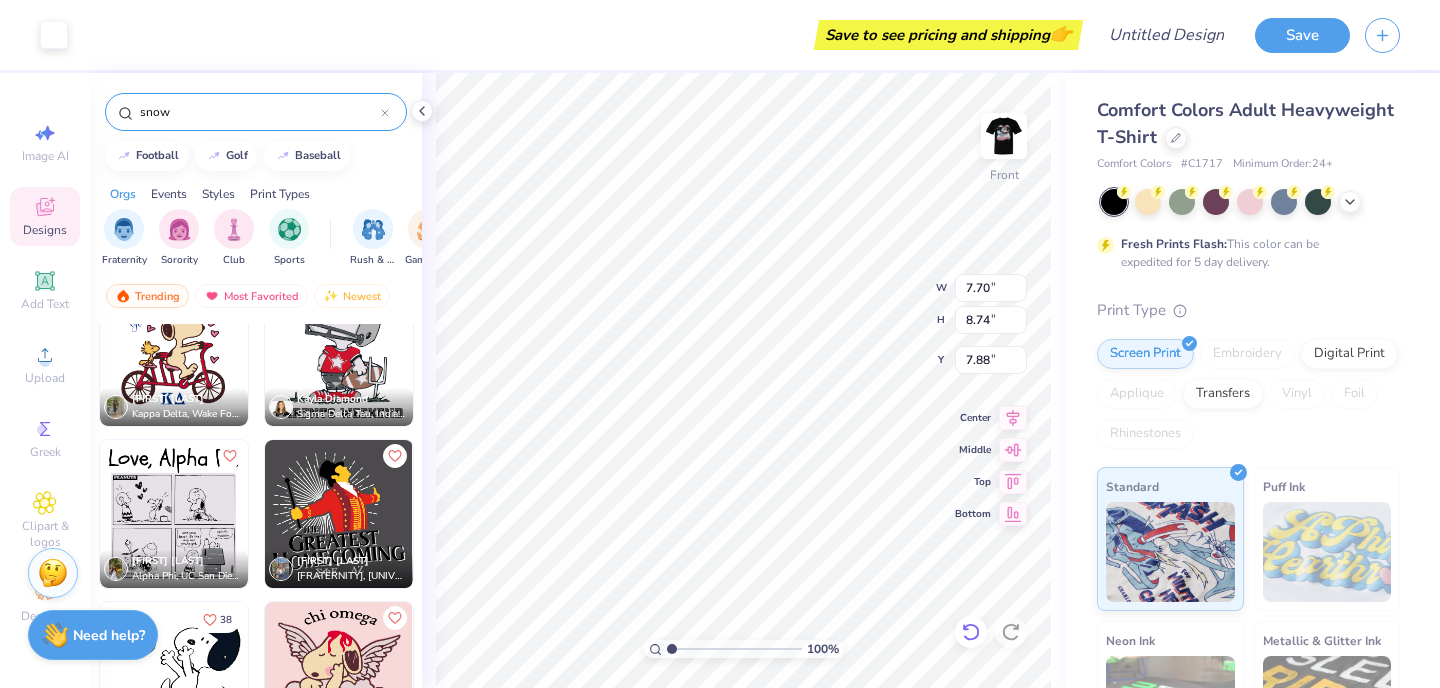 click 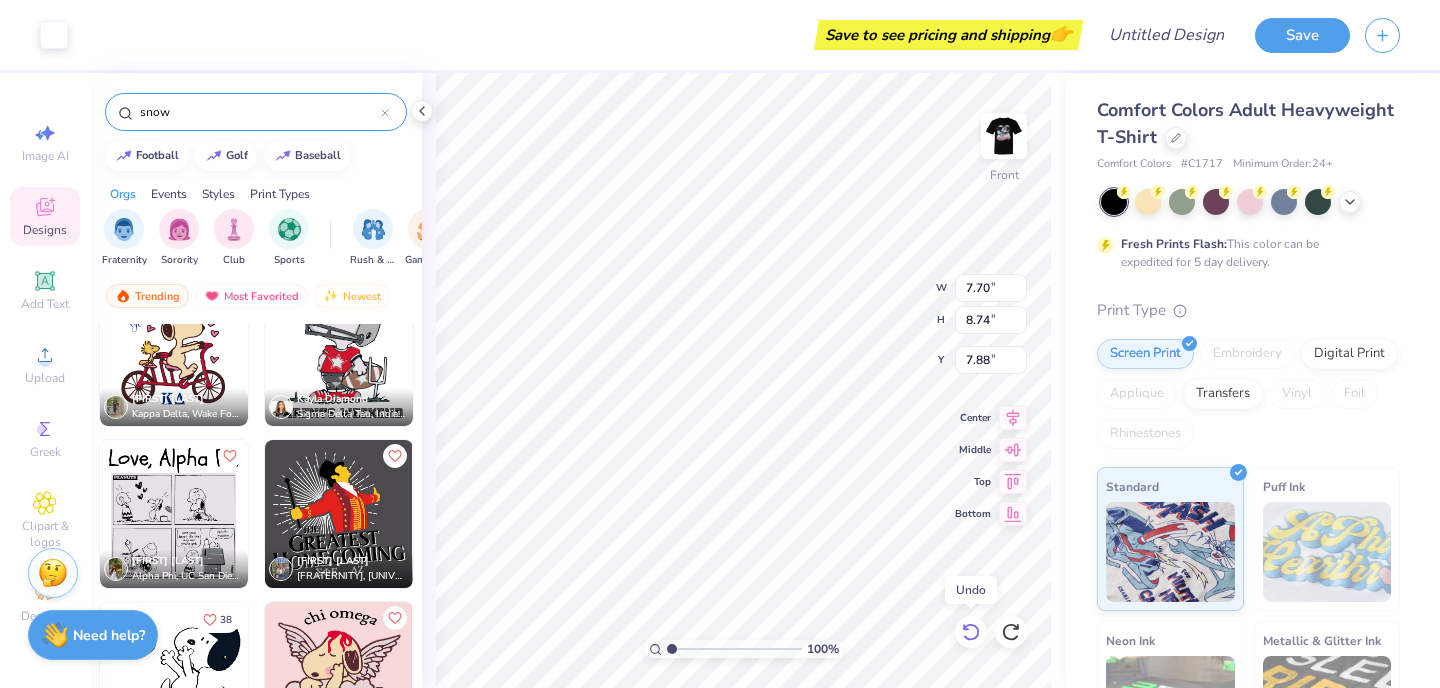 click 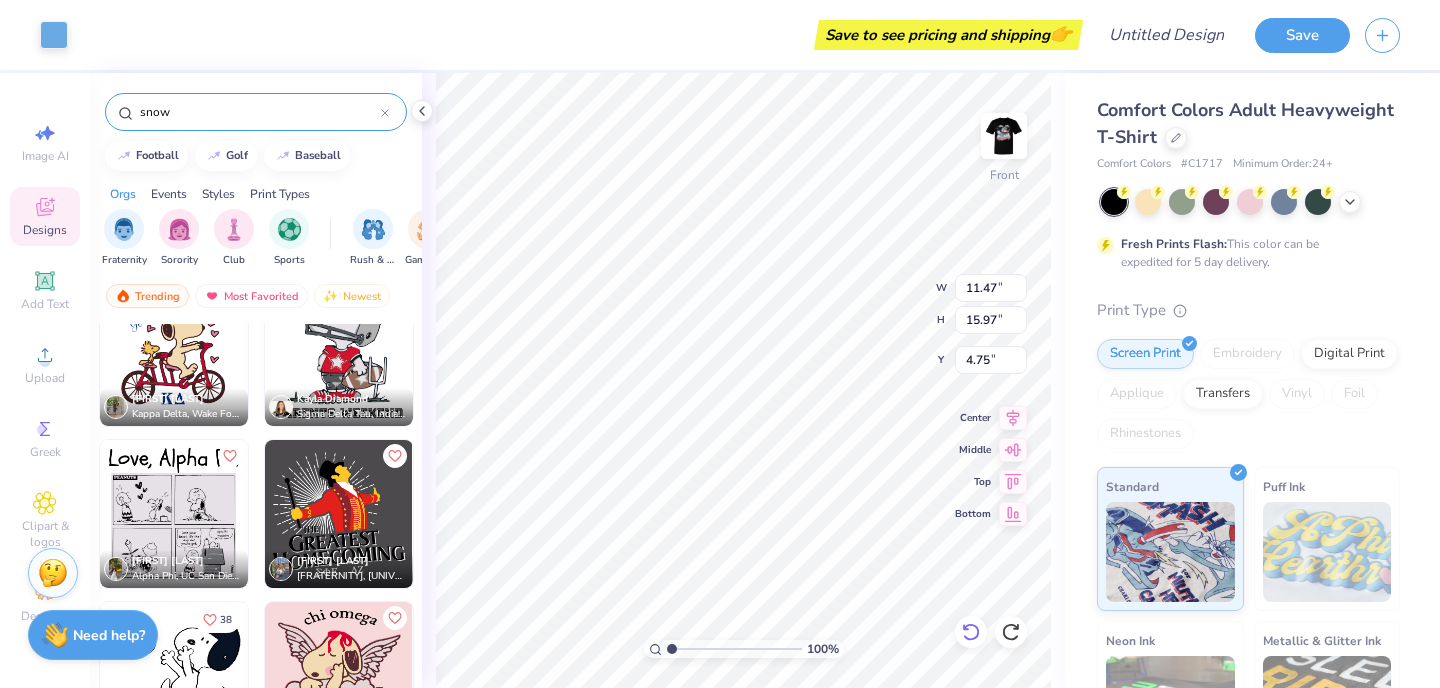 type on "11.47" 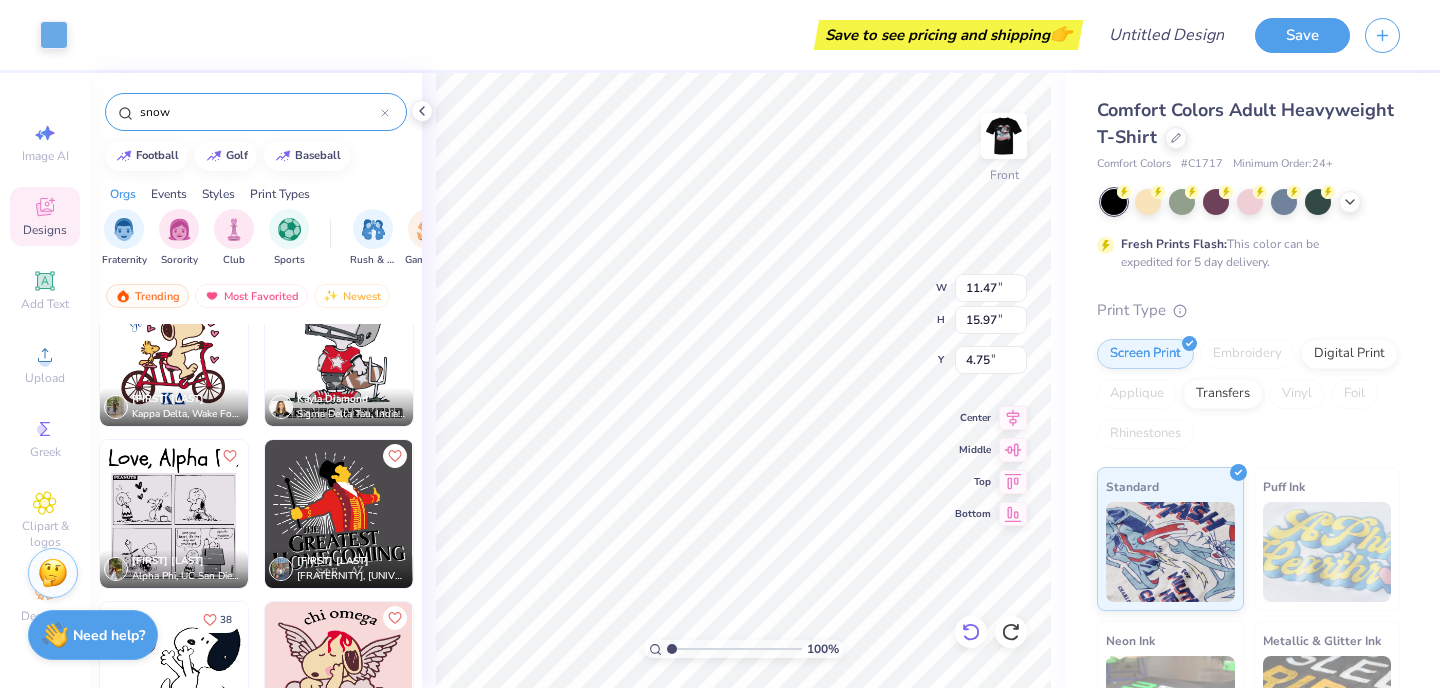 type on "15.97" 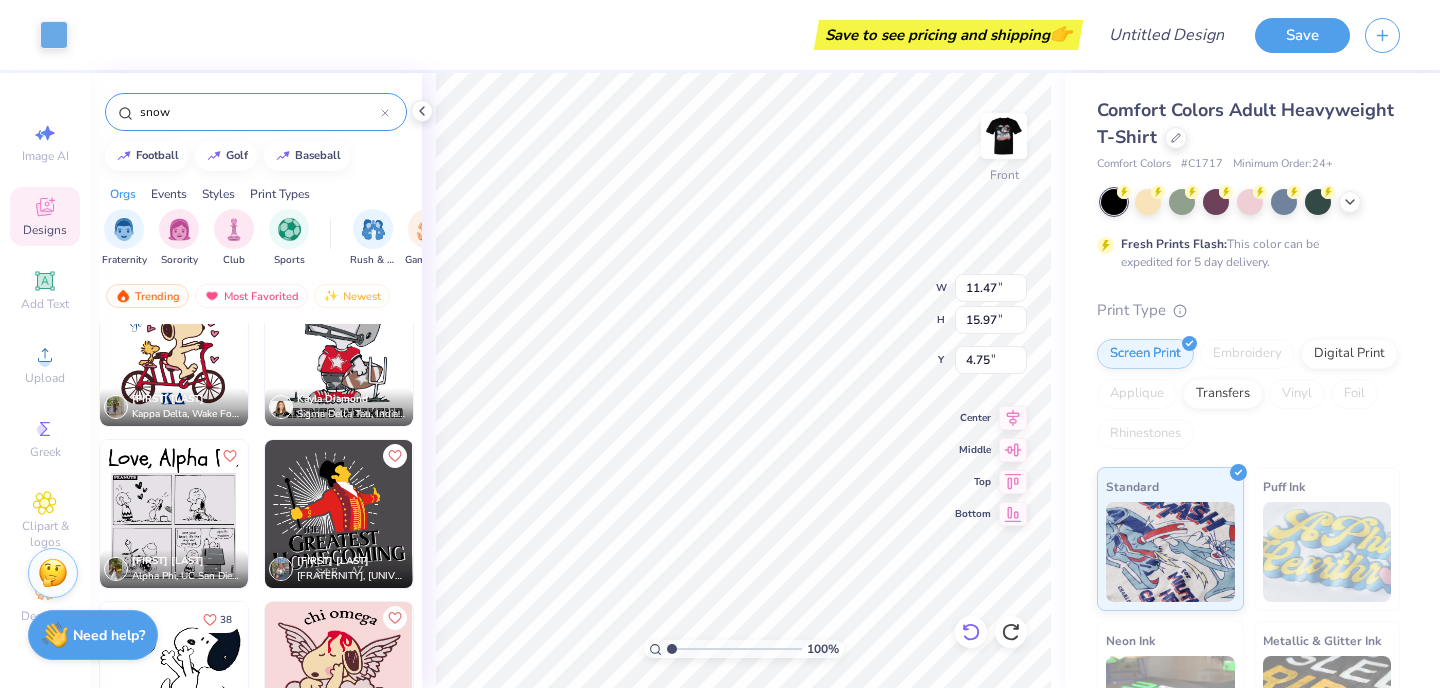 type on "4.75" 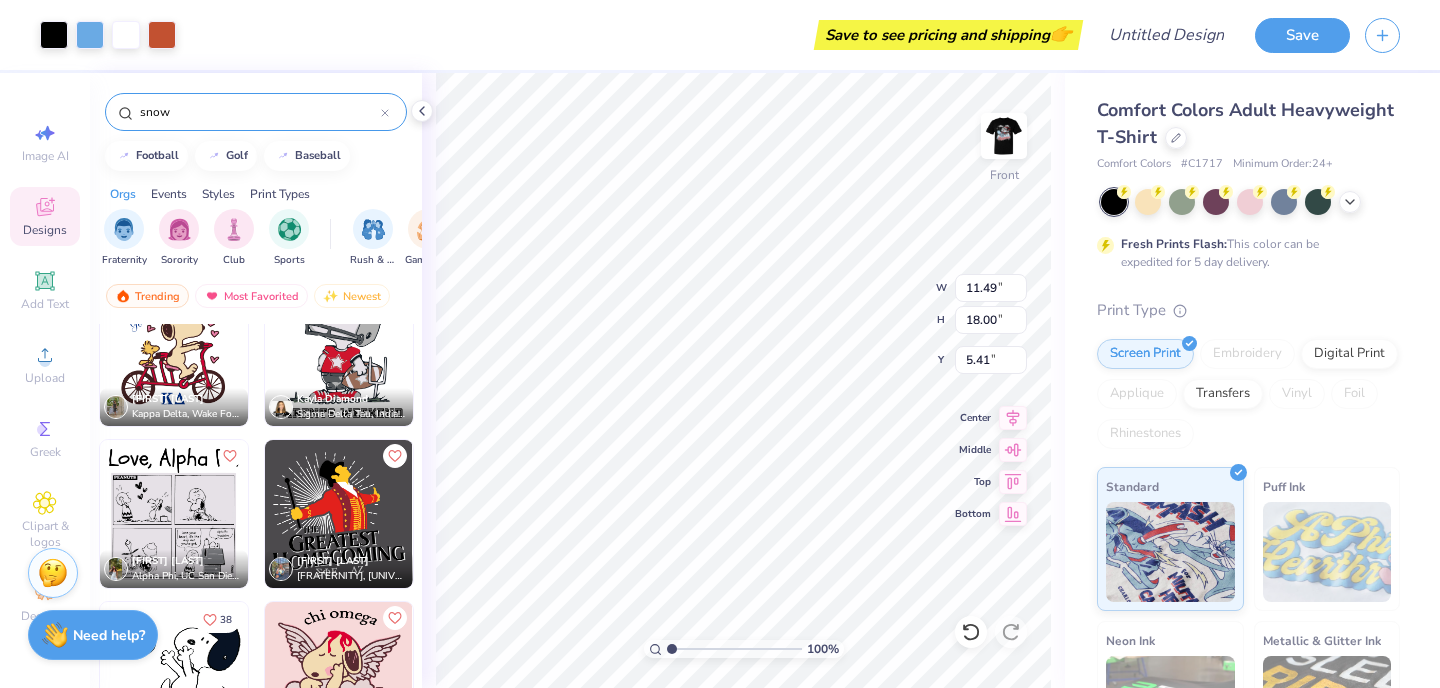type on "5.41" 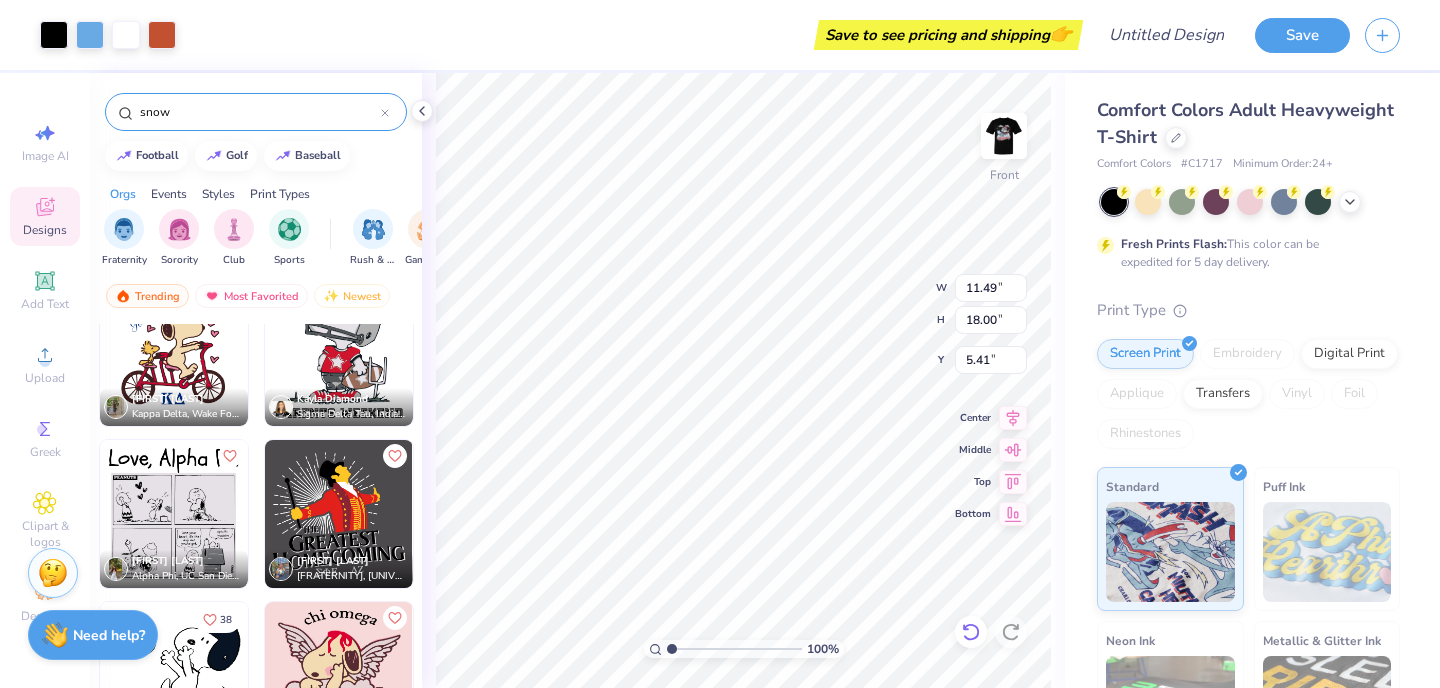 click 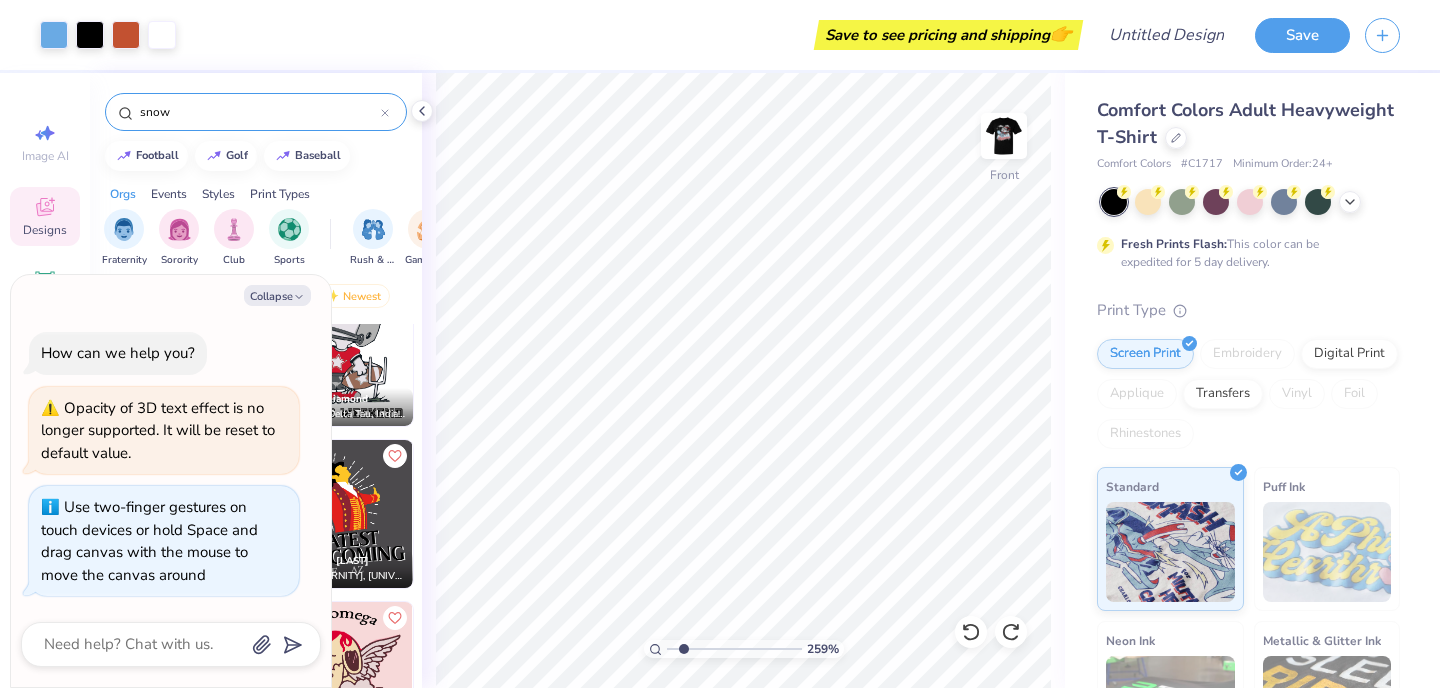 type on "2.59" 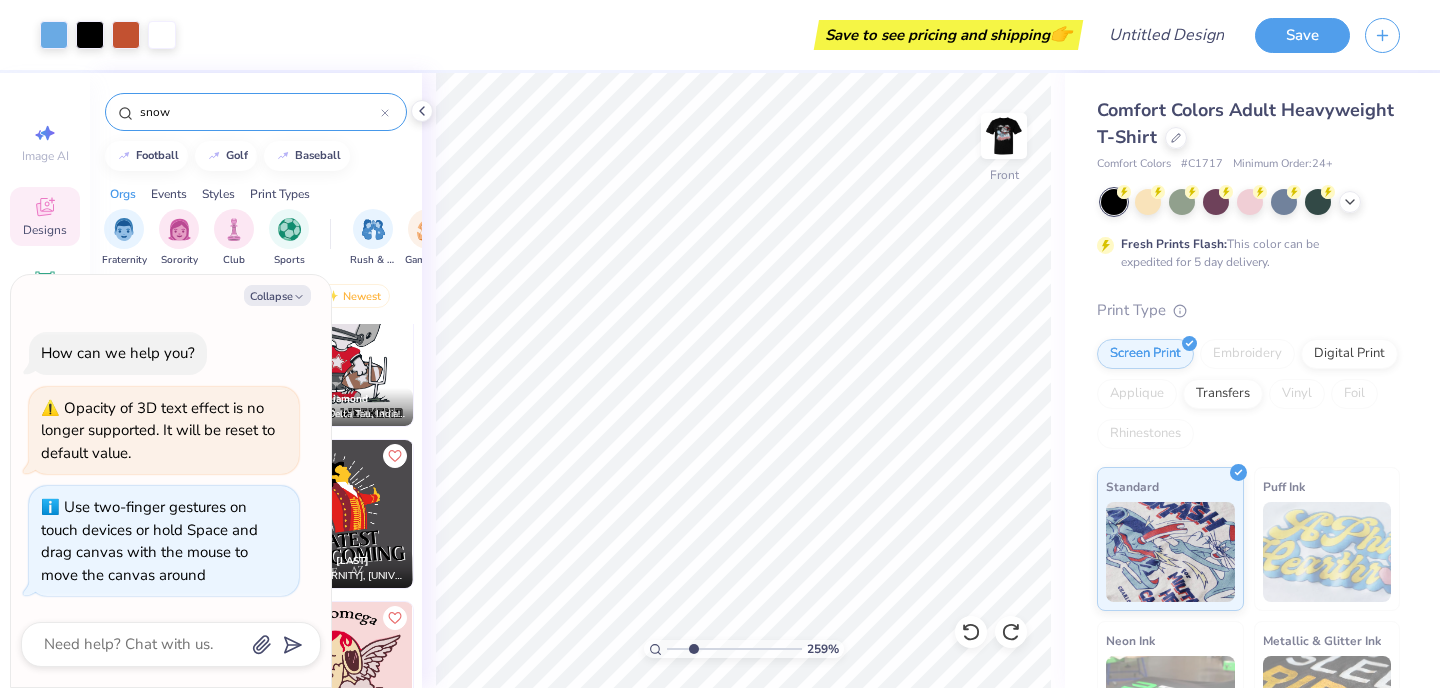 type on "x" 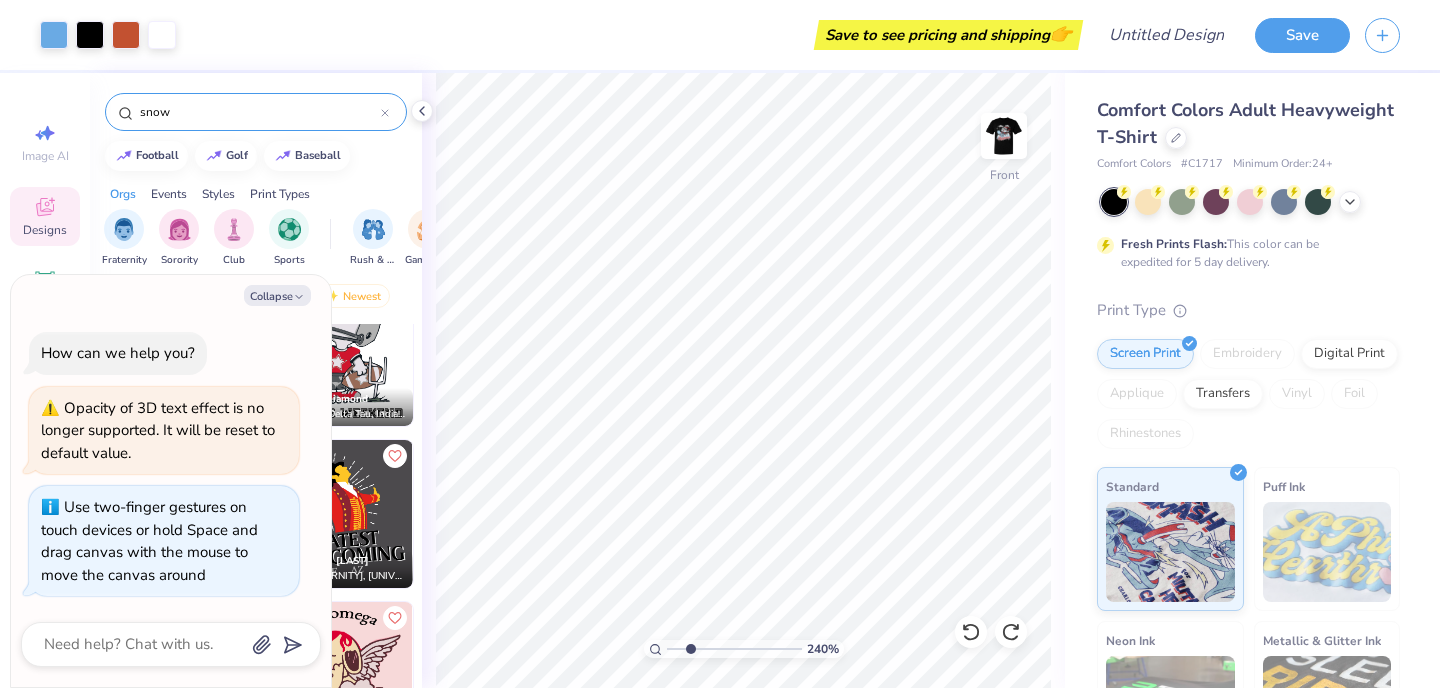drag, startPoint x: 672, startPoint y: 648, endPoint x: 688, endPoint y: 648, distance: 16 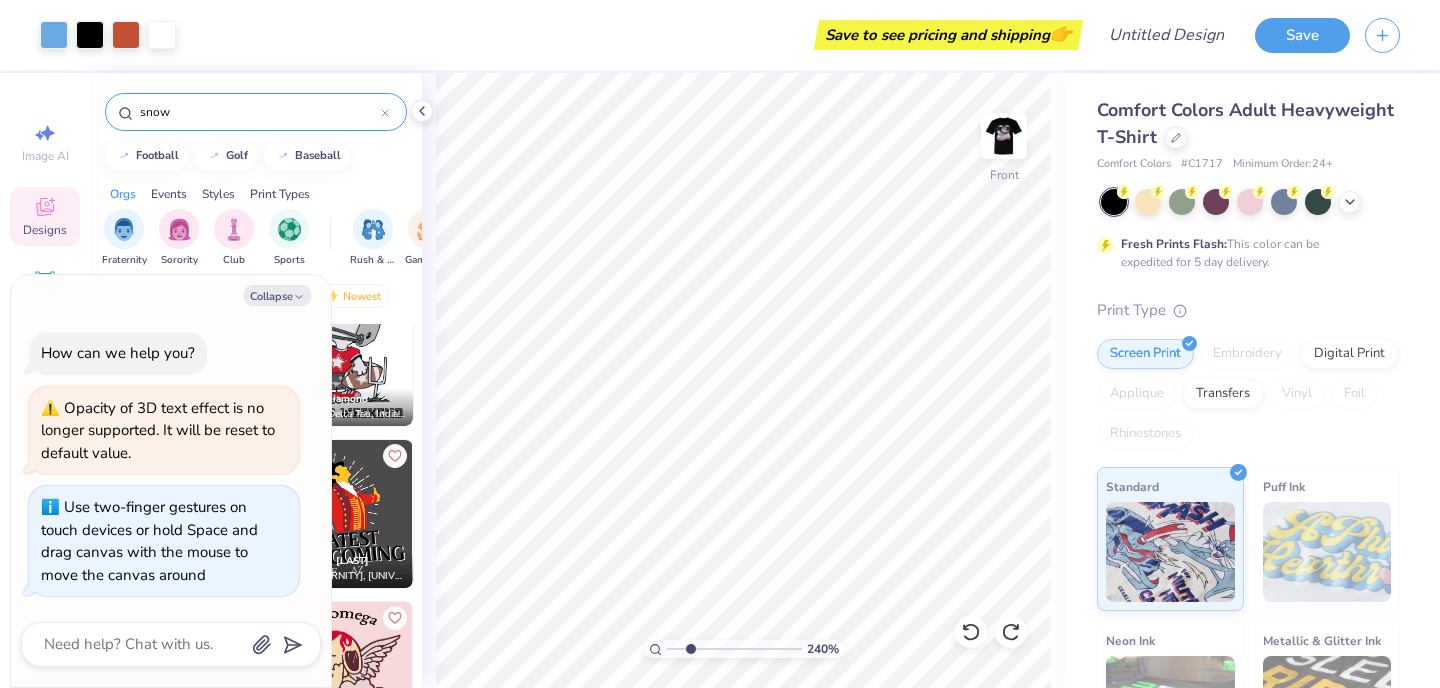 type on "2.37" 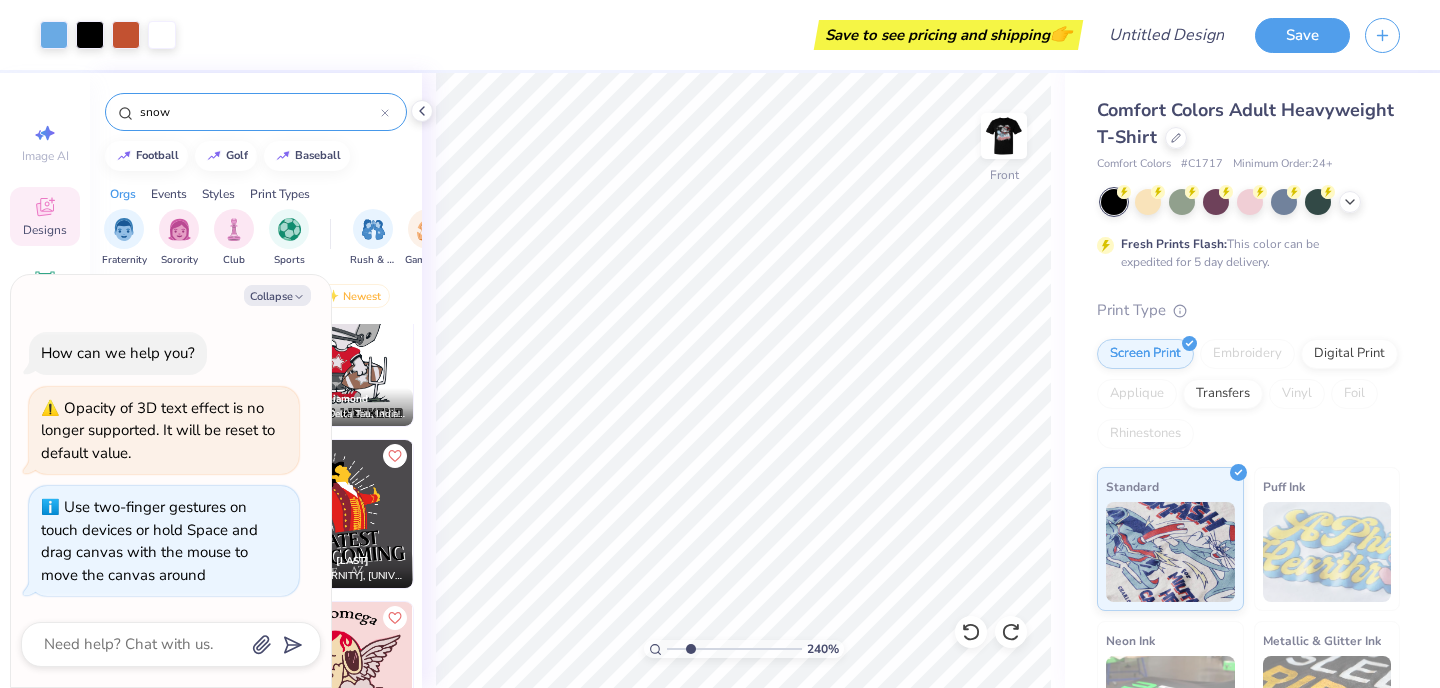 click at bounding box center (734, 649) 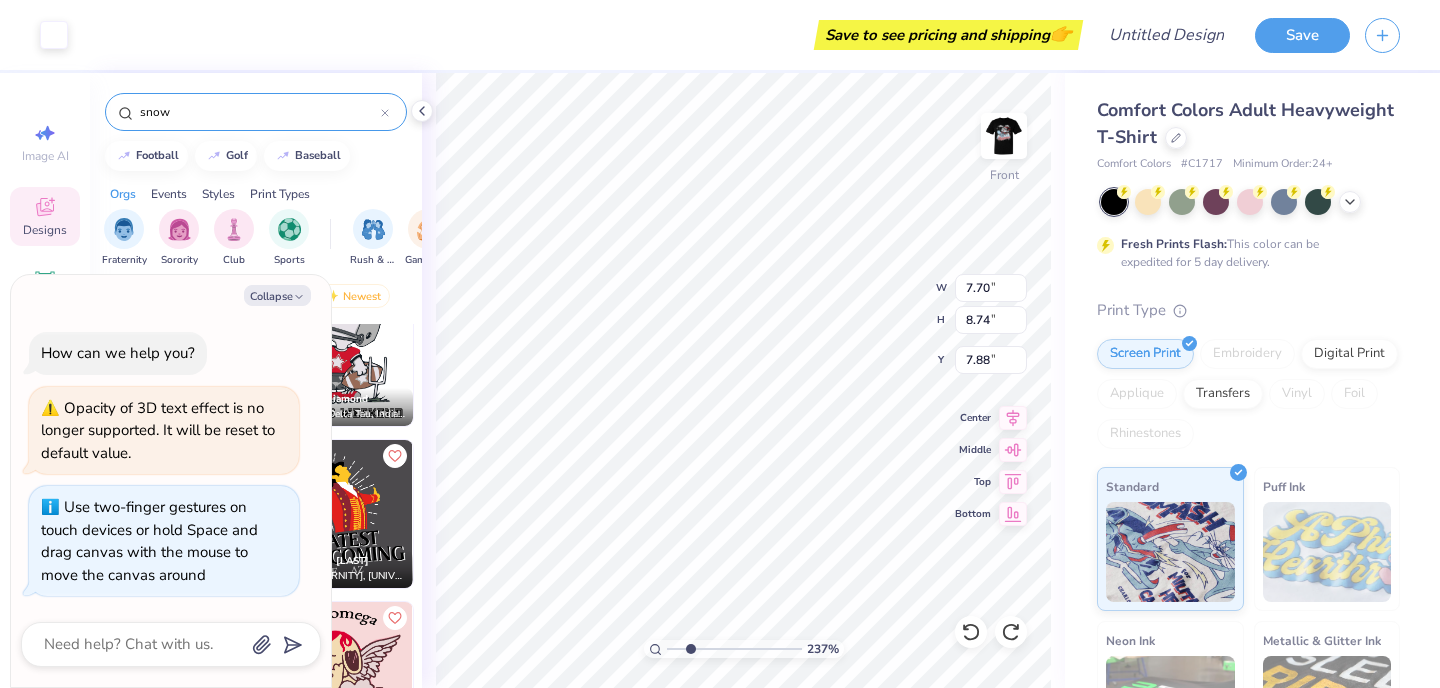 type on "x" 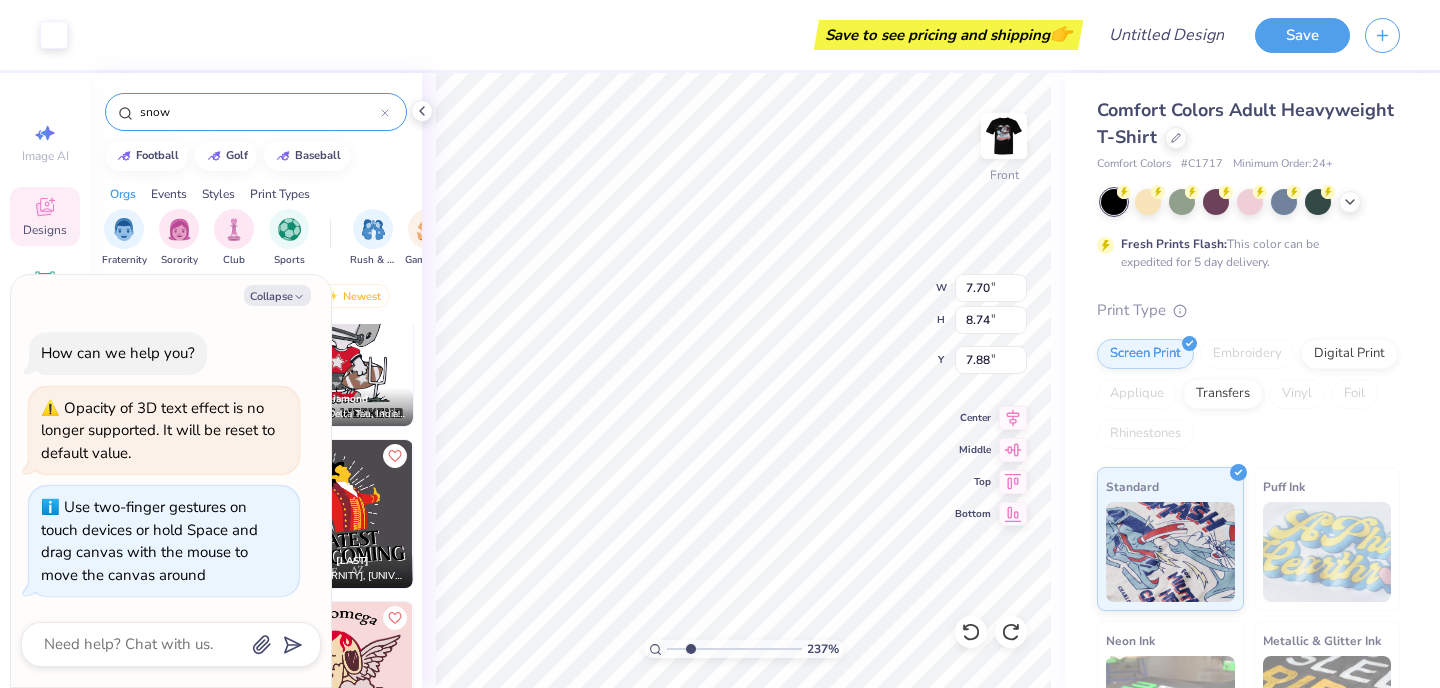 type on "9.02" 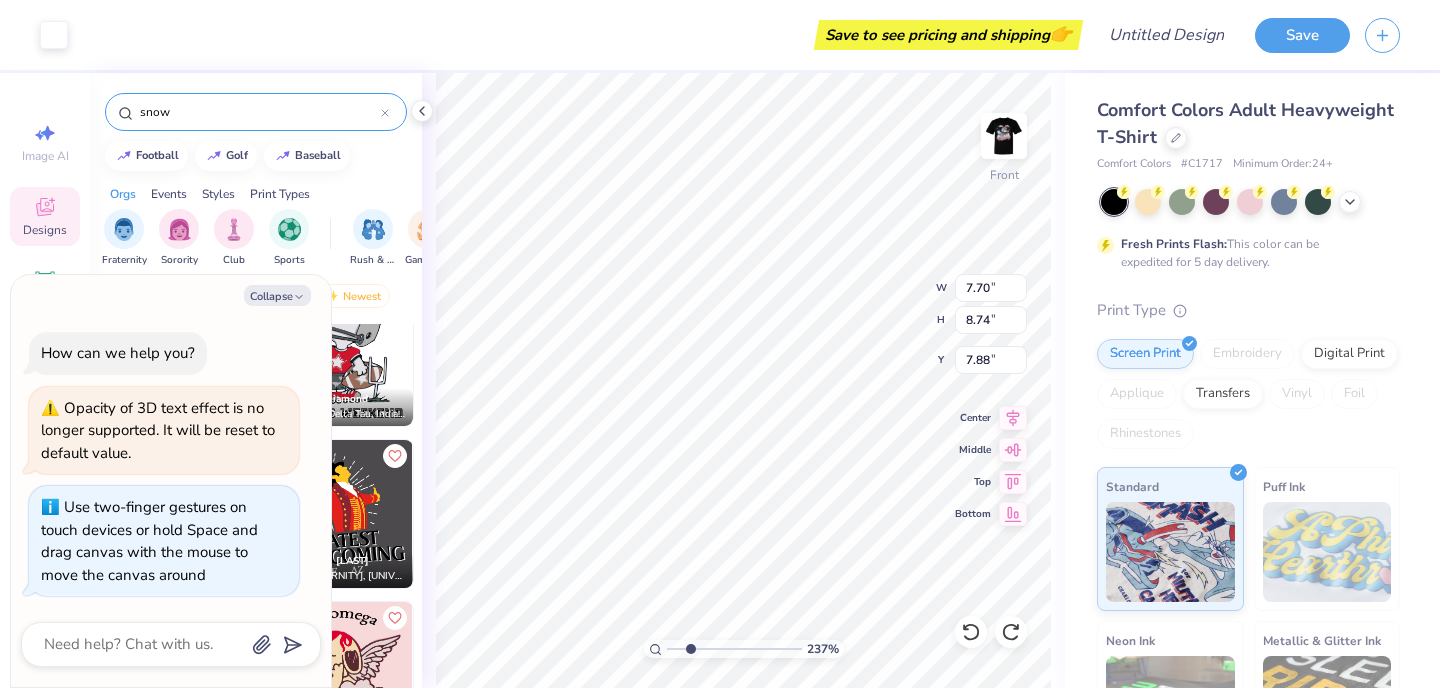 type on "3.78" 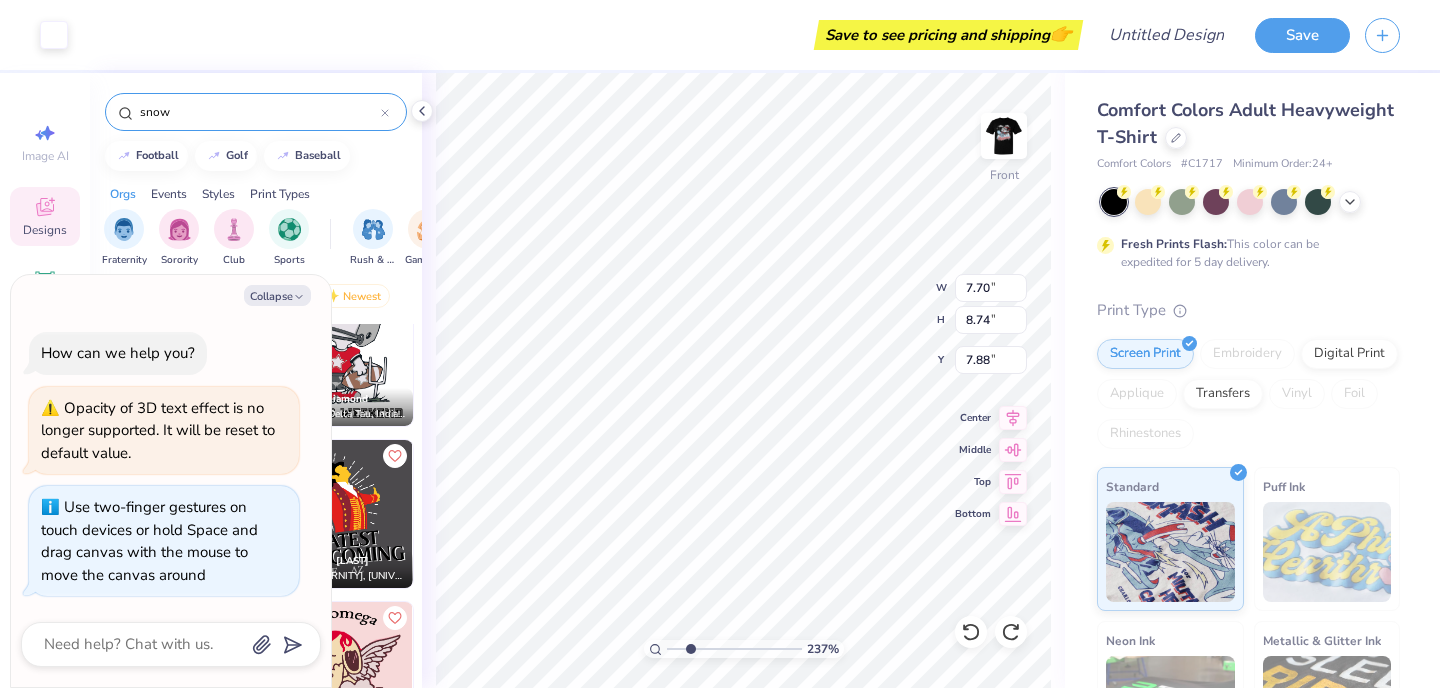 type on "5.44" 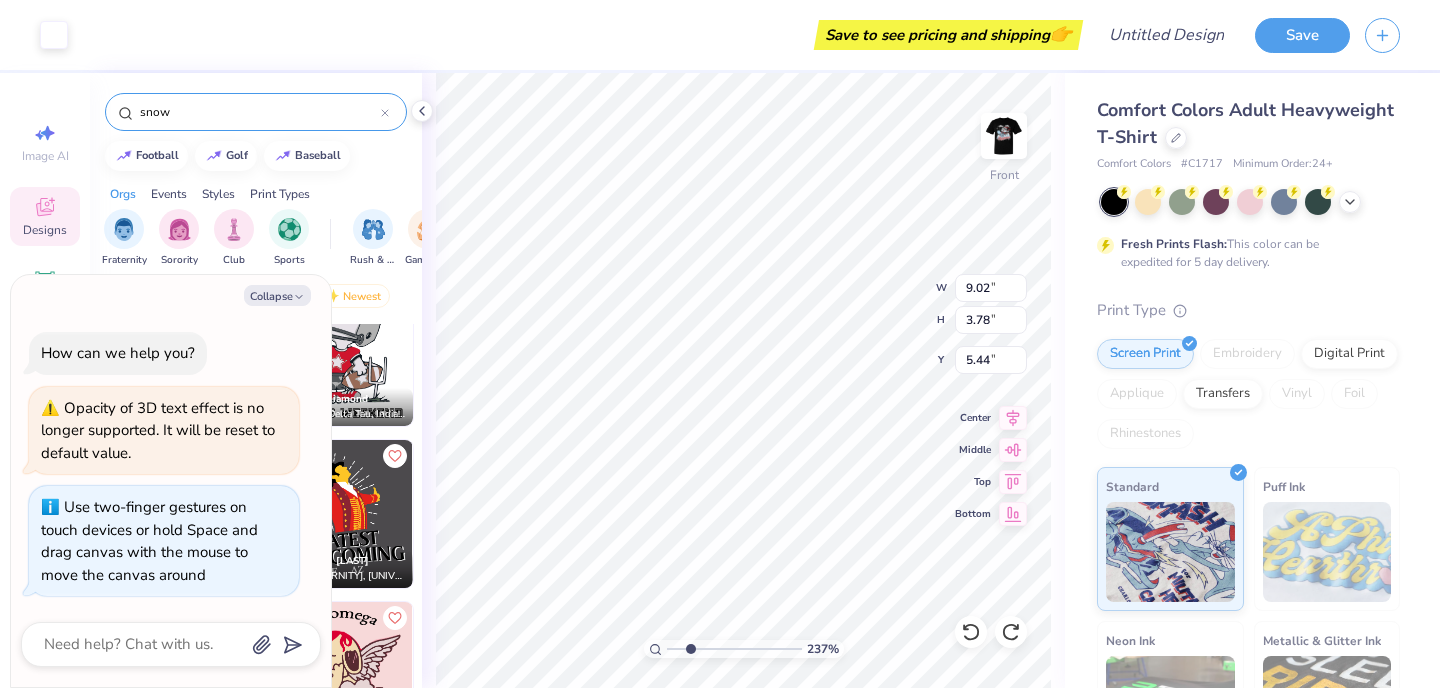 type on "x" 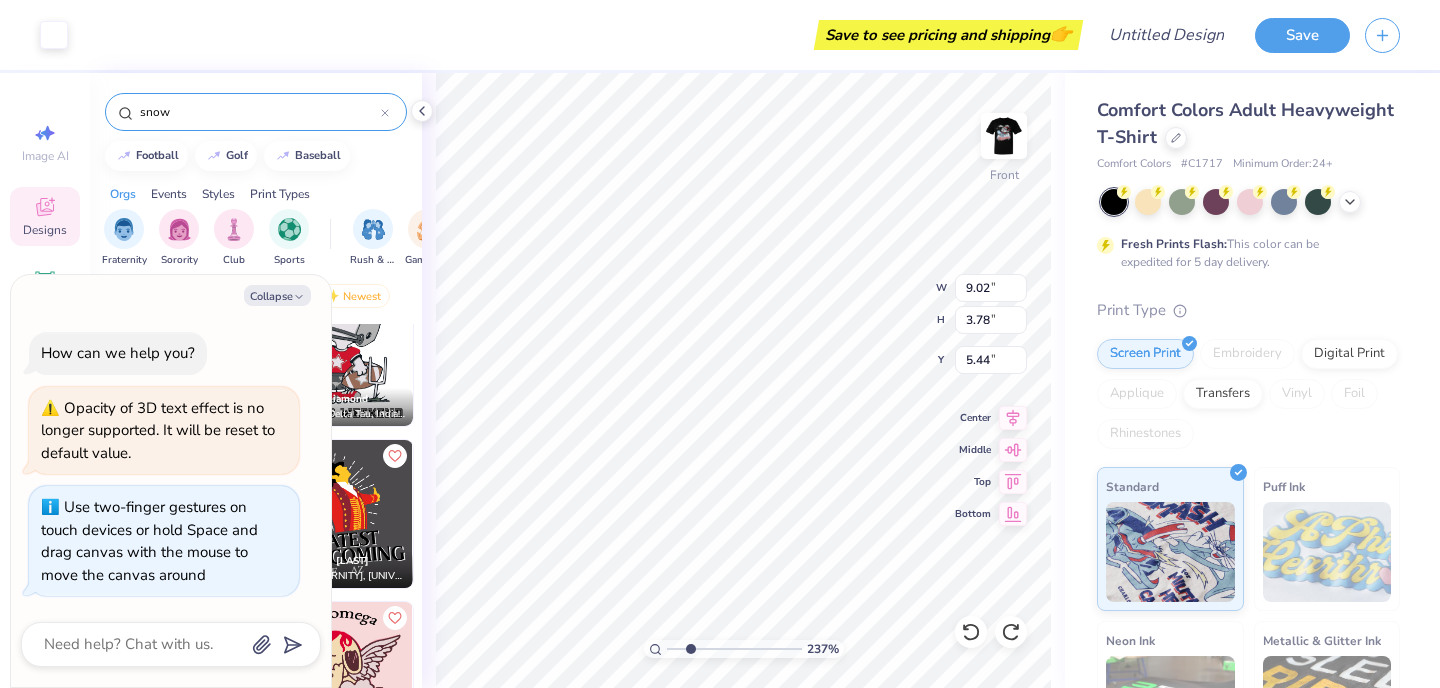 type on "9.22" 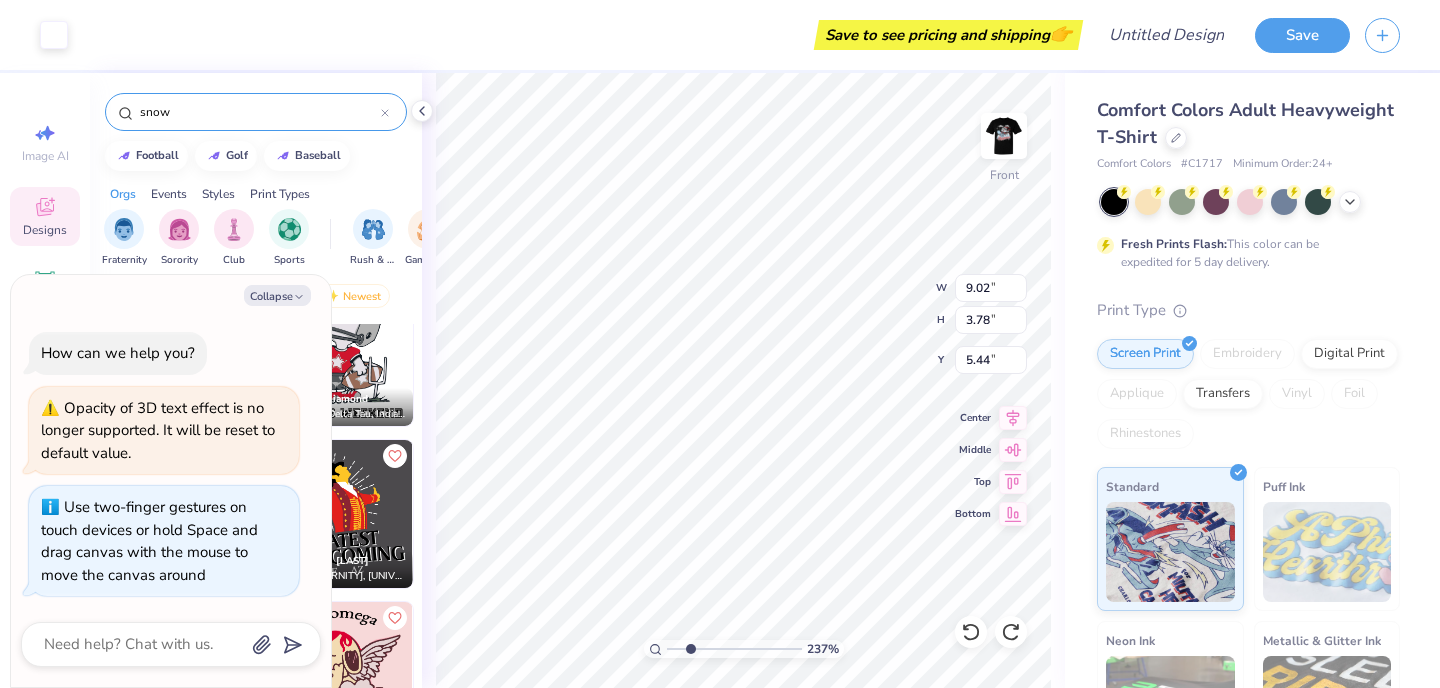 type on "6.62" 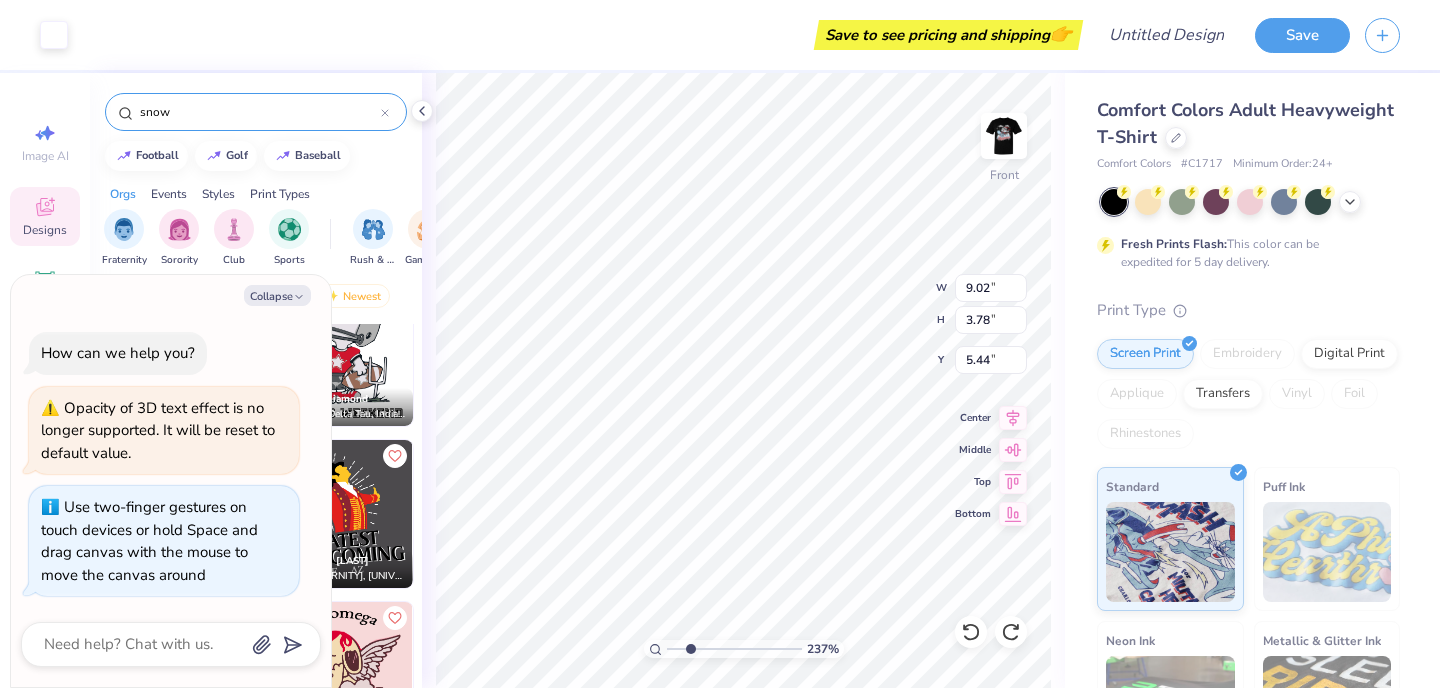type on "5.35" 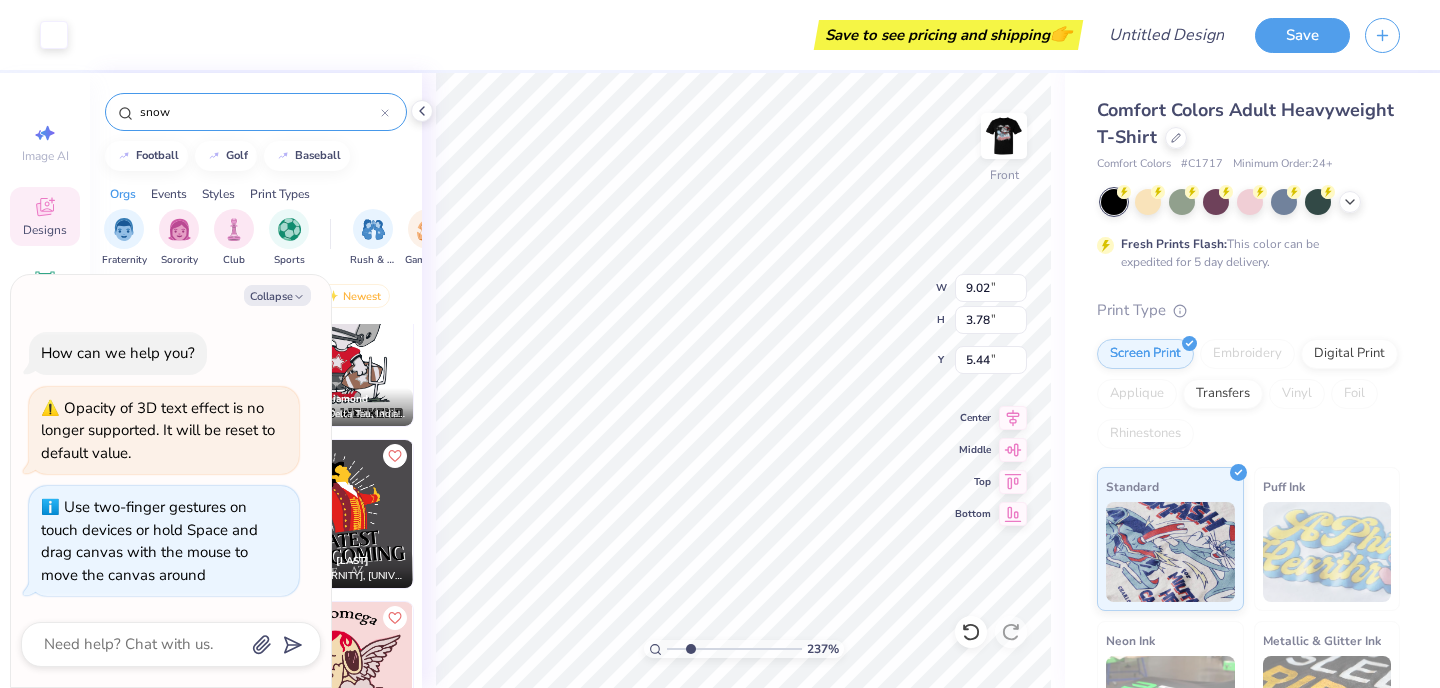 type on "x" 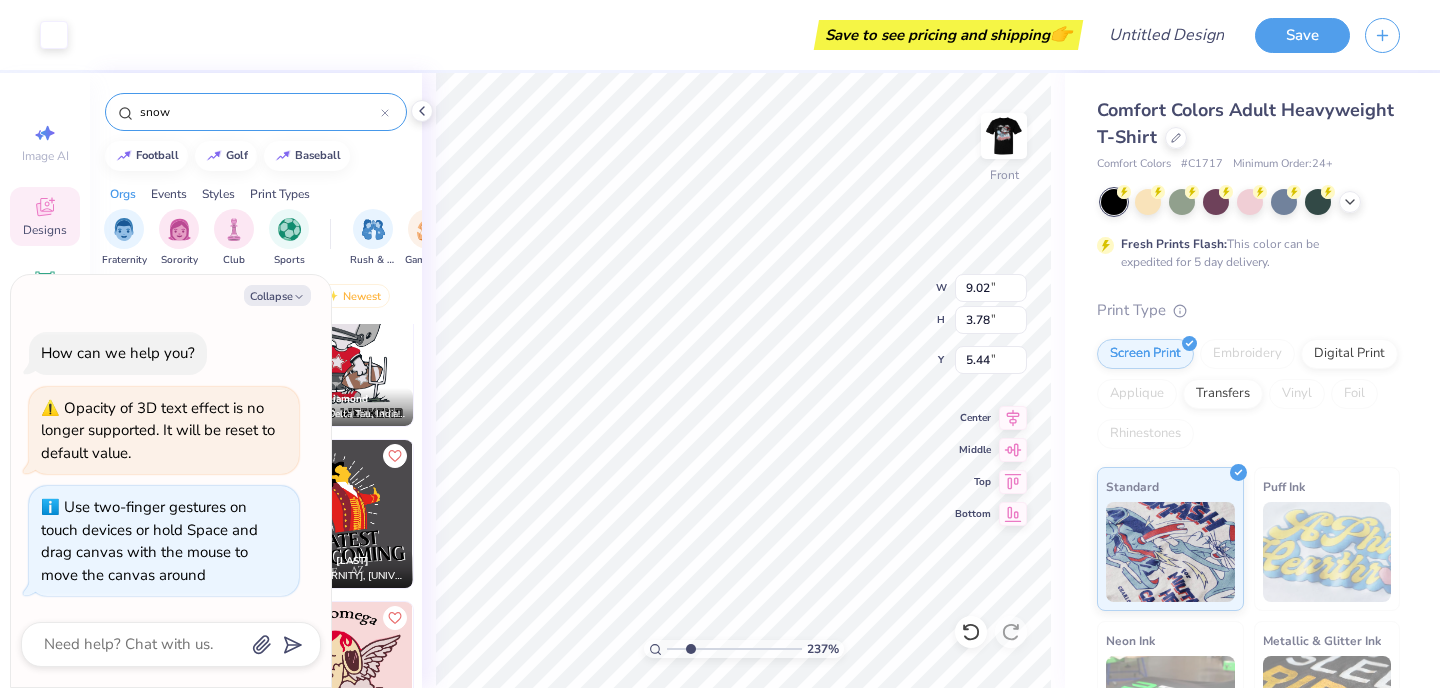 type on "11.47" 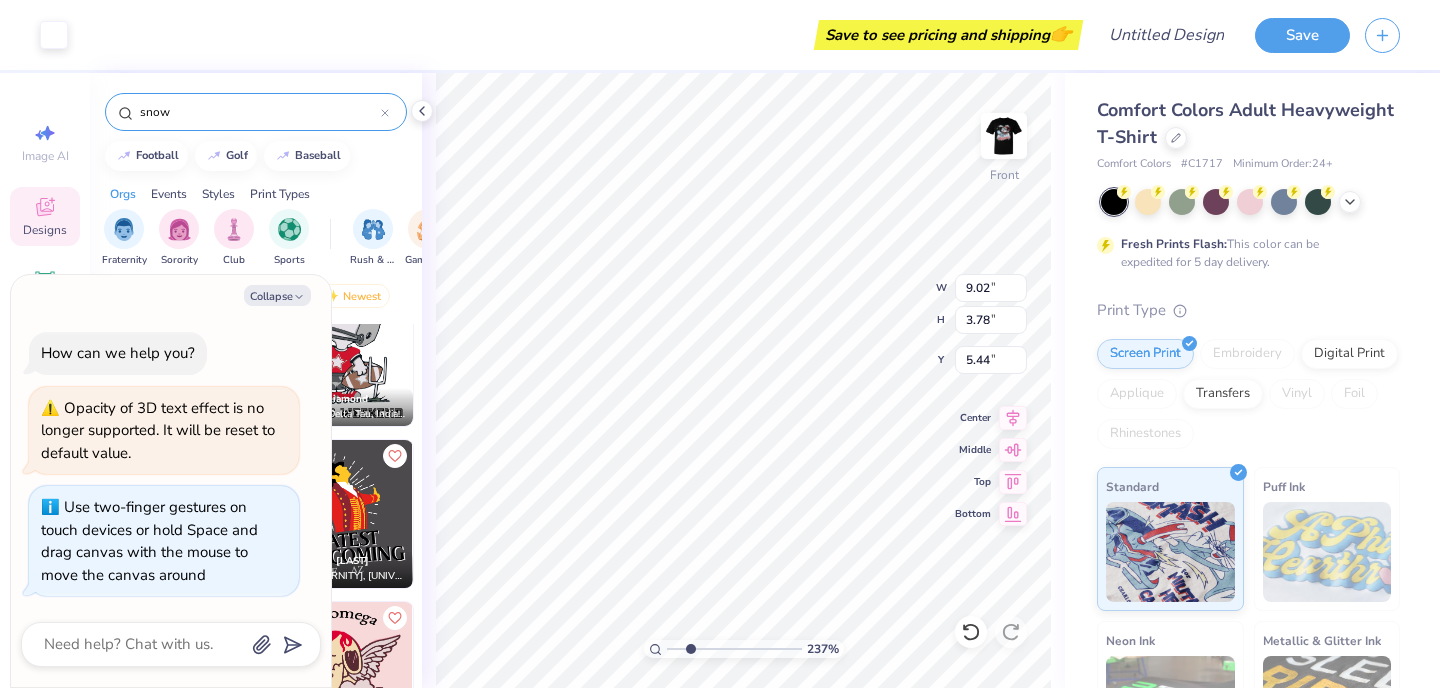 type on "15.97" 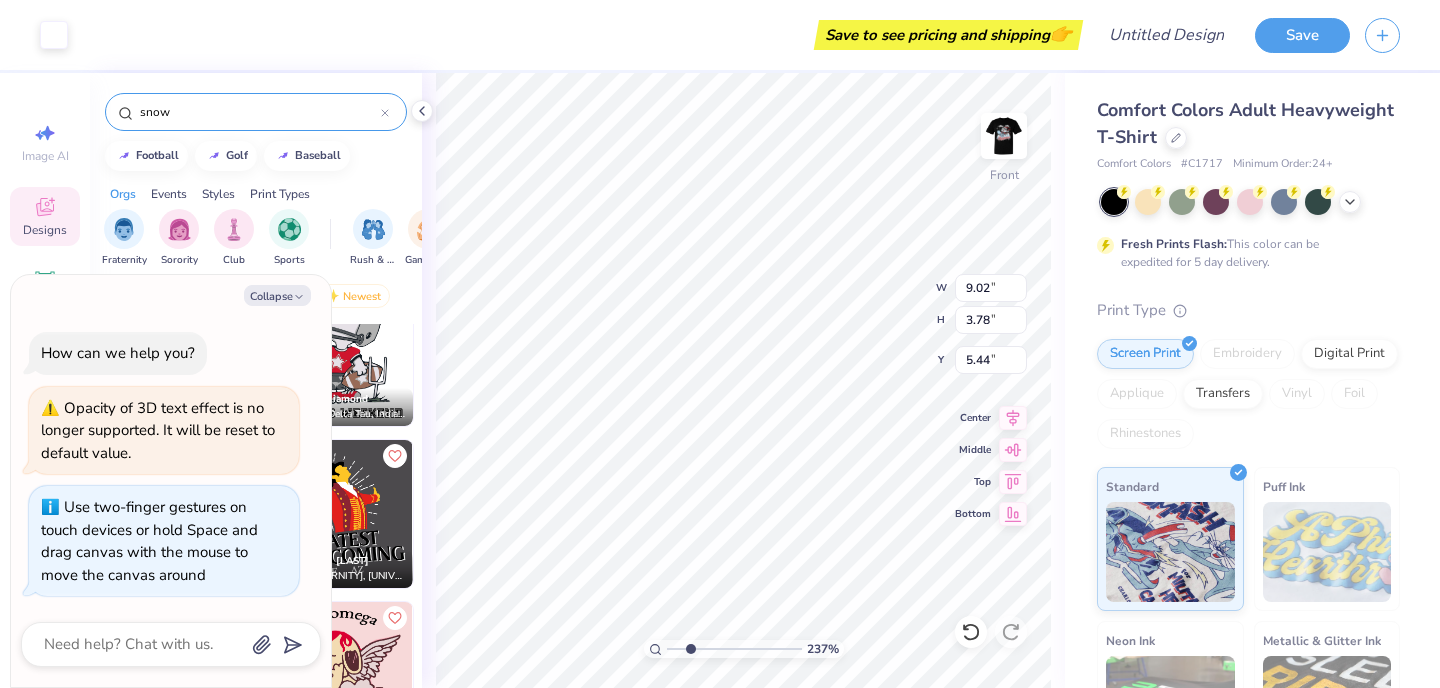 type on "4.75" 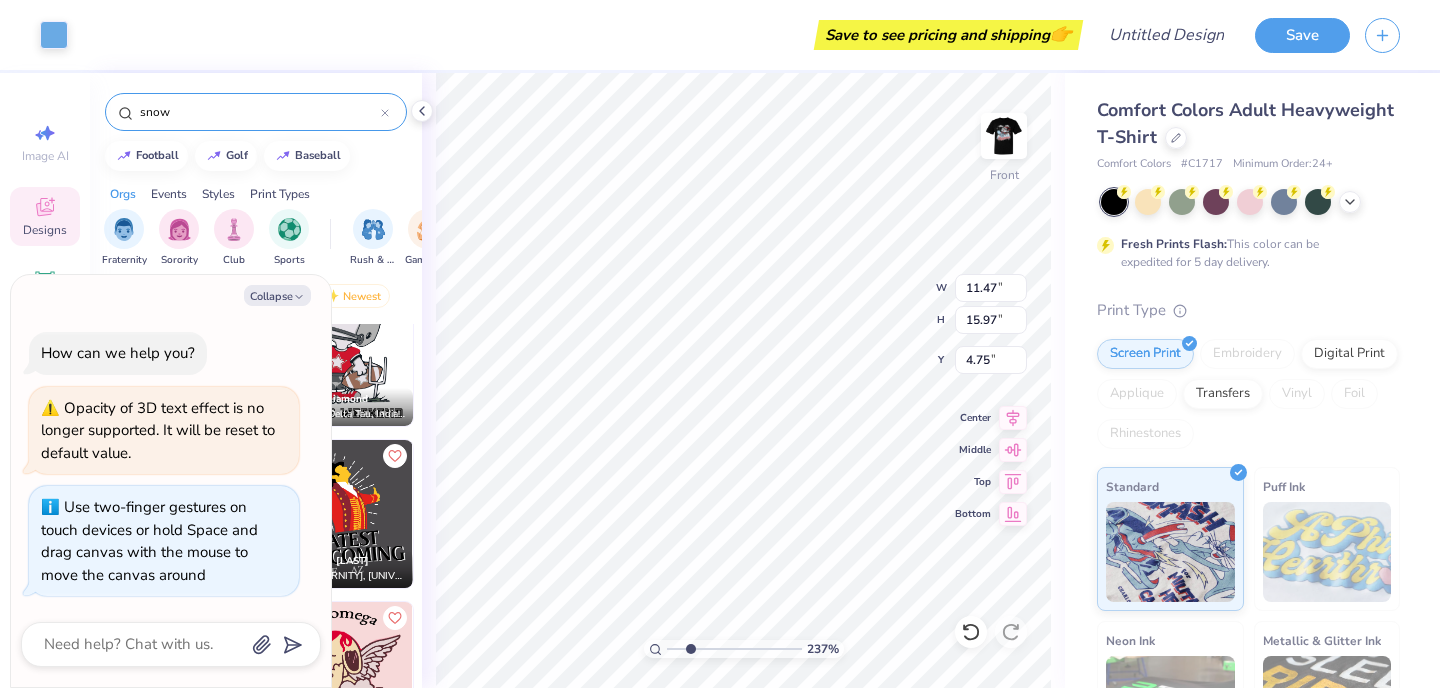 type on "x" 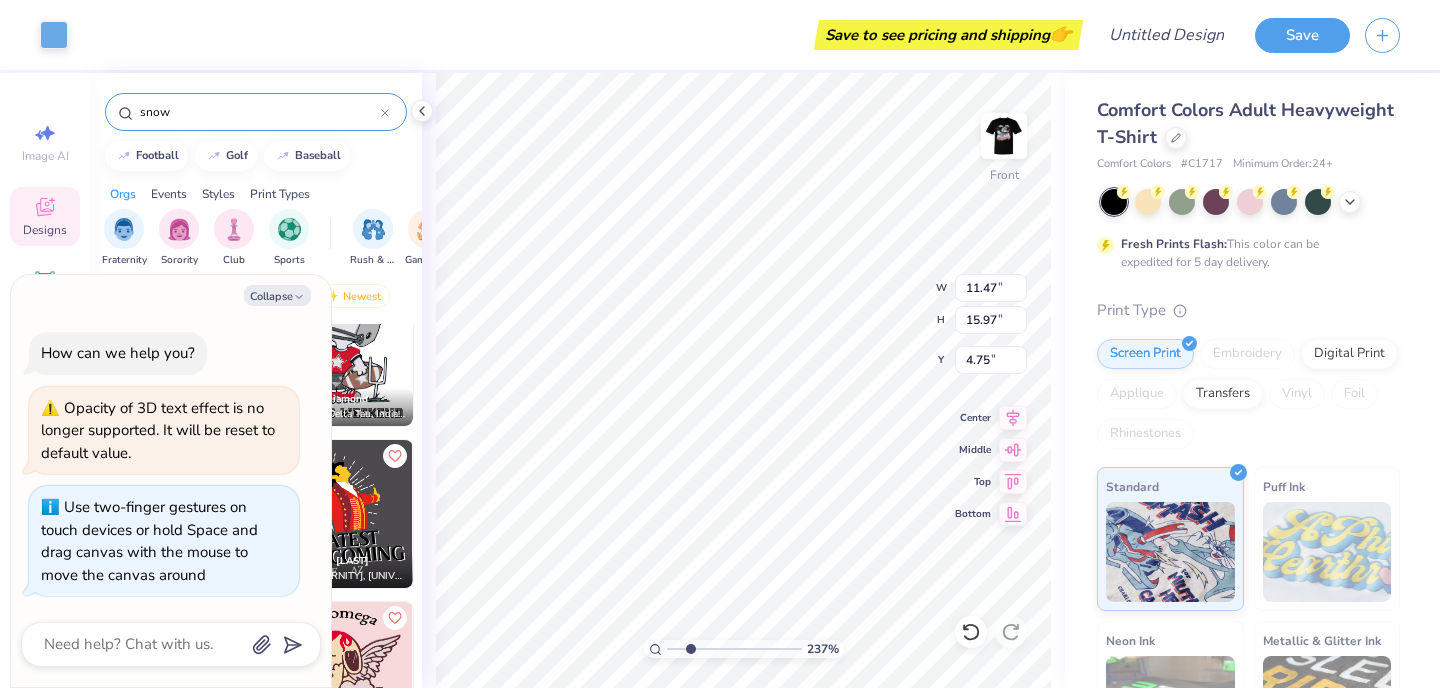 type on "9.02" 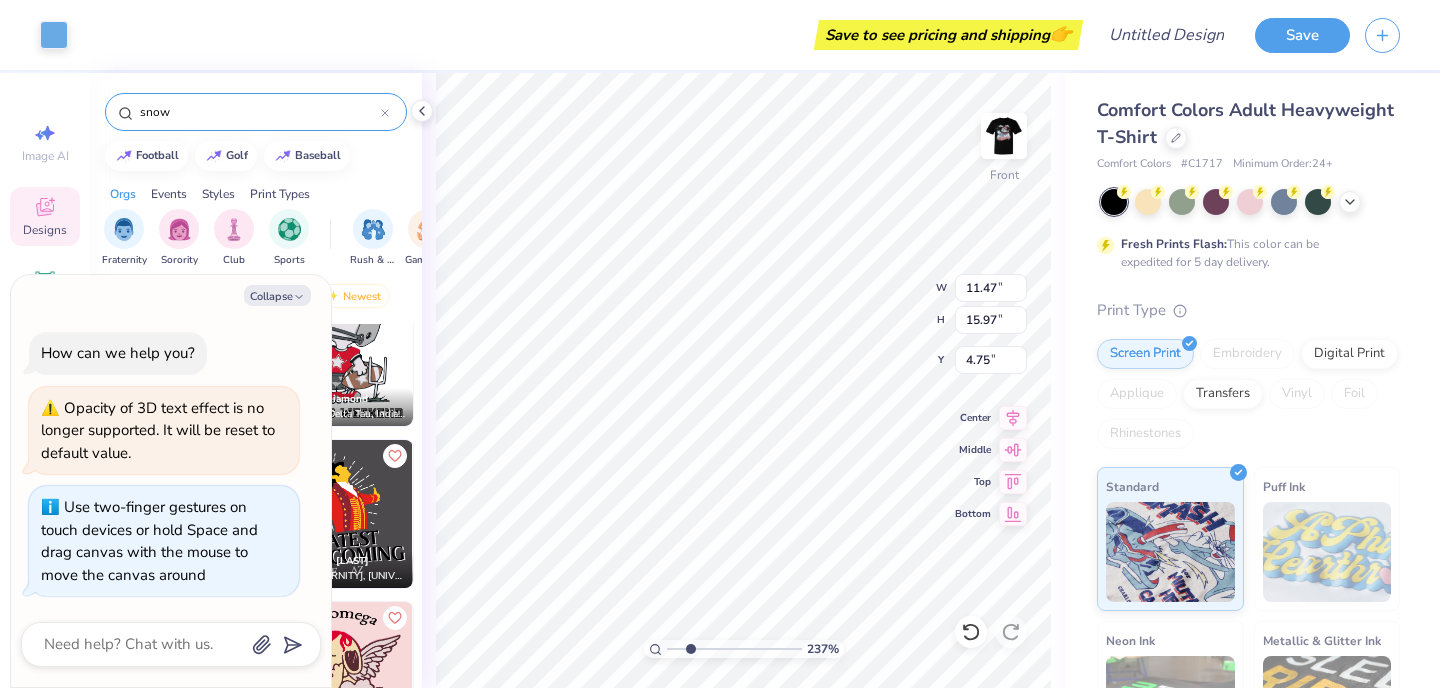 type on "3.78" 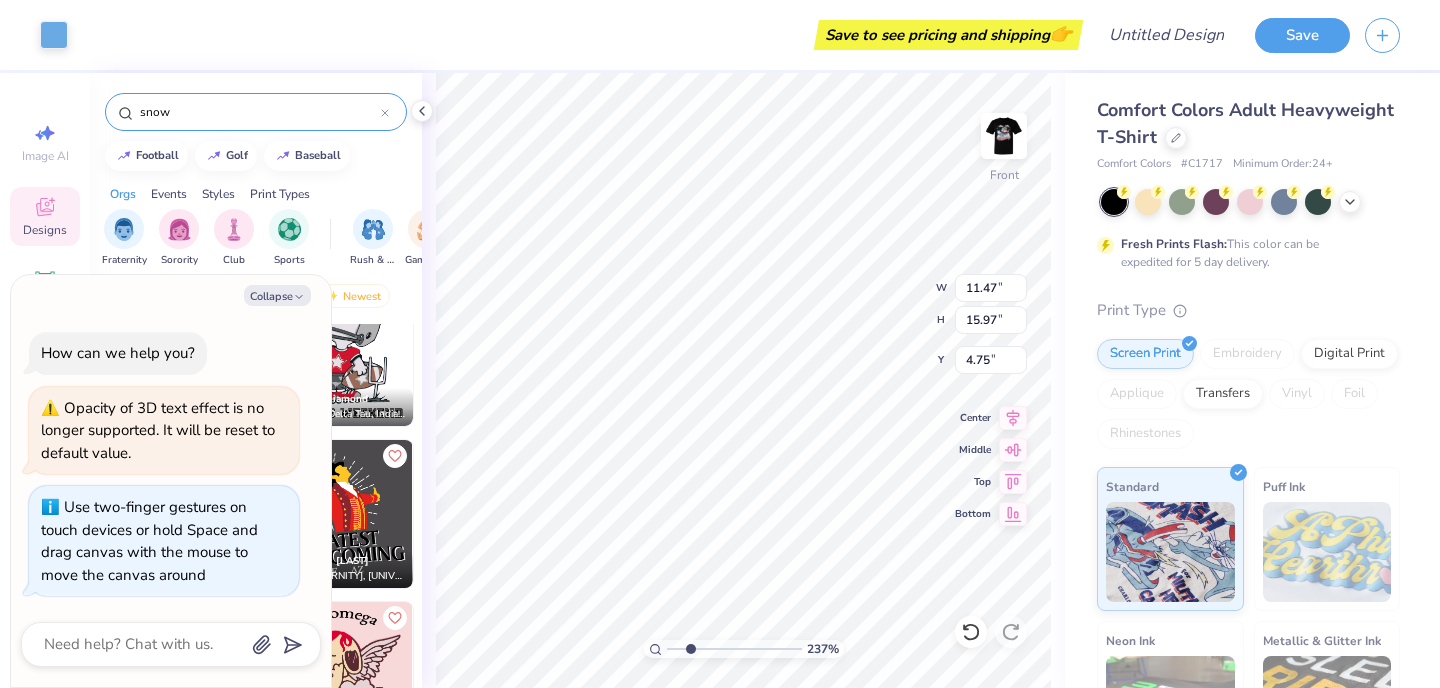 type on "5.44" 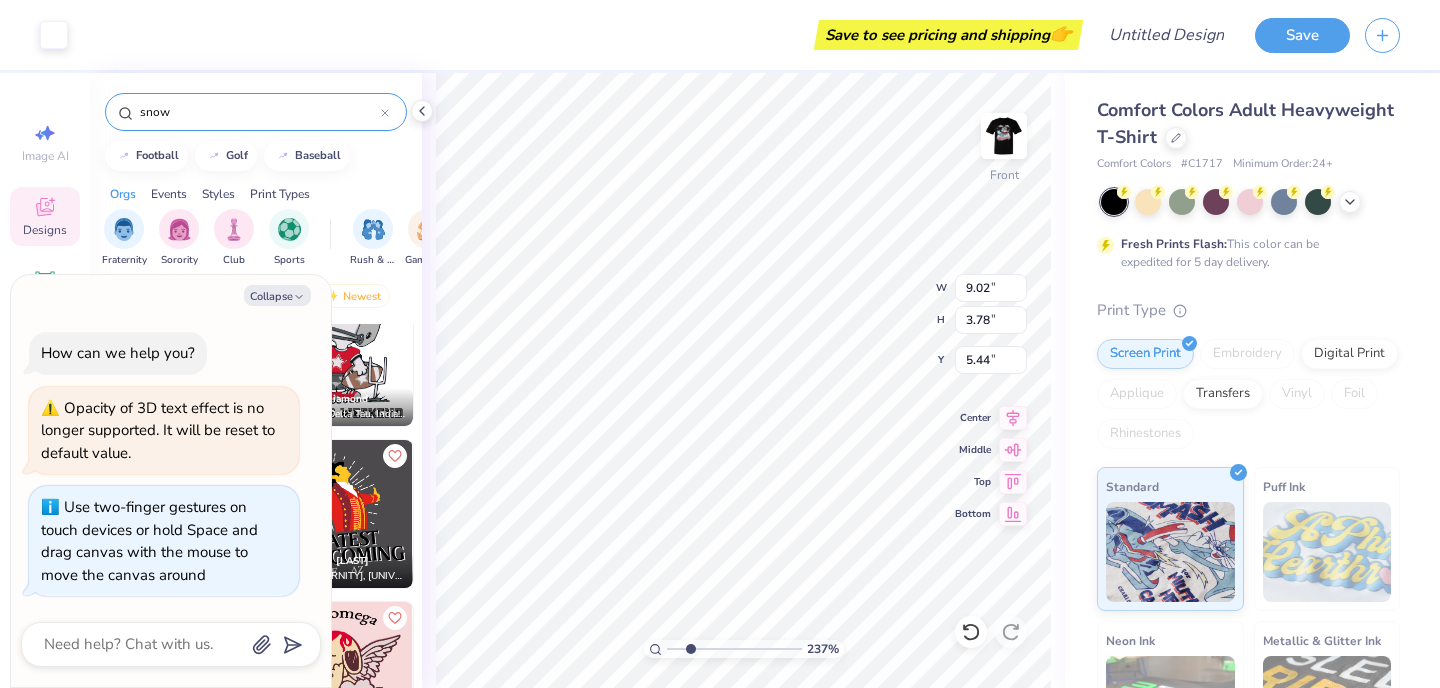 type on "x" 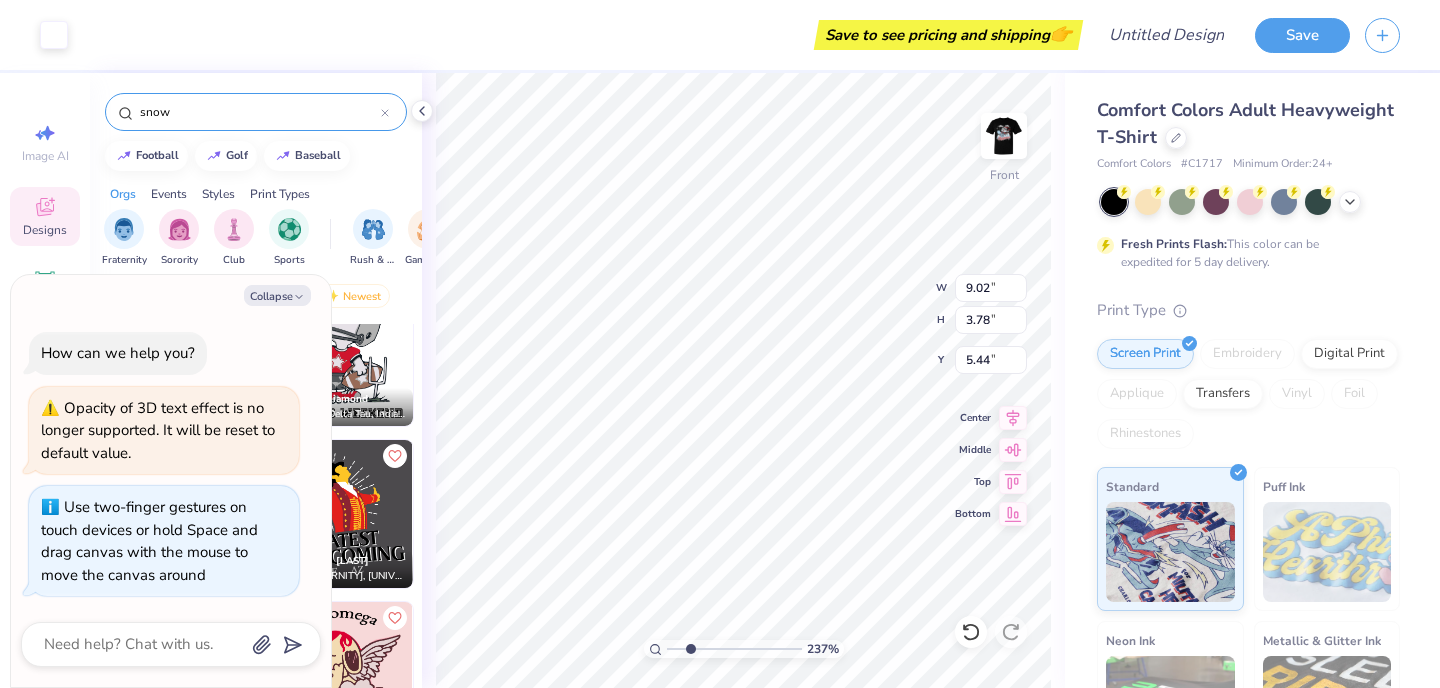 type on "5.43" 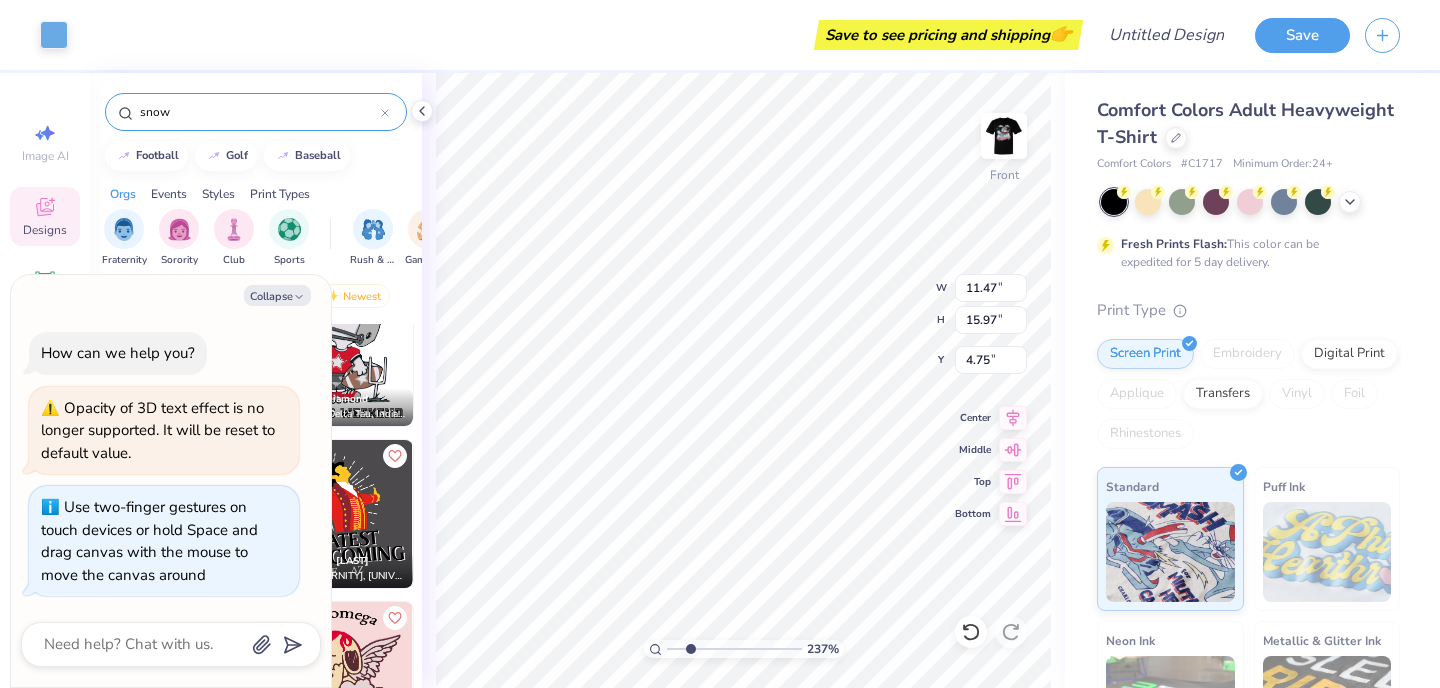 type on "x" 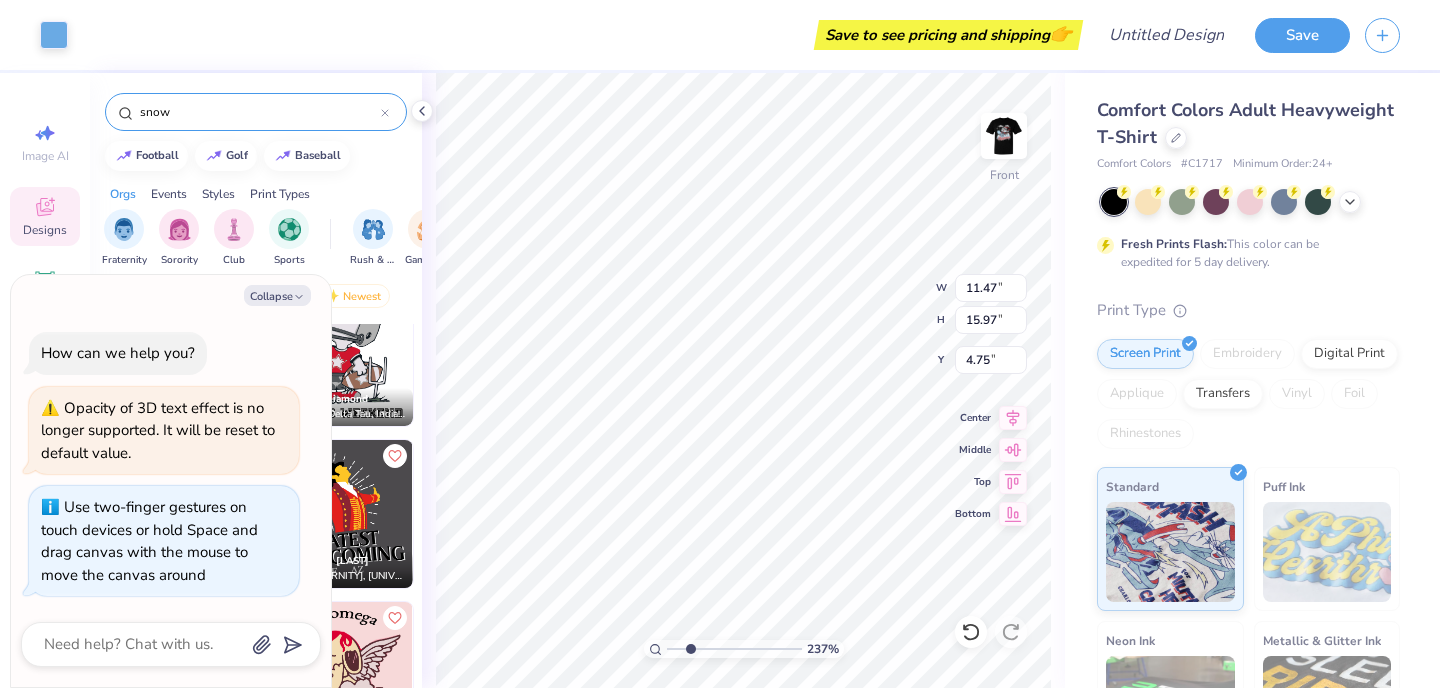 type on "0.33" 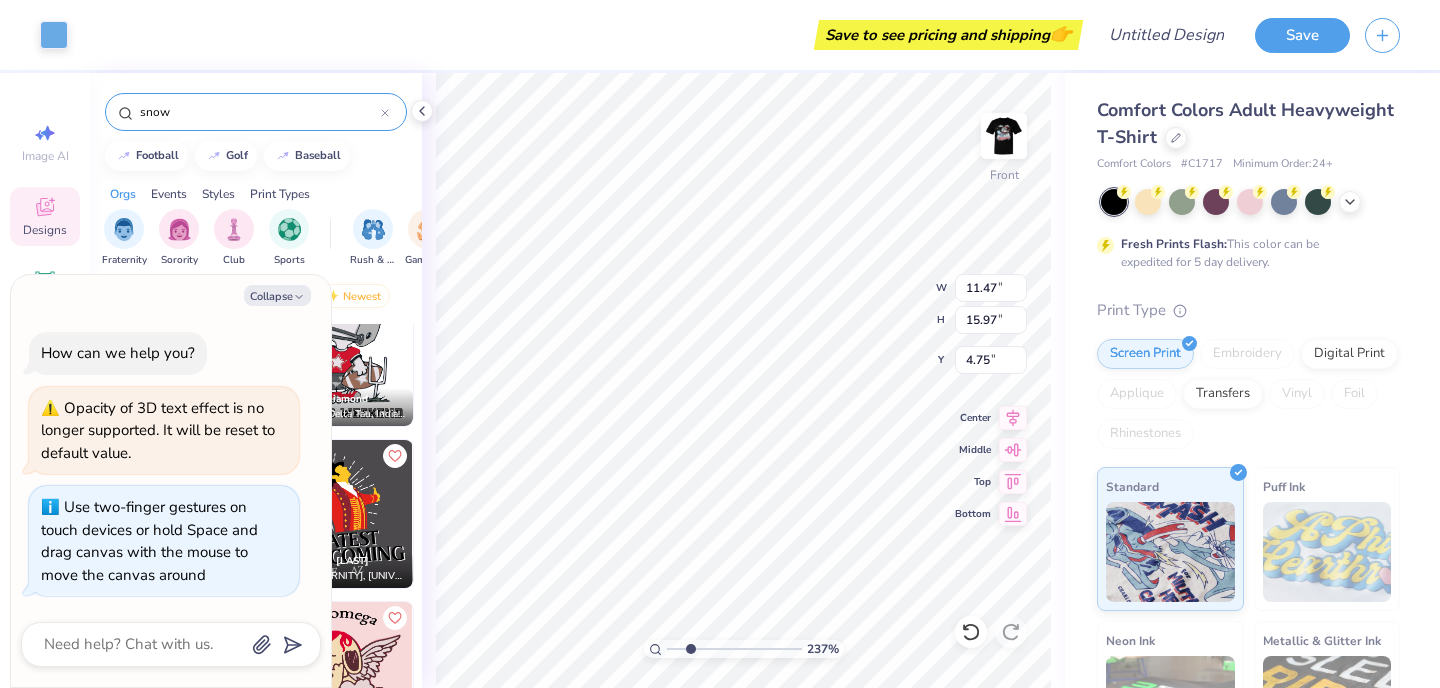 type on "1.22" 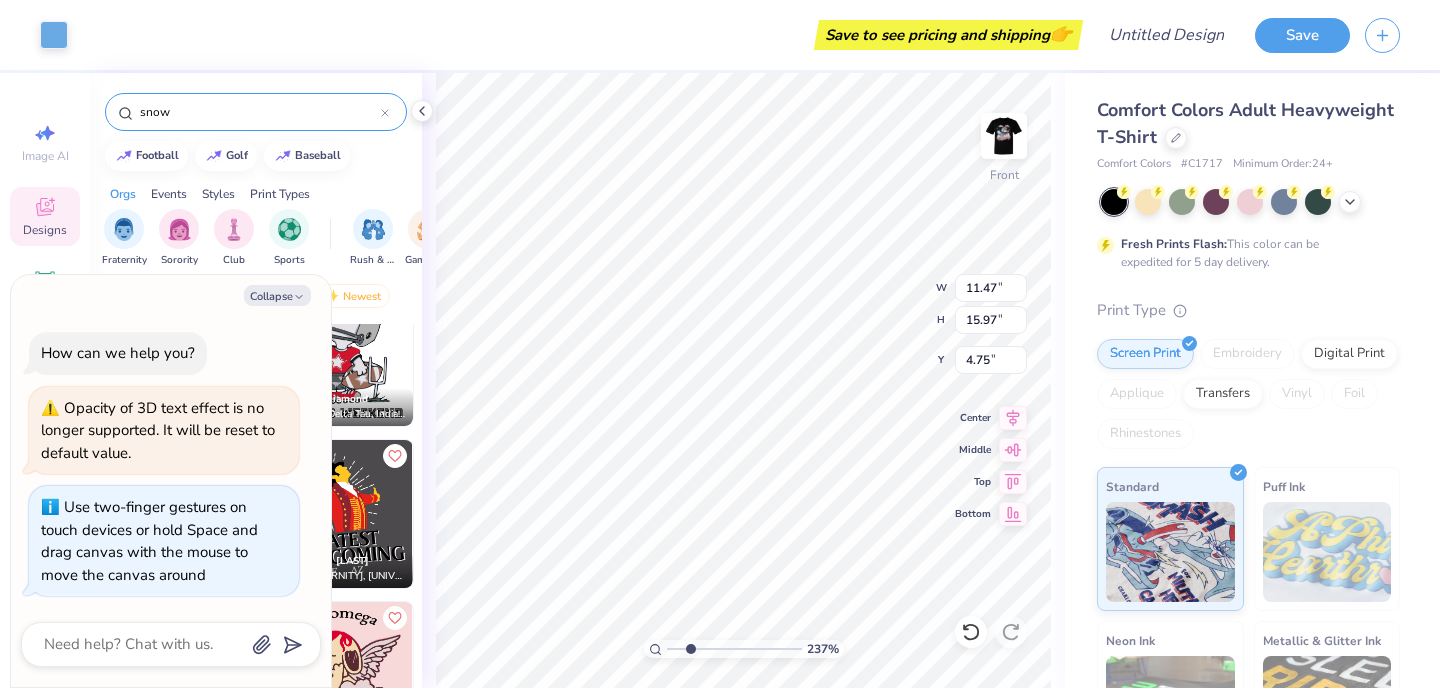 type on "7.88" 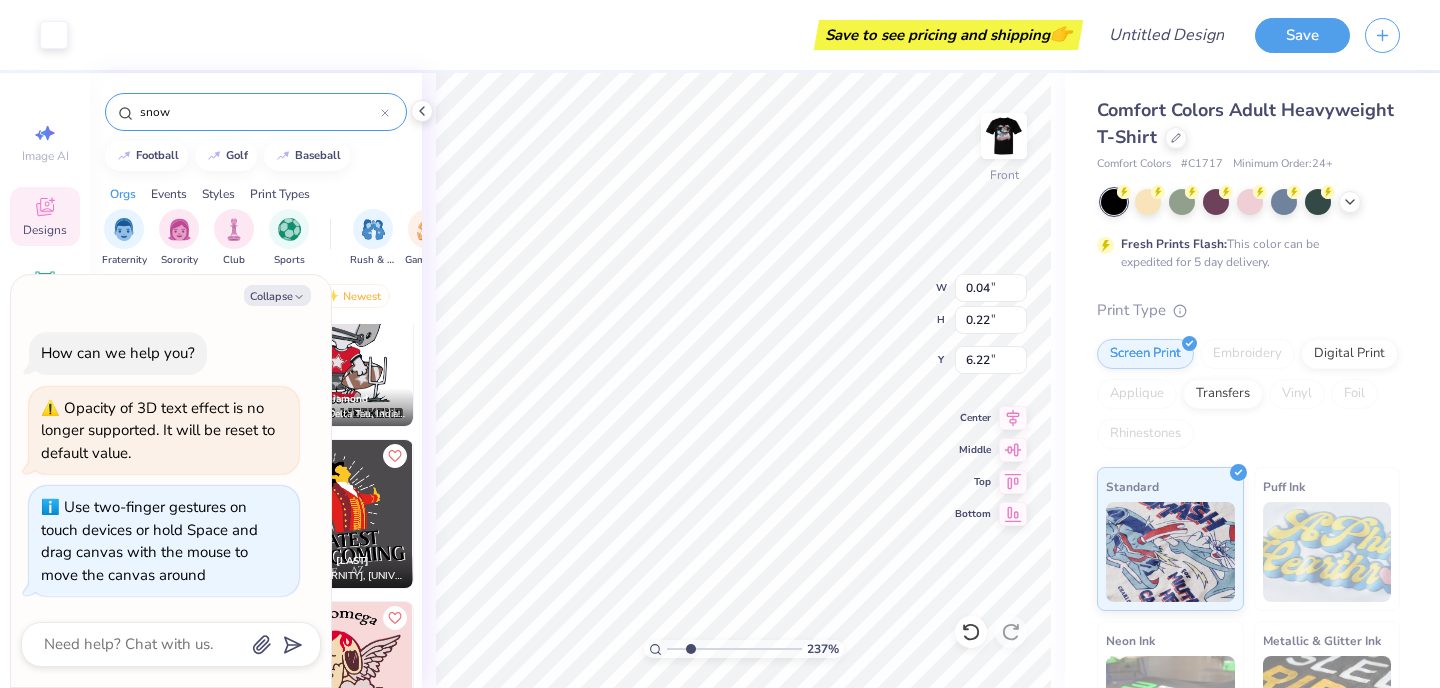 type on "x" 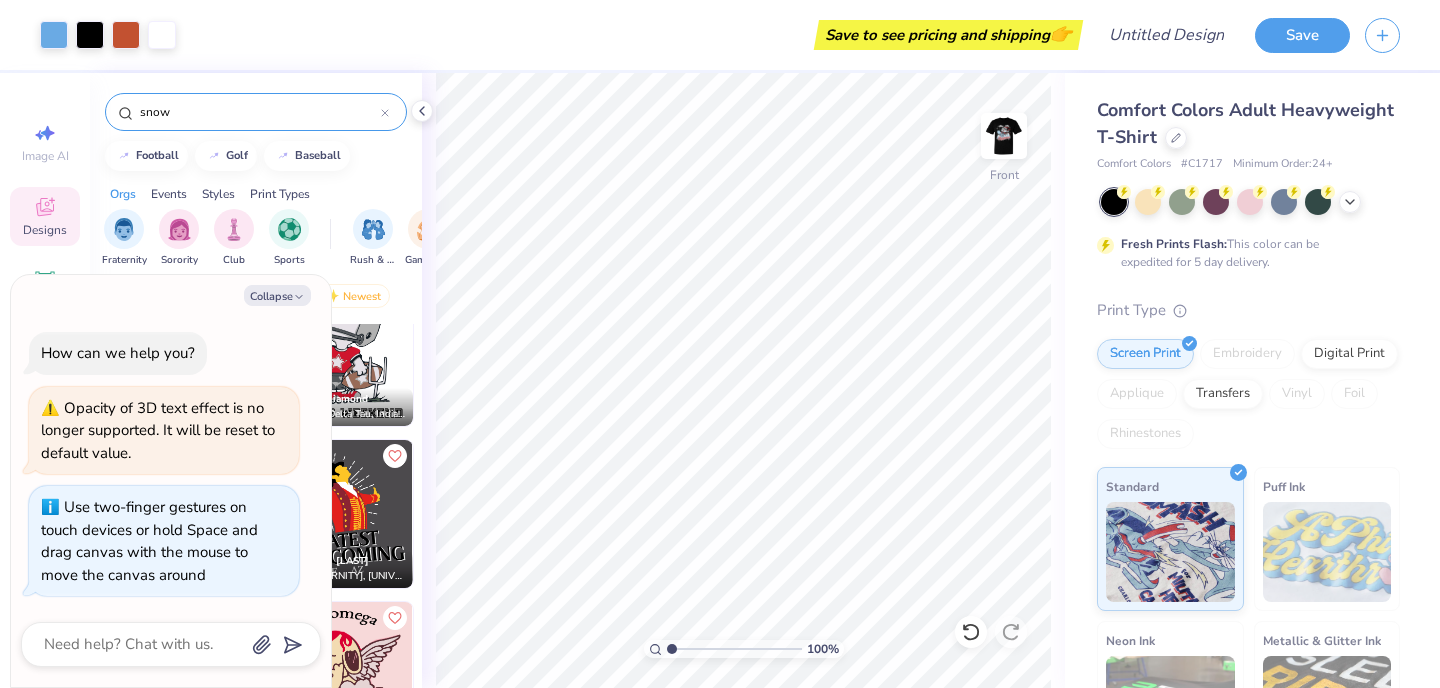 drag, startPoint x: 688, startPoint y: 649, endPoint x: 655, endPoint y: 649, distance: 33 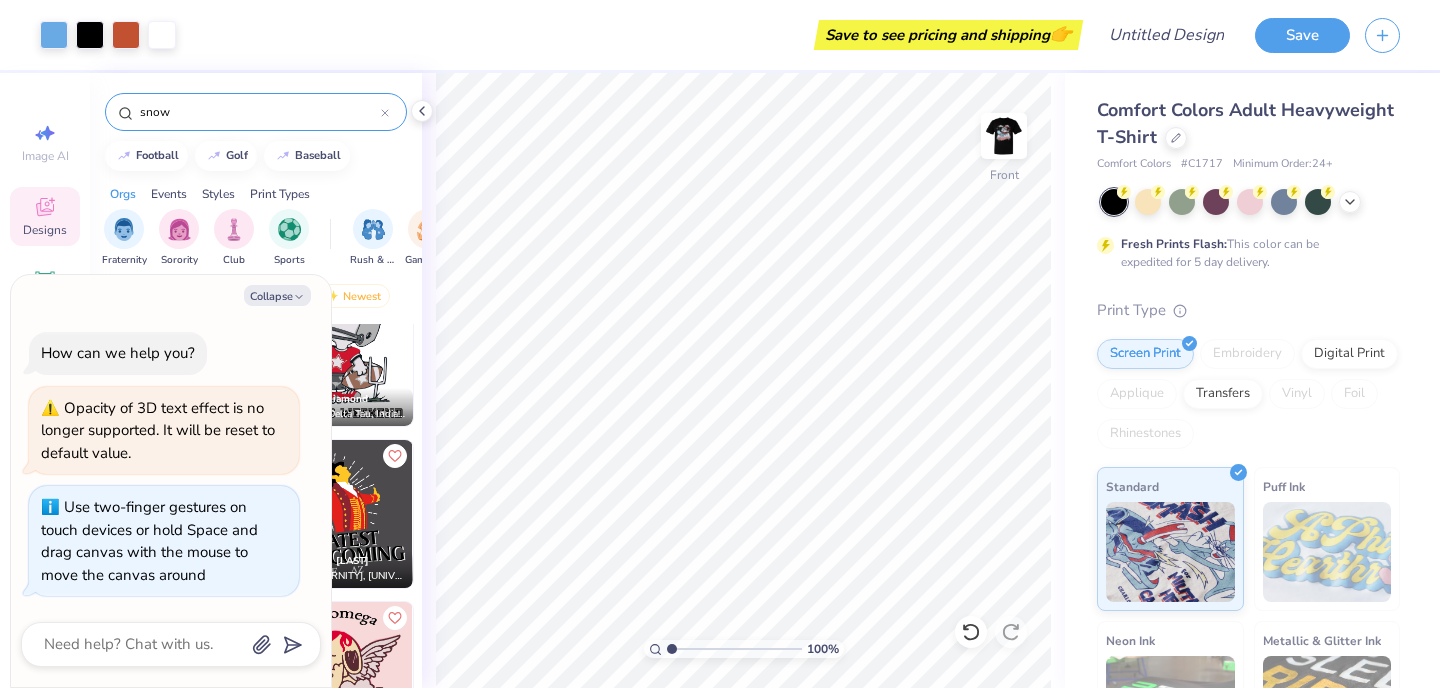 type on "1" 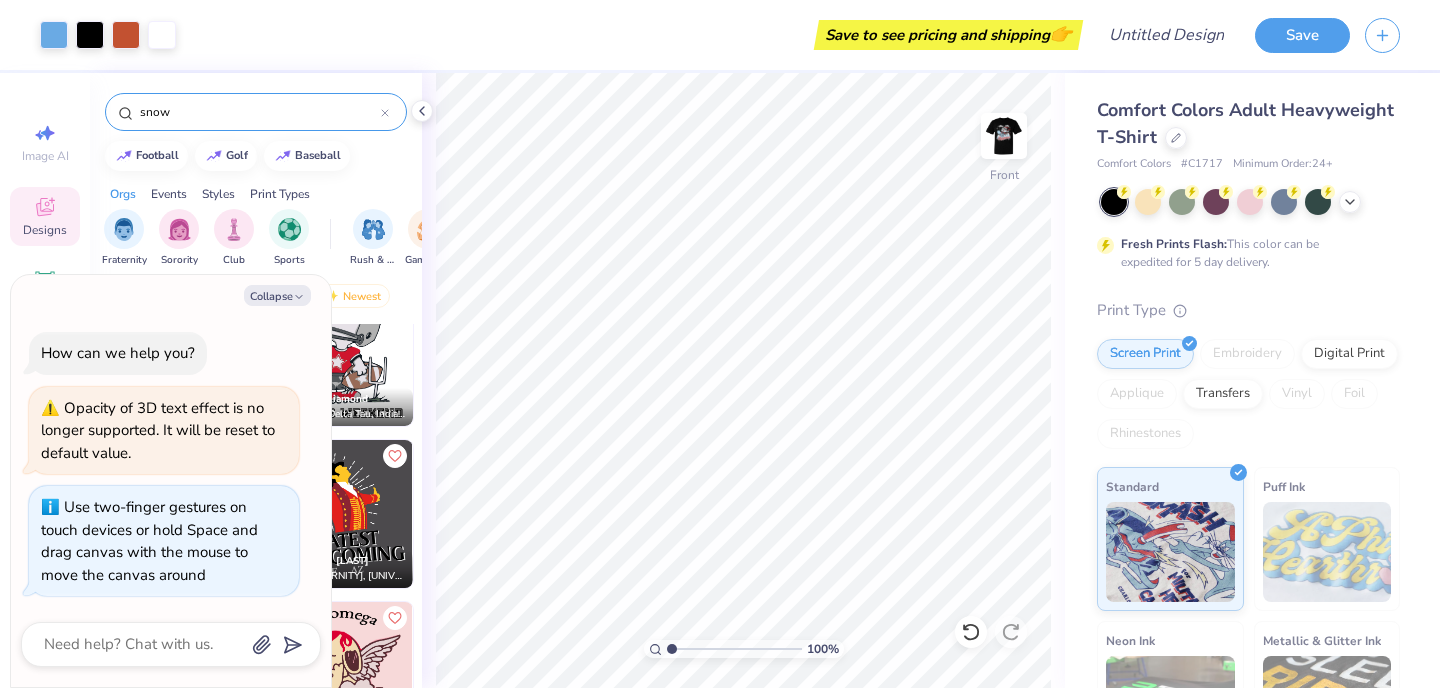 click at bounding box center (734, 649) 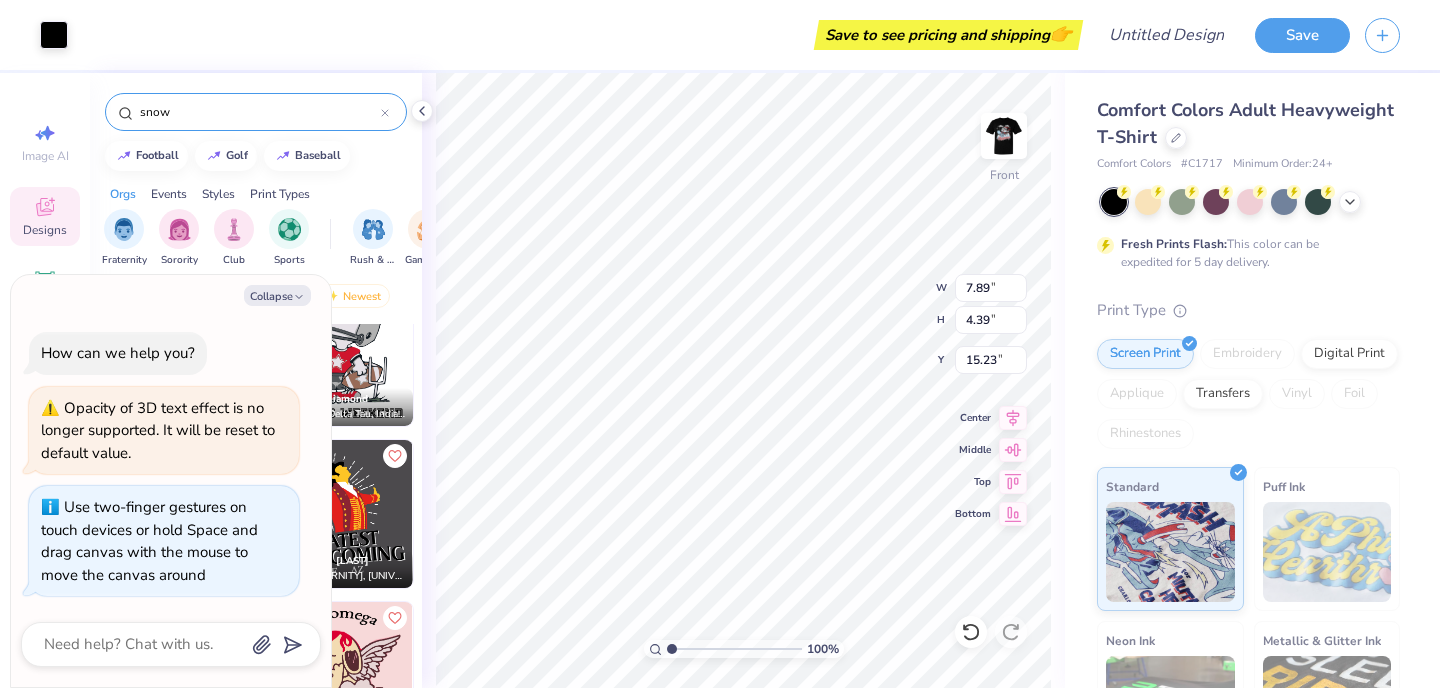 type on "x" 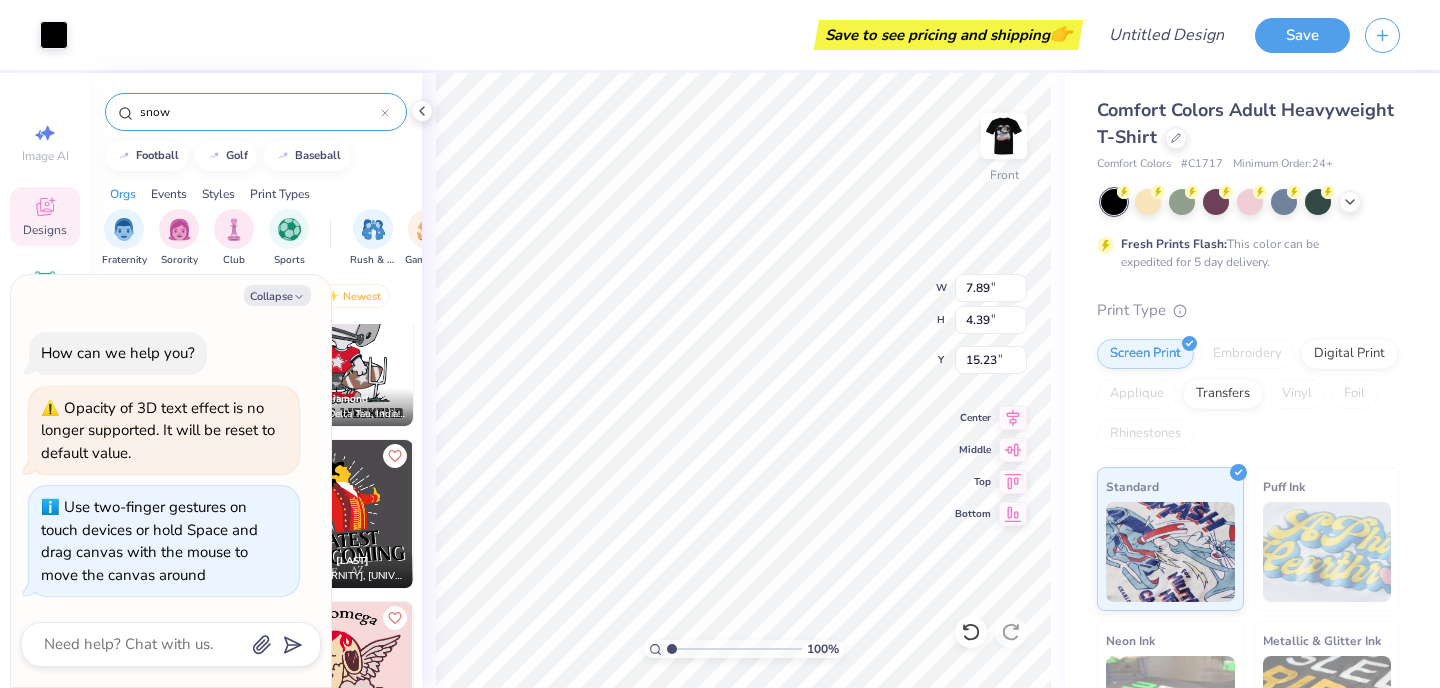 type on "7.63" 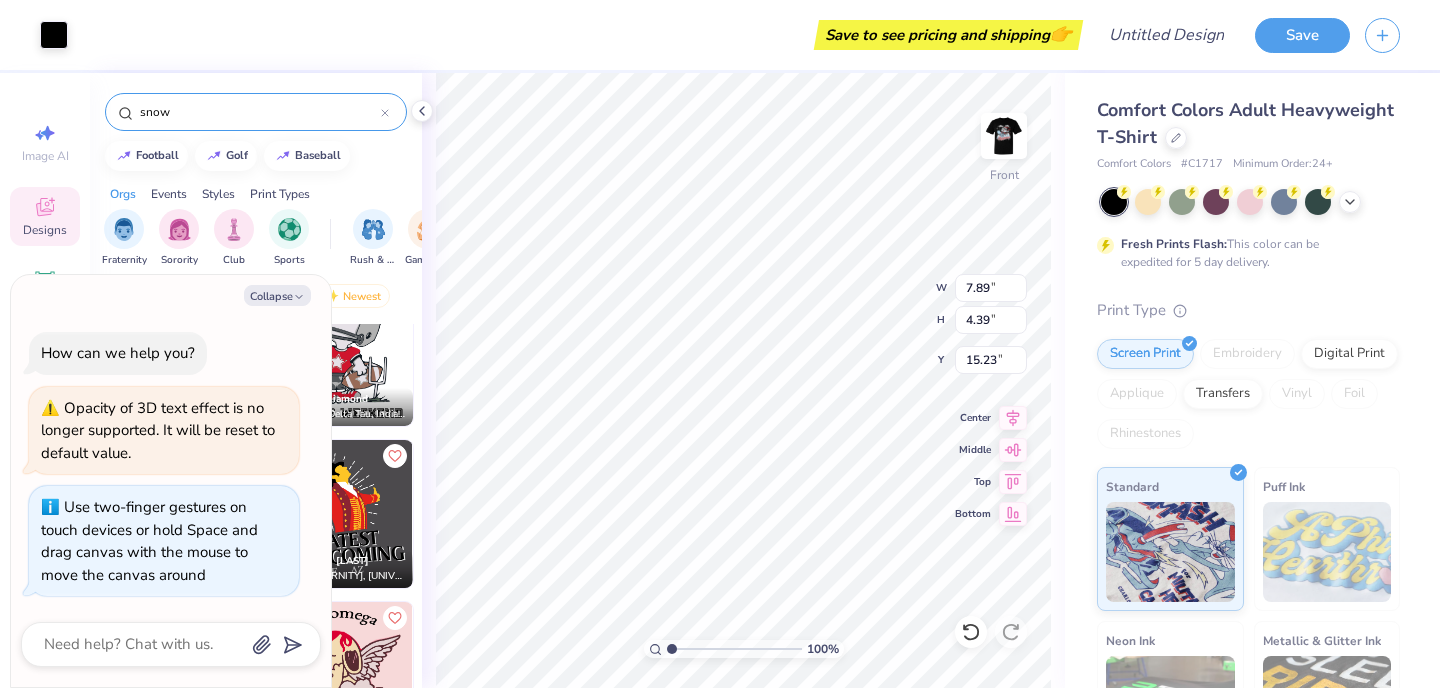 type on "3.85" 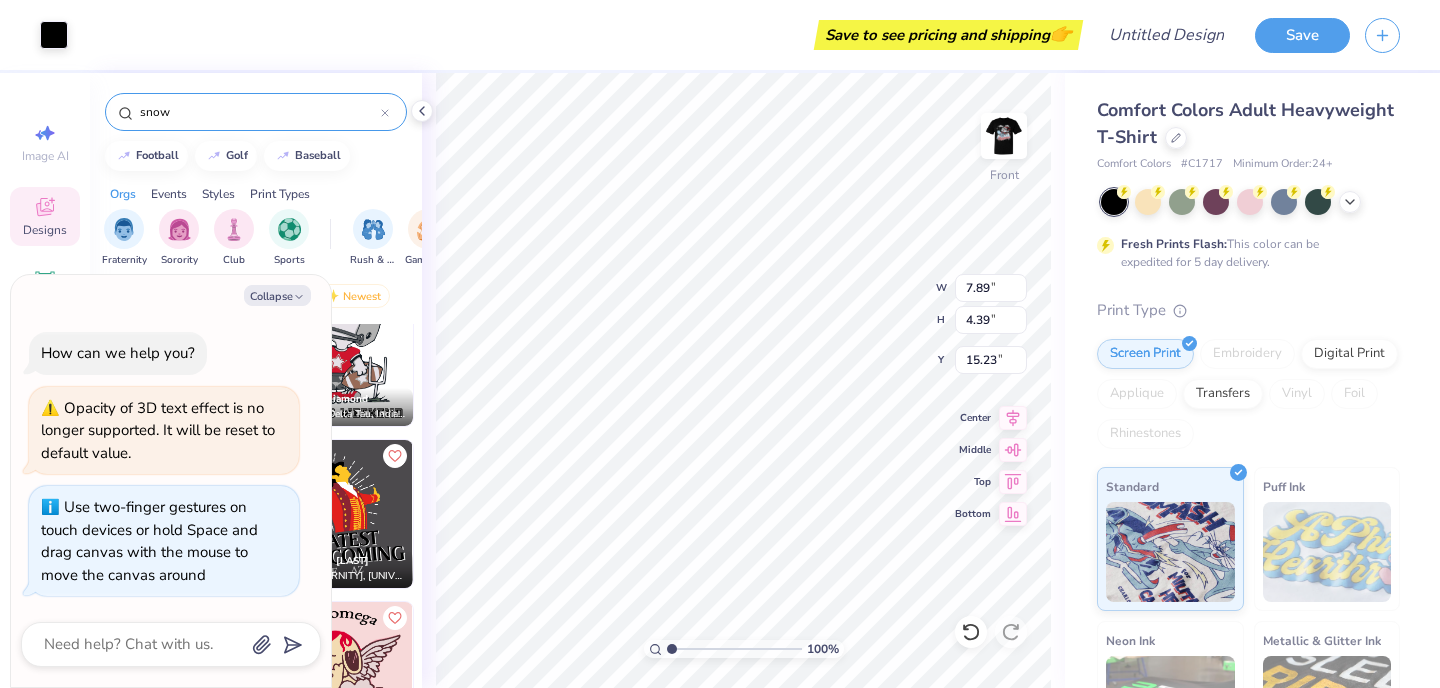 type on "17.41" 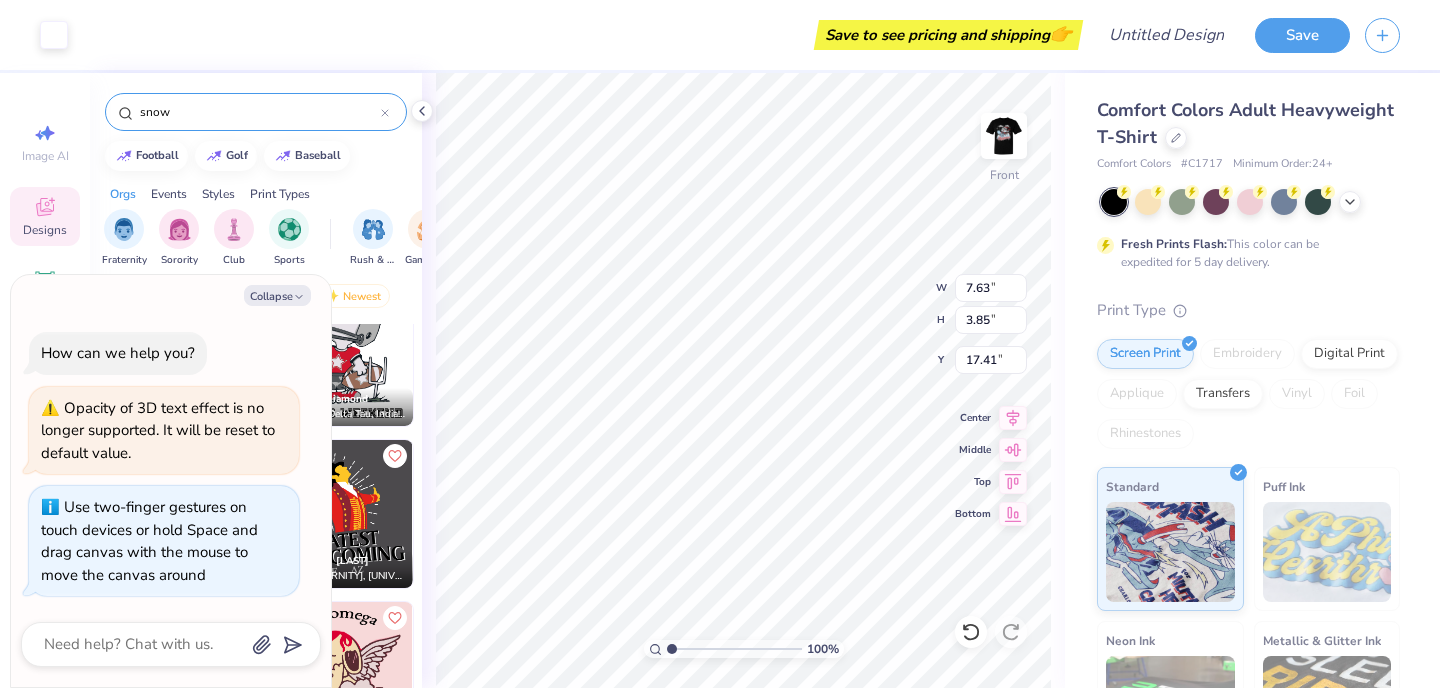 type on "x" 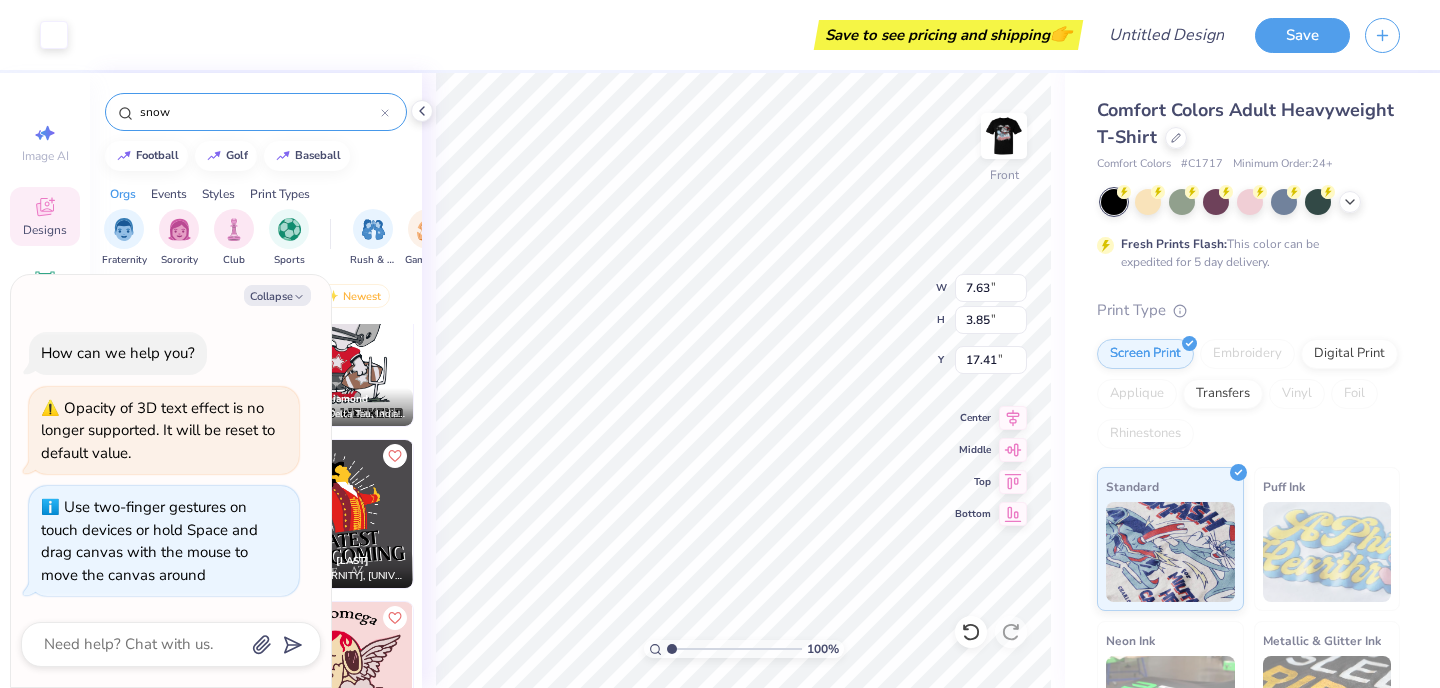 type on "11.47" 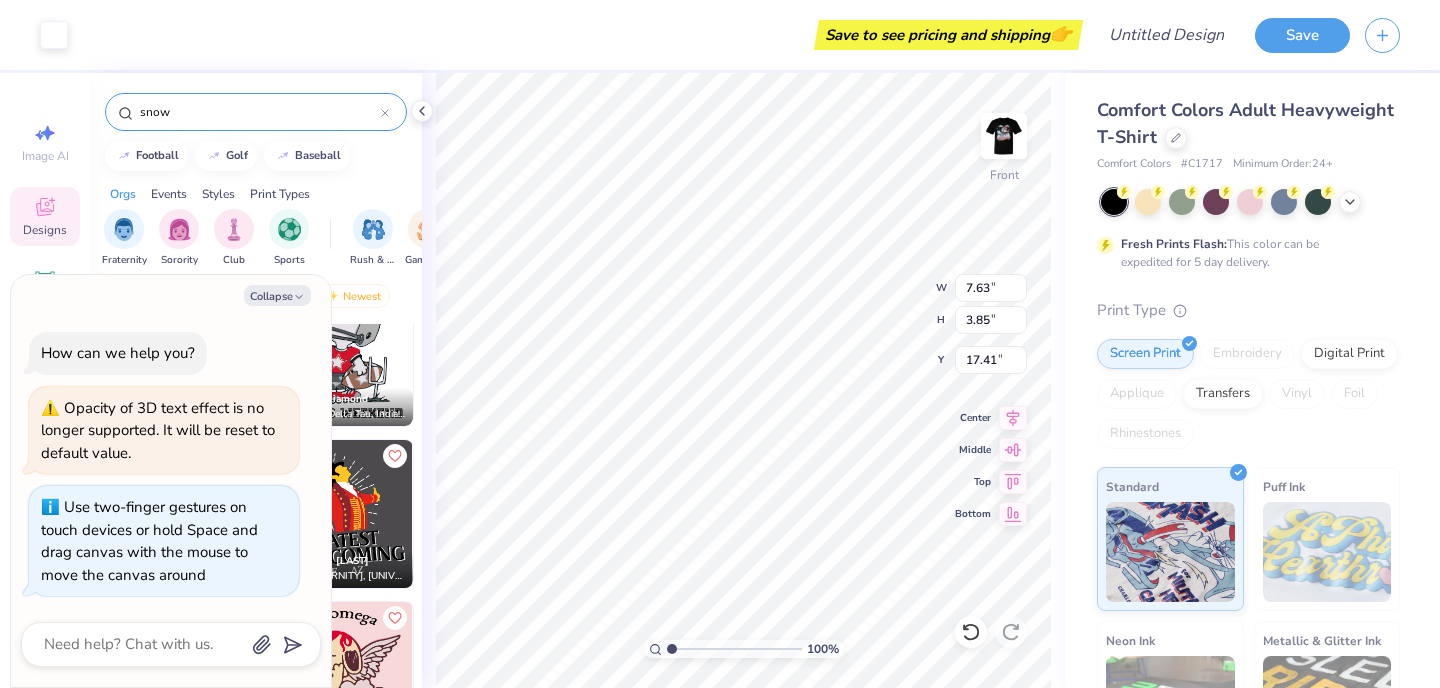 type on "14.22" 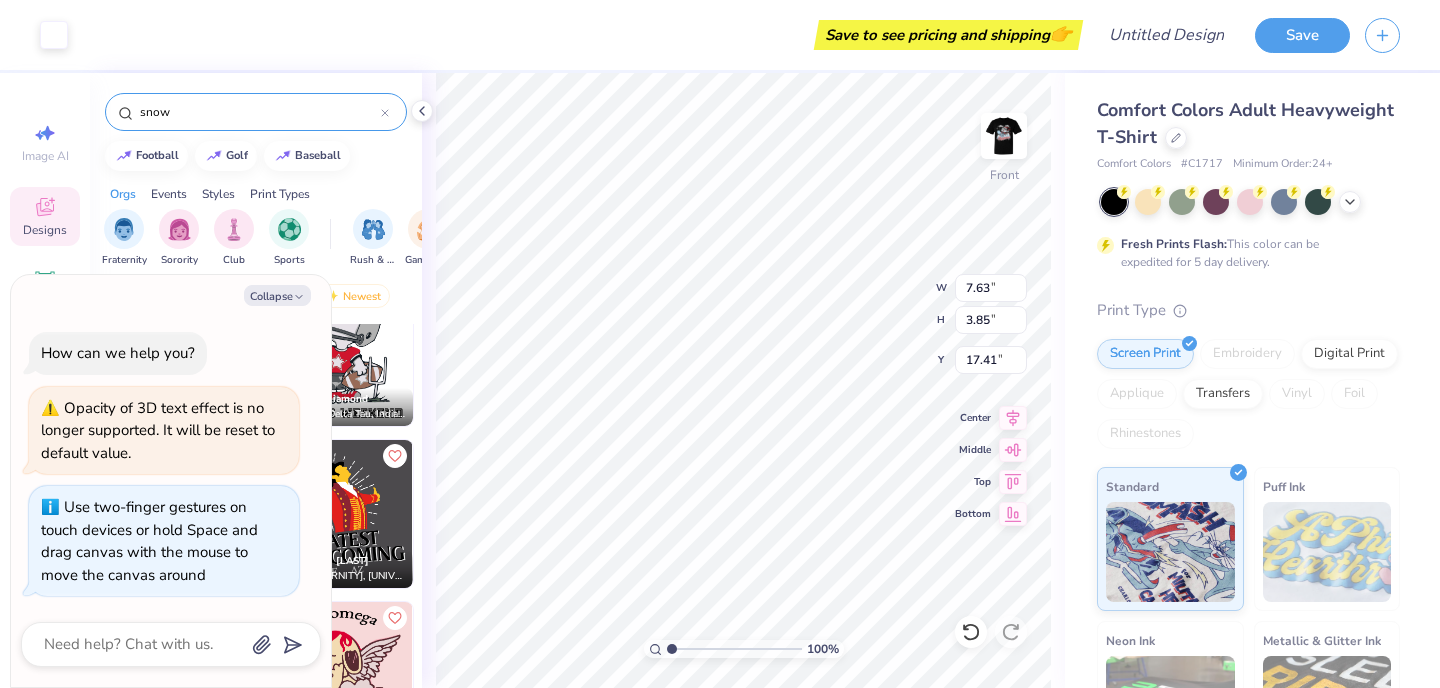 type on "8.53" 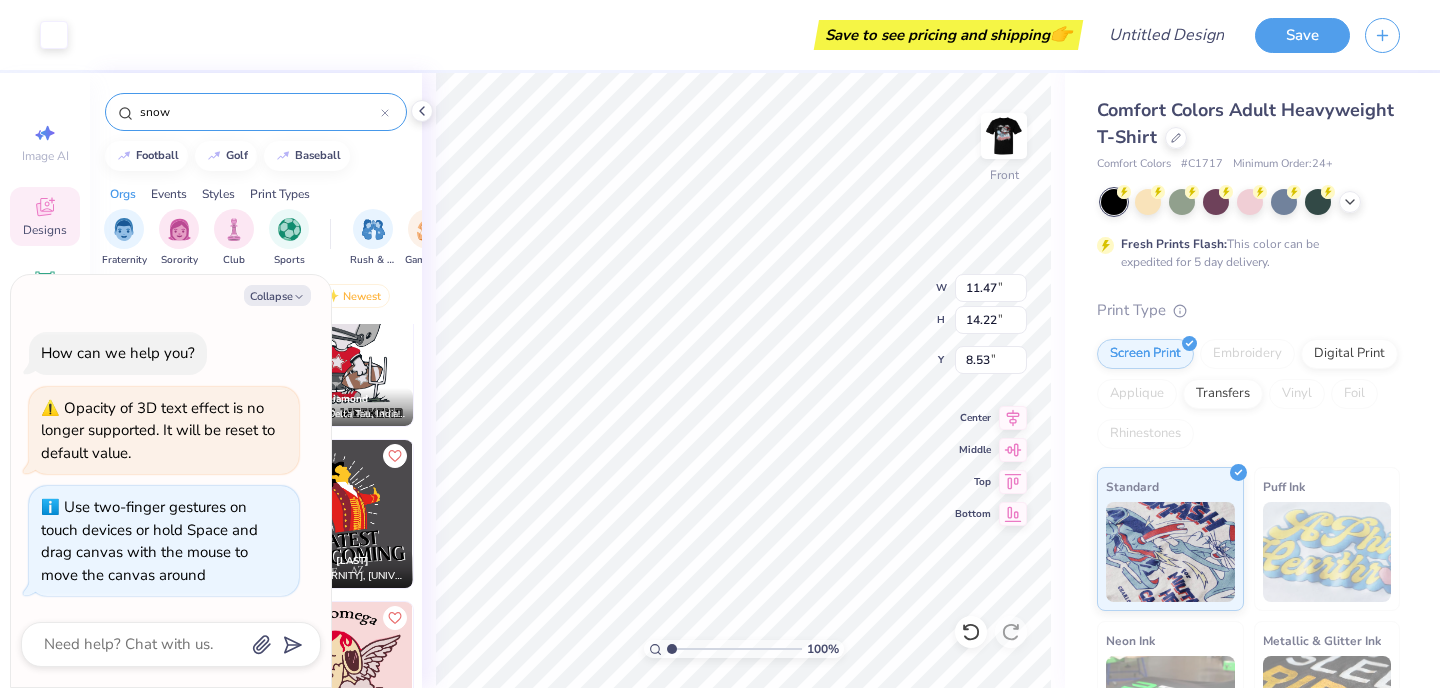 type on "x" 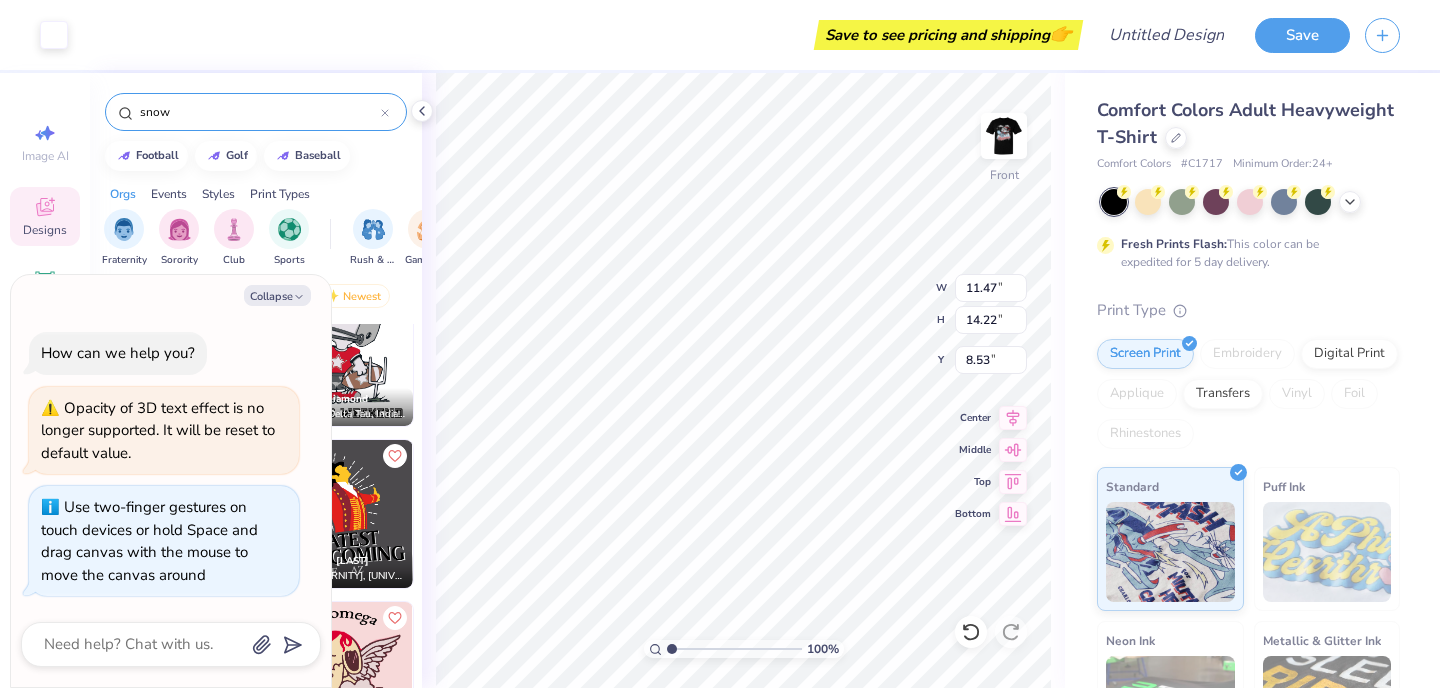 type on "9.50" 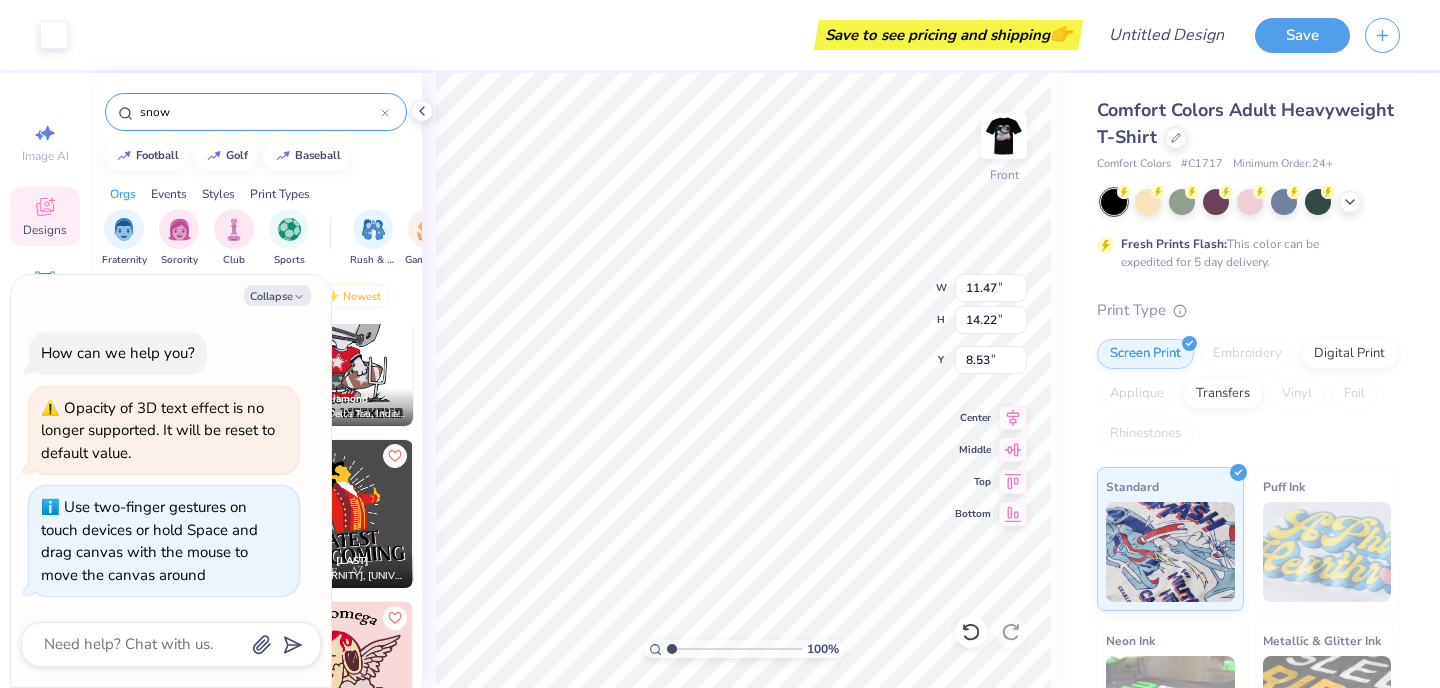 type on "2.32" 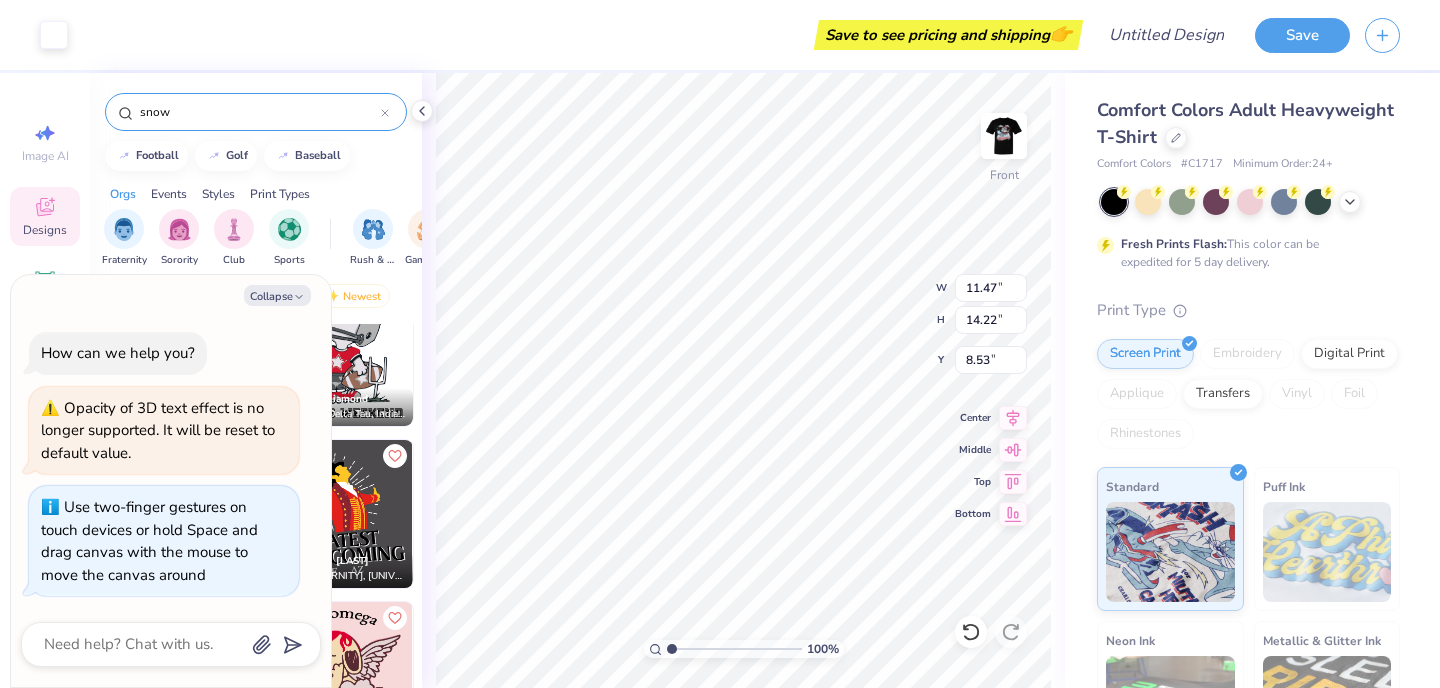 type on "19.04" 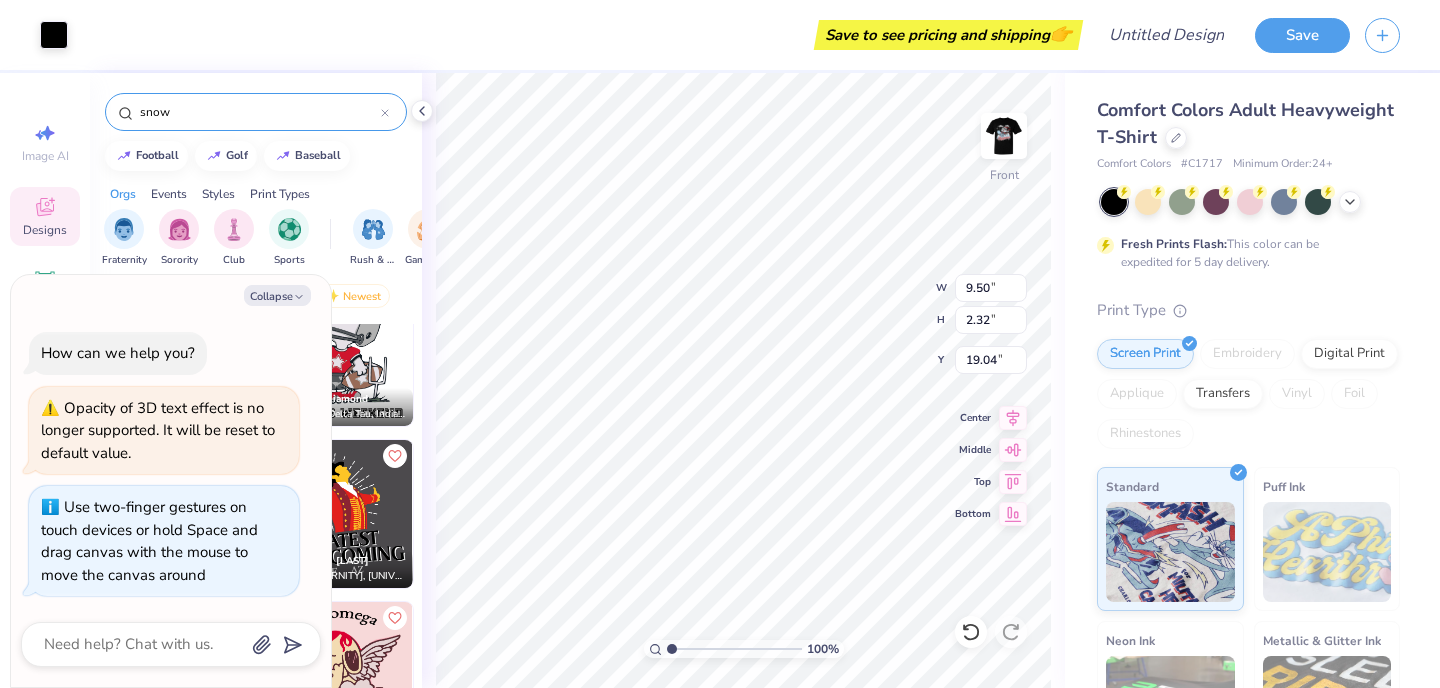 type on "x" 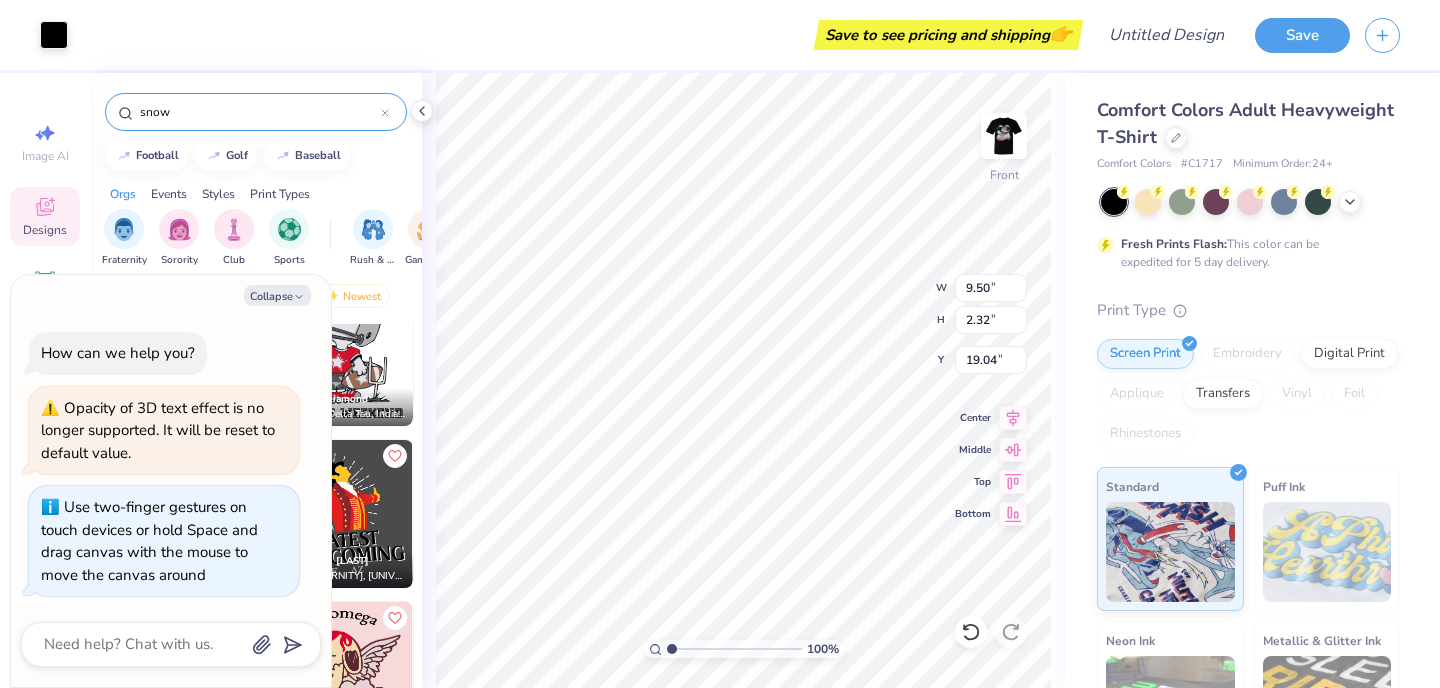 type on "11.47" 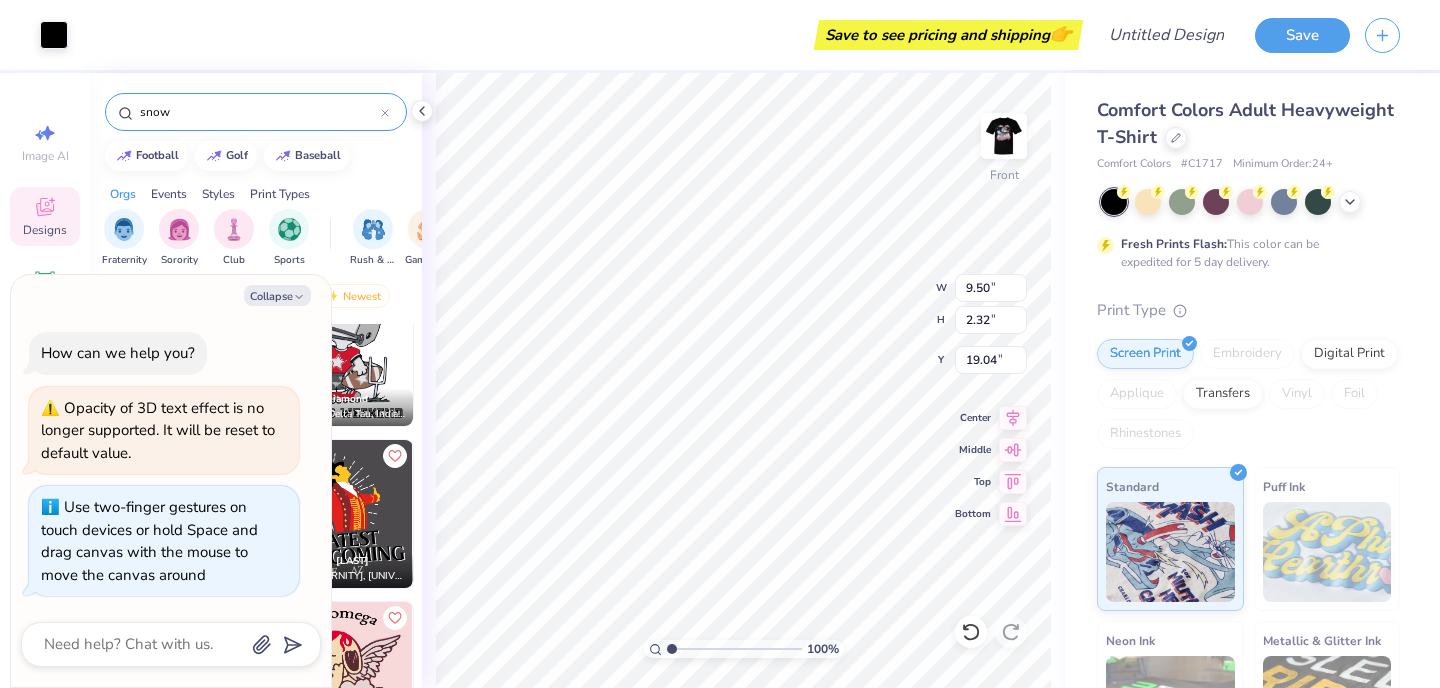 type on "14.22" 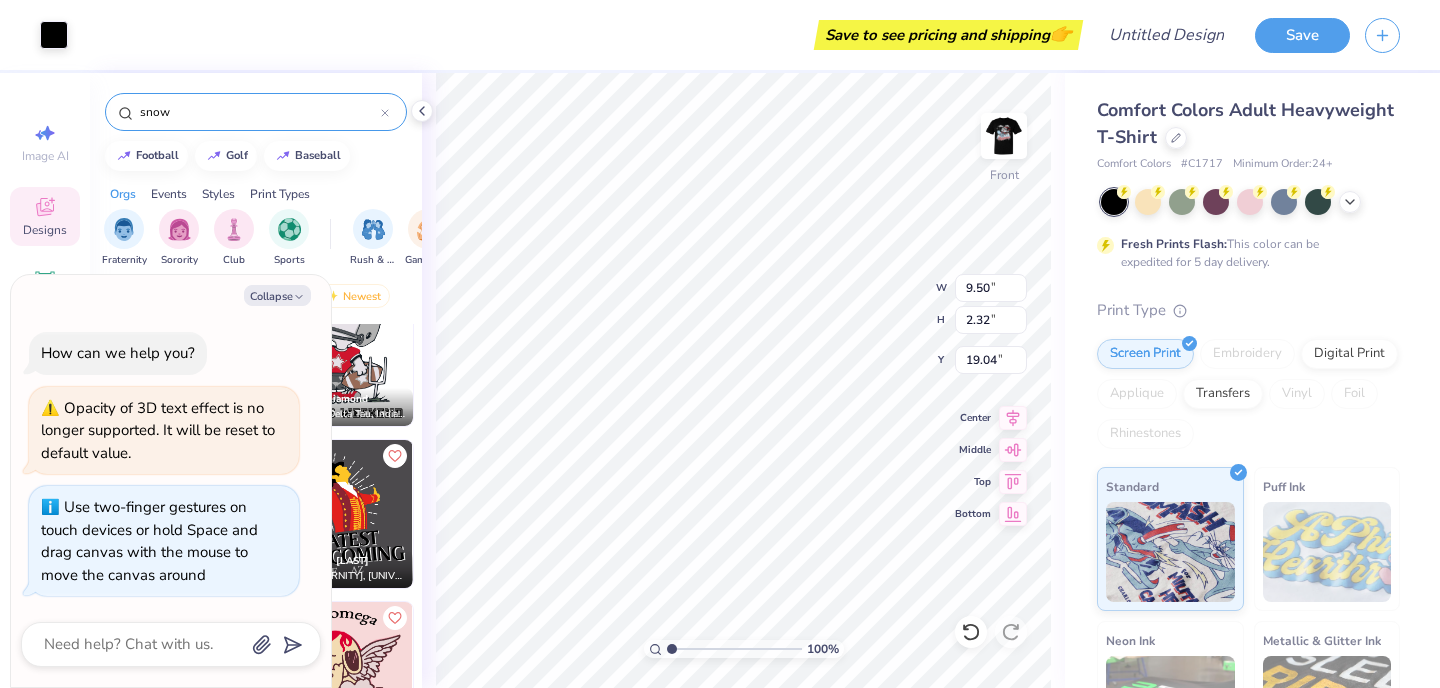 type on "8.53" 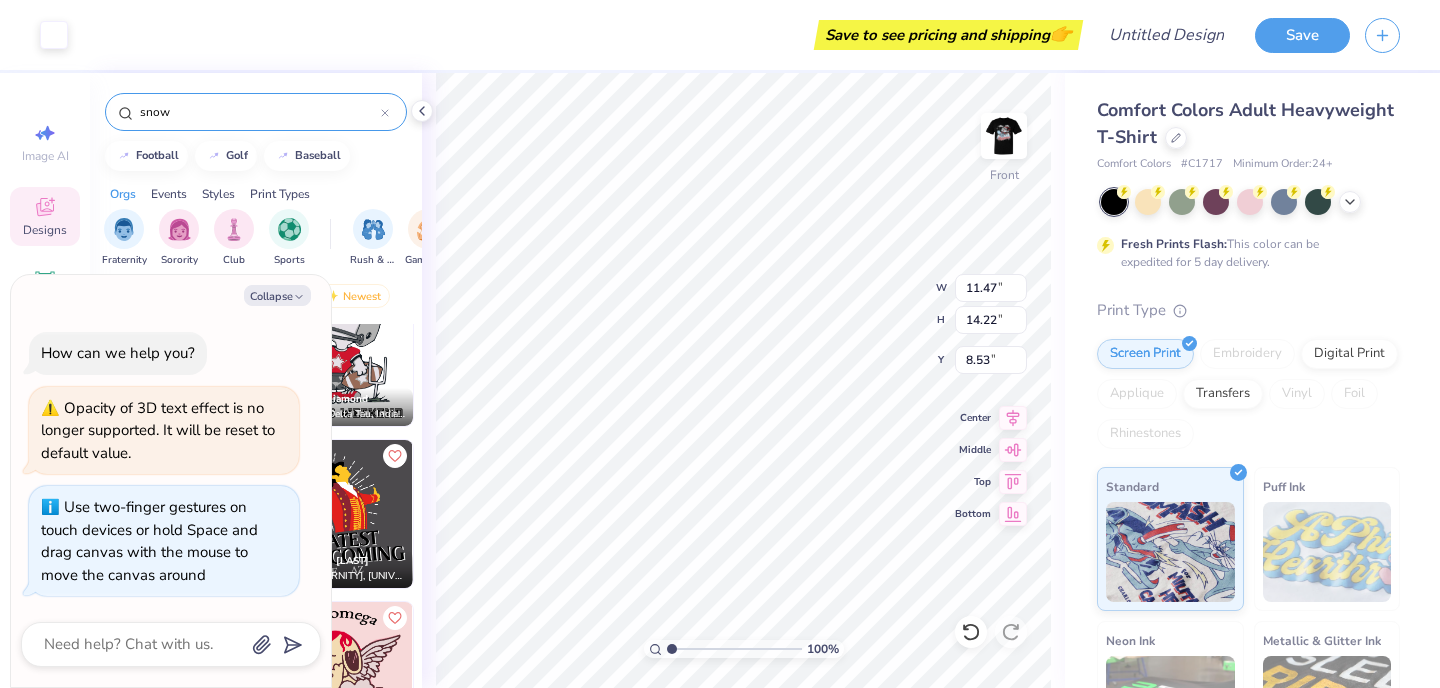 type on "x" 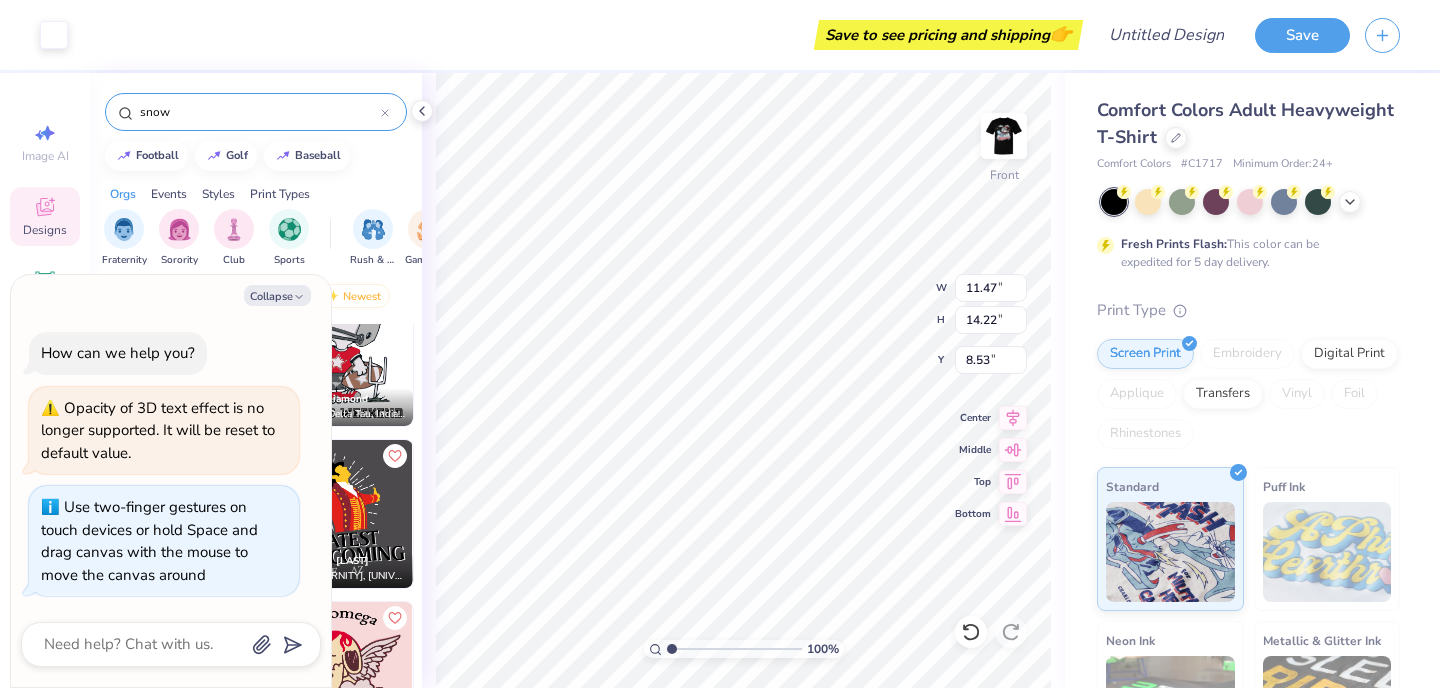 type on "7.89" 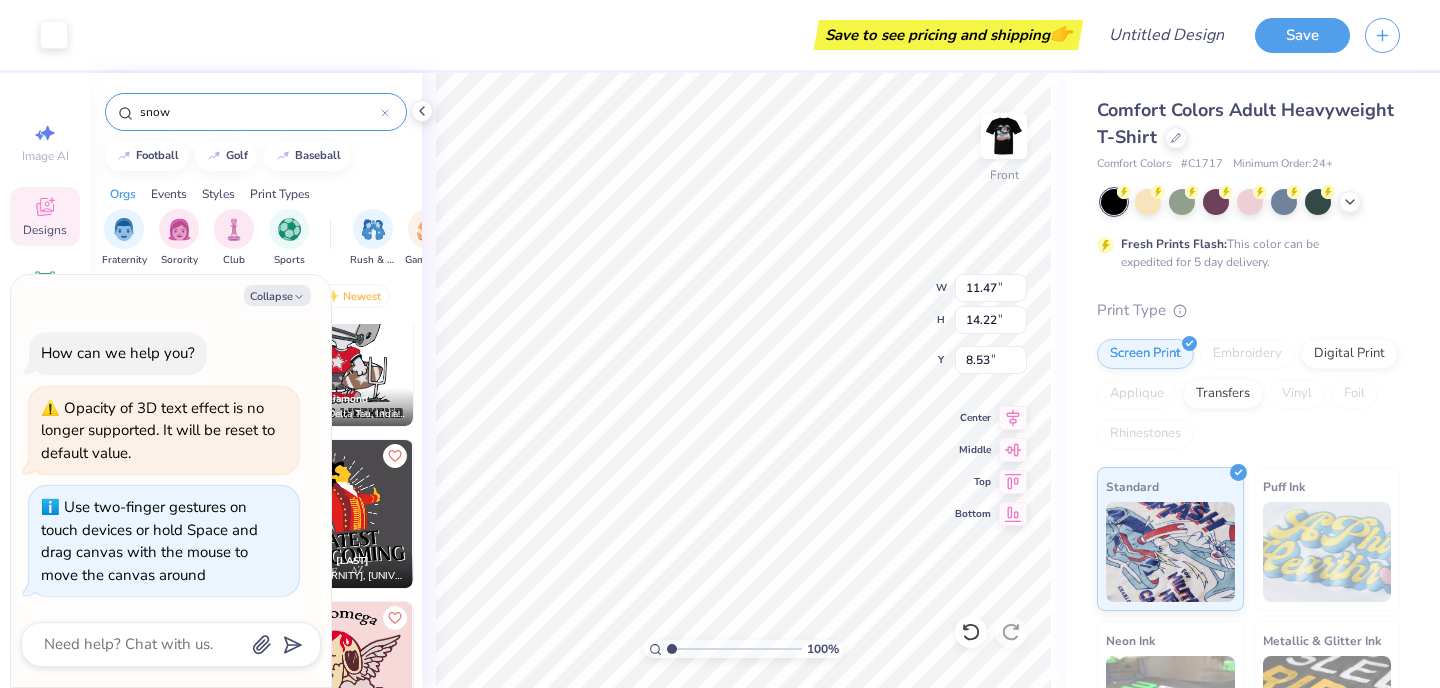 type on "4.39" 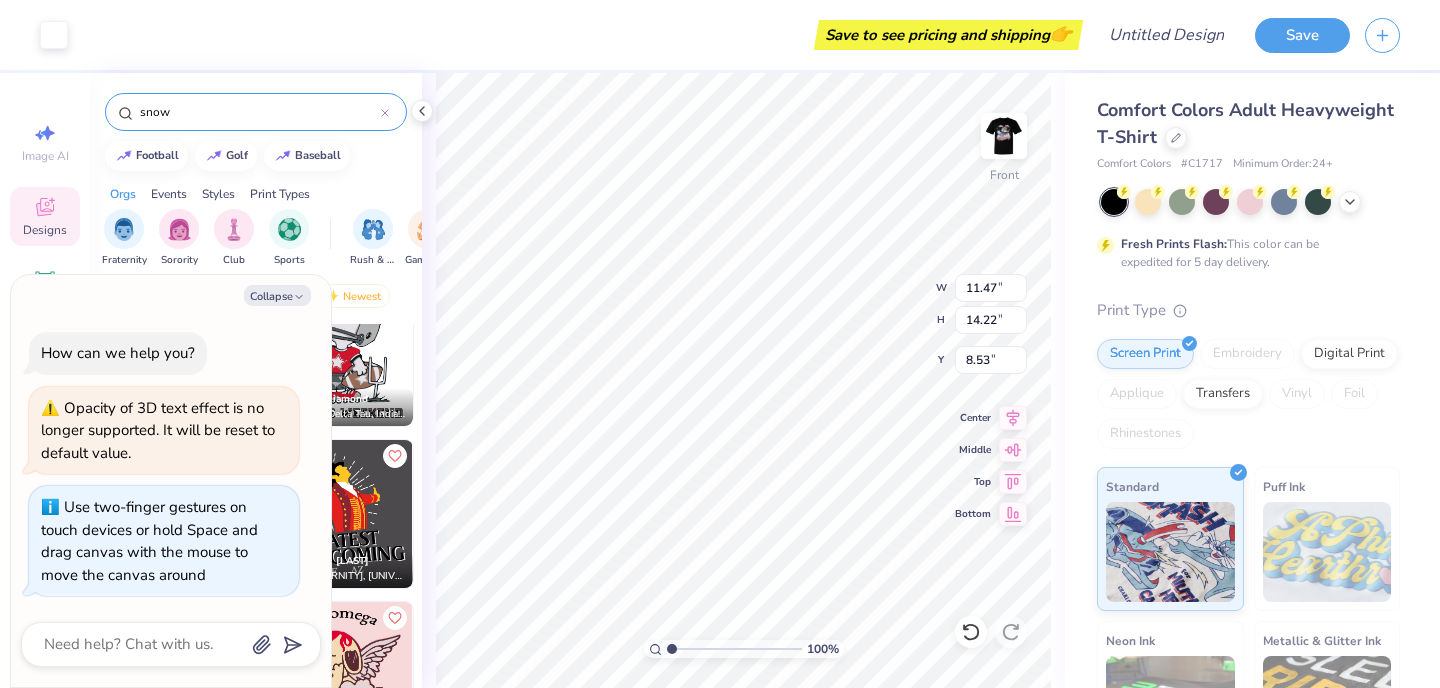 type on "15.23" 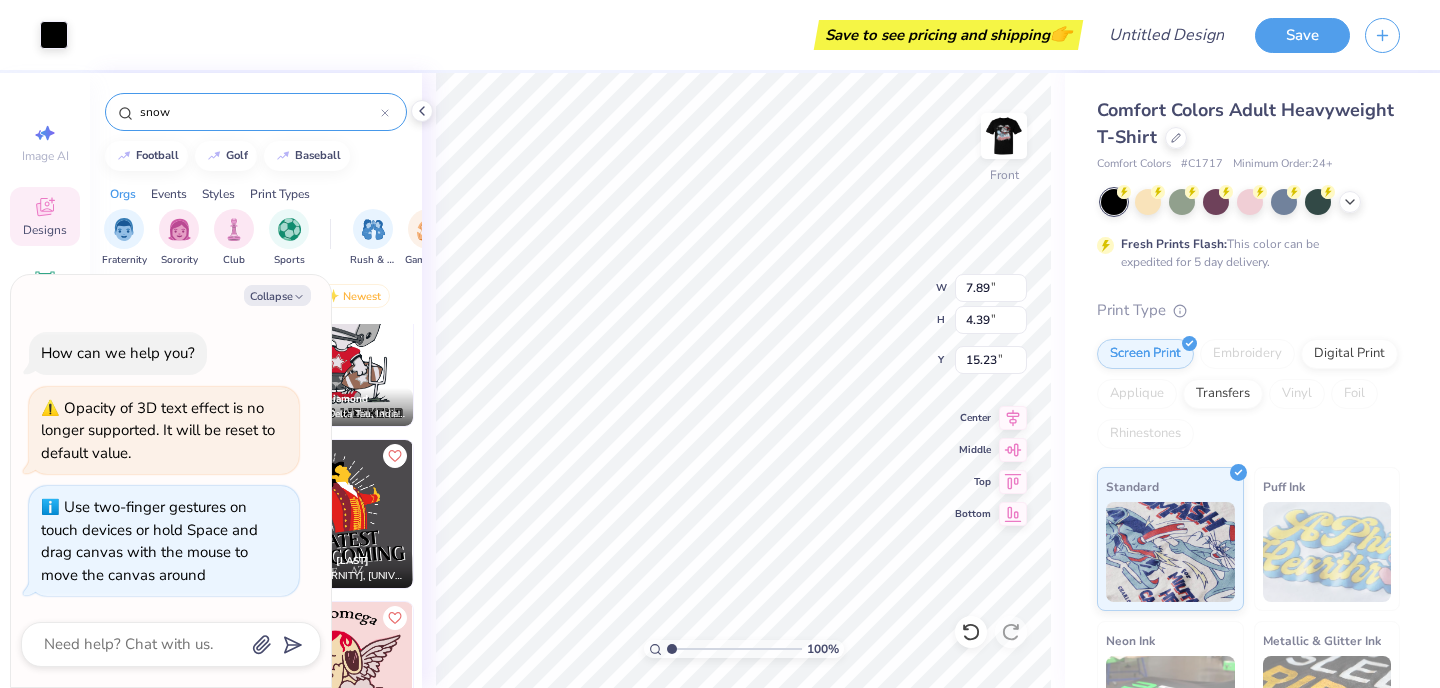 type on "x" 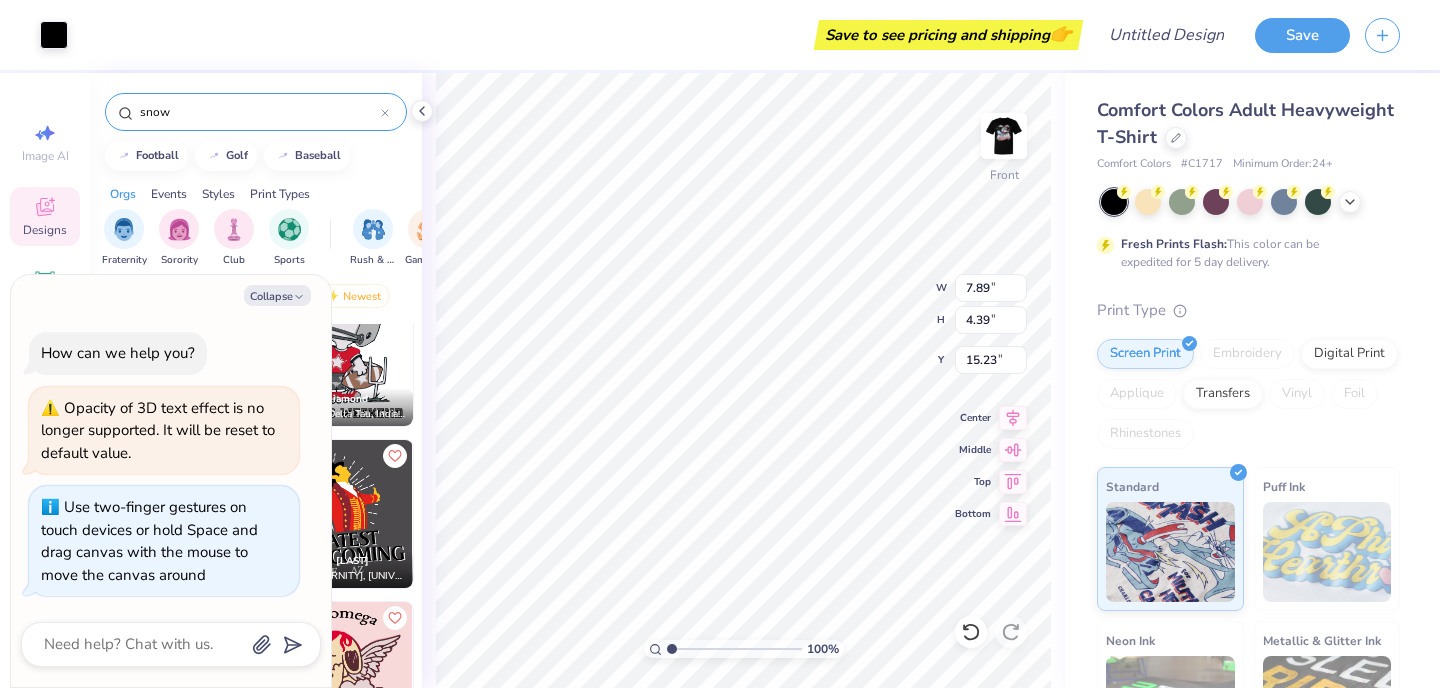 type on "9.50" 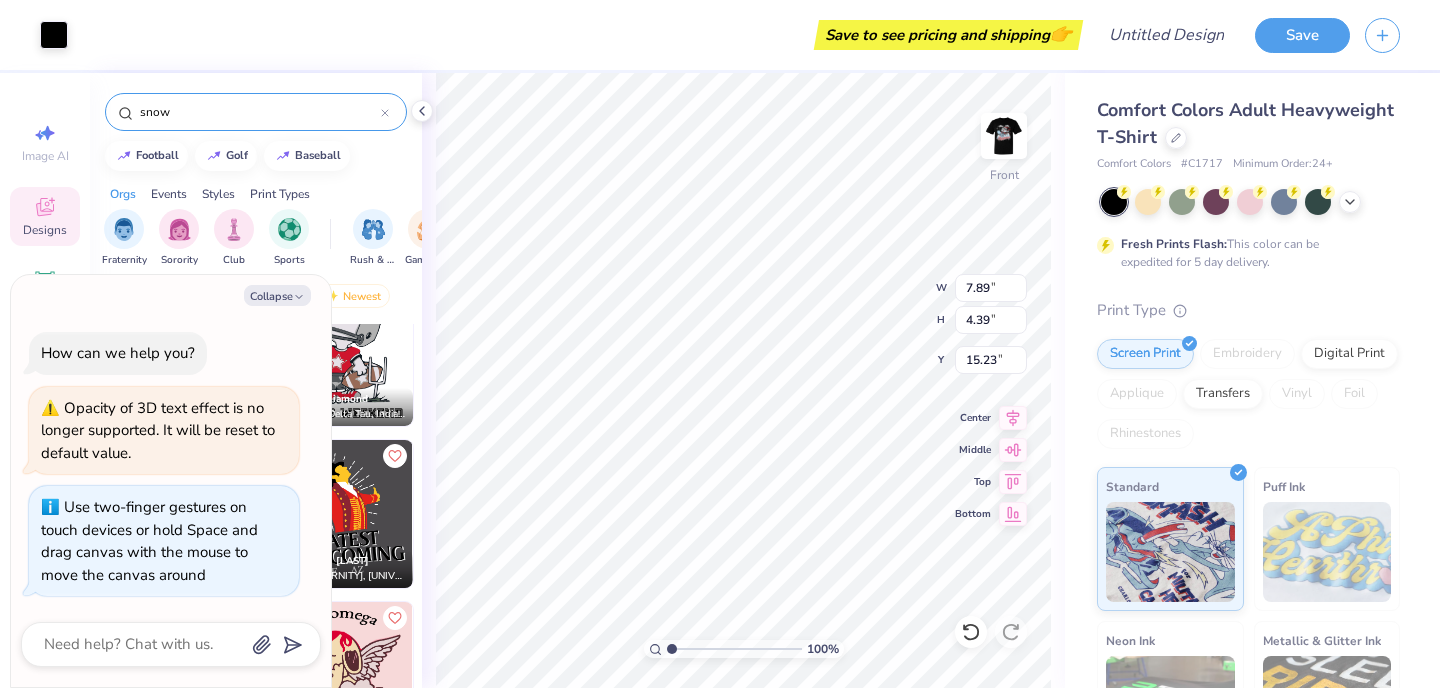 type on "2.32" 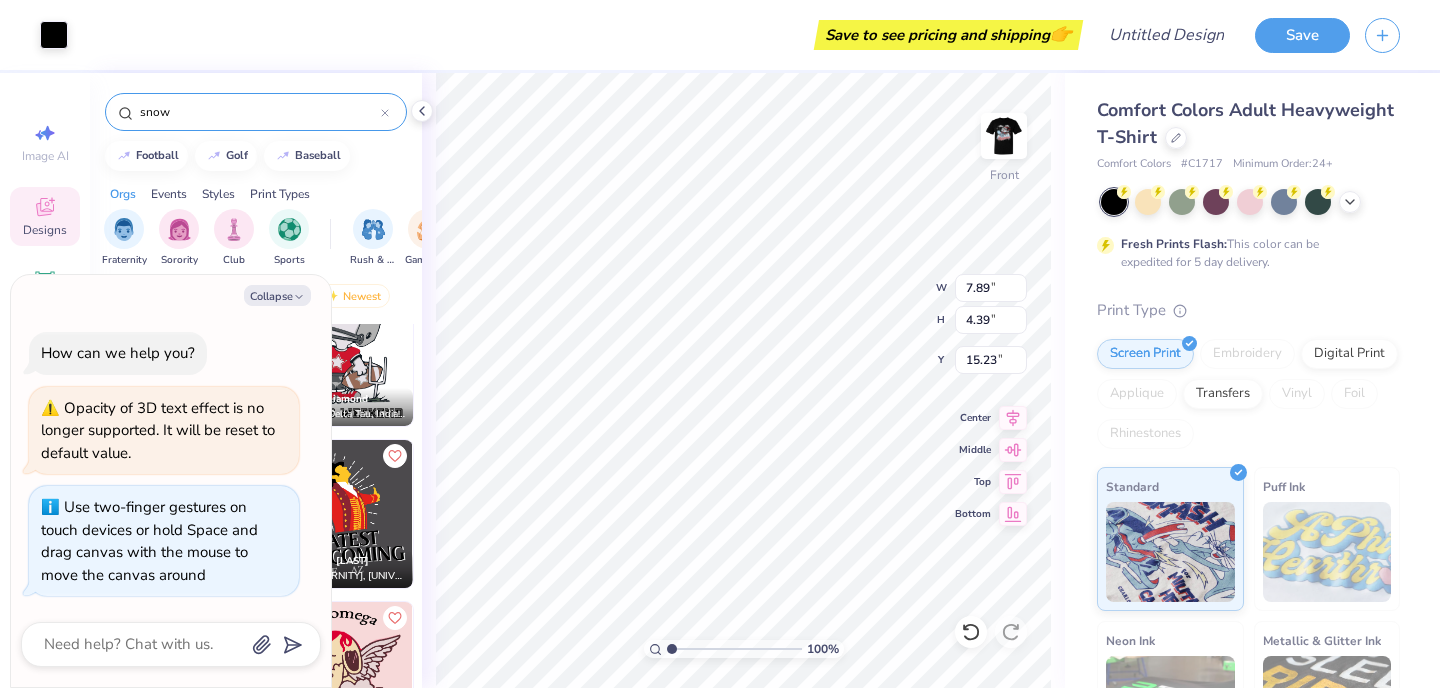 type on "18.94" 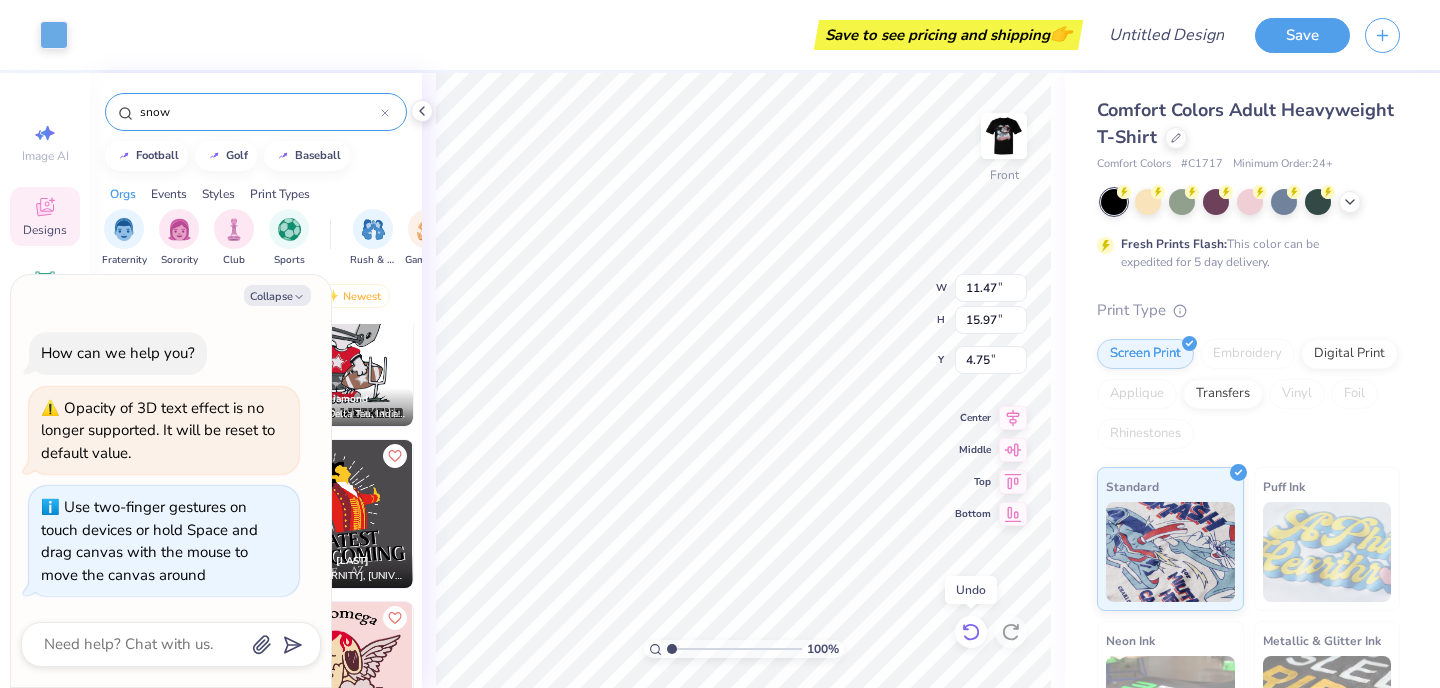 click 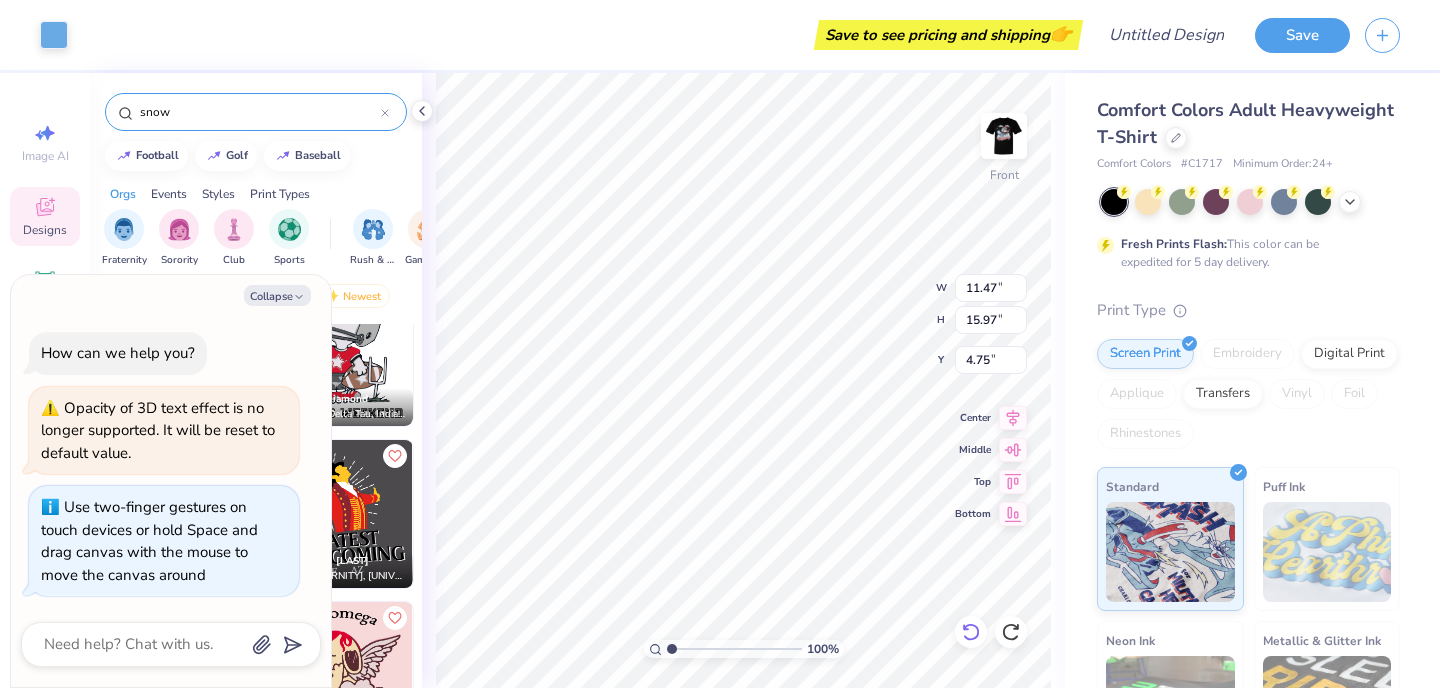 type on "x" 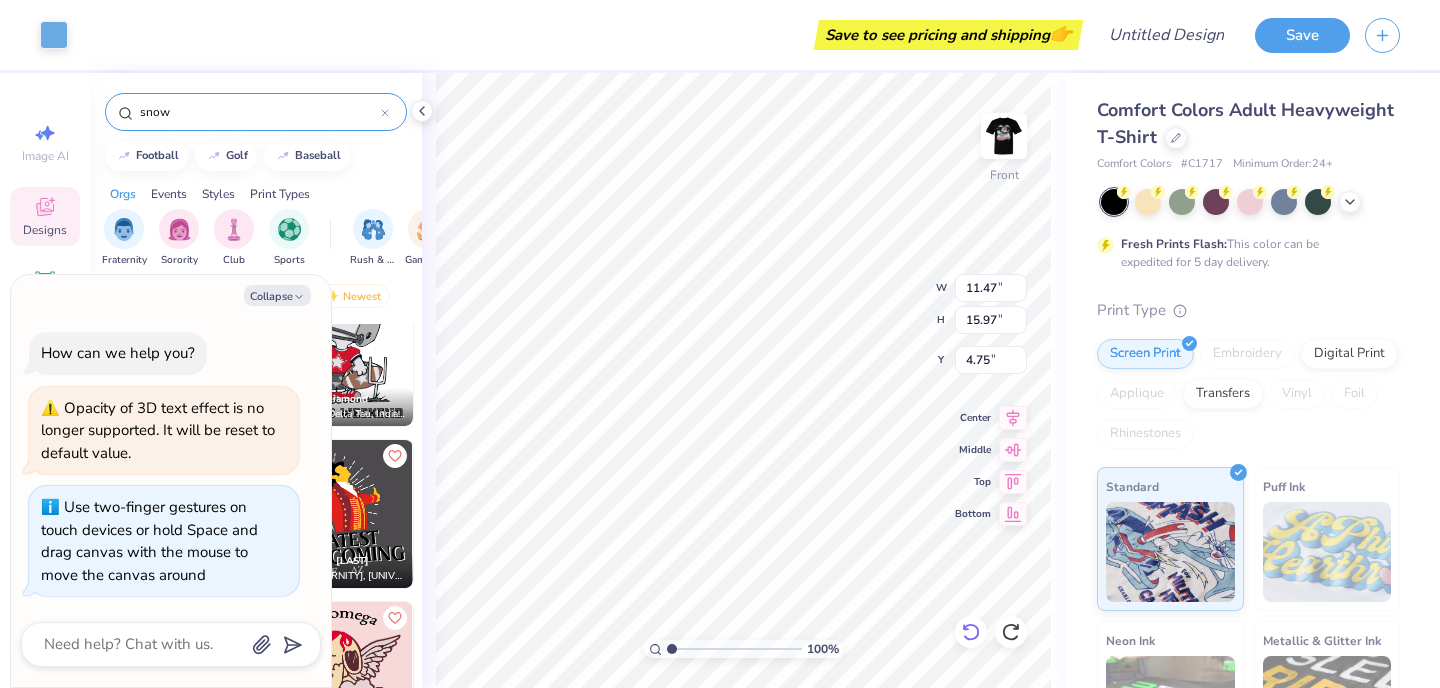type on "4.99" 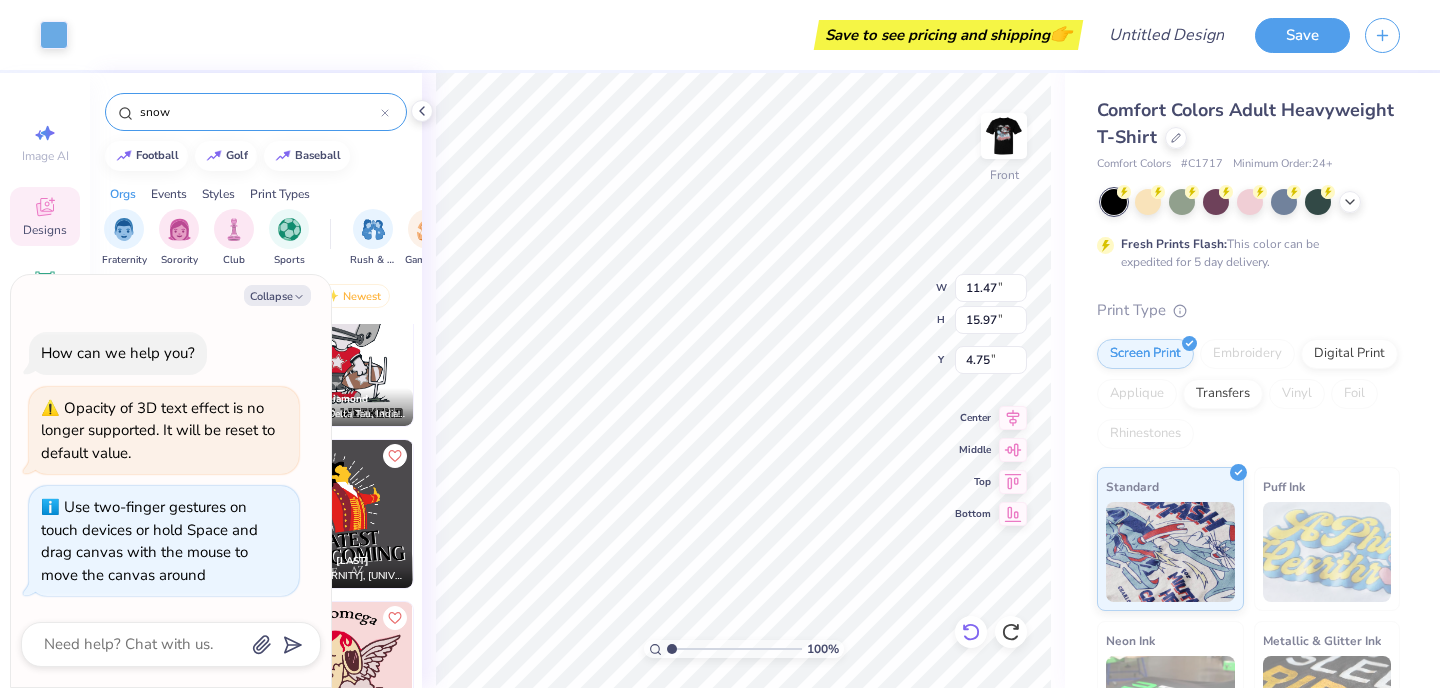 type on "1.69" 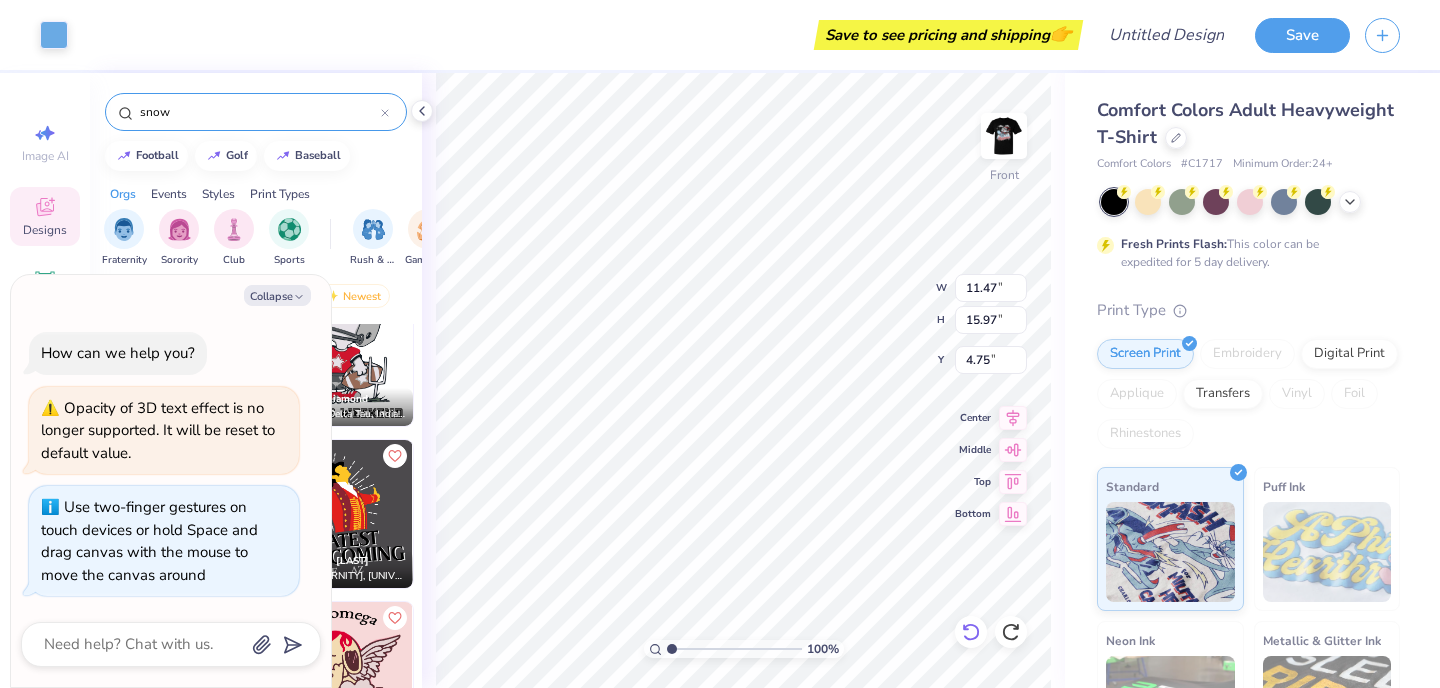 type on "13.57" 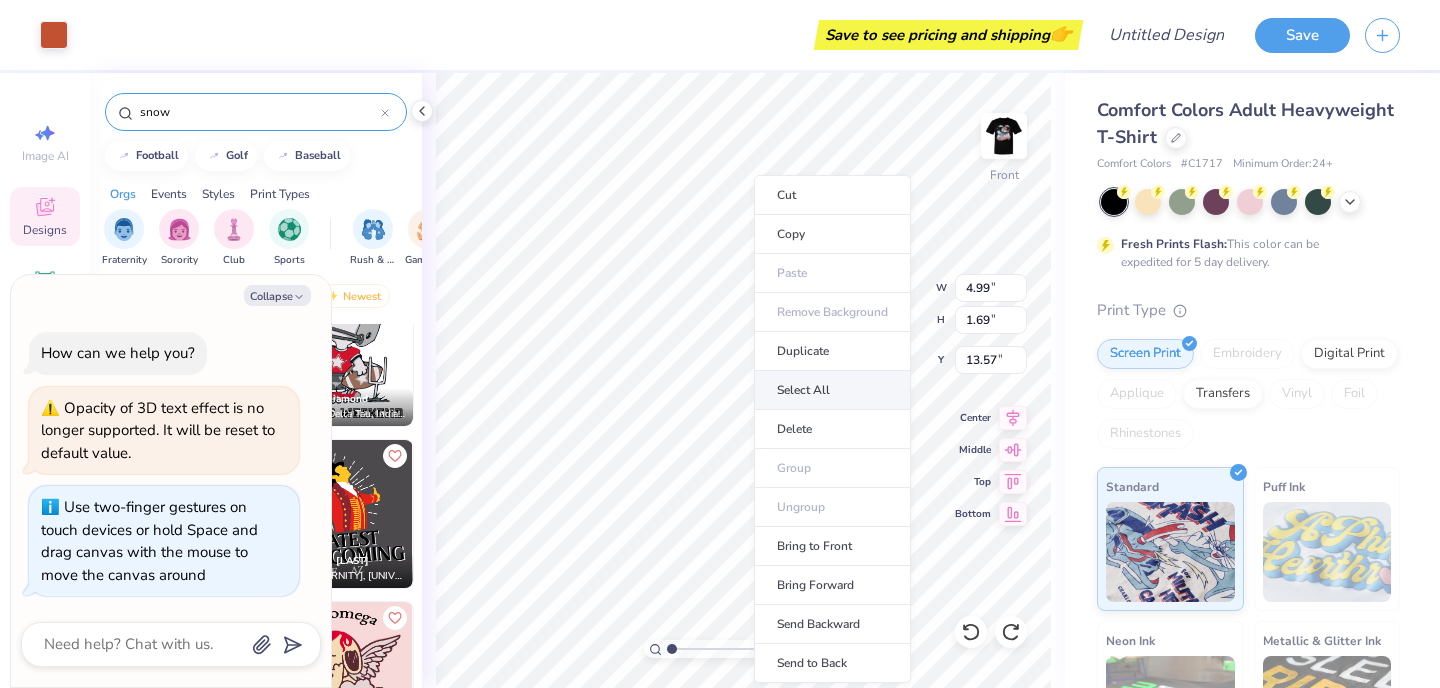 type on "x" 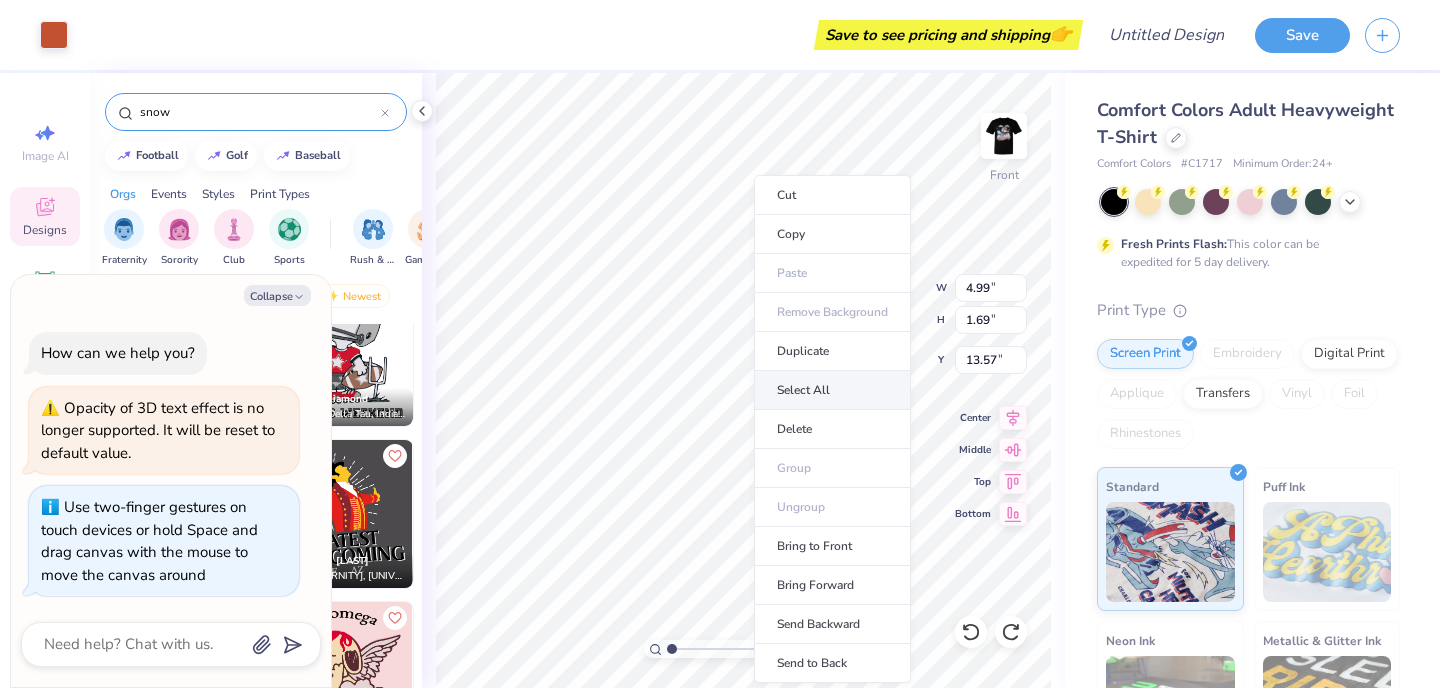 type on "11.47" 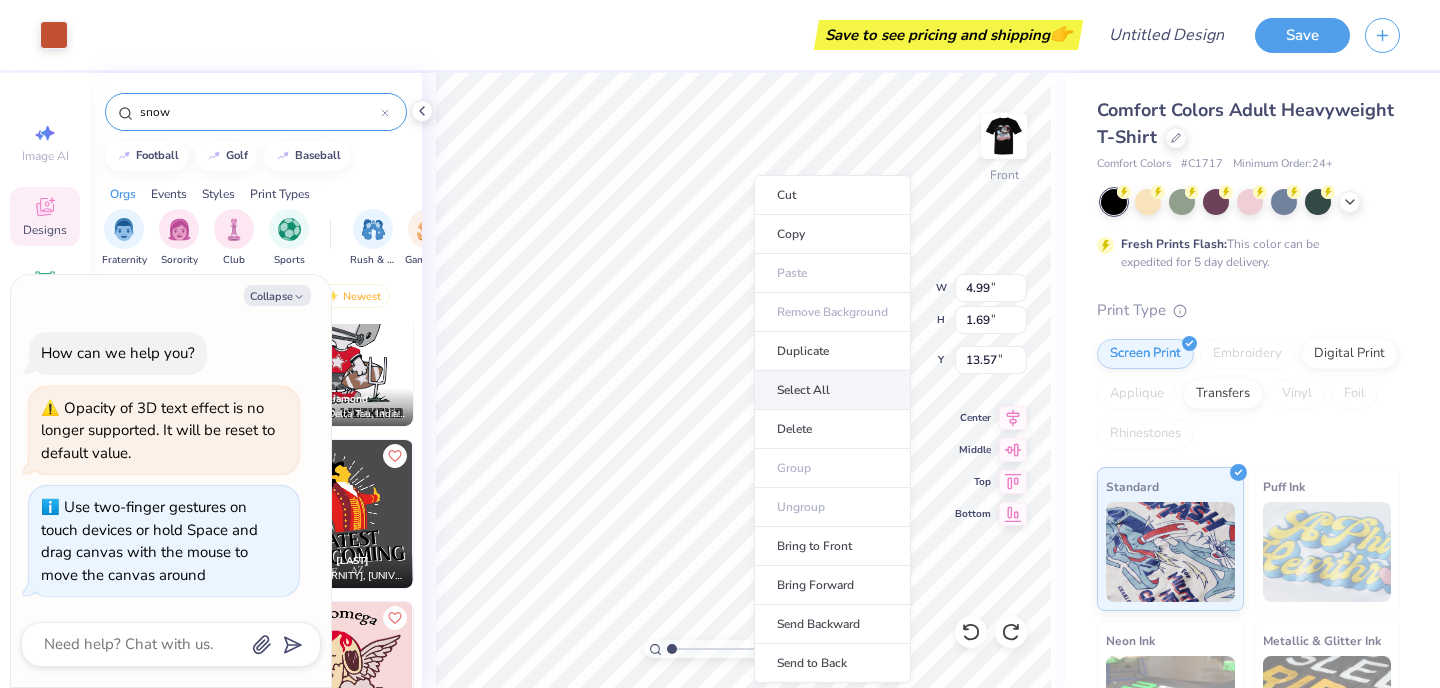 type on "14.22" 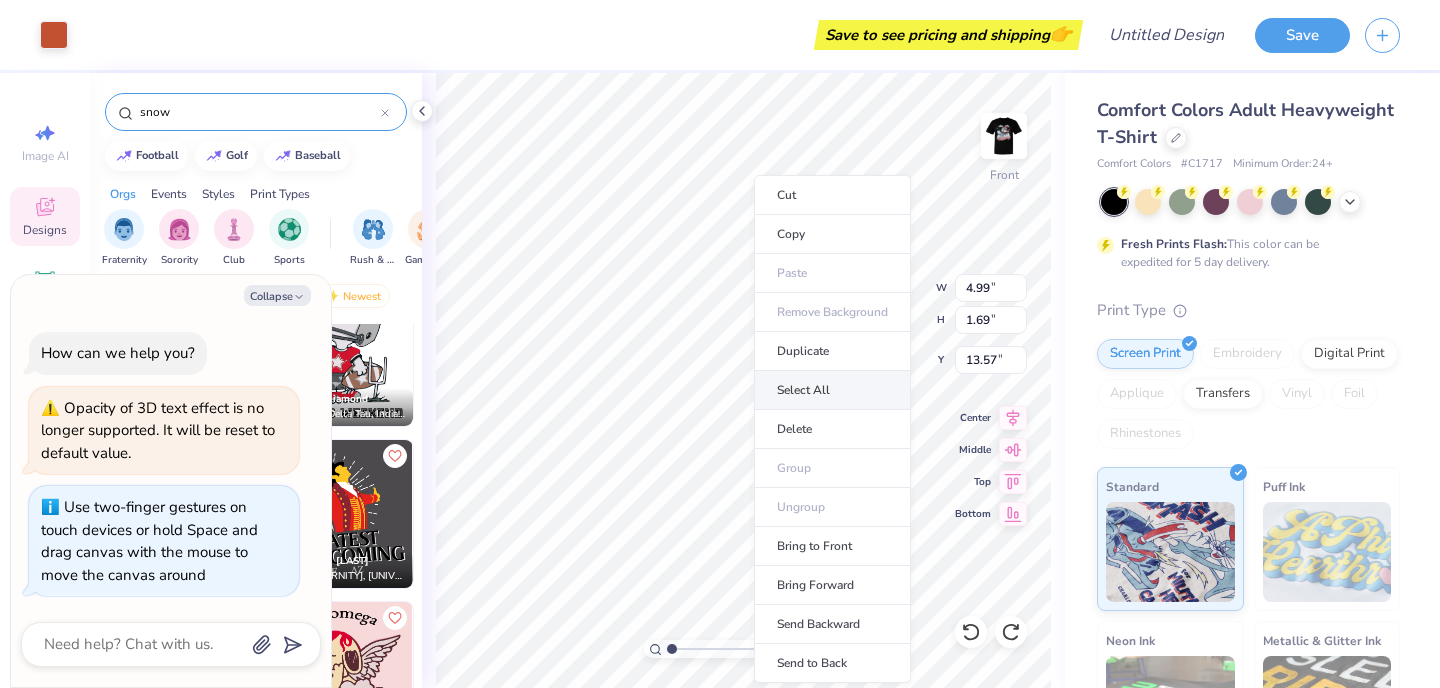 type on "8.53" 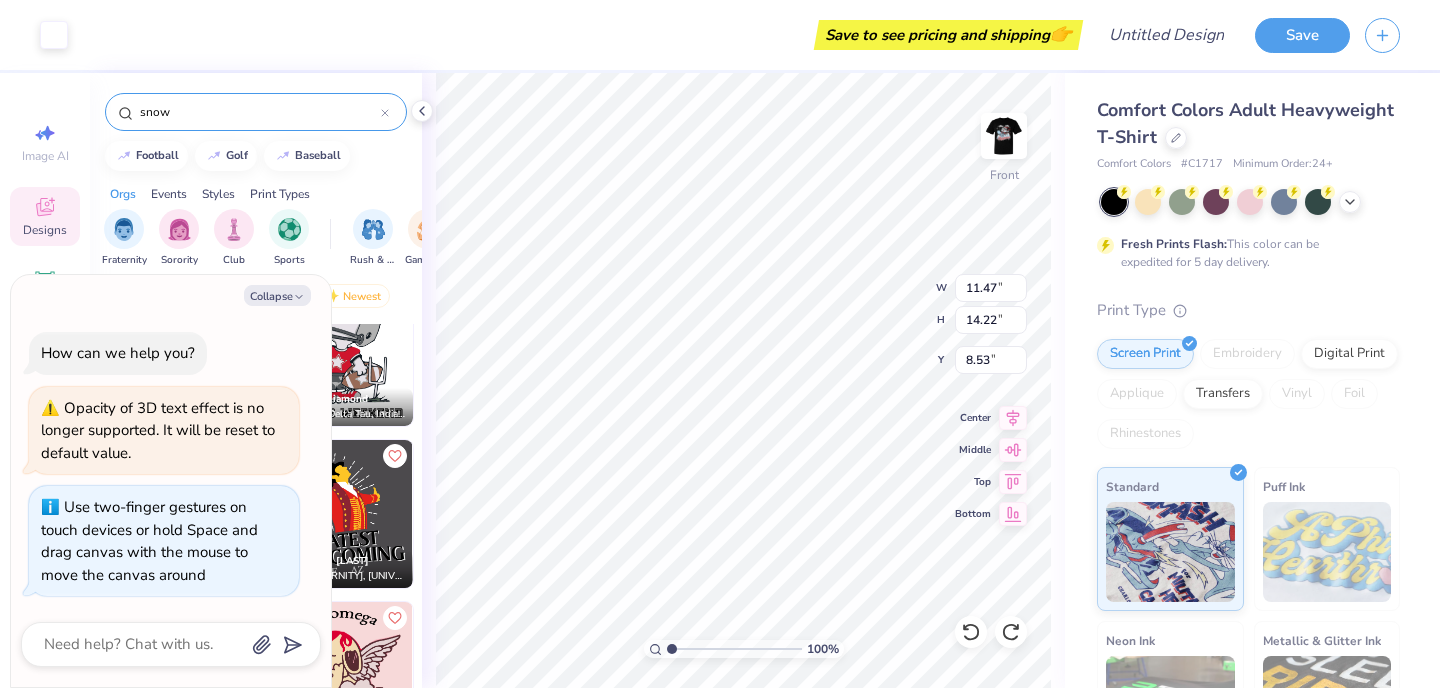 type on "x" 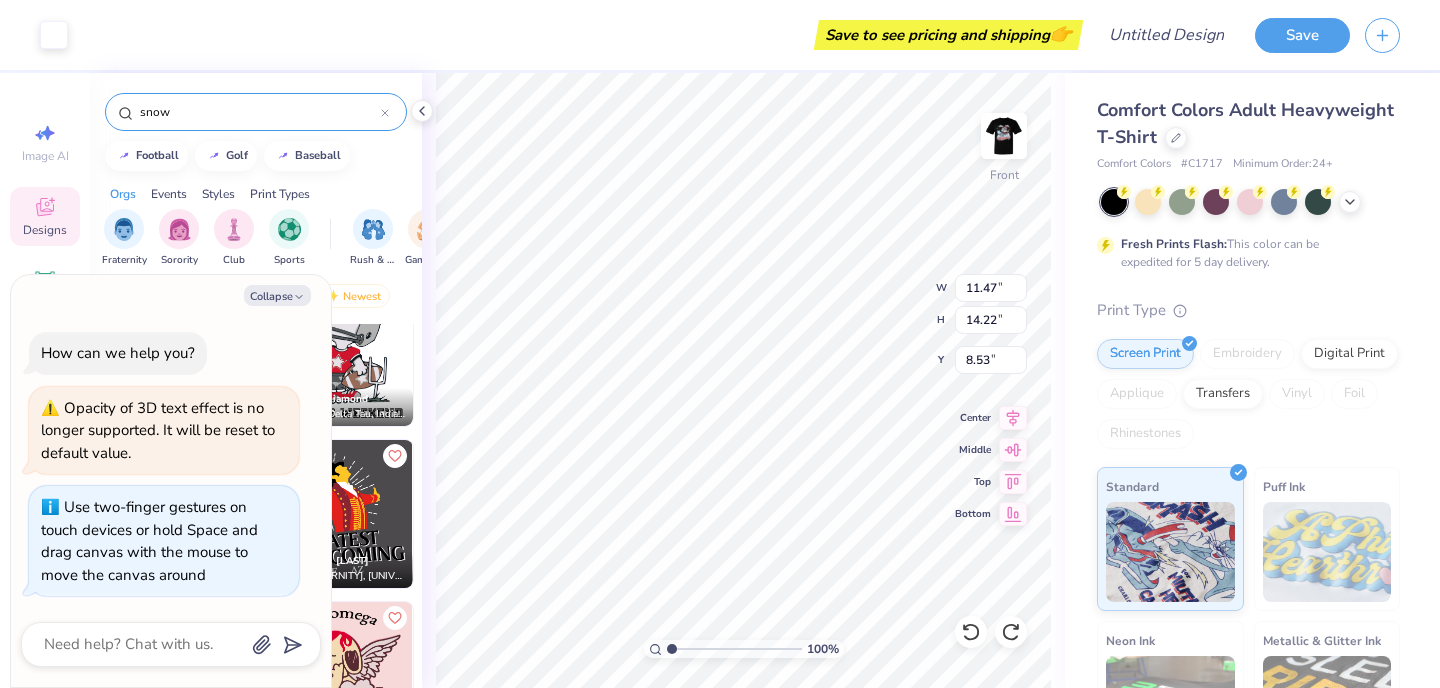 type on "0.14" 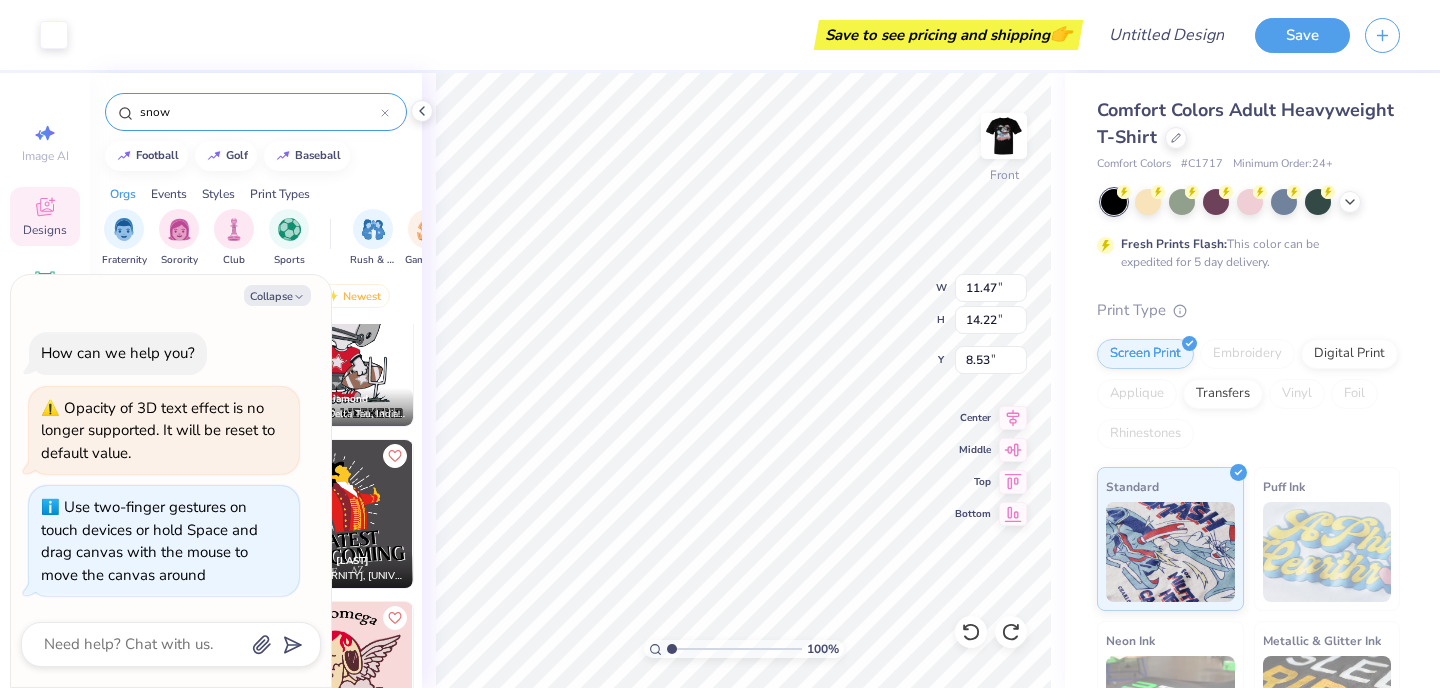 type on "0.57" 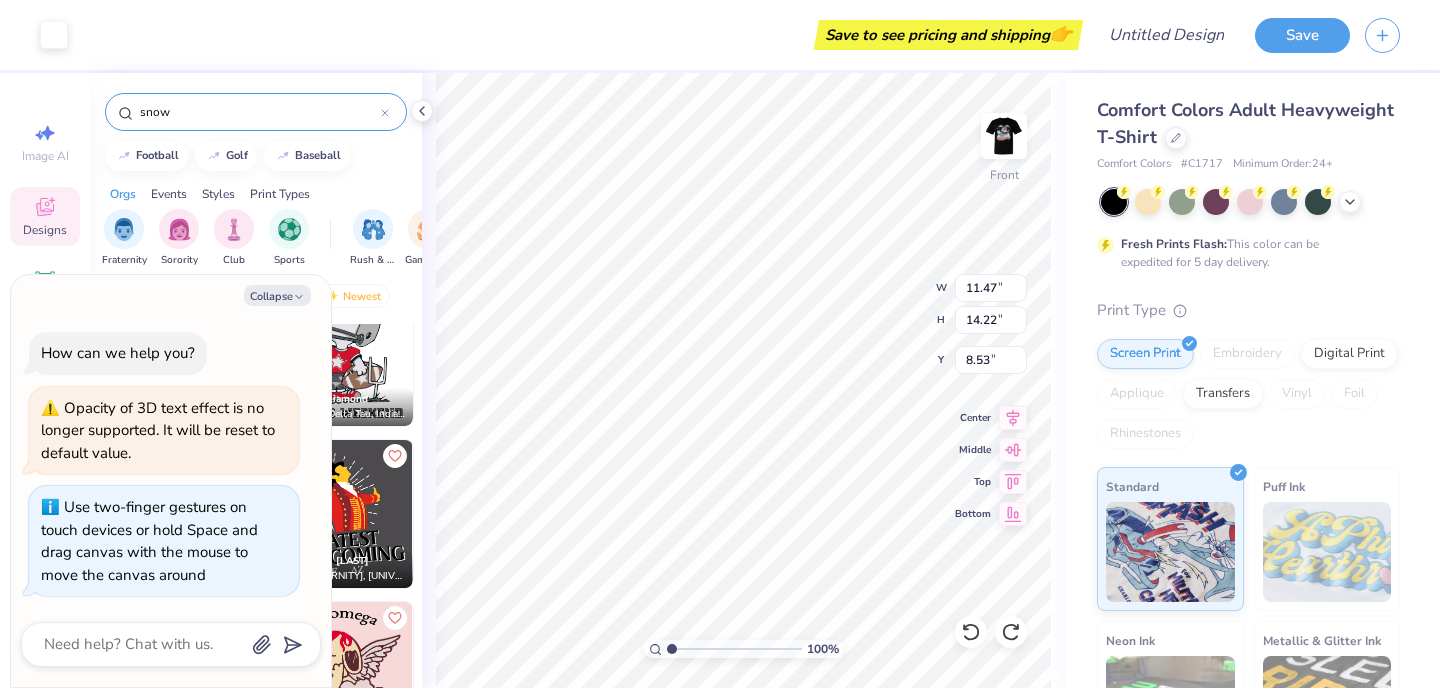 type on "19.04" 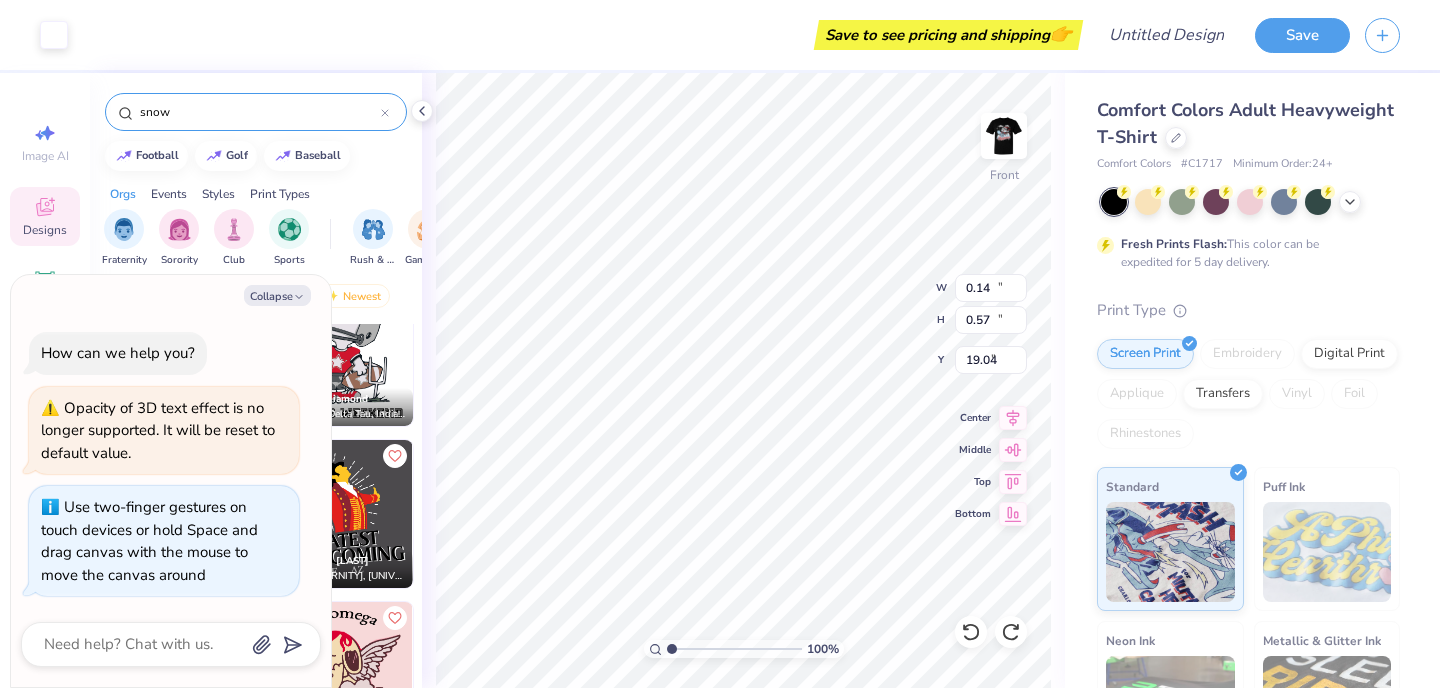 type on "x" 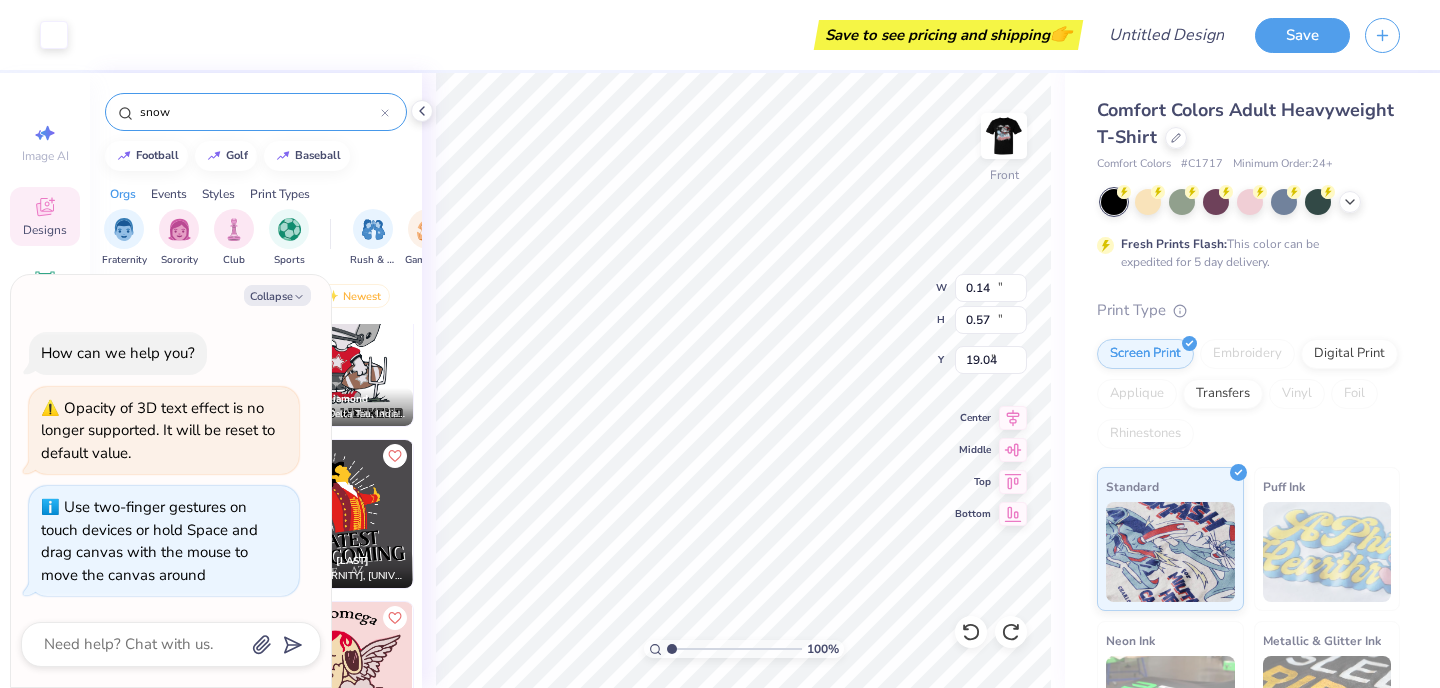 type on "19.08" 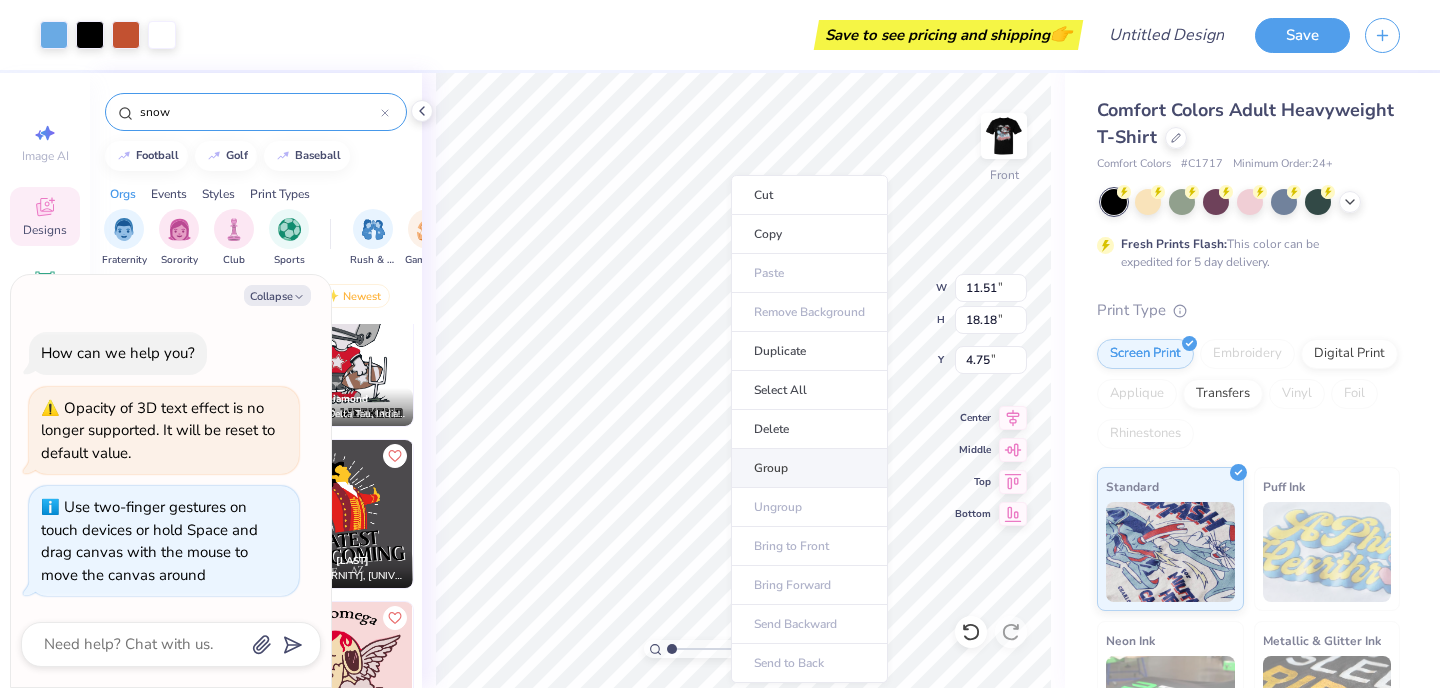 click on "Group" at bounding box center [809, 468] 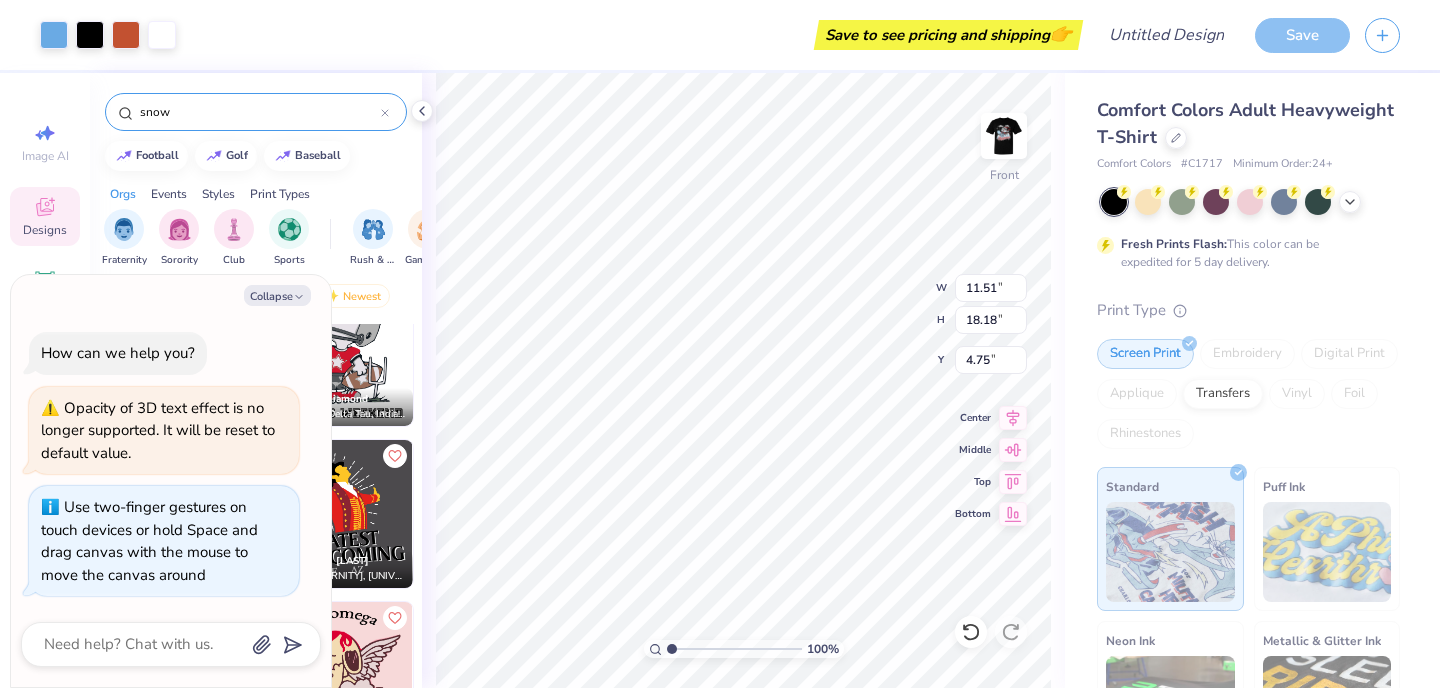 type on "x" 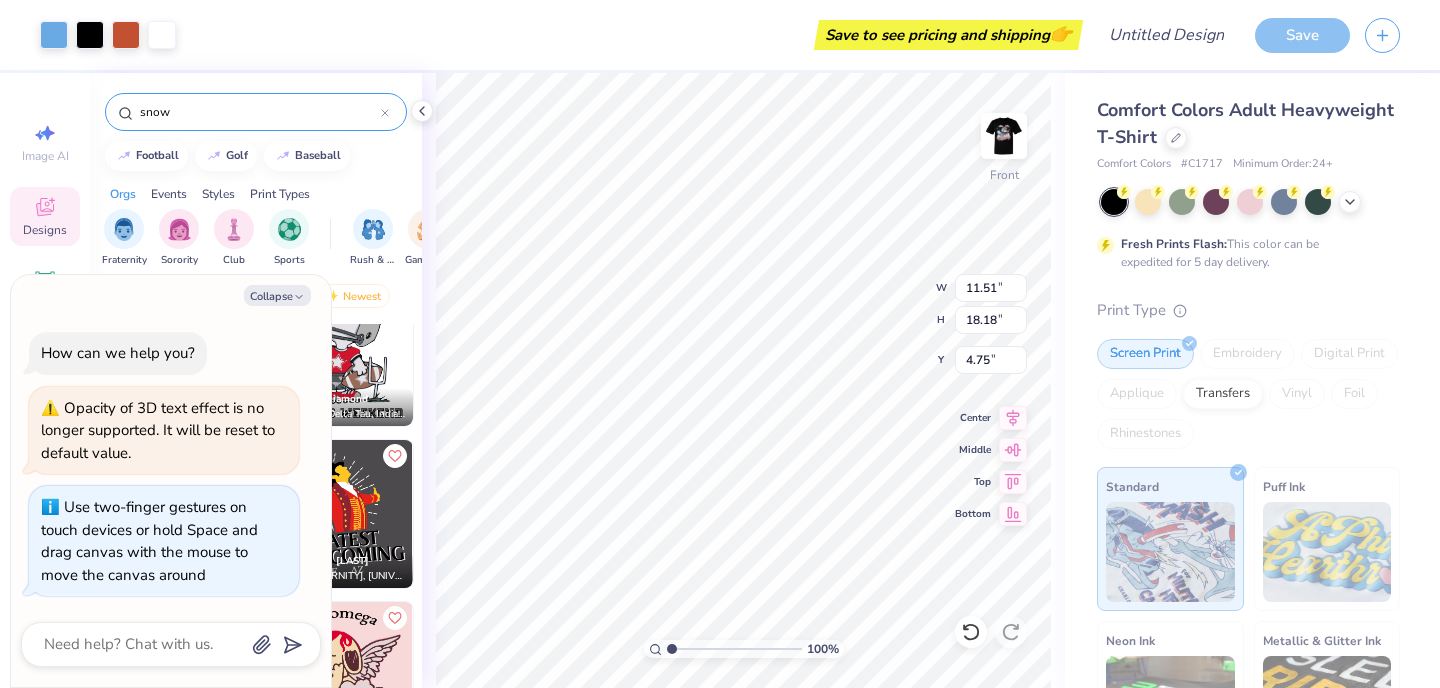type on "3.00" 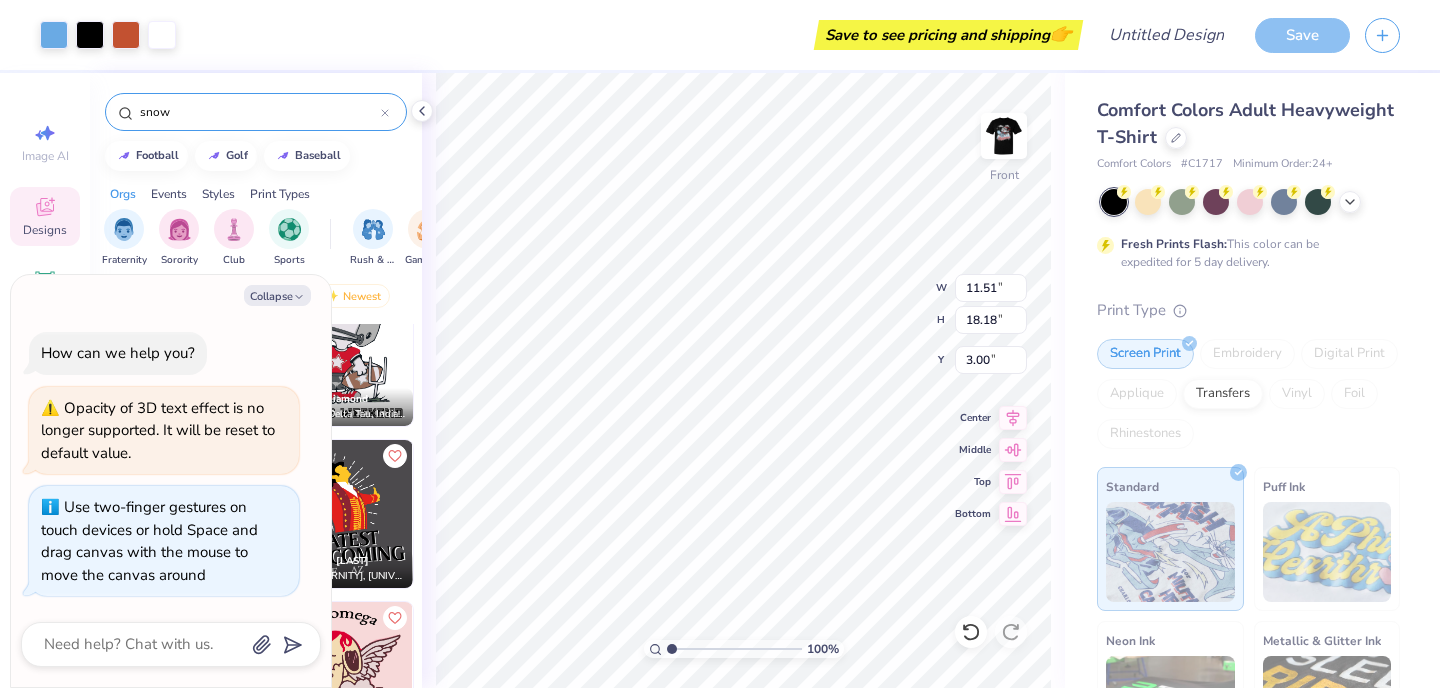 type on "x" 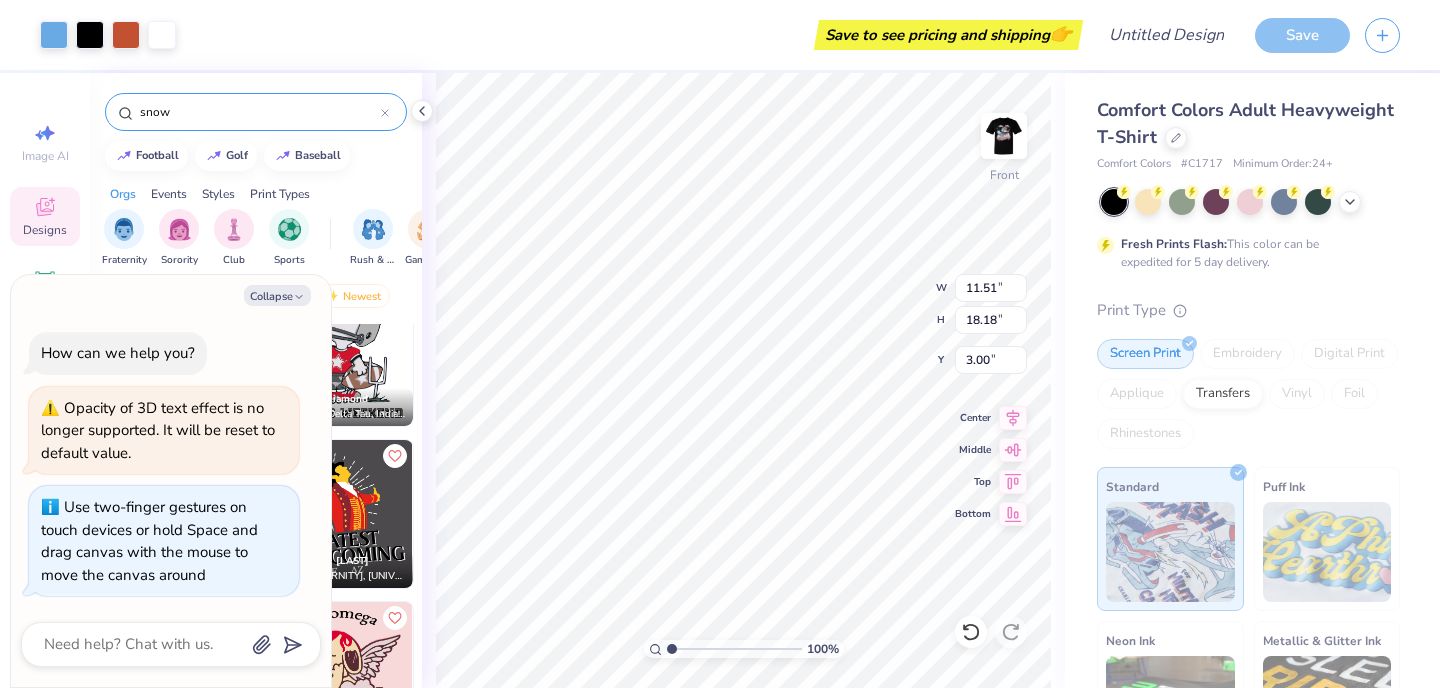 type on "10.44" 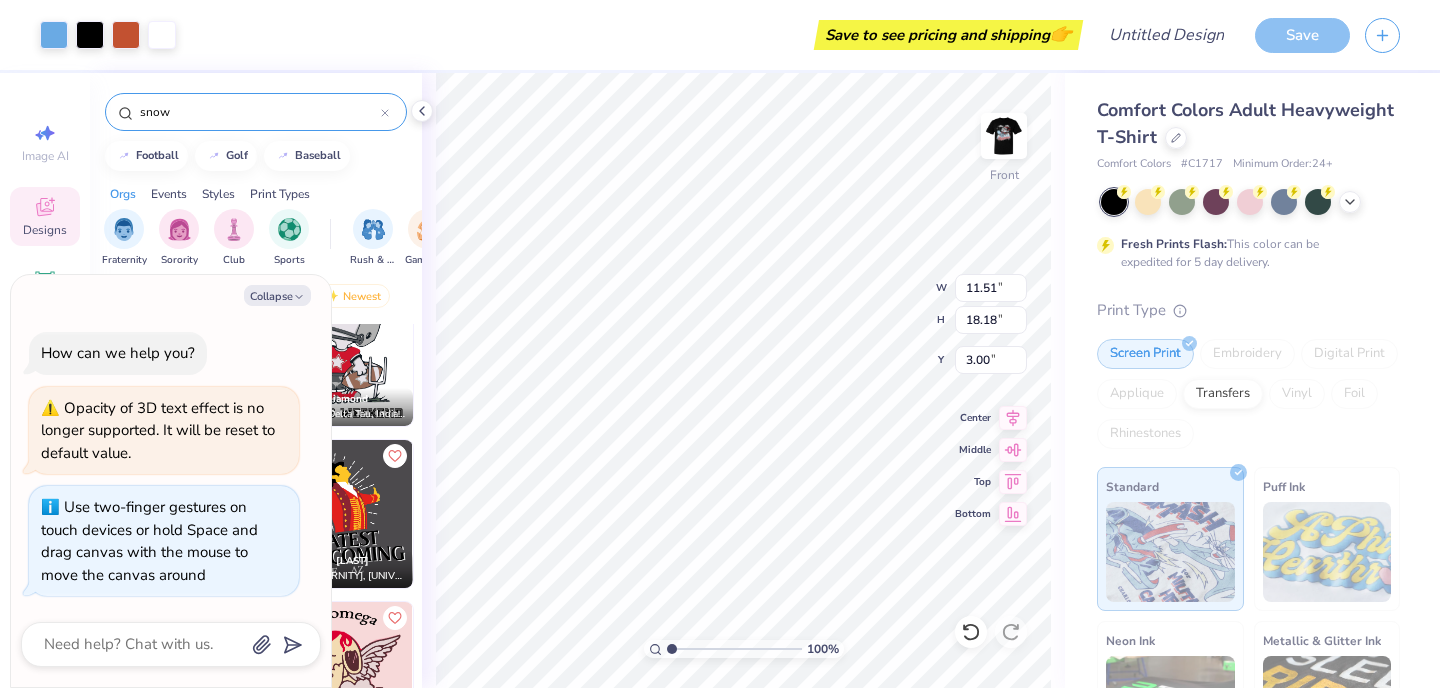 type on "16.50" 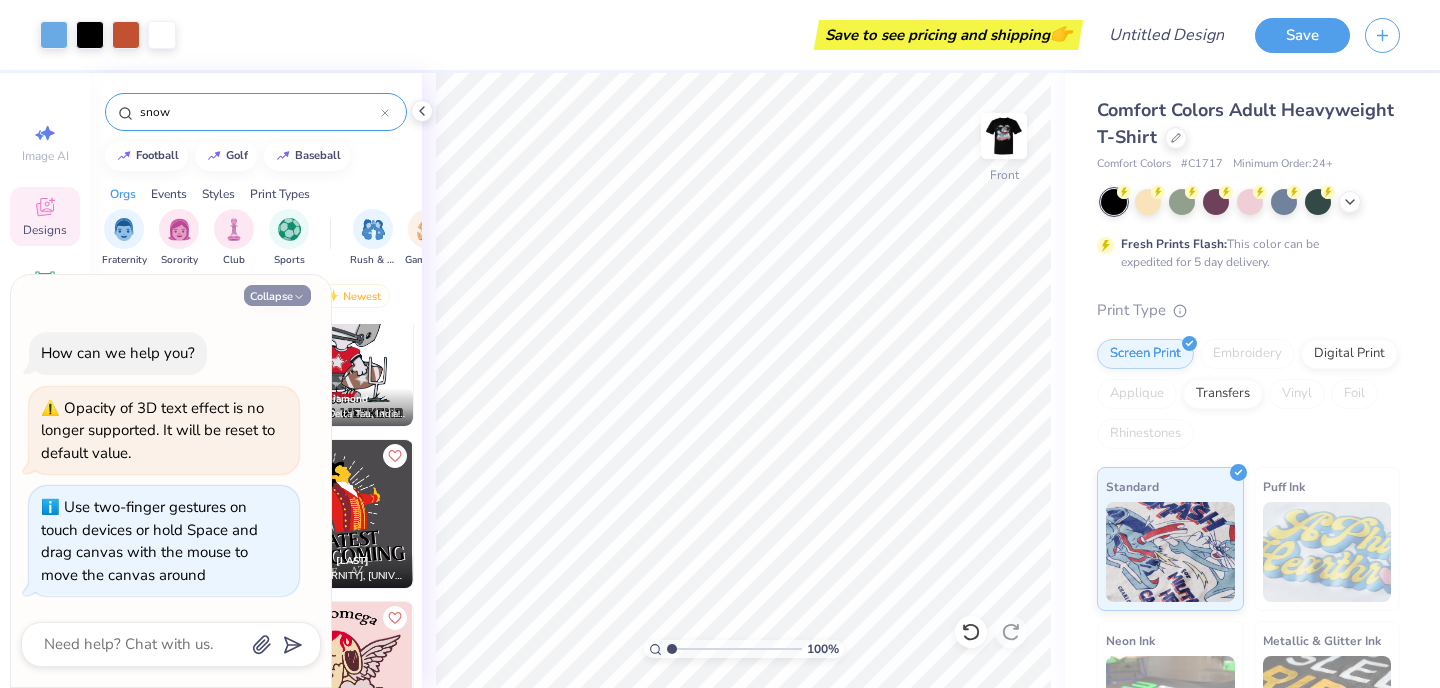 click on "Collapse" at bounding box center [277, 295] 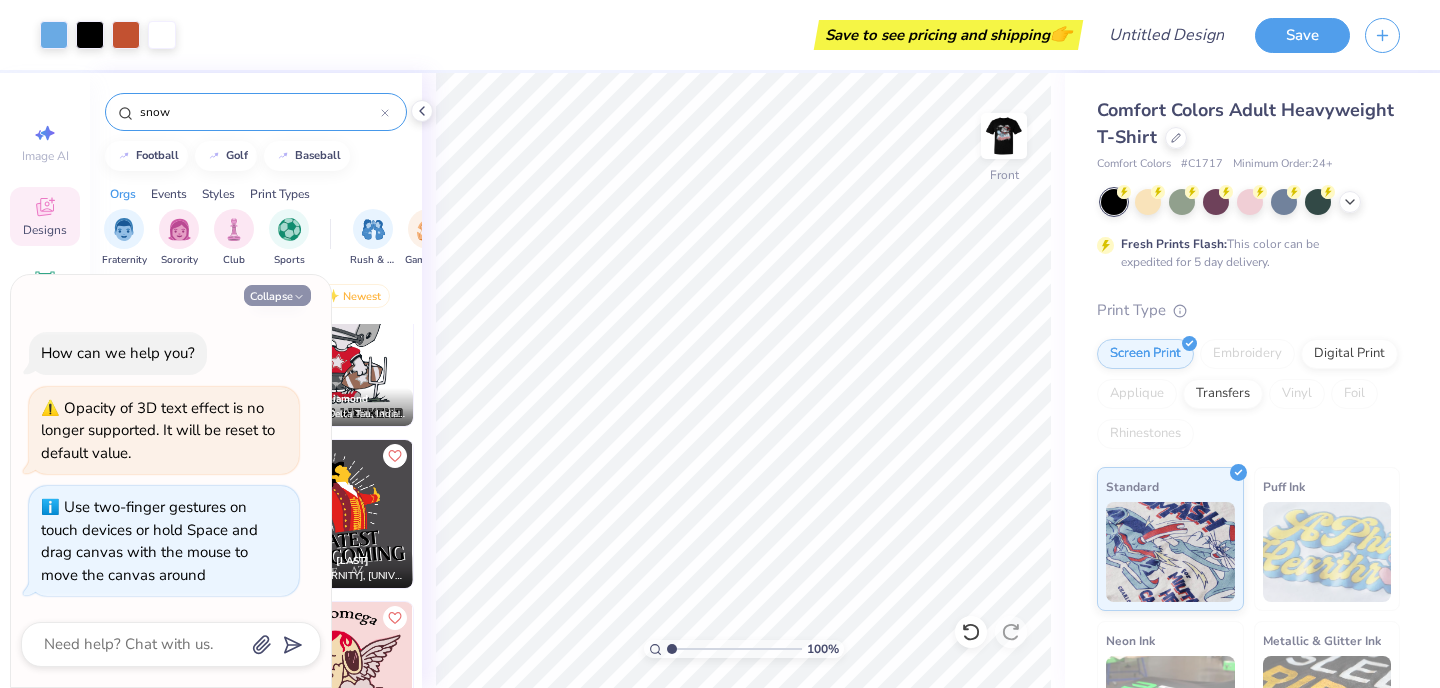 type on "x" 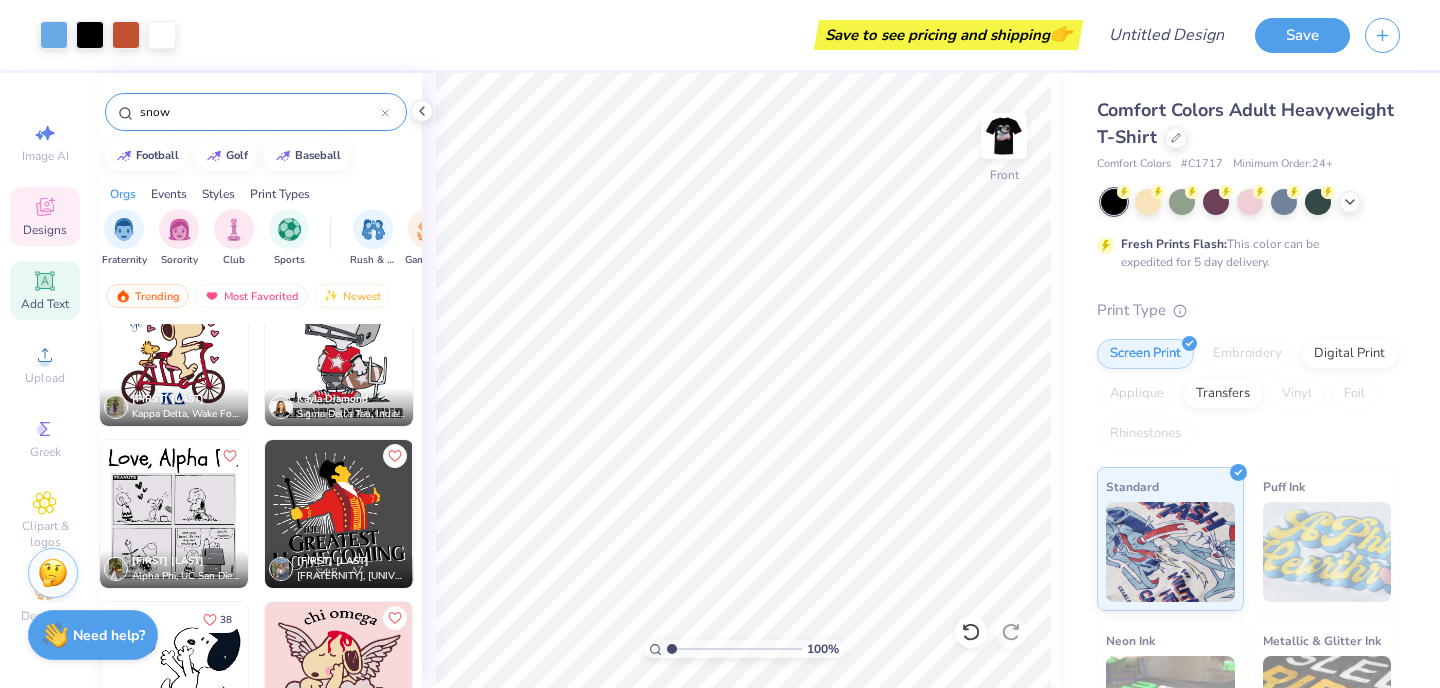 click 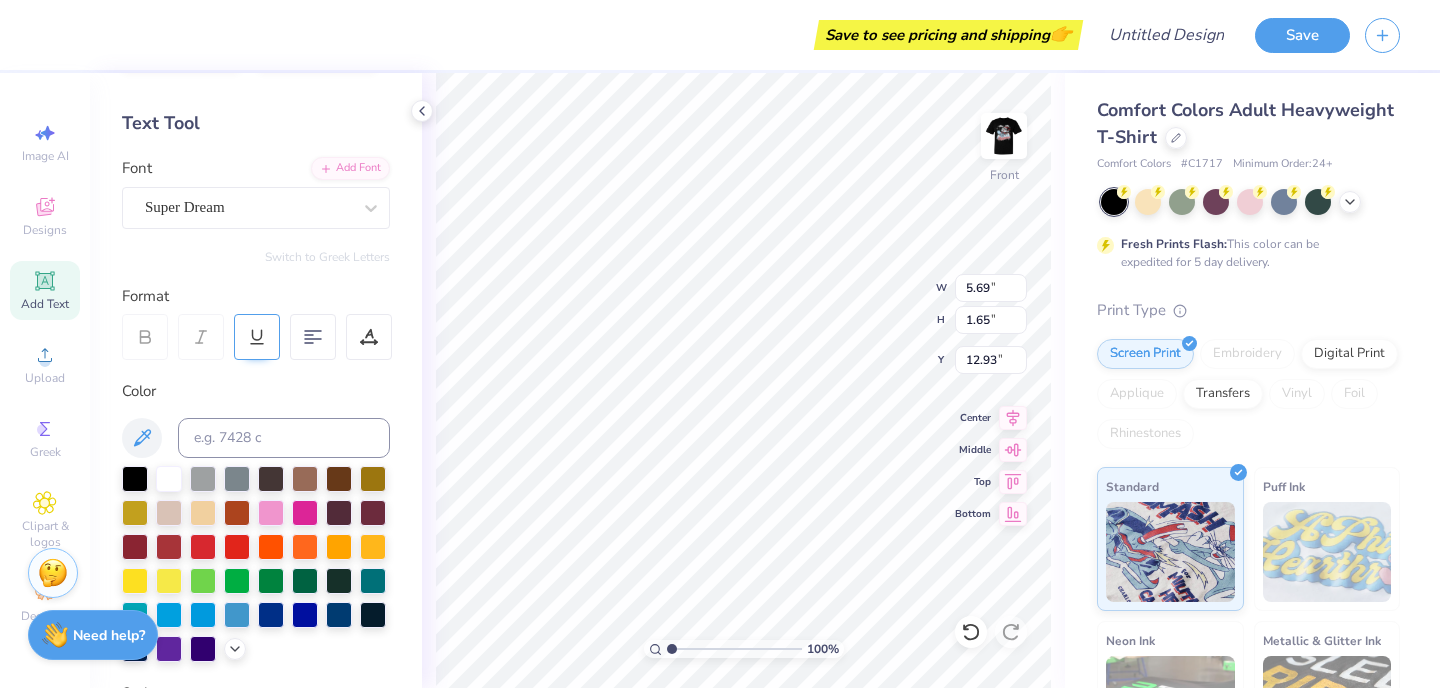 scroll, scrollTop: 72, scrollLeft: 0, axis: vertical 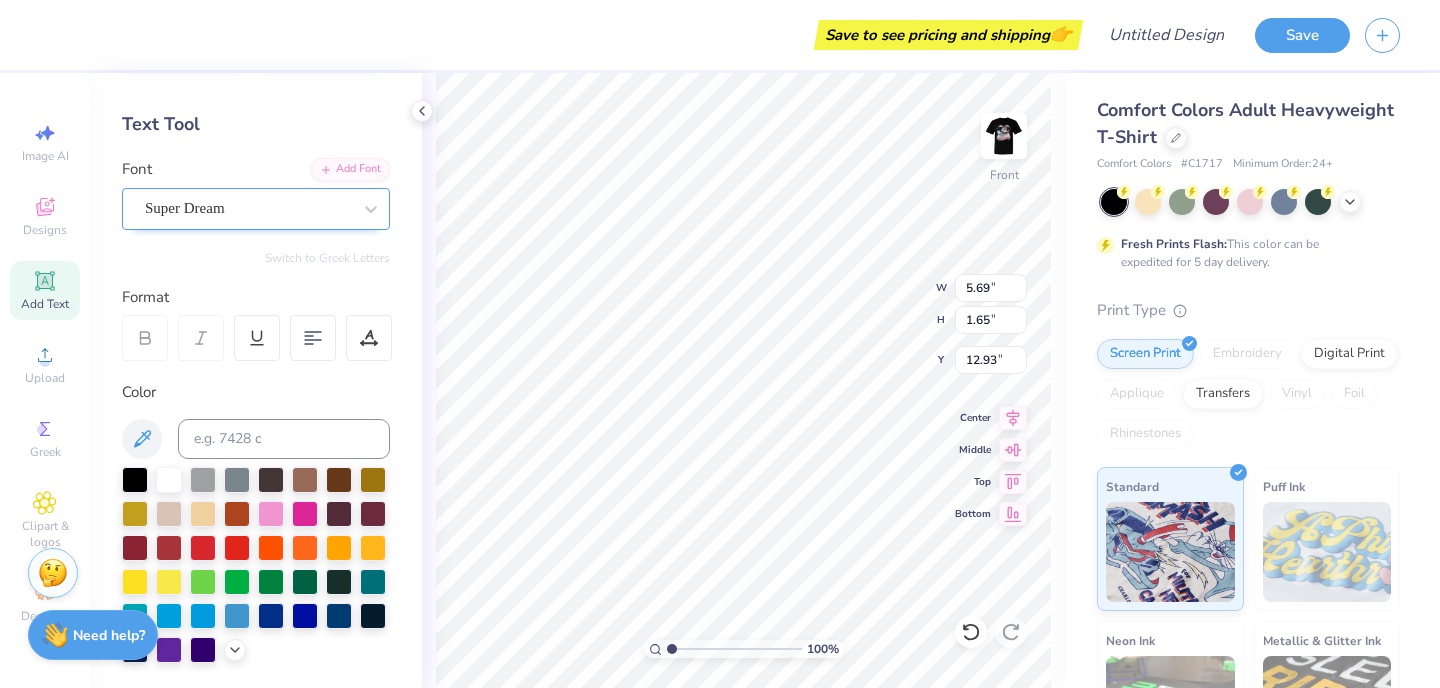 click on "Super Dream" at bounding box center [248, 208] 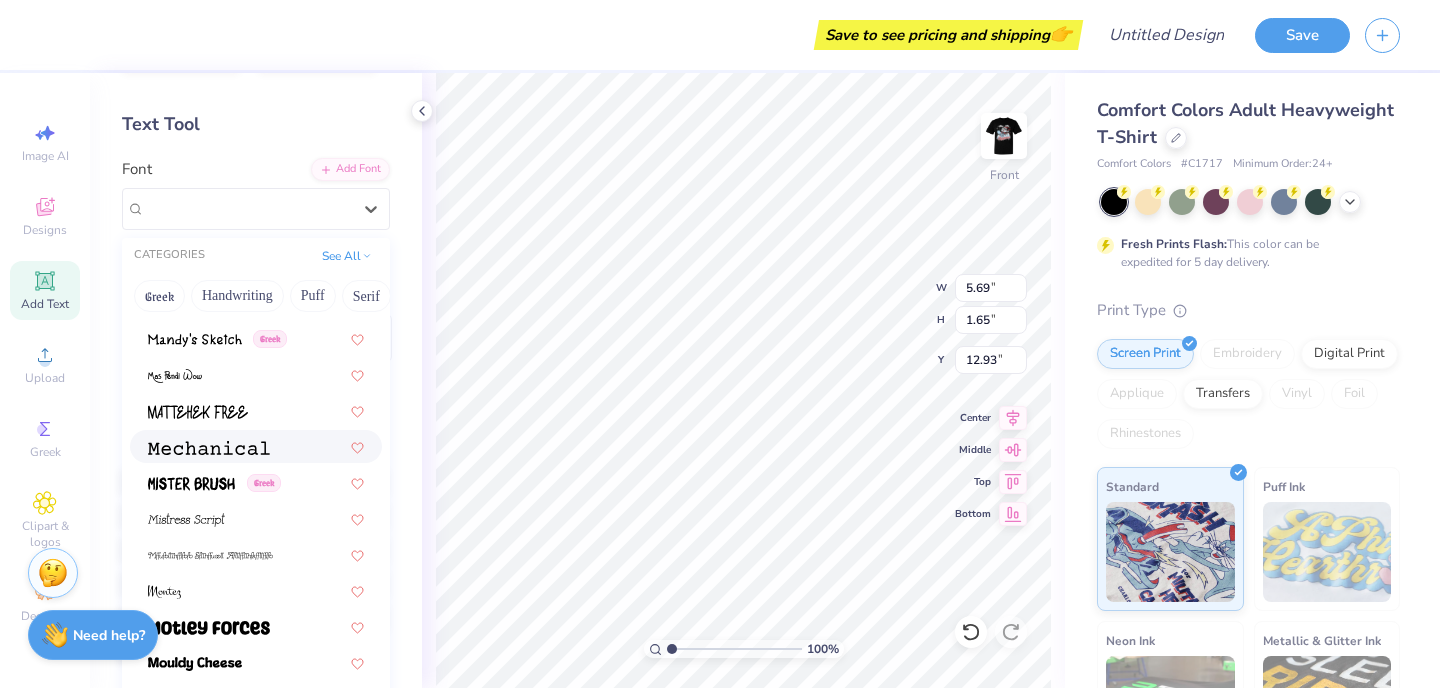 scroll, scrollTop: 7760, scrollLeft: 0, axis: vertical 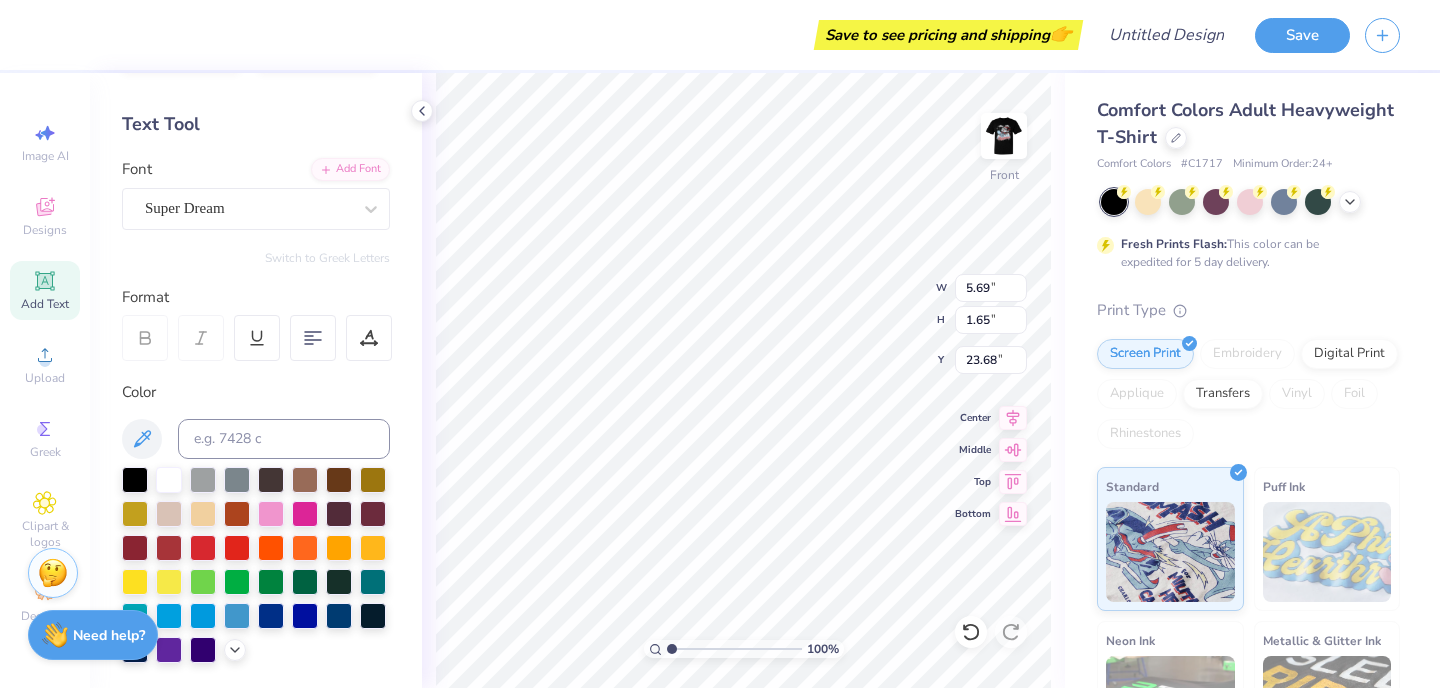 type on "23.68" 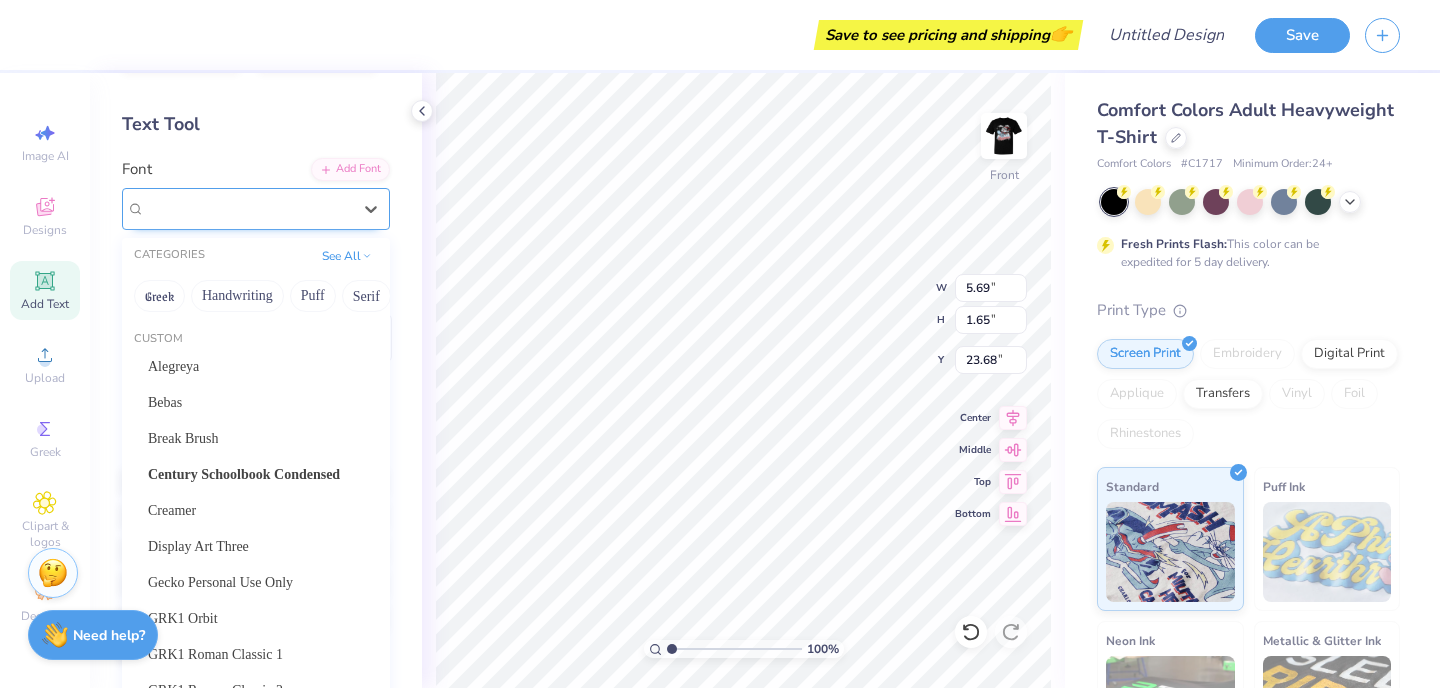 click on "Super Dream" at bounding box center (248, 208) 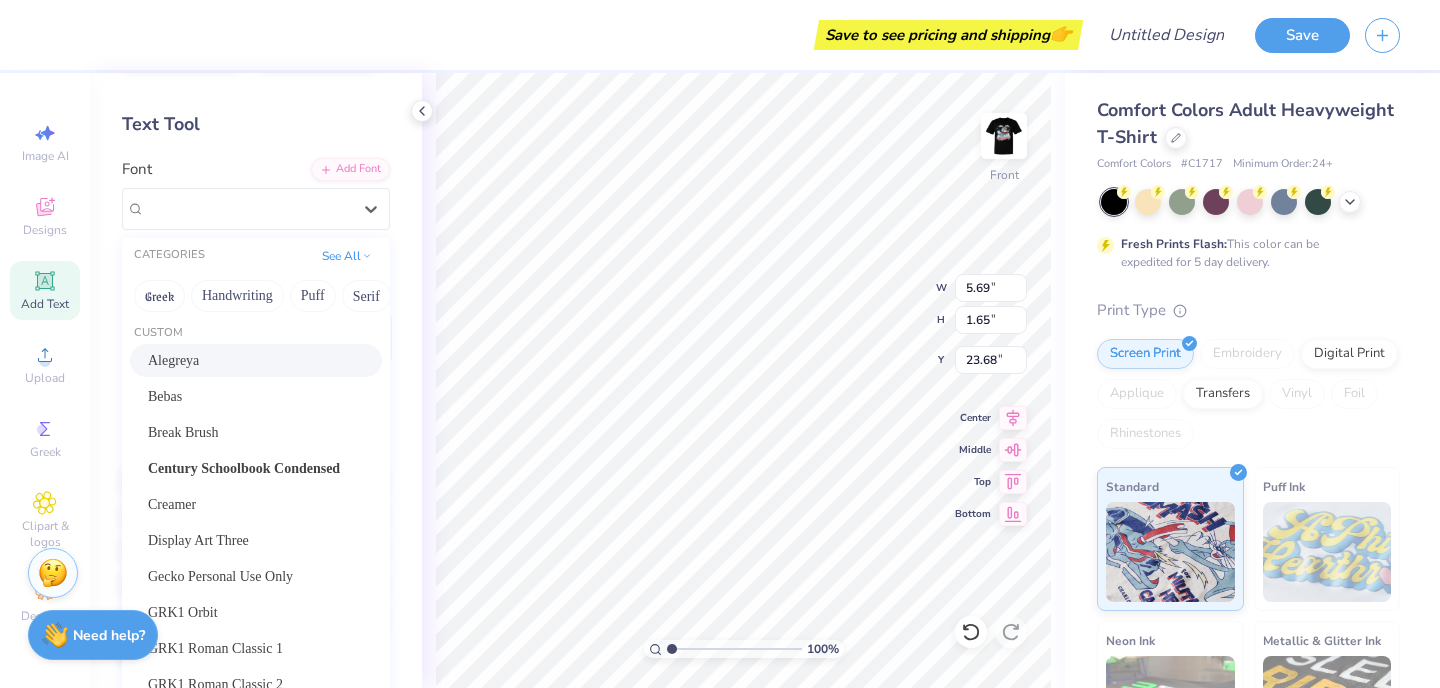 scroll, scrollTop: 0, scrollLeft: 0, axis: both 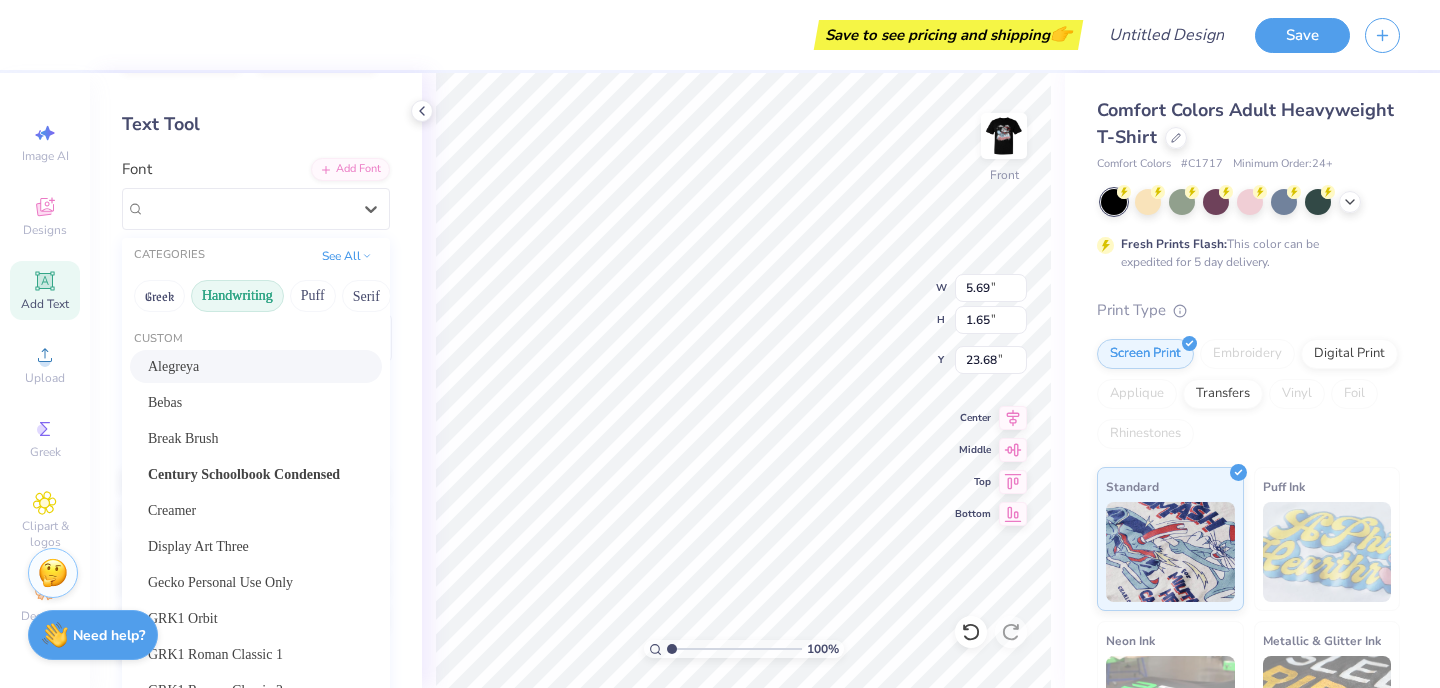 click on "Handwriting" at bounding box center [237, 296] 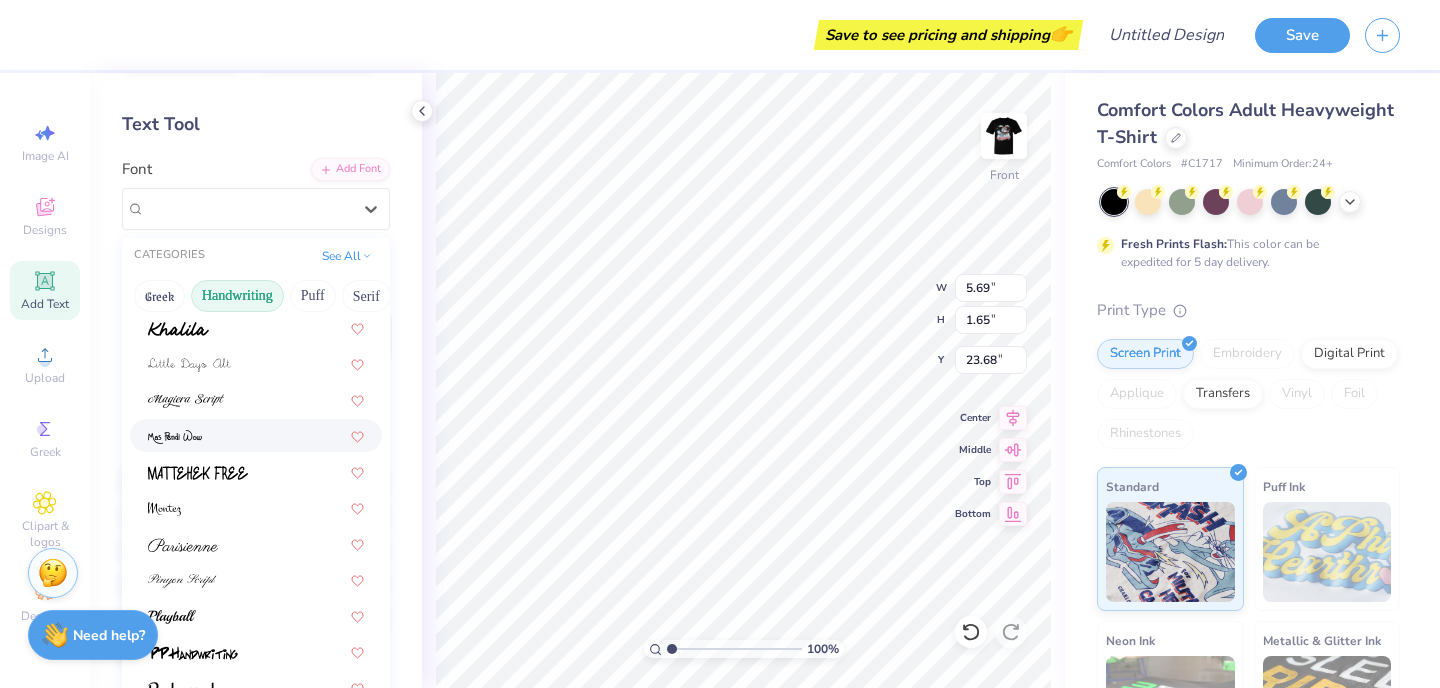scroll, scrollTop: 454, scrollLeft: 0, axis: vertical 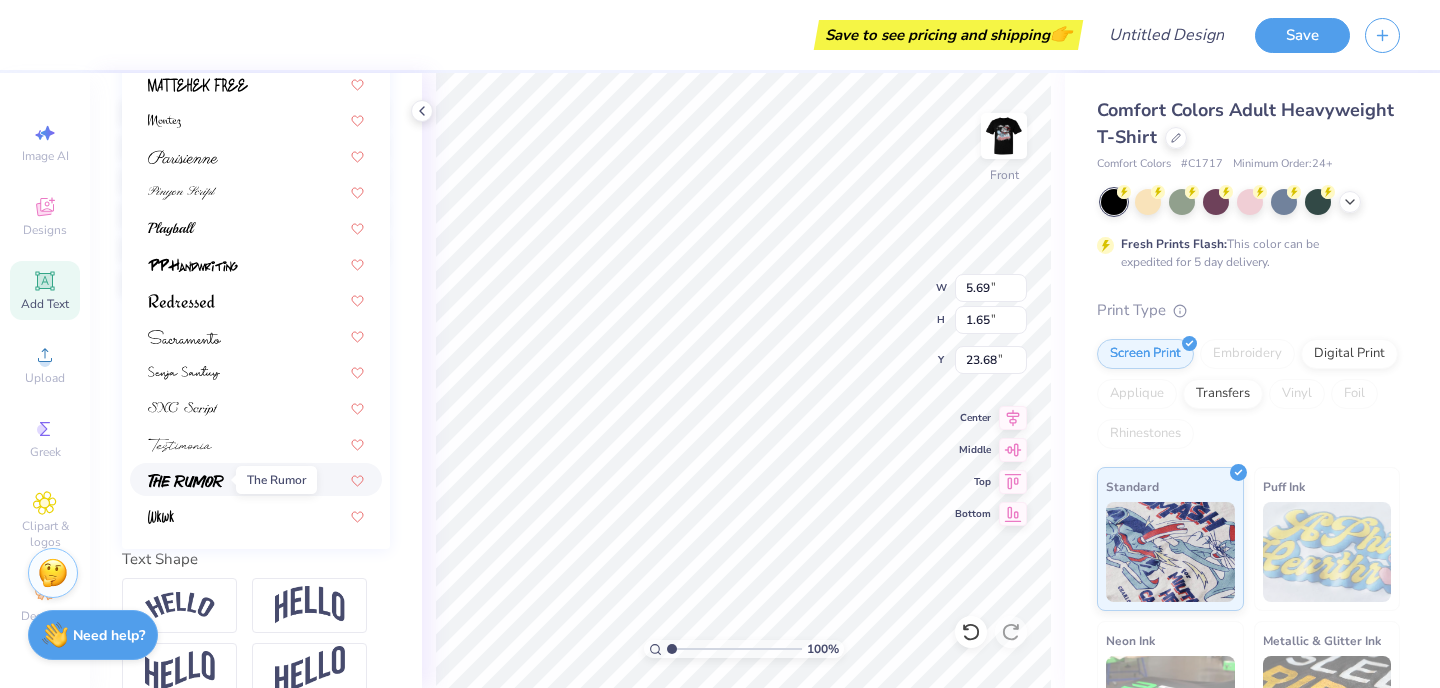 click at bounding box center [186, 479] 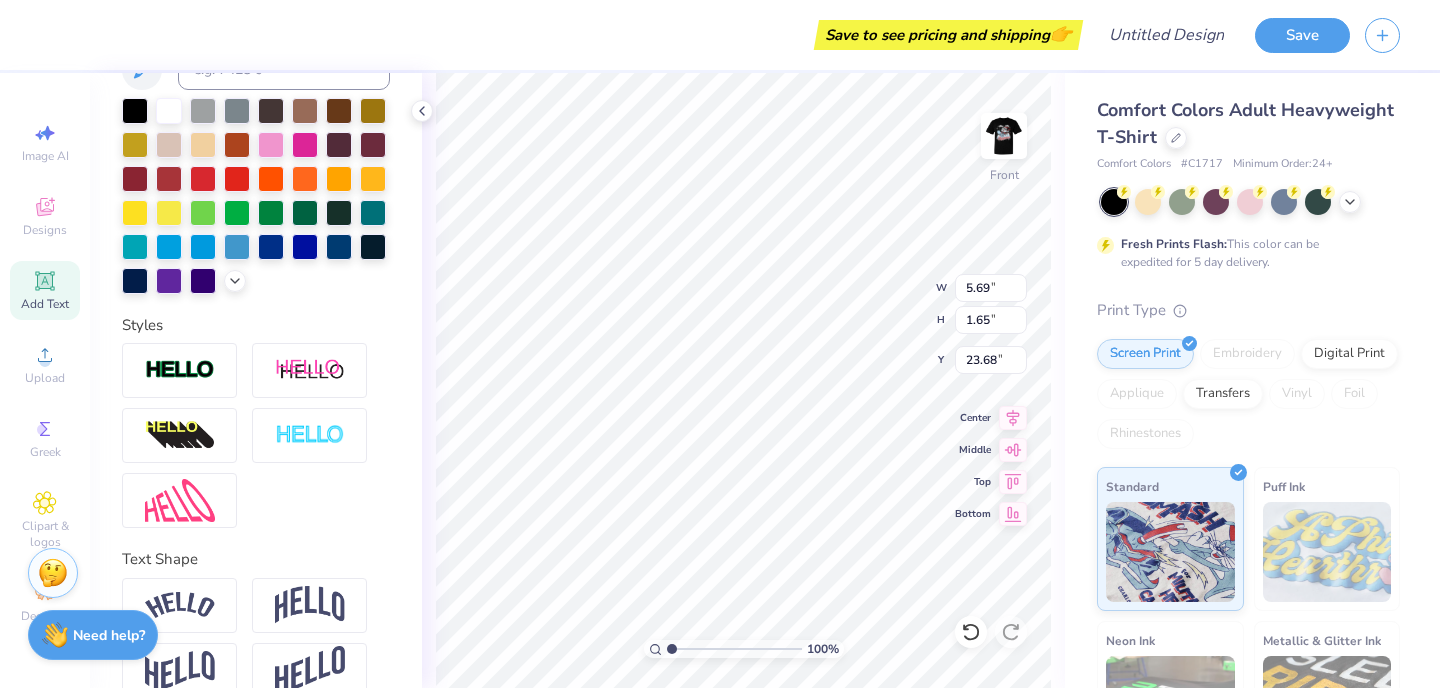 type on "5.08" 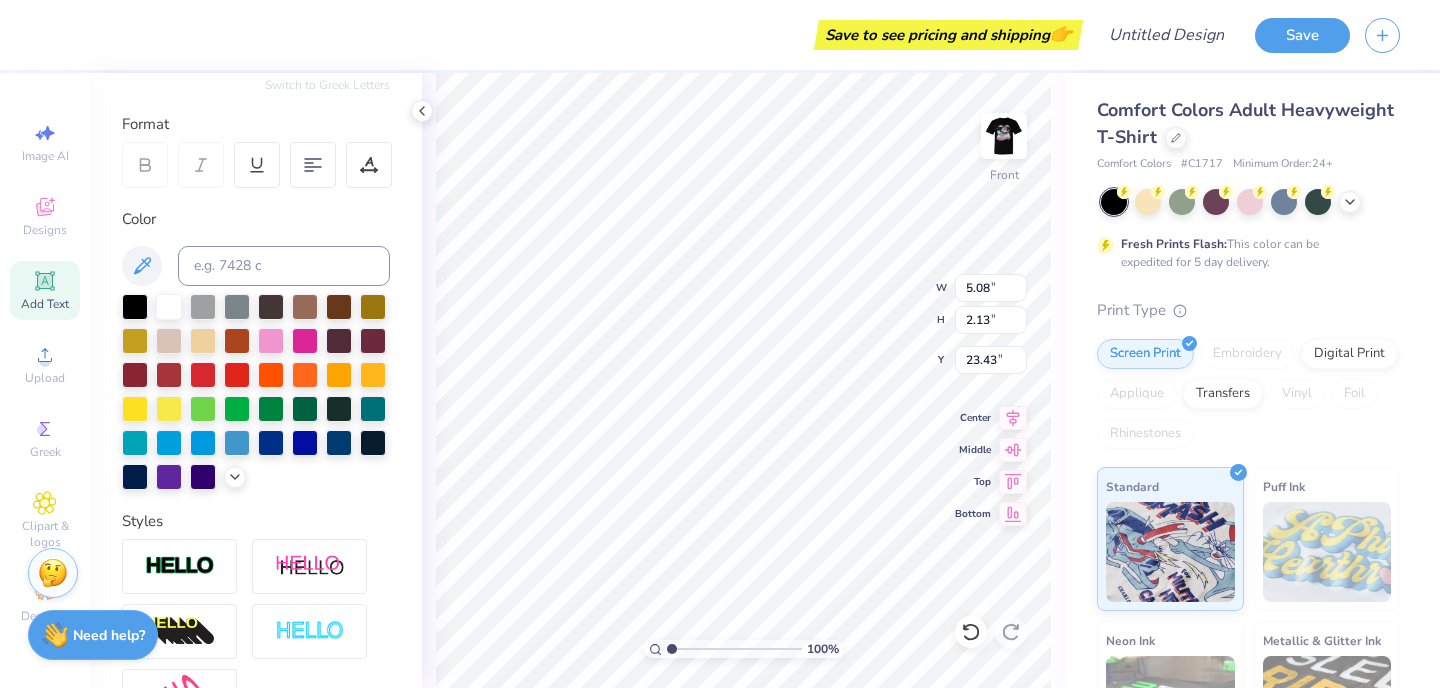 scroll, scrollTop: 242, scrollLeft: 0, axis: vertical 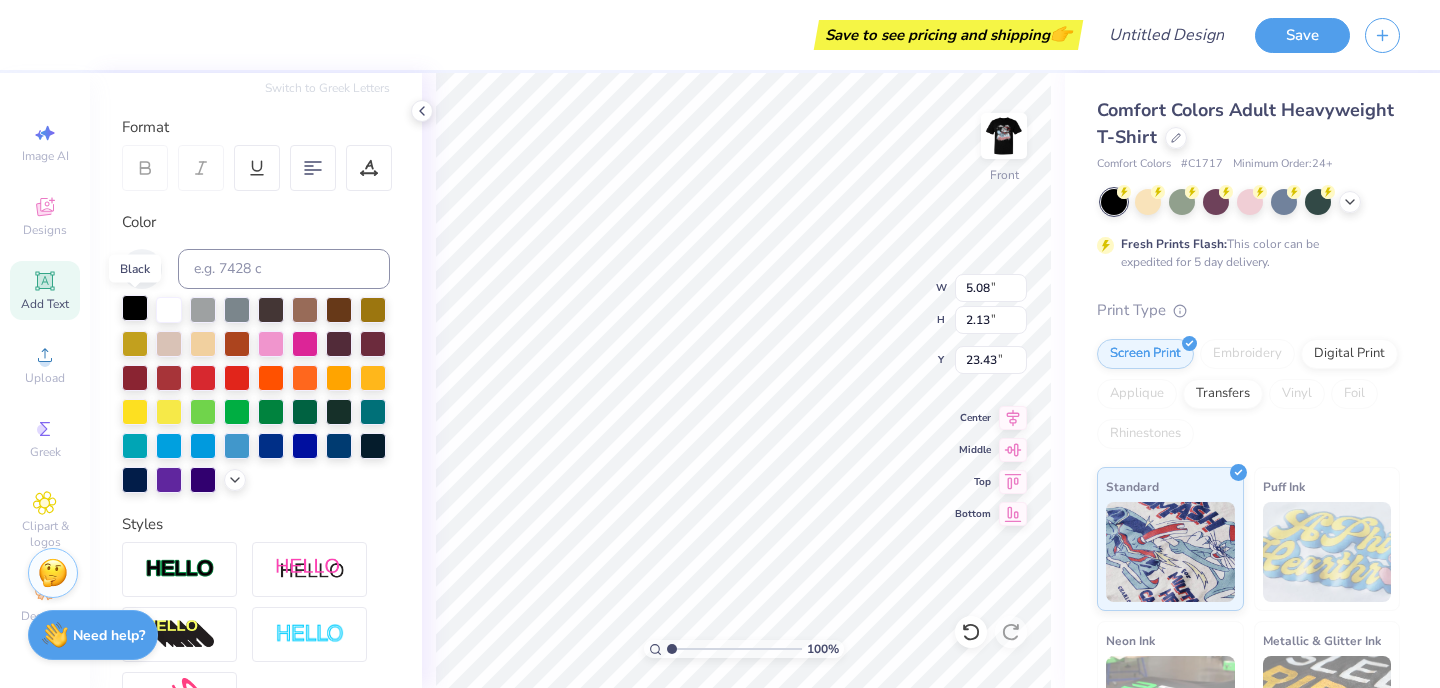 click at bounding box center [135, 308] 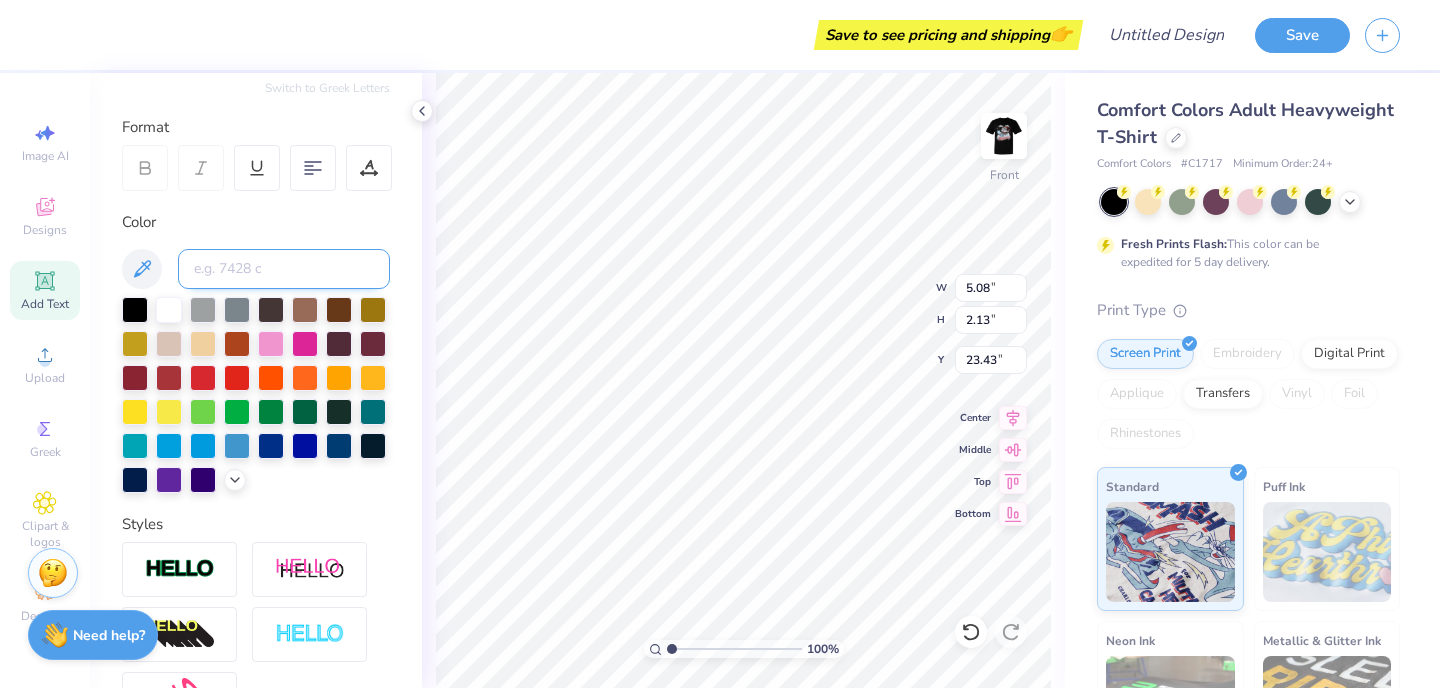 click at bounding box center (284, 269) 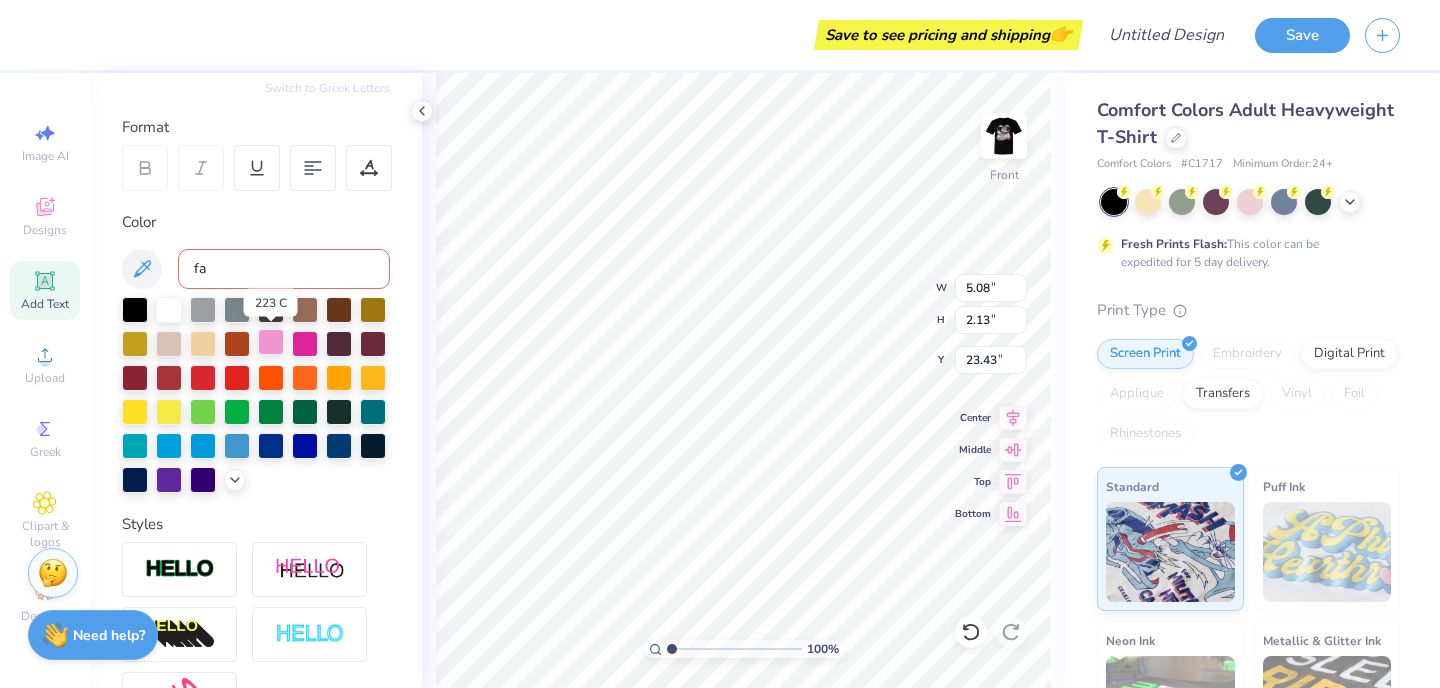 type on "f" 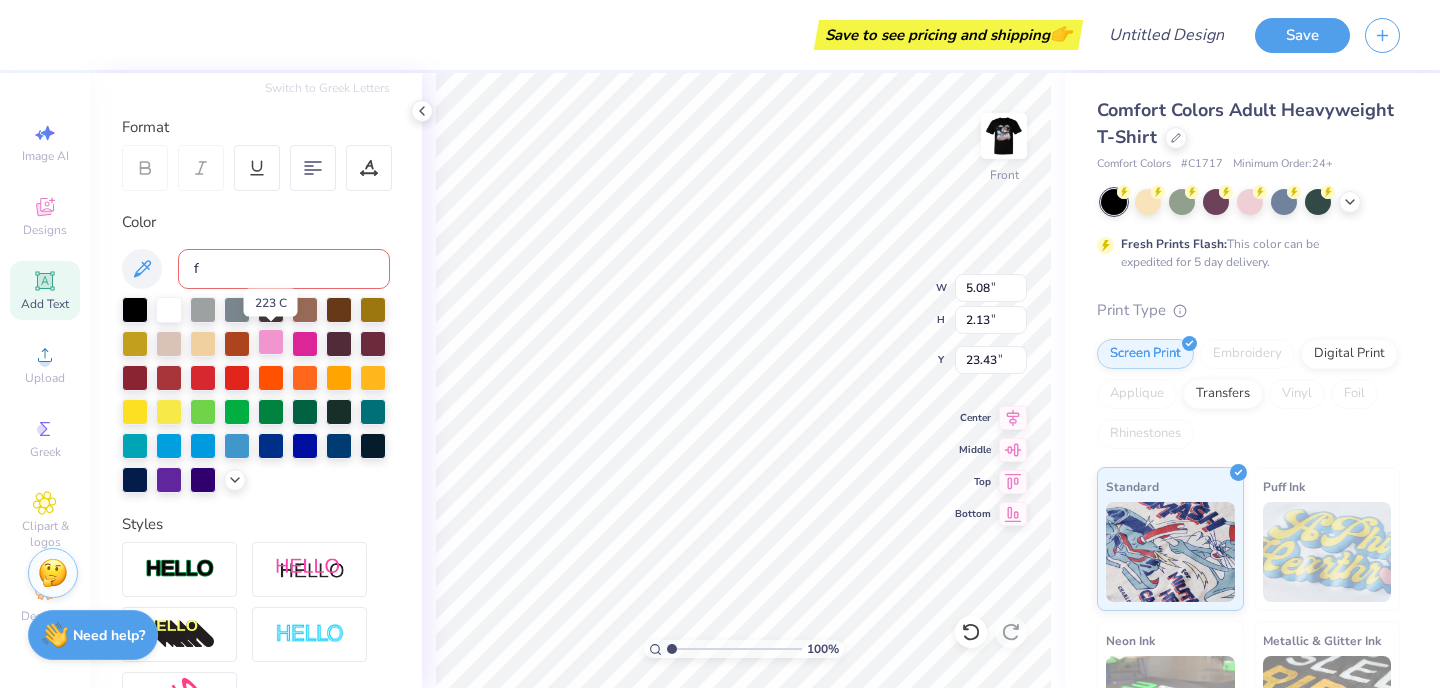 type 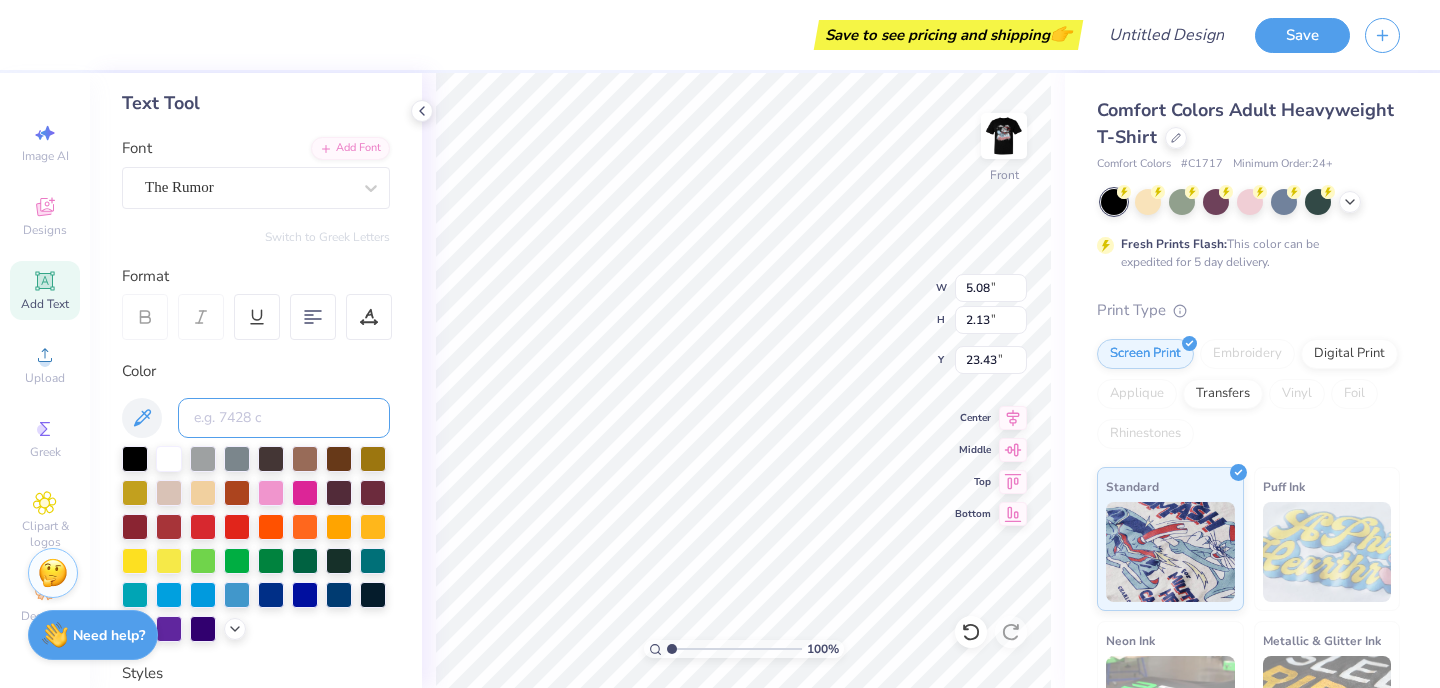 scroll, scrollTop: 0, scrollLeft: 0, axis: both 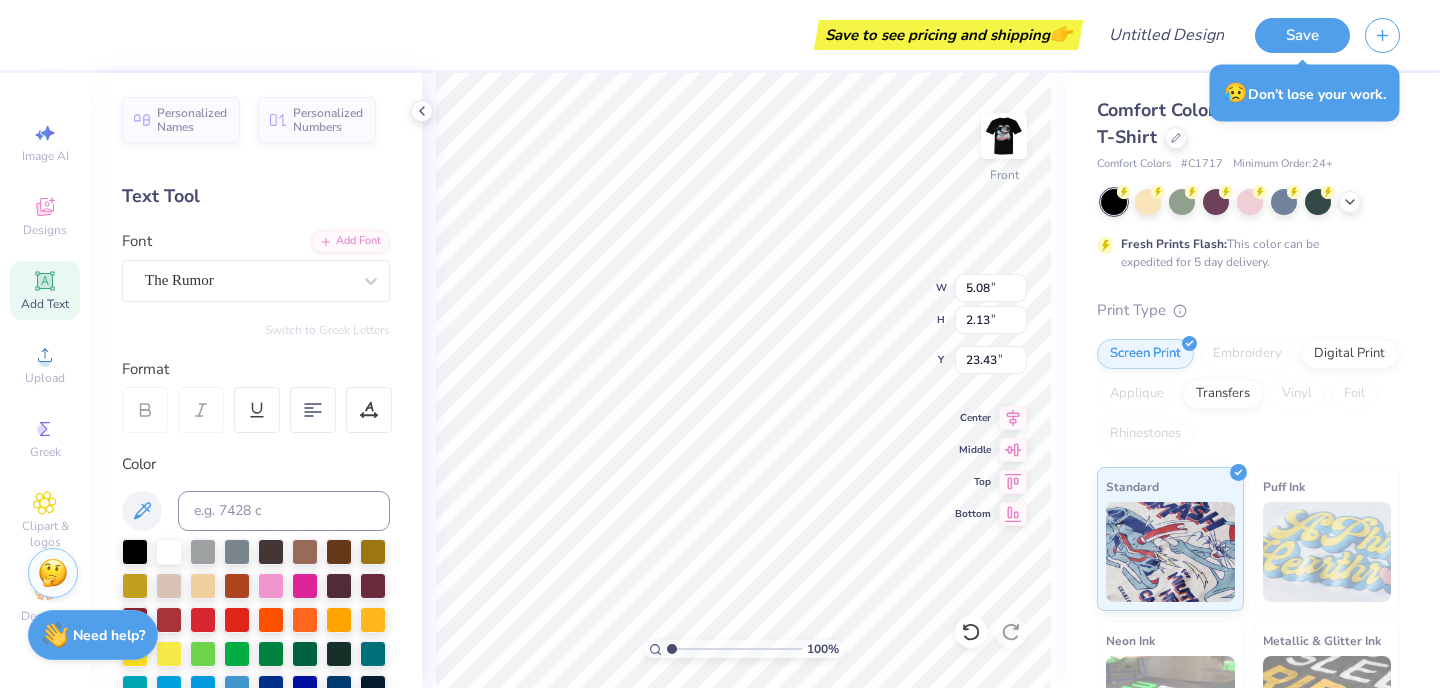 type on "X" 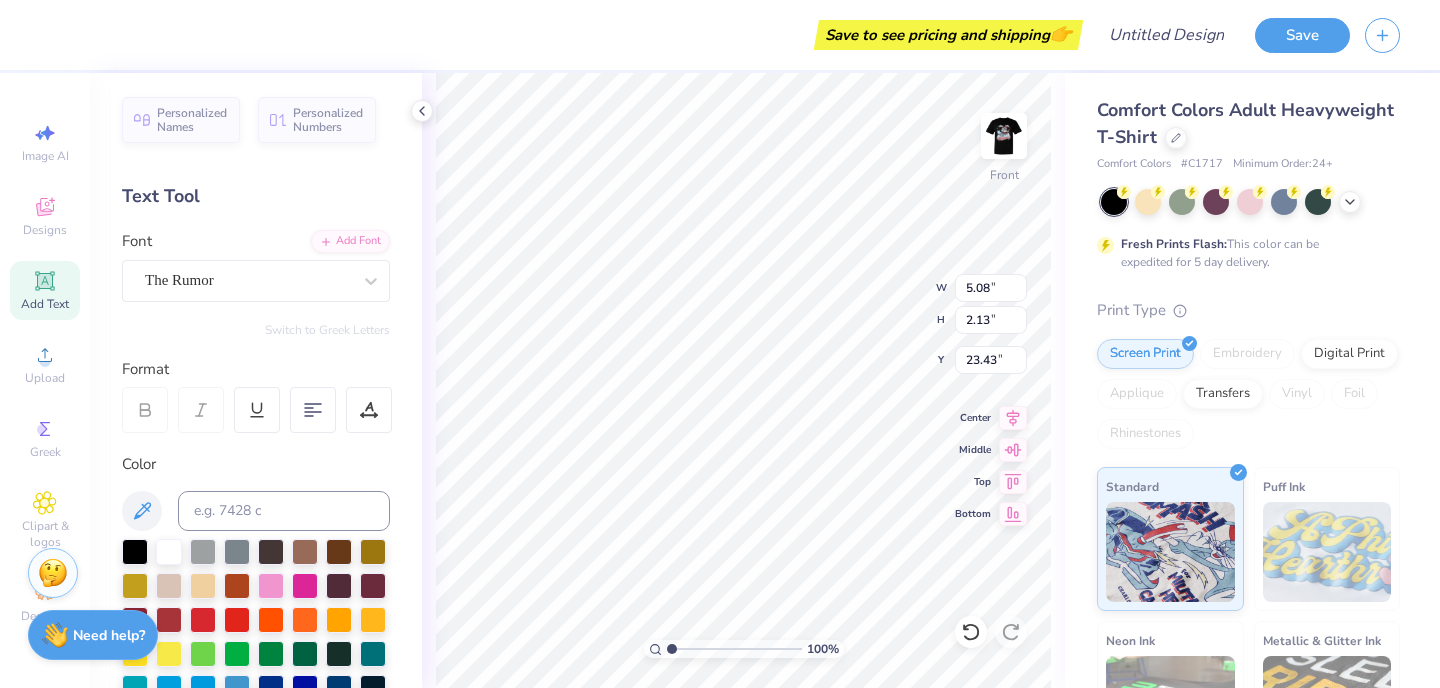 type on "fall rush fall 25'" 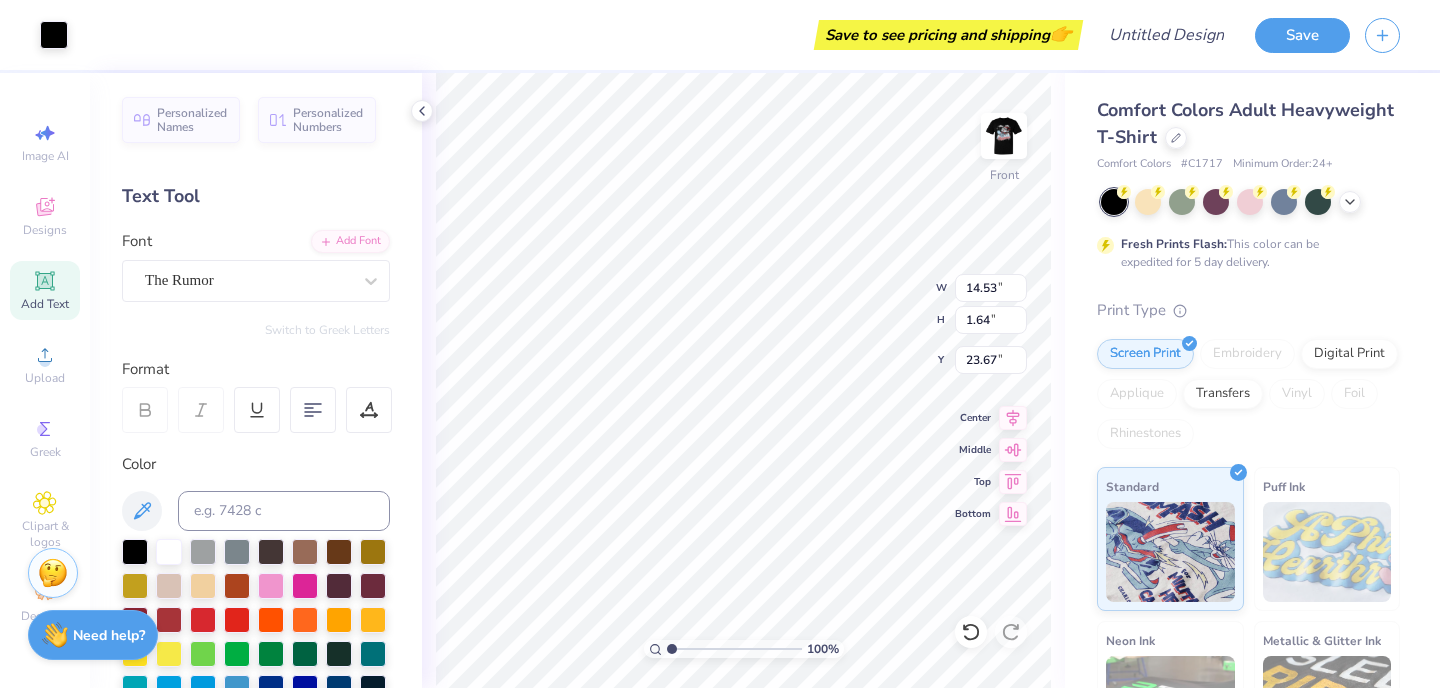 type on "23.67" 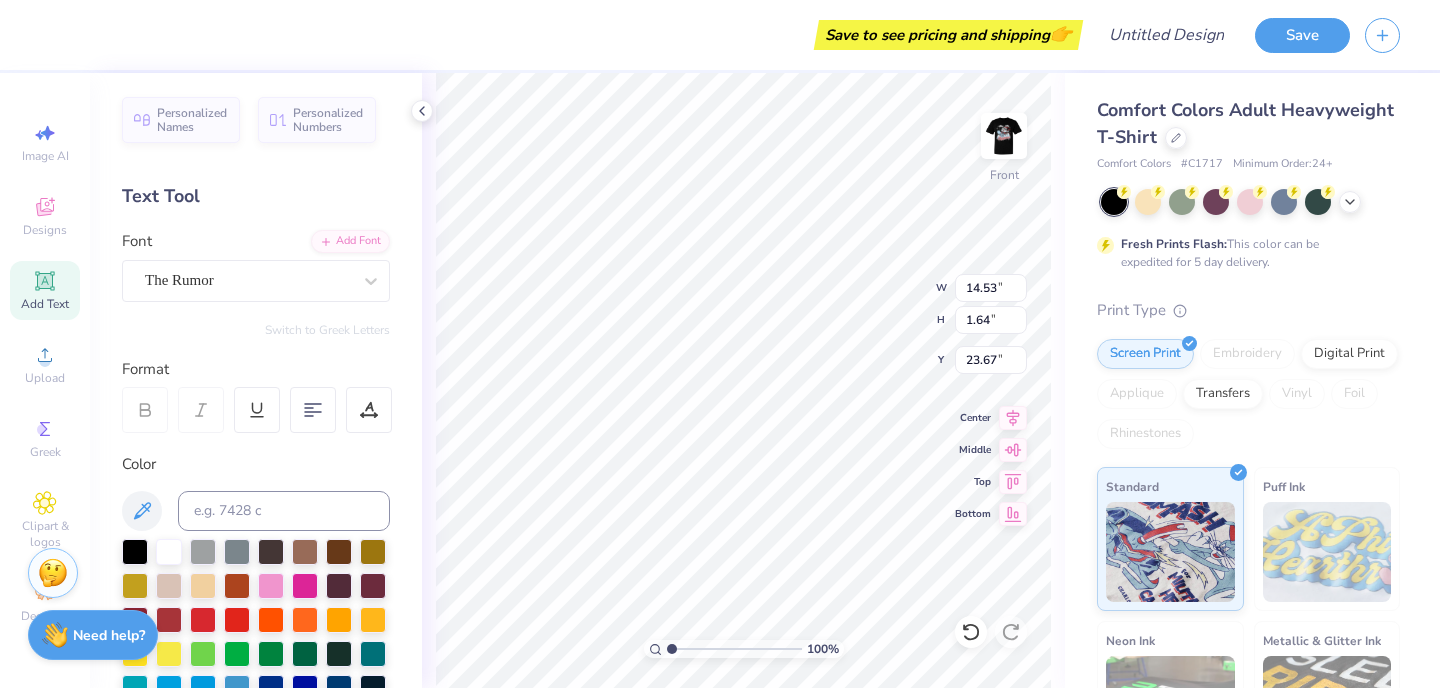 scroll, scrollTop: 0, scrollLeft: 5, axis: horizontal 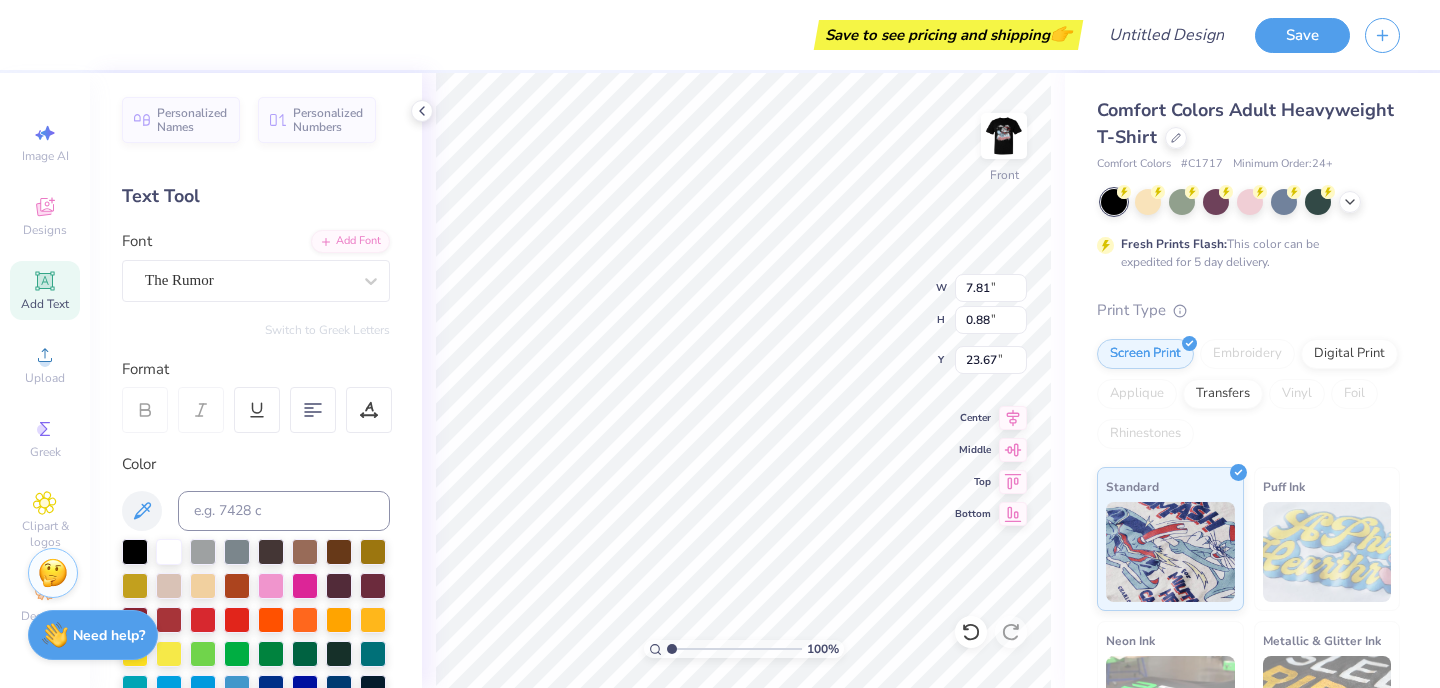 type on "7.81" 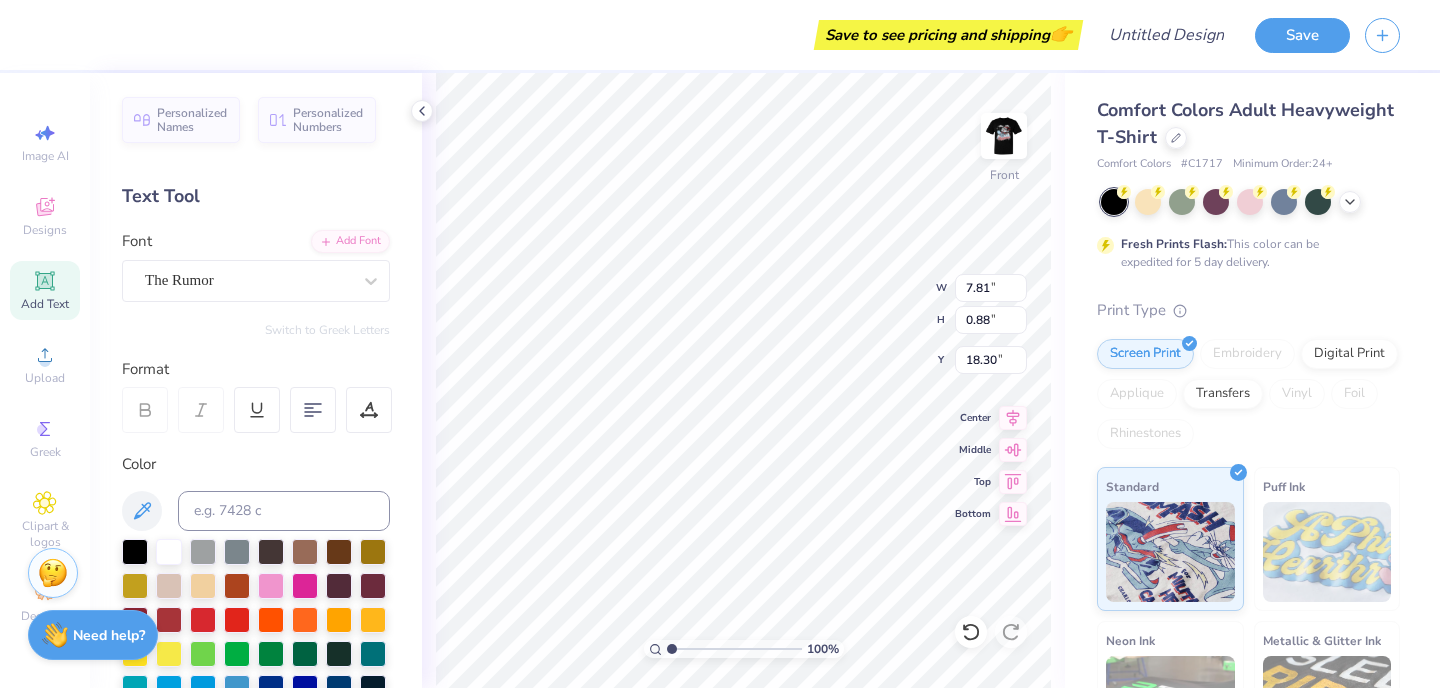 type on "18.30" 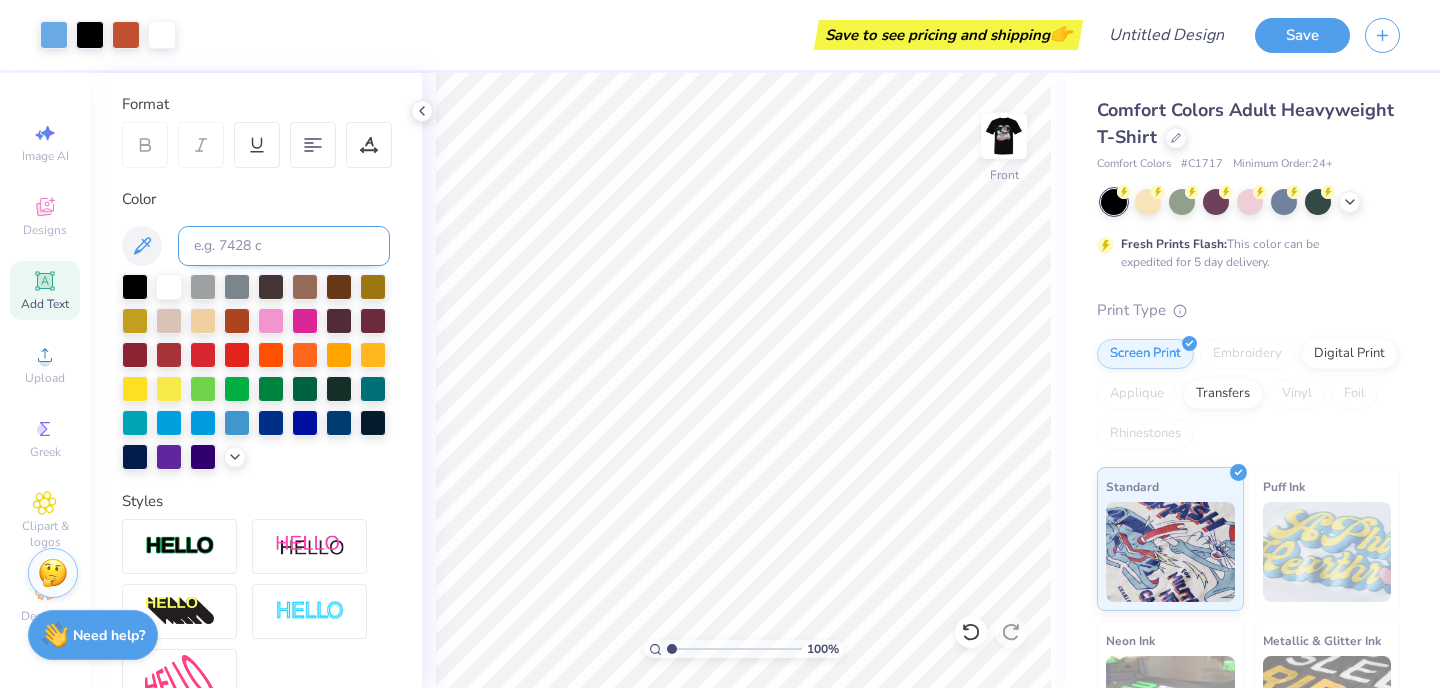 scroll, scrollTop: 279, scrollLeft: 0, axis: vertical 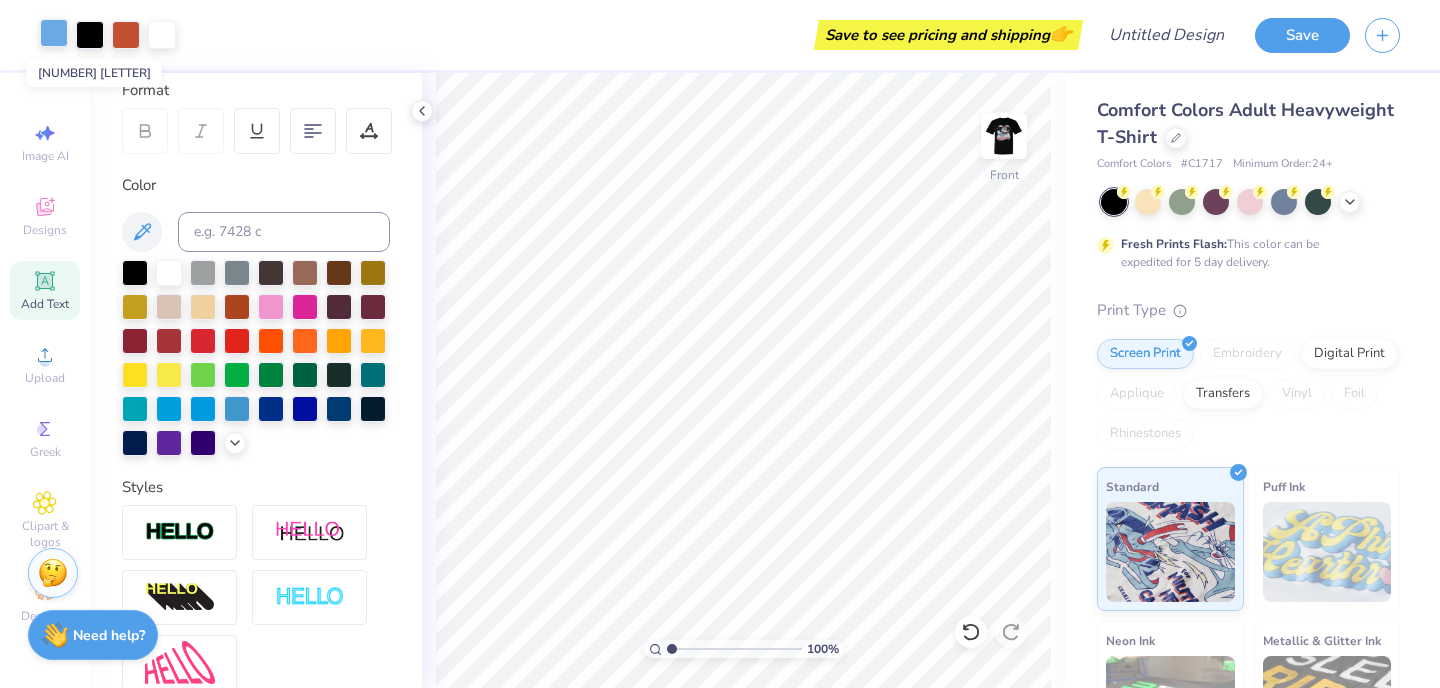 click at bounding box center (54, 33) 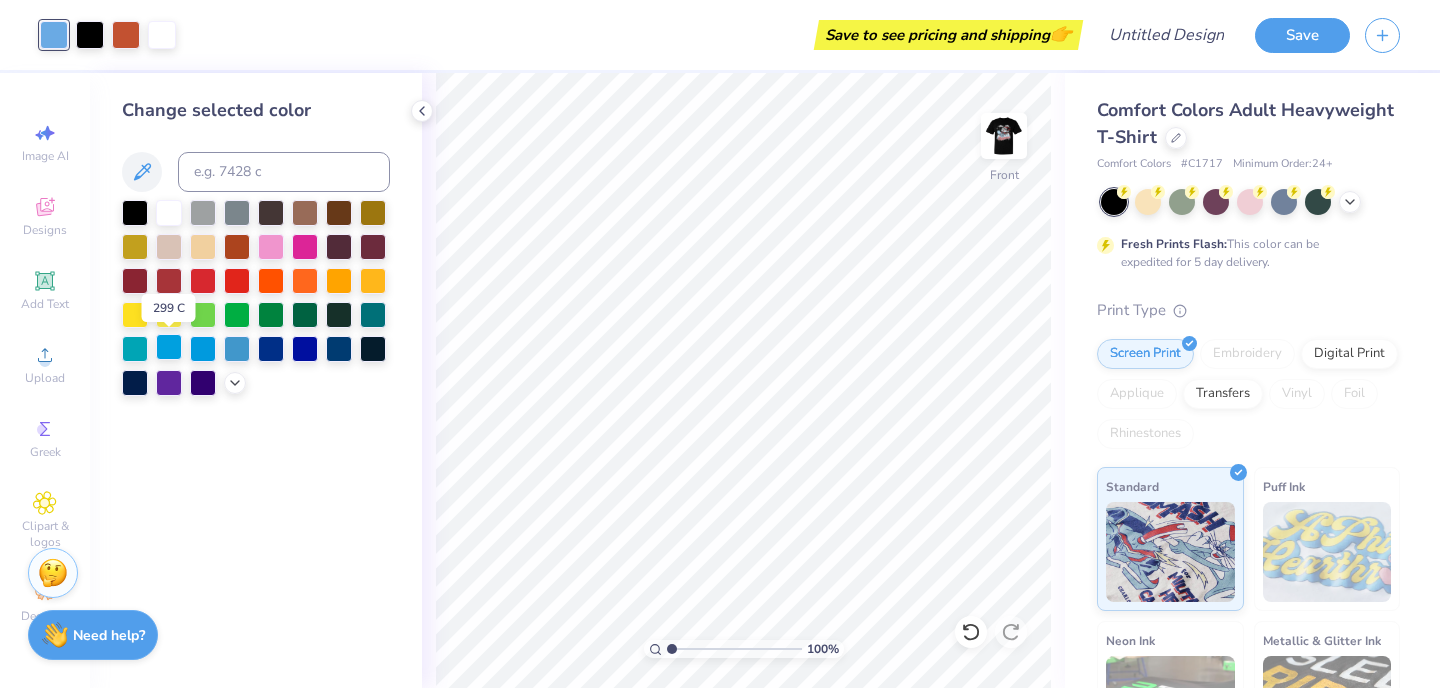 click at bounding box center (169, 347) 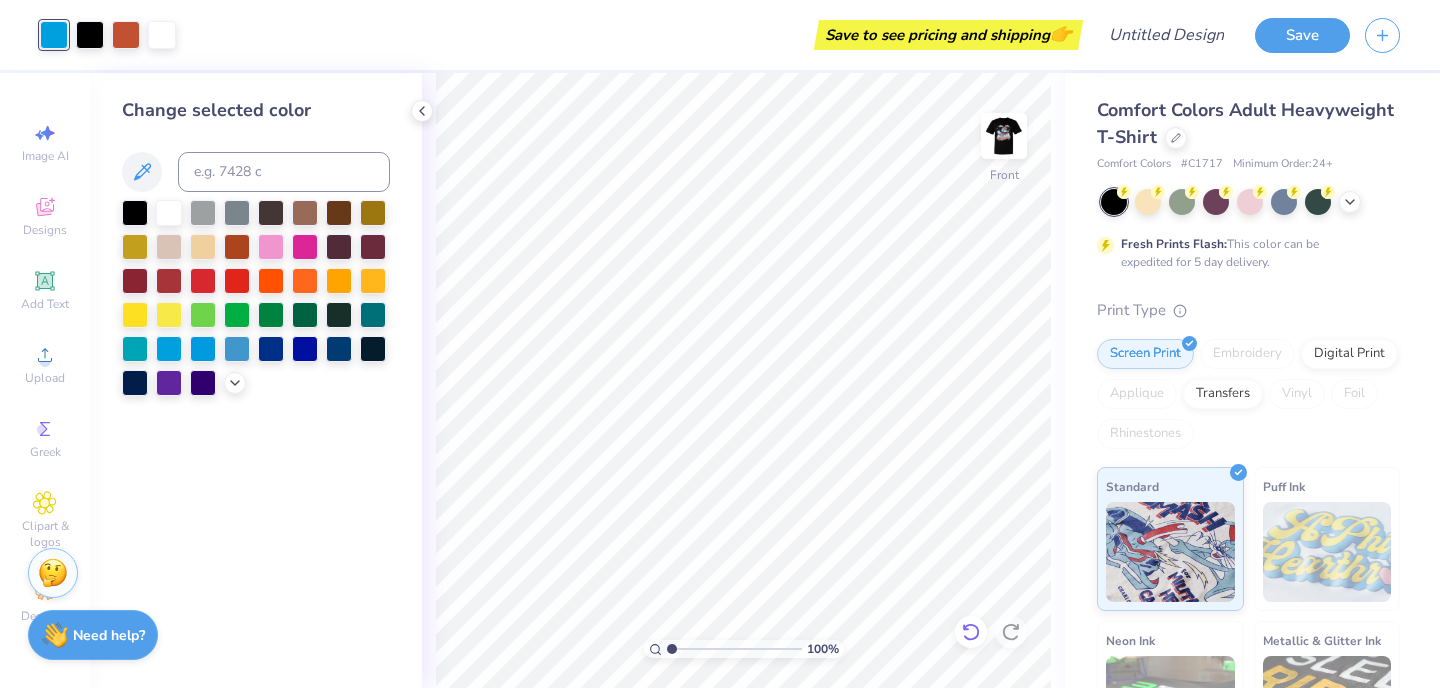 click 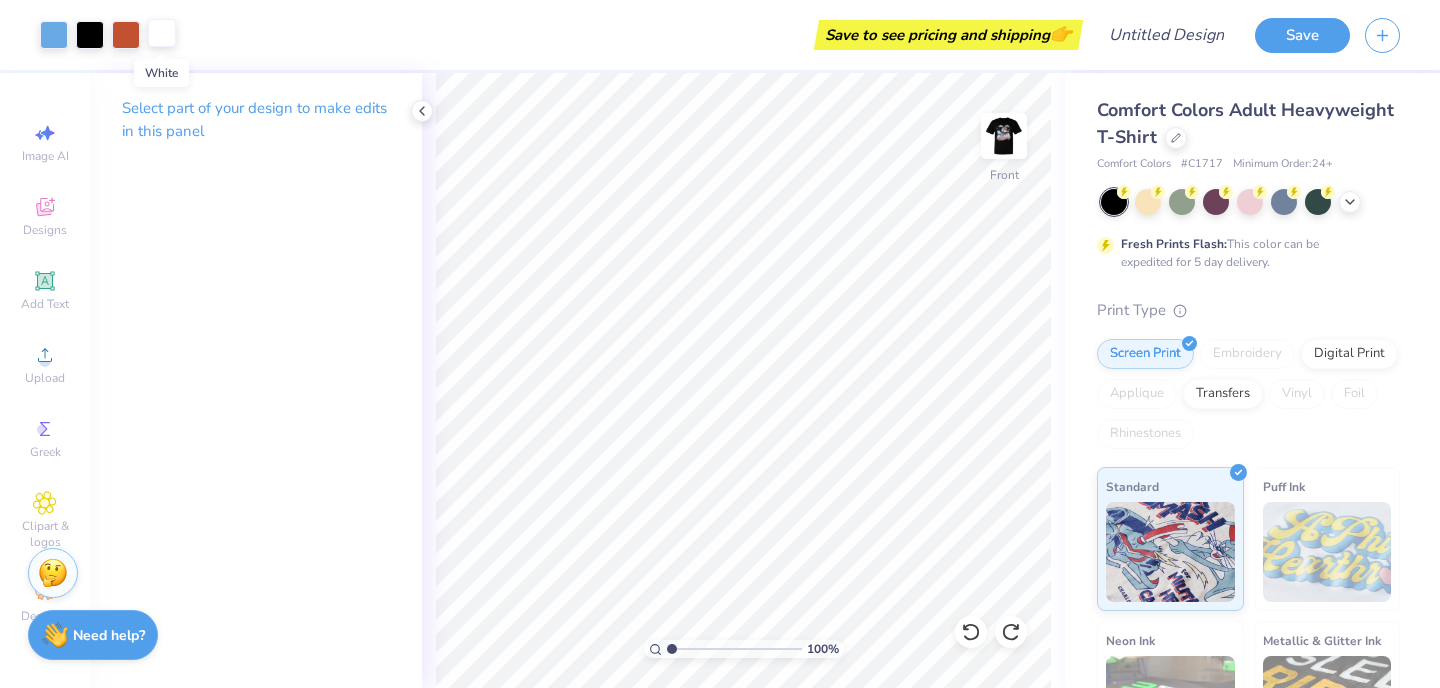 click at bounding box center (162, 33) 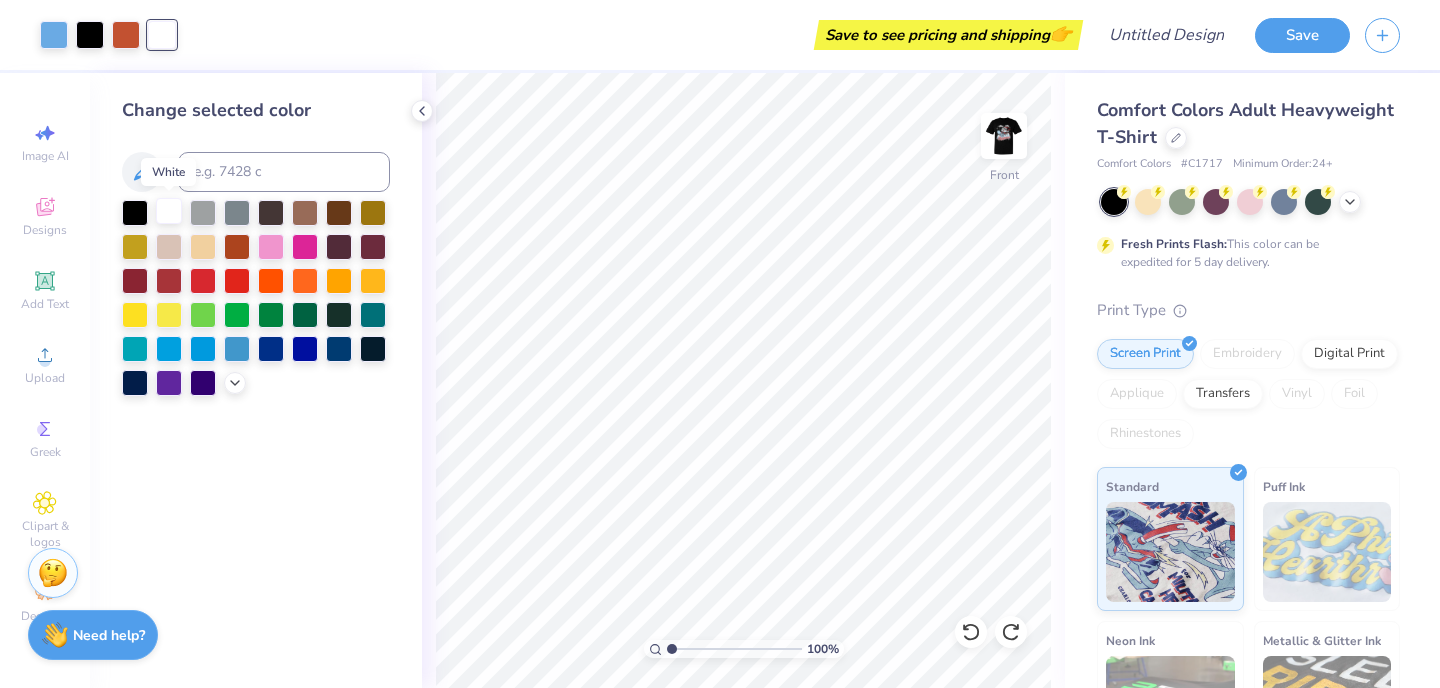 click at bounding box center (169, 211) 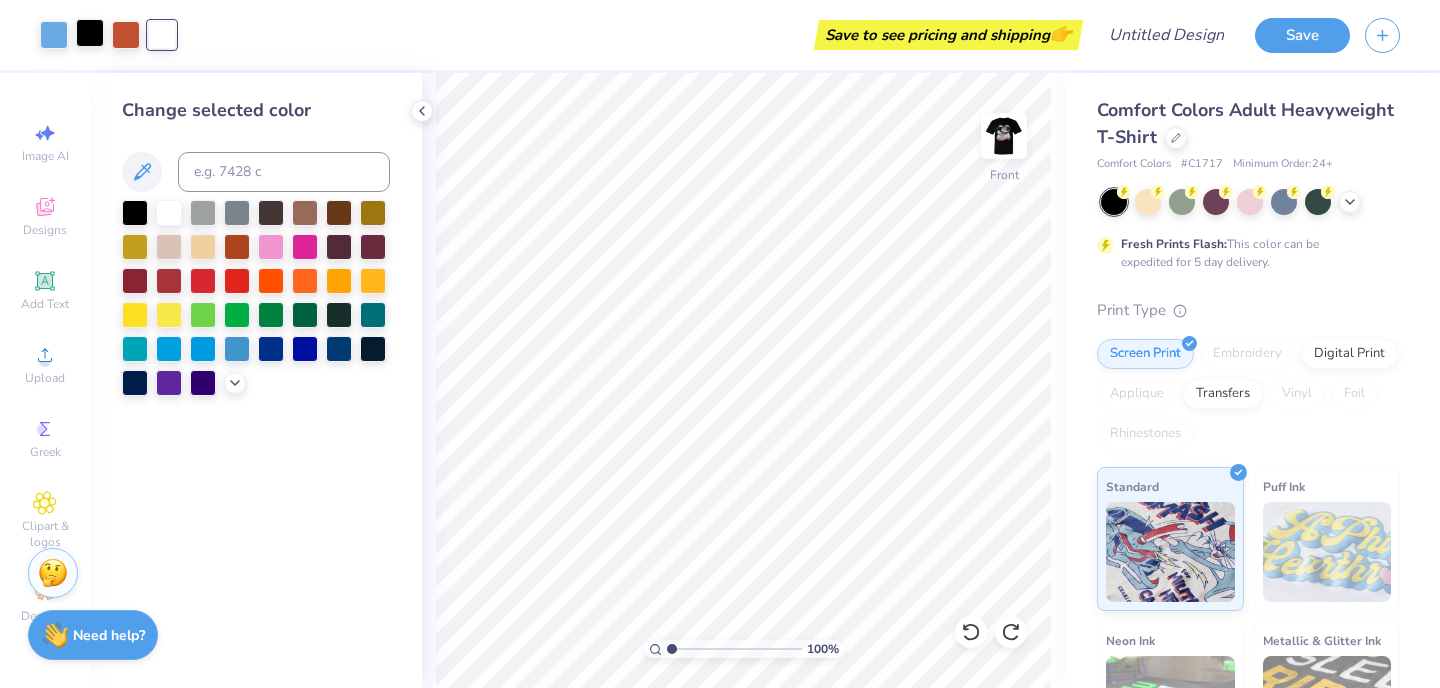 click at bounding box center (90, 33) 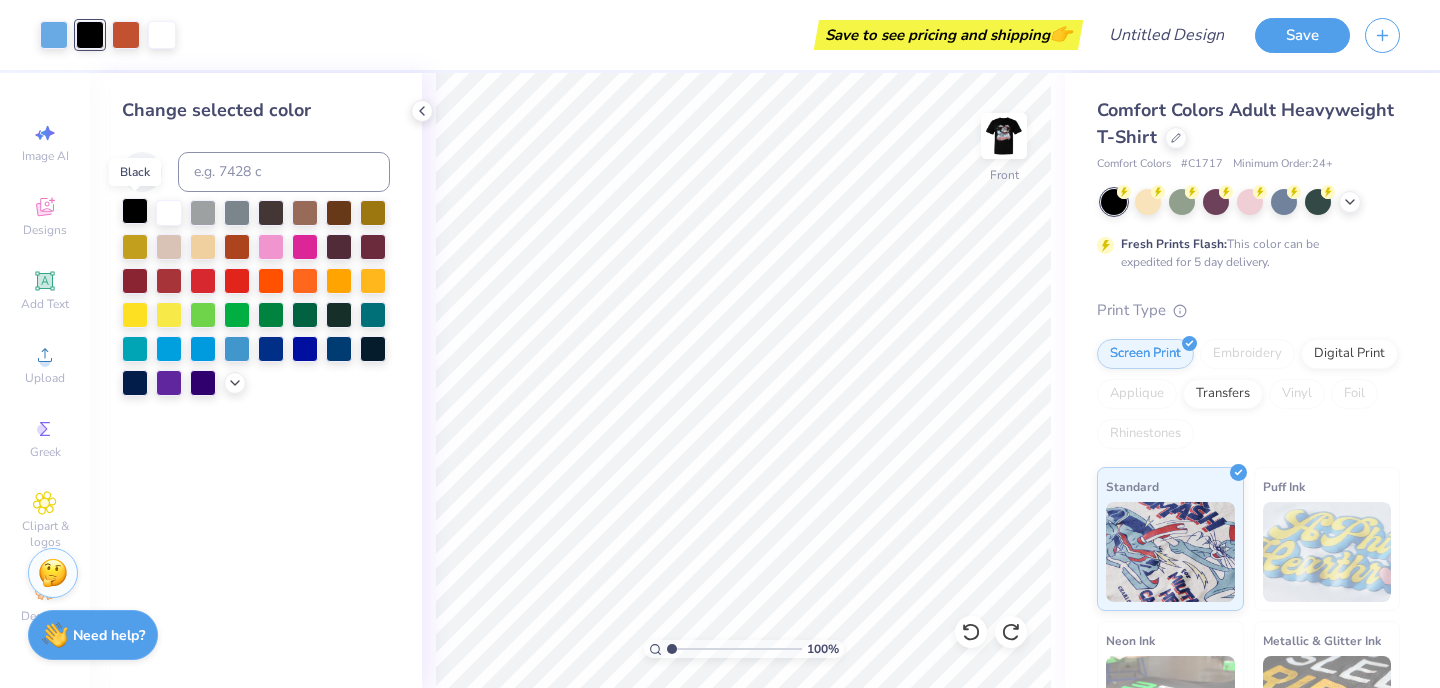 click at bounding box center [135, 211] 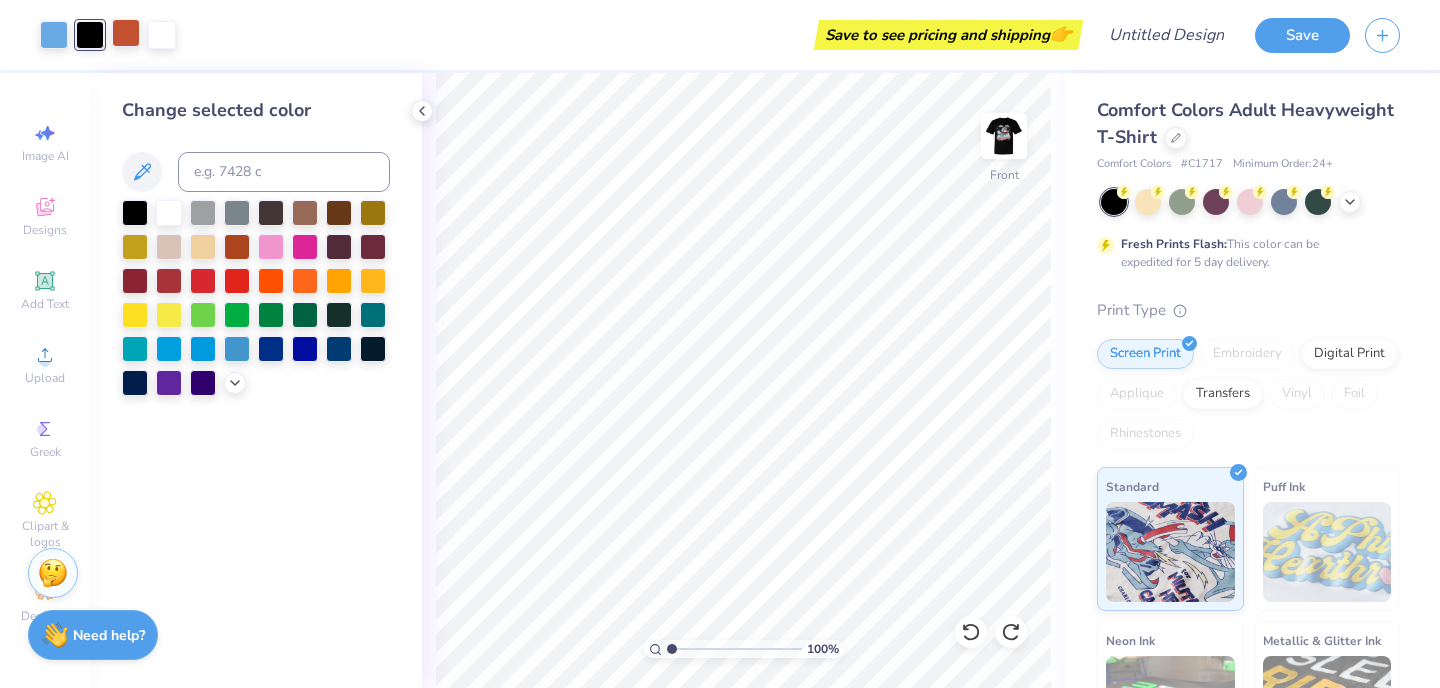 click at bounding box center (126, 33) 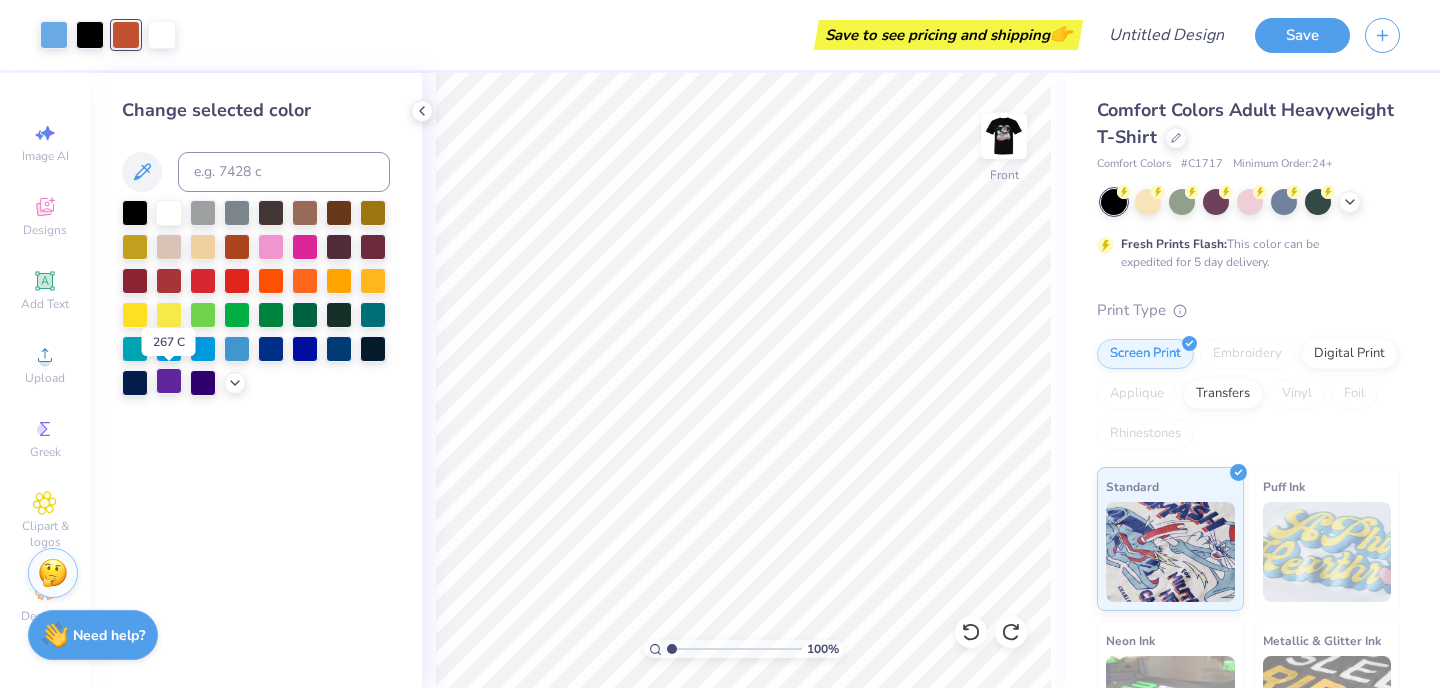click at bounding box center (169, 381) 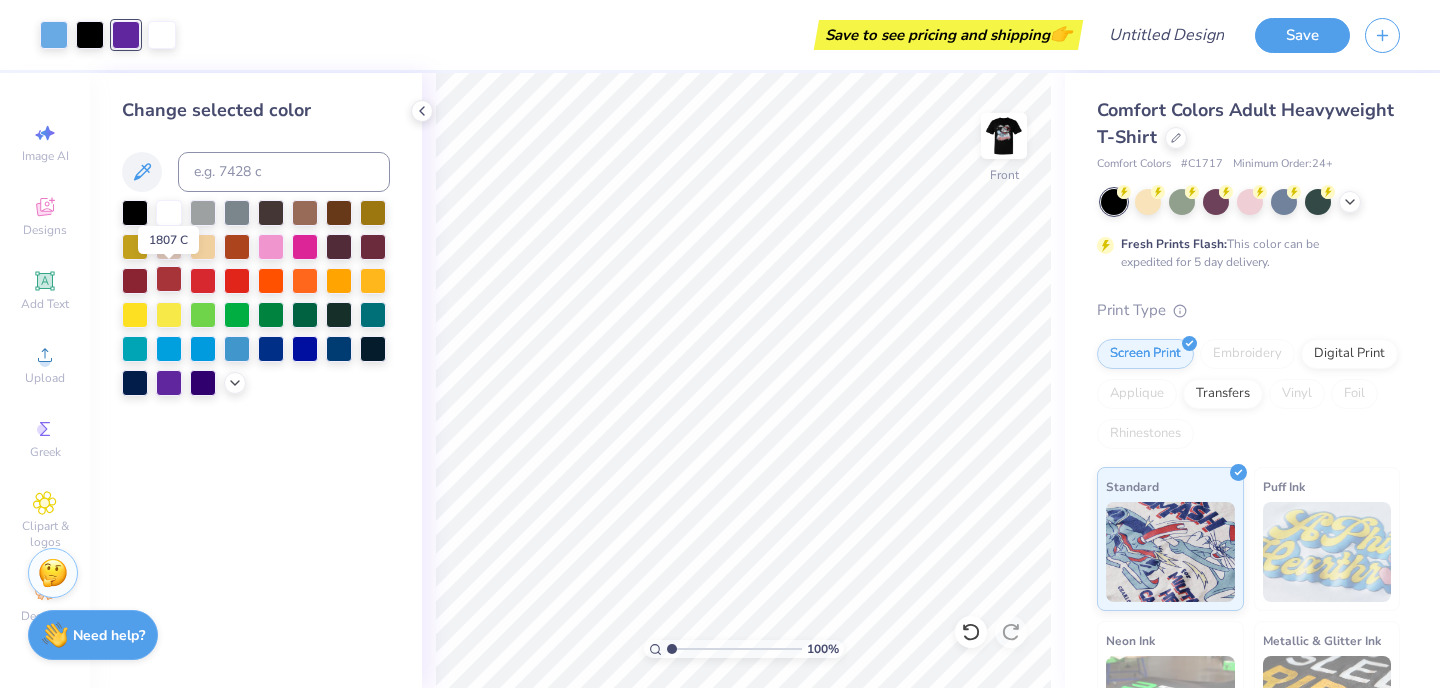 click at bounding box center [169, 279] 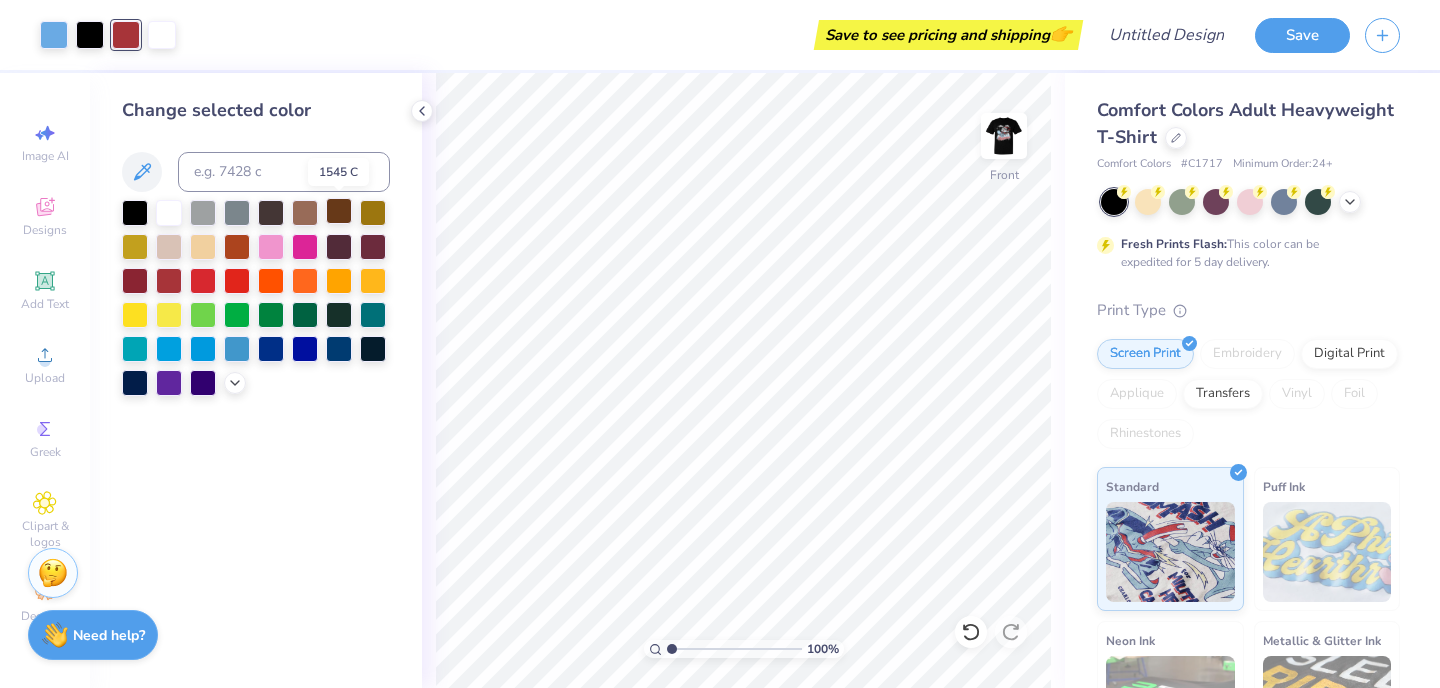 click at bounding box center [339, 211] 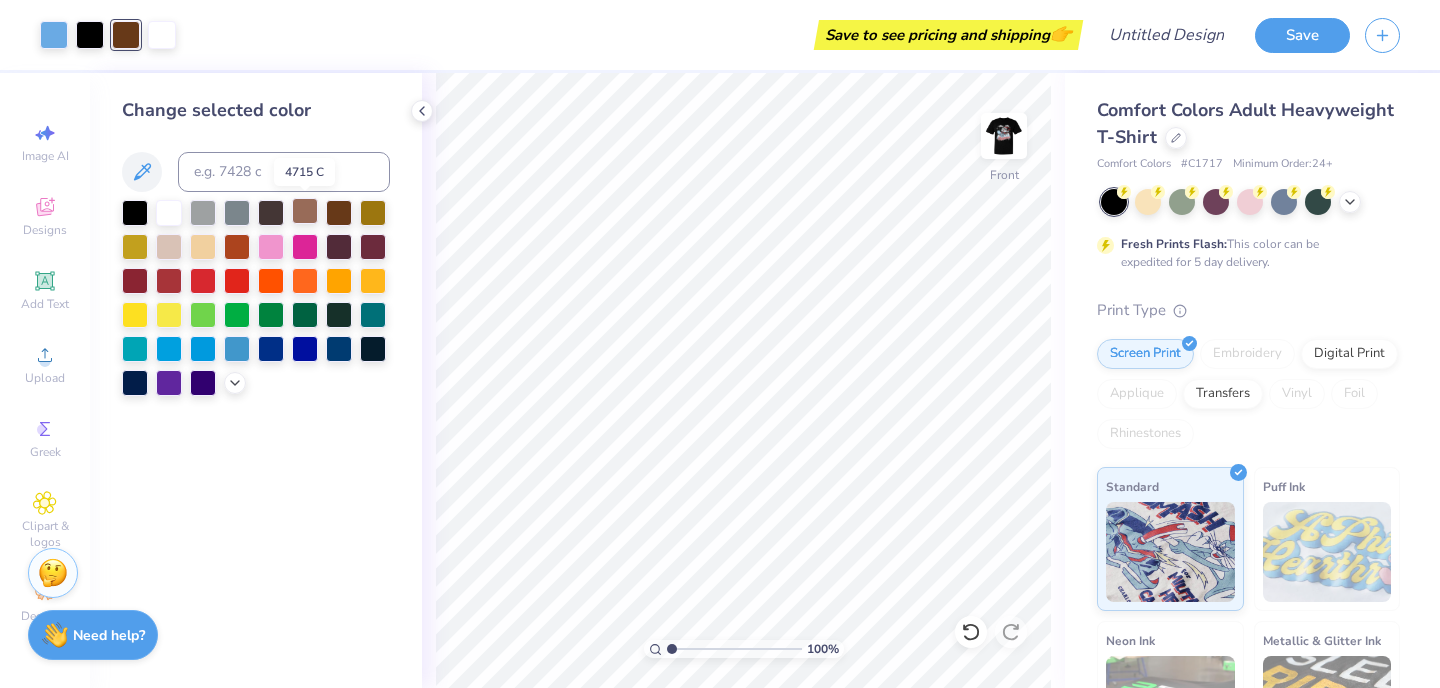click at bounding box center [305, 211] 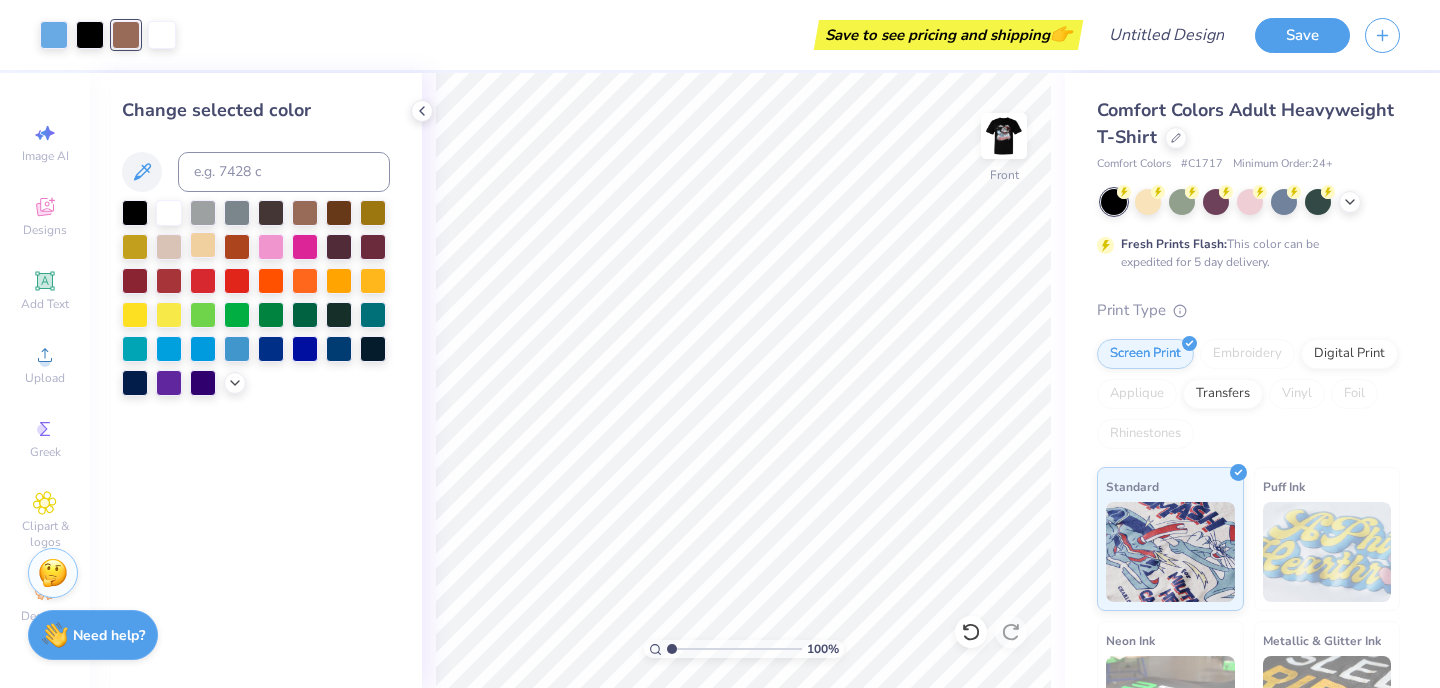 click at bounding box center [203, 245] 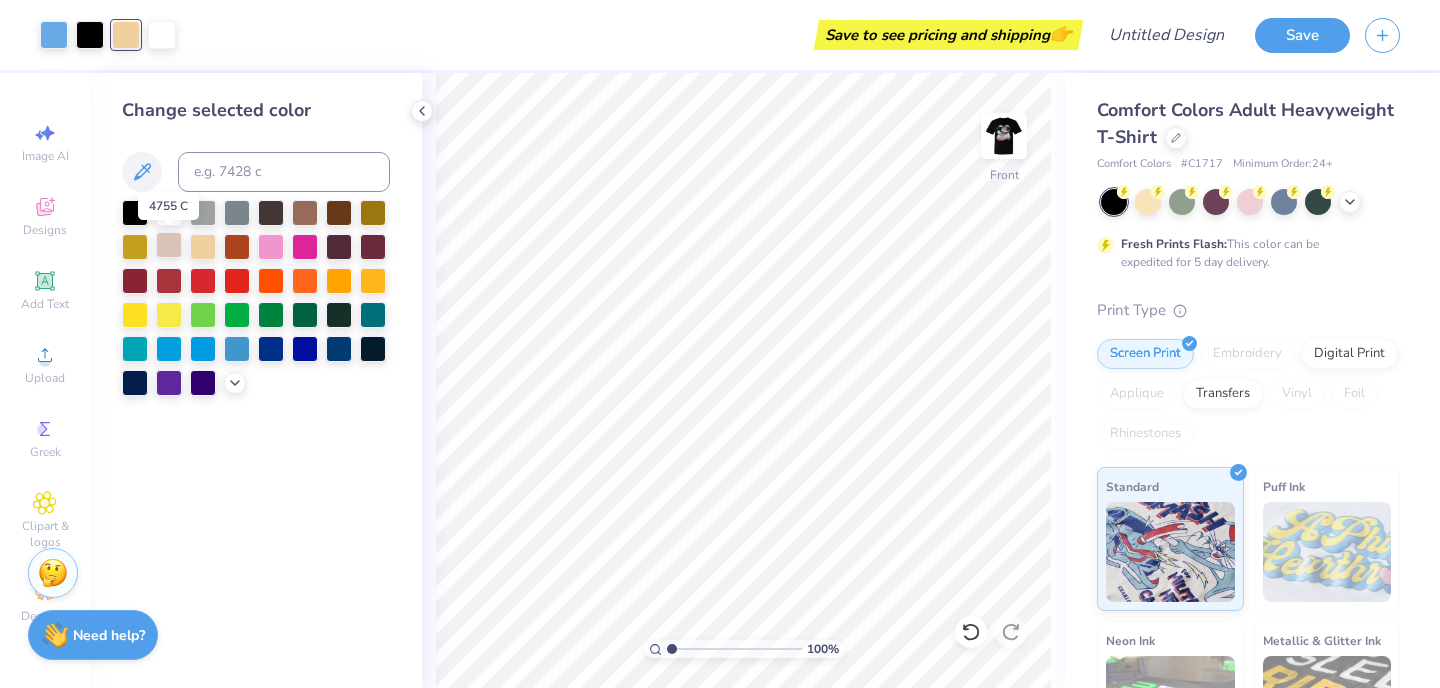 click at bounding box center (169, 245) 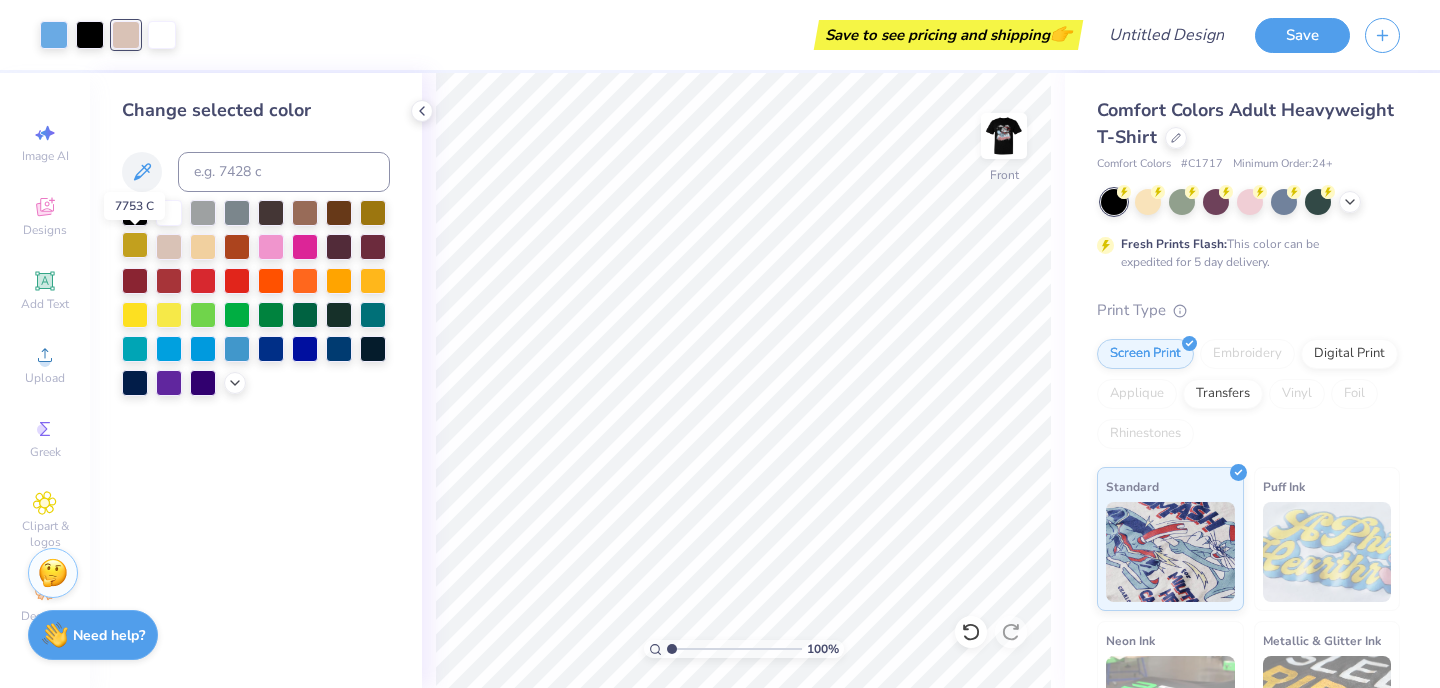 click at bounding box center [135, 245] 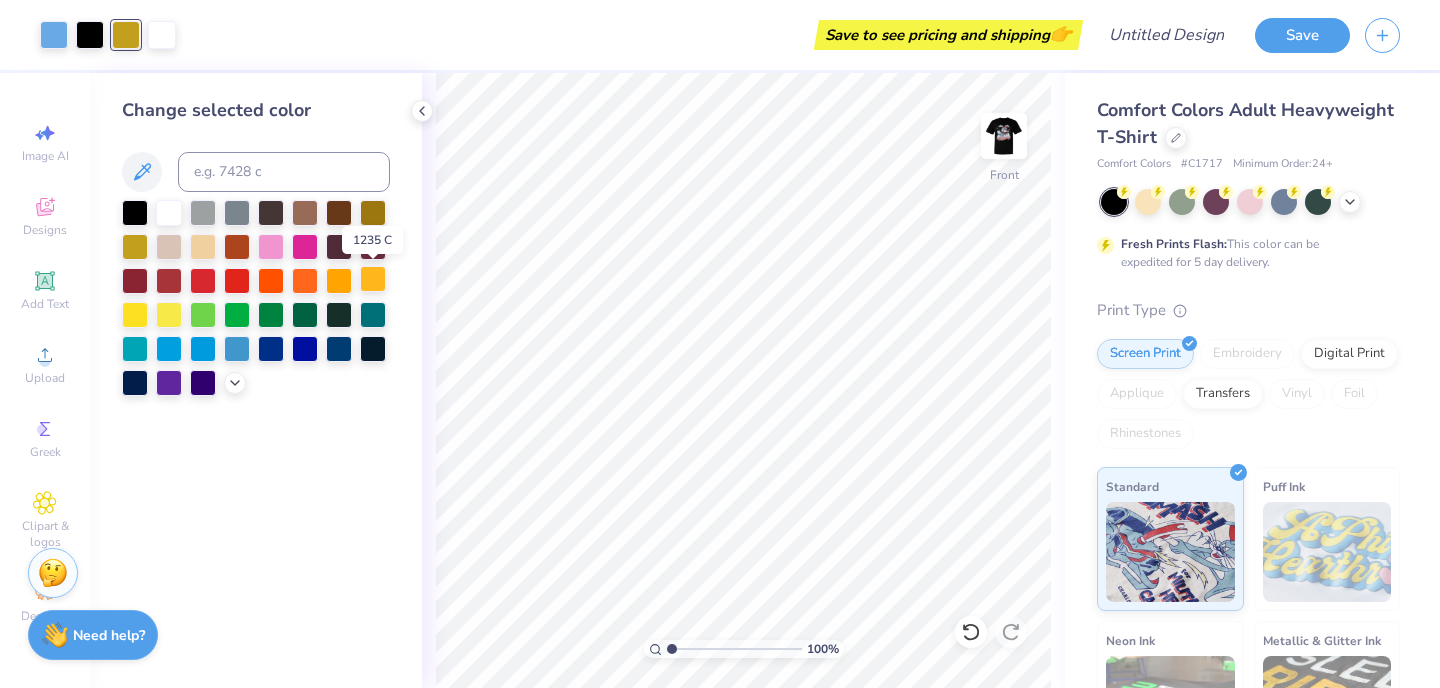 click at bounding box center [373, 279] 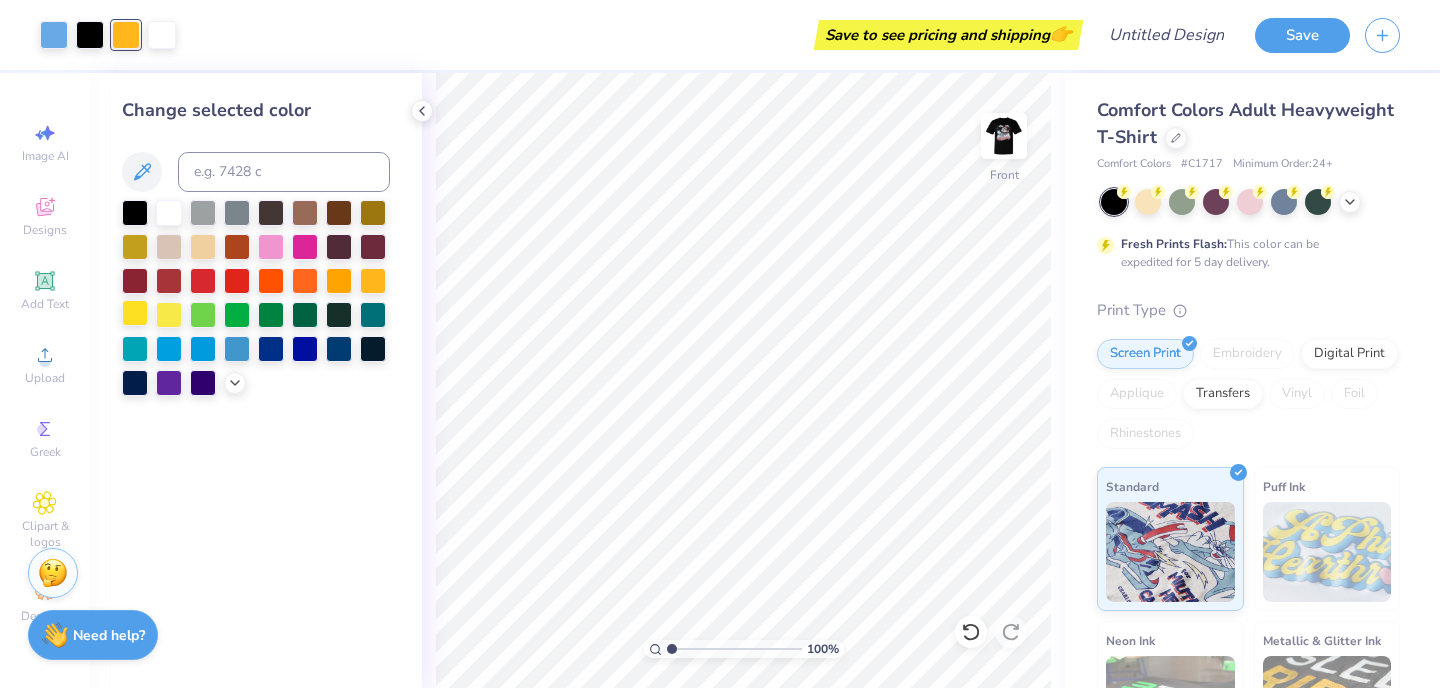 click at bounding box center (135, 313) 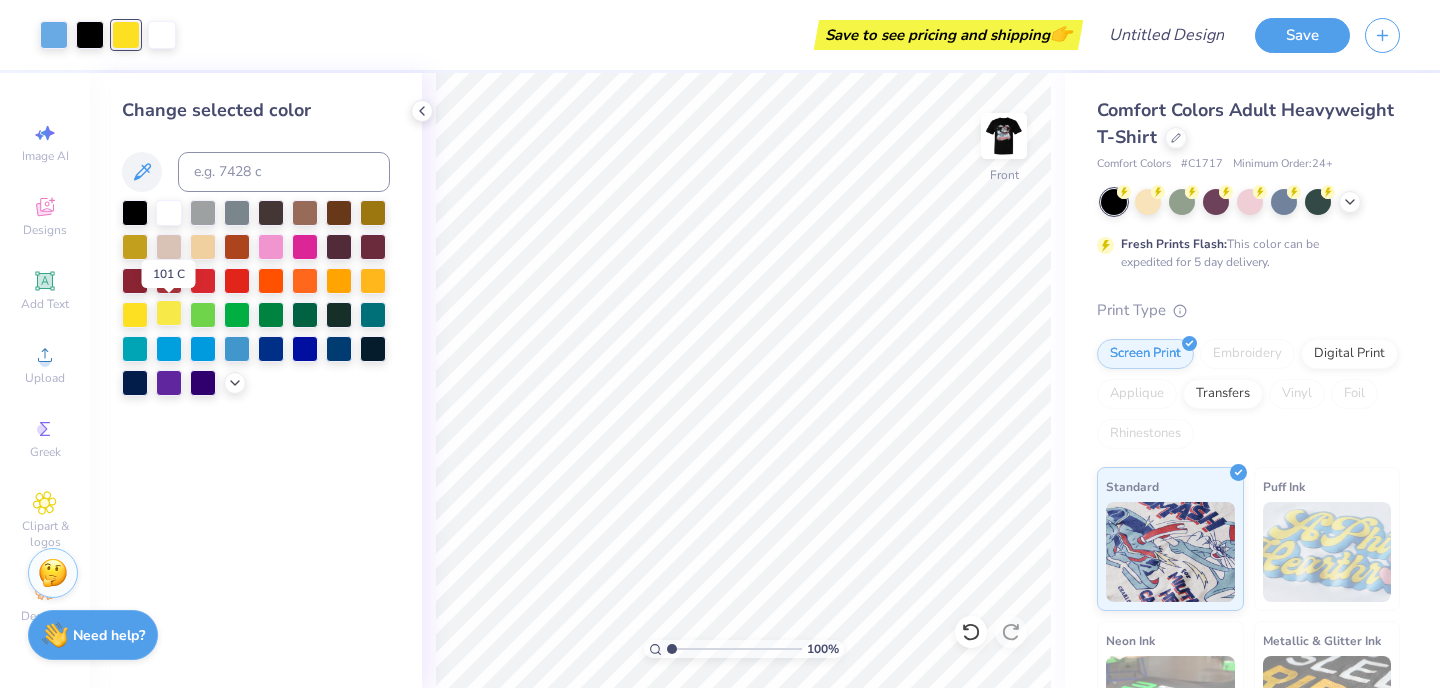 click at bounding box center (169, 313) 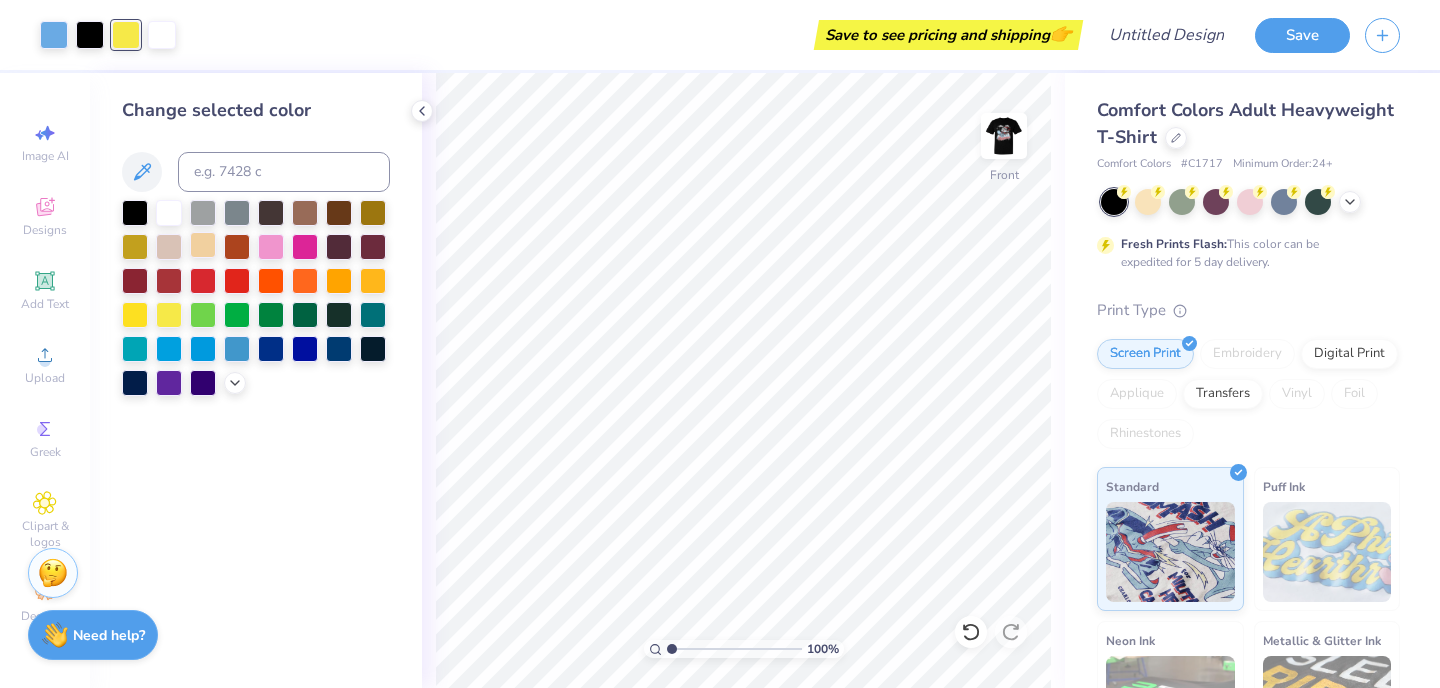 click at bounding box center [203, 245] 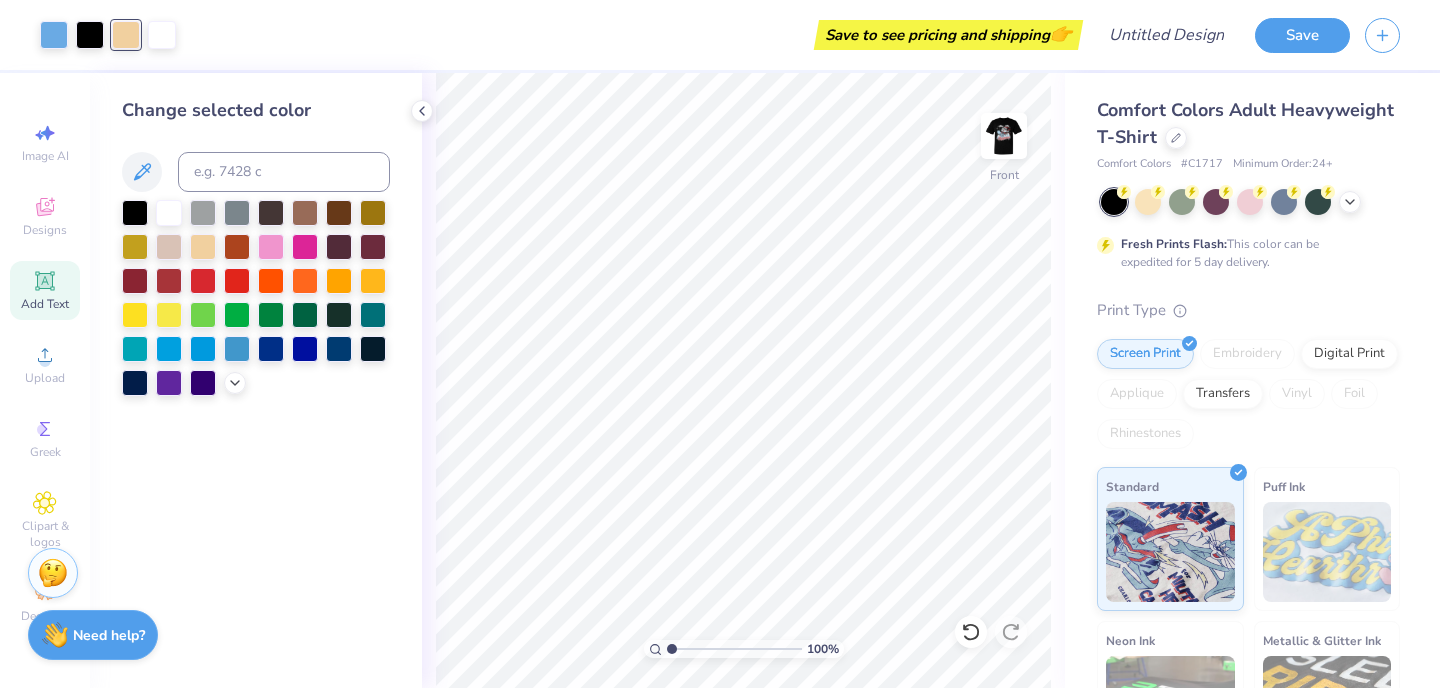 click on "Add Text" at bounding box center (45, 290) 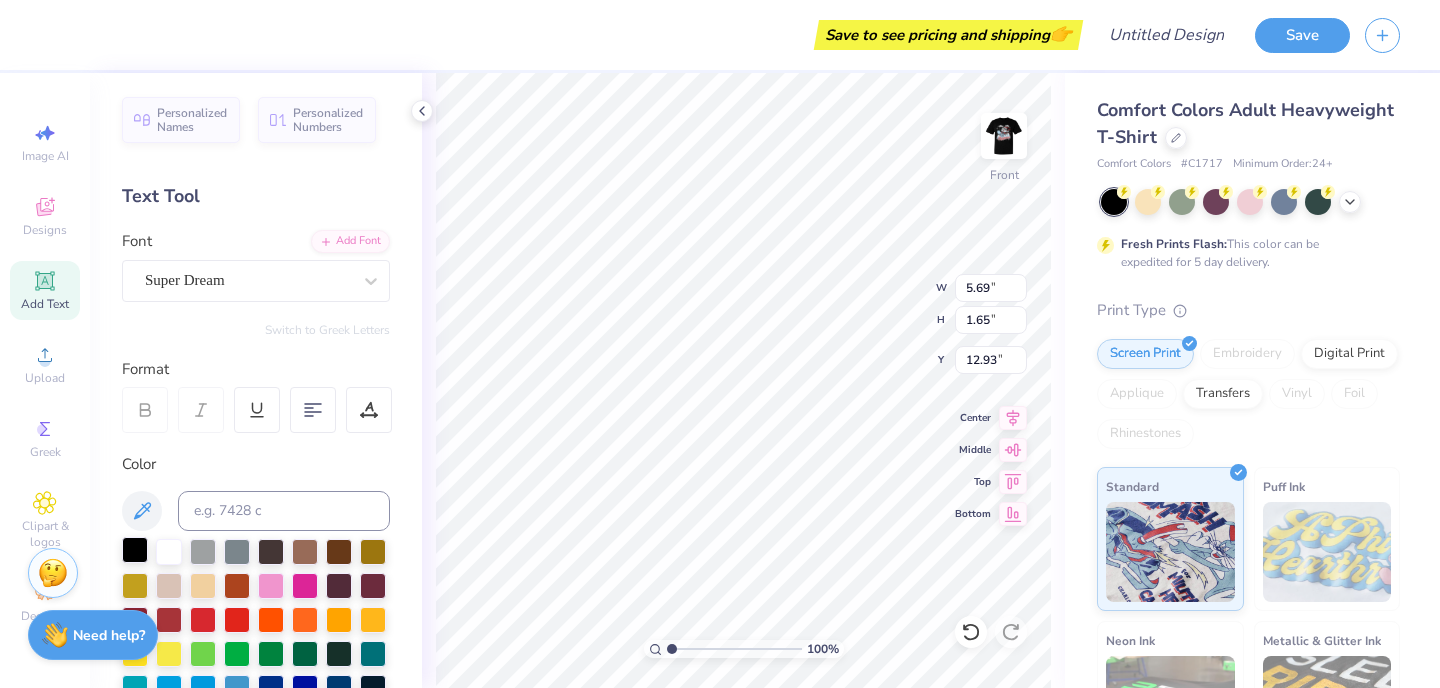 click at bounding box center (135, 550) 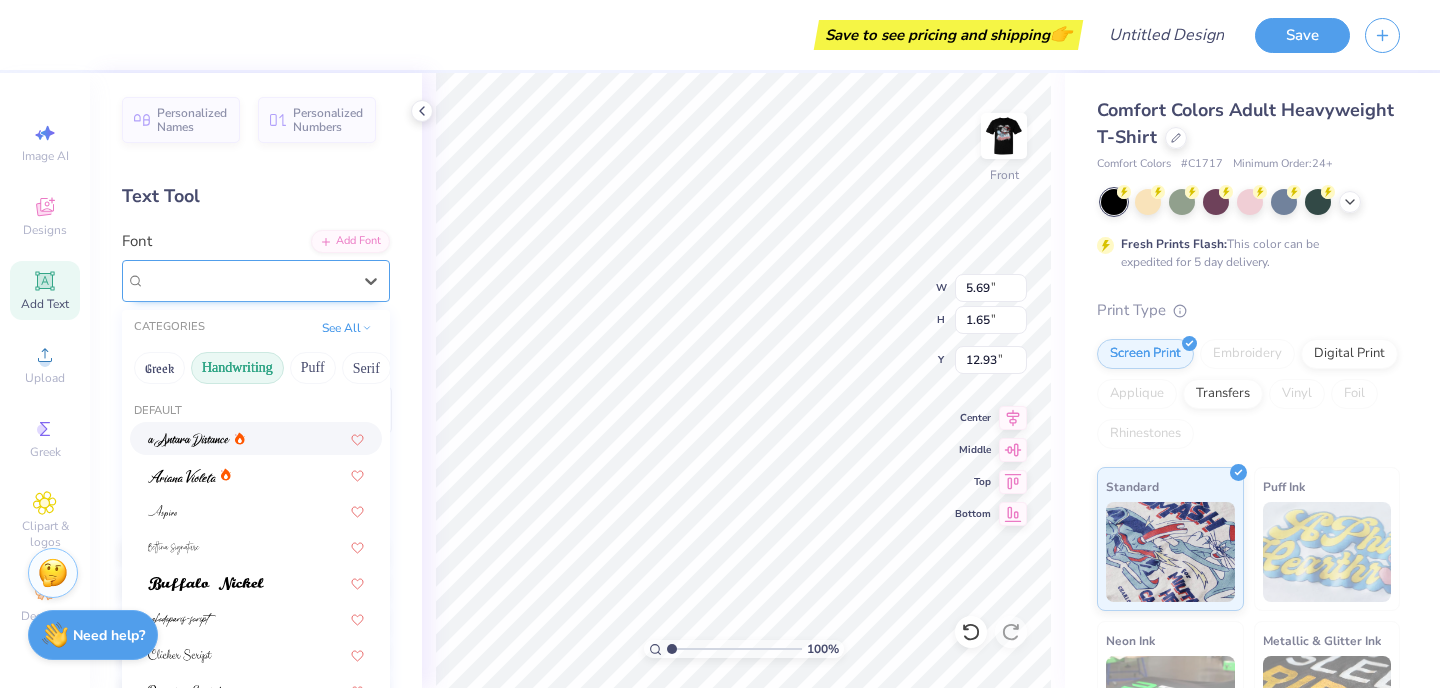 click on "Super Dream" at bounding box center (248, 280) 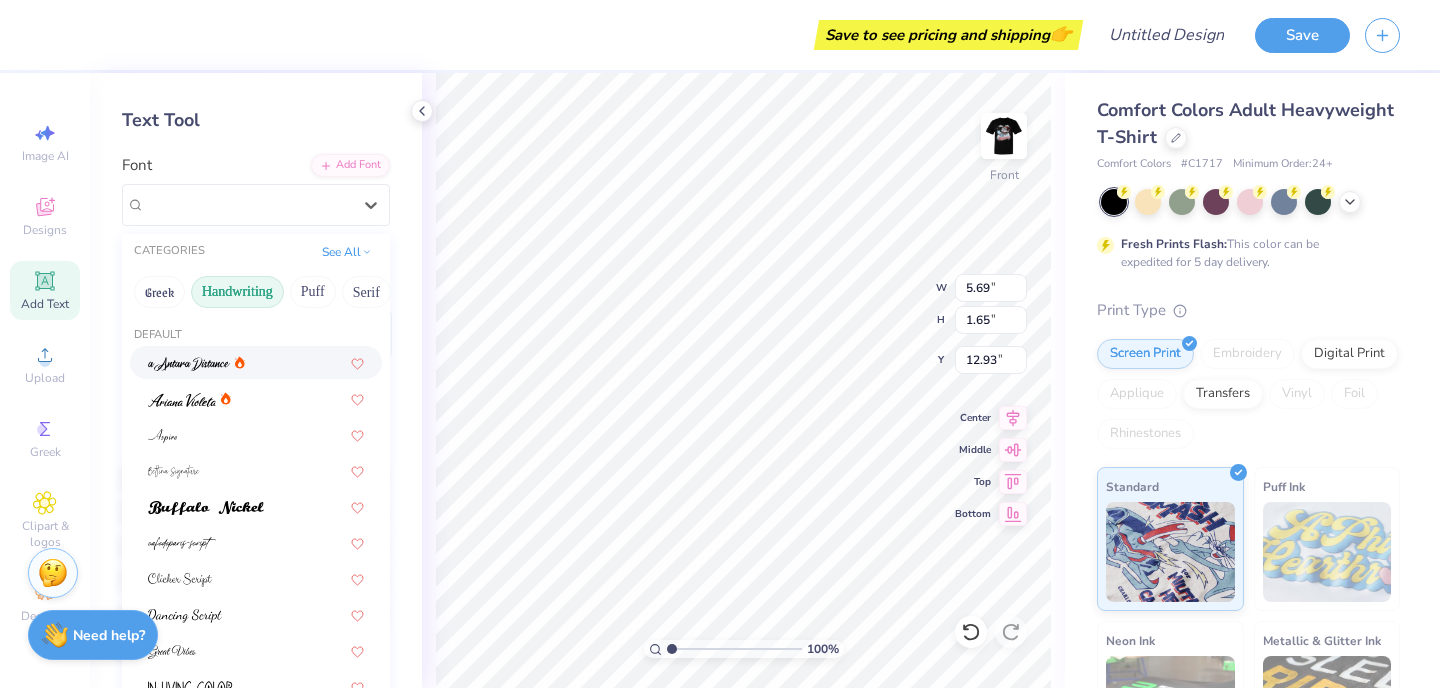 scroll, scrollTop: 82, scrollLeft: 0, axis: vertical 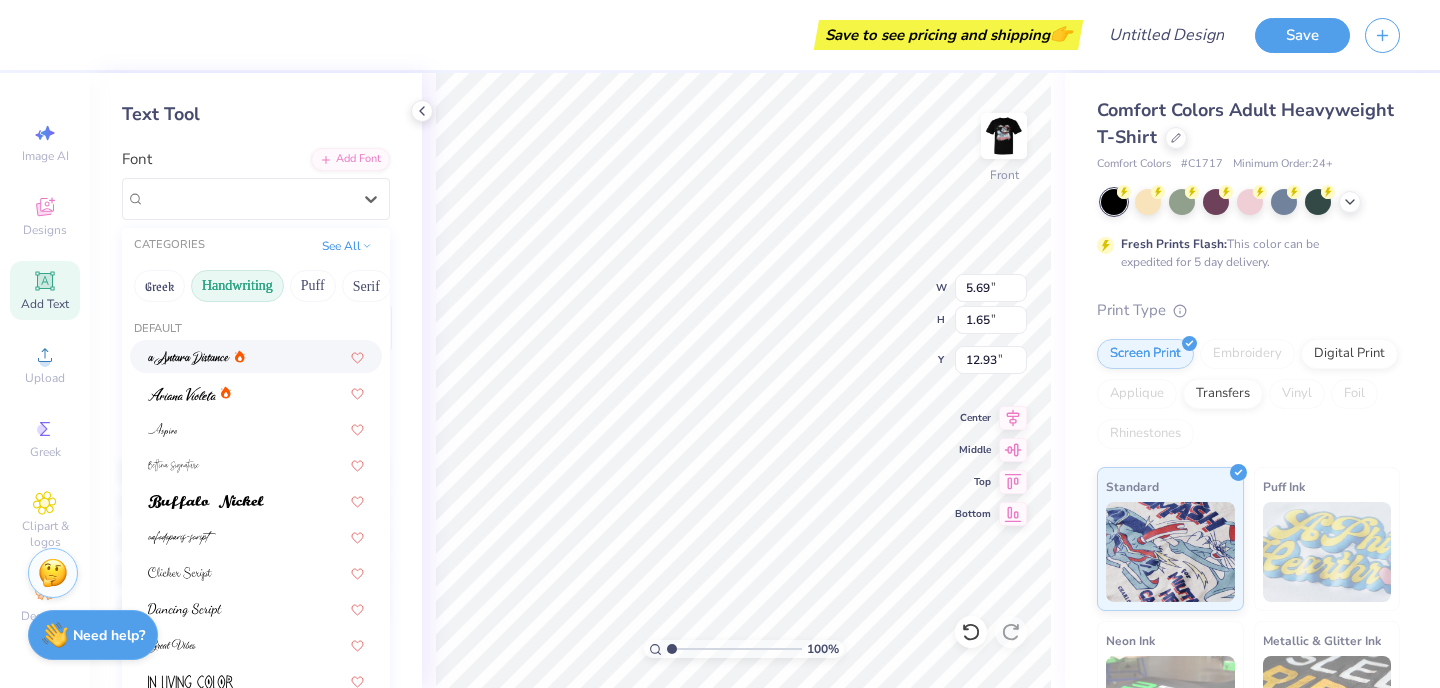click on "Handwriting" at bounding box center [237, 286] 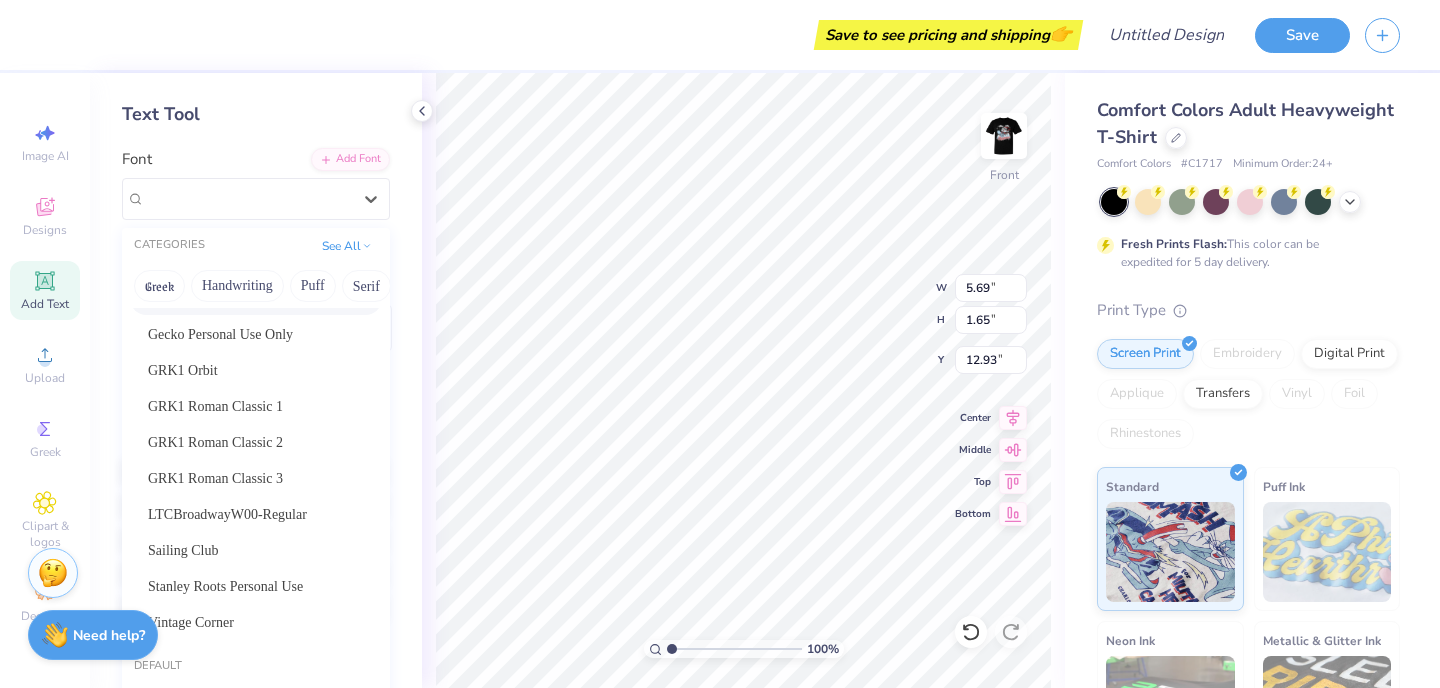 scroll, scrollTop: 240, scrollLeft: 0, axis: vertical 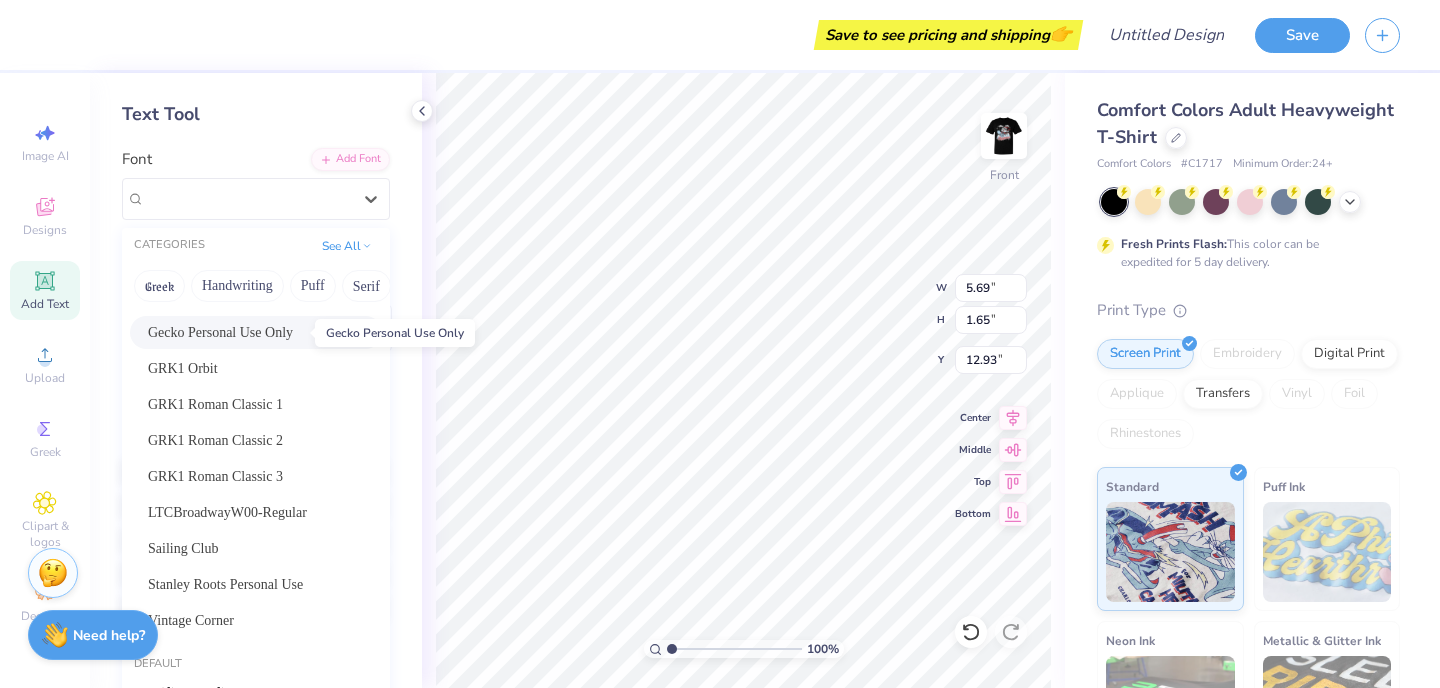 click on "Gecko [PERSONAL] Use Only" at bounding box center (220, 332) 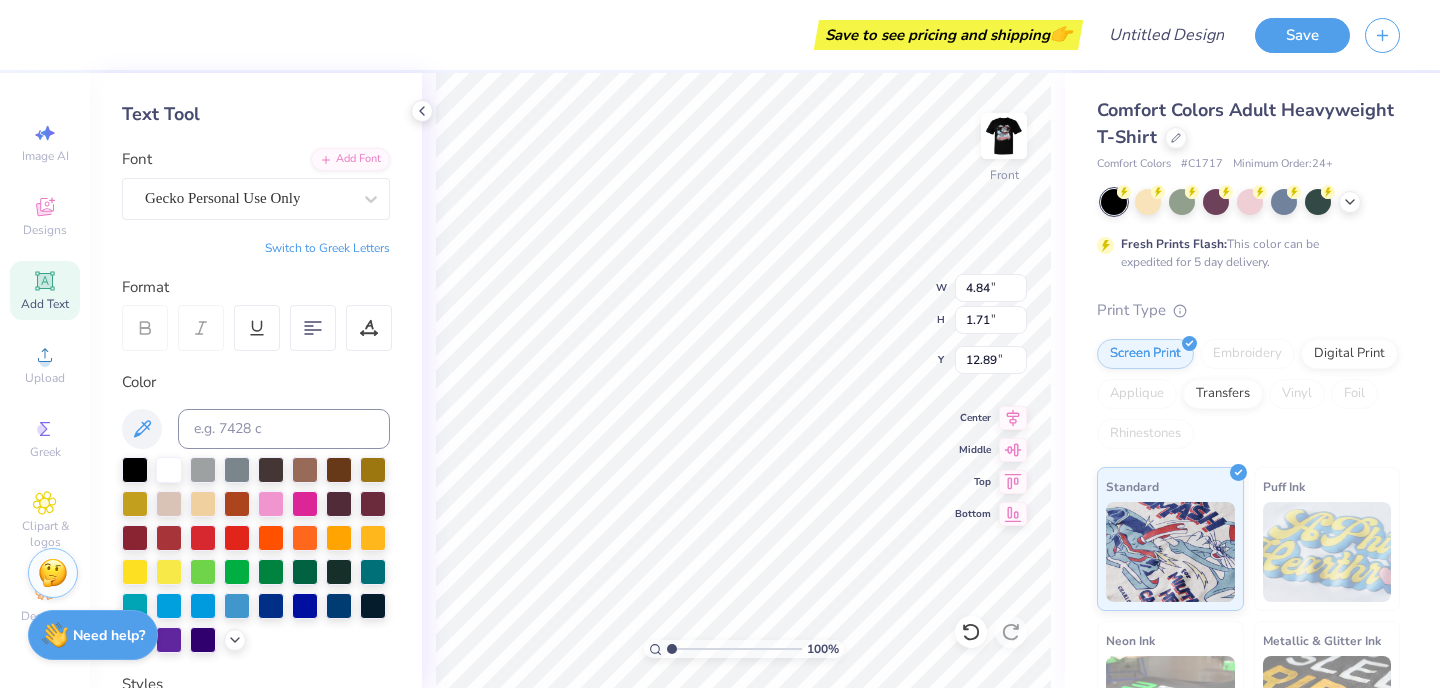 type on "4.84" 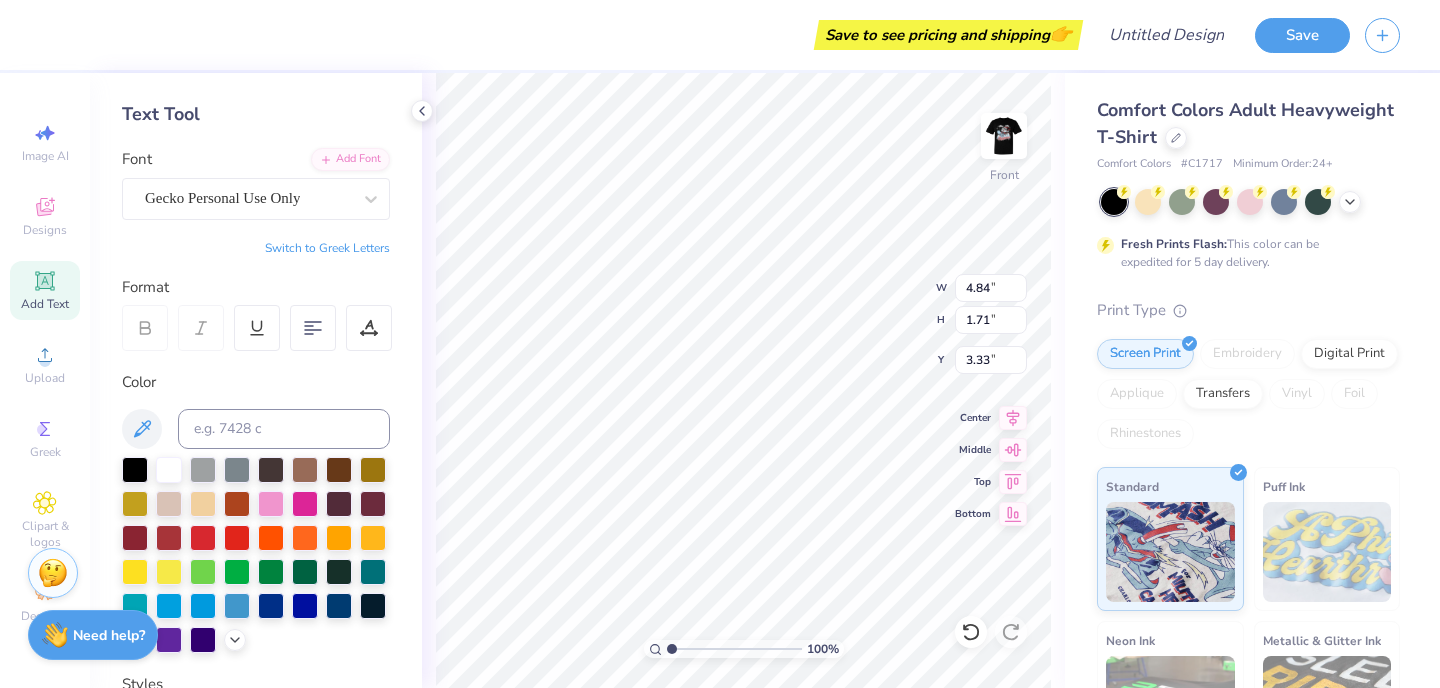 scroll, scrollTop: 0, scrollLeft: 4, axis: horizontal 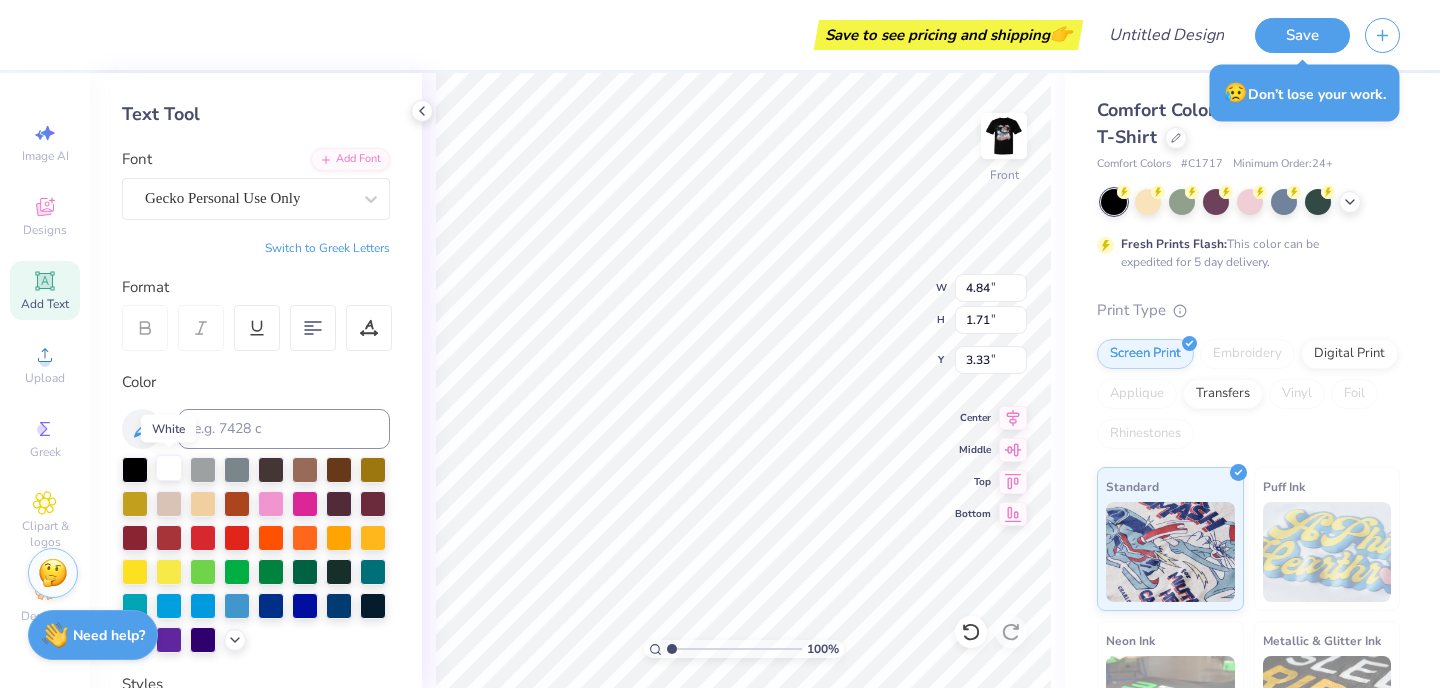 click at bounding box center (169, 468) 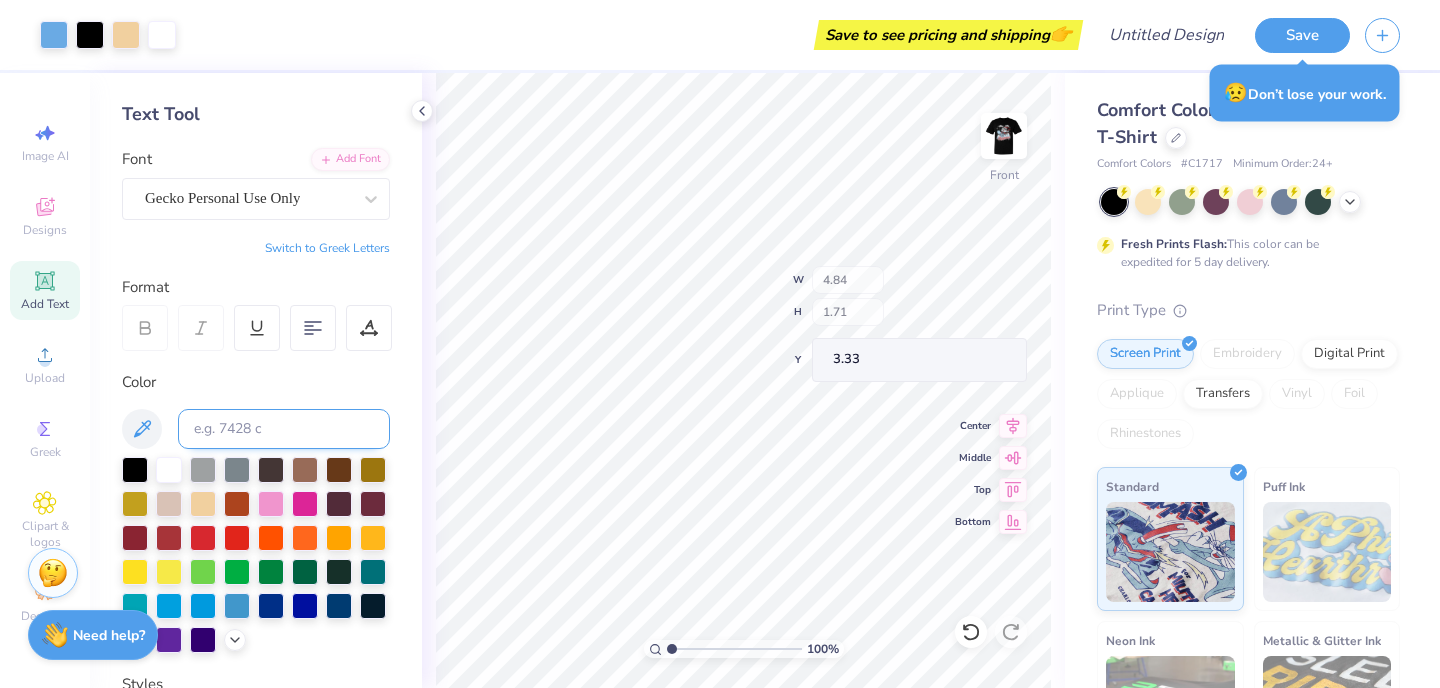 type on "14.53" 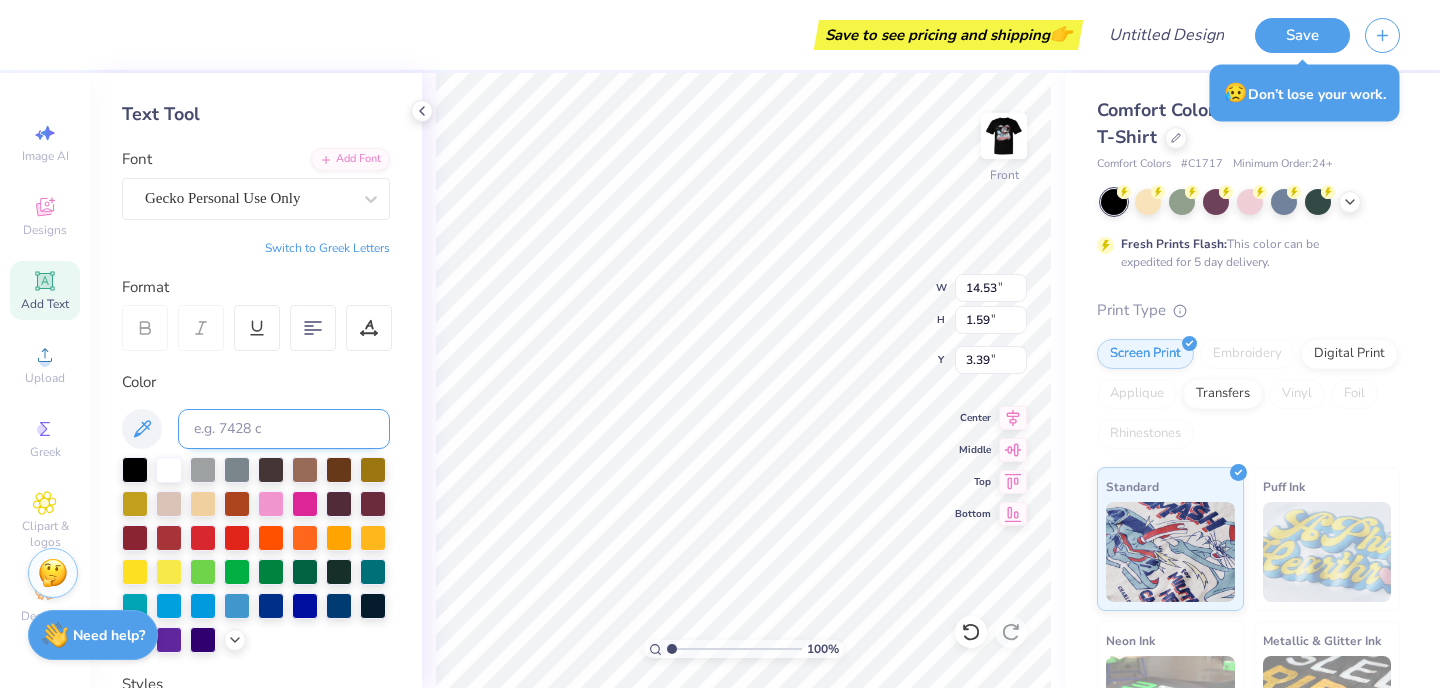 type on "10.48" 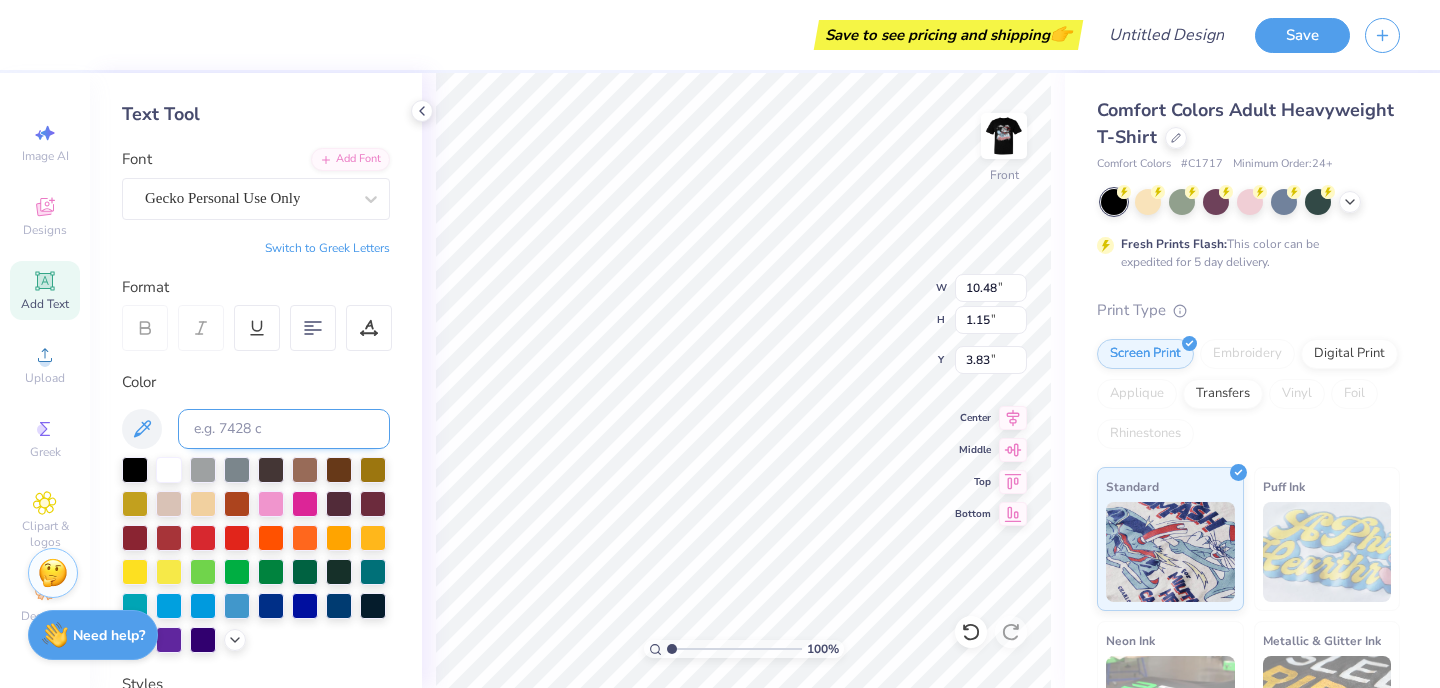 type on "3.00" 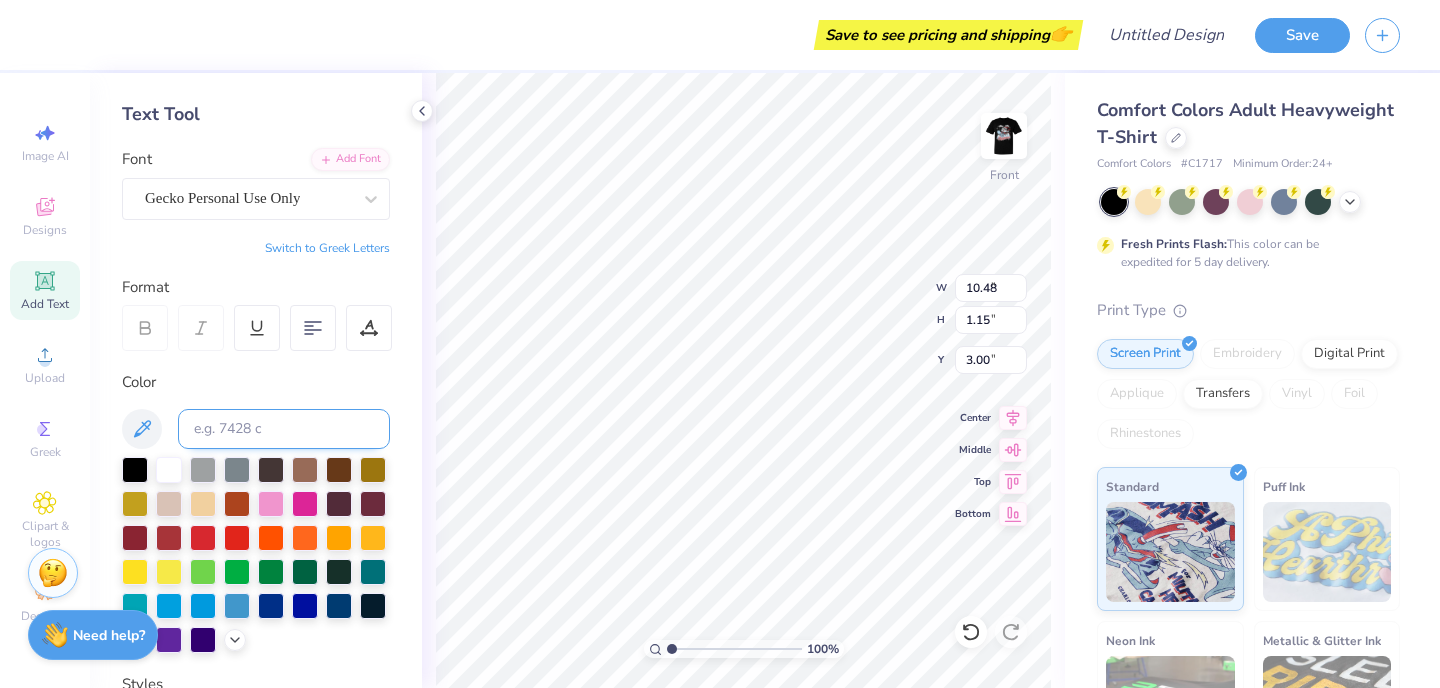 type on "8.03" 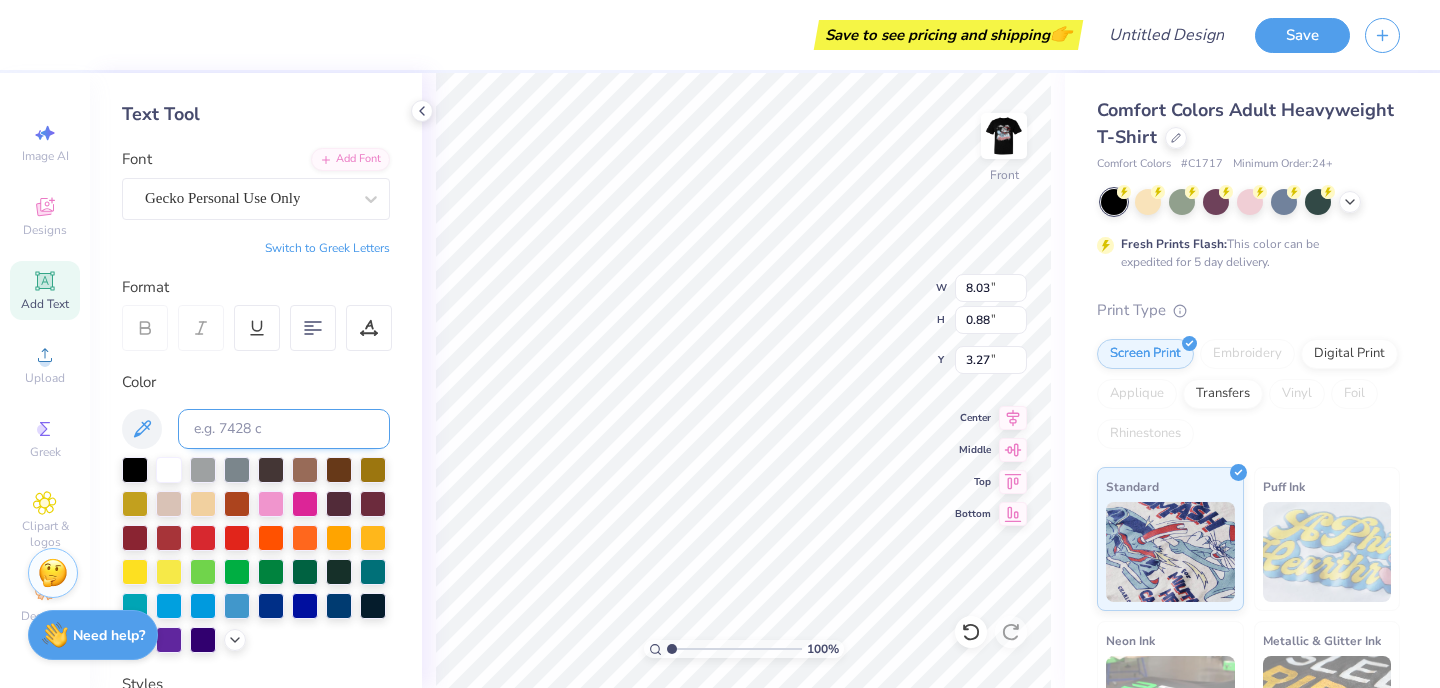 type on "3.00" 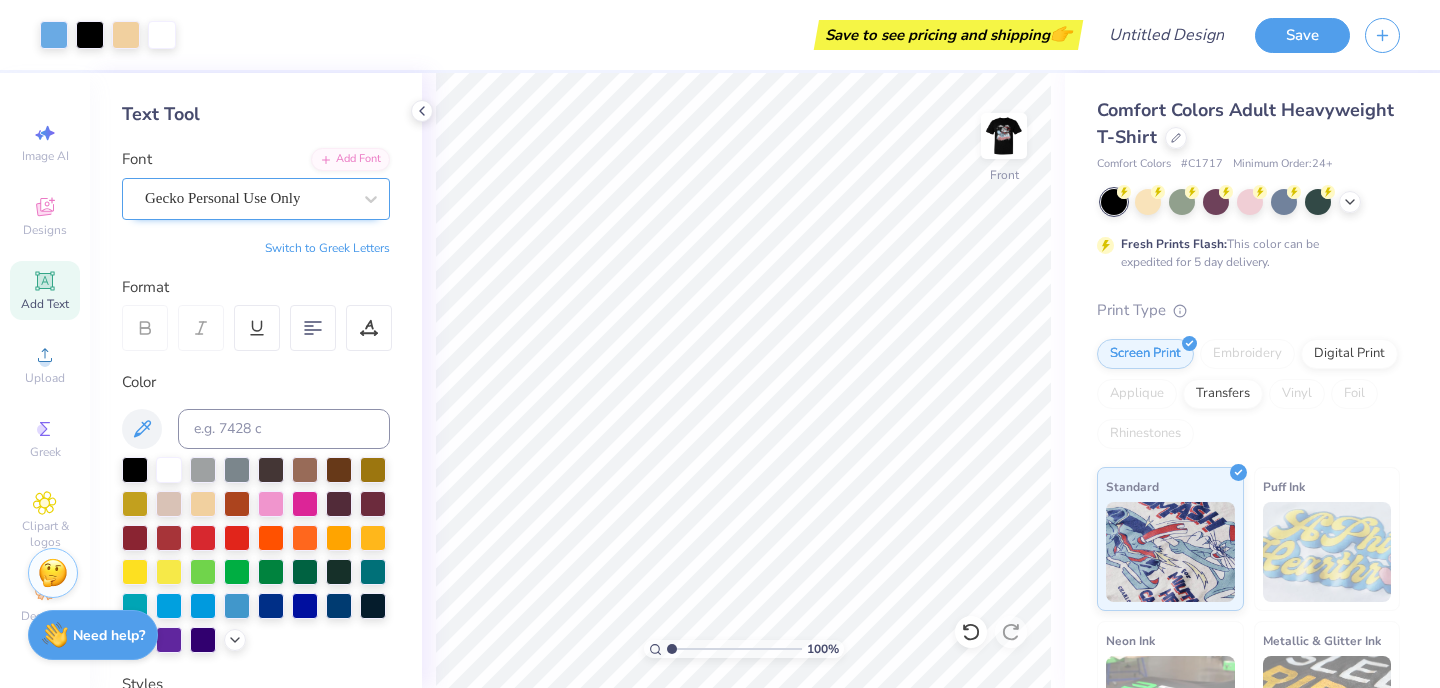 click on "Gecko [PERSONAL] Use Only" at bounding box center [248, 198] 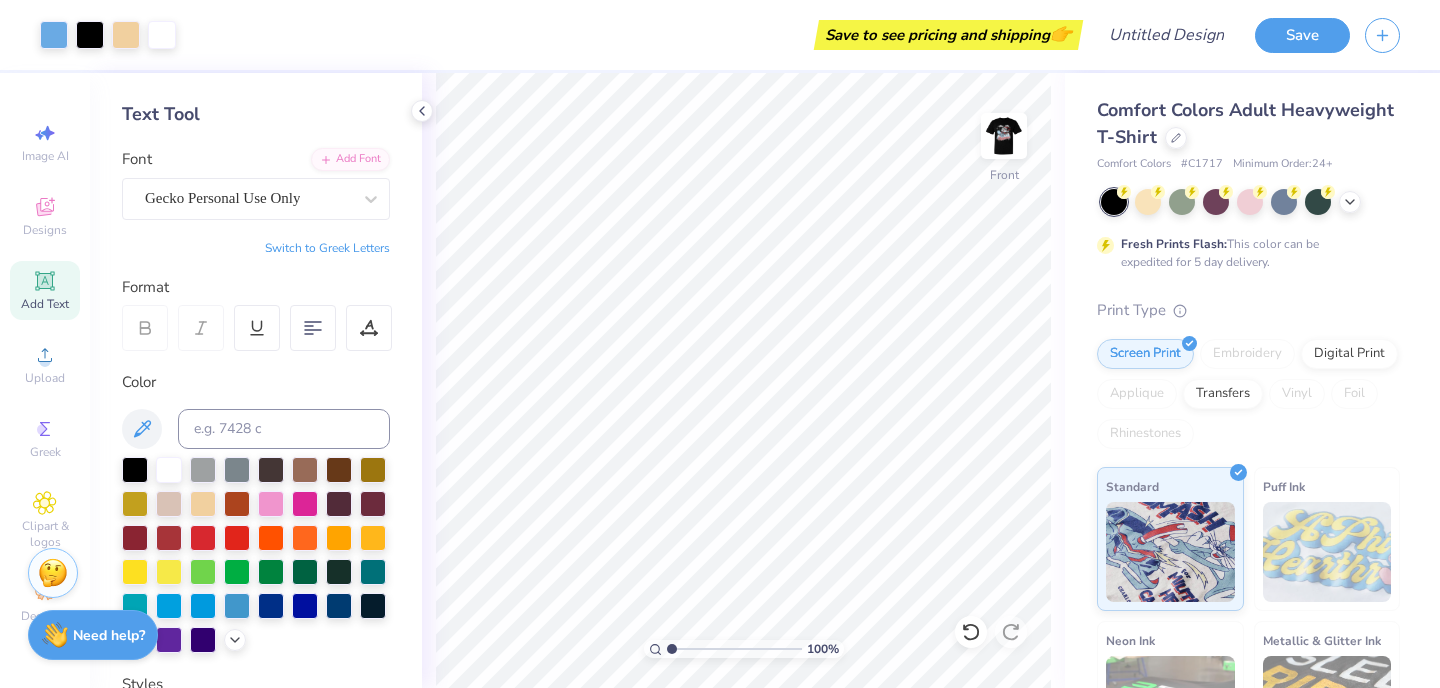 click 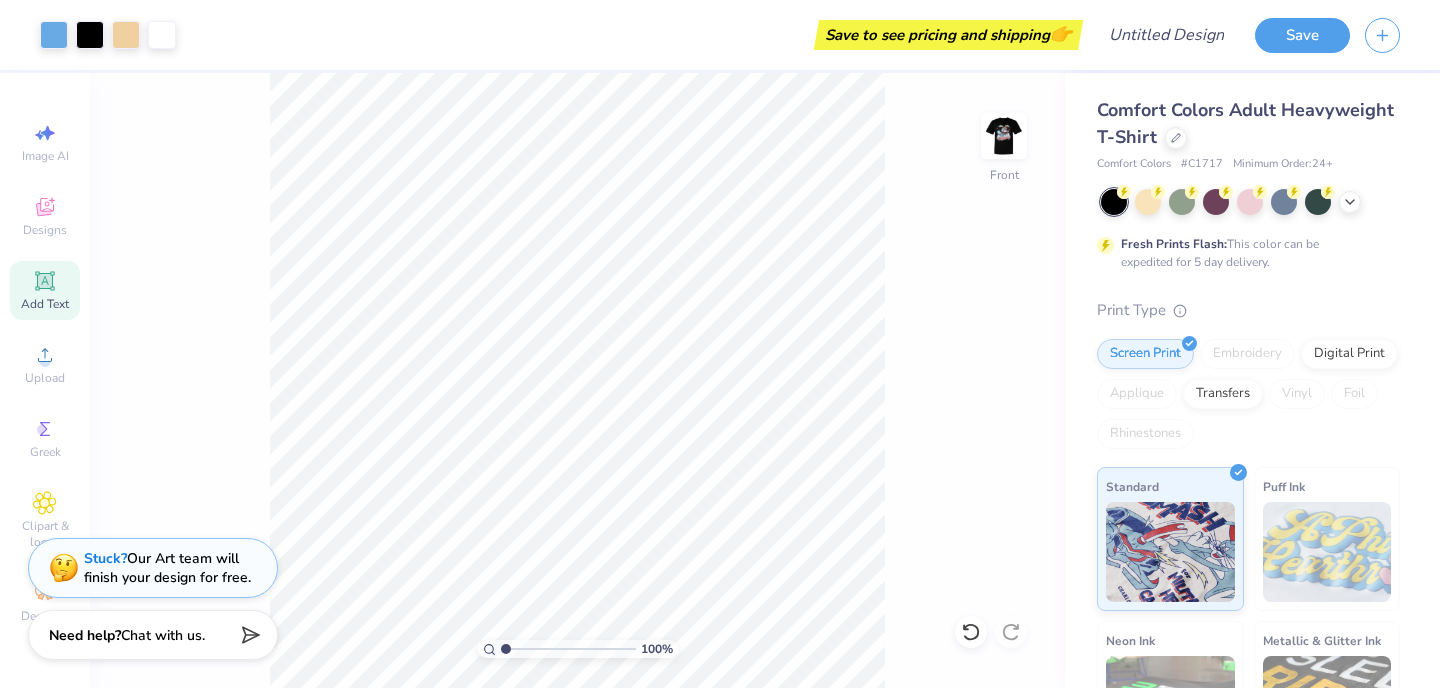 drag, startPoint x: 55, startPoint y: 294, endPoint x: 166, endPoint y: 440, distance: 183.40393 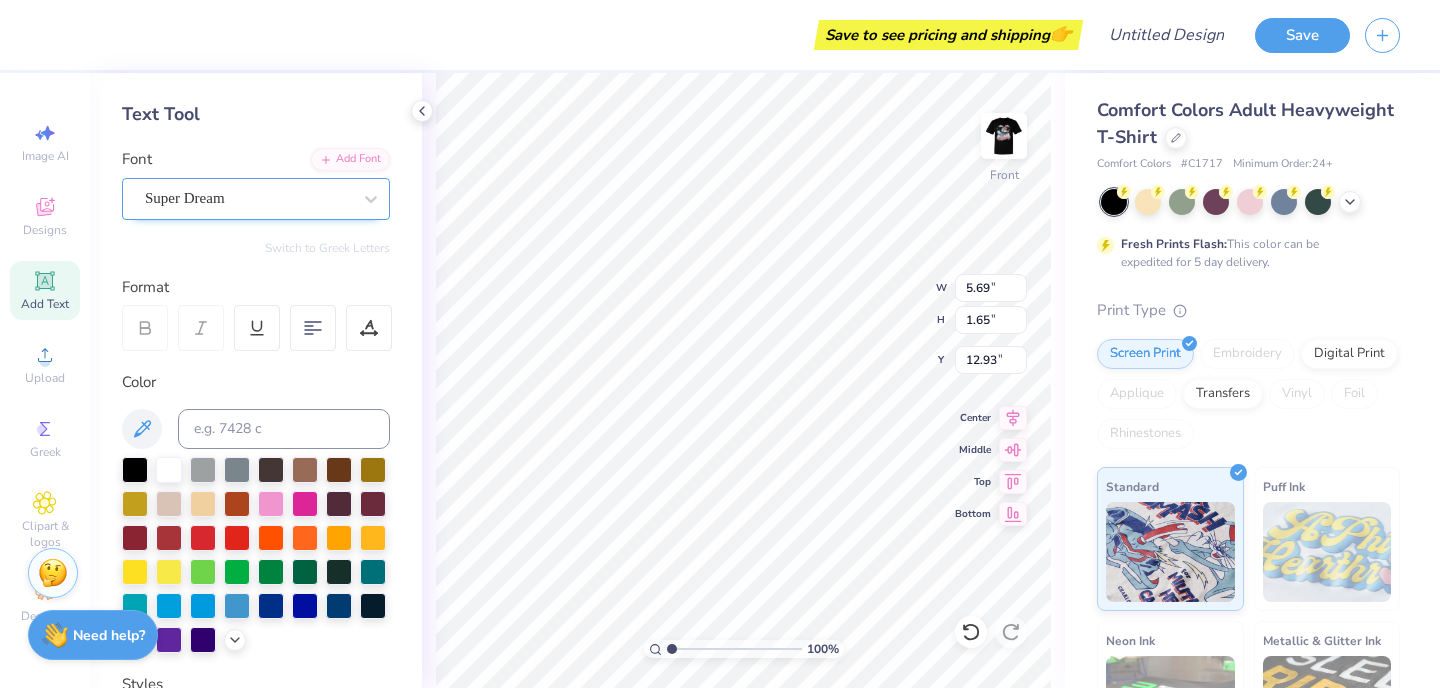click on "Super Dream" at bounding box center (248, 198) 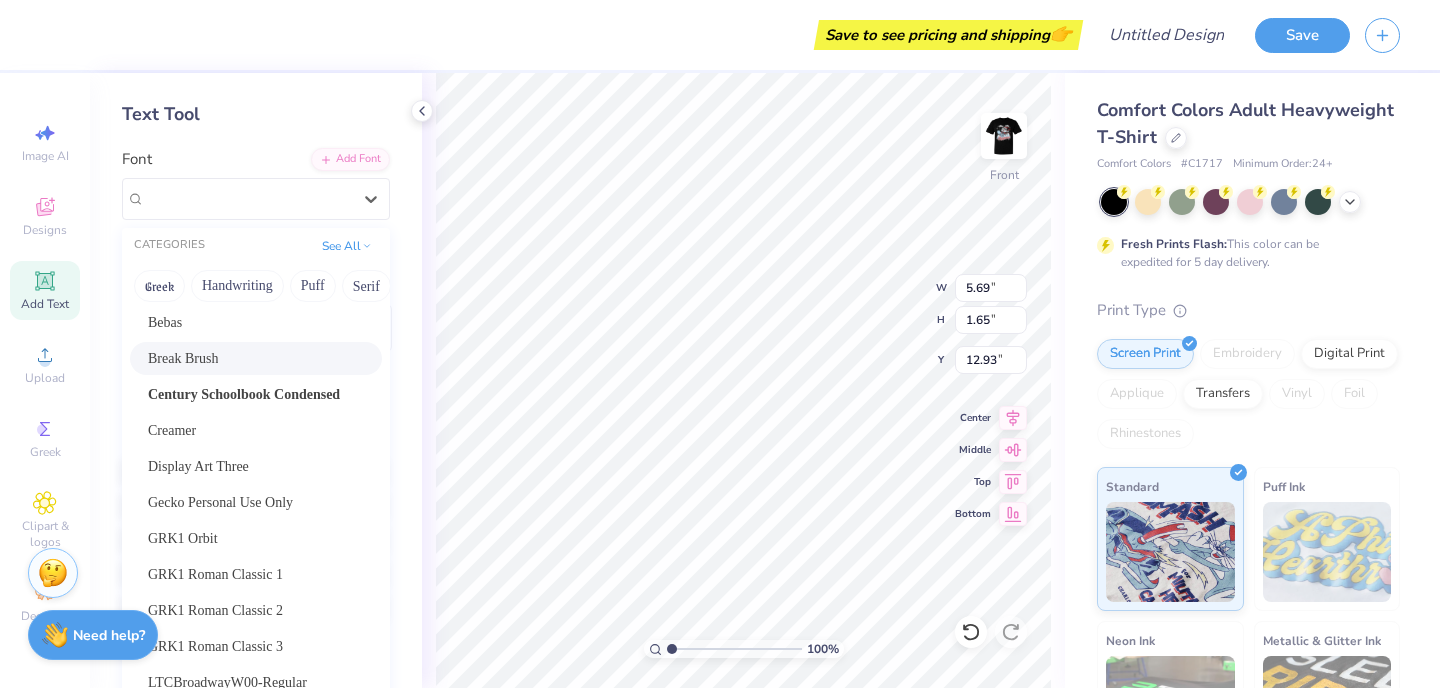 scroll, scrollTop: 75, scrollLeft: 0, axis: vertical 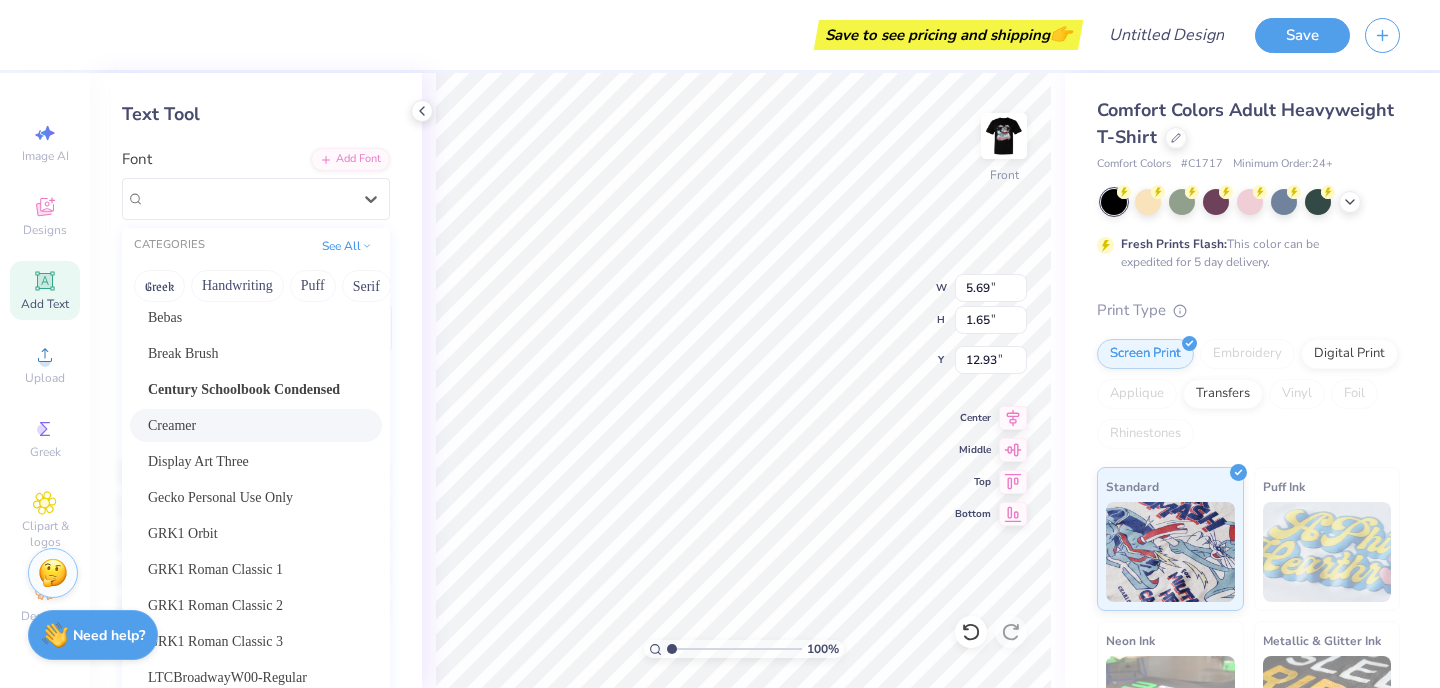 click on "Creamer" at bounding box center (256, 425) 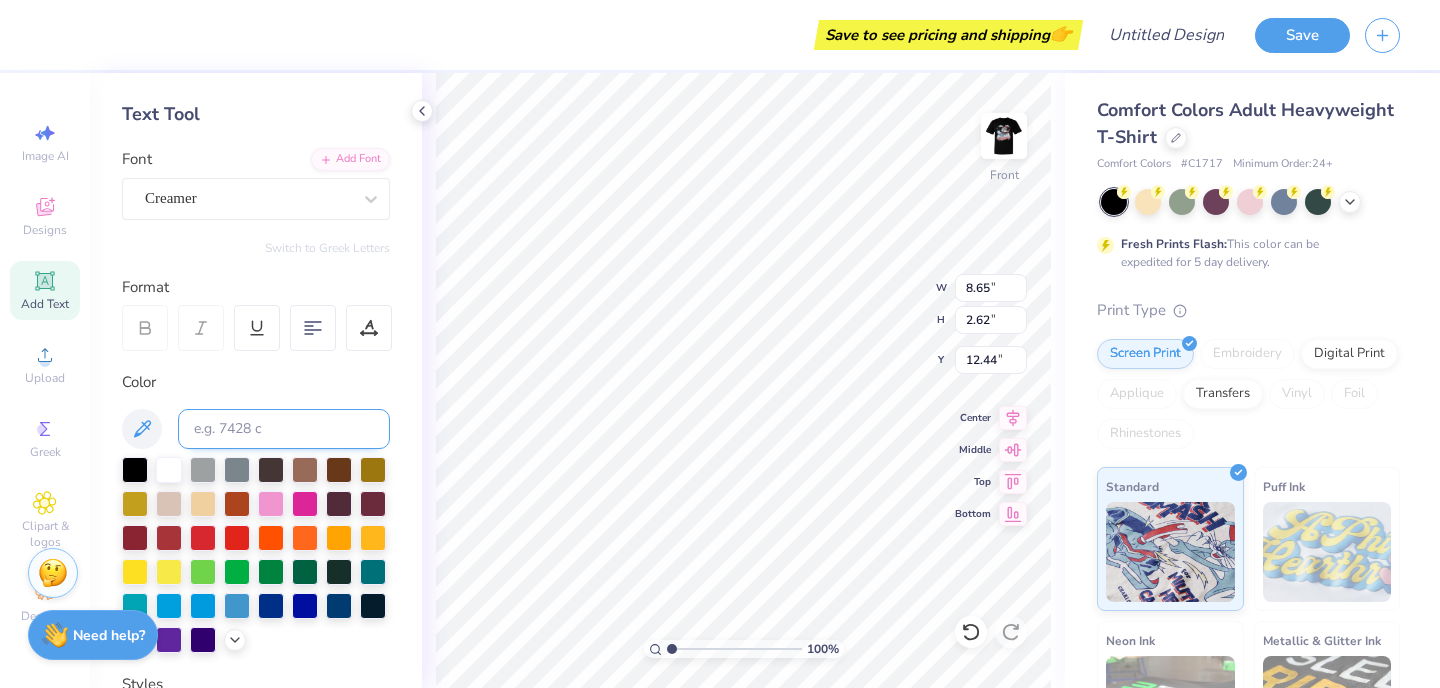 type on "8.65" 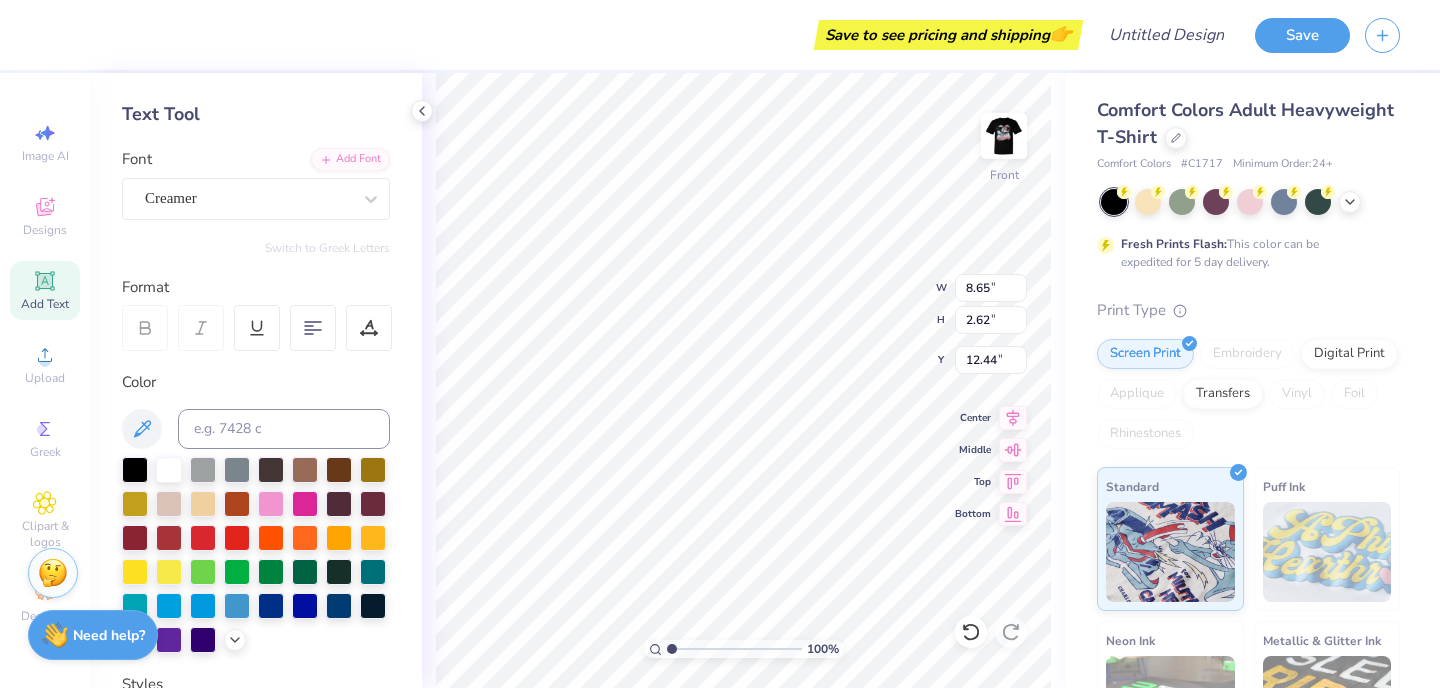 paste on "delta tau delta" 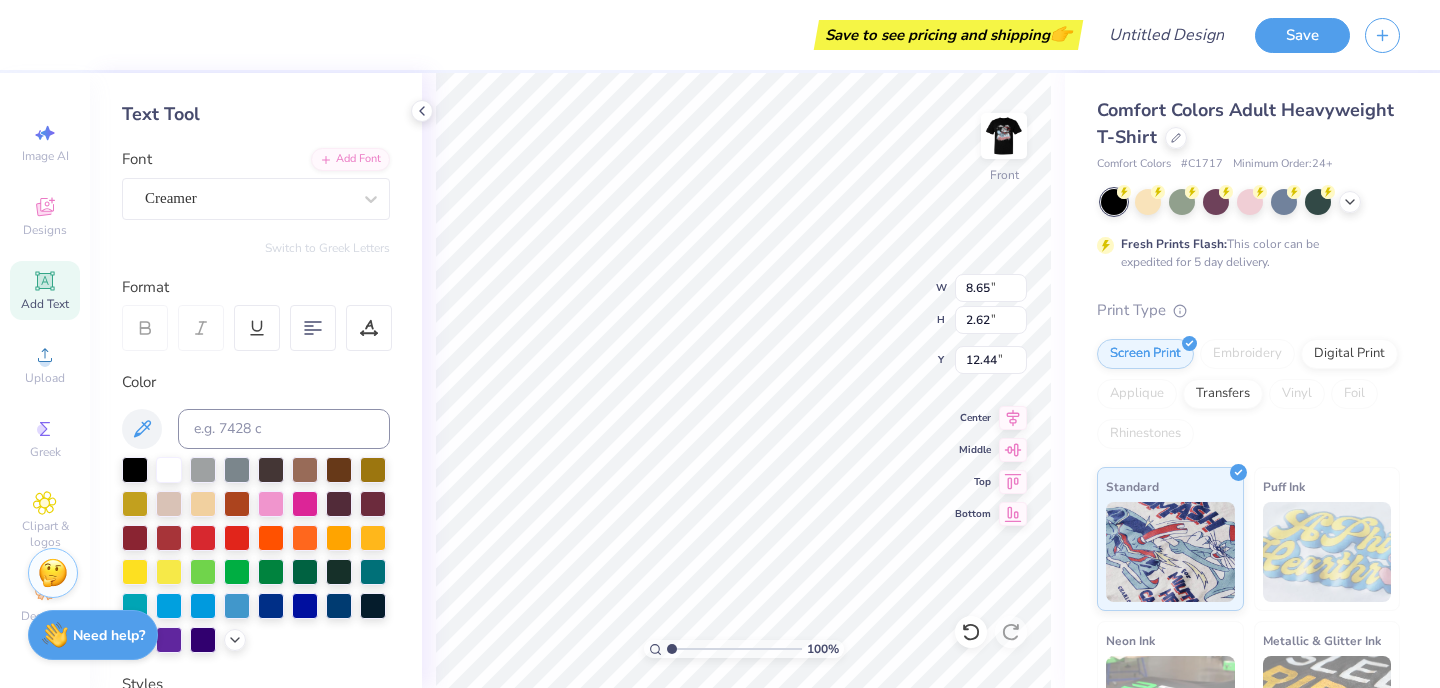 type on "TEXT" 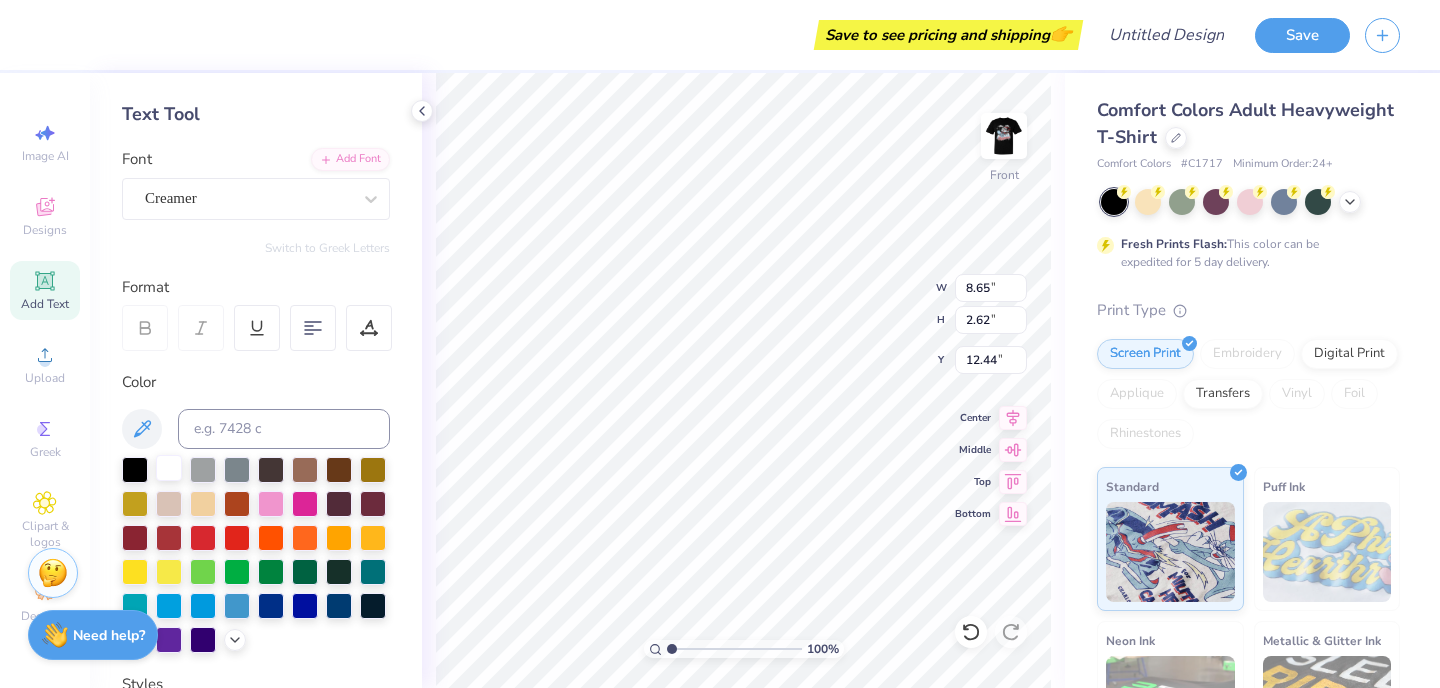 type on "delta tau delta" 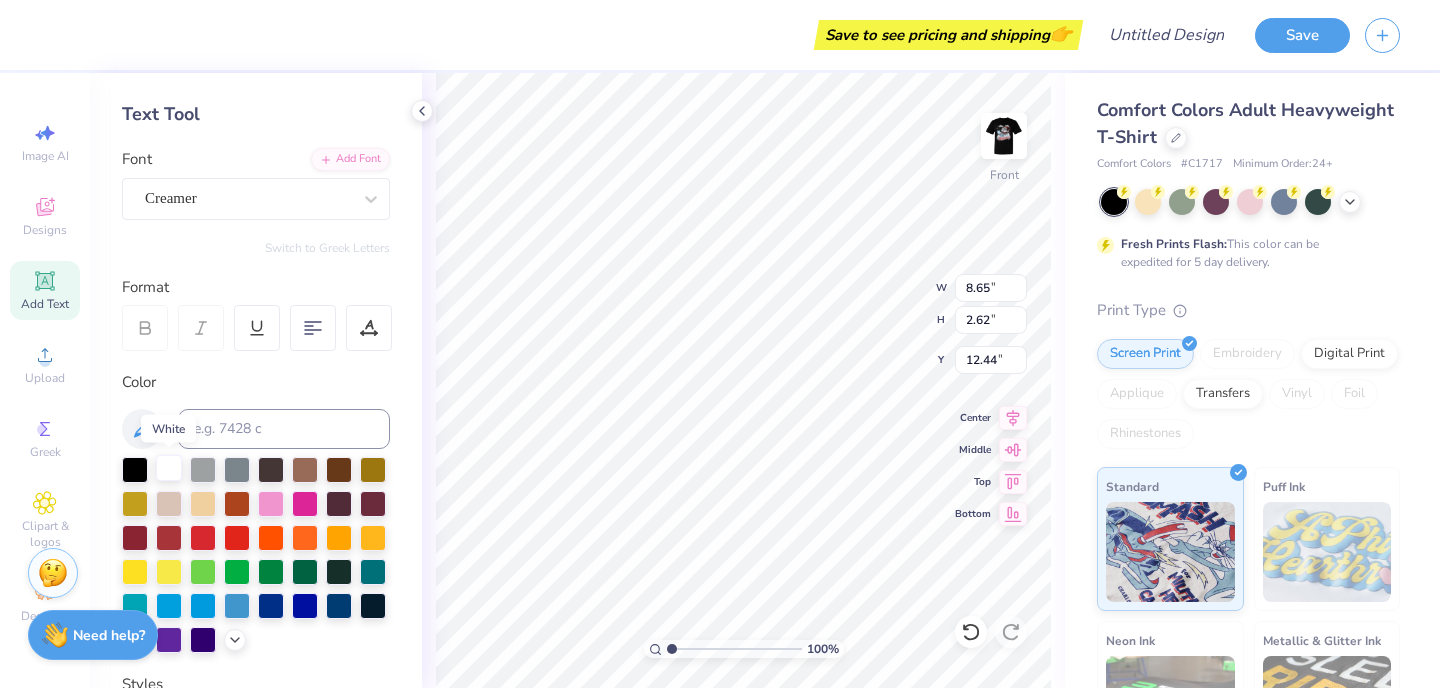 click at bounding box center (169, 468) 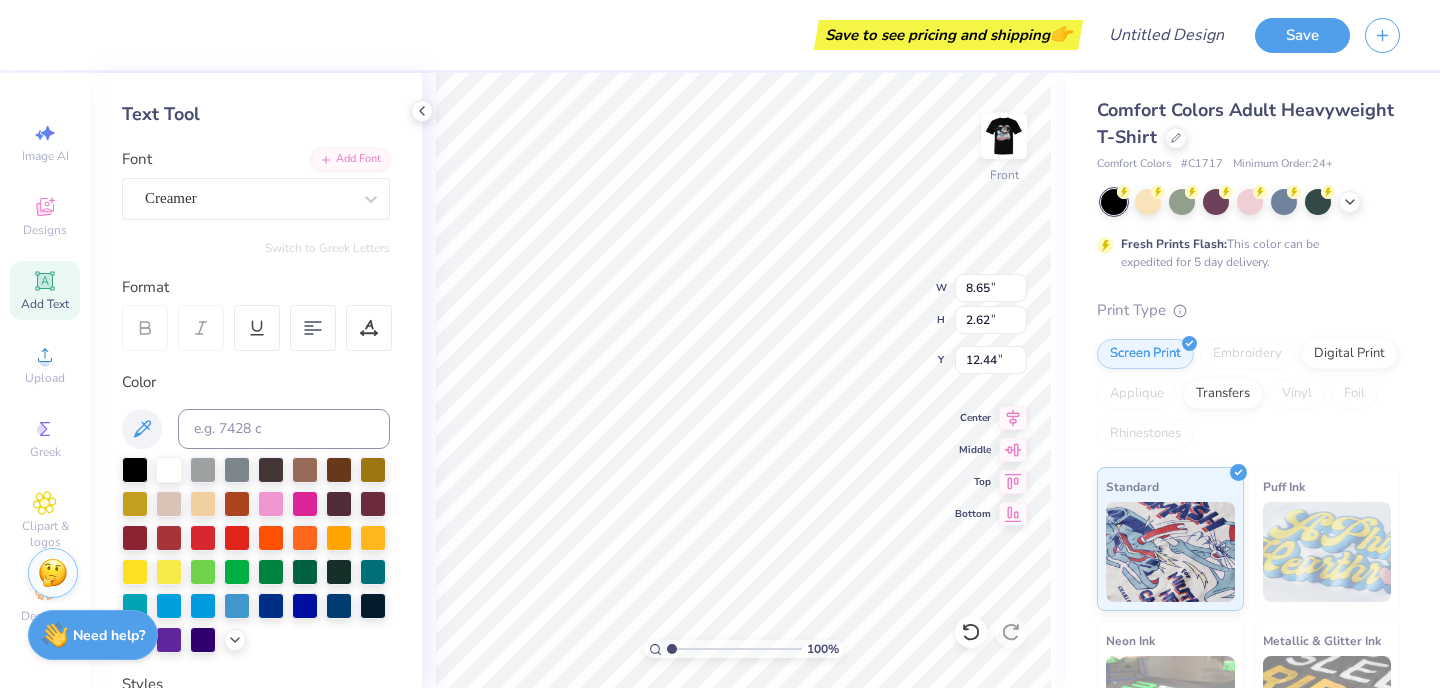 scroll, scrollTop: 0, scrollLeft: 3, axis: horizontal 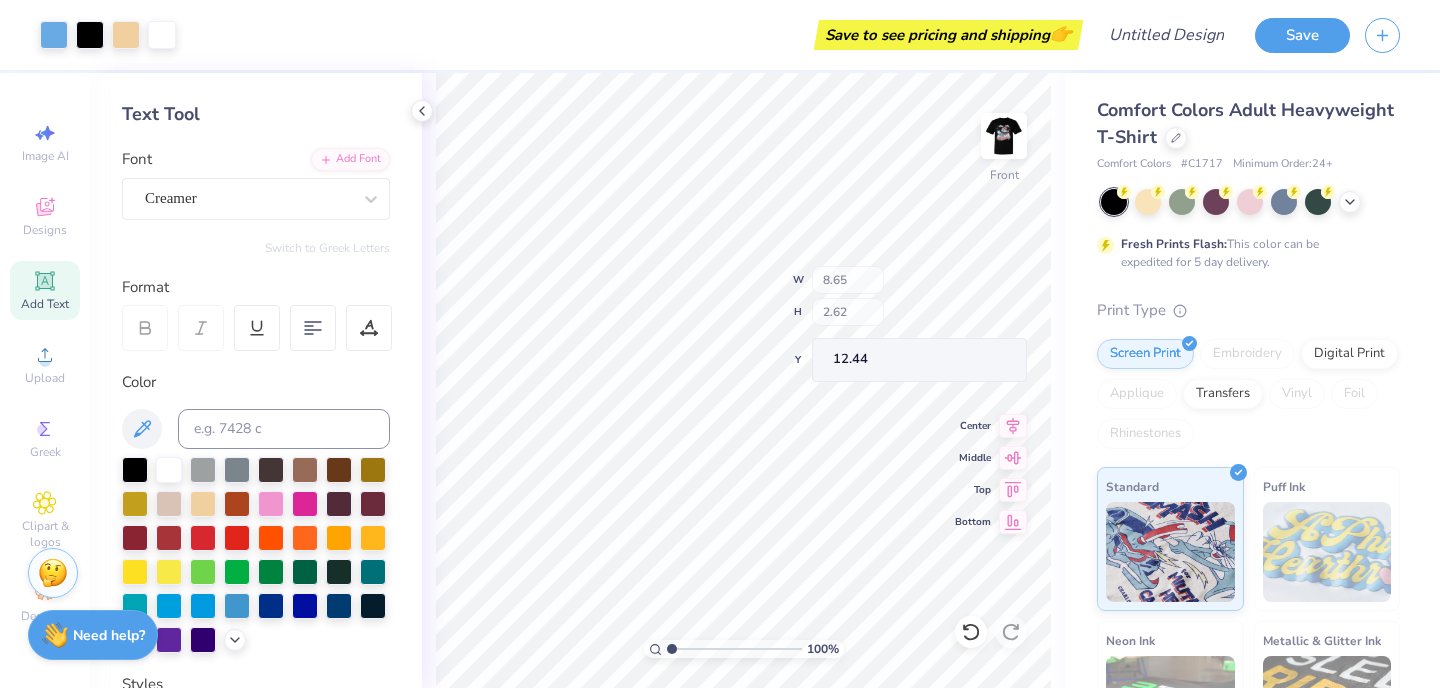 type on "10.44" 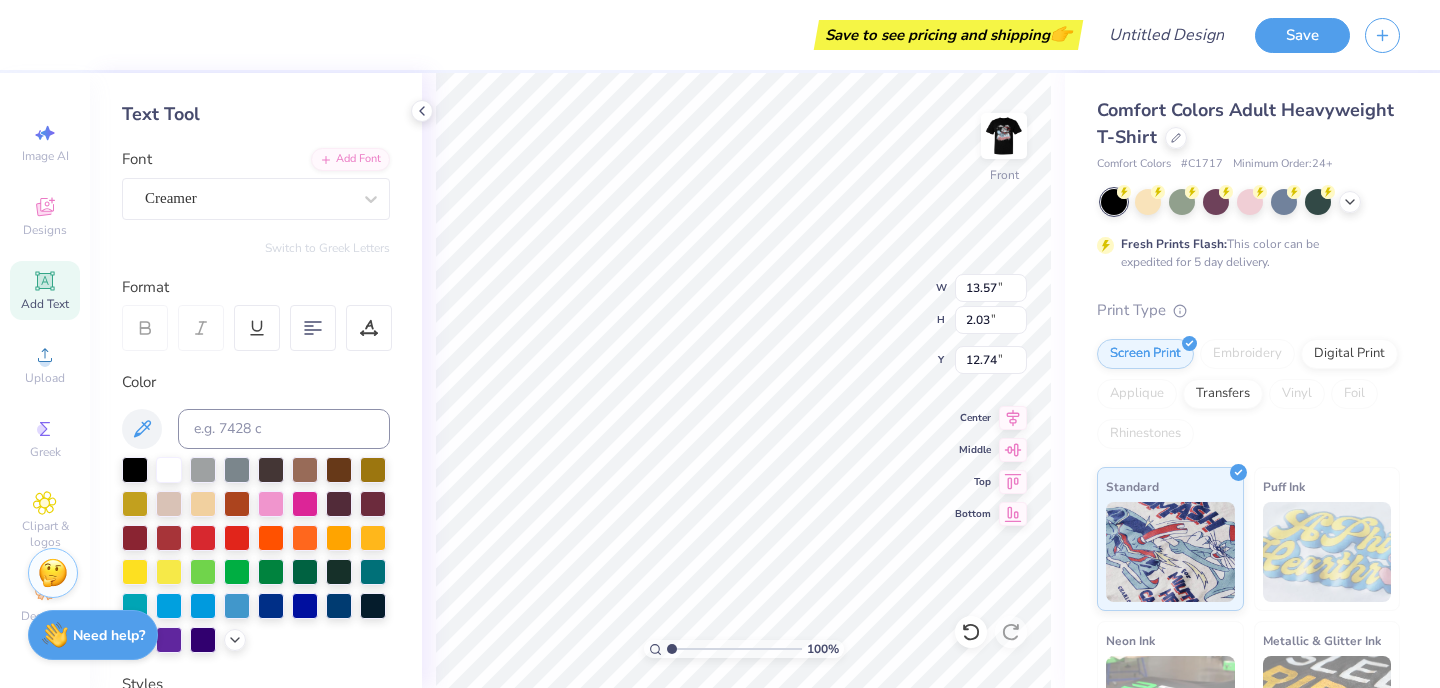type on "9.33" 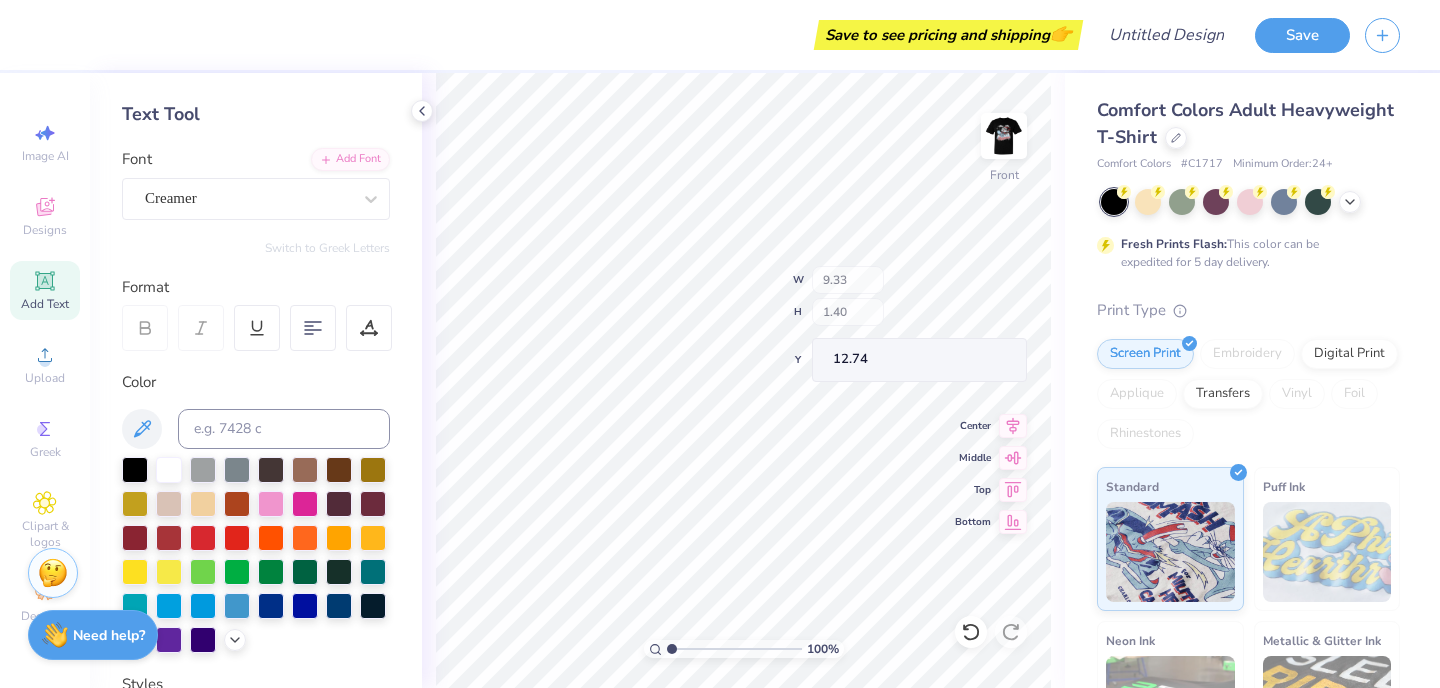 type on "3.88" 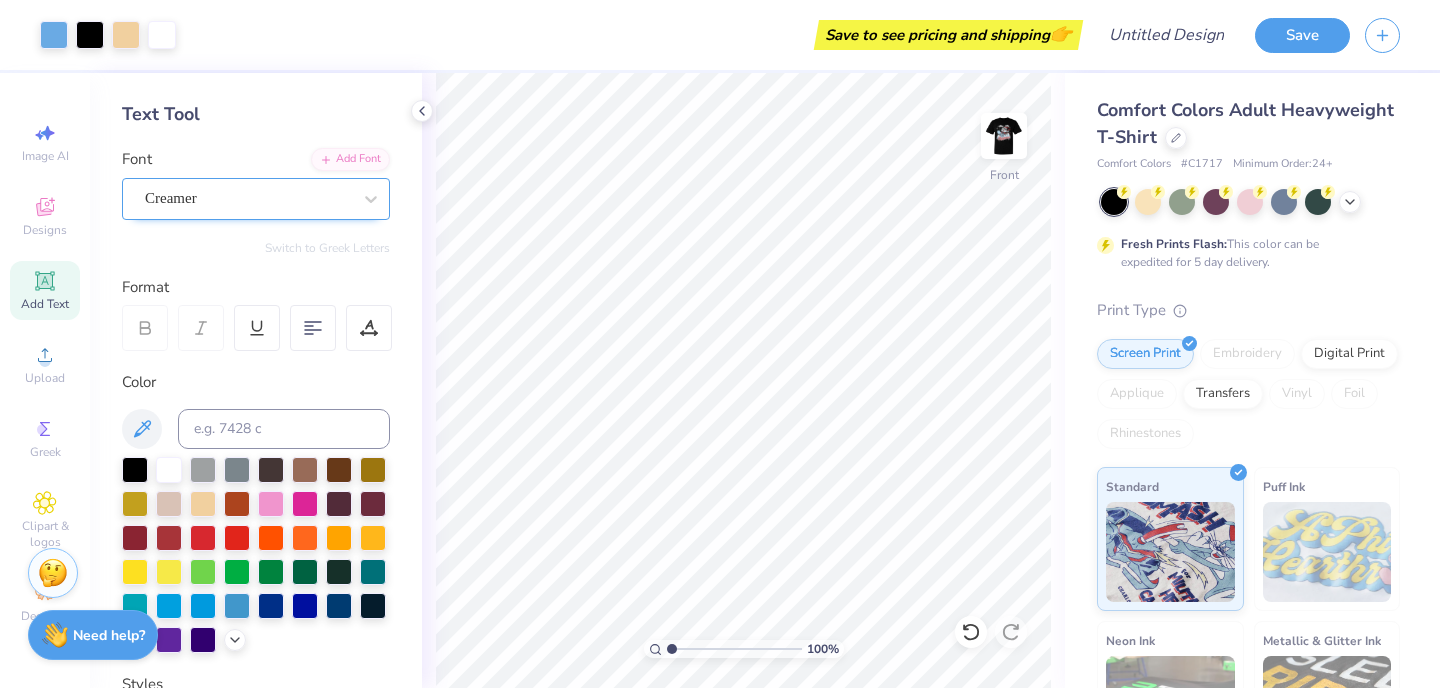 click on "Creamer" at bounding box center (248, 198) 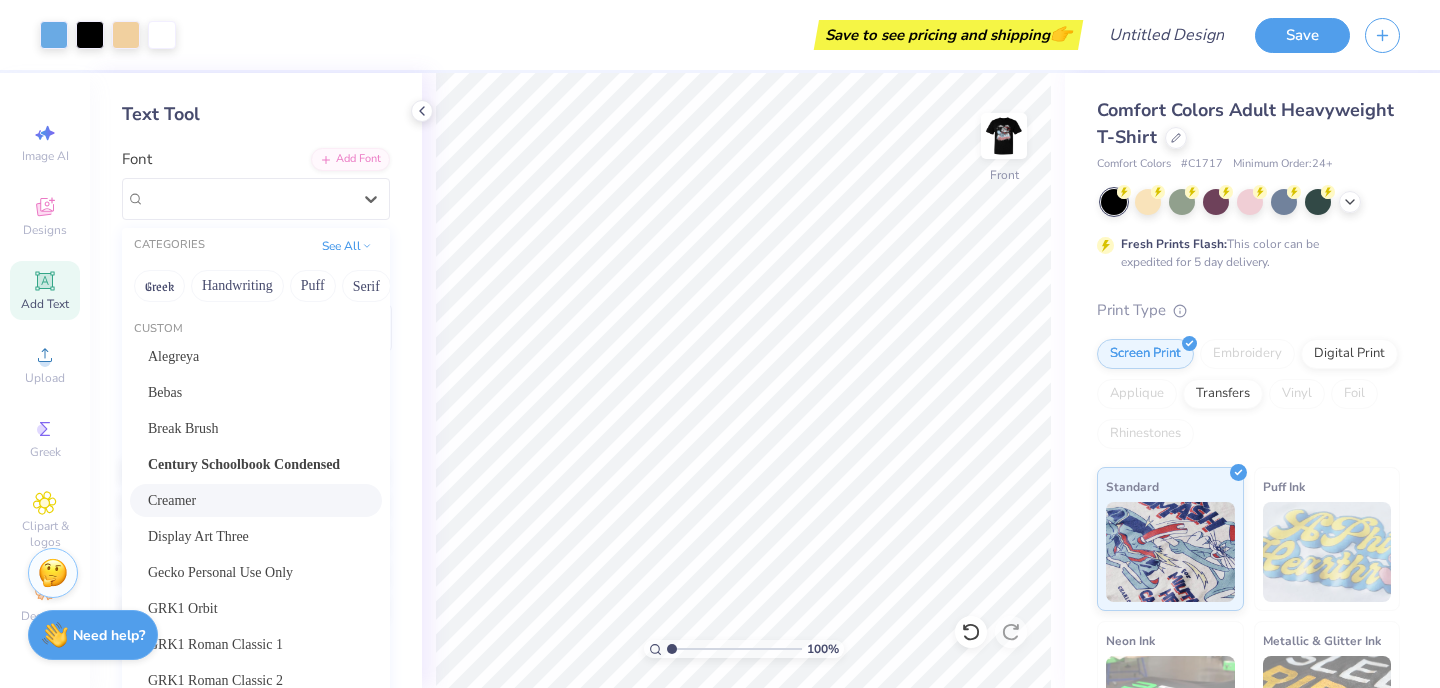 click 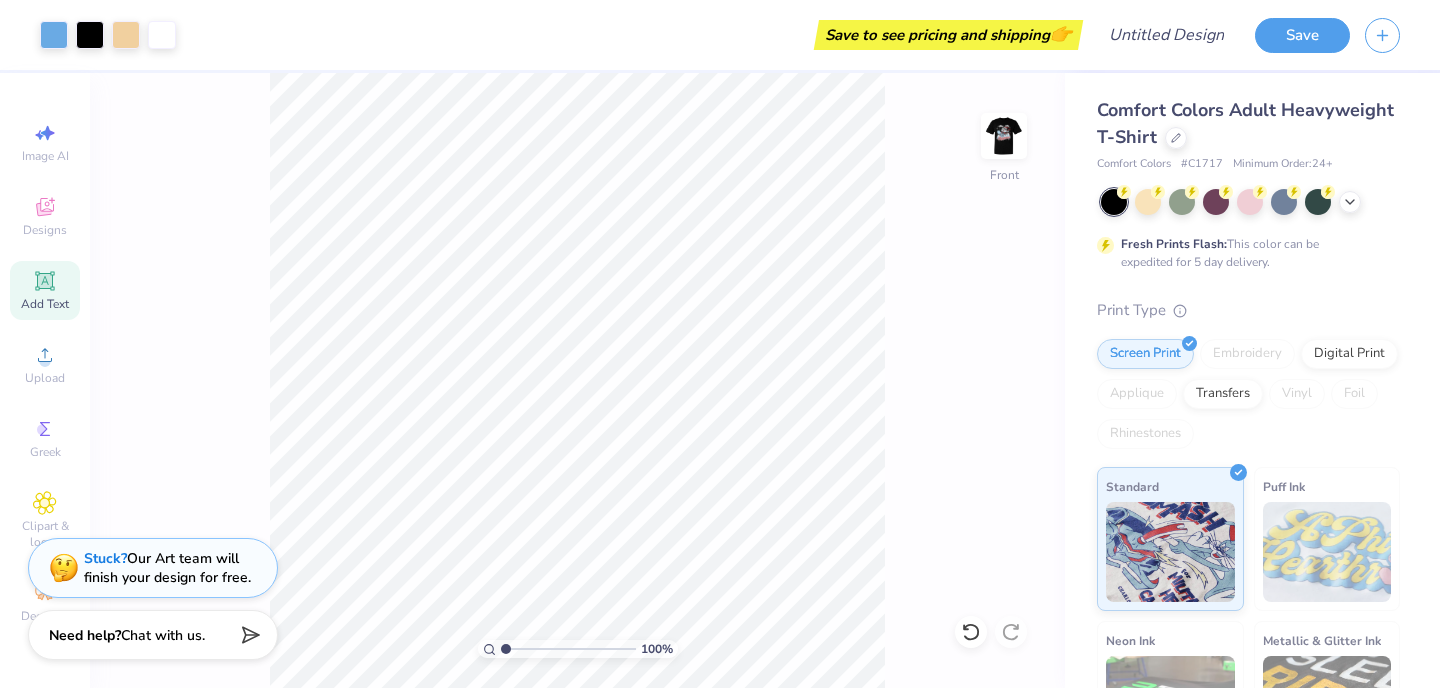 click 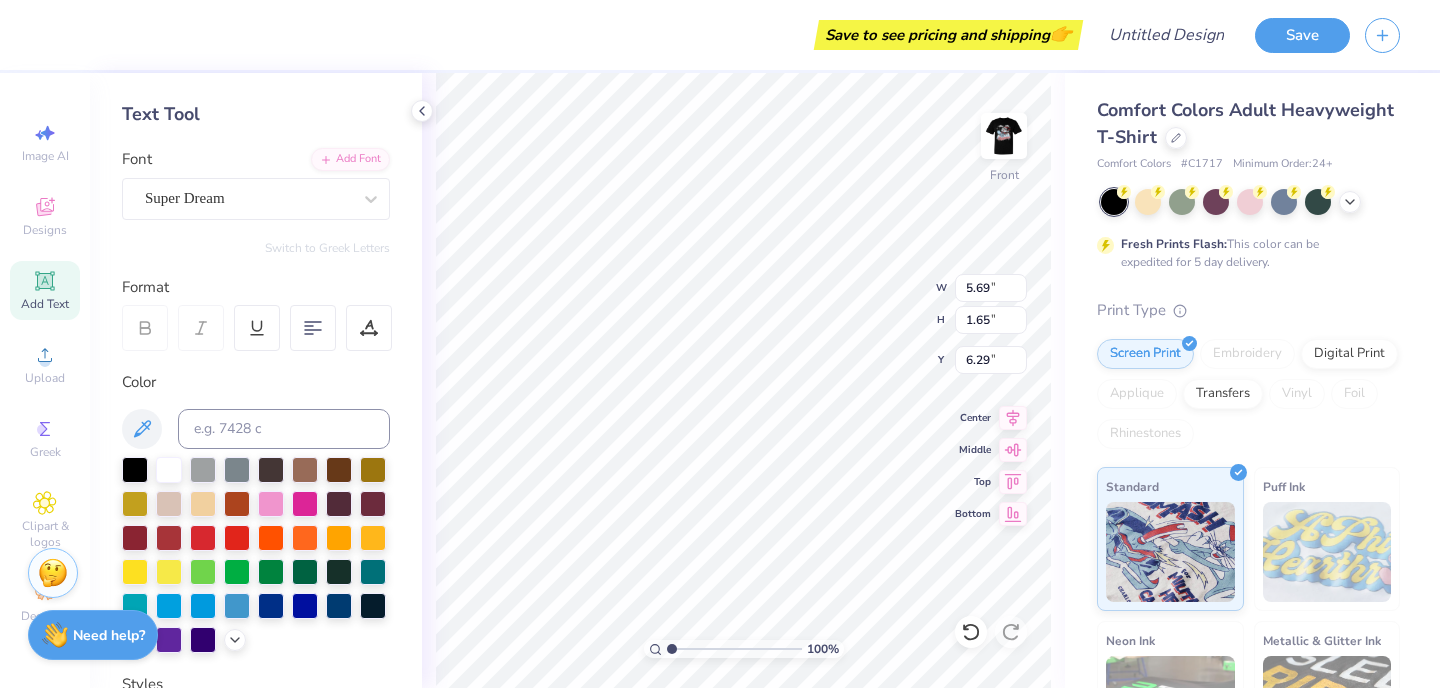 type on "6.29" 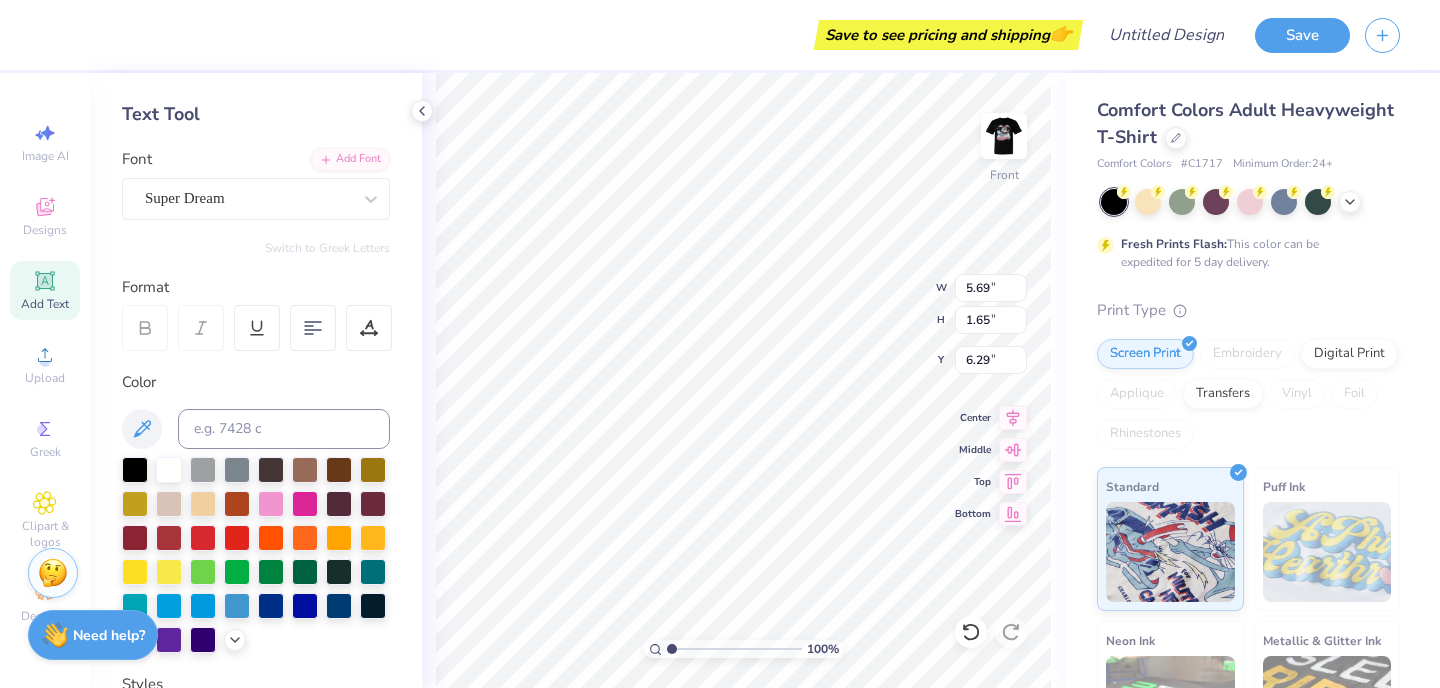 scroll, scrollTop: 0, scrollLeft: 4, axis: horizontal 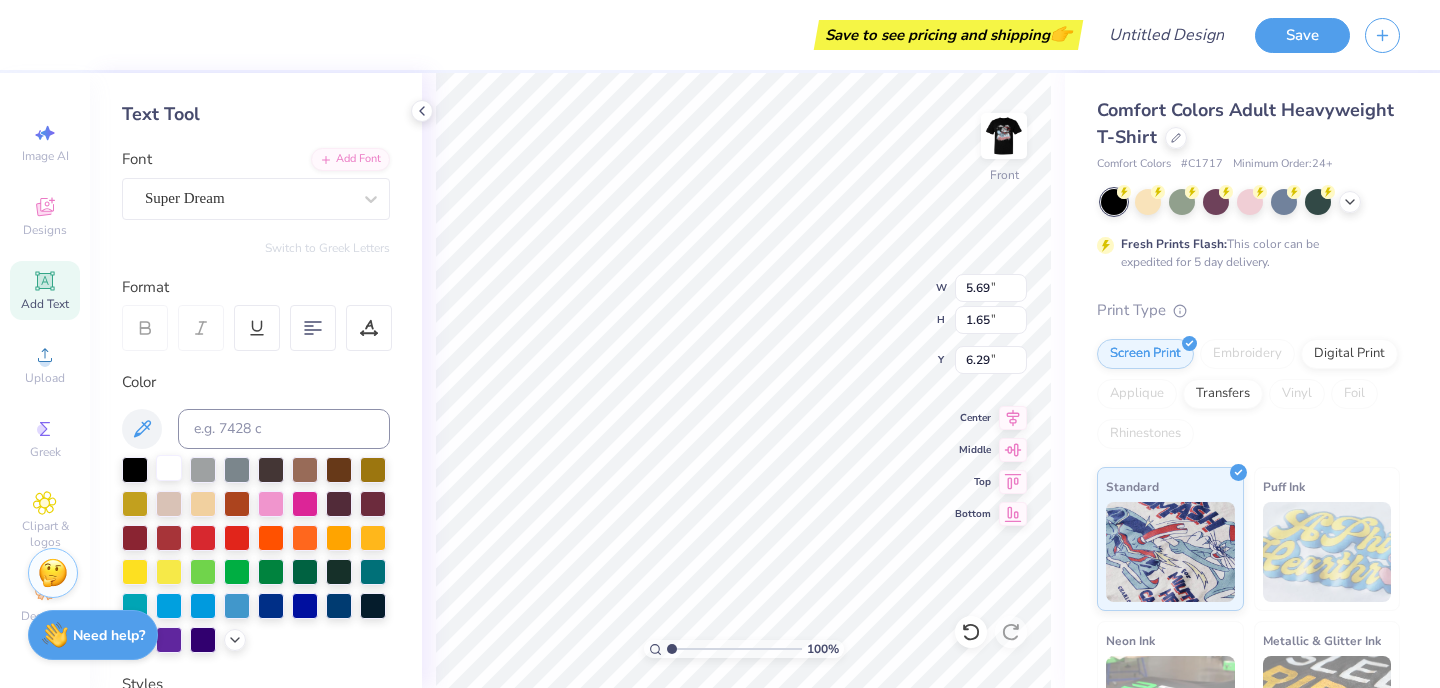 type on "delta tau delta" 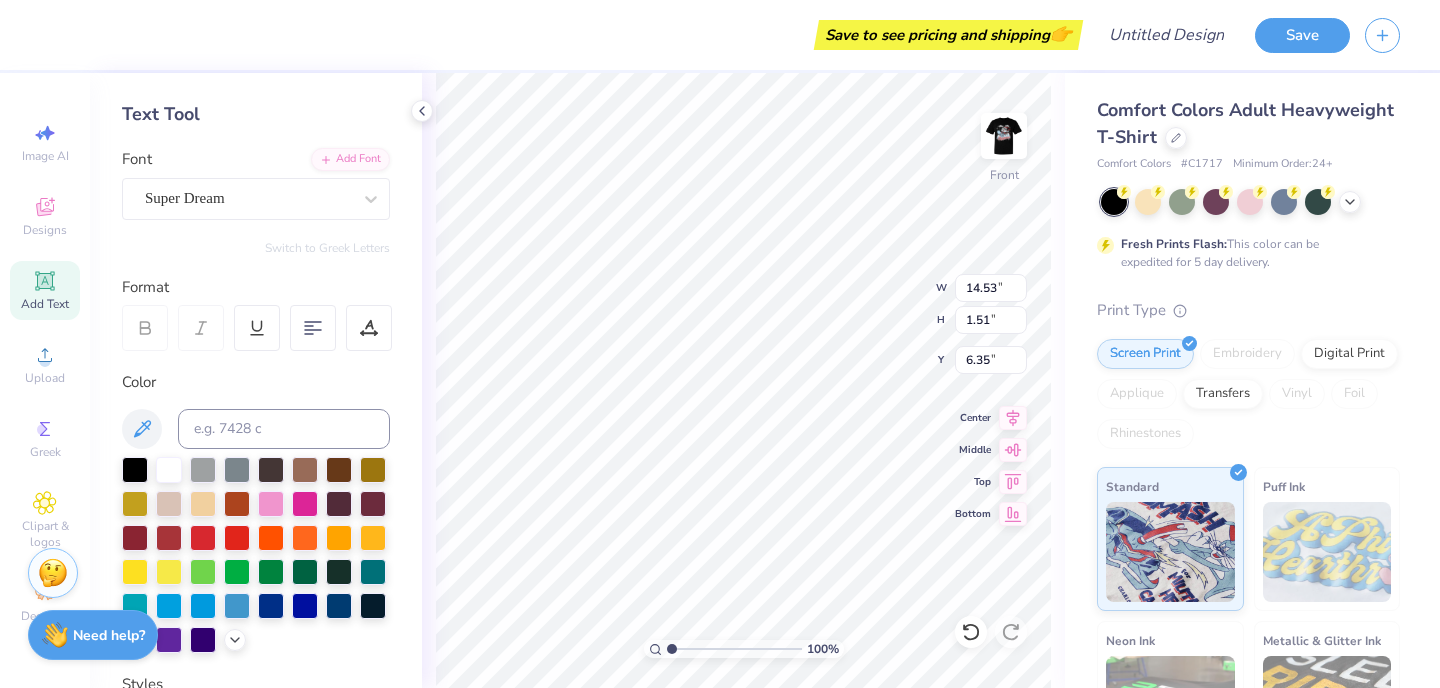 type on "14.53" 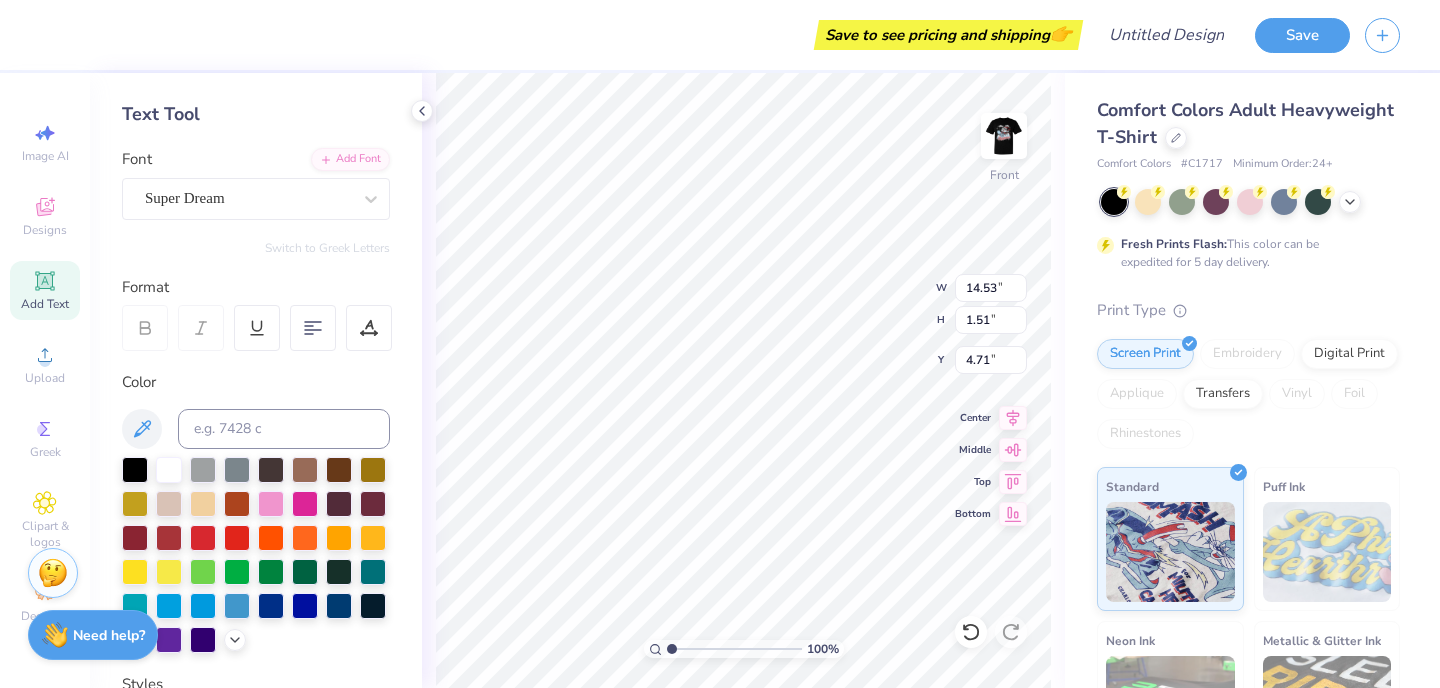 type on "10.41" 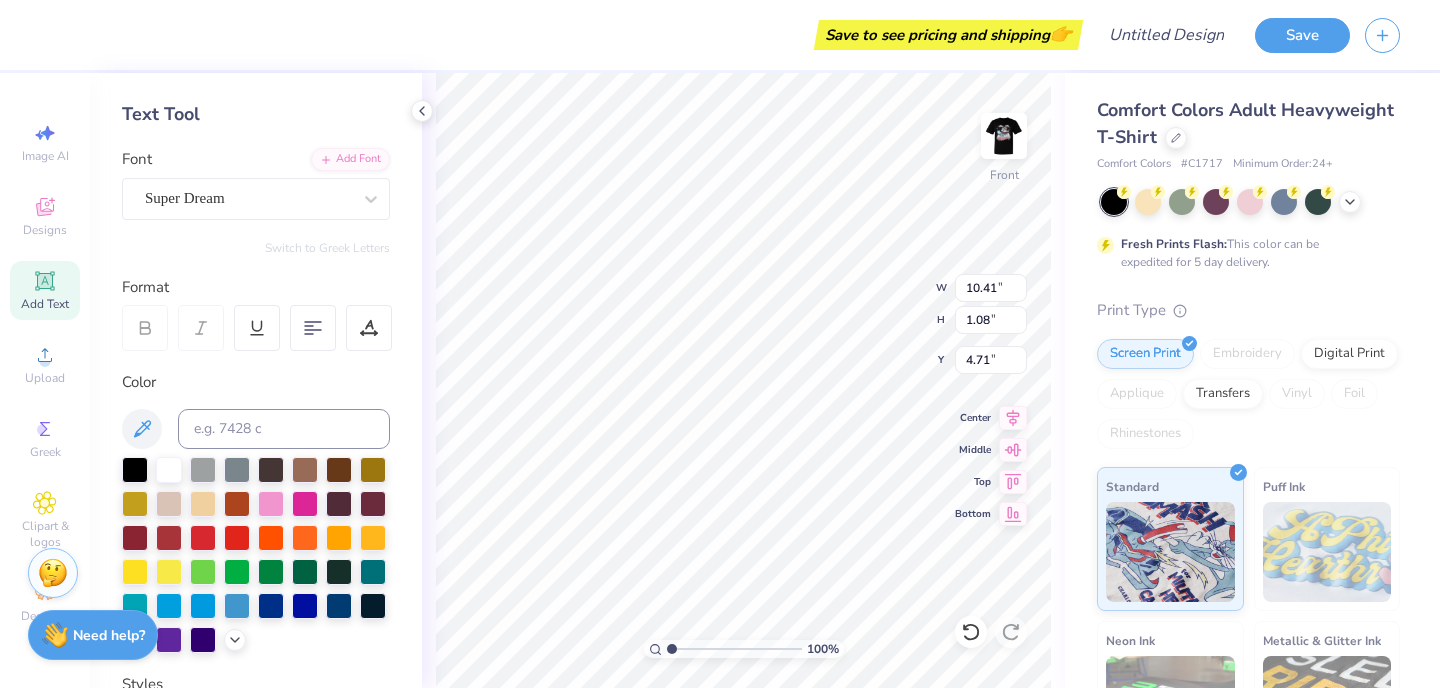 type on "4.40" 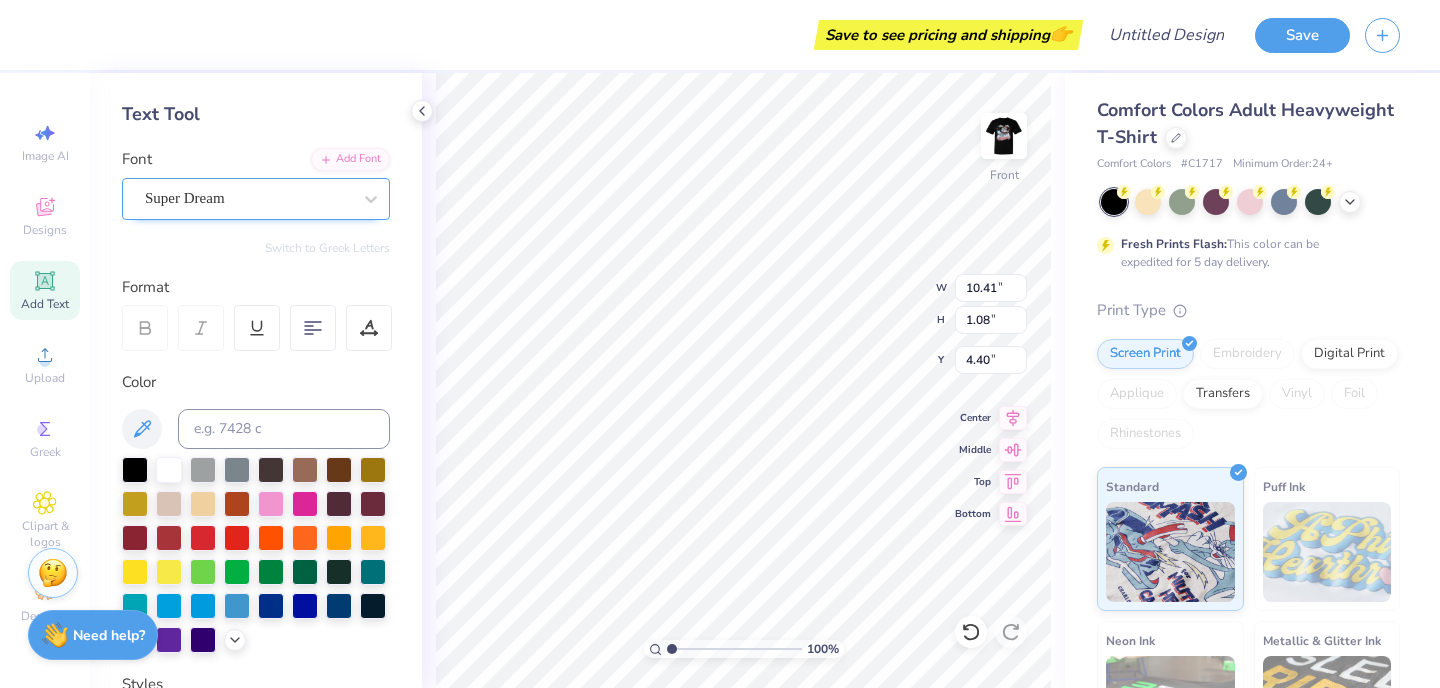 click on "Super Dream" at bounding box center (248, 198) 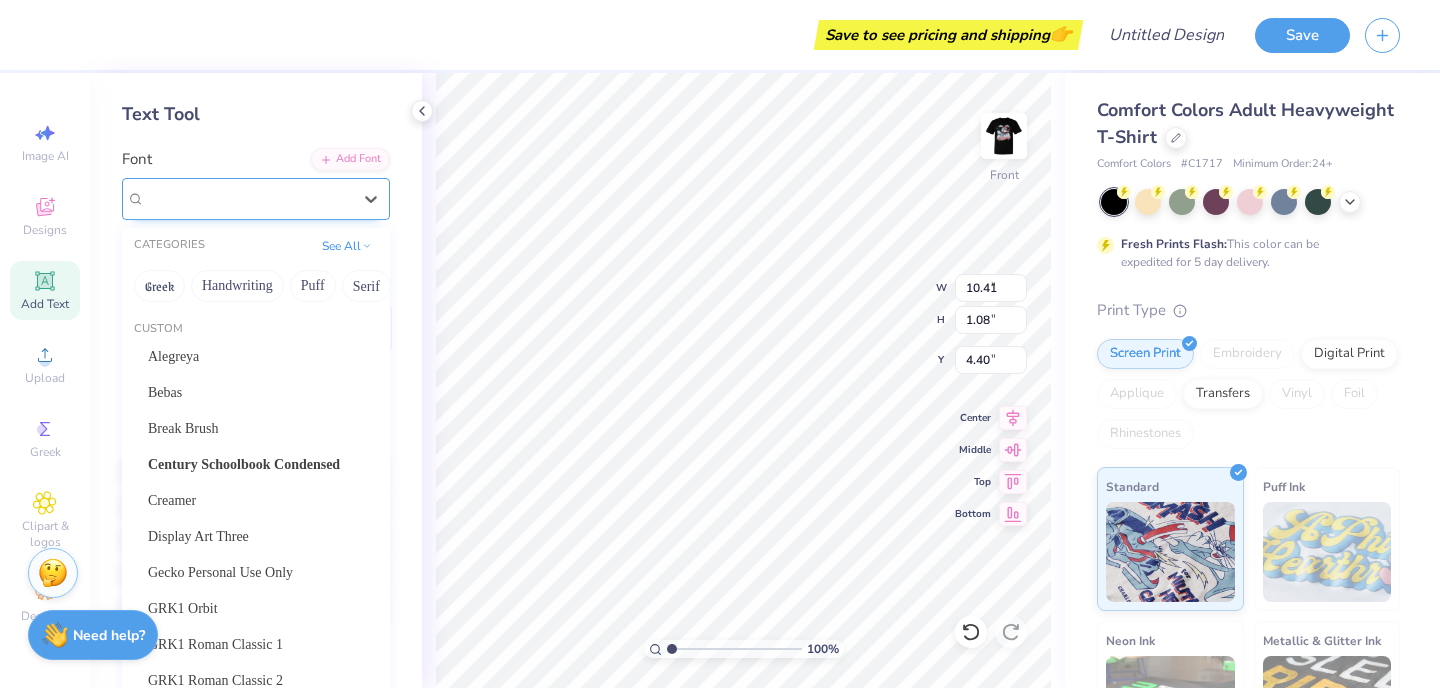 type on "9.45" 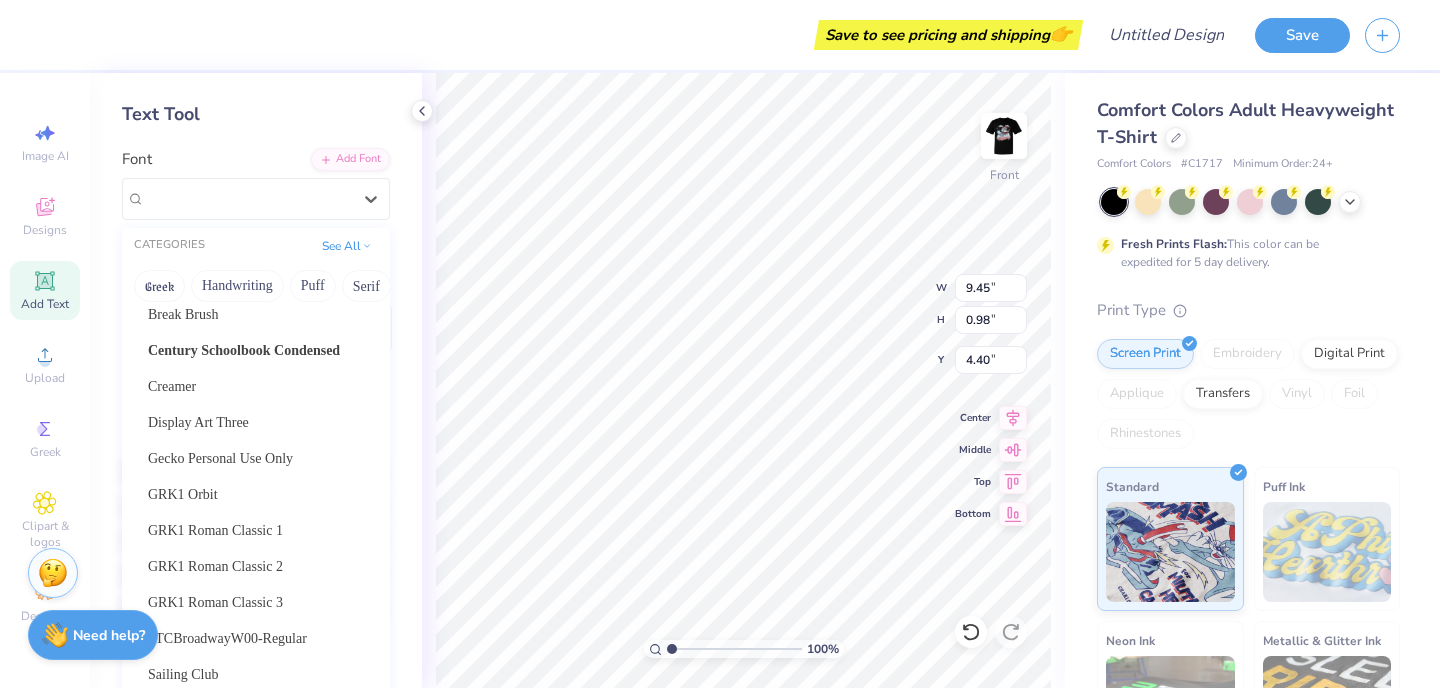 scroll, scrollTop: 118, scrollLeft: 0, axis: vertical 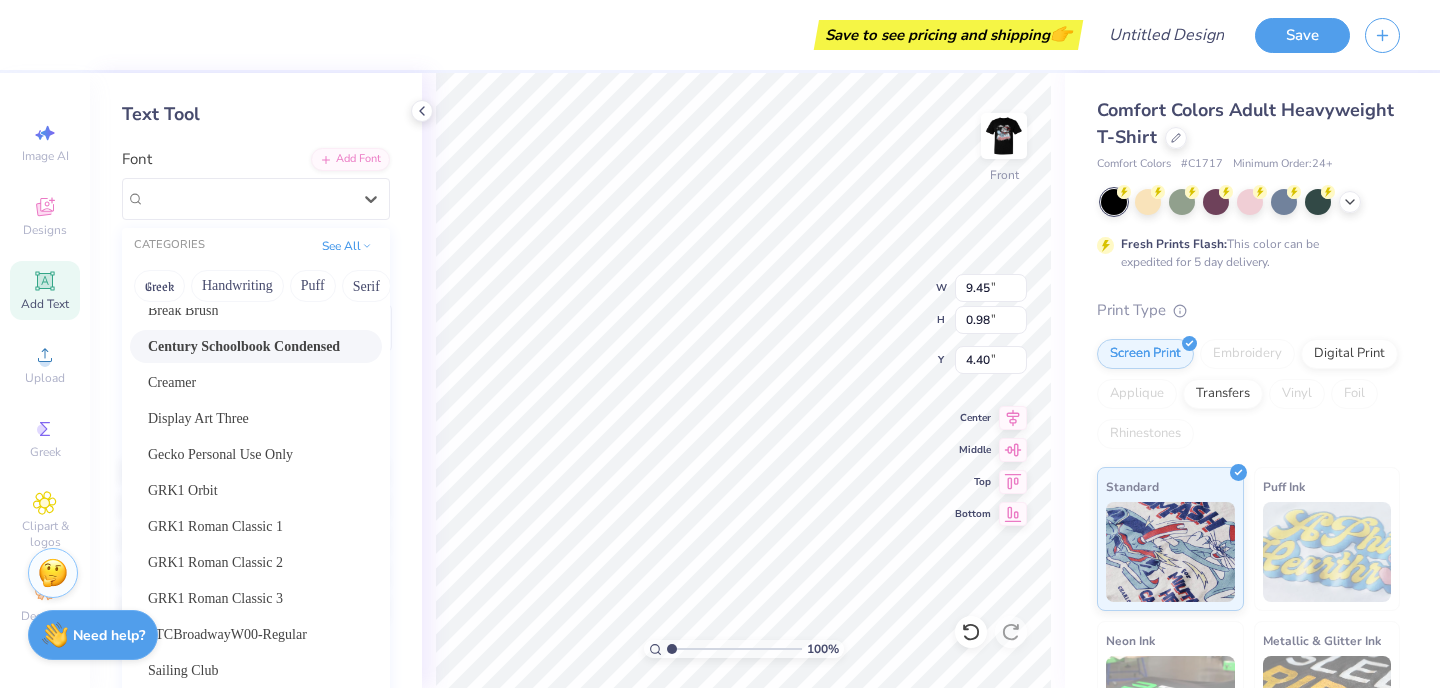 click on "Century Schoolbook Condensed" at bounding box center [256, 346] 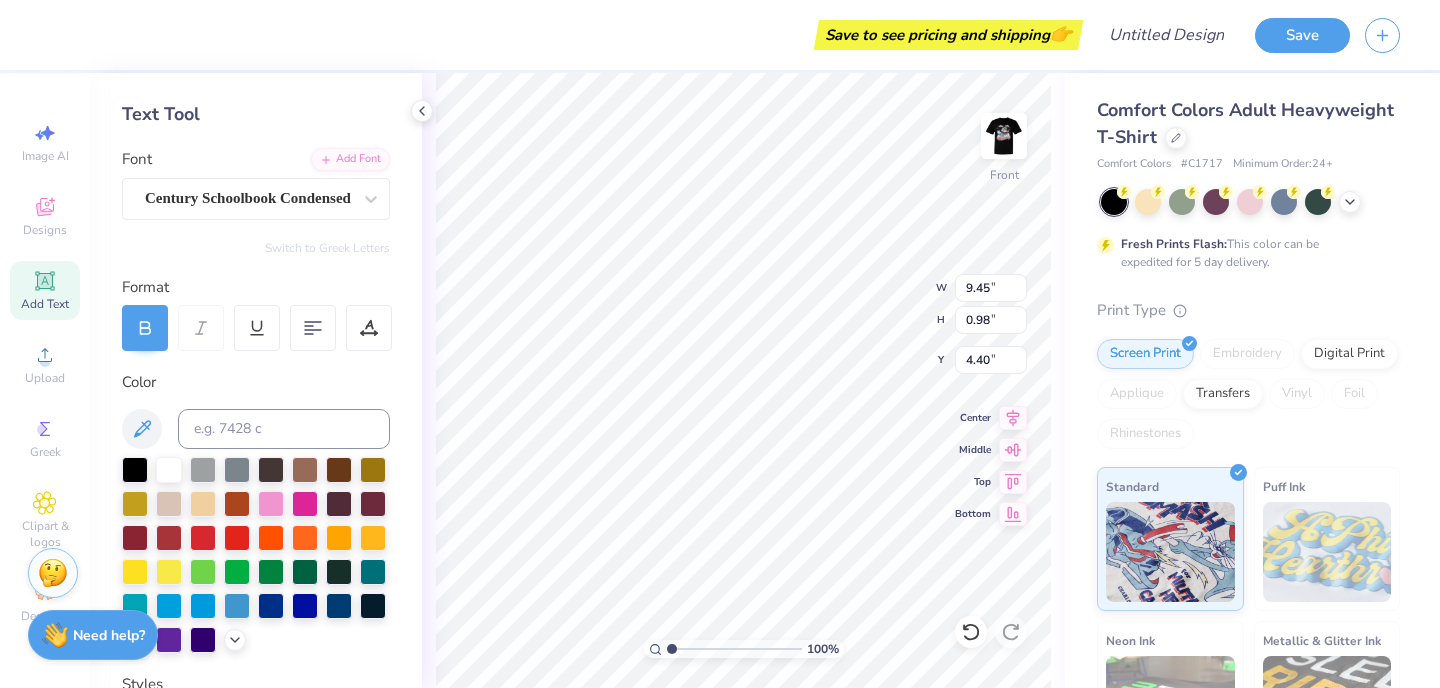type on "6.73" 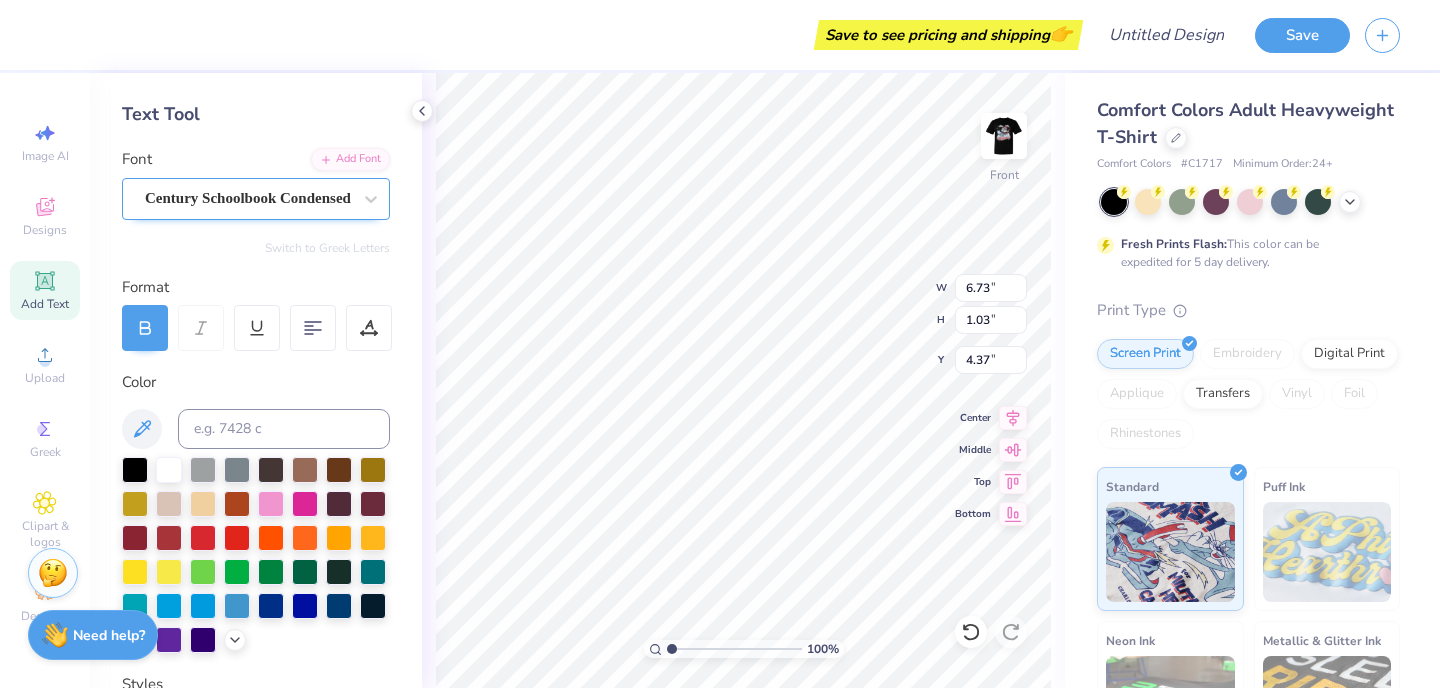 click on "Century Schoolbook Condensed" at bounding box center [248, 198] 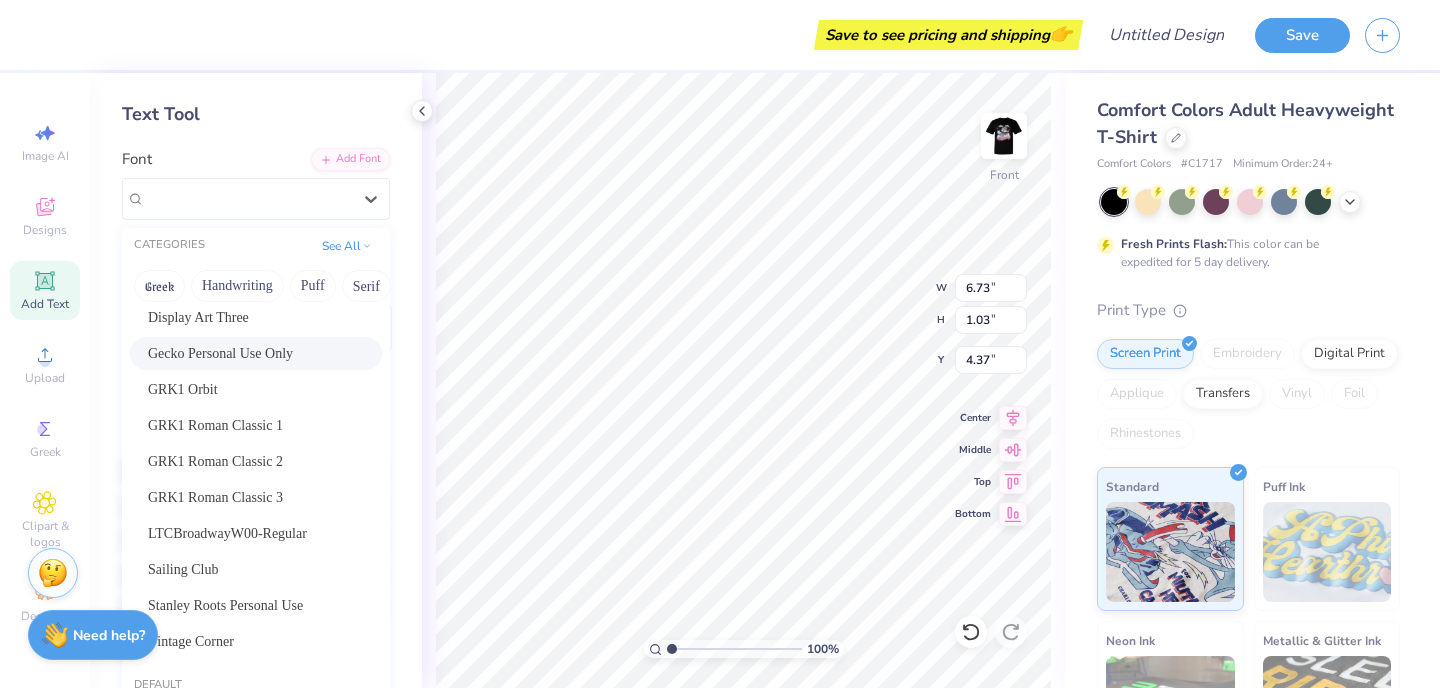 scroll, scrollTop: 218, scrollLeft: 0, axis: vertical 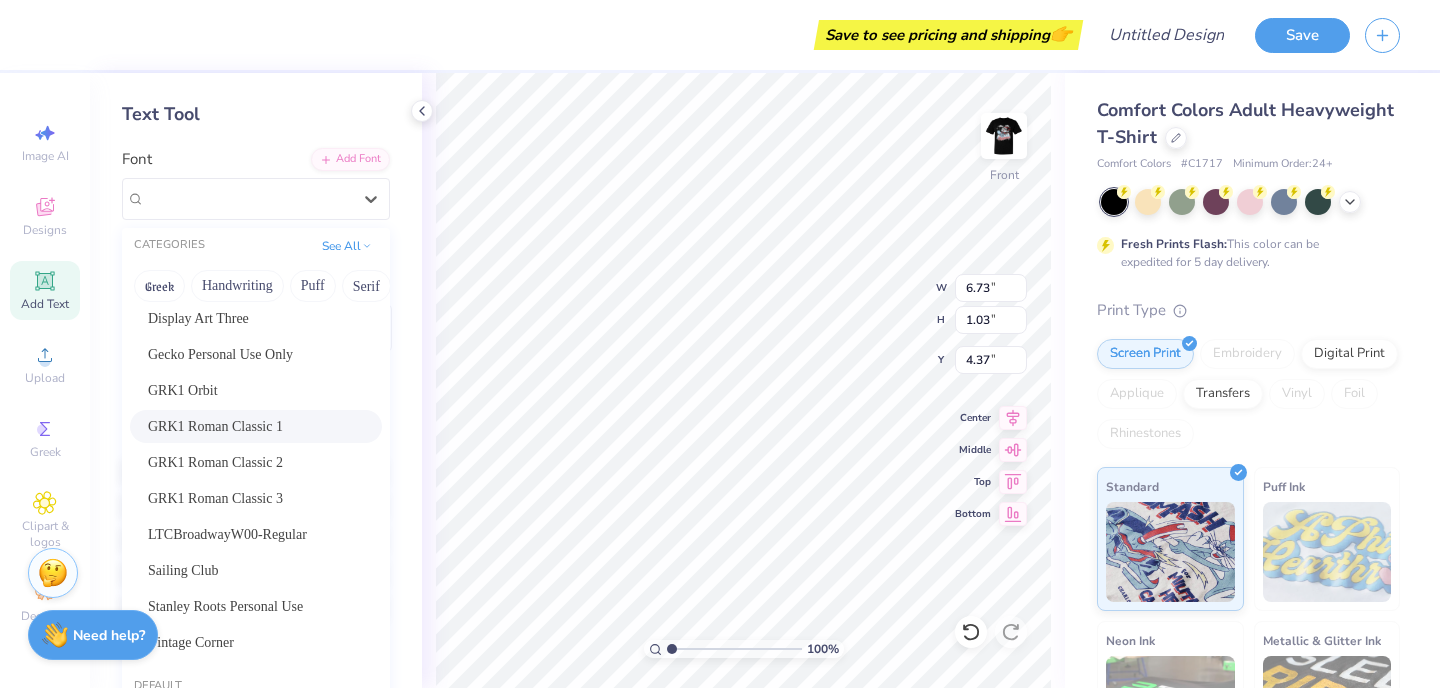 click on "GRK1 Roman Classic 1" at bounding box center (215, 426) 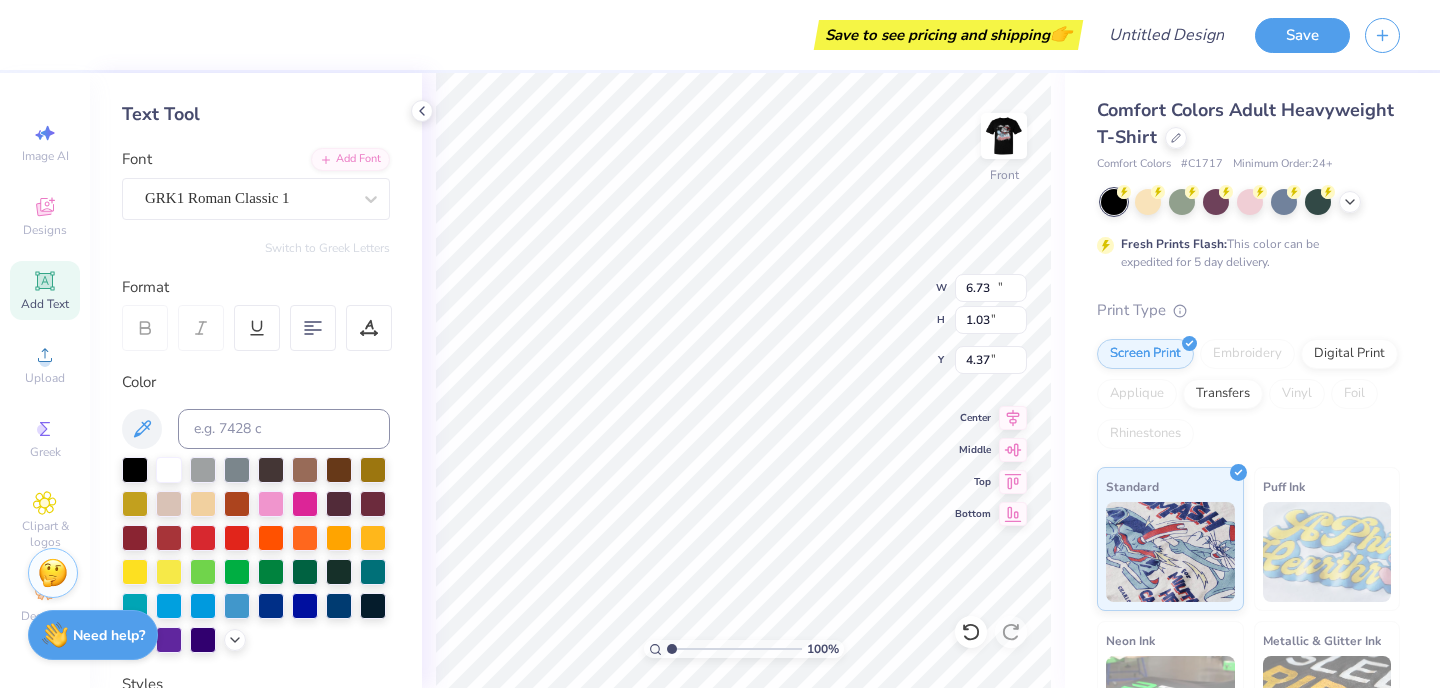 type on "13.62" 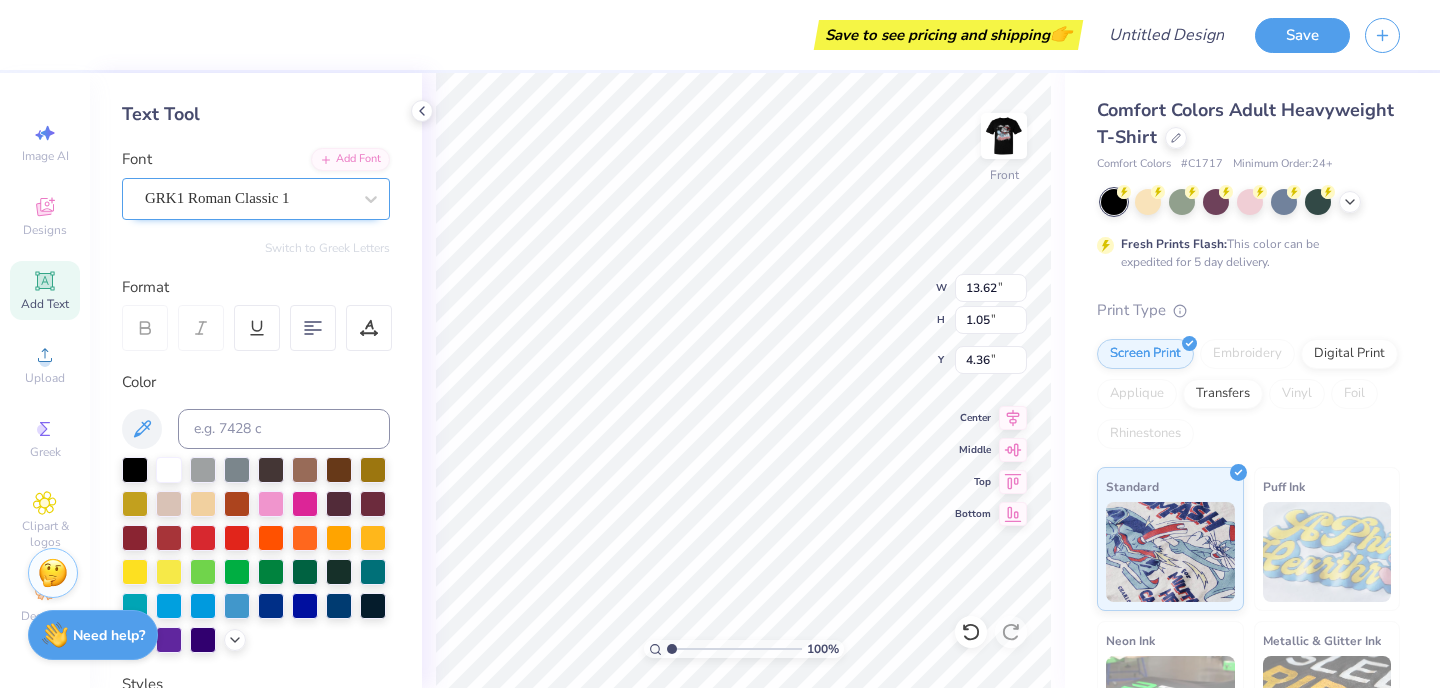 click on "GRK1 Roman Classic 1" at bounding box center [248, 198] 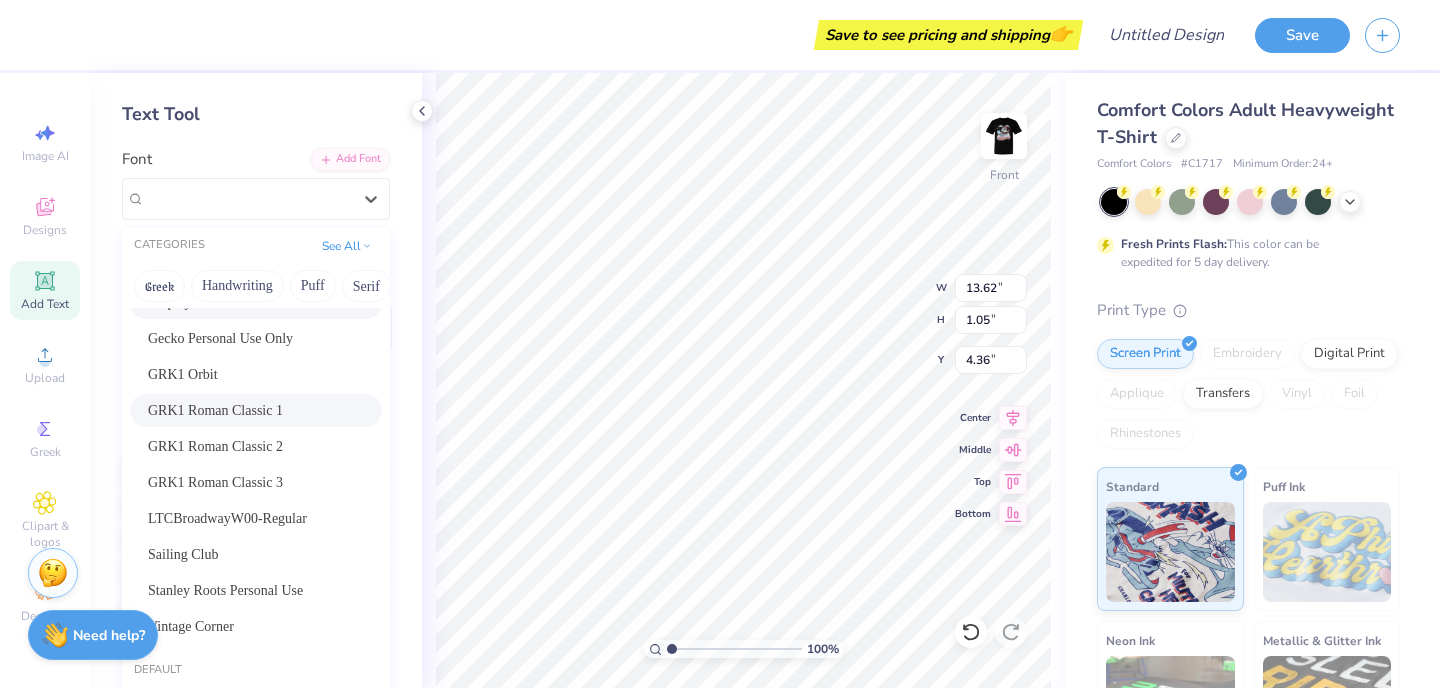 scroll, scrollTop: 260, scrollLeft: 0, axis: vertical 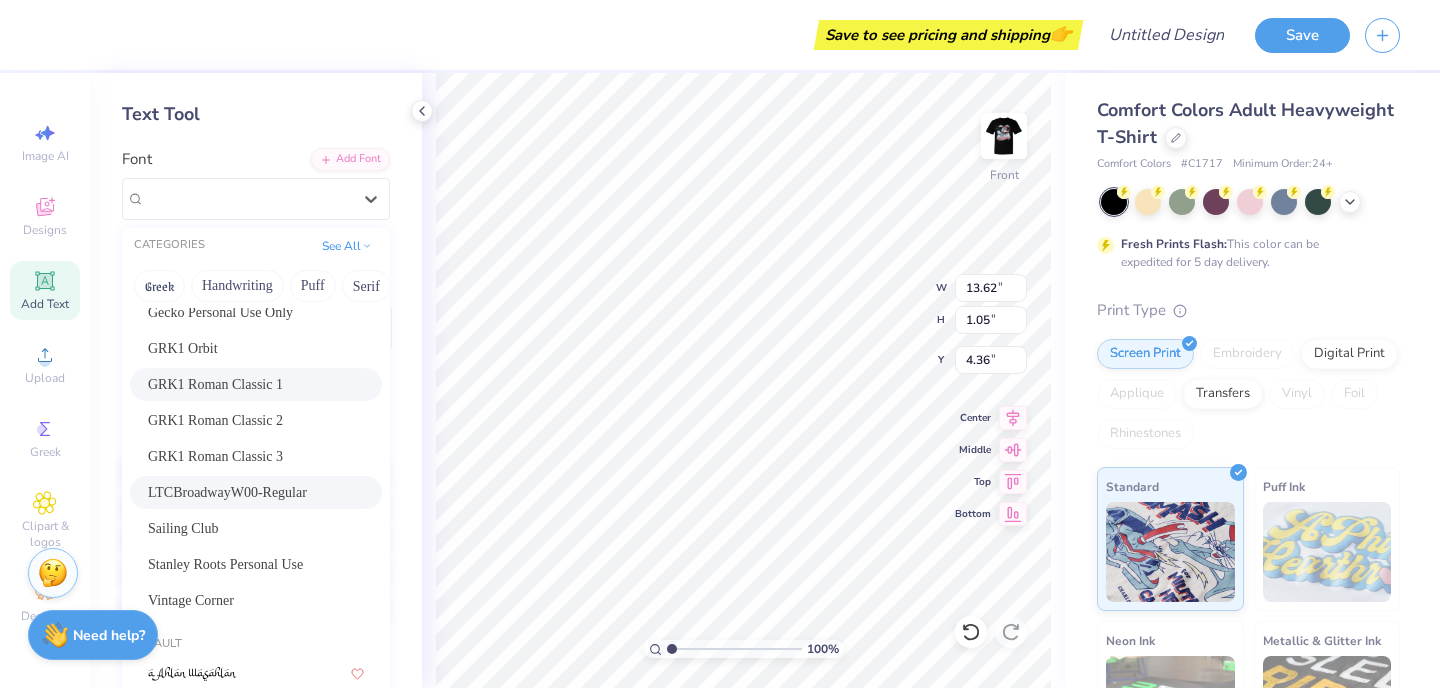 click on "LTCBroadwayW00-Regular" at bounding box center [227, 492] 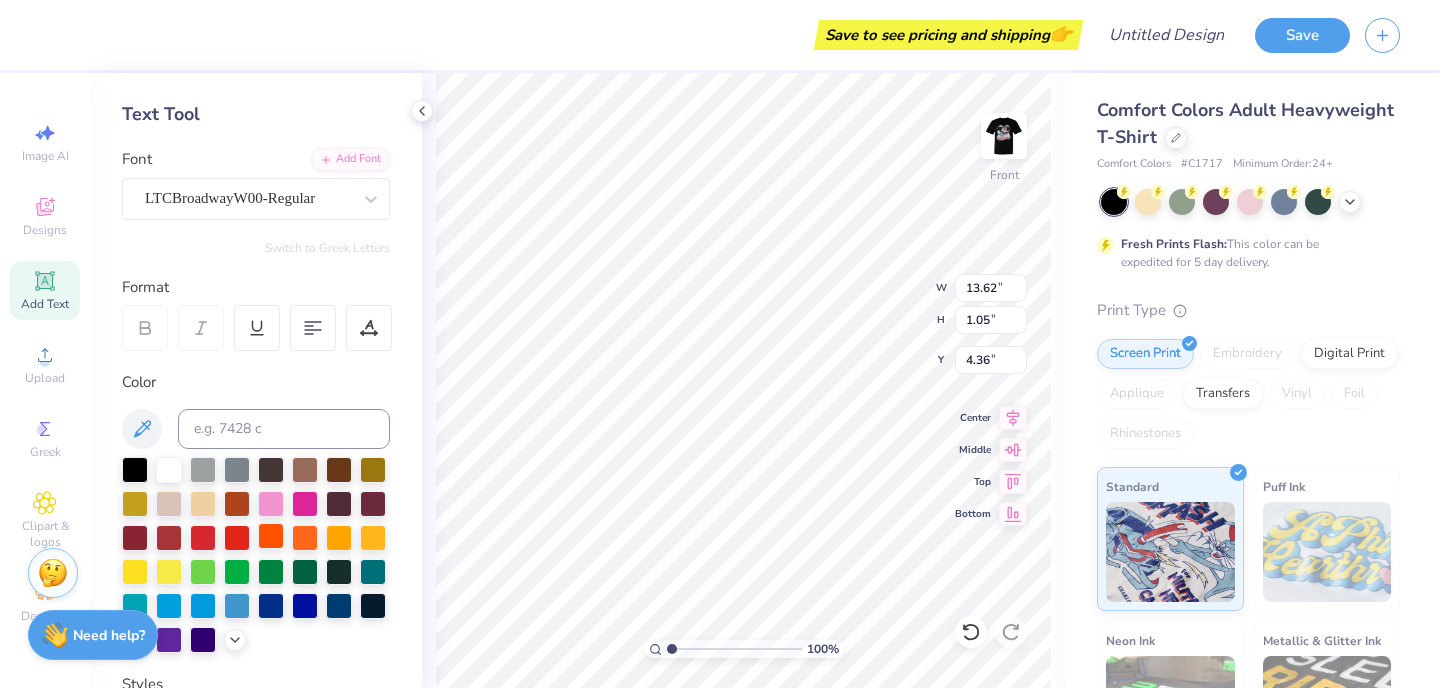 type on "12.04" 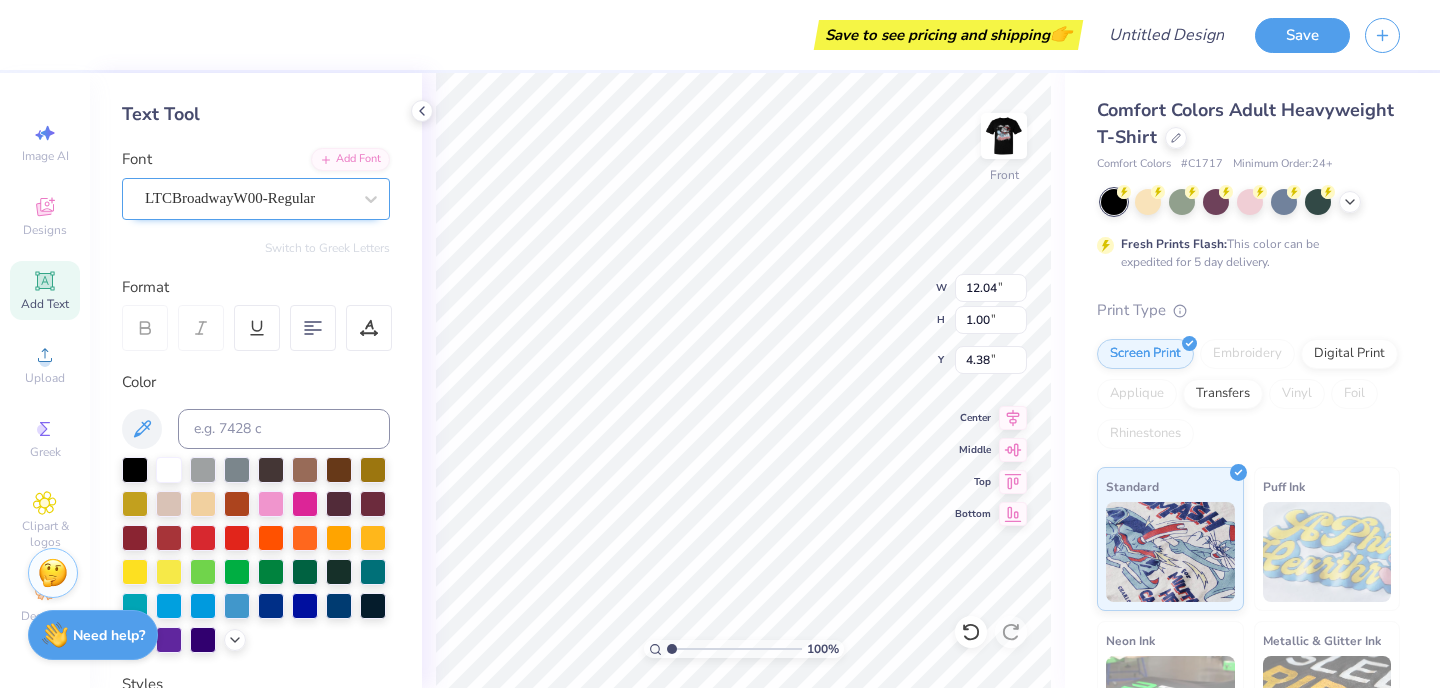 click on "LTCBroadwayW00-Regular" at bounding box center (248, 198) 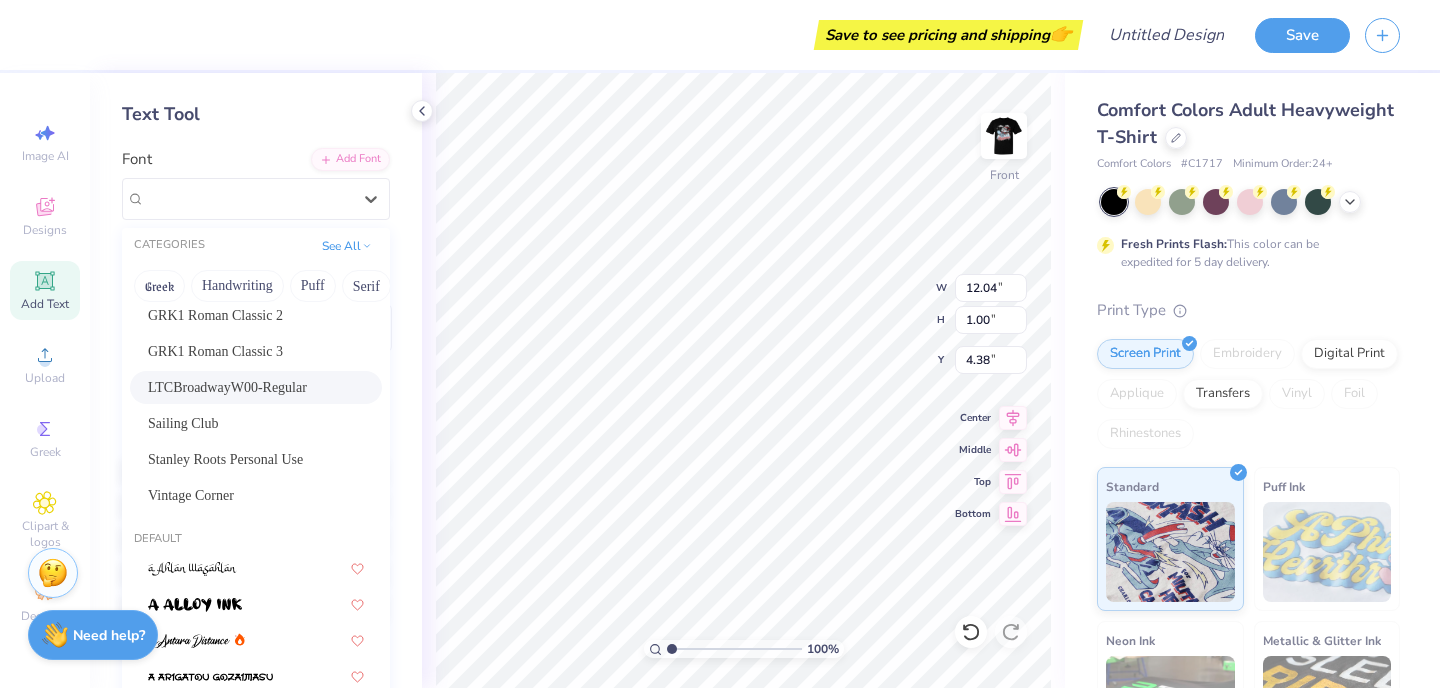 scroll, scrollTop: 376, scrollLeft: 0, axis: vertical 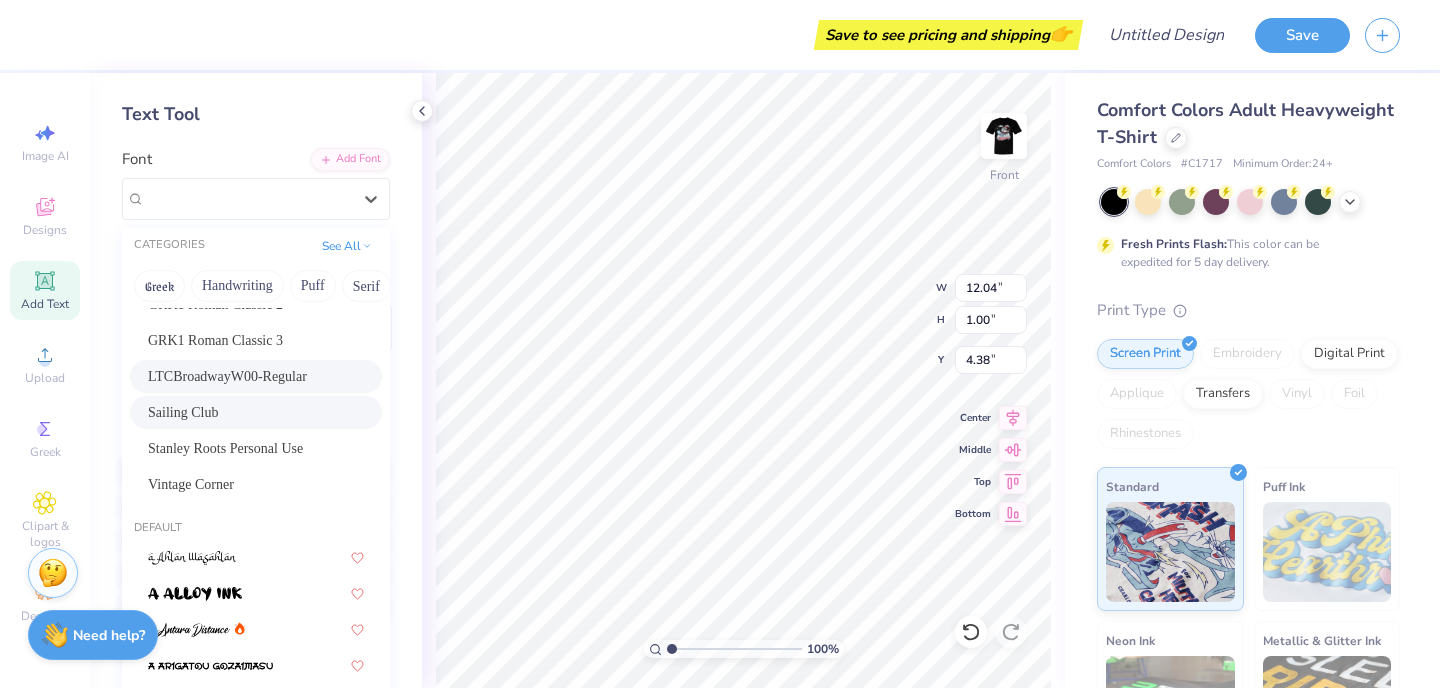 click on "Sailing Club" at bounding box center [256, 412] 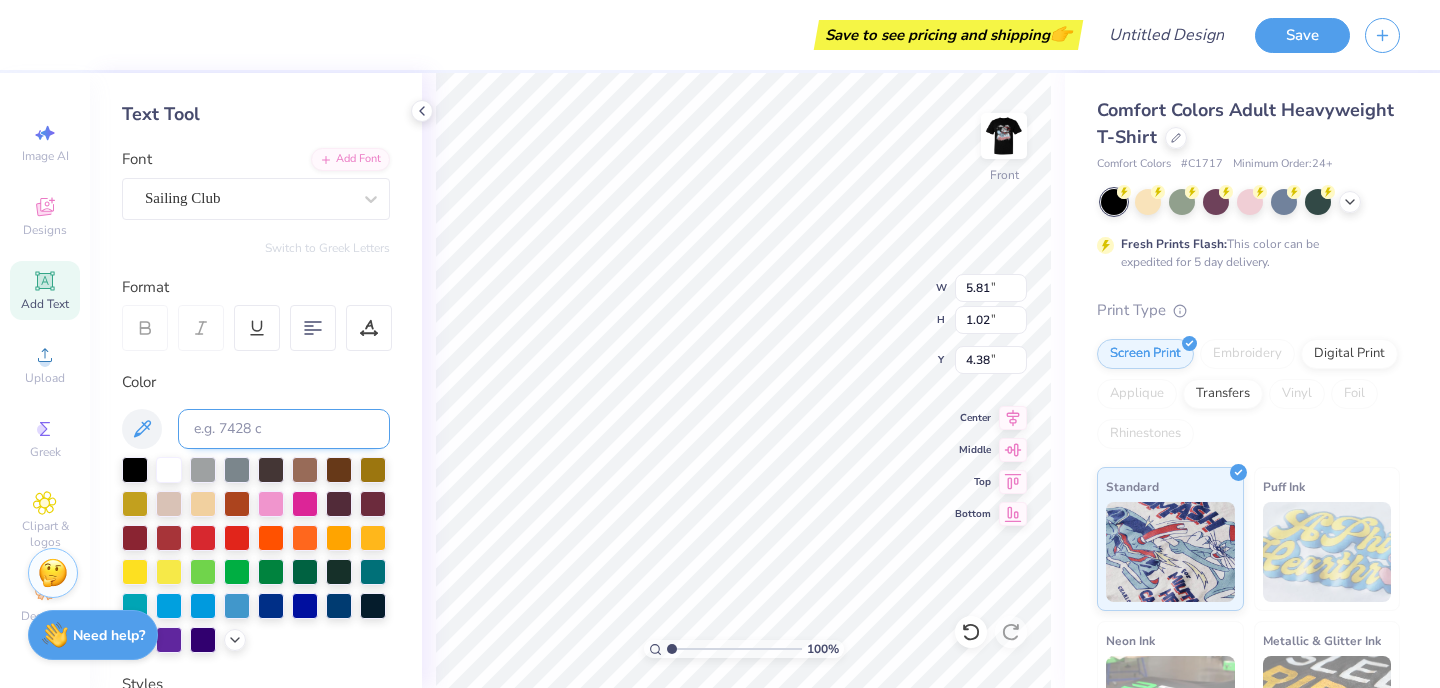 type on "5.81" 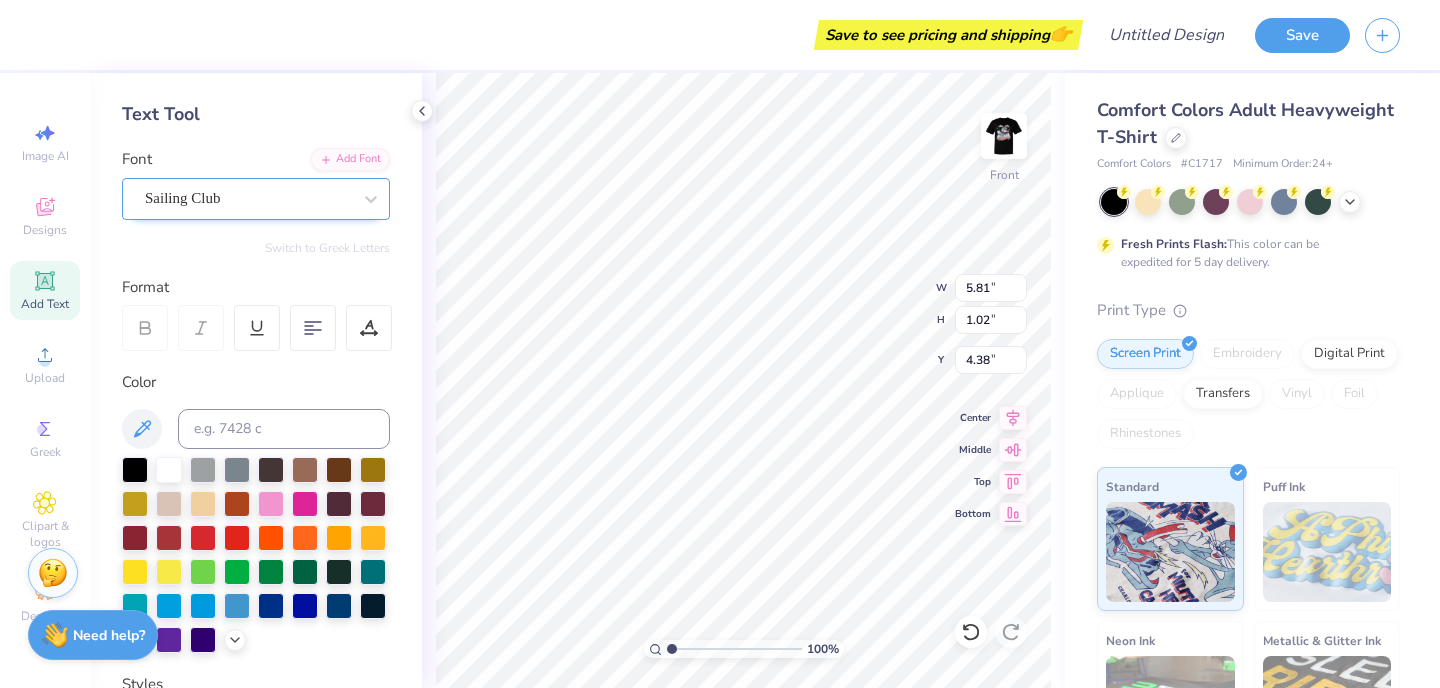click on "Sailing Club" at bounding box center [248, 198] 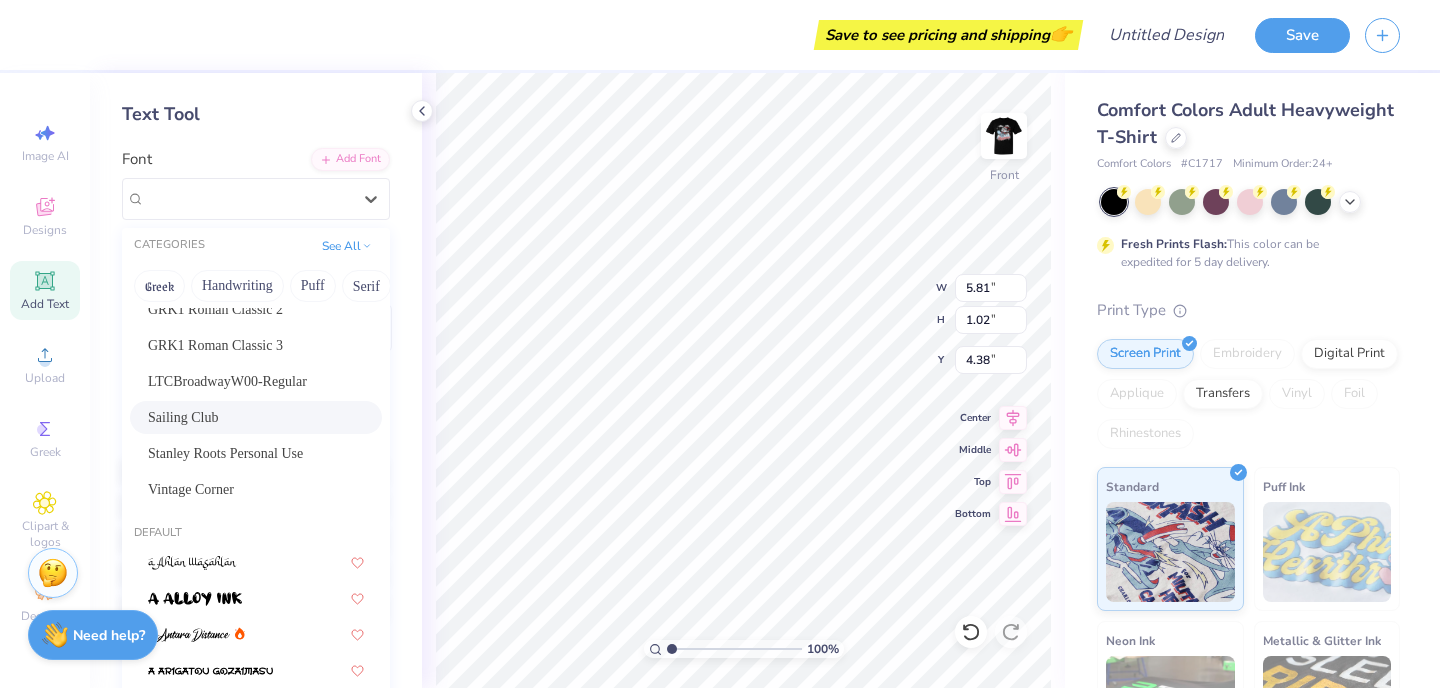 scroll, scrollTop: 389, scrollLeft: 0, axis: vertical 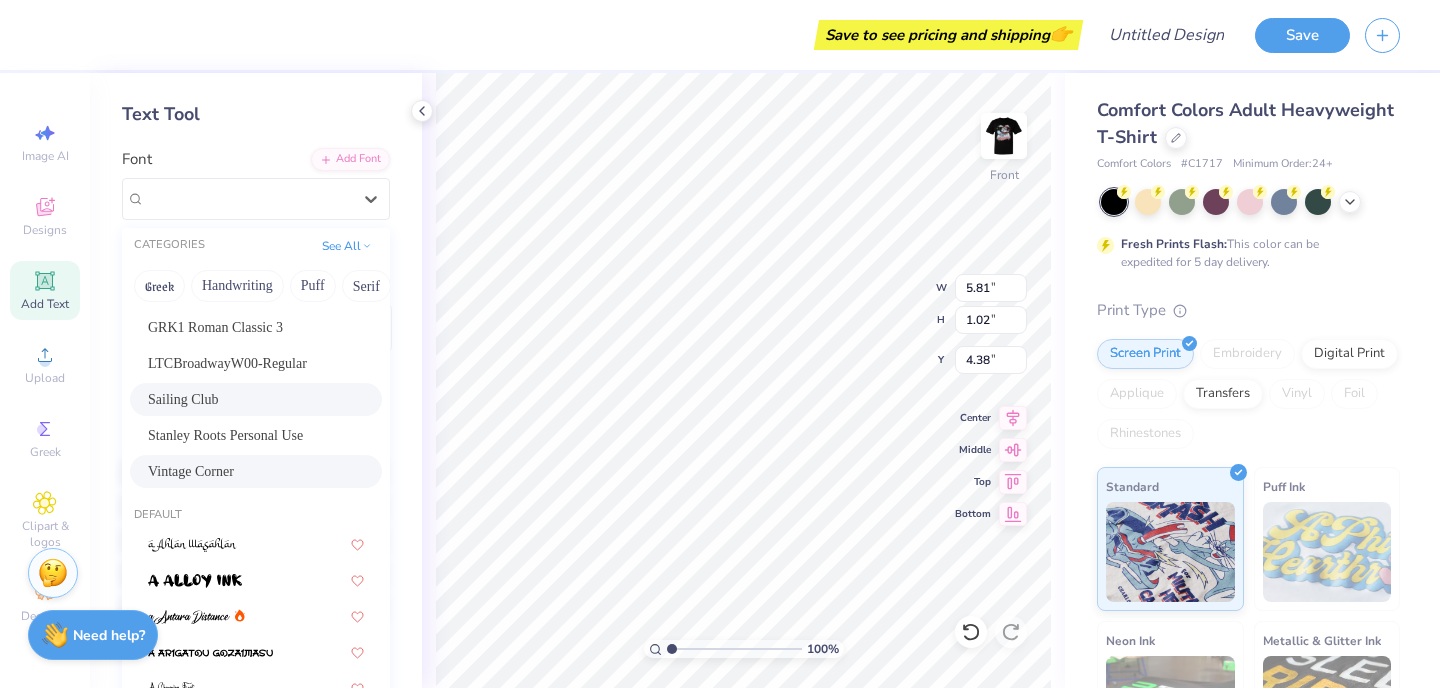 click on "Vintage Corner" at bounding box center (256, 471) 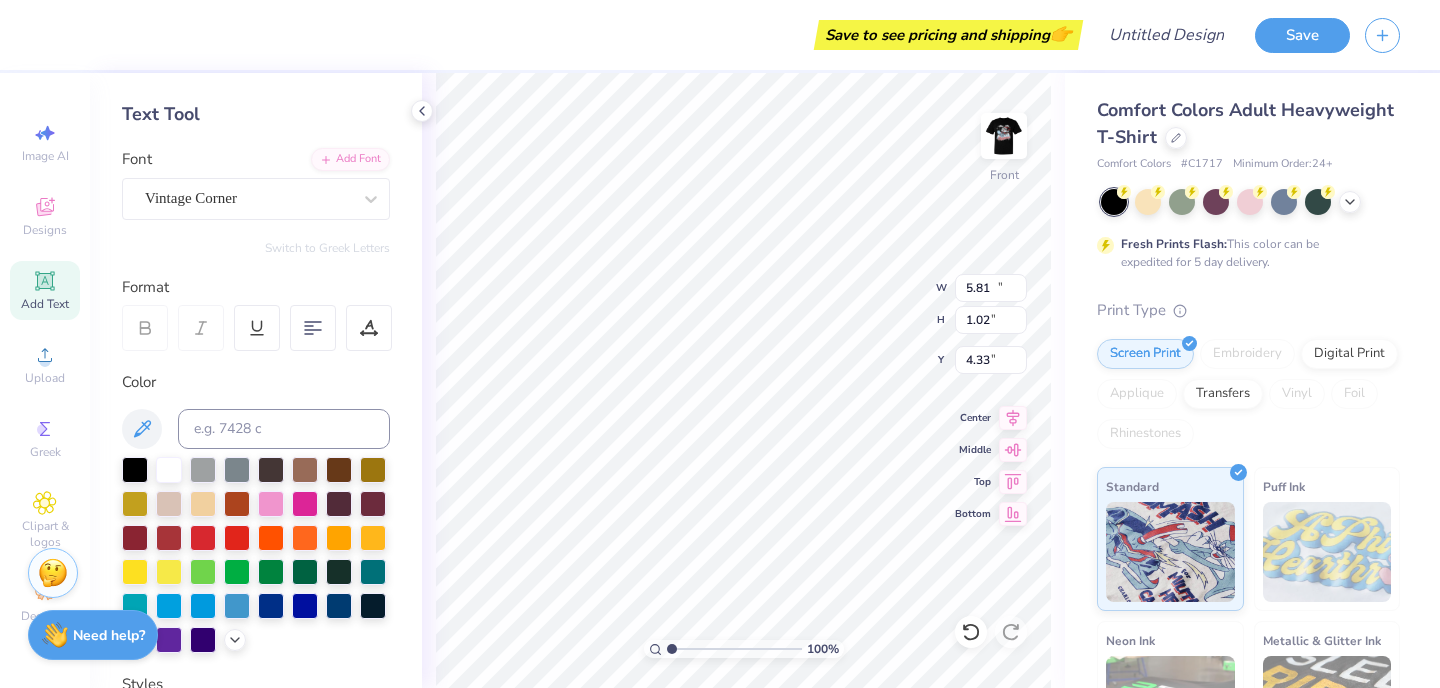 type on "11.34" 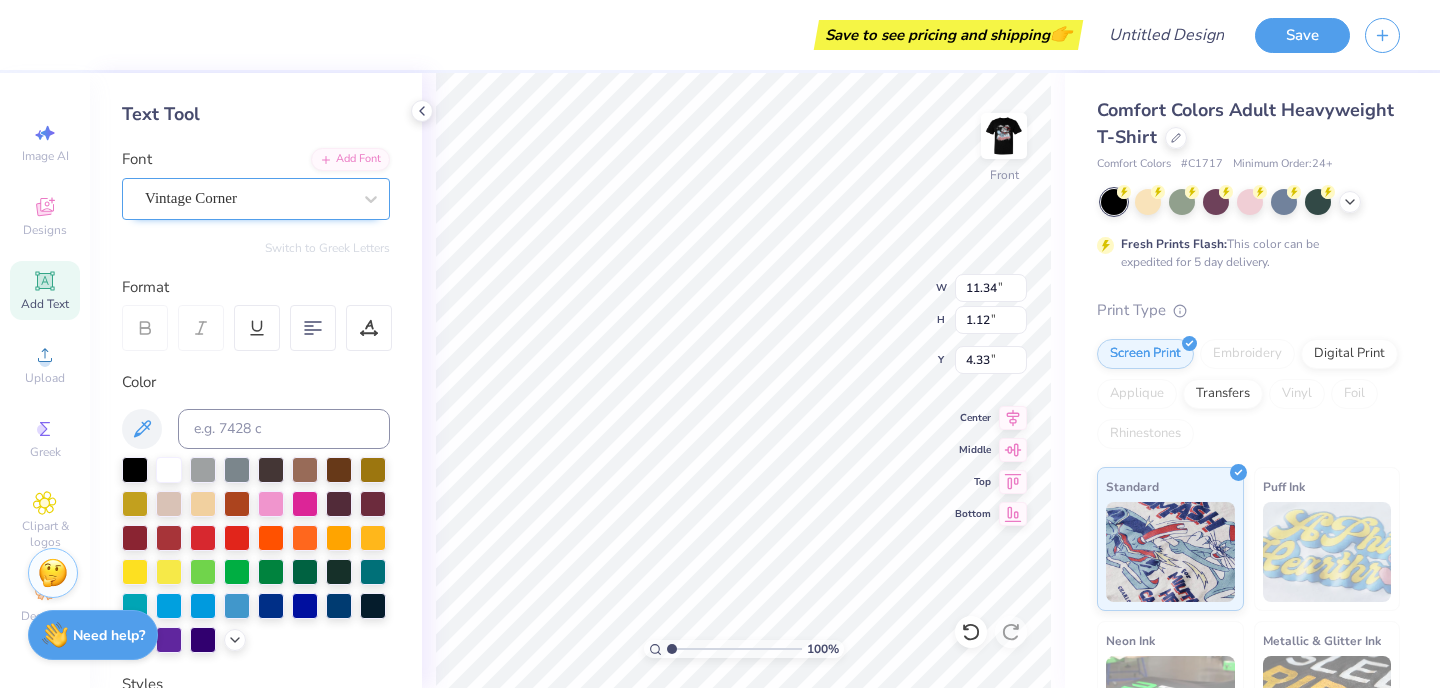 click on "Vintage Corner" at bounding box center (256, 199) 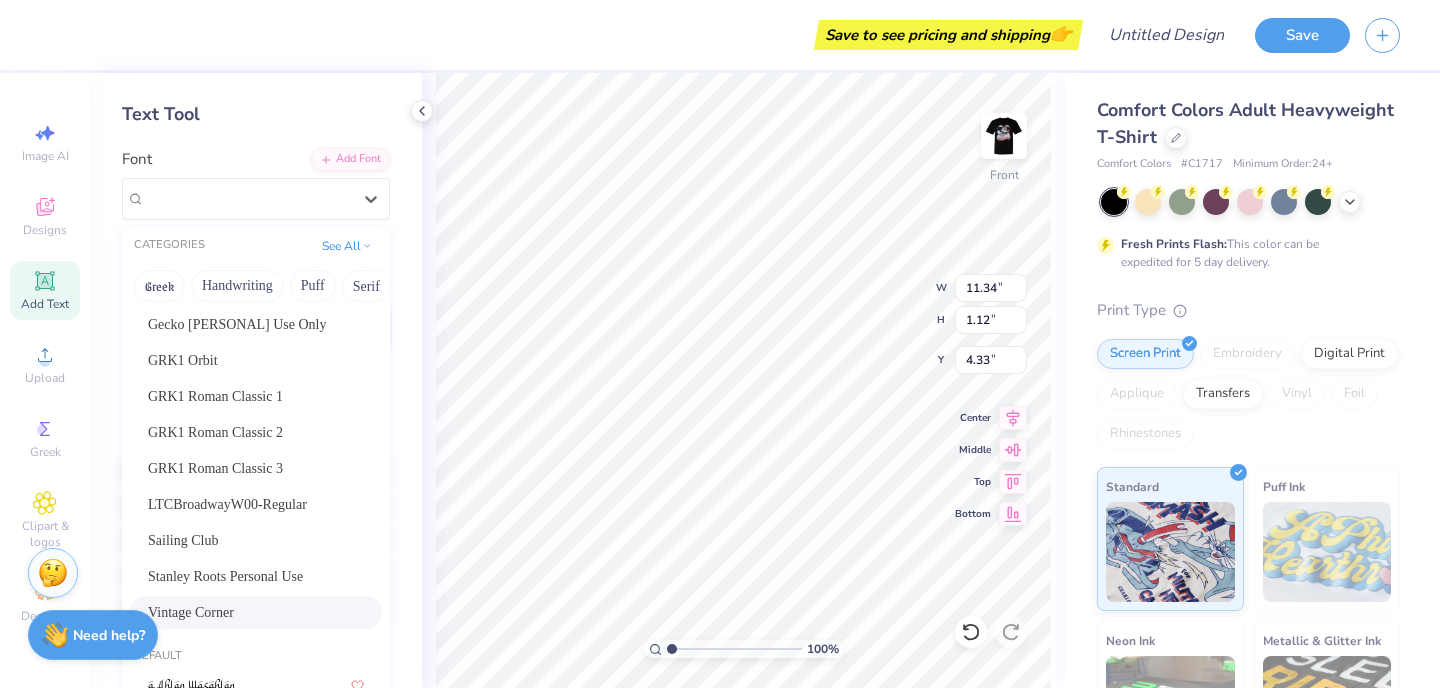 scroll, scrollTop: 261, scrollLeft: 0, axis: vertical 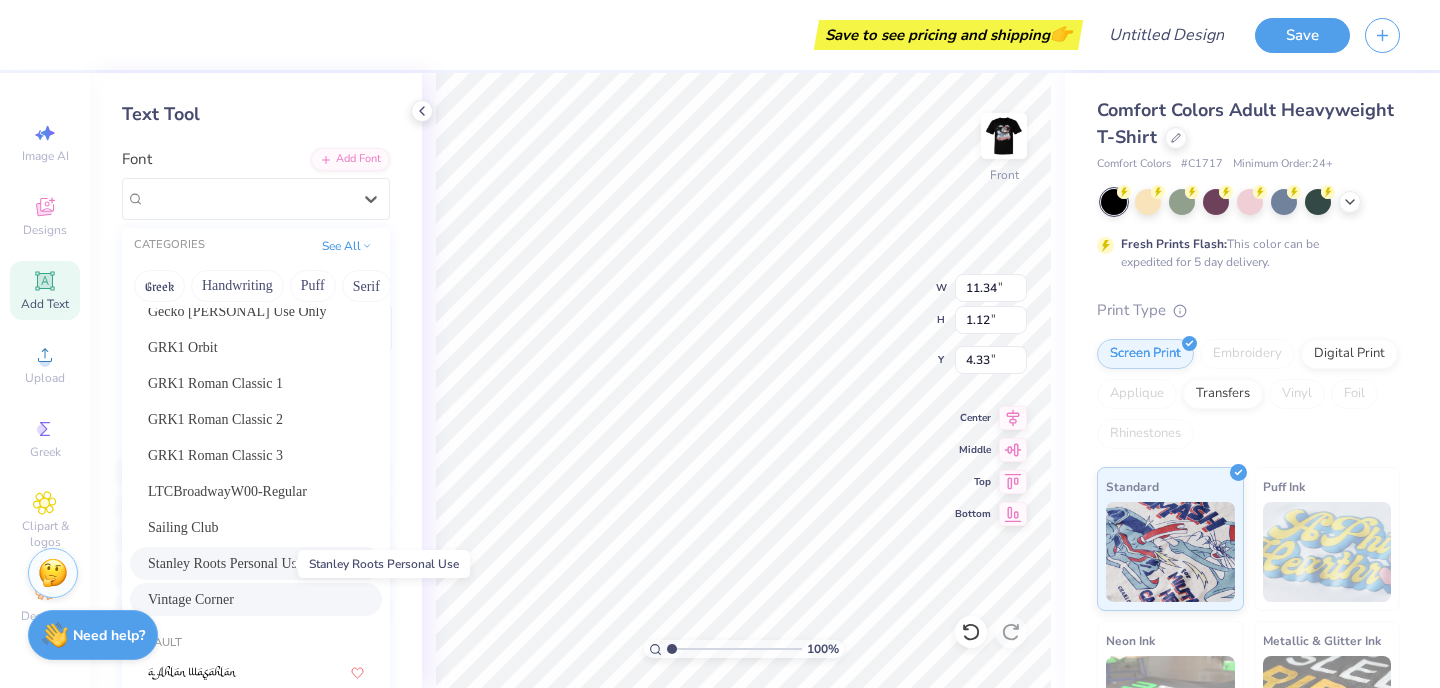 click on "Stanley Roots Personal Use" at bounding box center (225, 563) 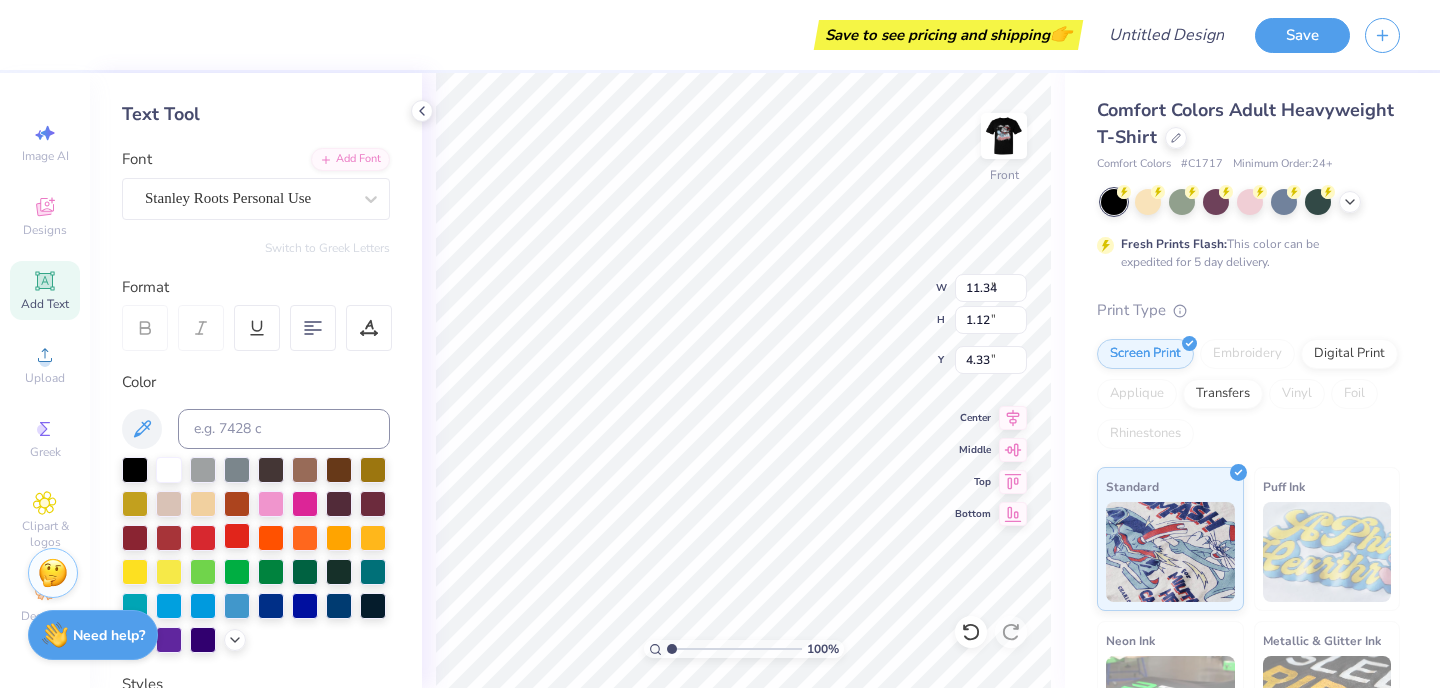 type on "7.12" 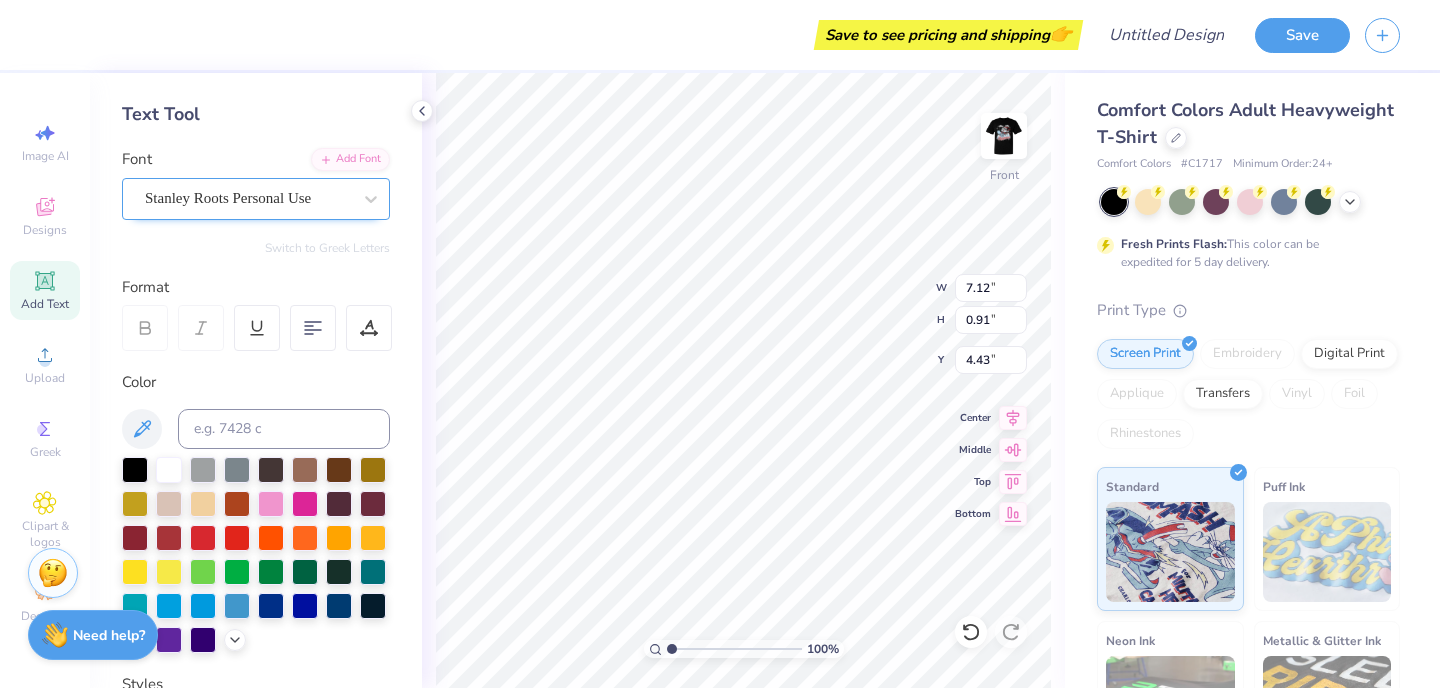 click on "Stanley Roots Personal Use" at bounding box center [248, 198] 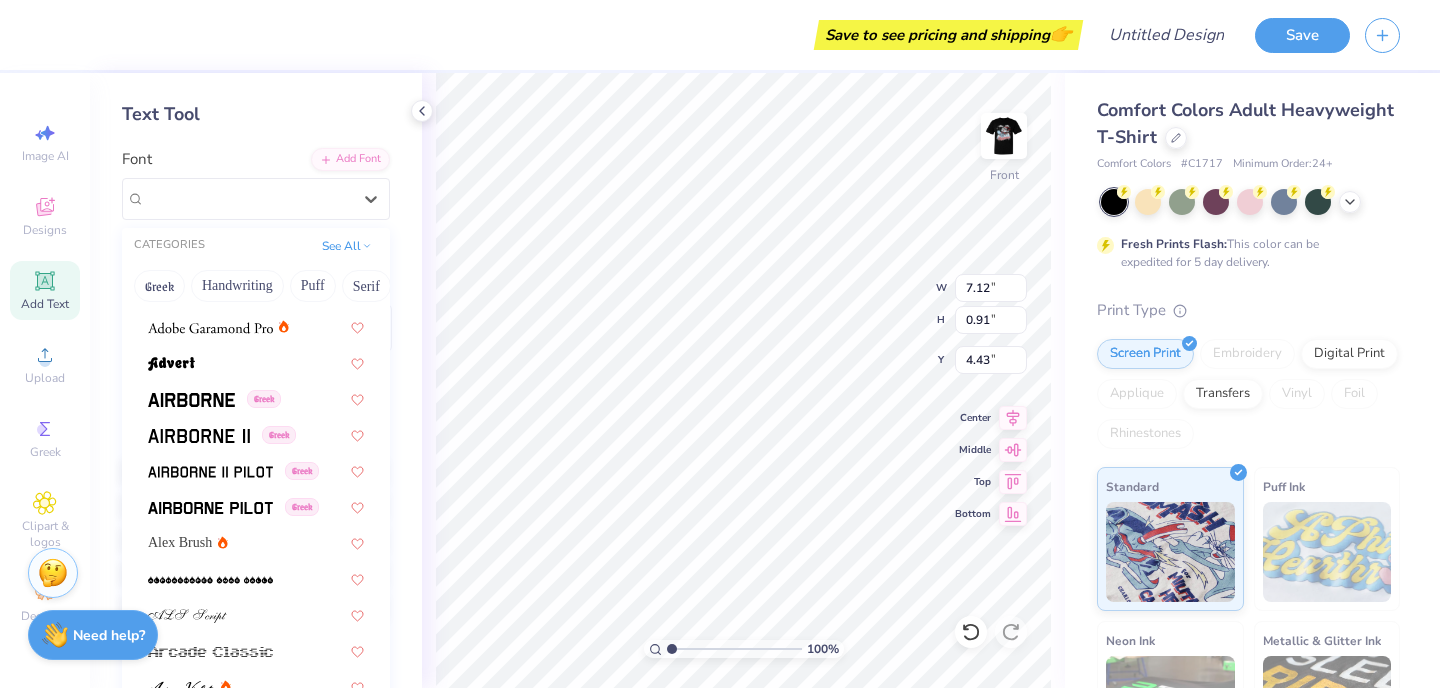 scroll, scrollTop: 859, scrollLeft: 0, axis: vertical 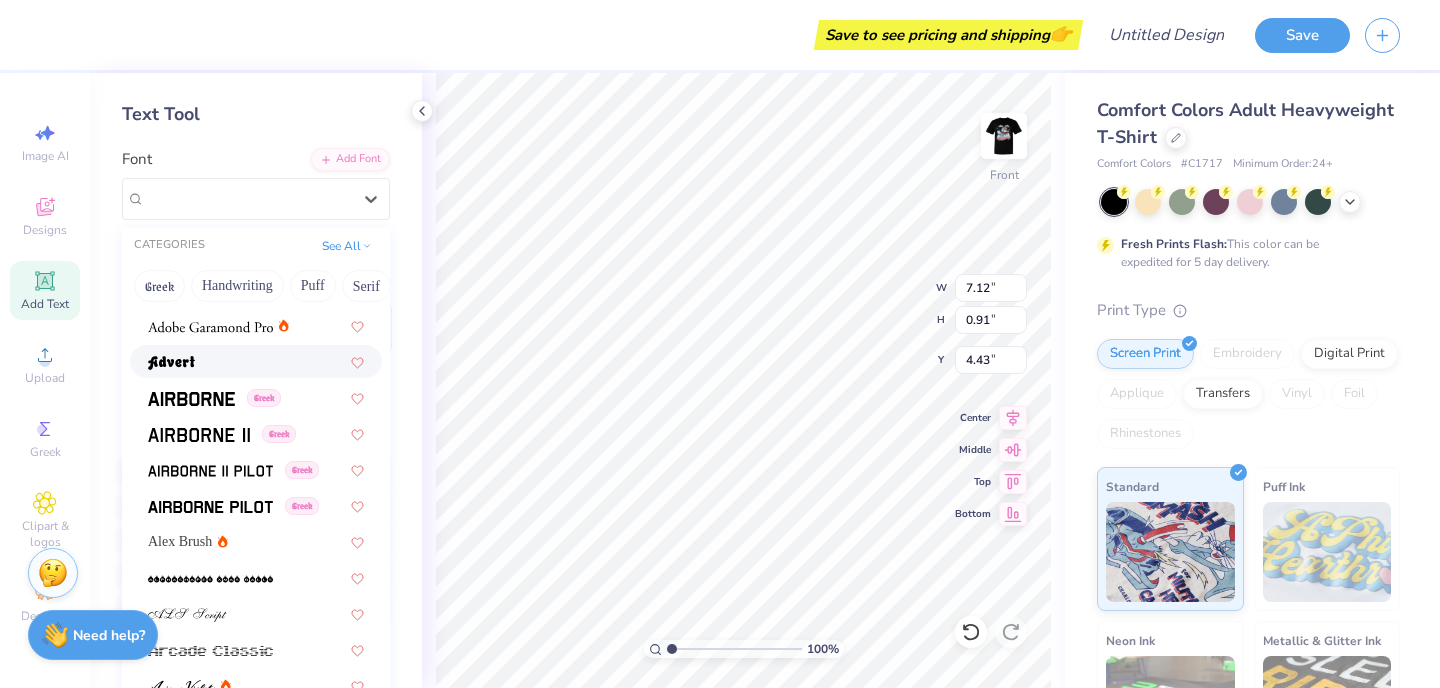 click at bounding box center (256, 361) 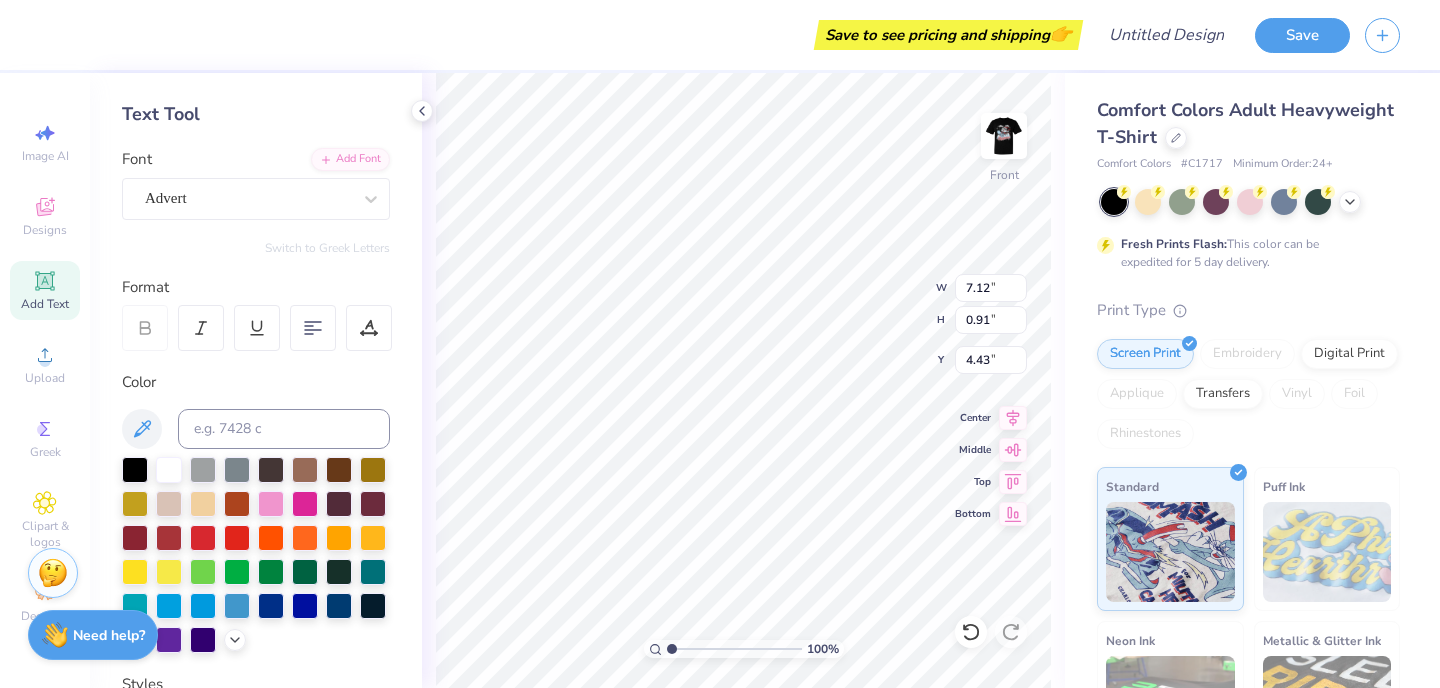 type on "9.55" 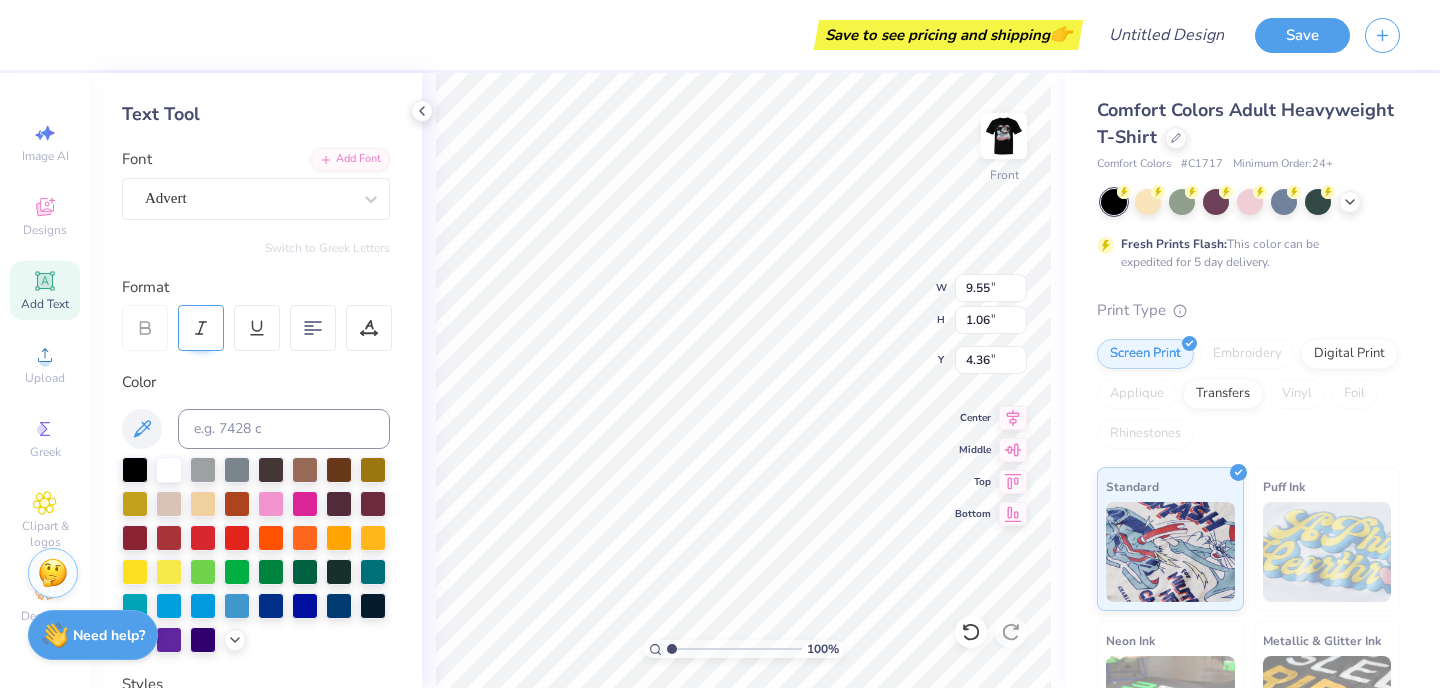 click 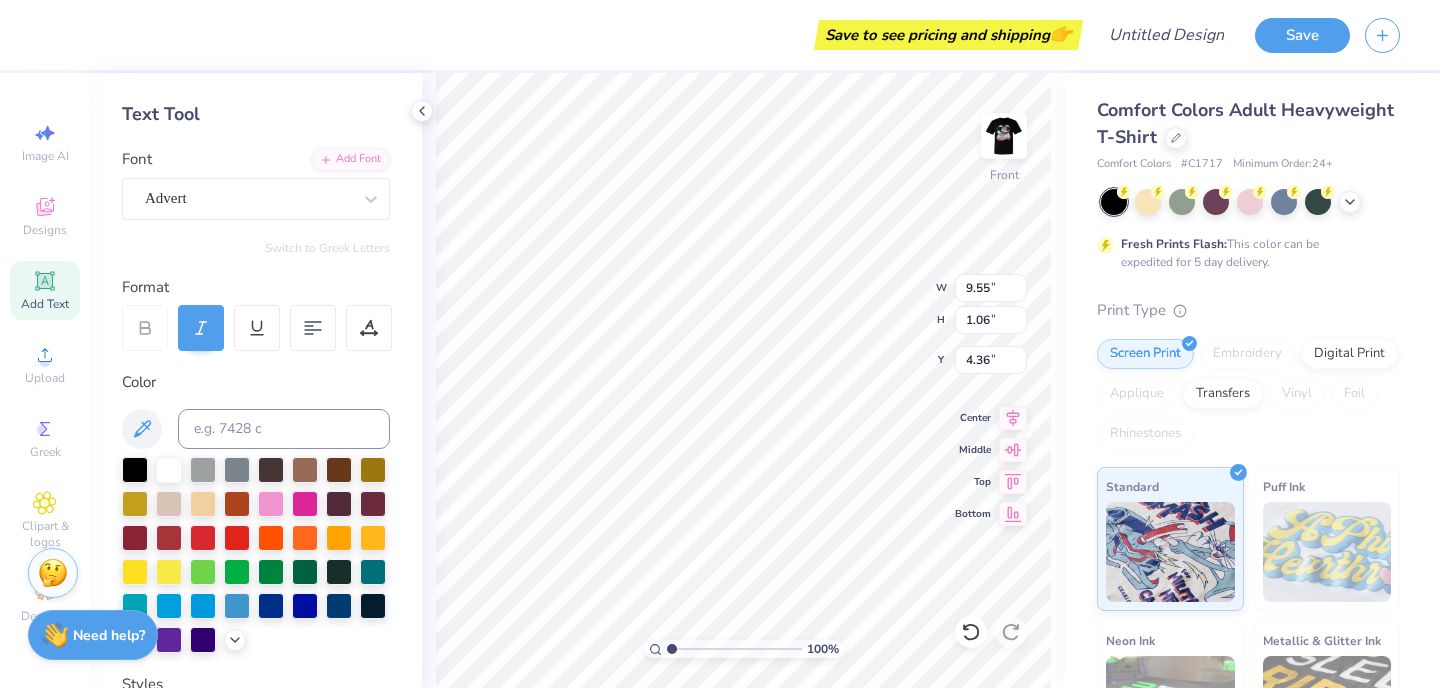 click 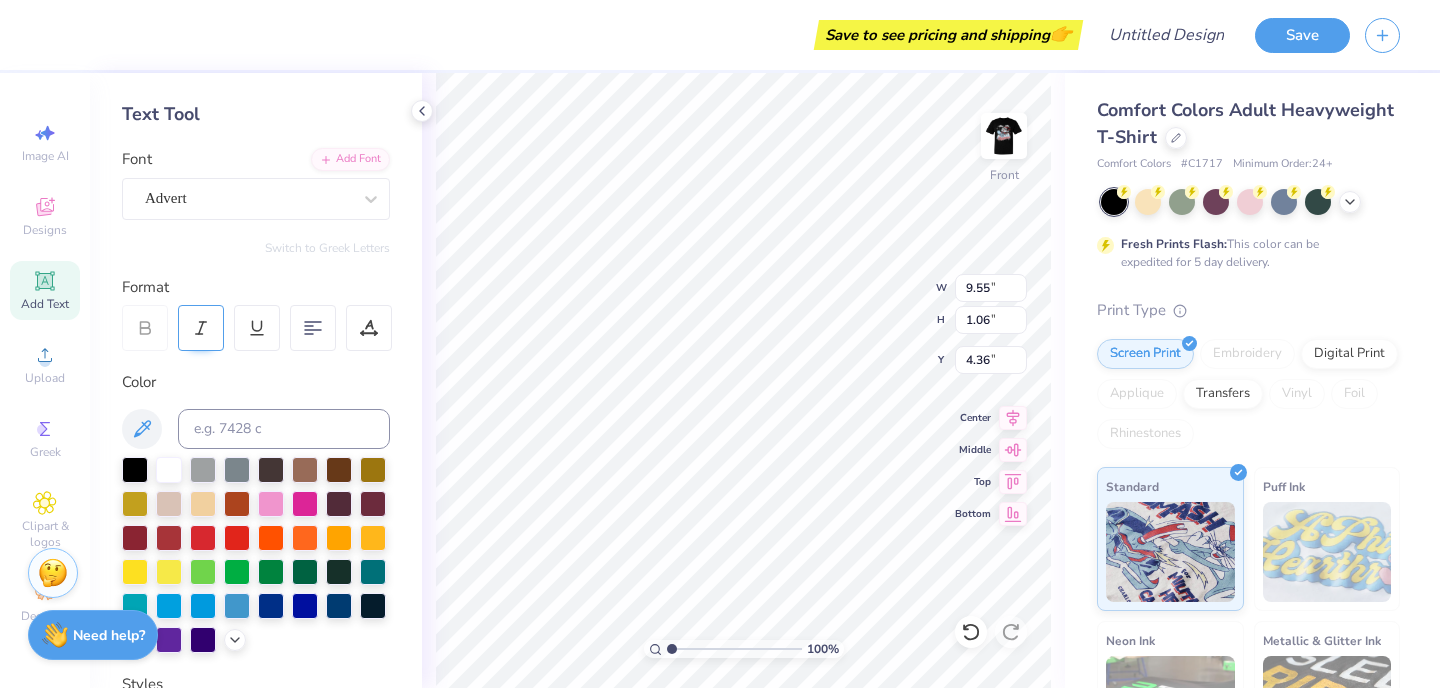 click 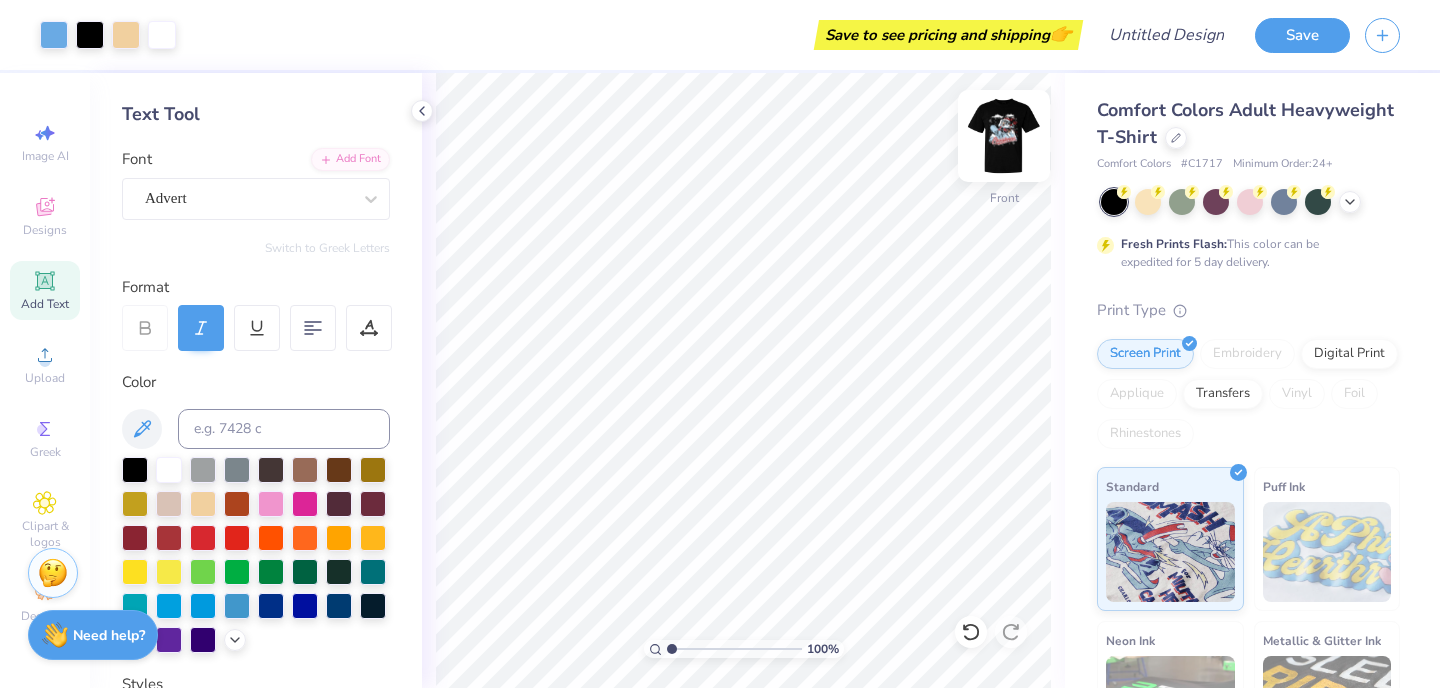 click at bounding box center [1004, 136] 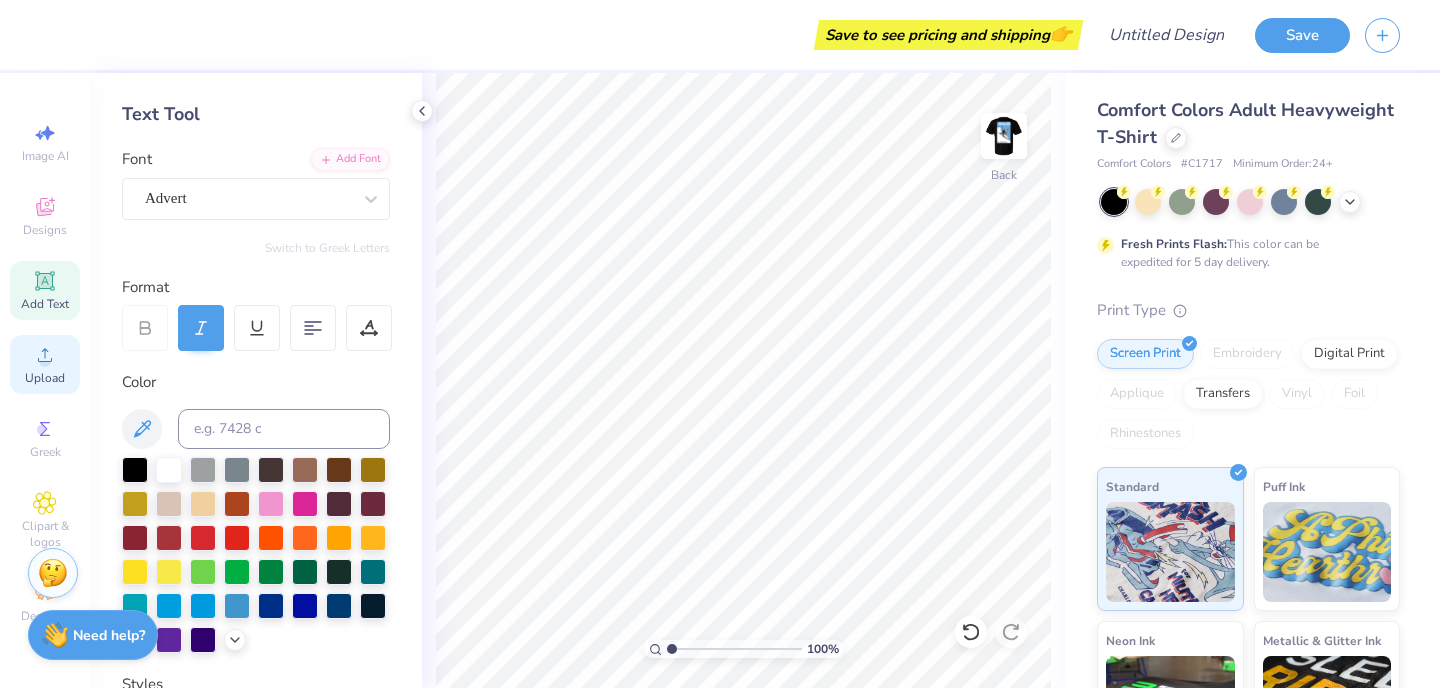 click on "Upload" at bounding box center [45, 378] 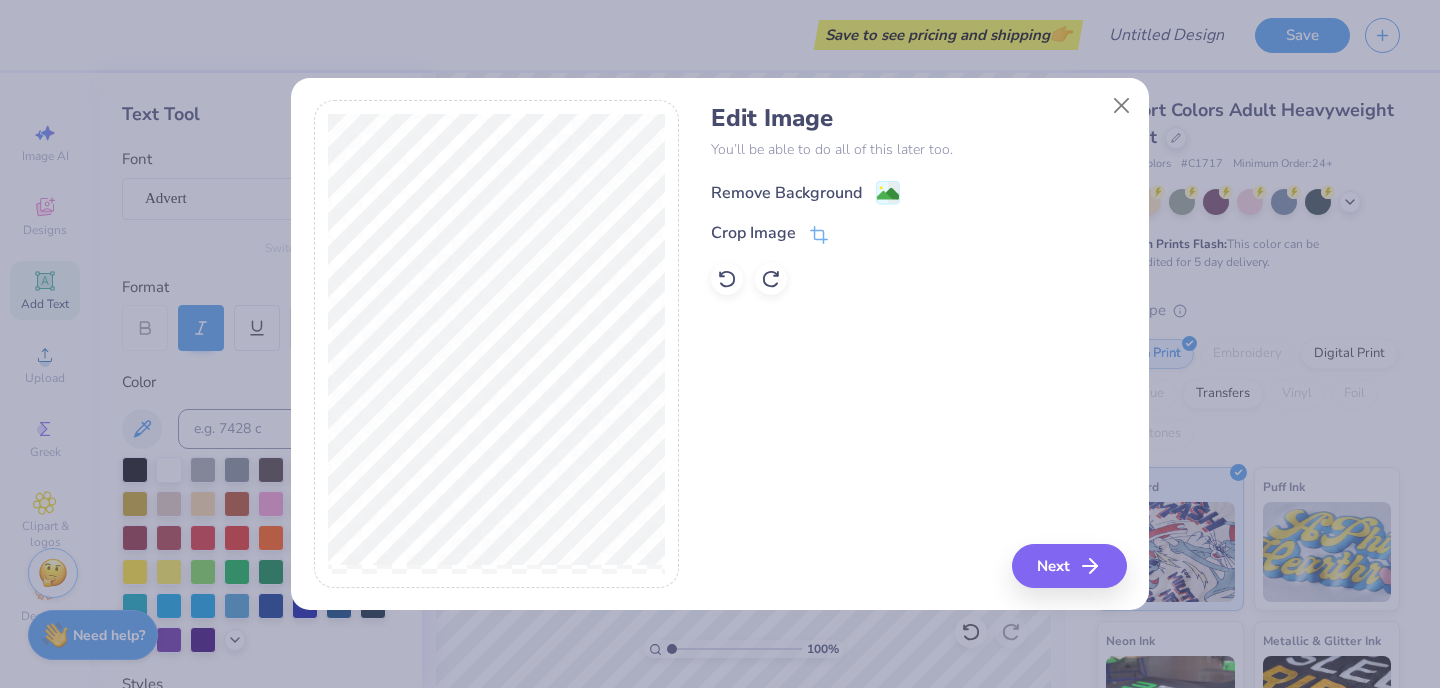 click 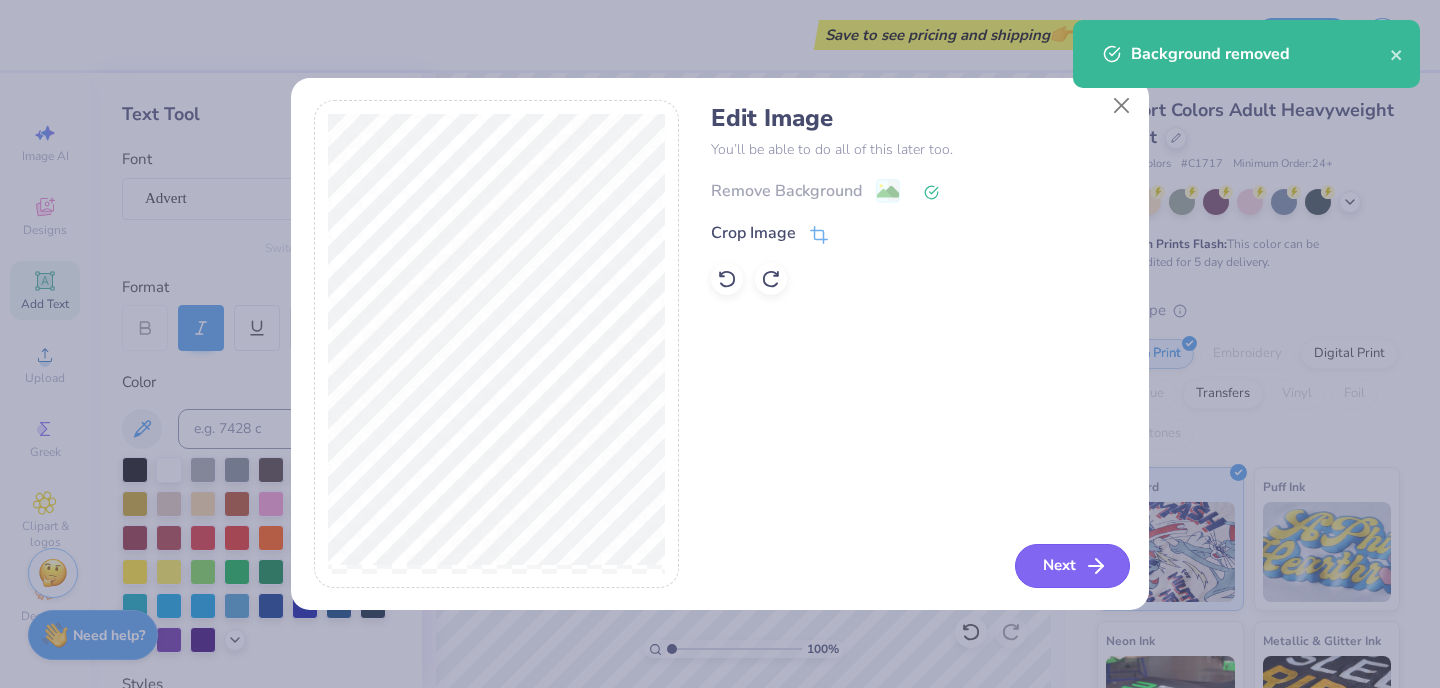 click on "Next" at bounding box center [1072, 566] 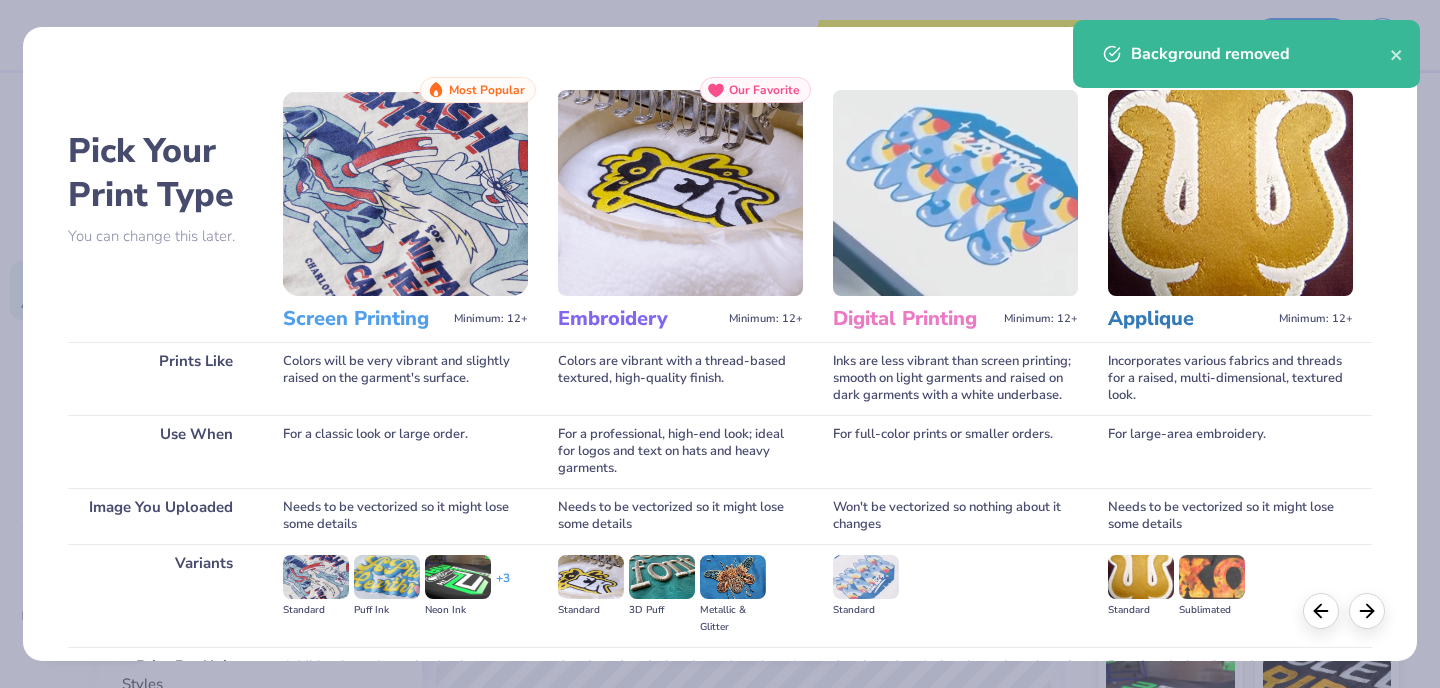 scroll, scrollTop: 209, scrollLeft: 0, axis: vertical 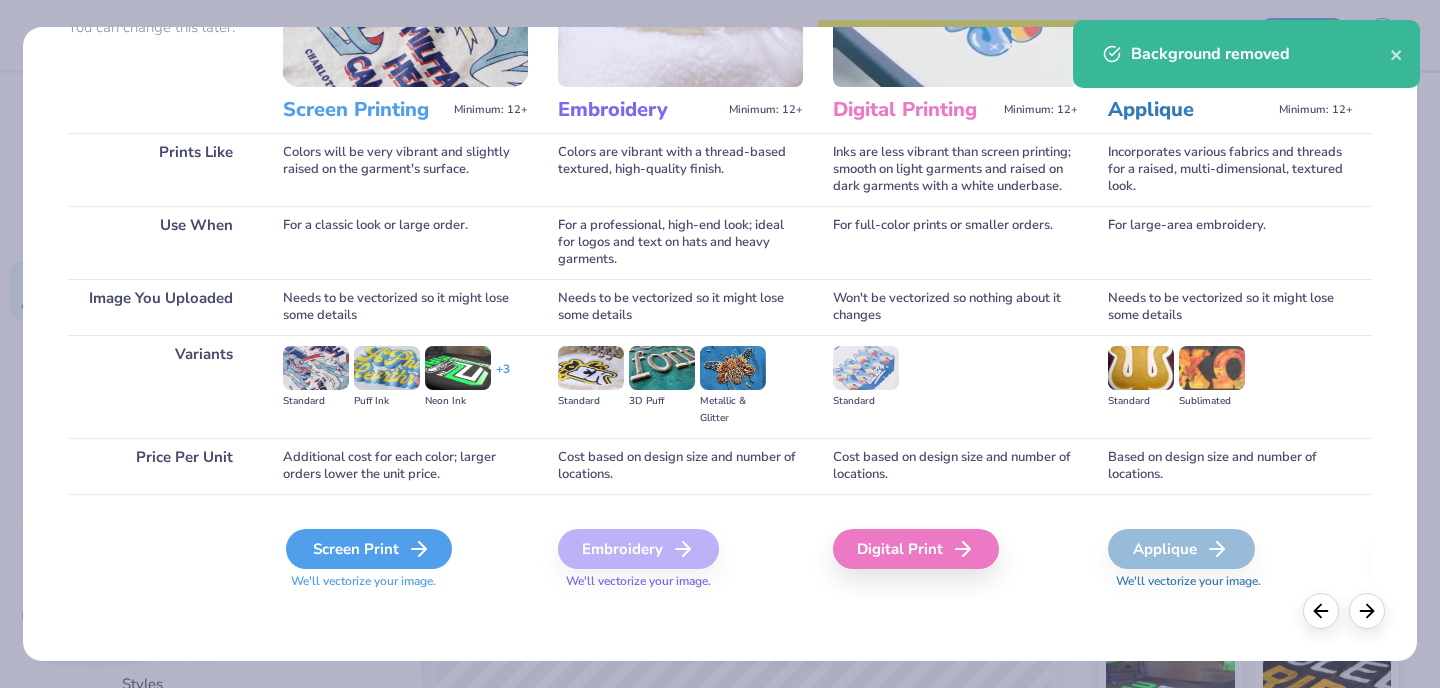 click on "Screen Print" at bounding box center [369, 549] 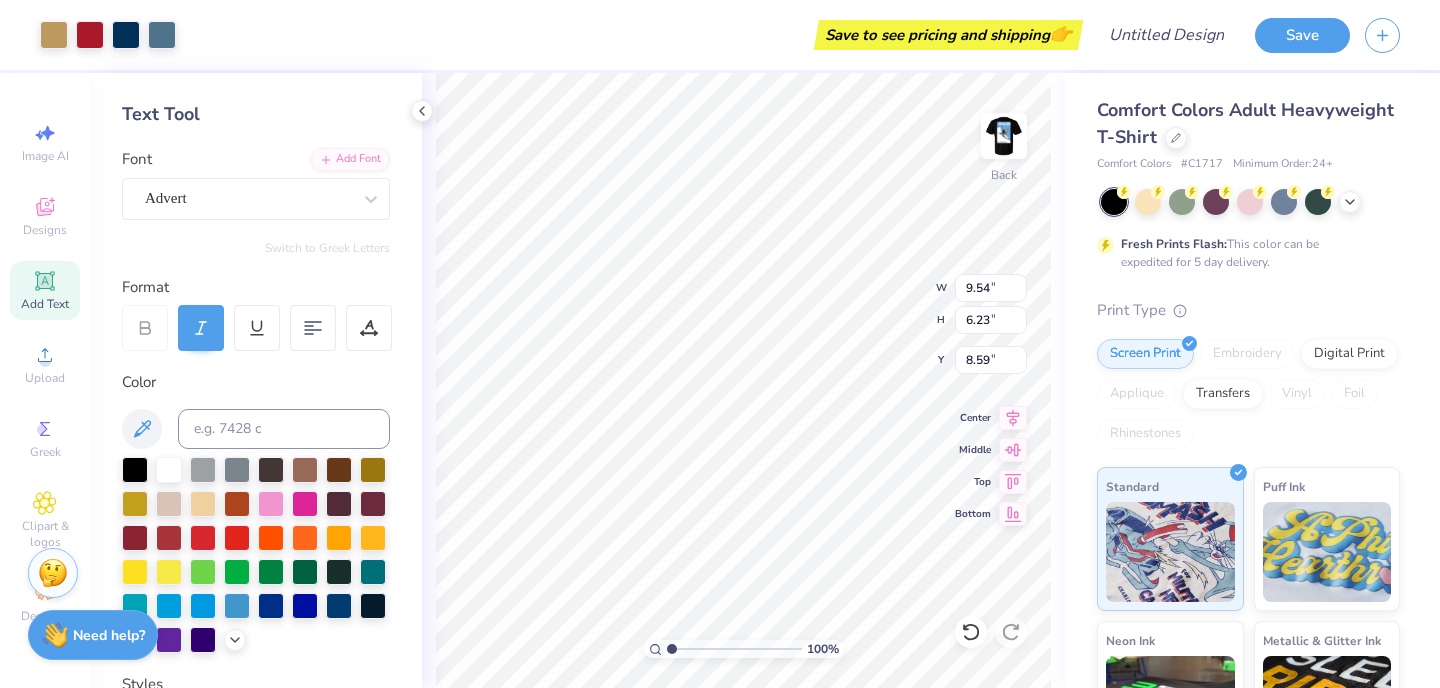 type on "9.54" 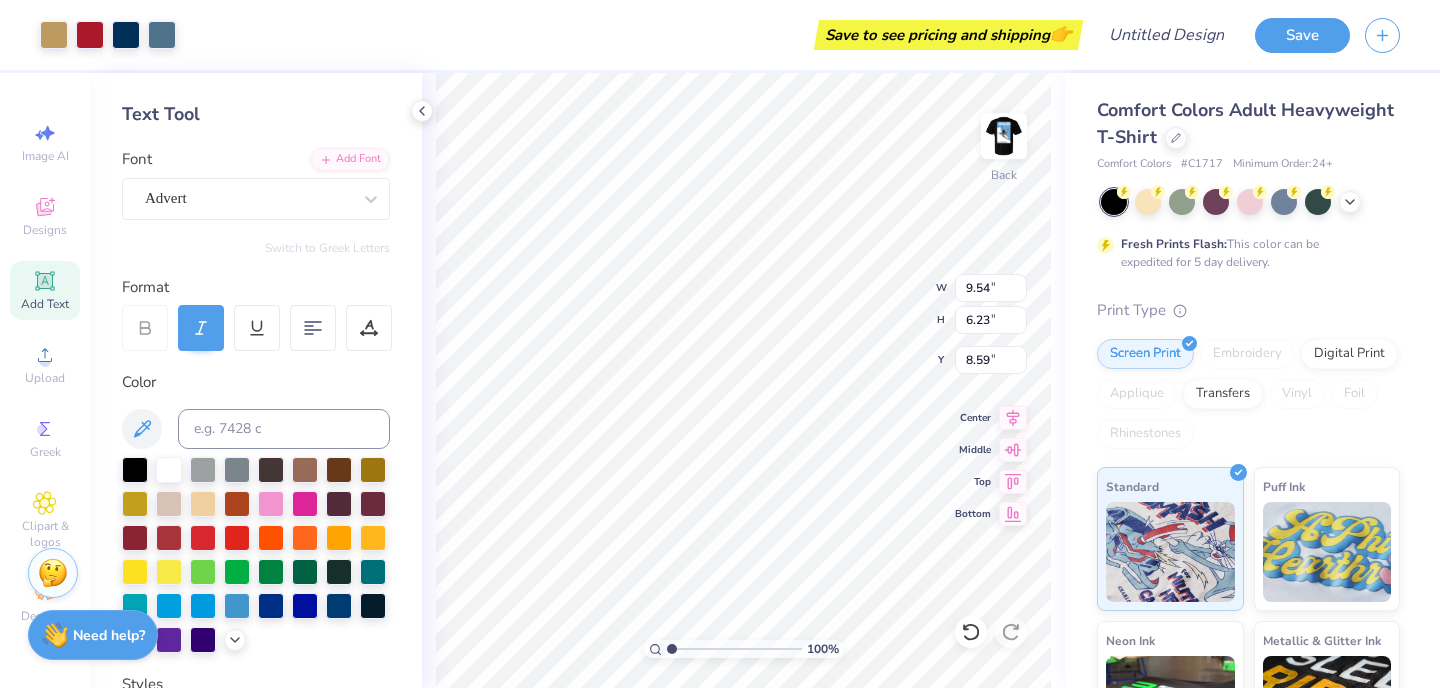 type on "2.14" 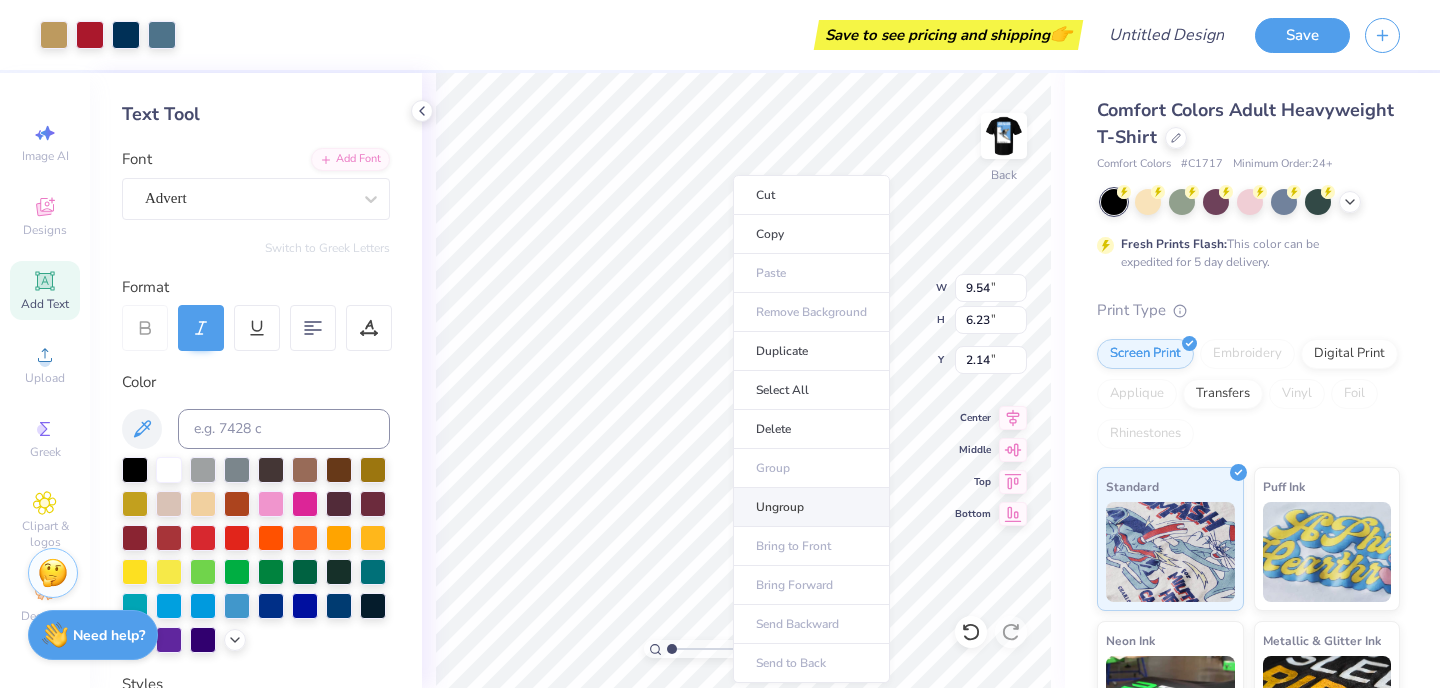 click on "Ungroup" at bounding box center [811, 507] 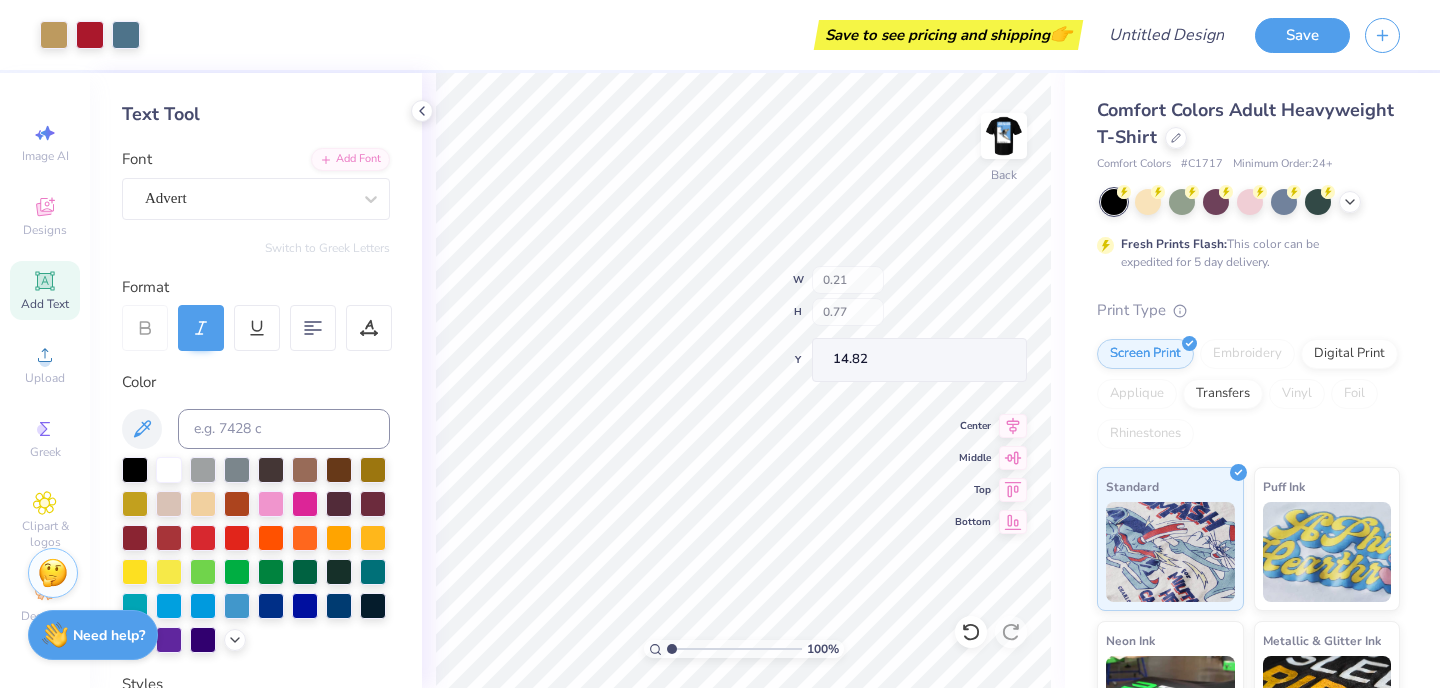 type on "14.82" 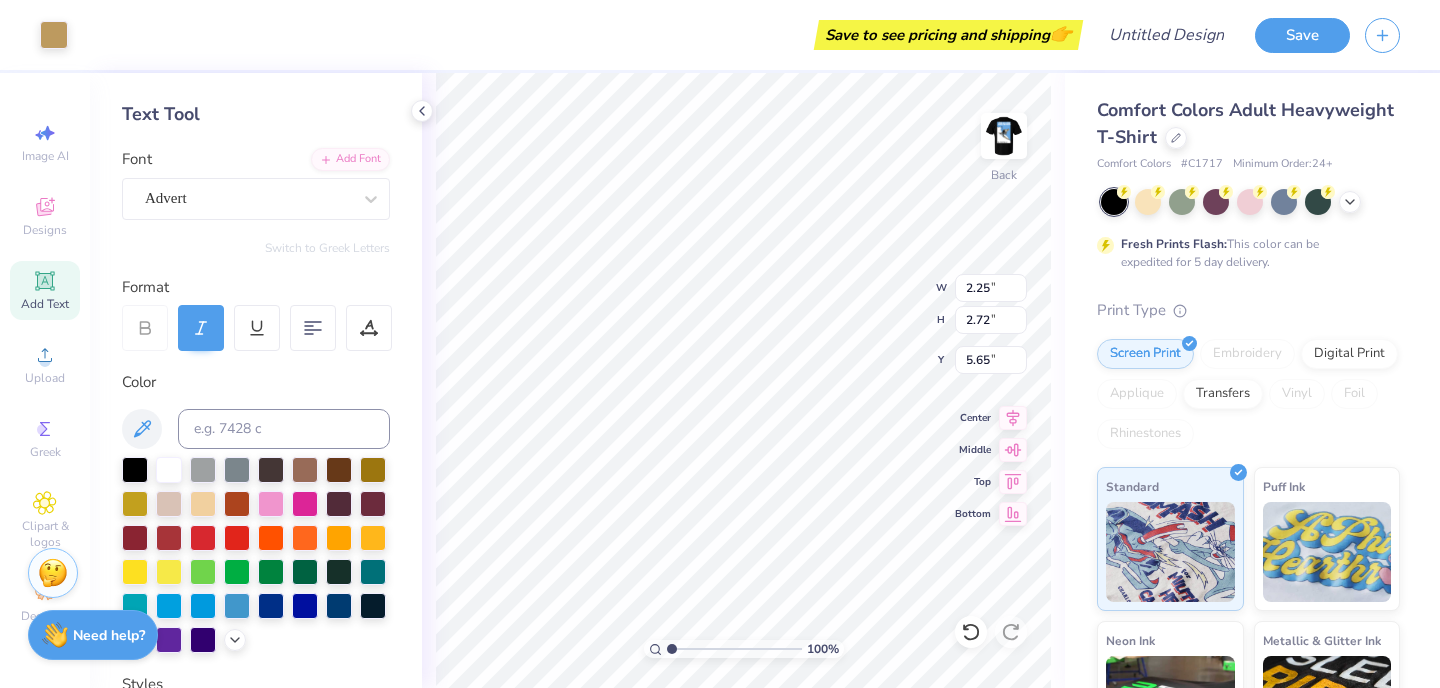 type on "0.25" 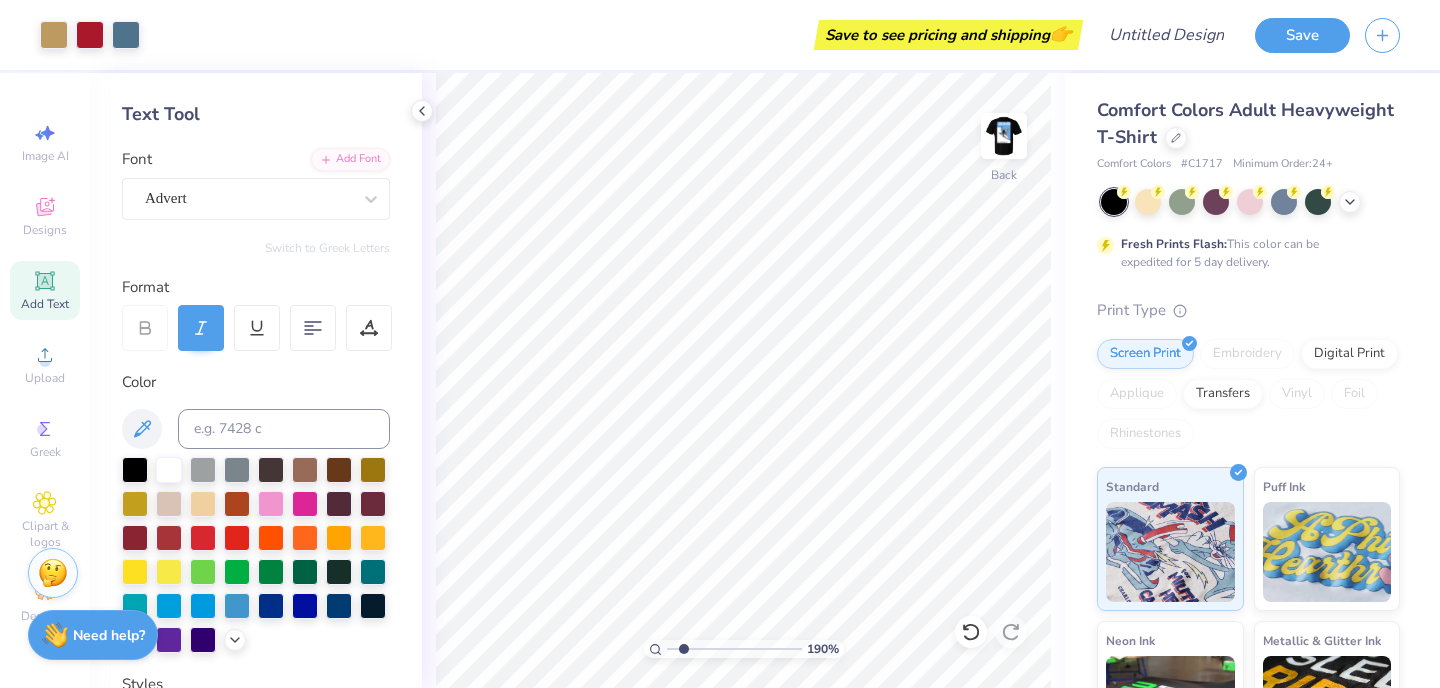 drag, startPoint x: 672, startPoint y: 646, endPoint x: 683, endPoint y: 646, distance: 11 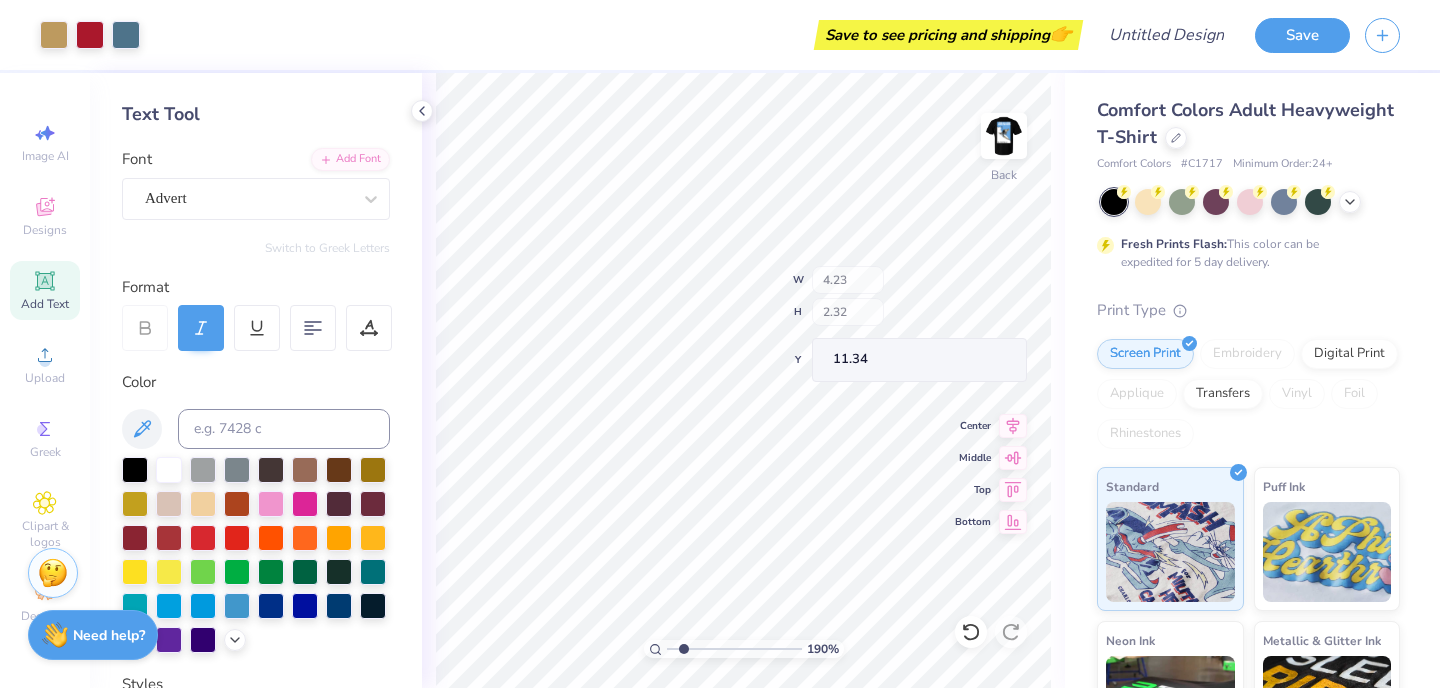 type on "5.92" 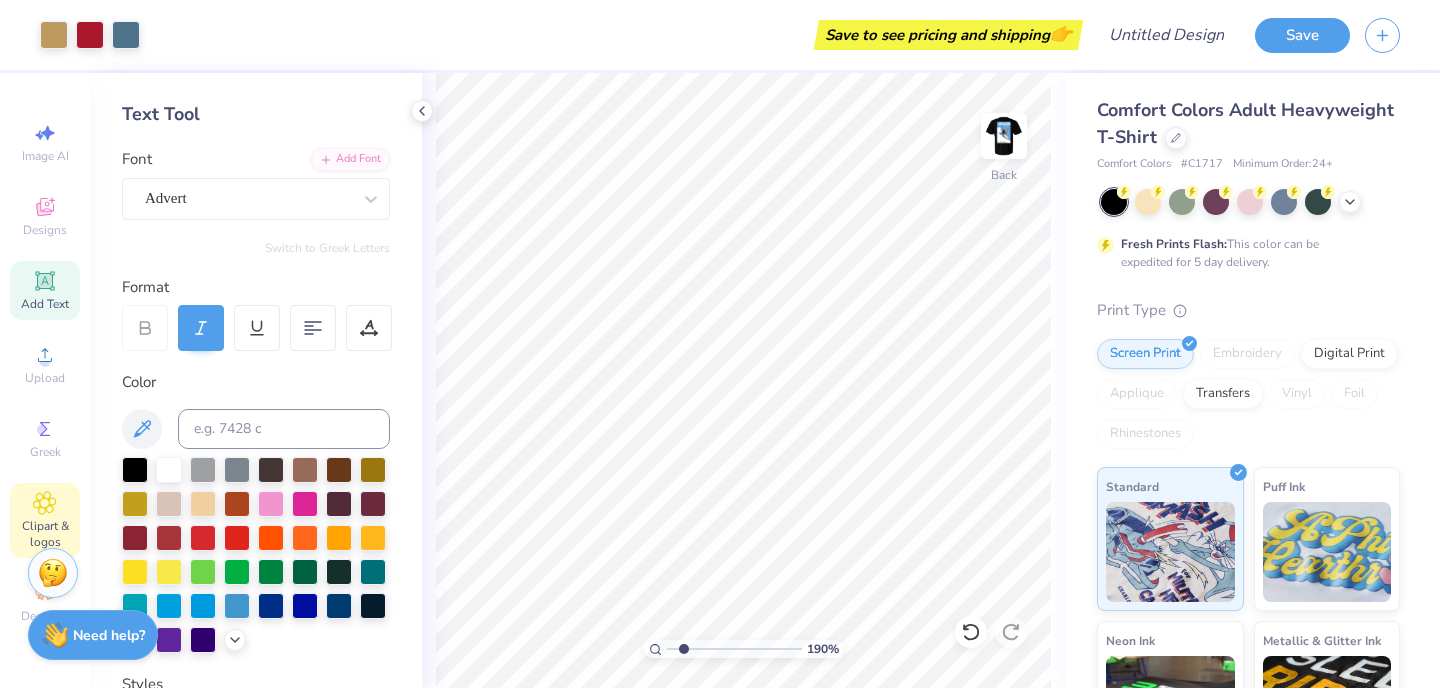 click on "Clipart & logos" at bounding box center (45, 534) 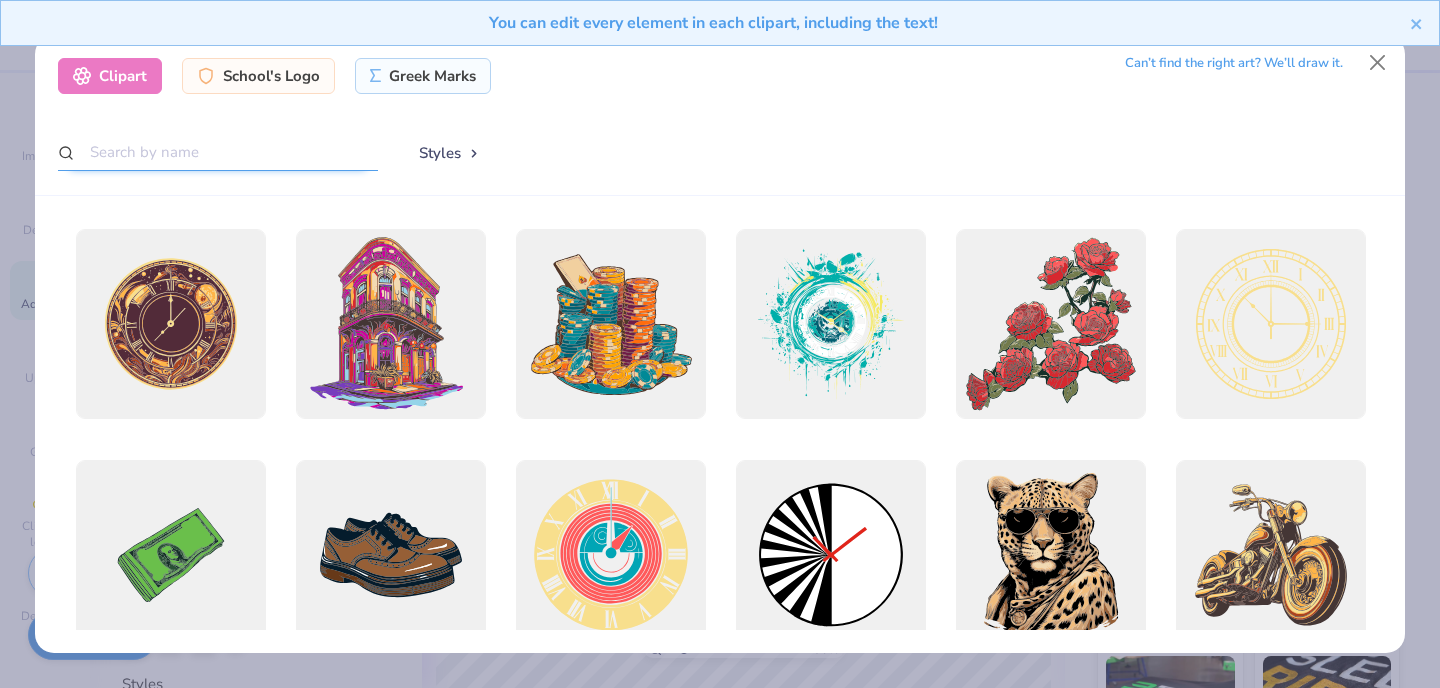 click at bounding box center [218, 152] 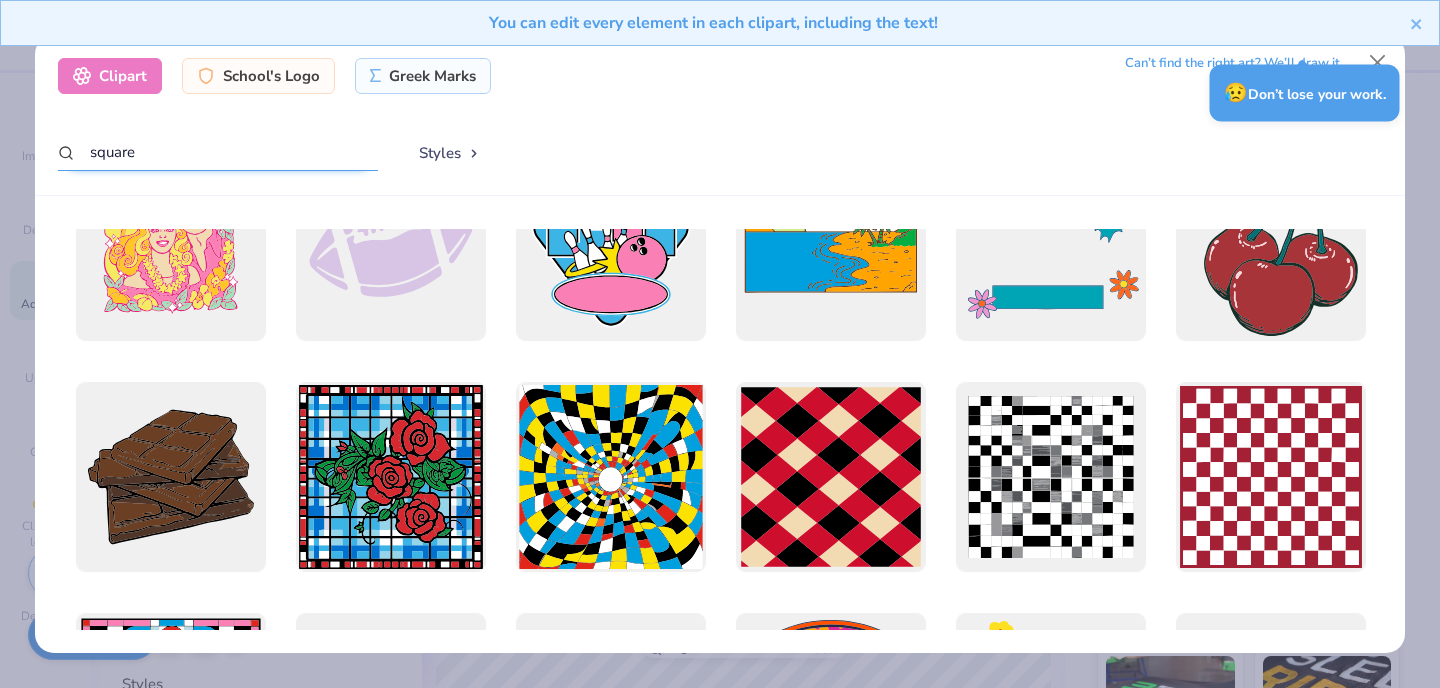 scroll, scrollTop: 537, scrollLeft: 0, axis: vertical 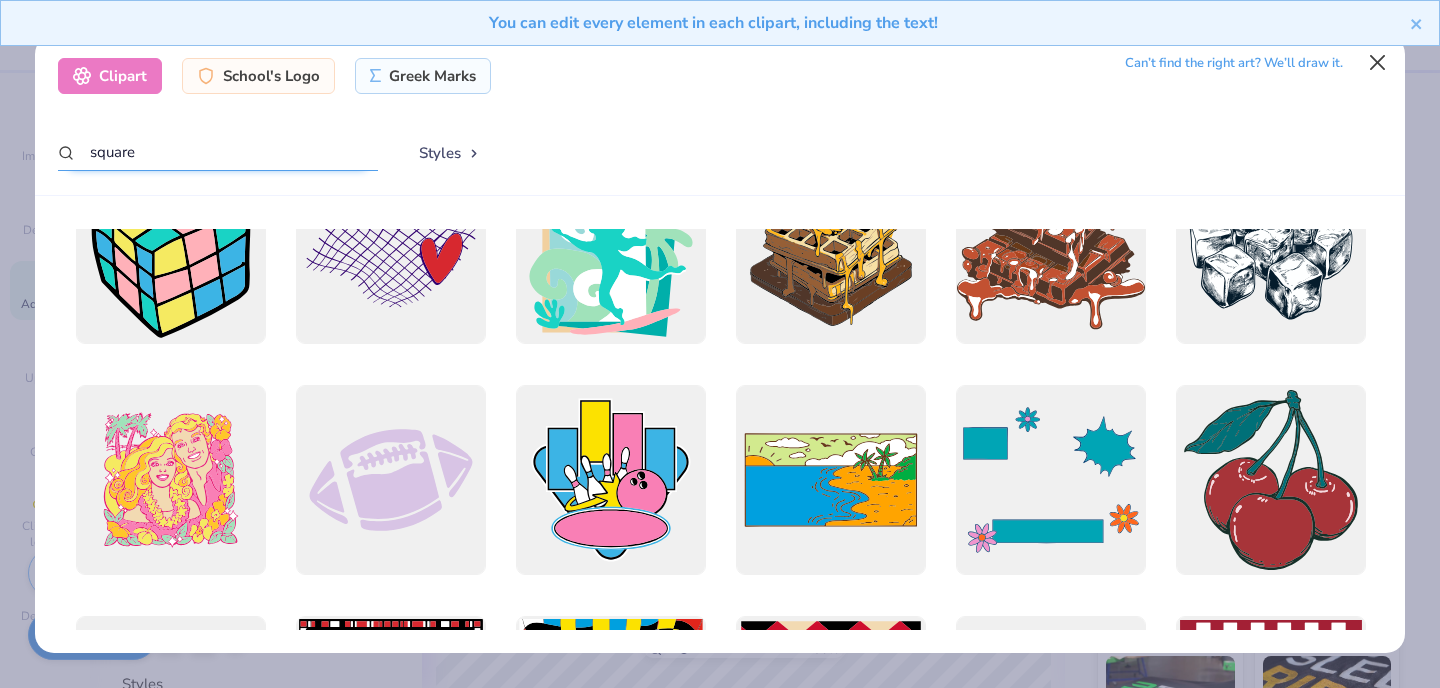 type on "square" 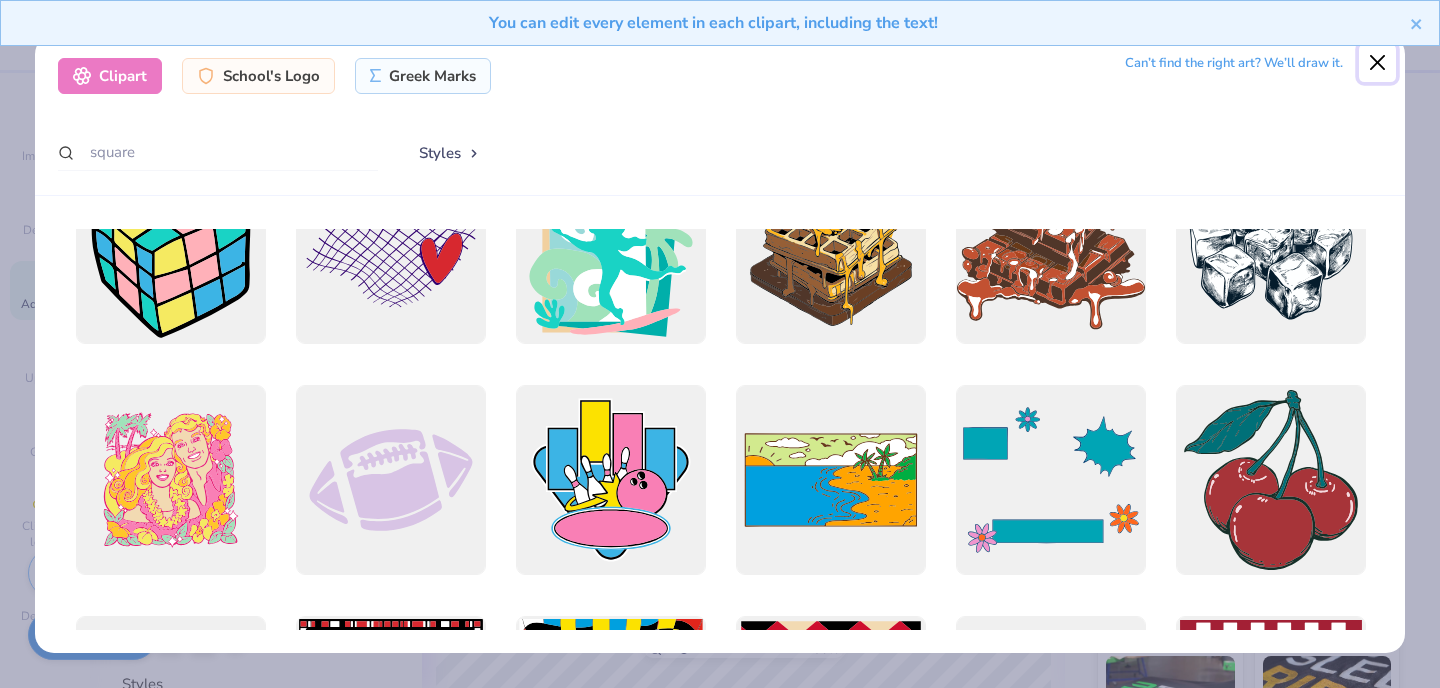 click at bounding box center (1378, 63) 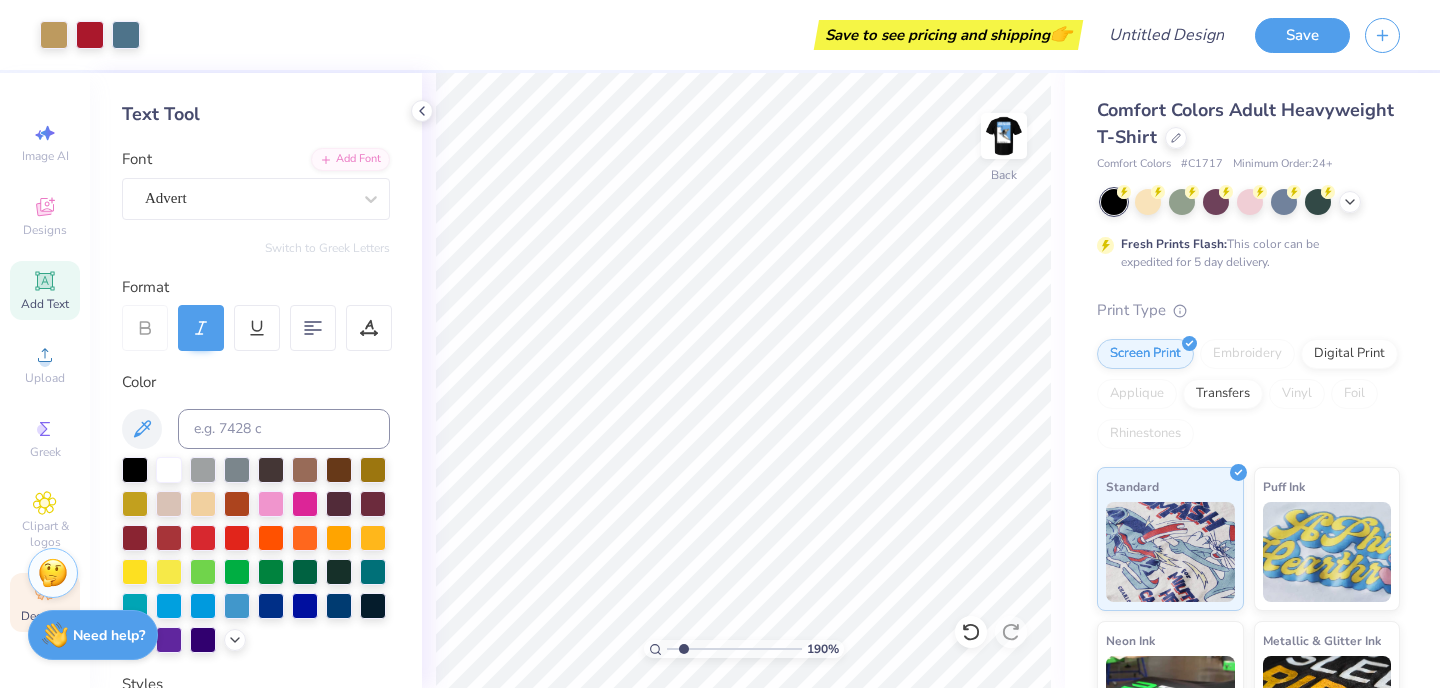 click on "Decorate" at bounding box center (45, 602) 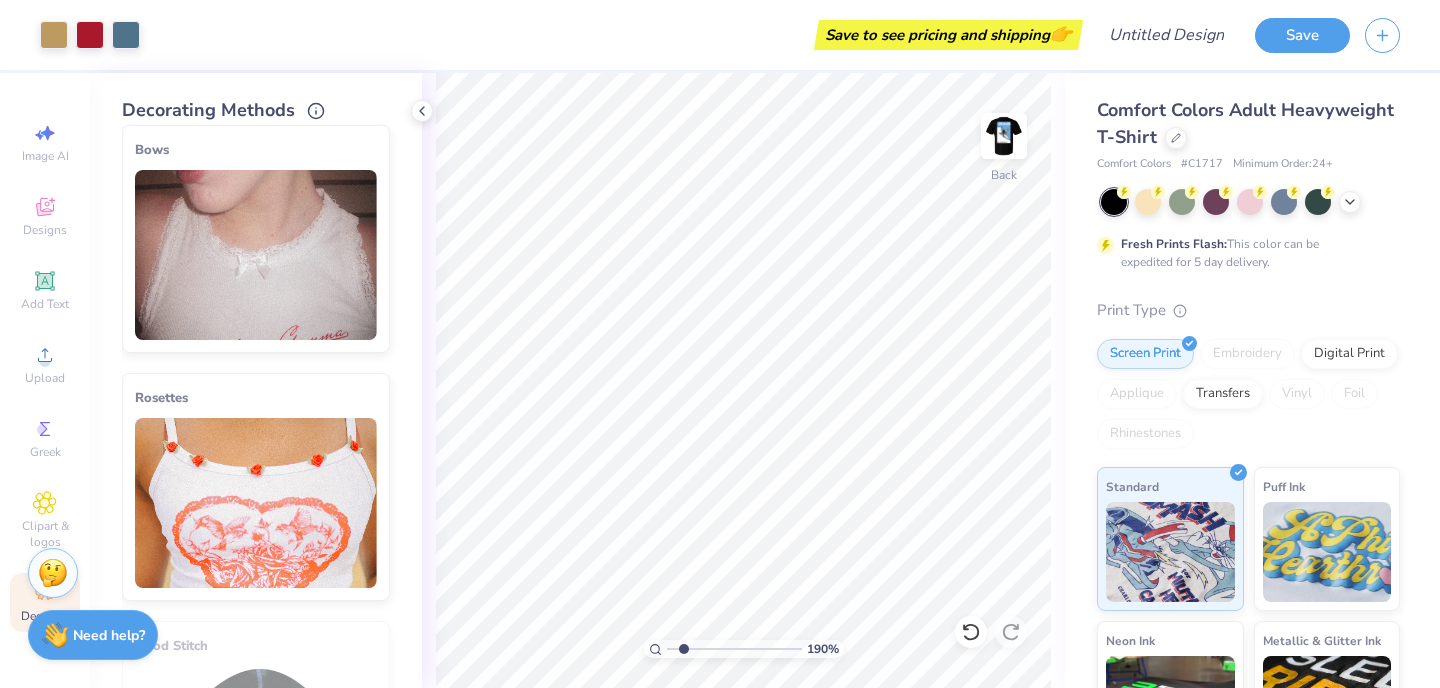 scroll, scrollTop: 0, scrollLeft: 0, axis: both 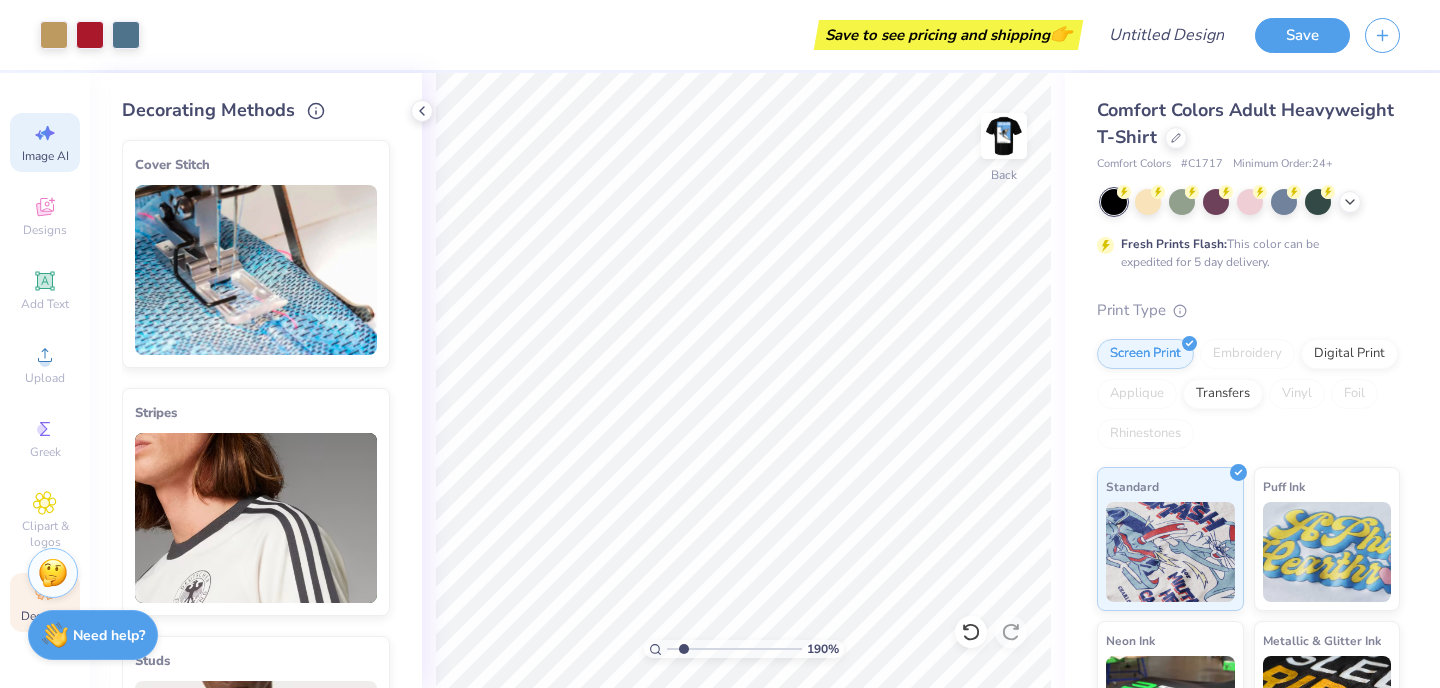 click 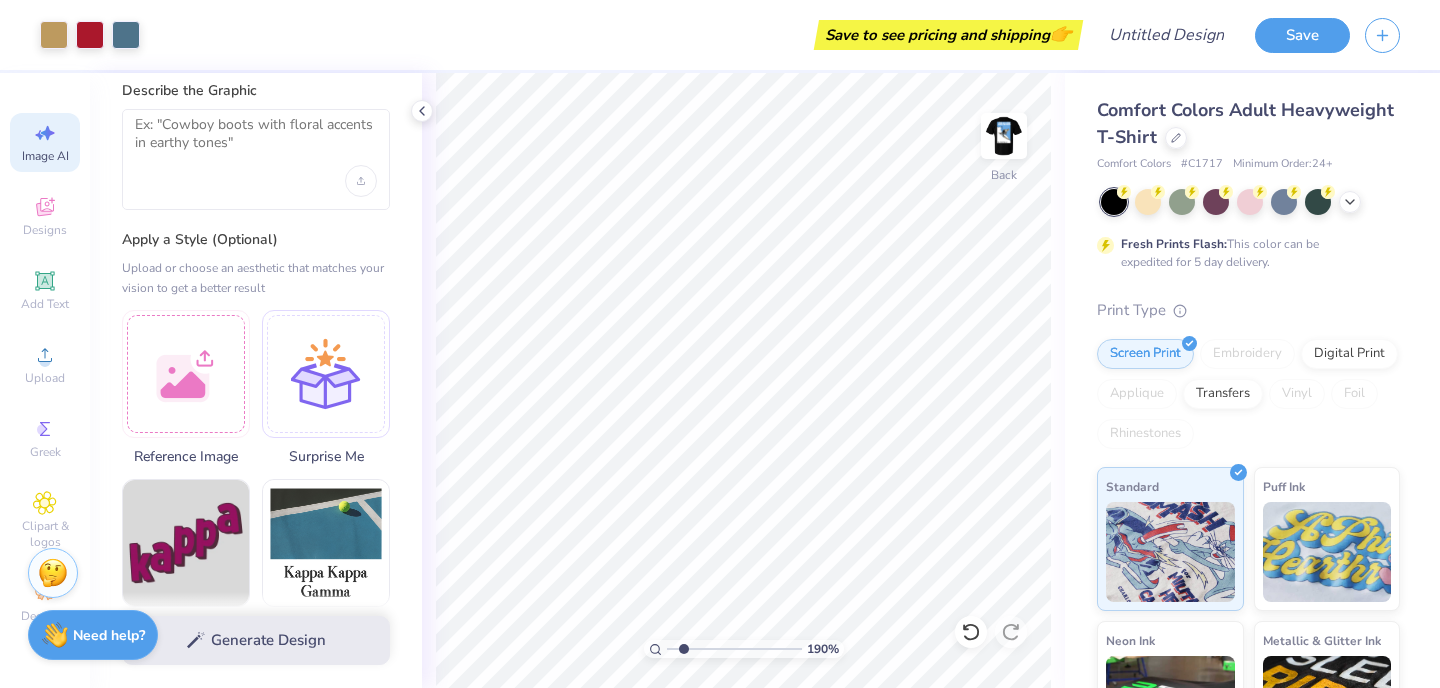 scroll, scrollTop: 0, scrollLeft: 0, axis: both 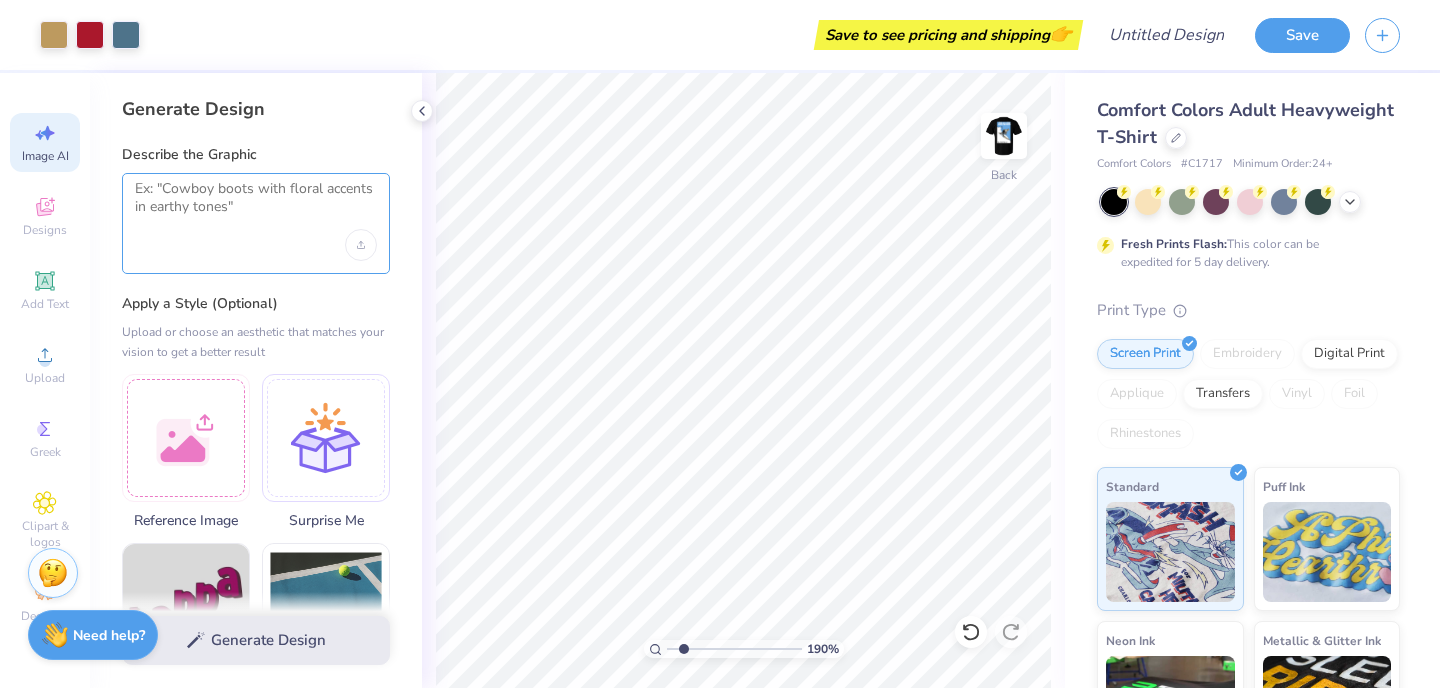 click at bounding box center [256, 205] 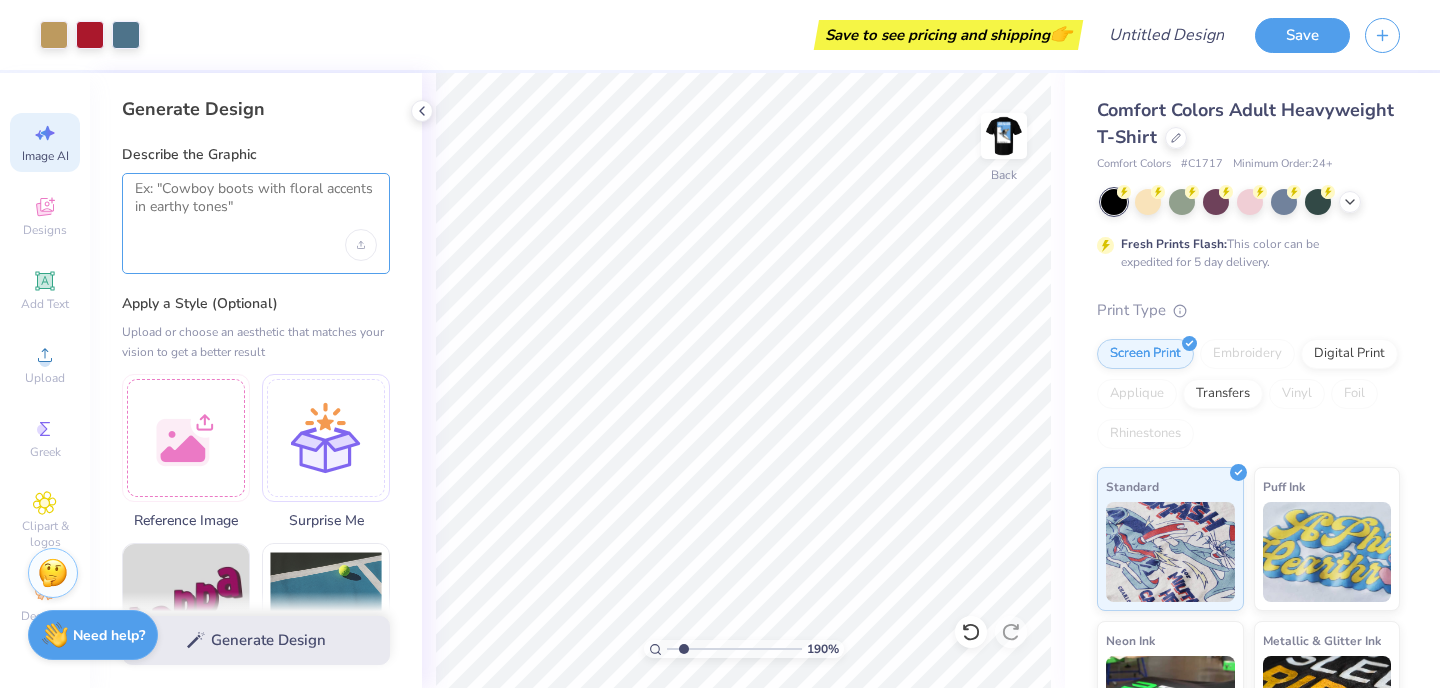 type on "b" 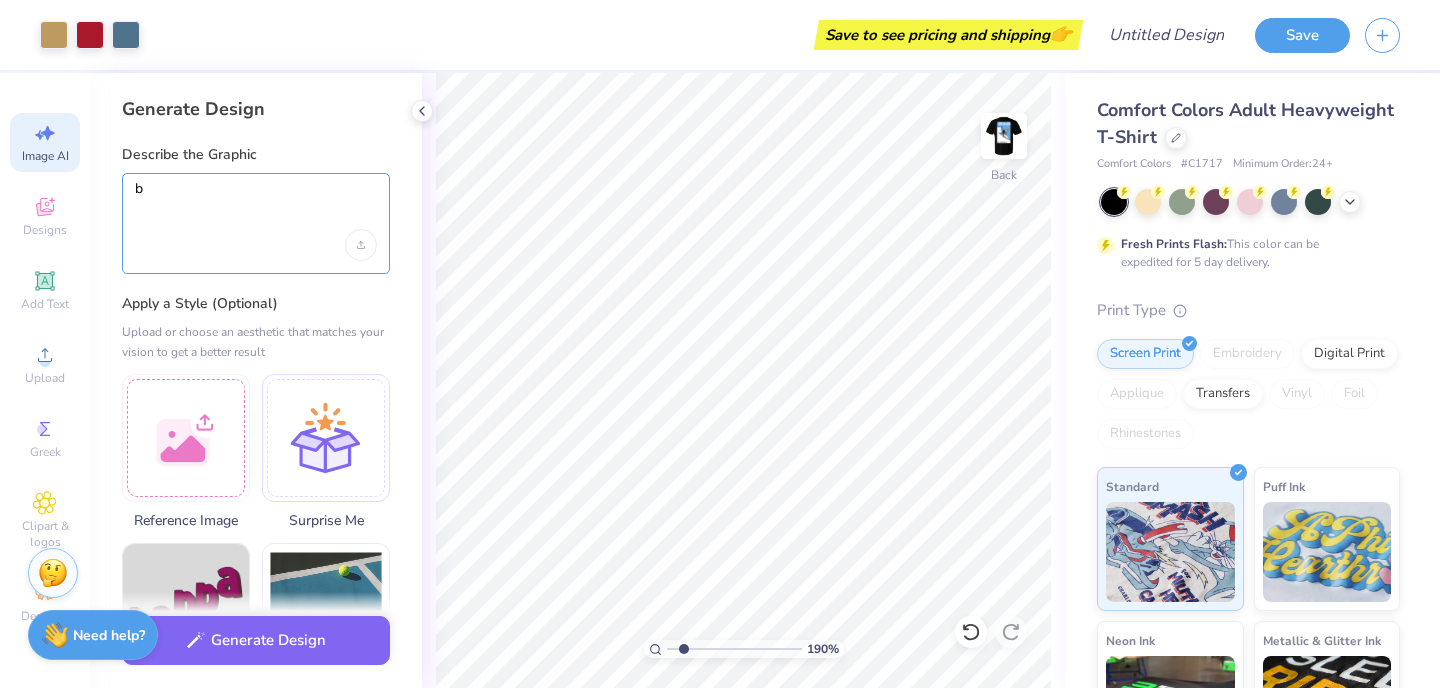type 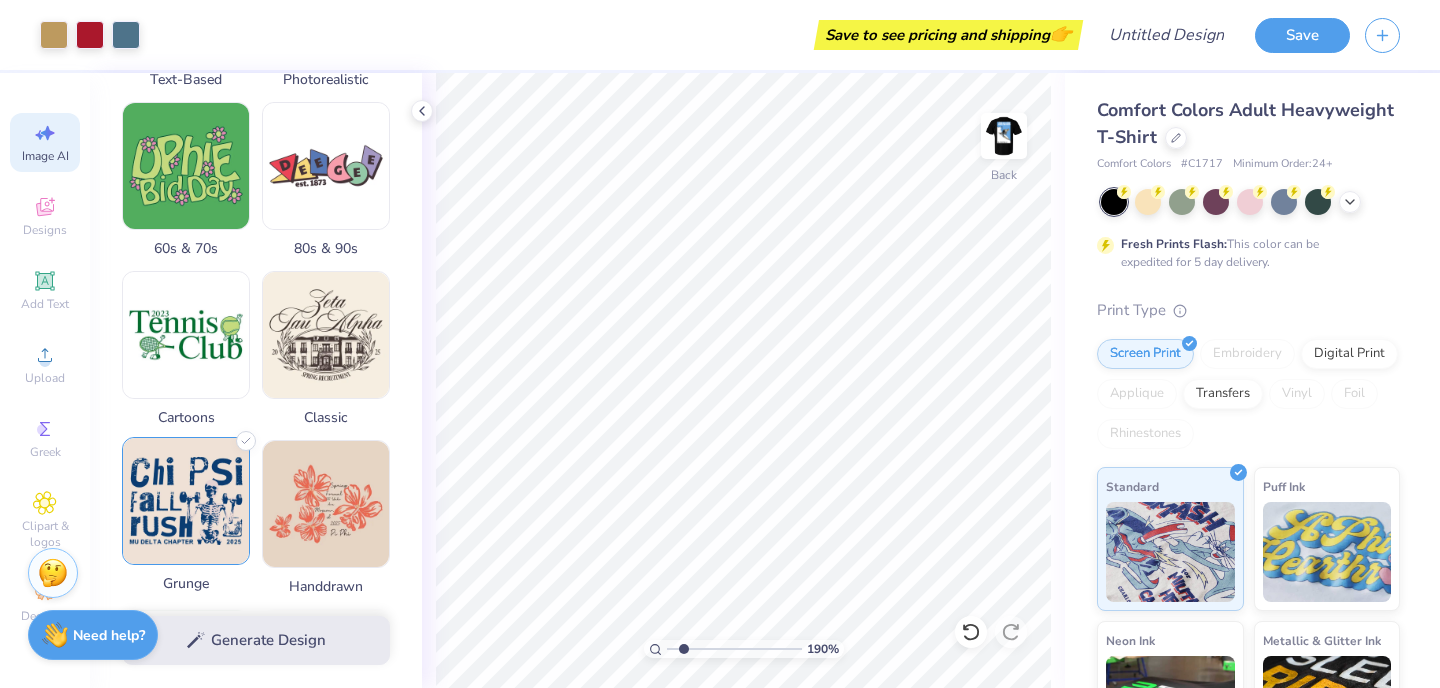 scroll, scrollTop: 0, scrollLeft: 0, axis: both 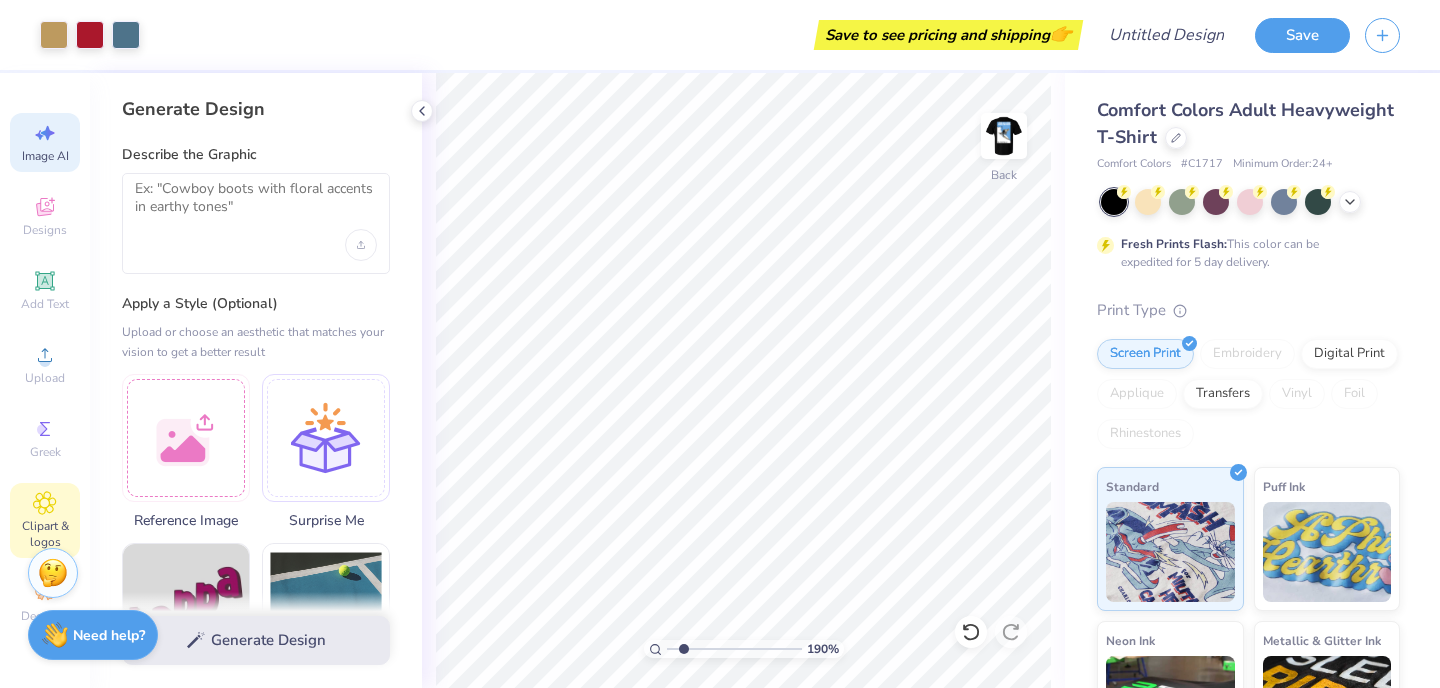 click on "Clipart & logos" at bounding box center (45, 534) 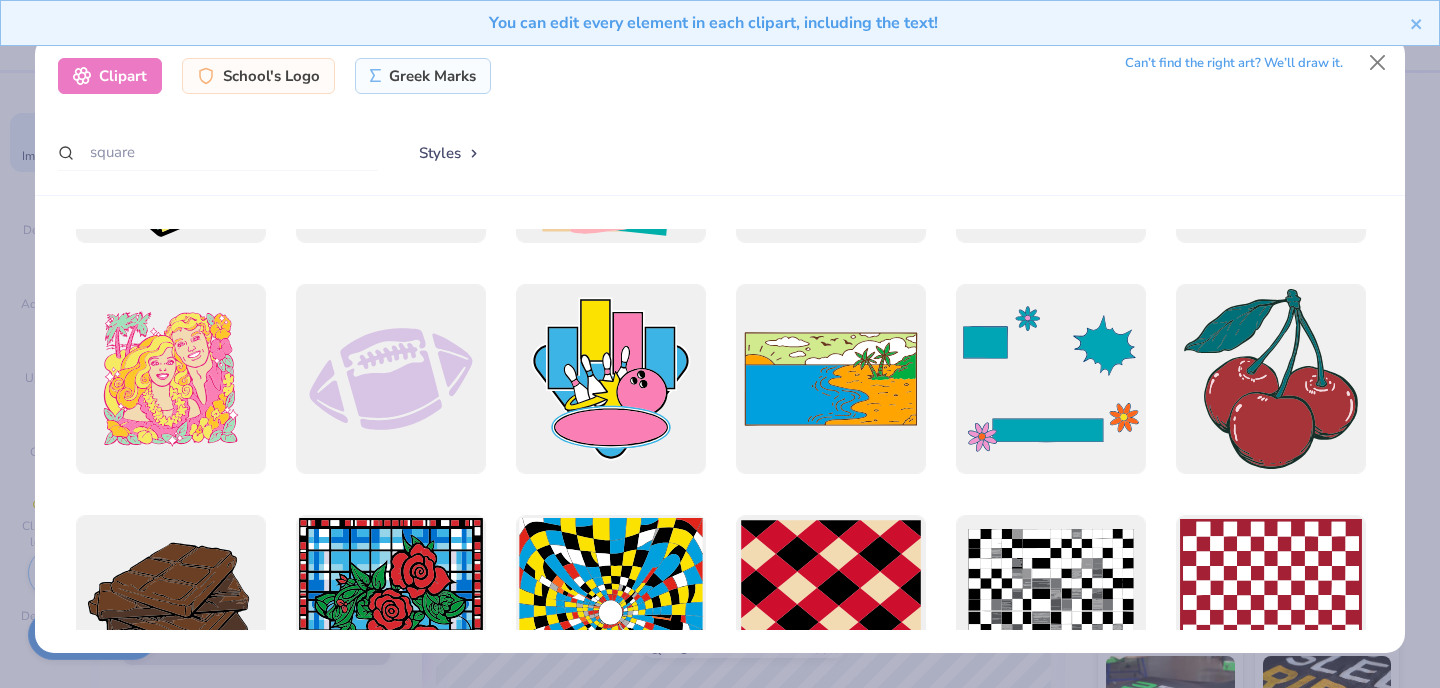 scroll, scrollTop: 1215, scrollLeft: 0, axis: vertical 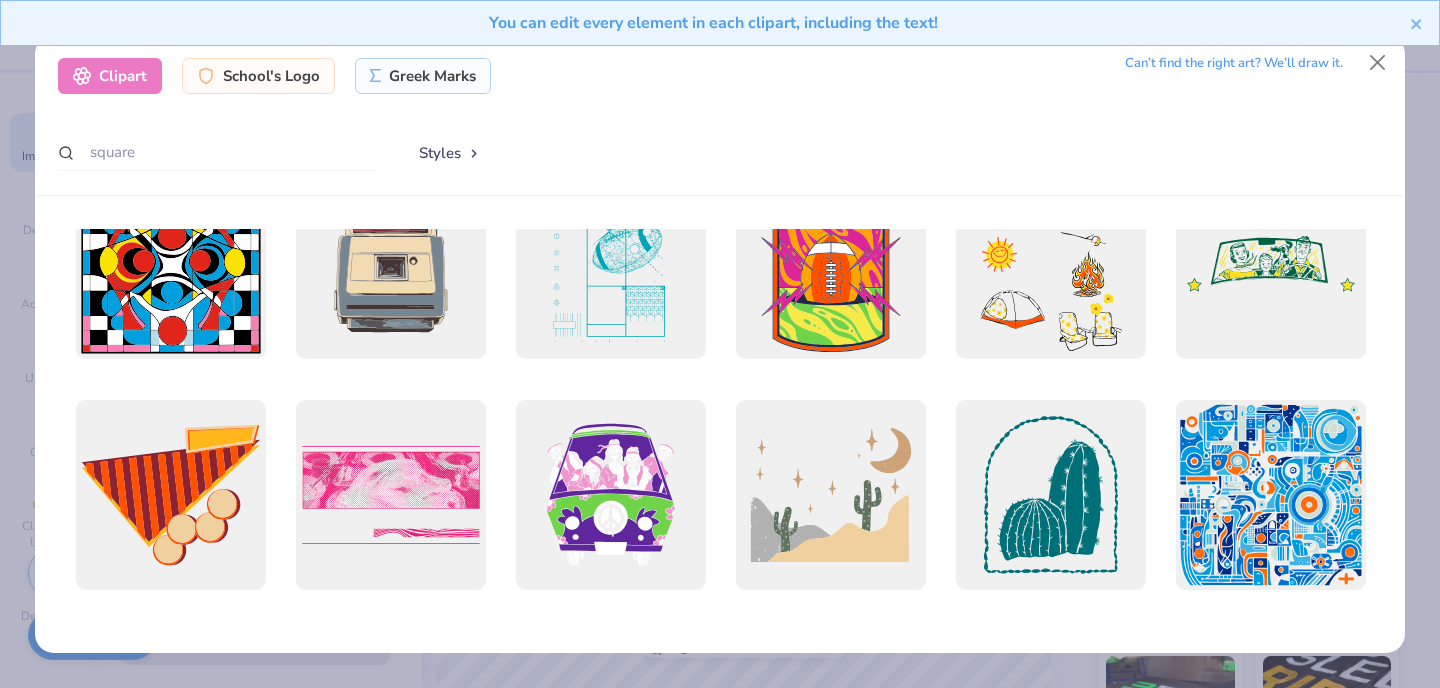 click on "Clipart School's Logo Greek Marks Can’t find the right art? We’ll draw it. square Styles" at bounding box center [720, 115] 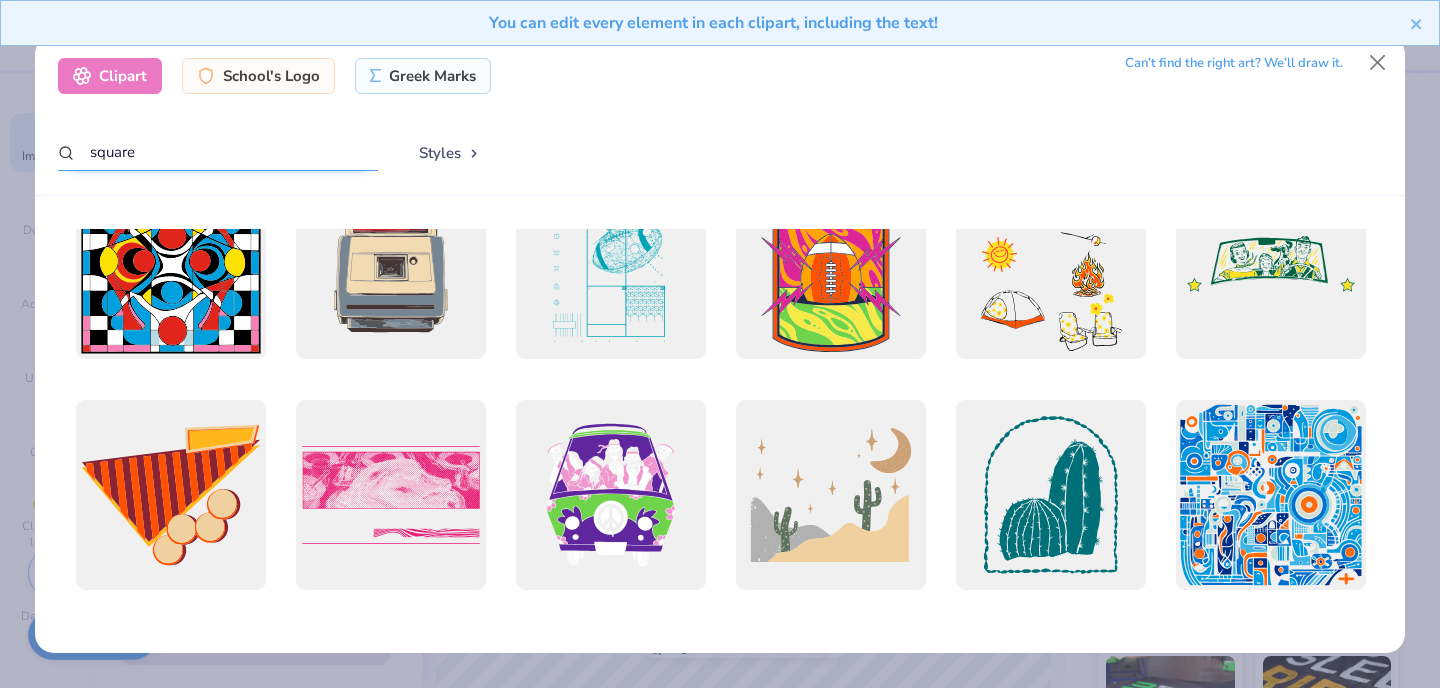 click on "square" at bounding box center (218, 152) 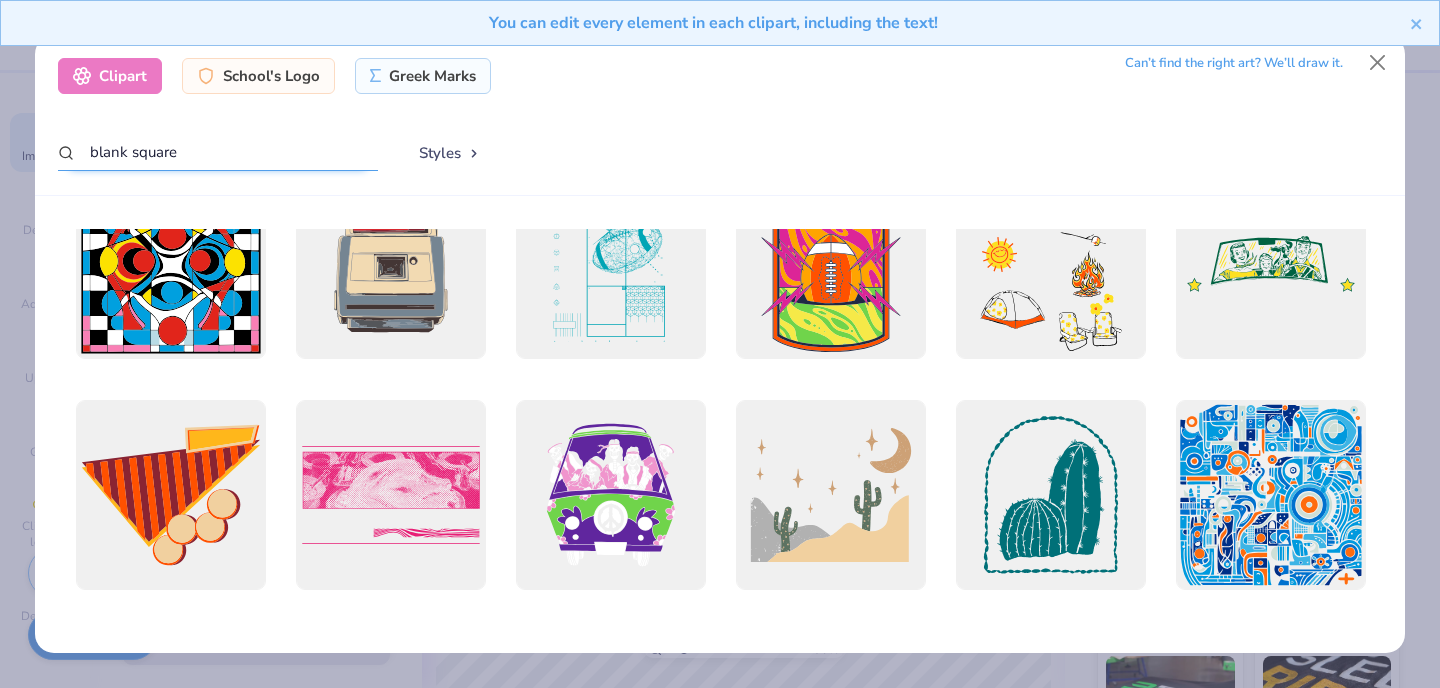 type on "blank square" 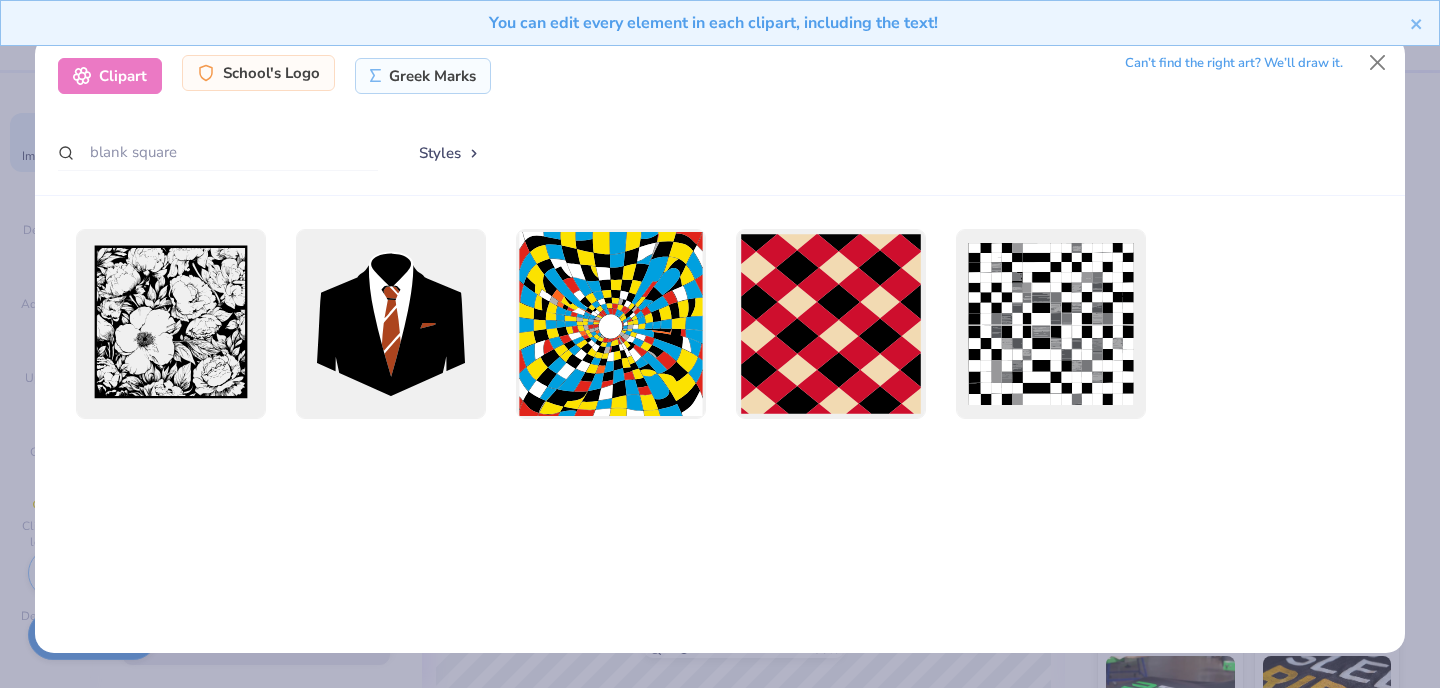 click on "School's Logo" at bounding box center [258, 73] 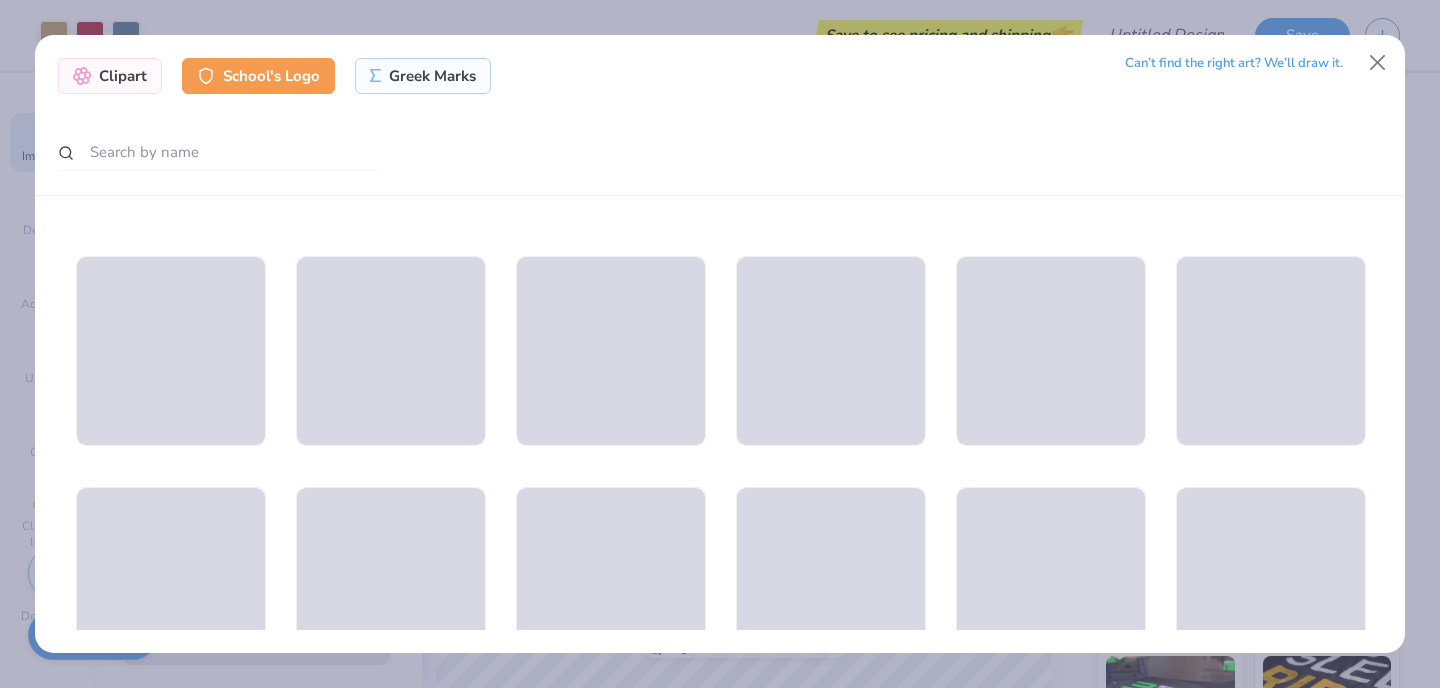 scroll, scrollTop: 2281, scrollLeft: 0, axis: vertical 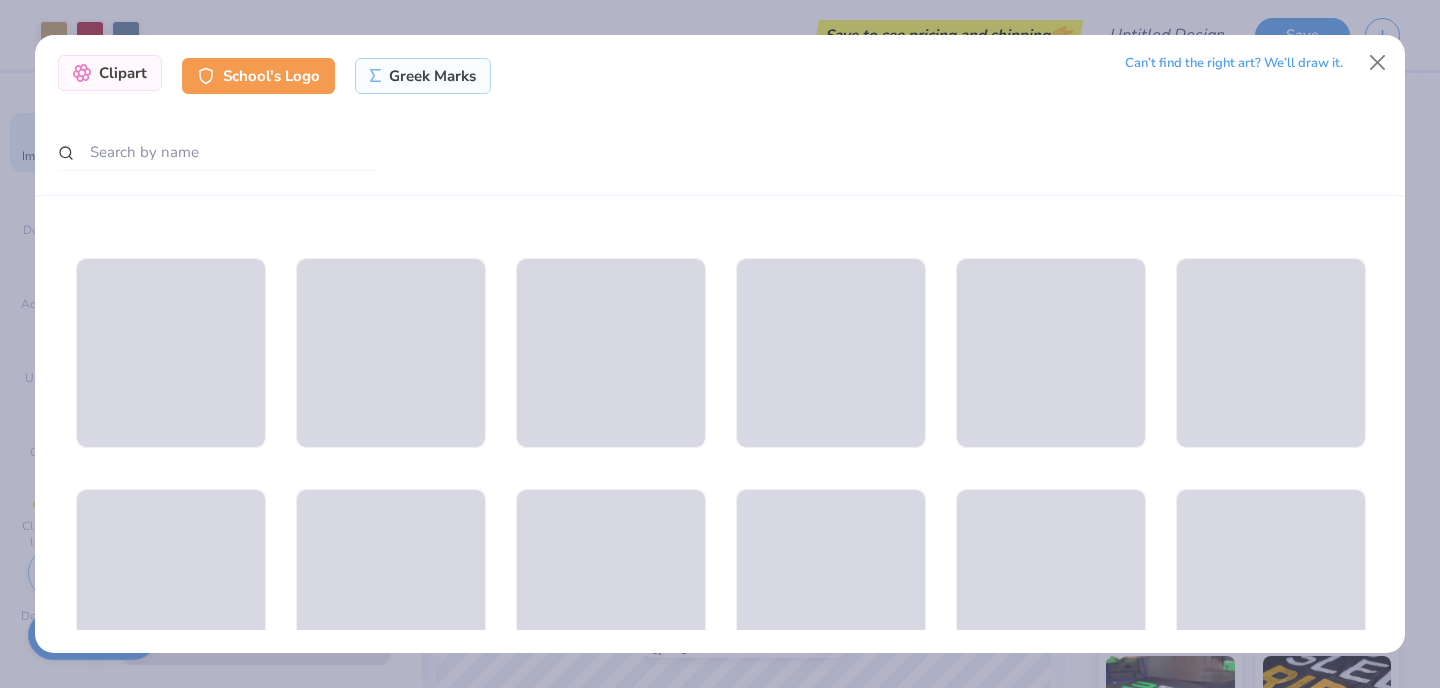 click on "Clipart" at bounding box center [110, 73] 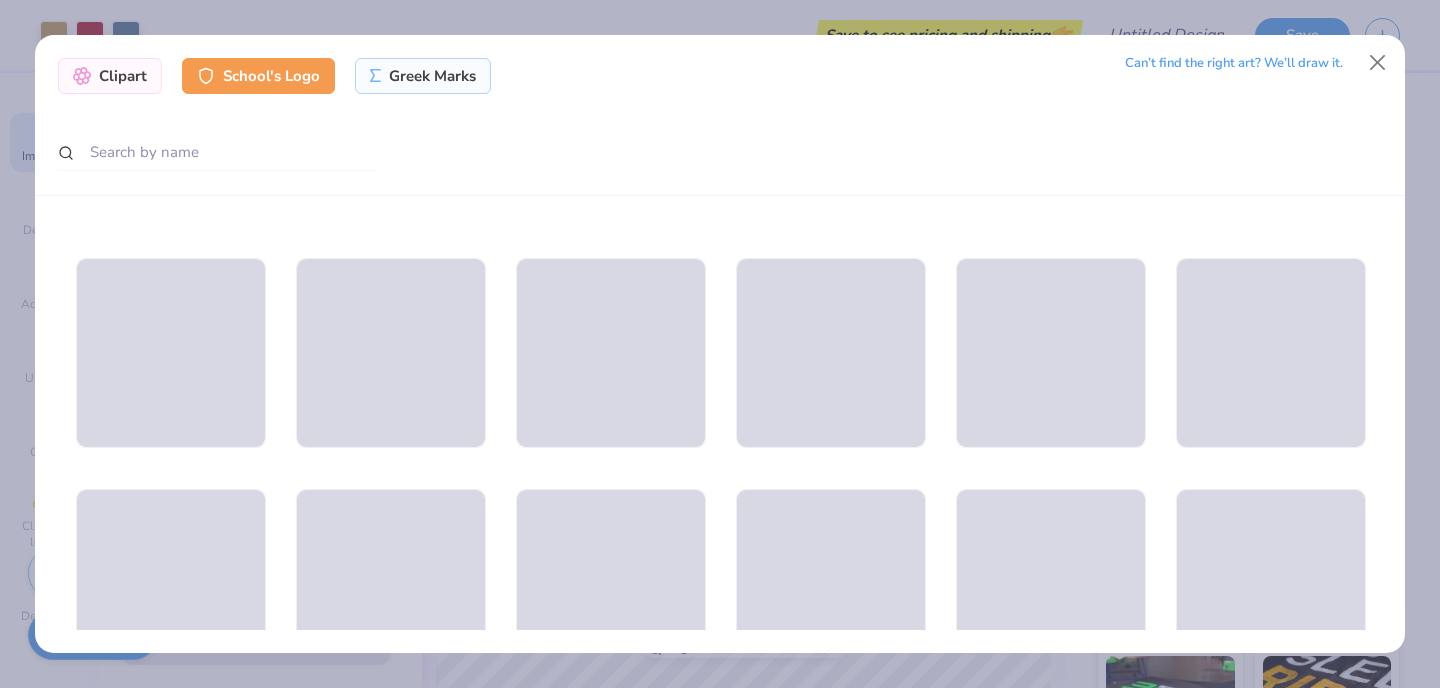 scroll, scrollTop: 0, scrollLeft: 0, axis: both 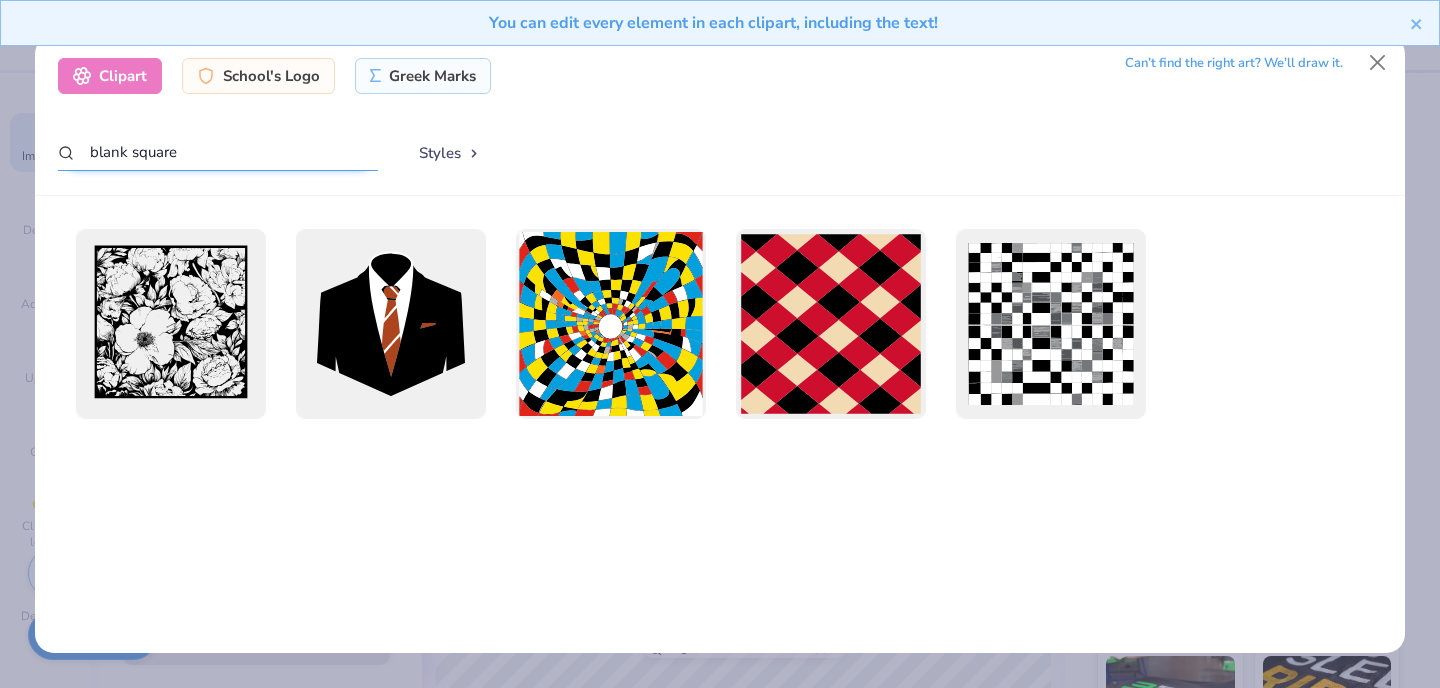 click on "blank square" at bounding box center (218, 152) 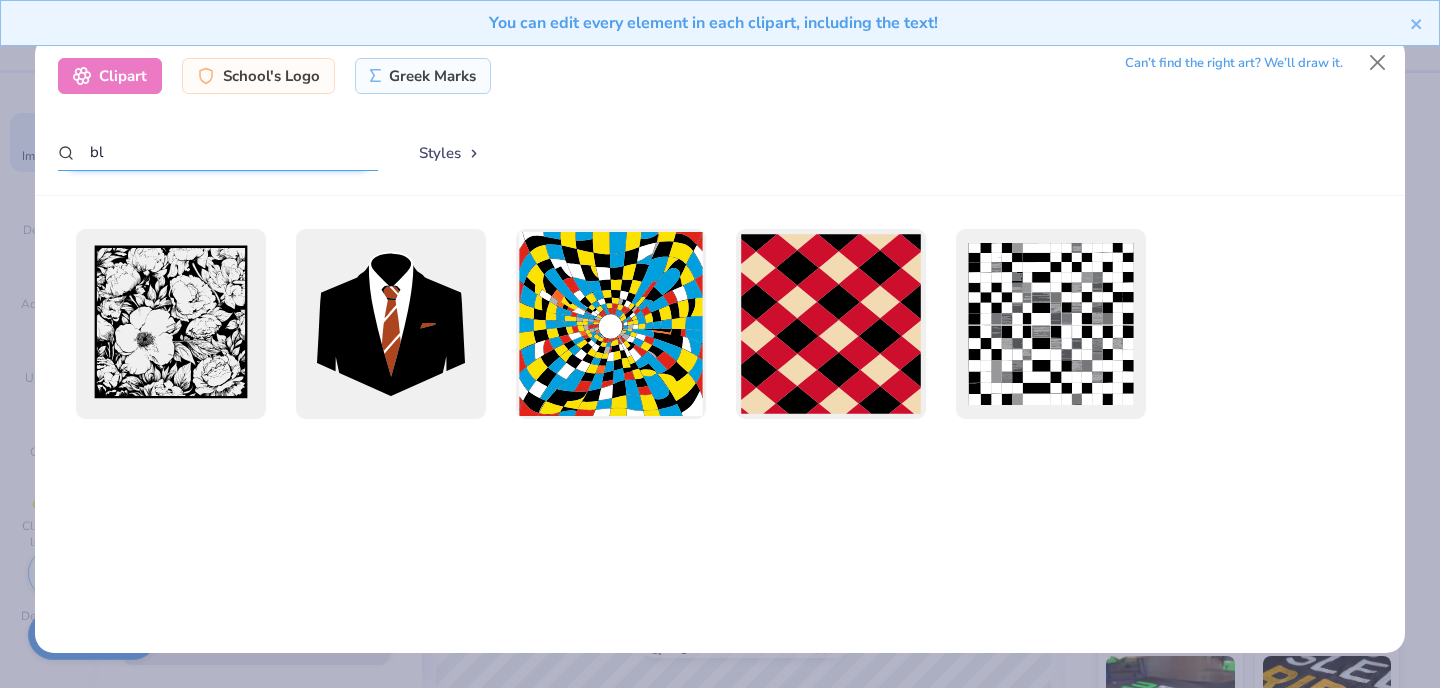 type on "b" 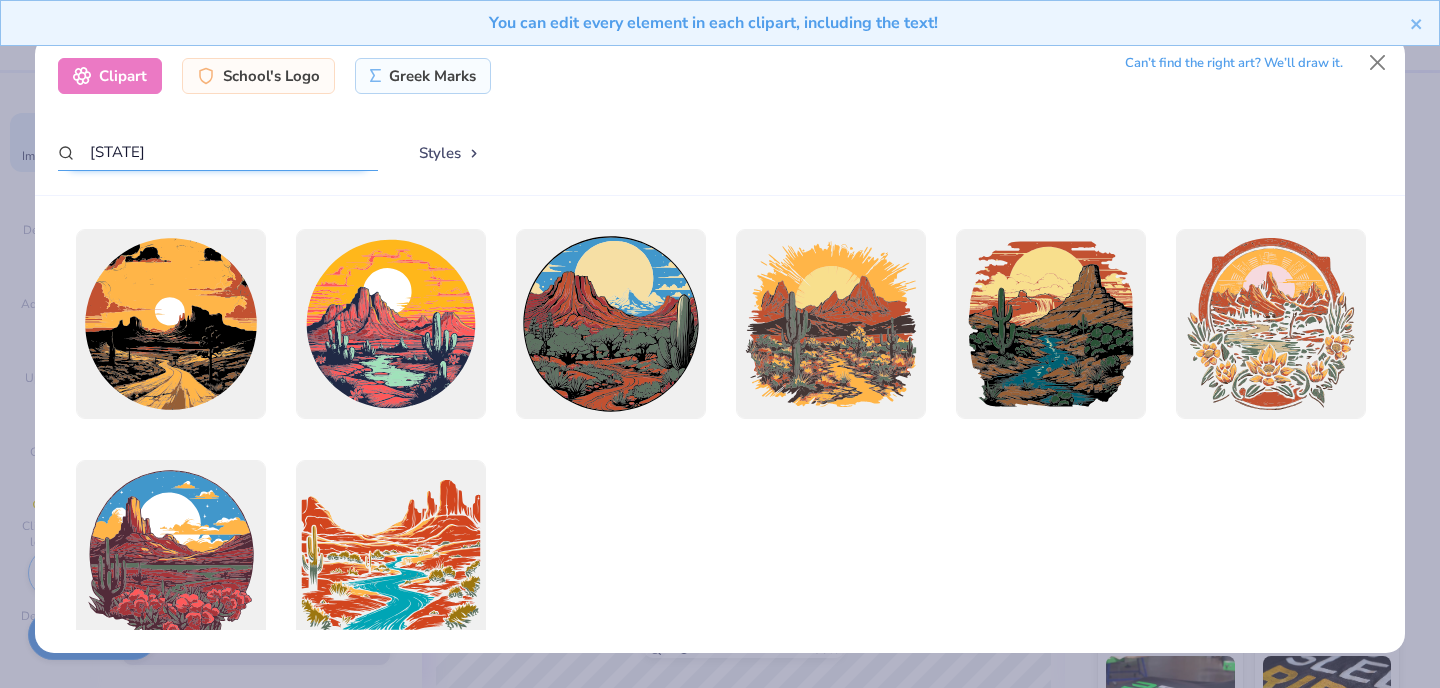 drag, startPoint x: 255, startPoint y: 166, endPoint x: 76, endPoint y: 142, distance: 180.60178 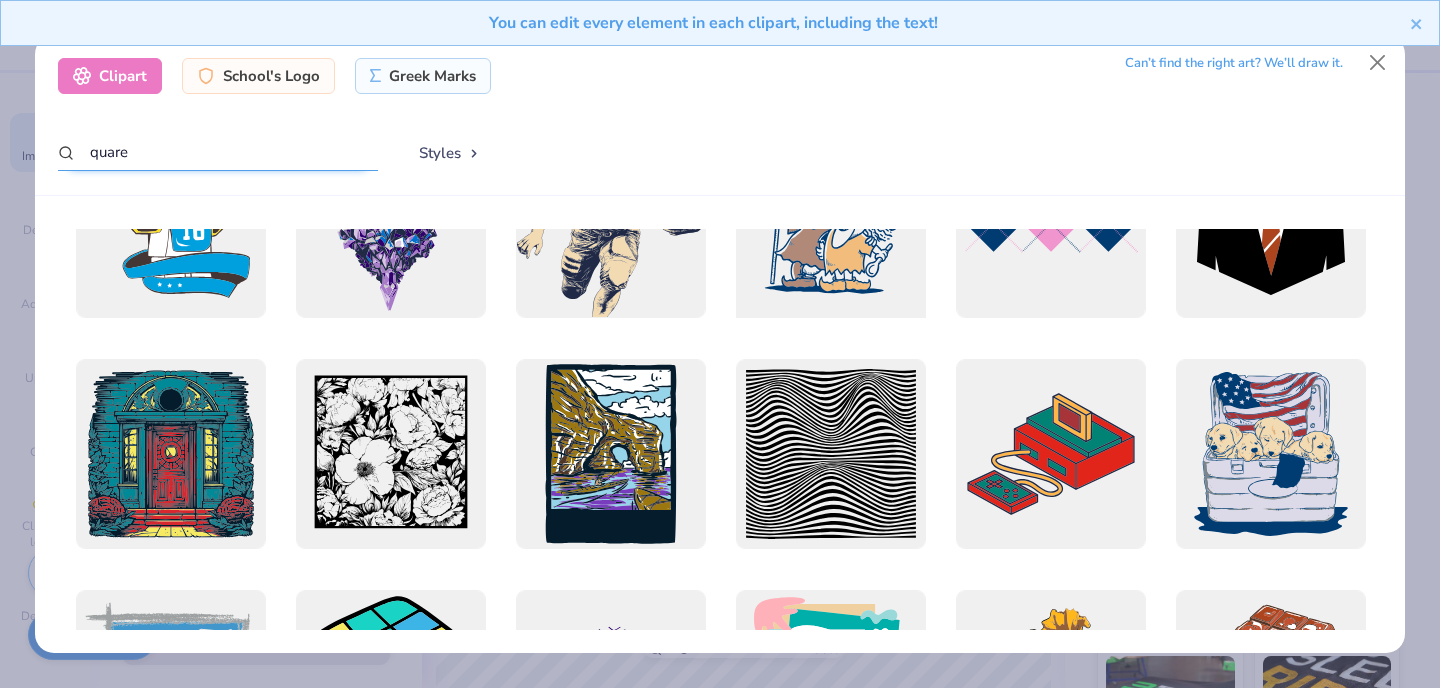 scroll, scrollTop: 276, scrollLeft: 0, axis: vertical 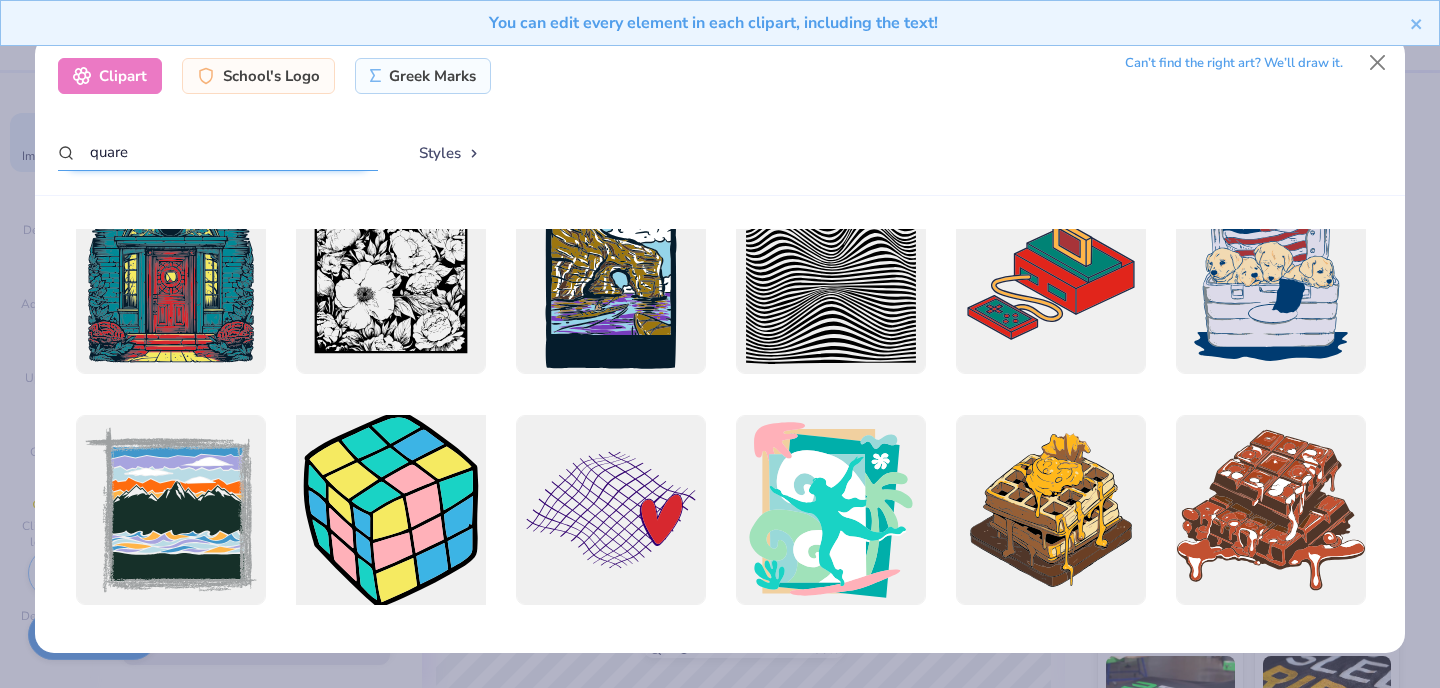 type on "quare" 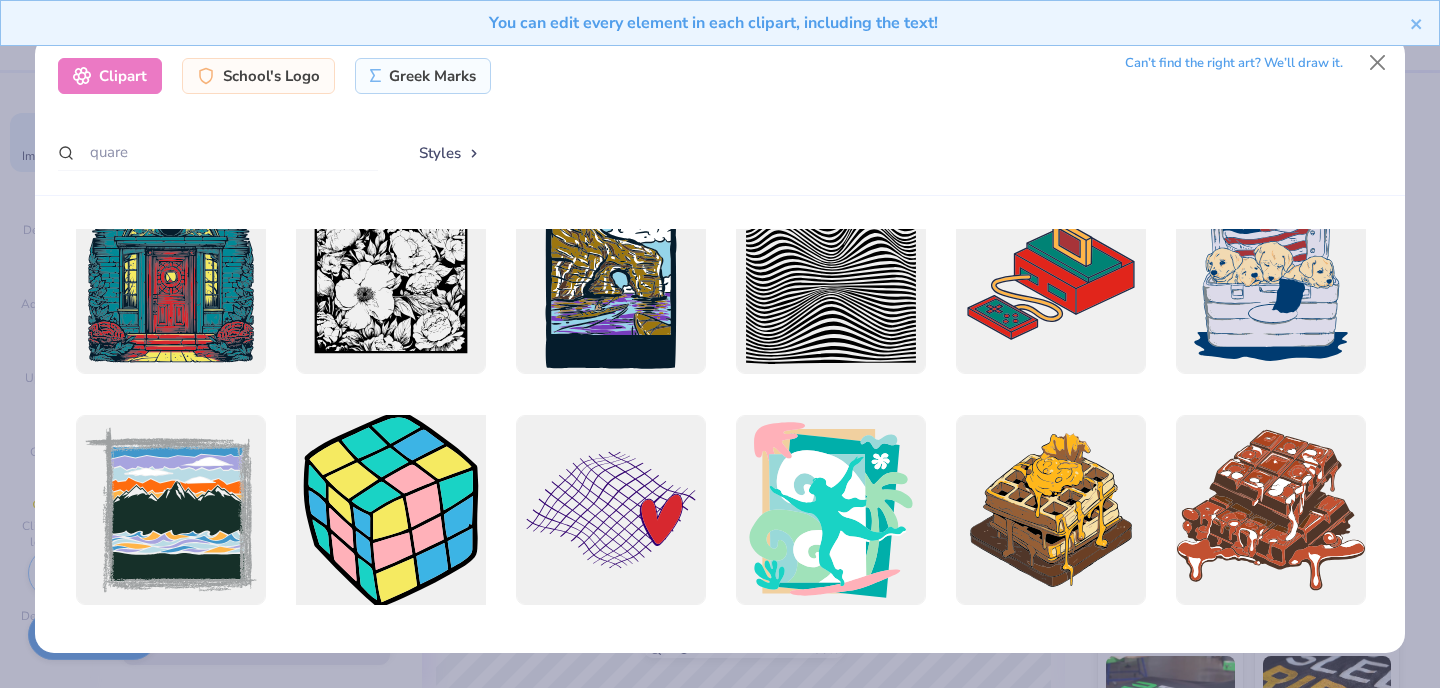 click at bounding box center (390, 509) 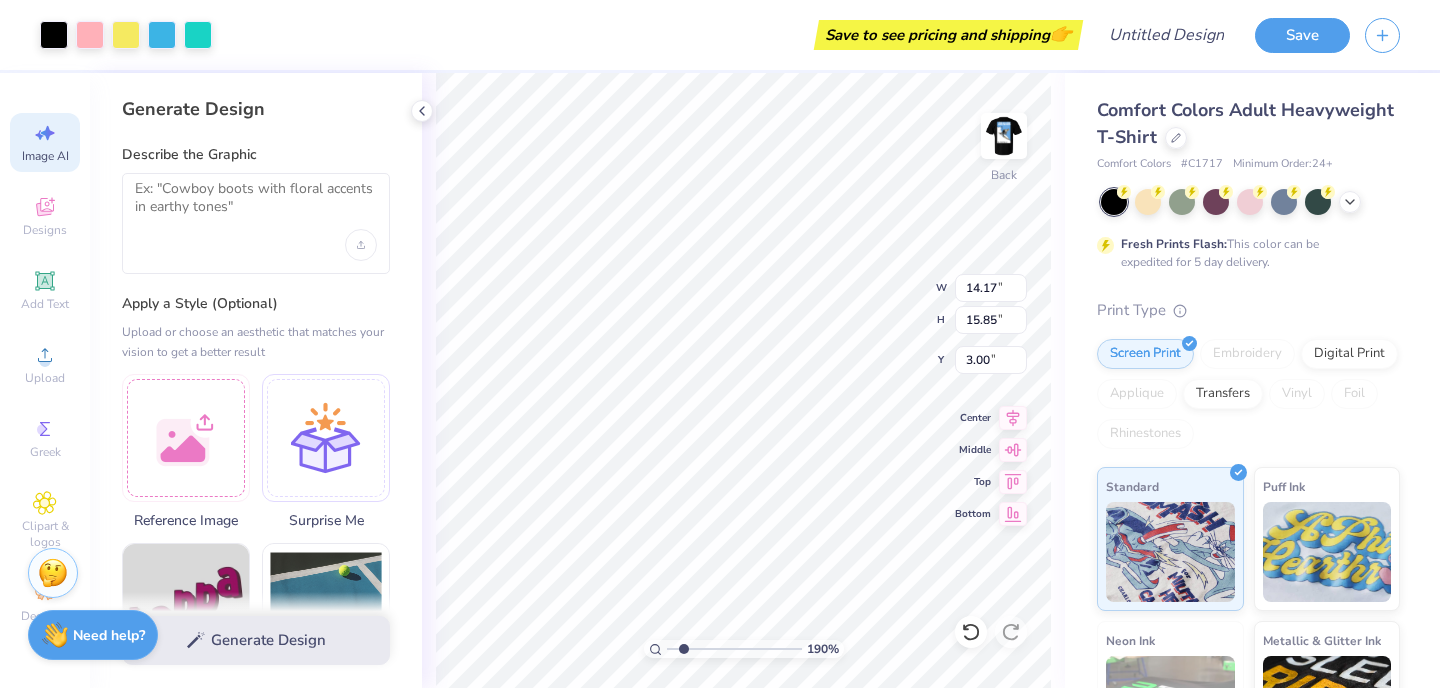 type on "8.65" 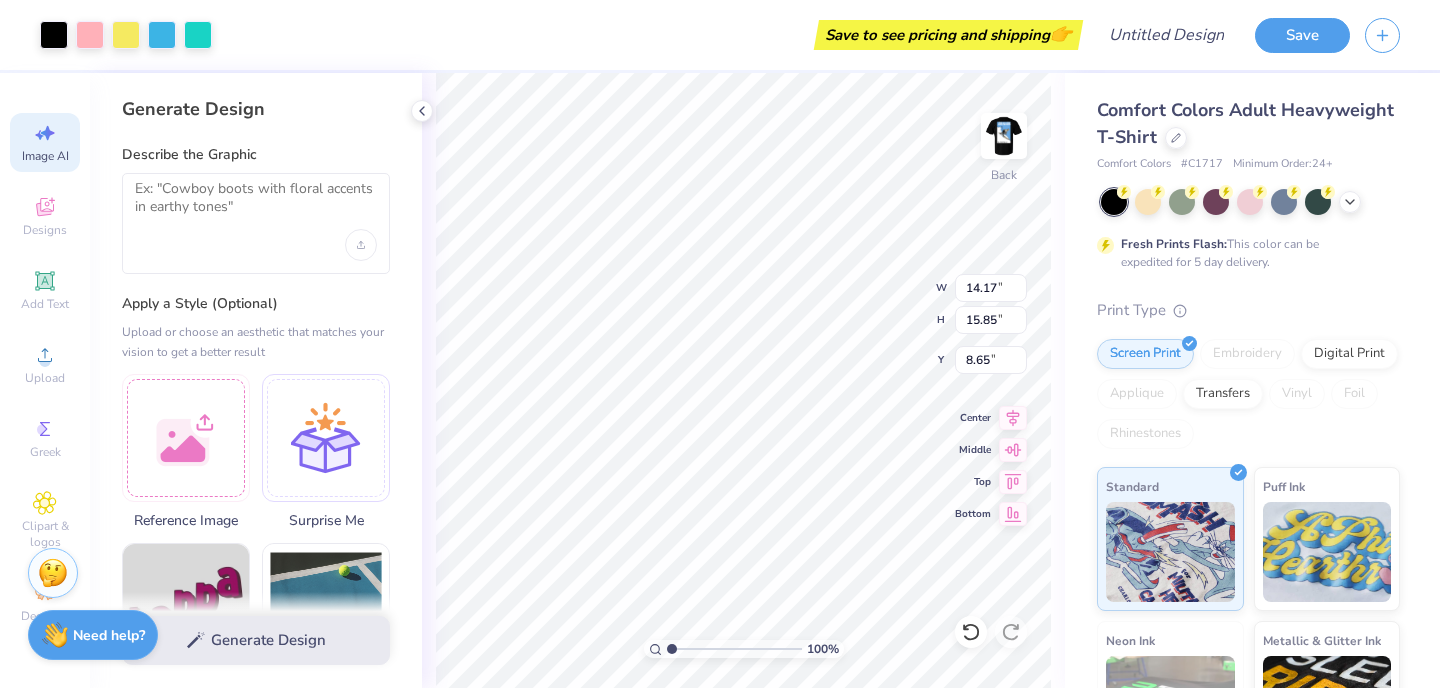 drag, startPoint x: 680, startPoint y: 651, endPoint x: 655, endPoint y: 650, distance: 25.019993 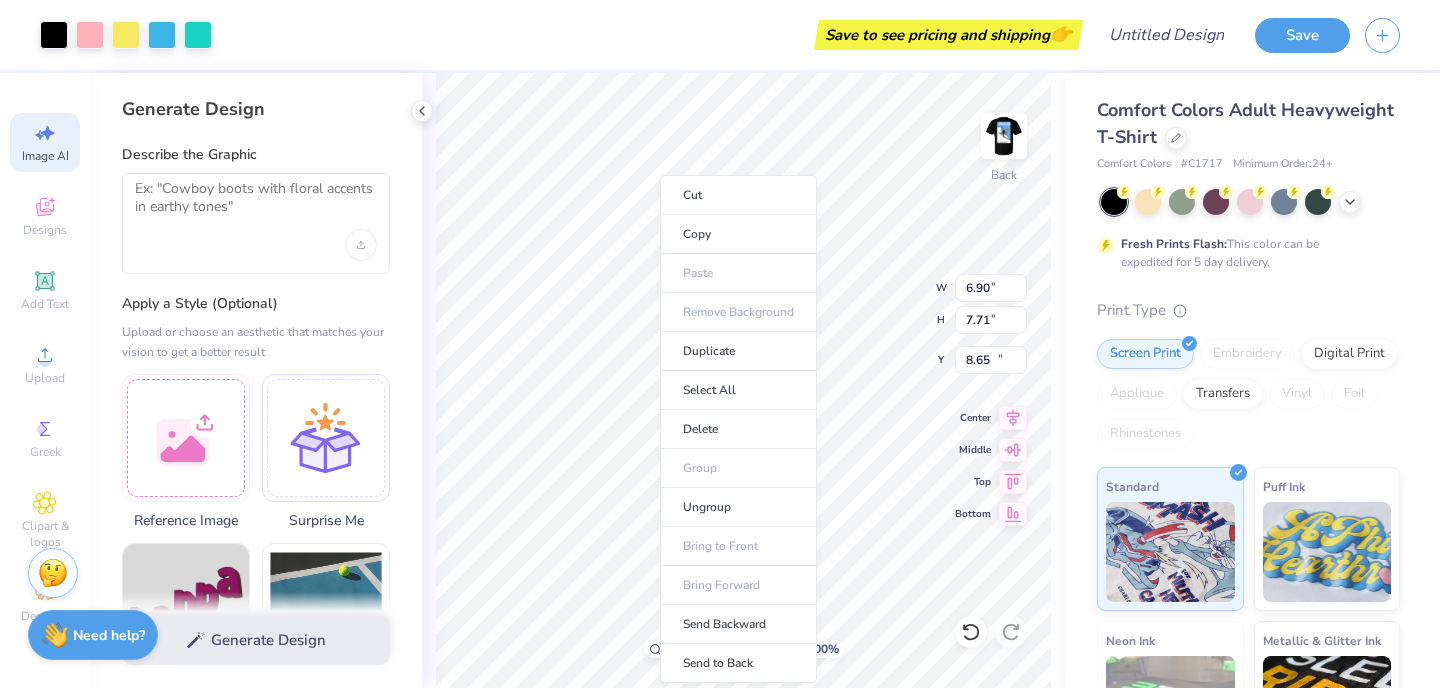 type on "6.90" 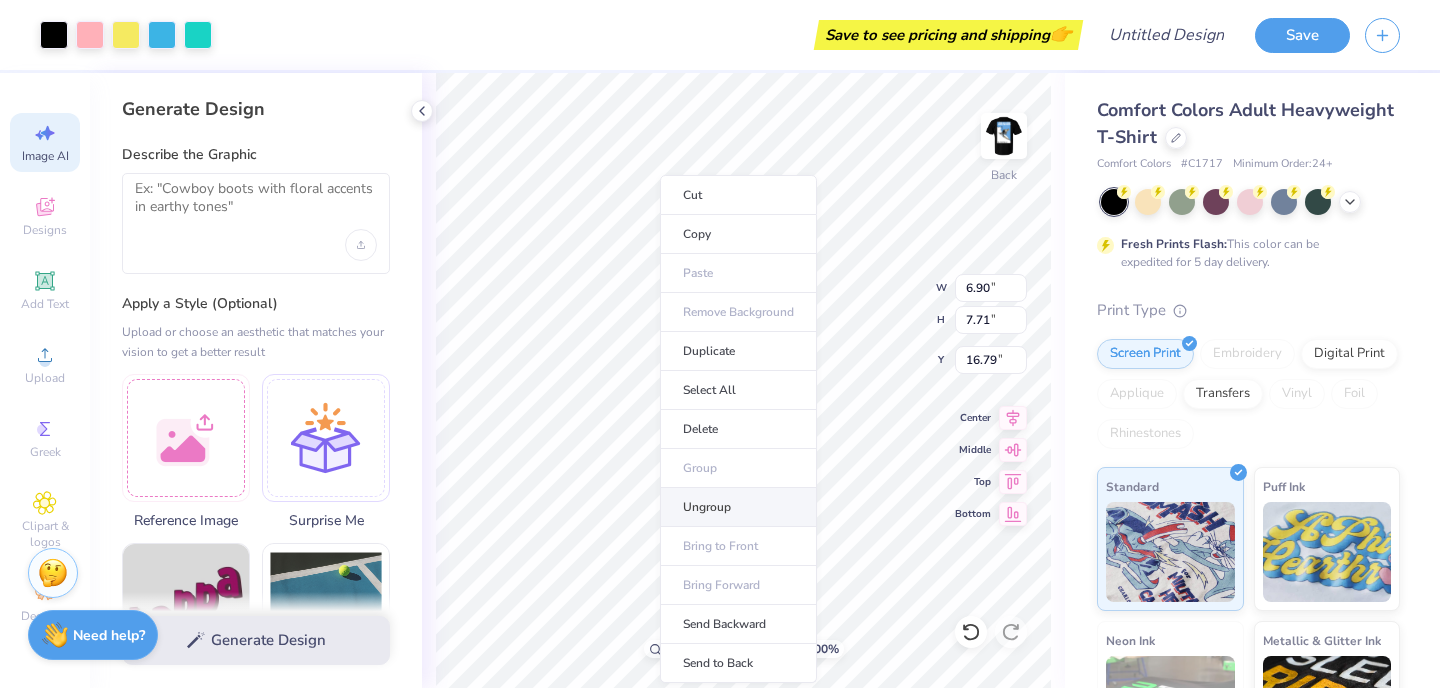 click on "Ungroup" at bounding box center (738, 507) 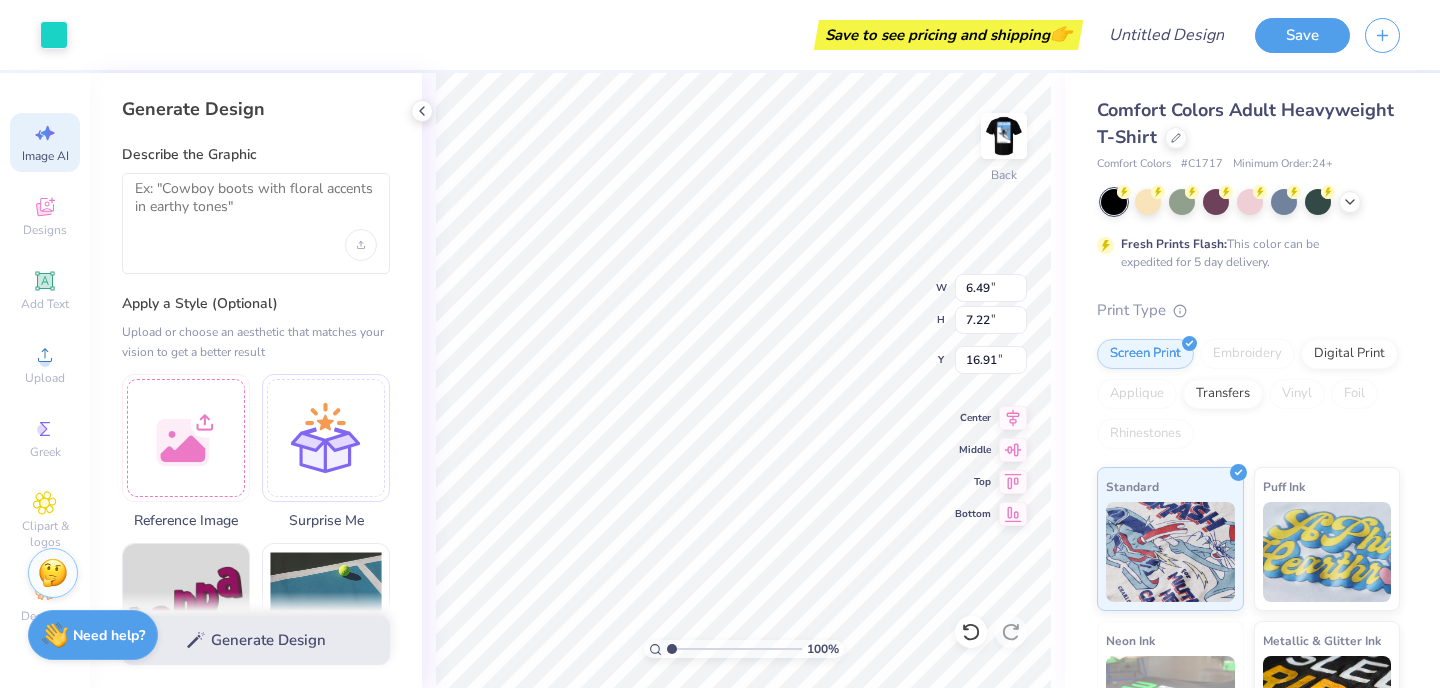type on "10.72" 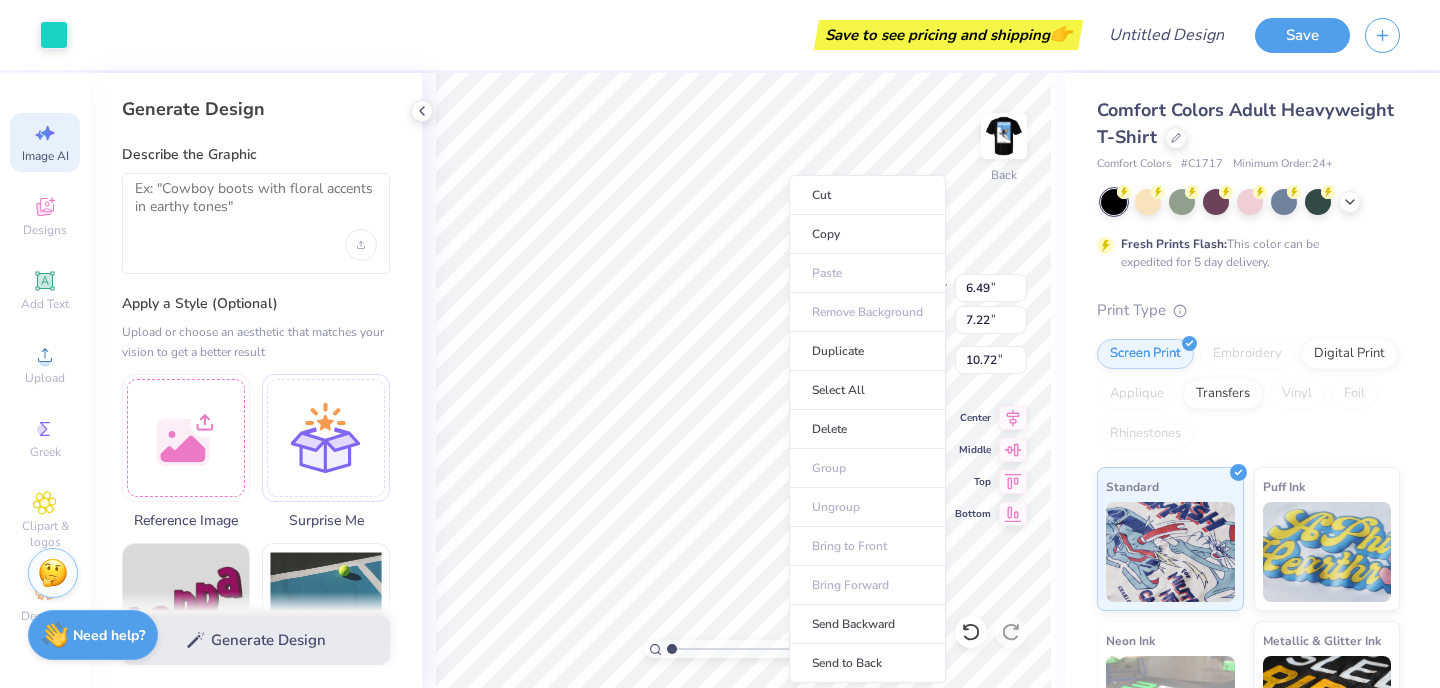 click on "Cut Copy Paste Remove Background Duplicate Select All Delete Group Ungroup Bring to Front Bring Forward Send Backward Send to Back" at bounding box center (867, 429) 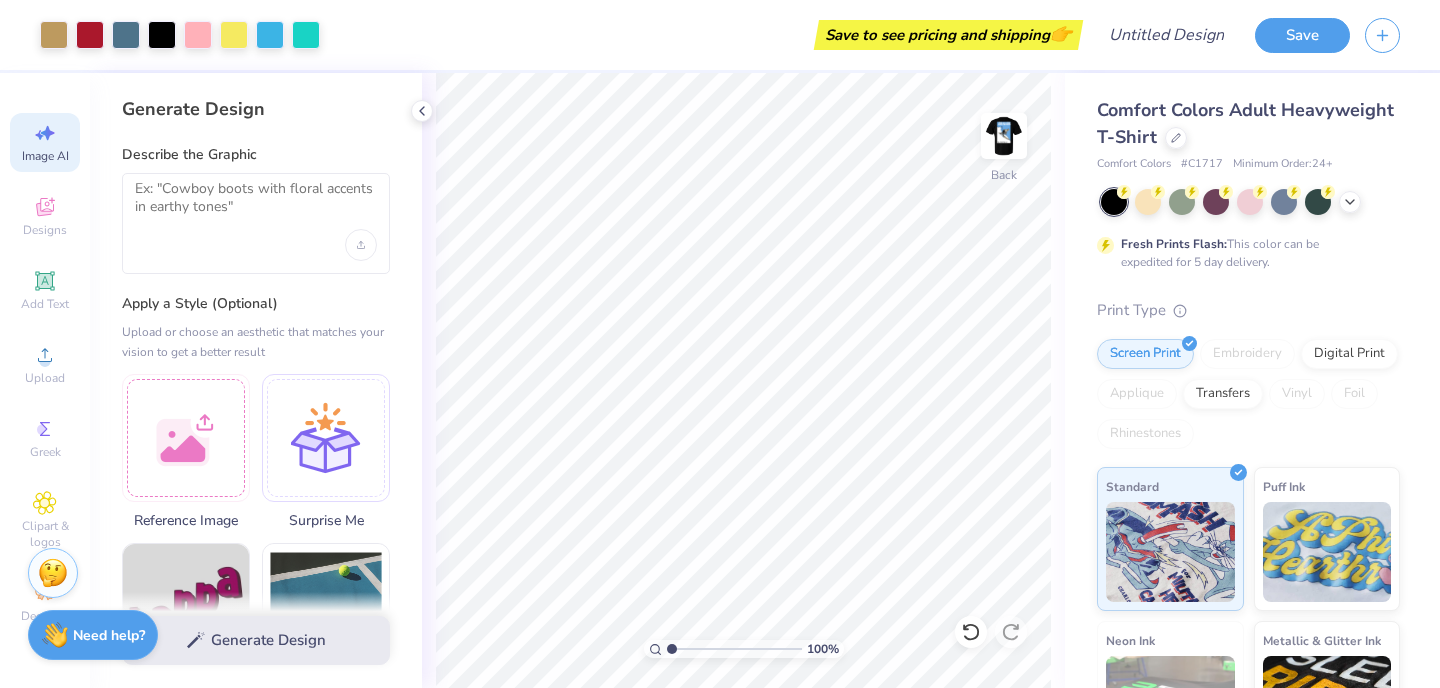 click on "100  %" at bounding box center (743, 380) 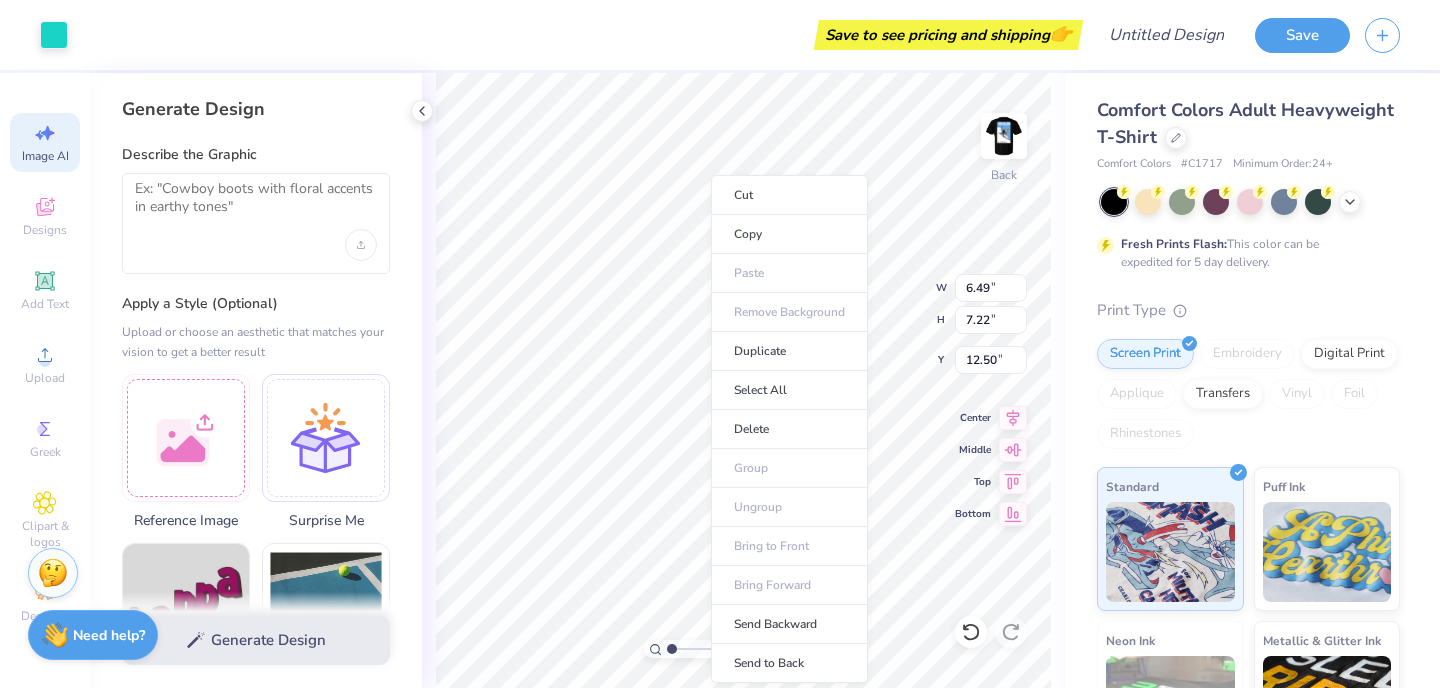 type on "12.50" 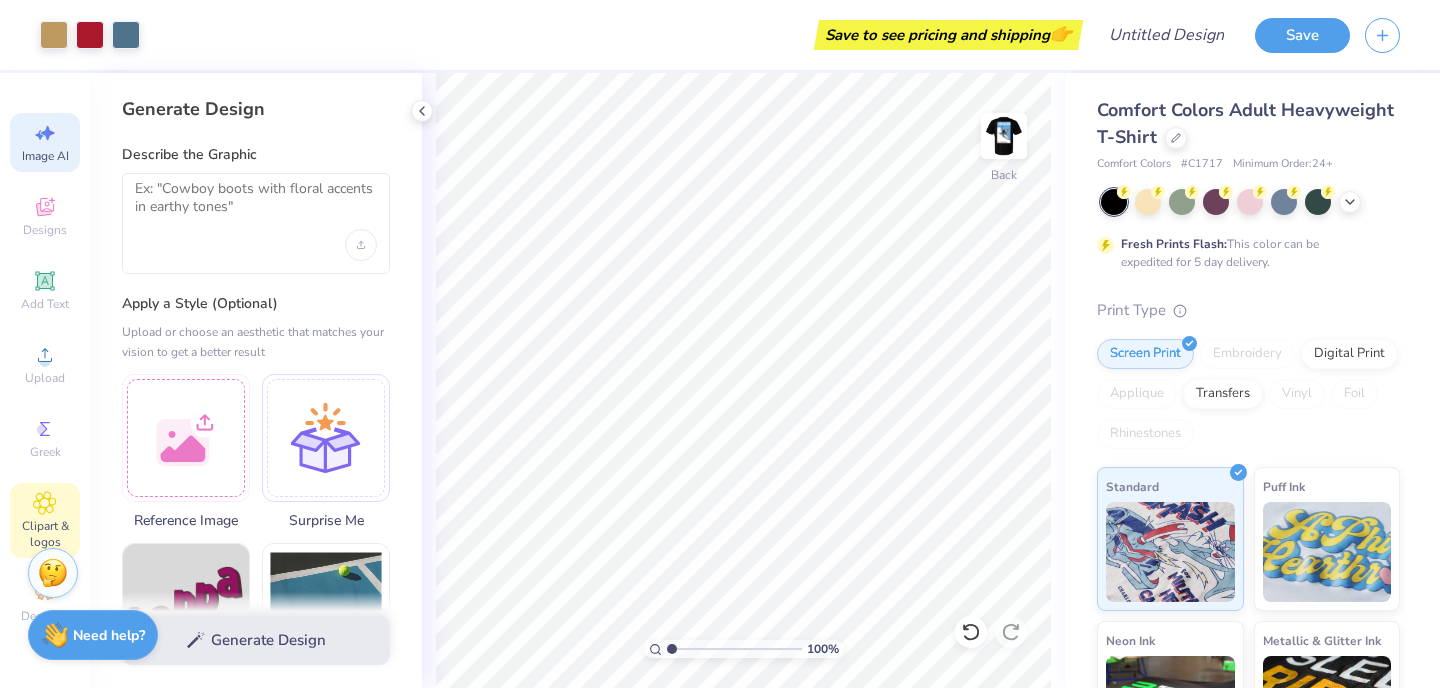 click on "Clipart & logos" at bounding box center [45, 534] 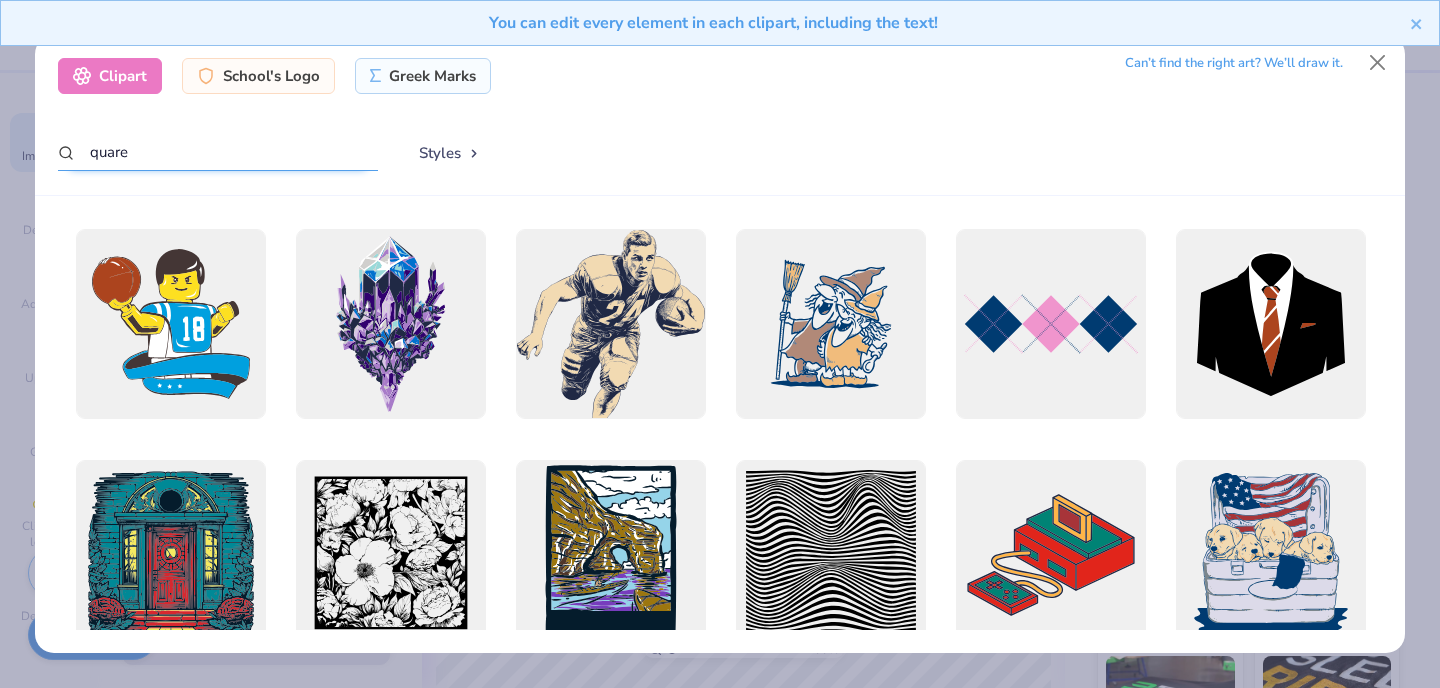click on "quare" at bounding box center (218, 152) 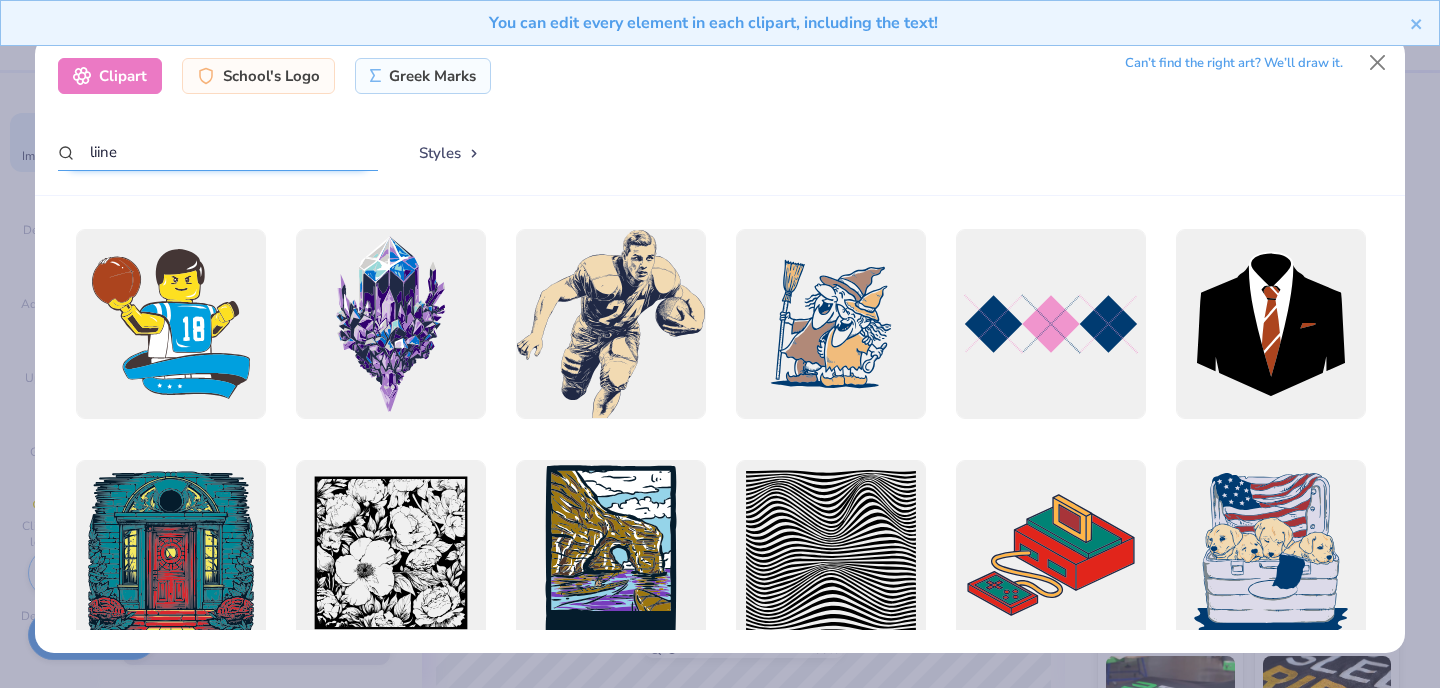 type on "liine" 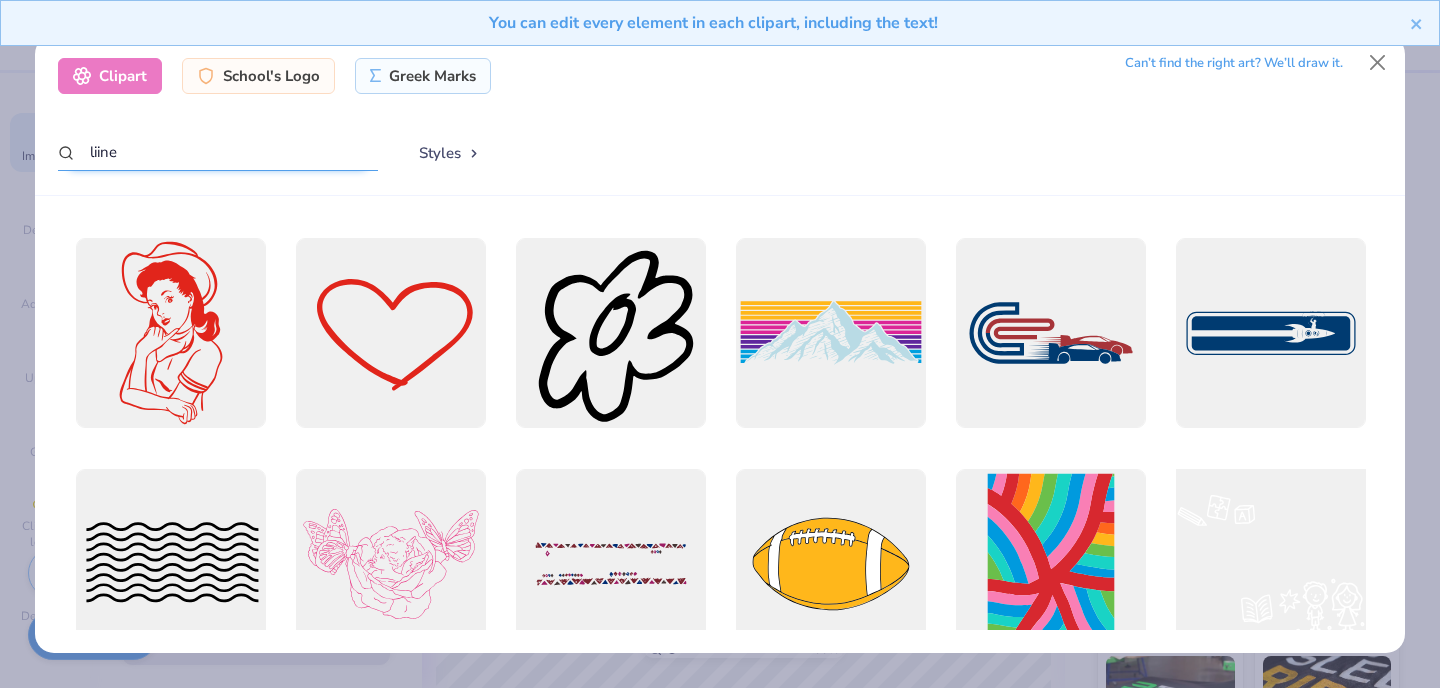 scroll, scrollTop: 1259, scrollLeft: 0, axis: vertical 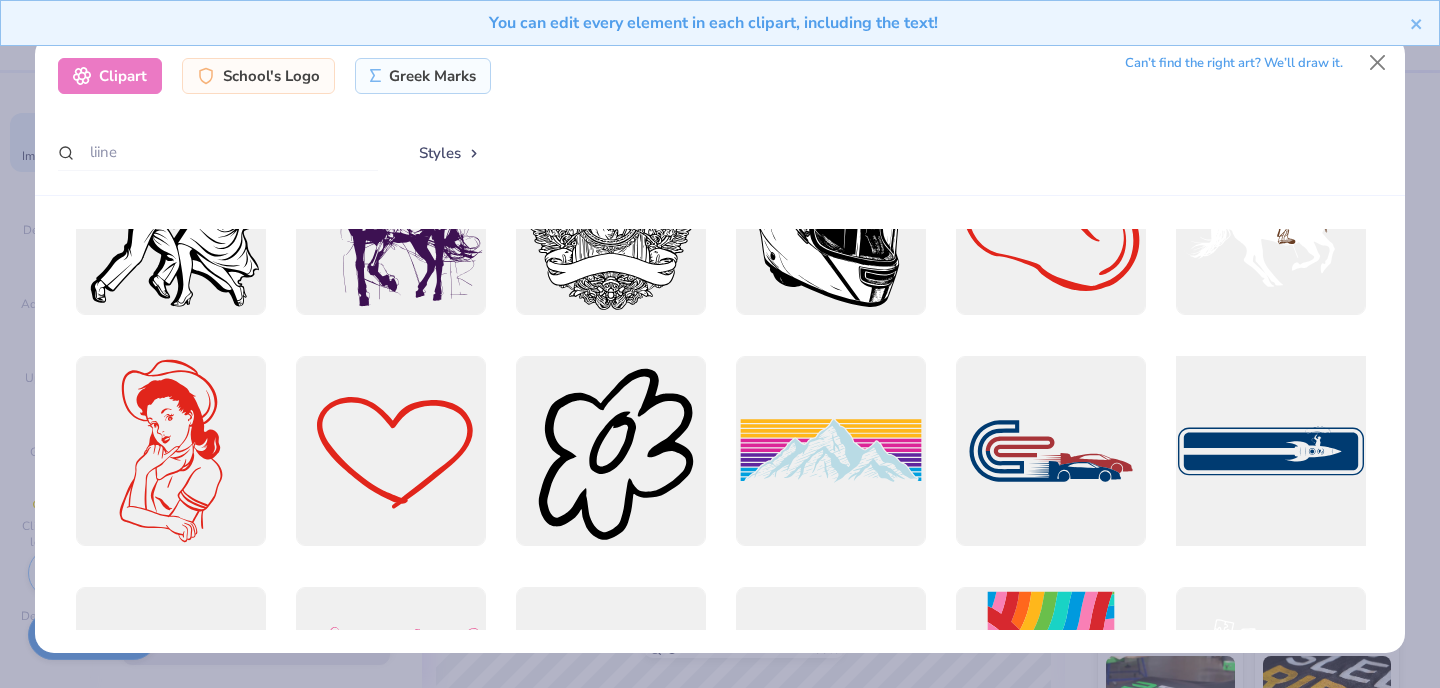 click at bounding box center (1270, 450) 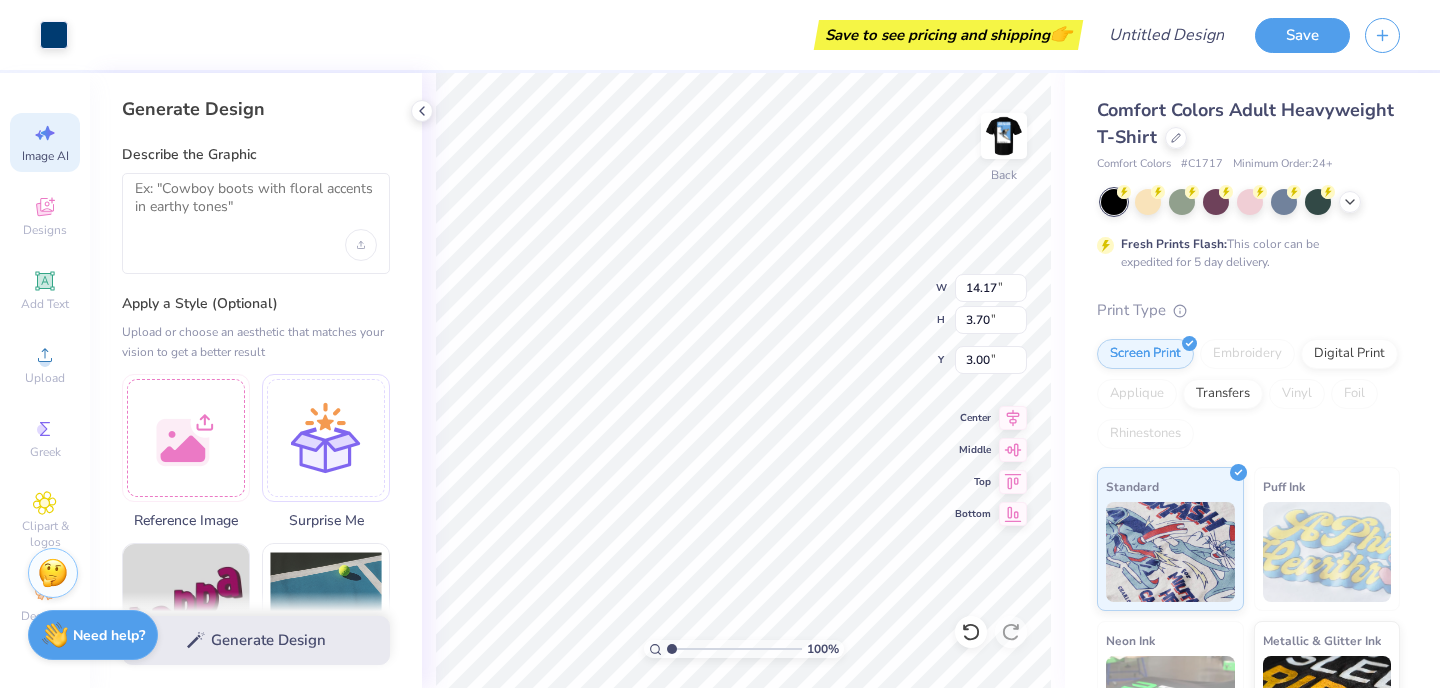 type on "16.96" 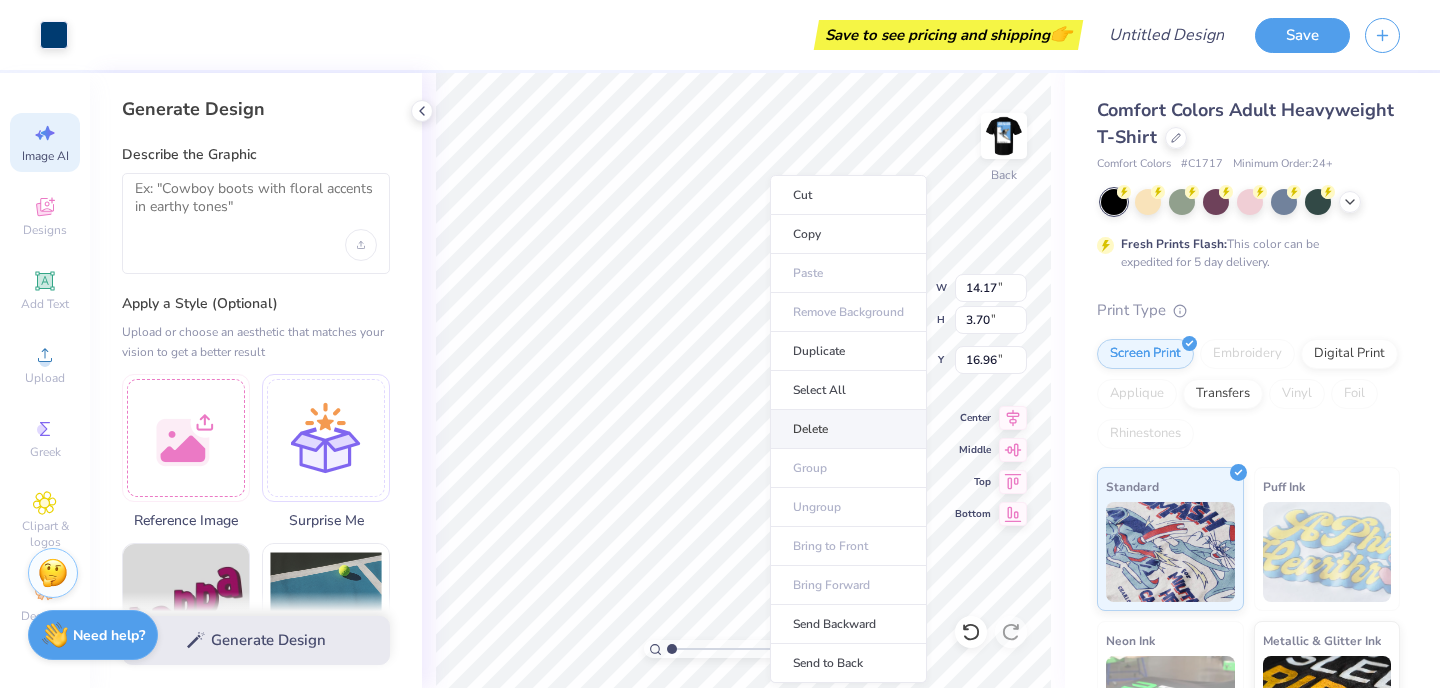 click on "Delete" at bounding box center [848, 429] 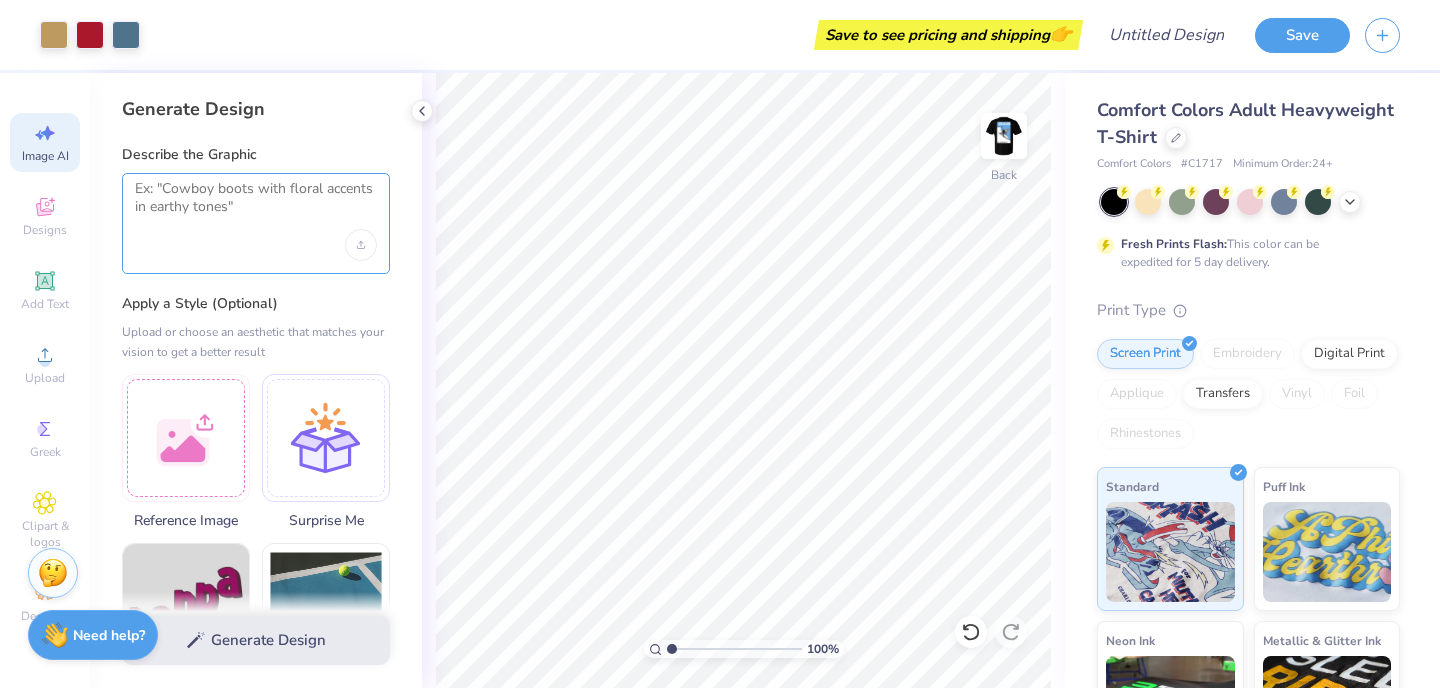 click at bounding box center [256, 205] 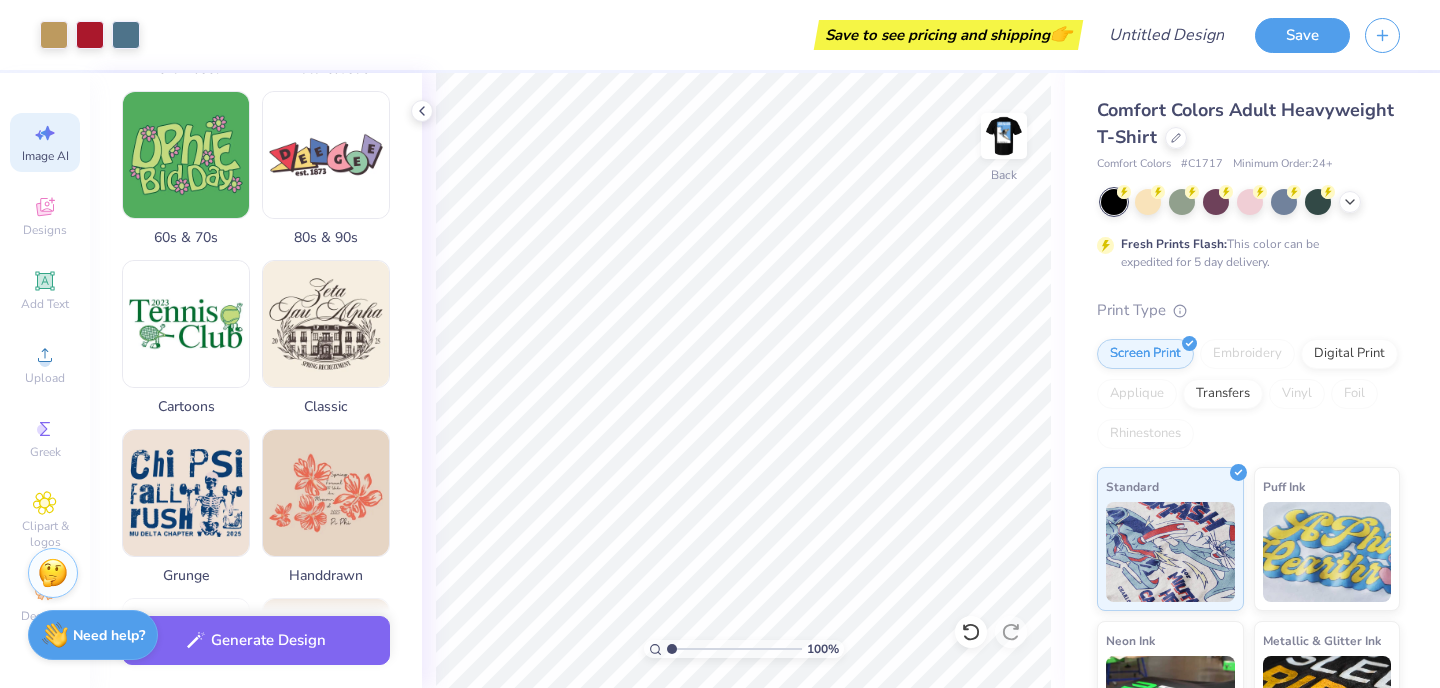 scroll, scrollTop: 0, scrollLeft: 0, axis: both 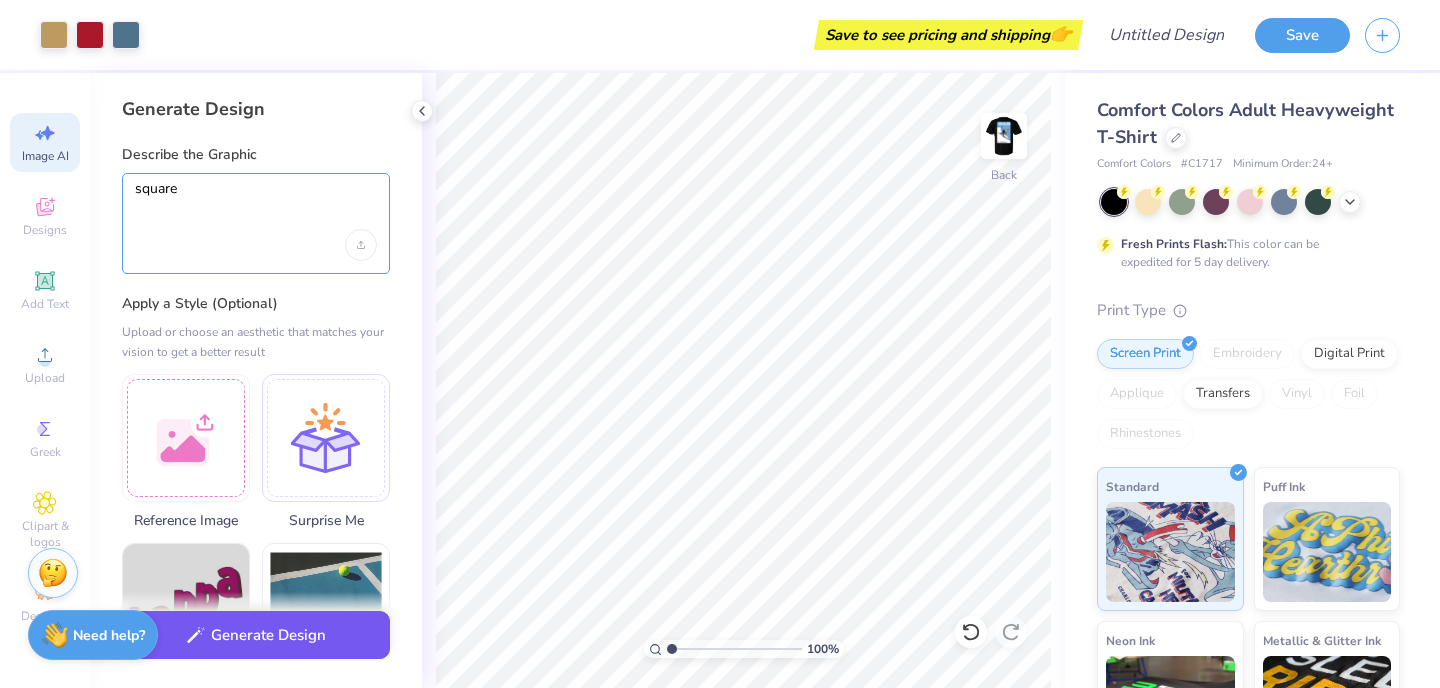 type on "square" 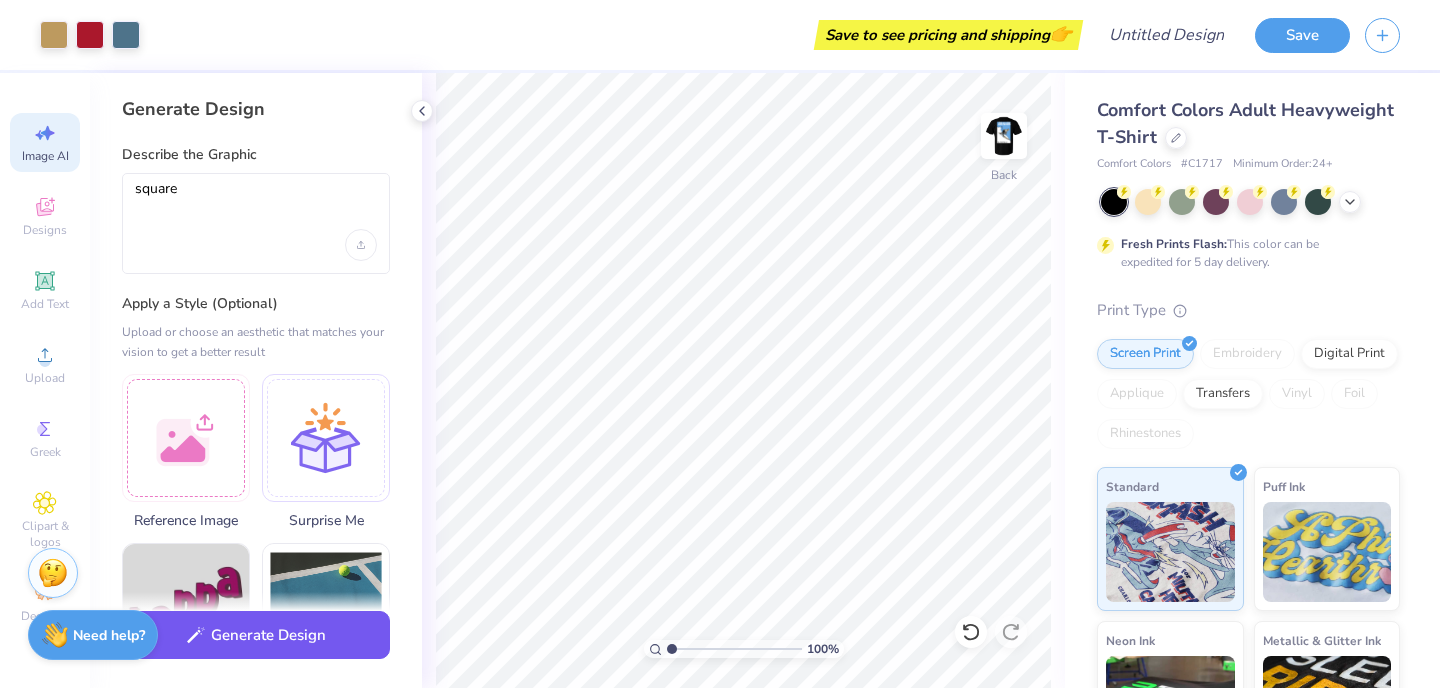 click on "Generate Design" at bounding box center [256, 635] 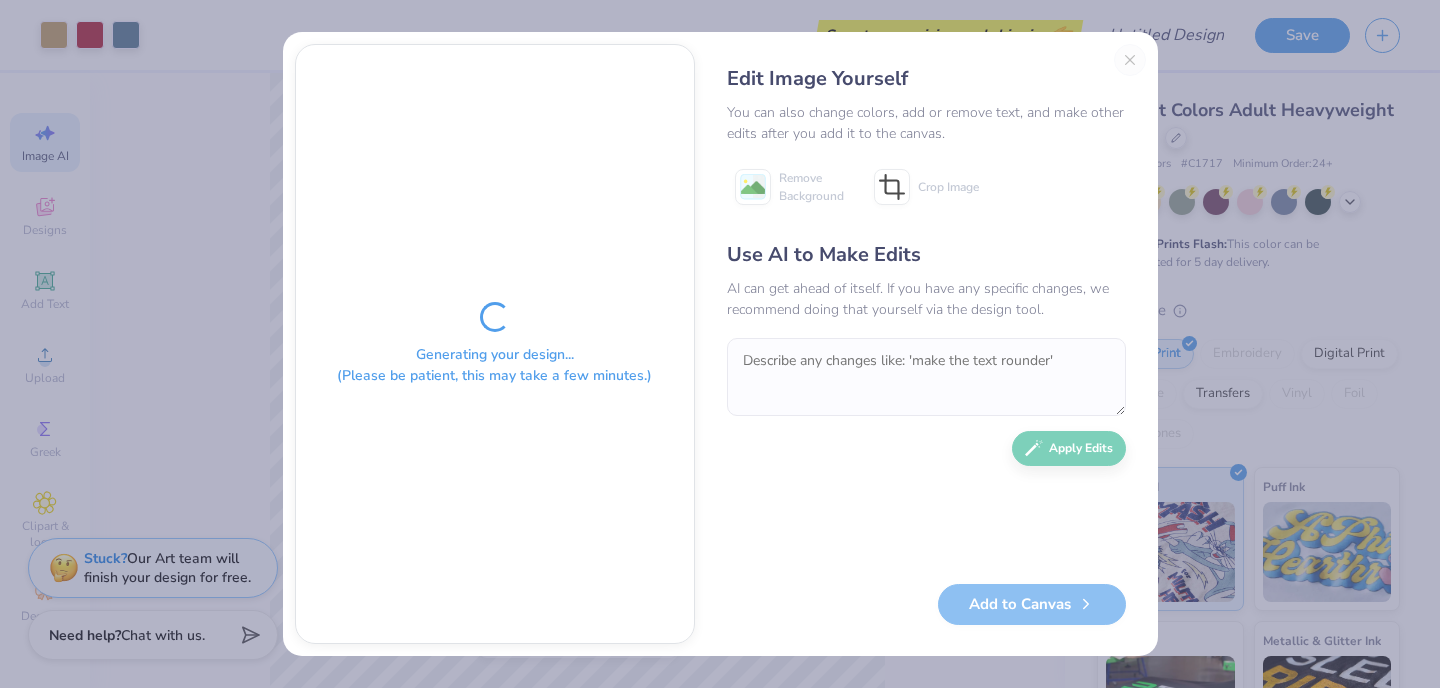click on "Edit Image Yourself You can also change colors, add or remove text, and make other edits after you add it to the canvas. Remove Background Crop Image Use AI to Make Edits AI can get ahead of itself. If you have any specific changes, we recommend doing that yourself via the design tool. Apply Edits Add to Canvas" at bounding box center (926, 344) 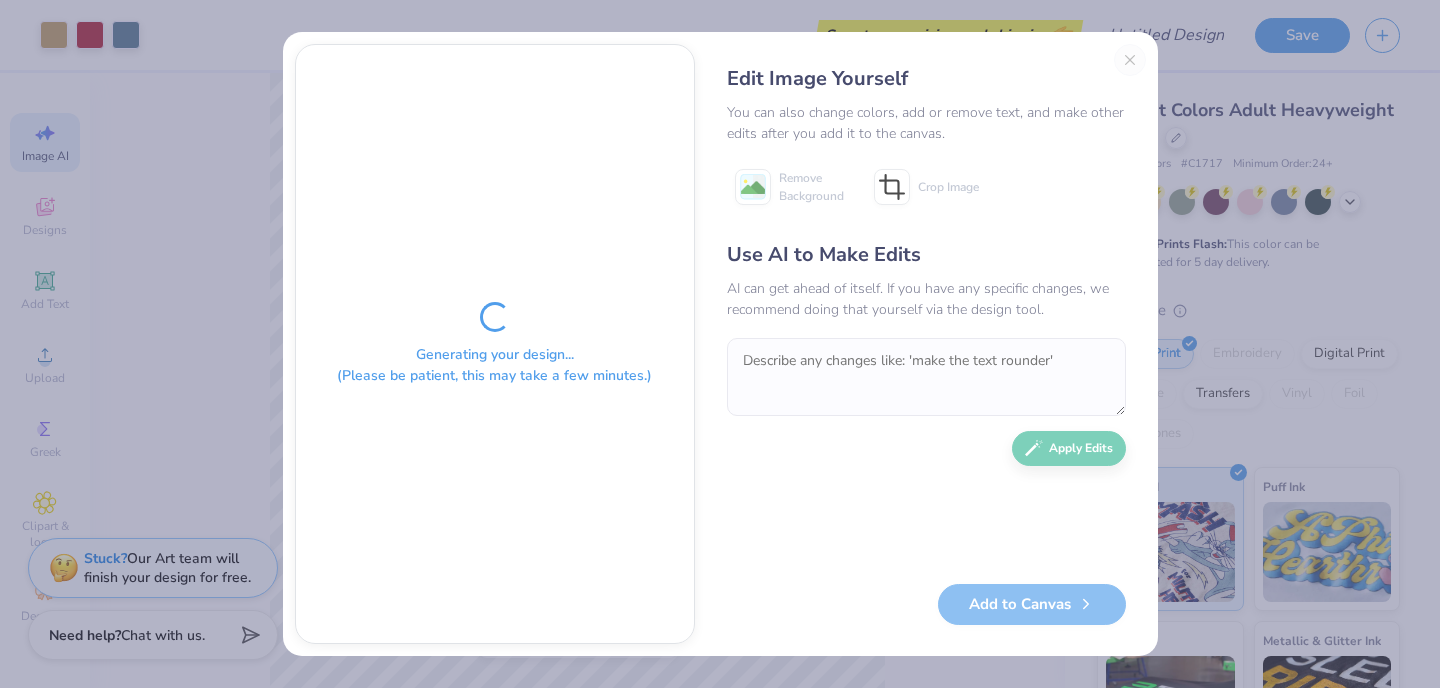 click on "Edit Image Yourself You can also change colors, add or remove text, and make other edits after you add it to the canvas. Remove Background Crop Image Use AI to Make Edits AI can get ahead of itself. If you have any specific changes, we recommend doing that yourself via the design tool. Apply Edits Add to Canvas" at bounding box center (926, 344) 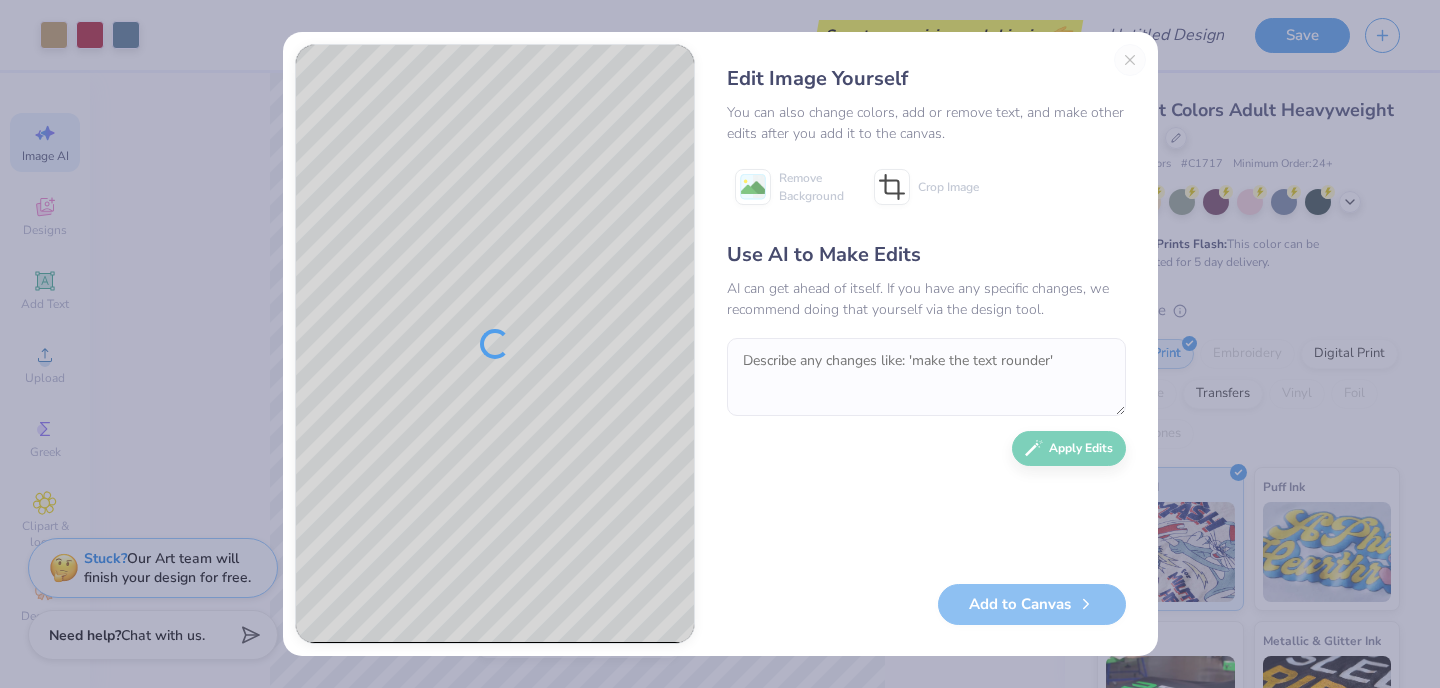 click at bounding box center [495, 344] 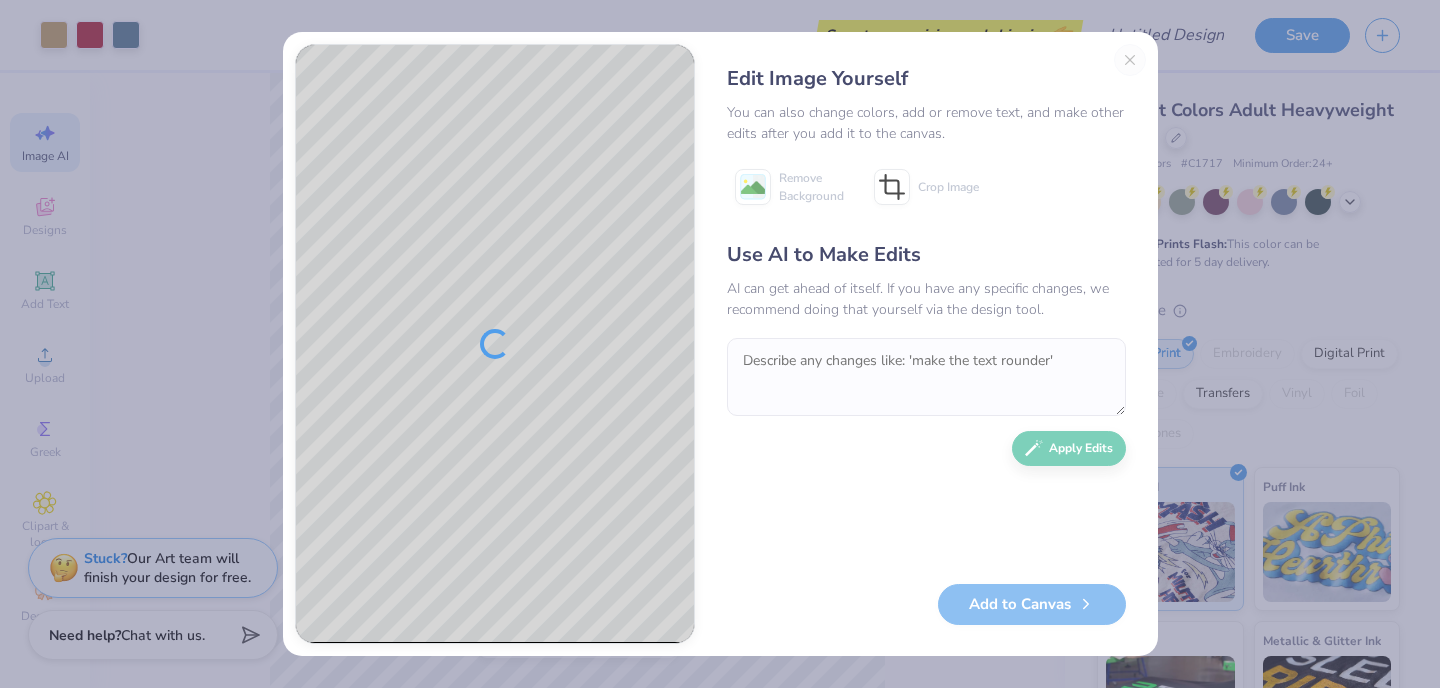 scroll, scrollTop: 0, scrollLeft: 0, axis: both 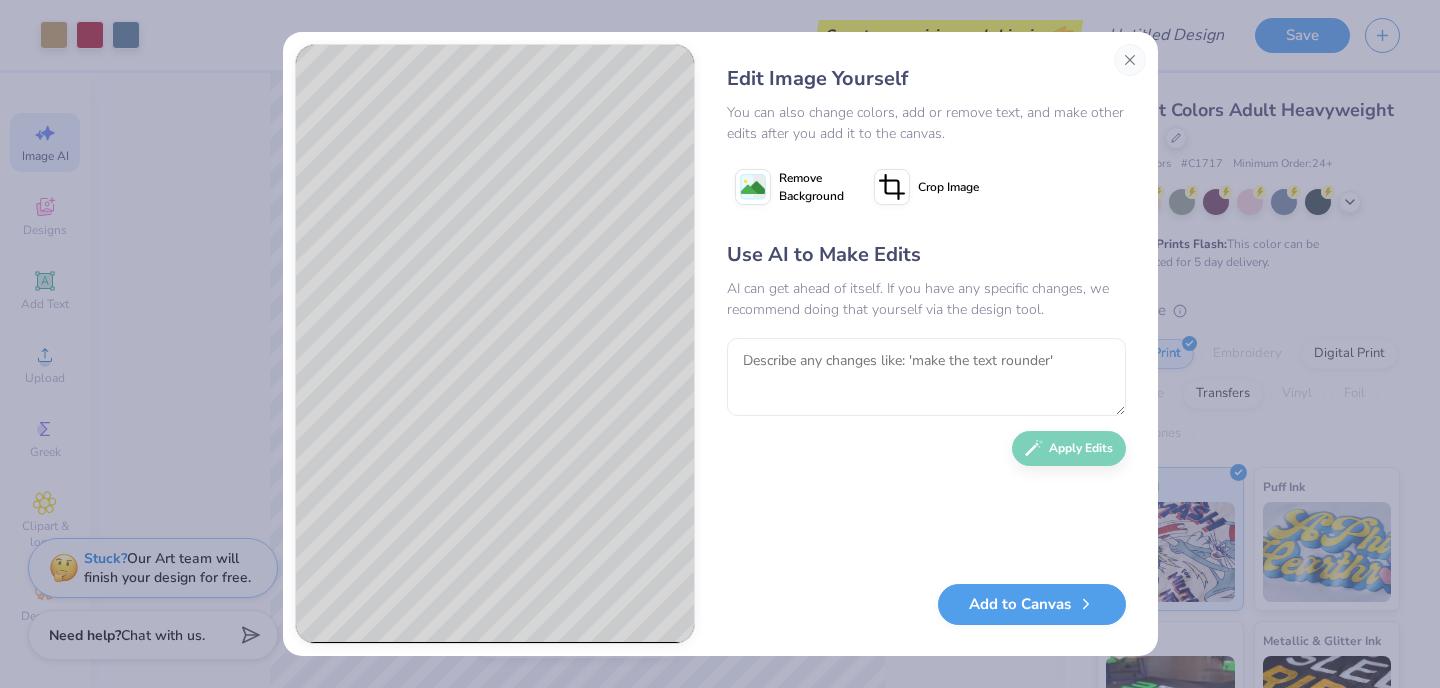 click on "Crop Image" at bounding box center (948, 187) 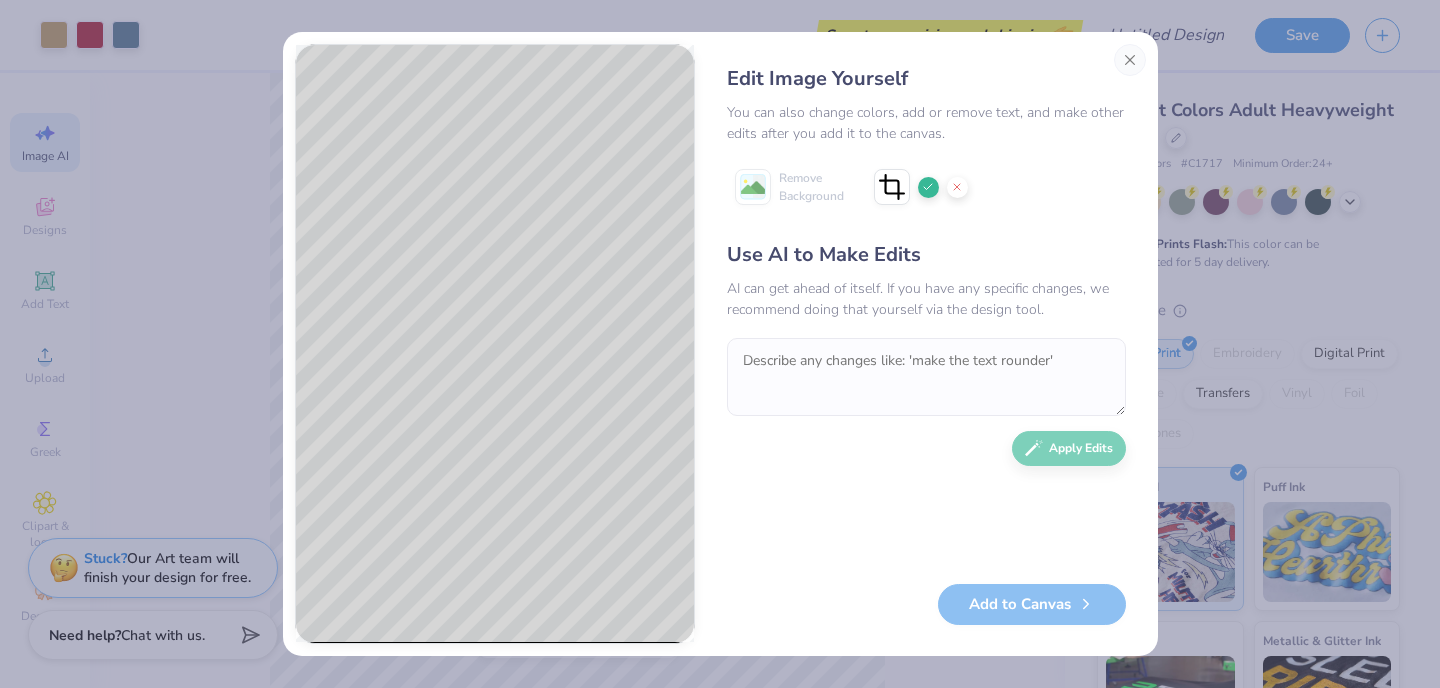 click 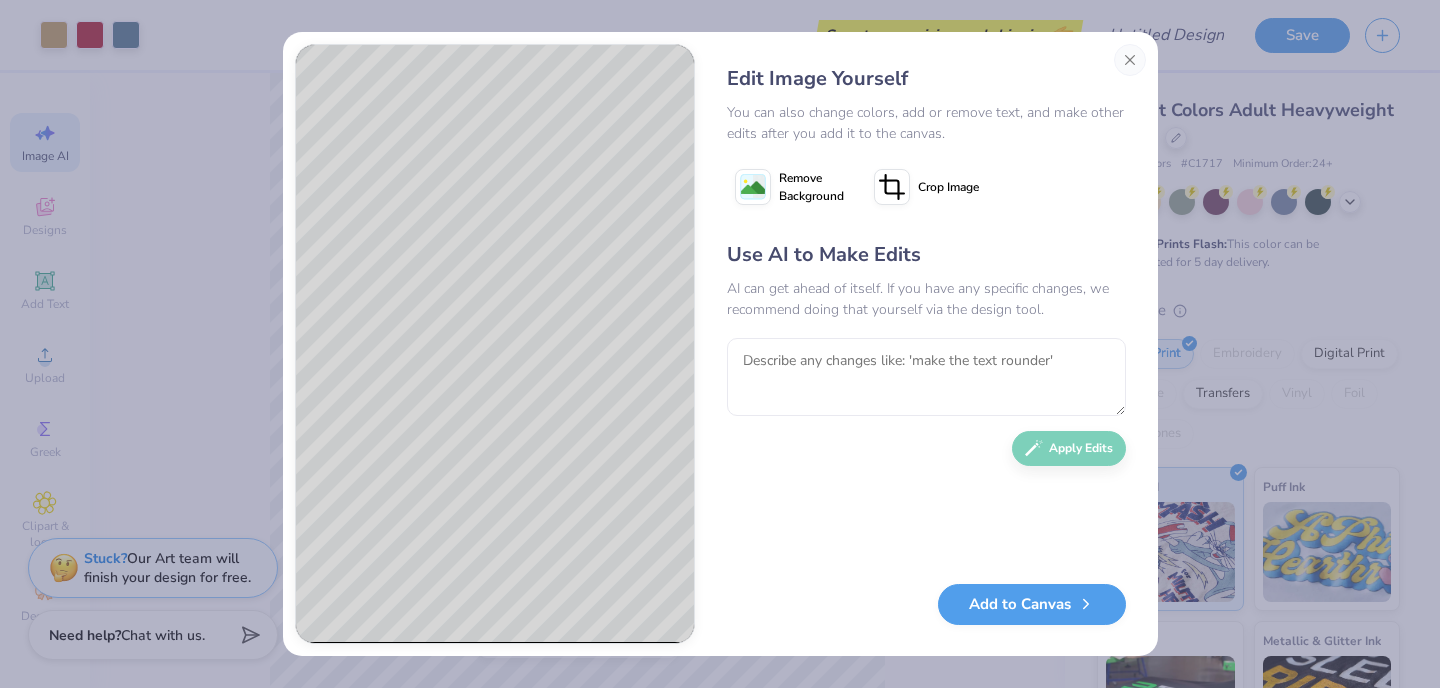 click 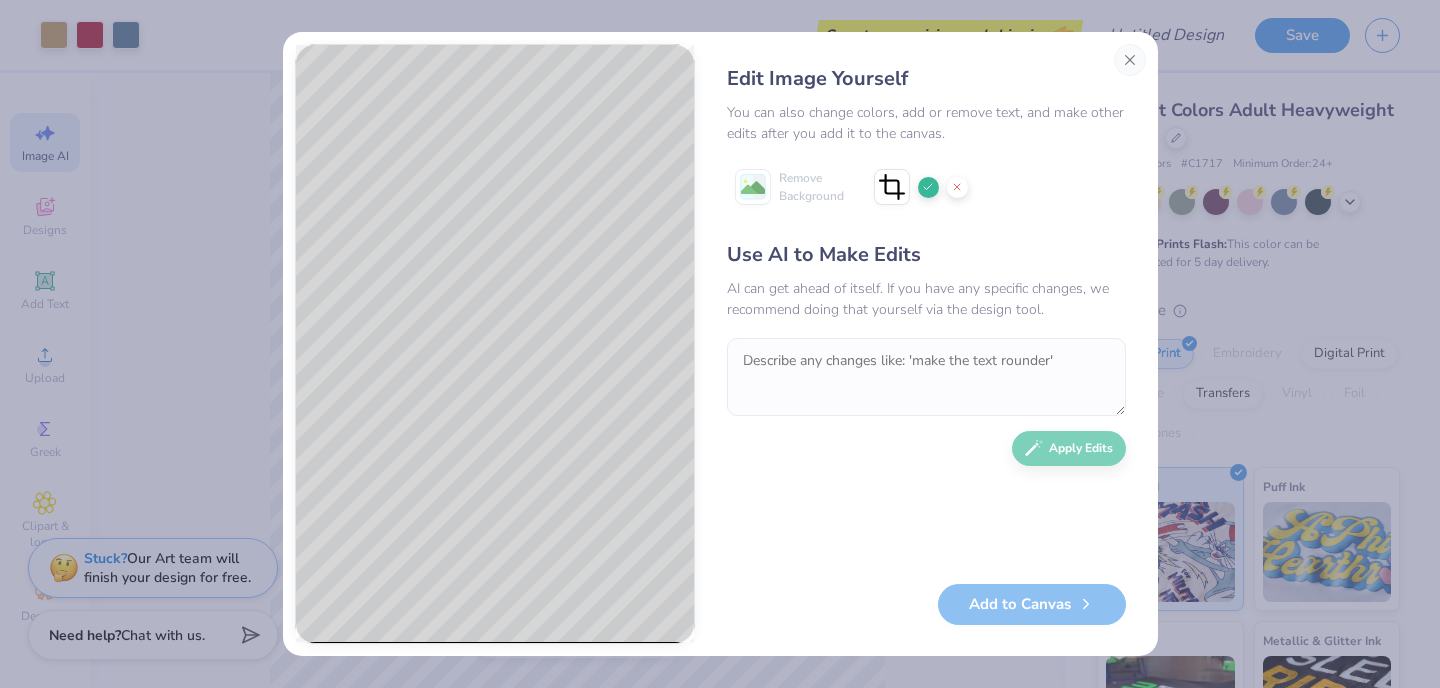 click 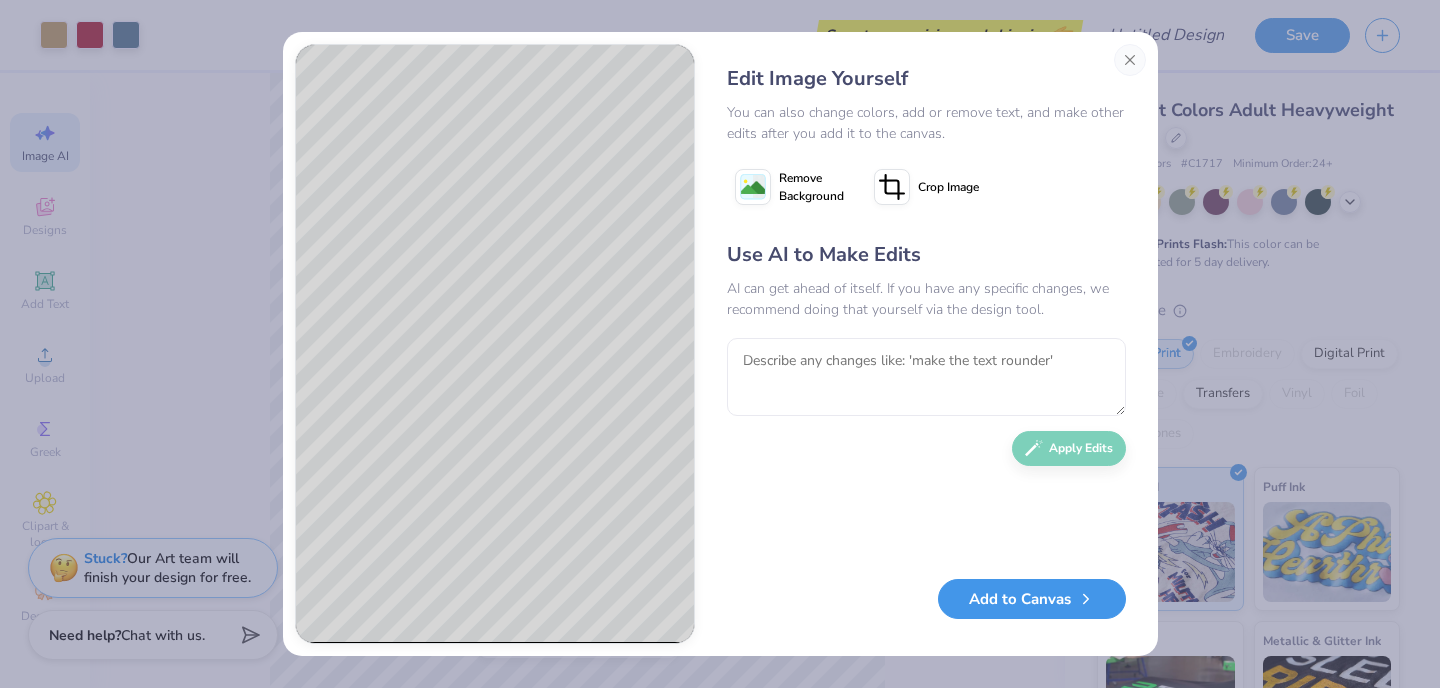 click on "Add to Canvas" at bounding box center (1032, 599) 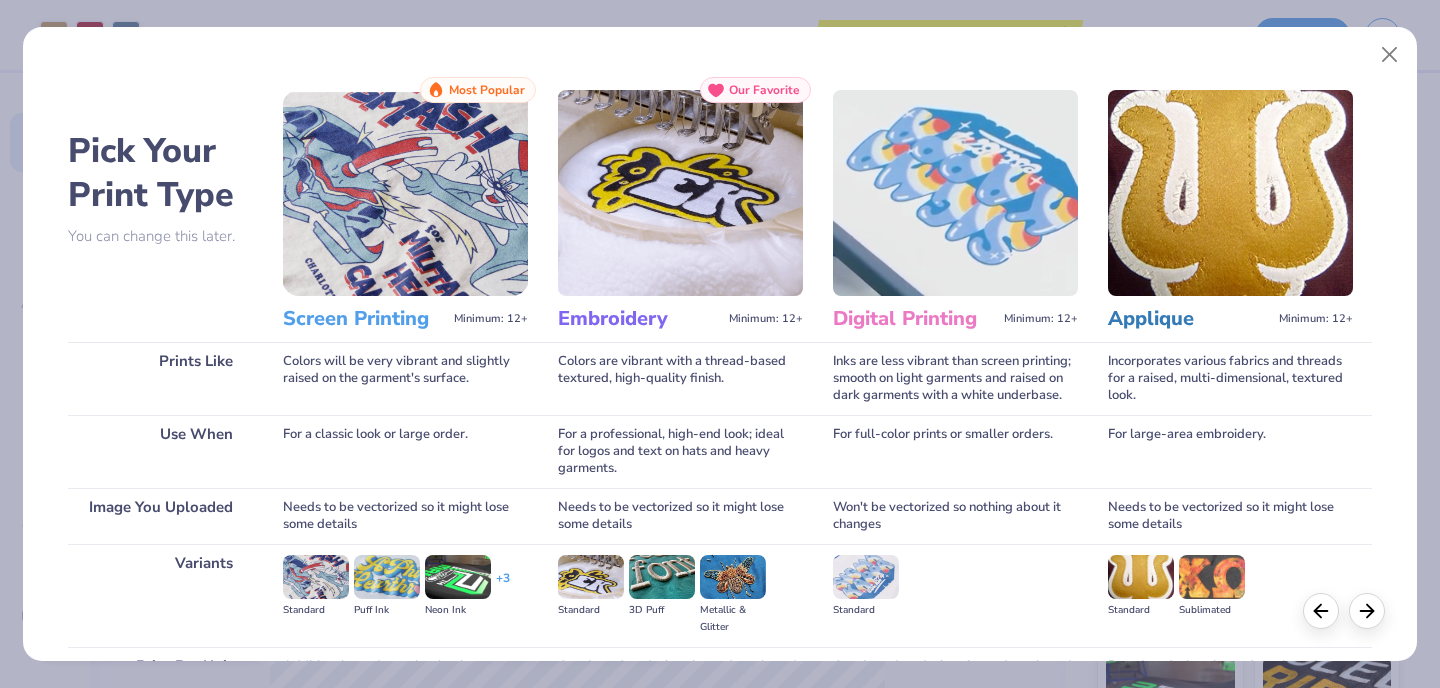scroll, scrollTop: 209, scrollLeft: 0, axis: vertical 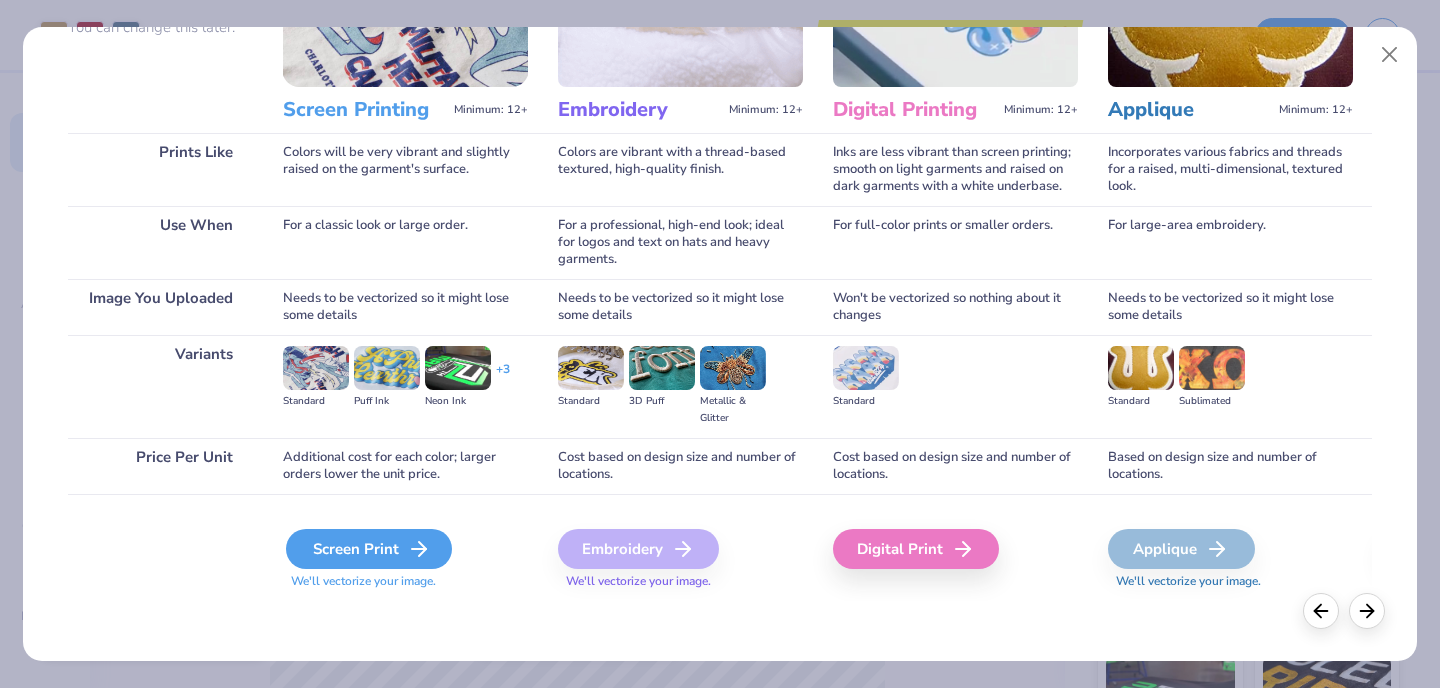 click on "Screen Print" at bounding box center (369, 549) 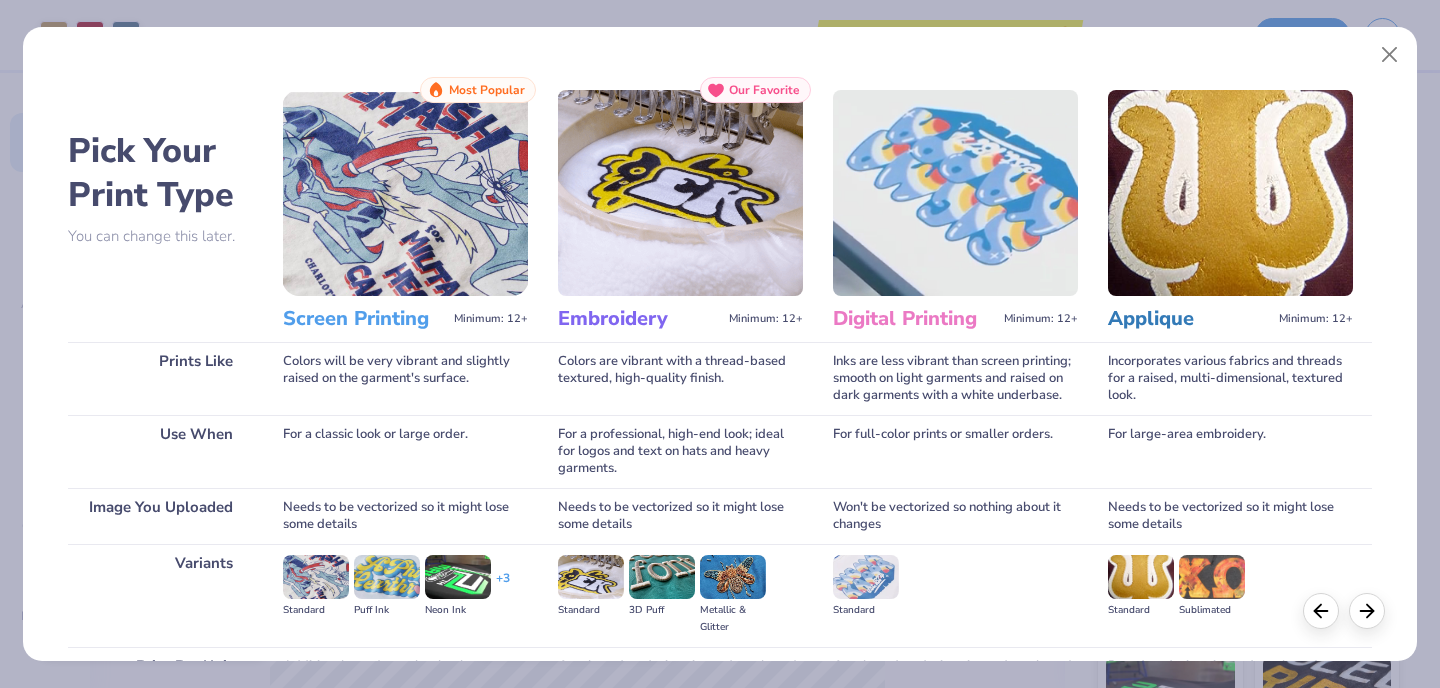 scroll, scrollTop: 209, scrollLeft: 0, axis: vertical 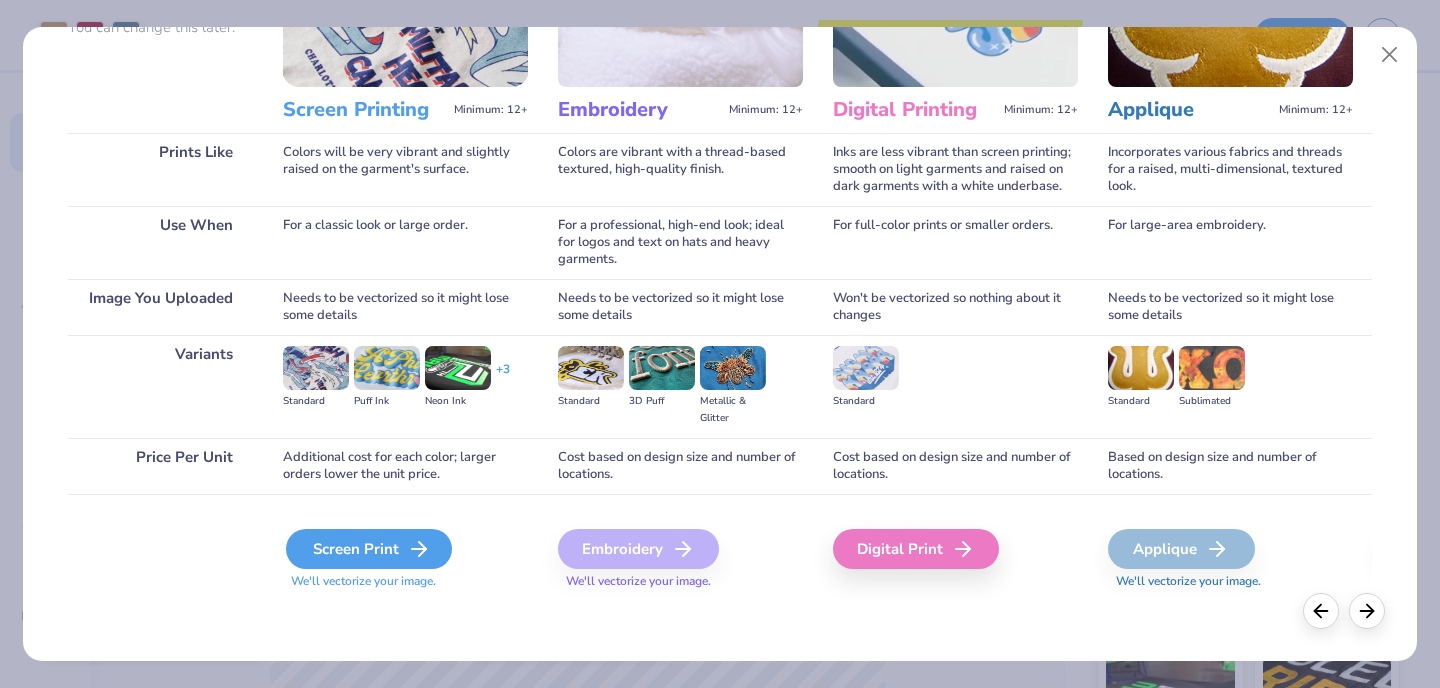 click on "Screen Print" at bounding box center (369, 549) 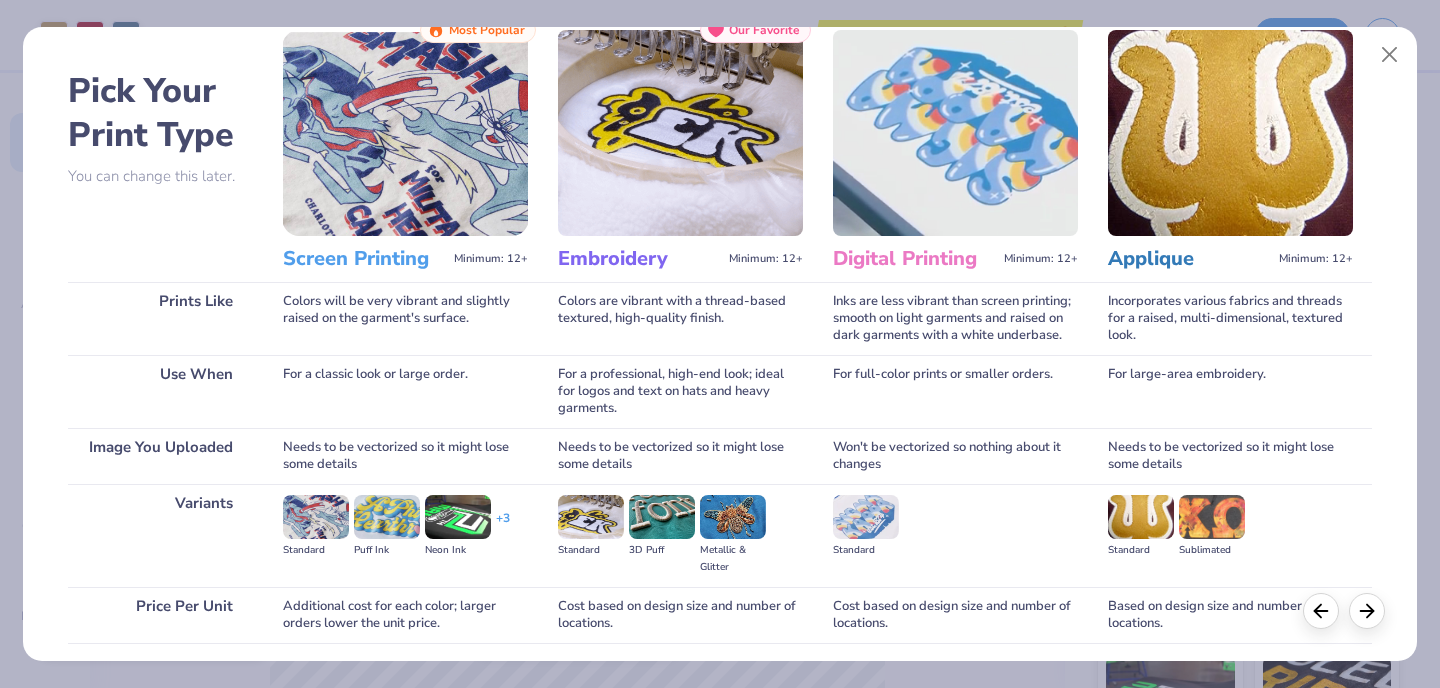 scroll, scrollTop: 209, scrollLeft: 0, axis: vertical 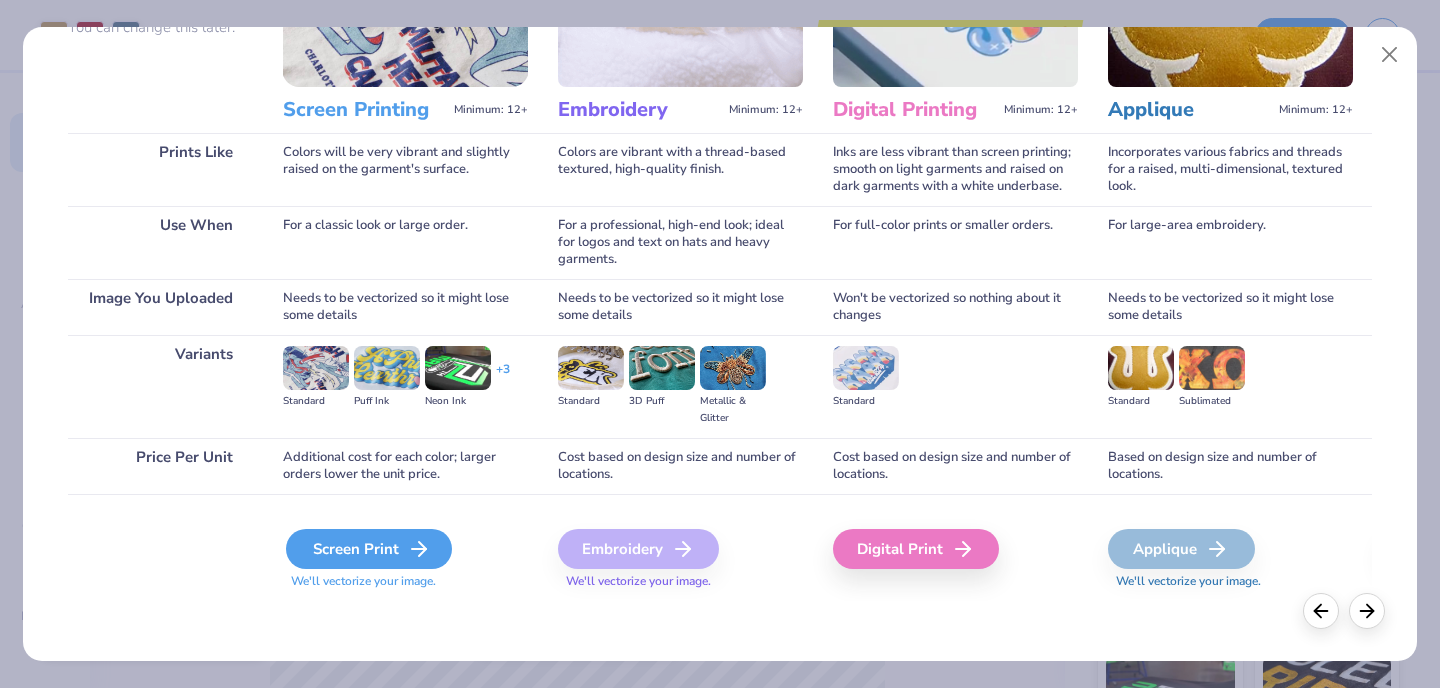 click on "Screen Print" at bounding box center [369, 549] 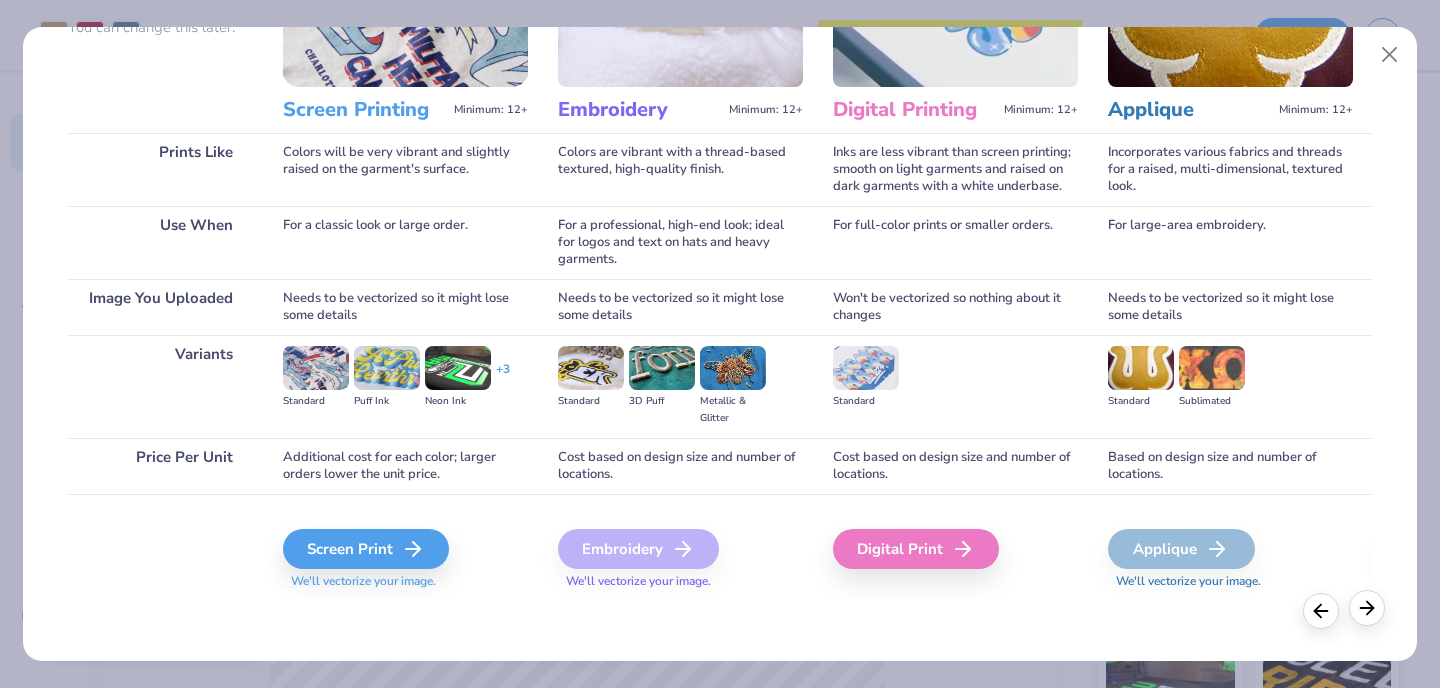 click 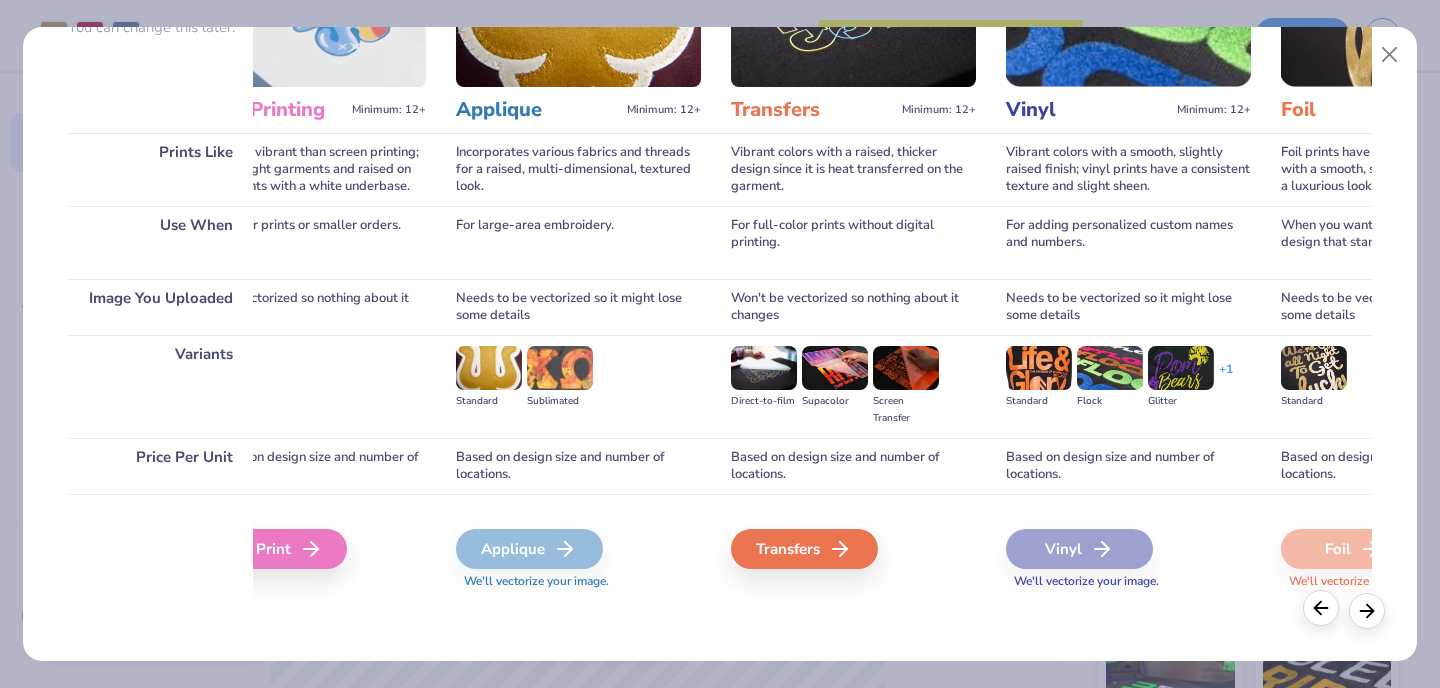 click 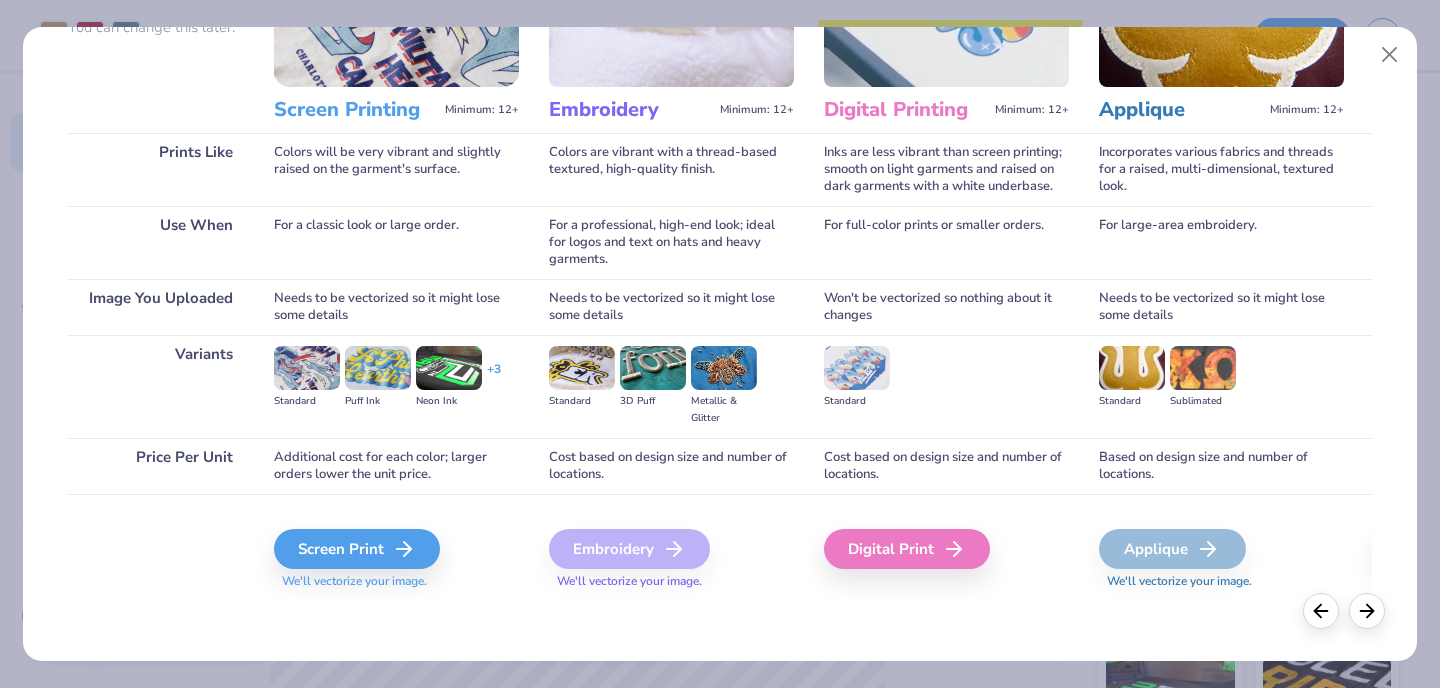 scroll, scrollTop: 0, scrollLeft: 0, axis: both 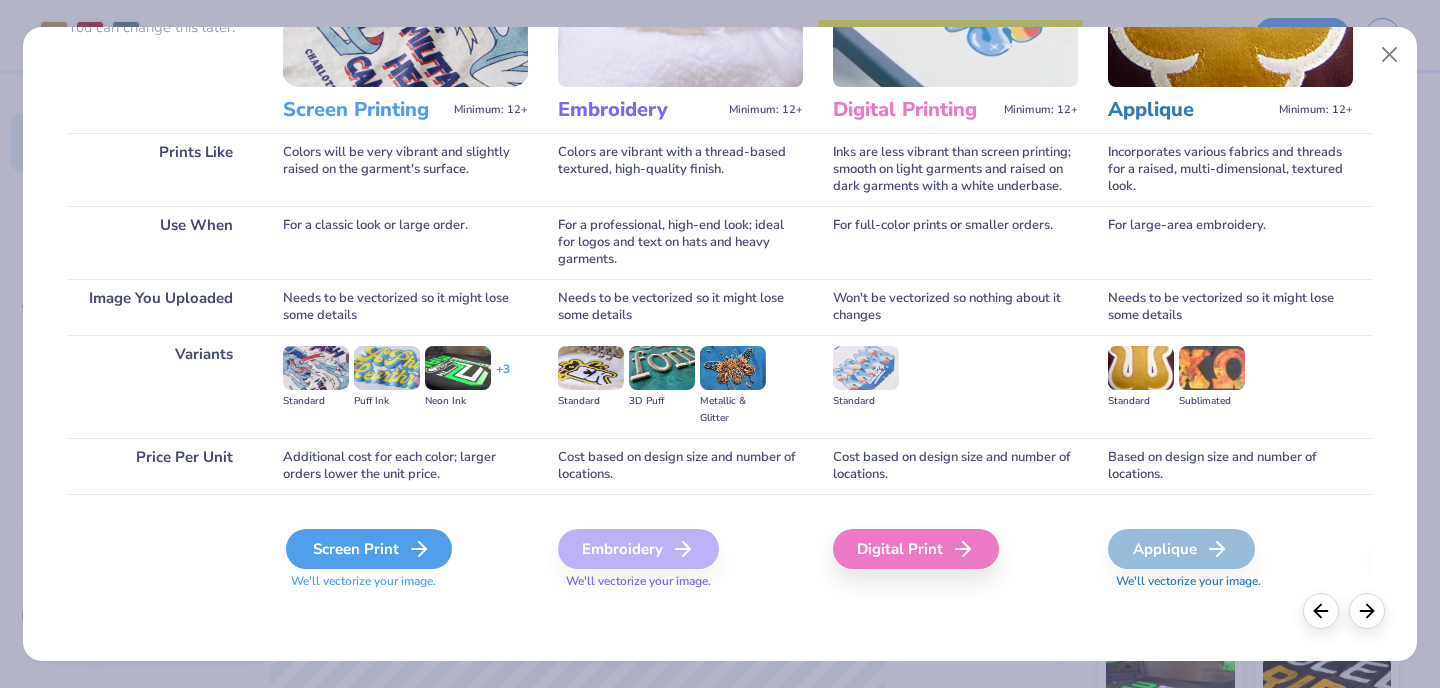 click on "Screen Print" at bounding box center [369, 549] 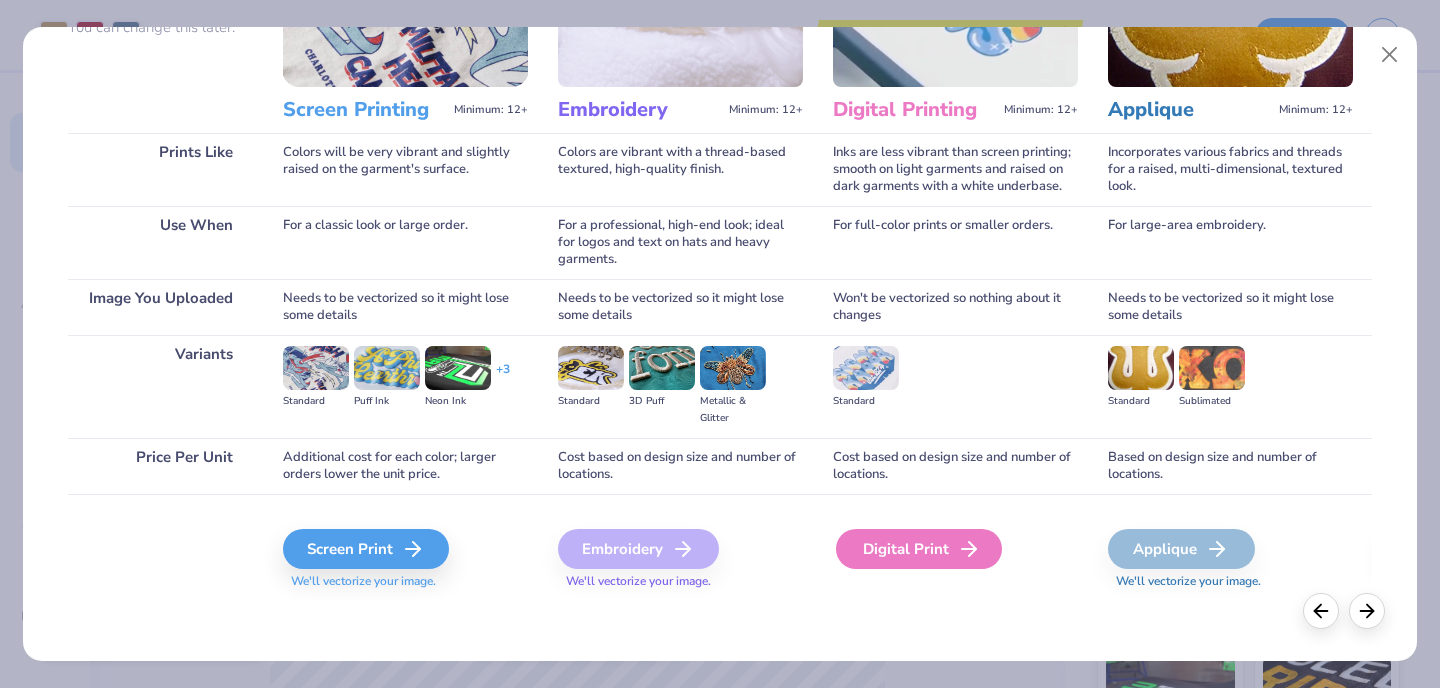 click on "Digital Print" at bounding box center (919, 549) 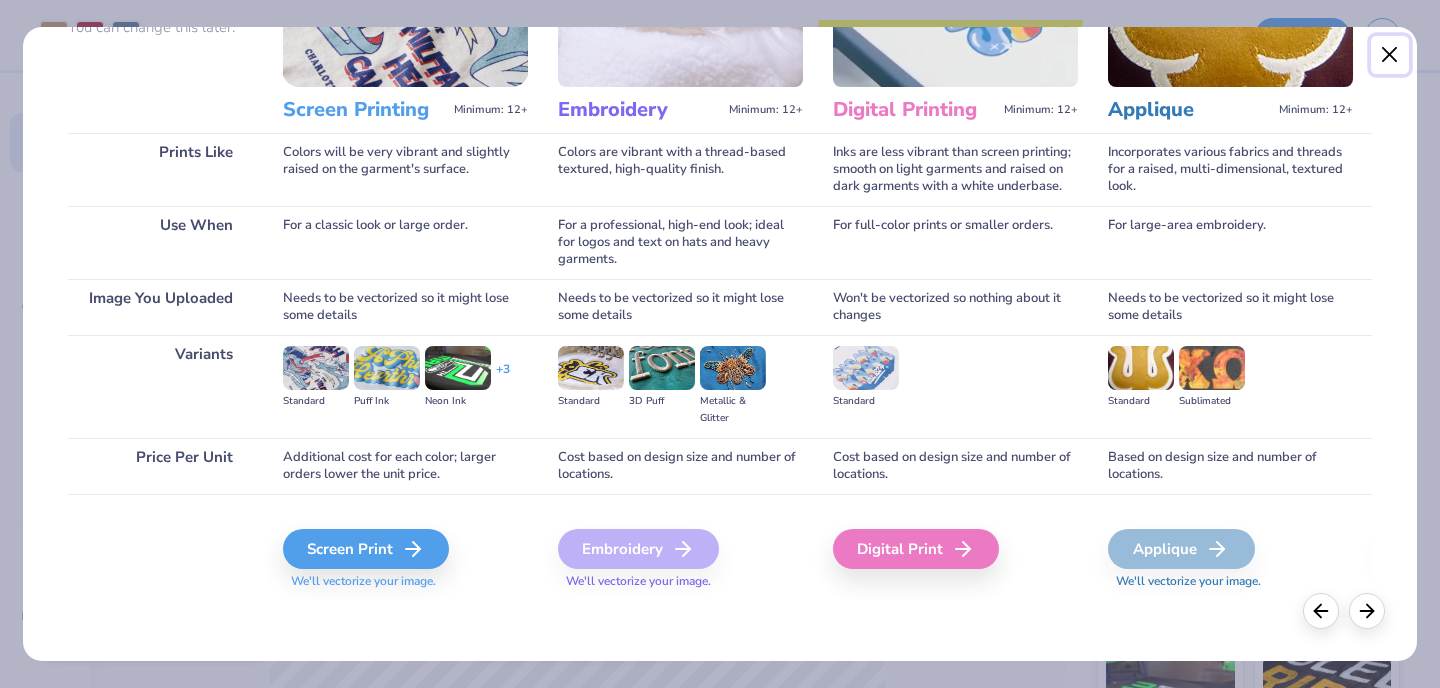 click at bounding box center (1390, 55) 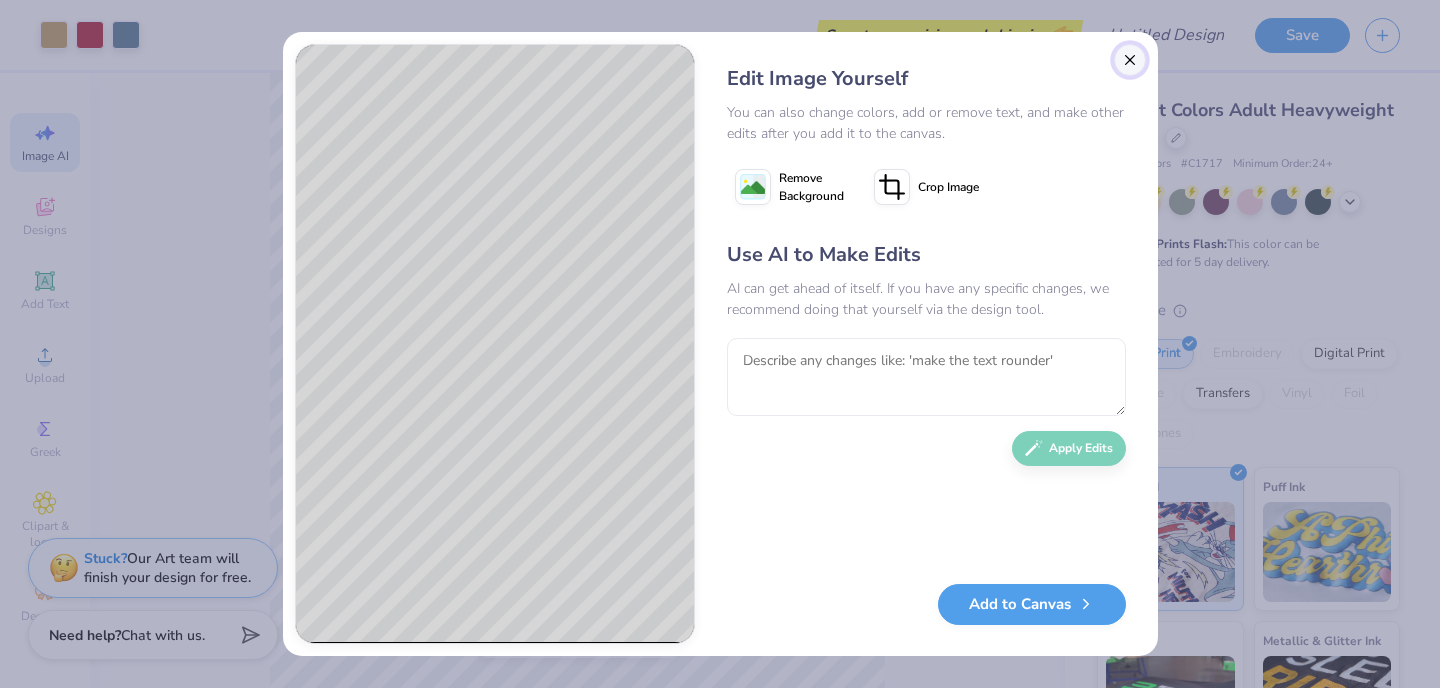 click at bounding box center (1130, 60) 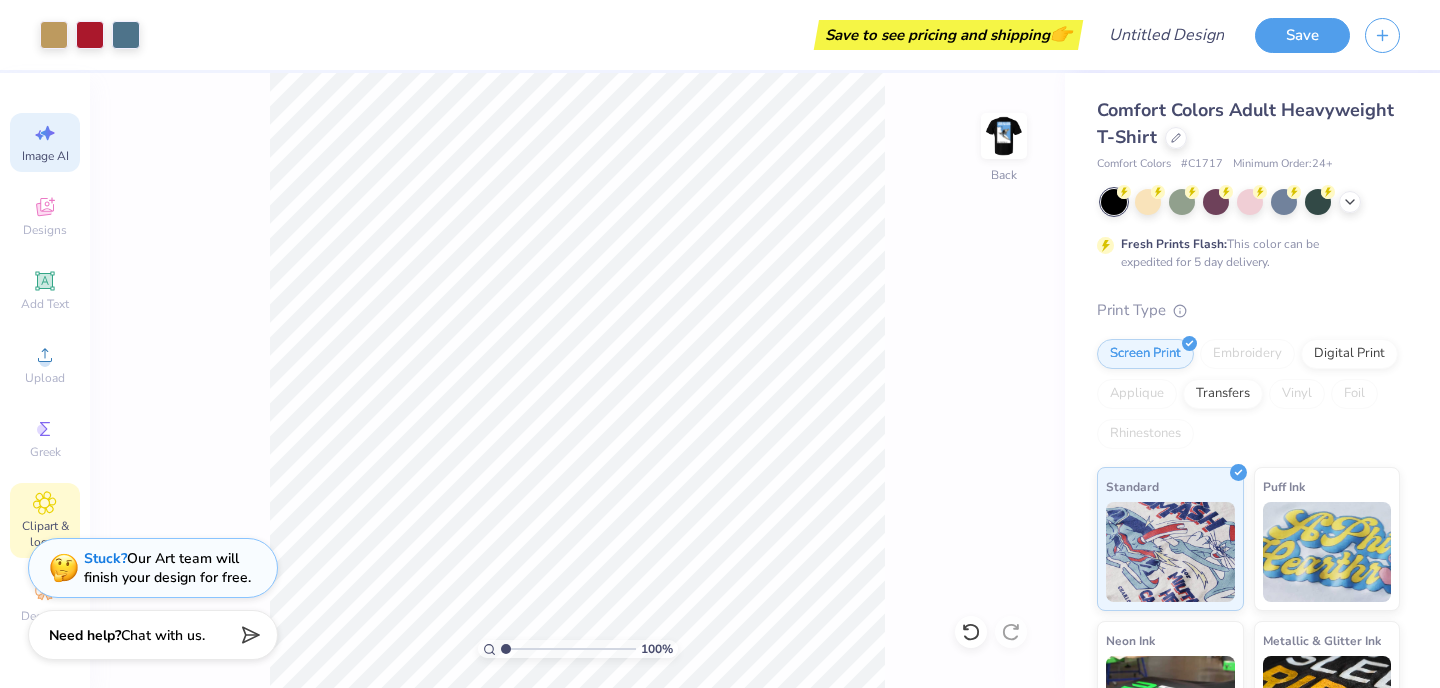 click 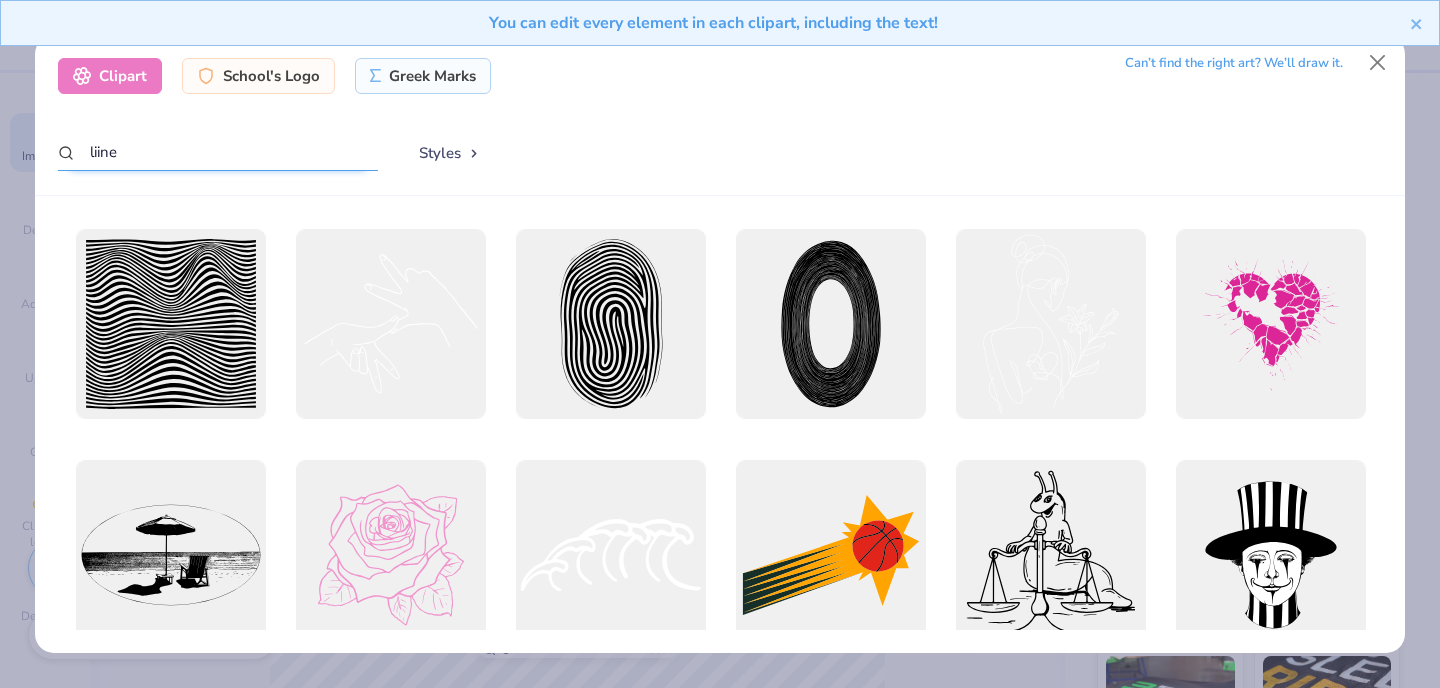 click on "liine" at bounding box center (218, 152) 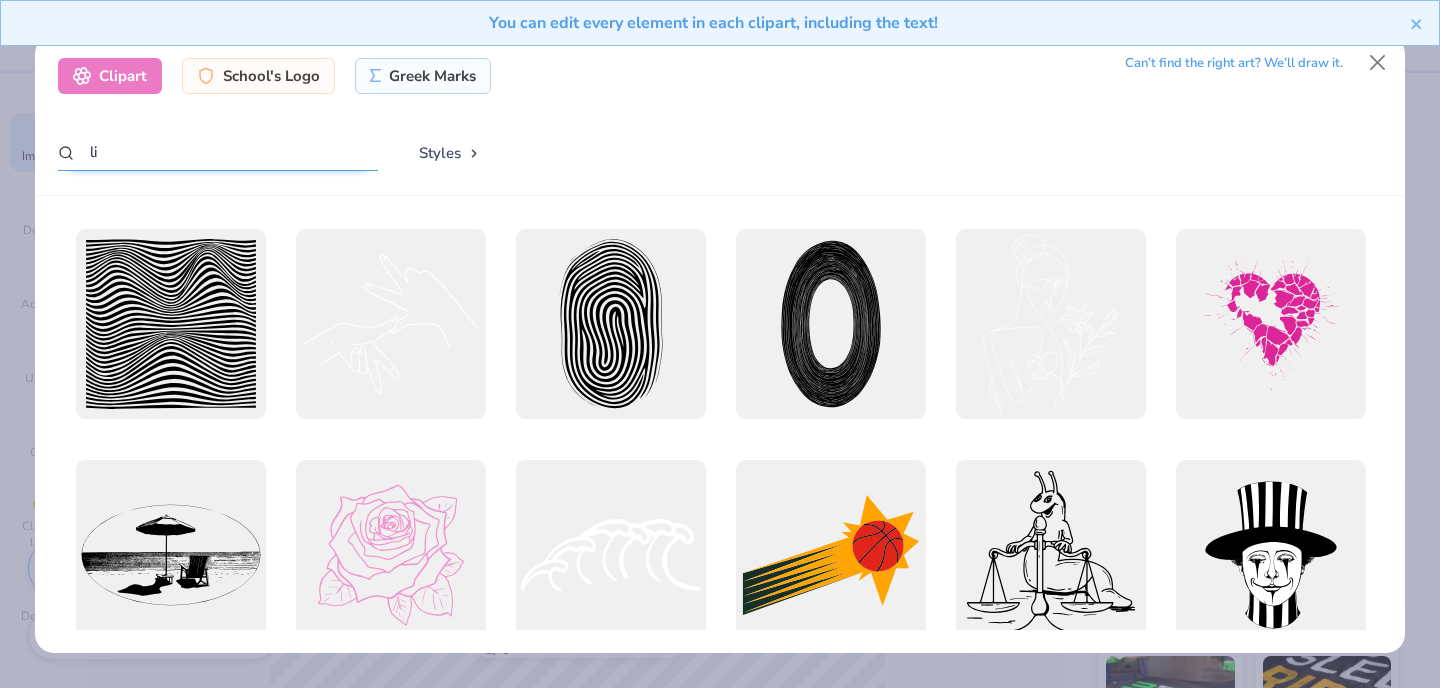 type on "l" 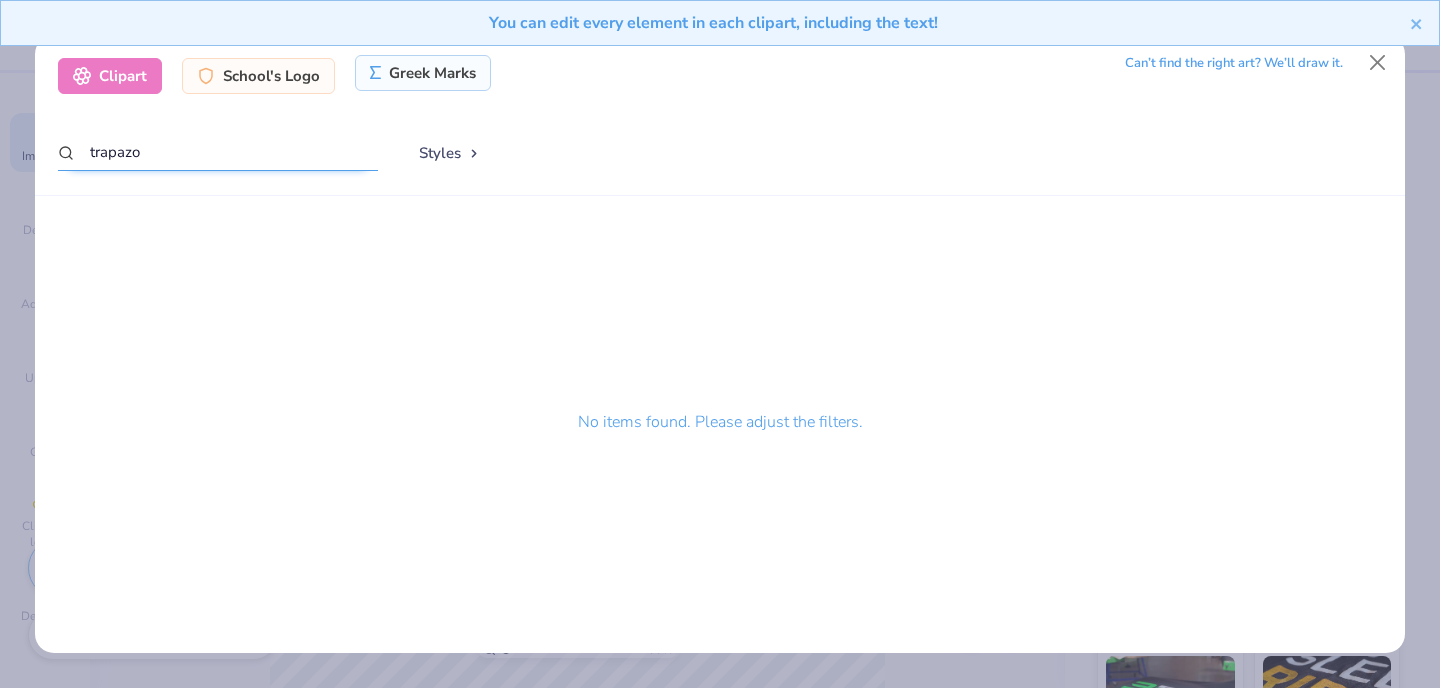type on "trapazo" 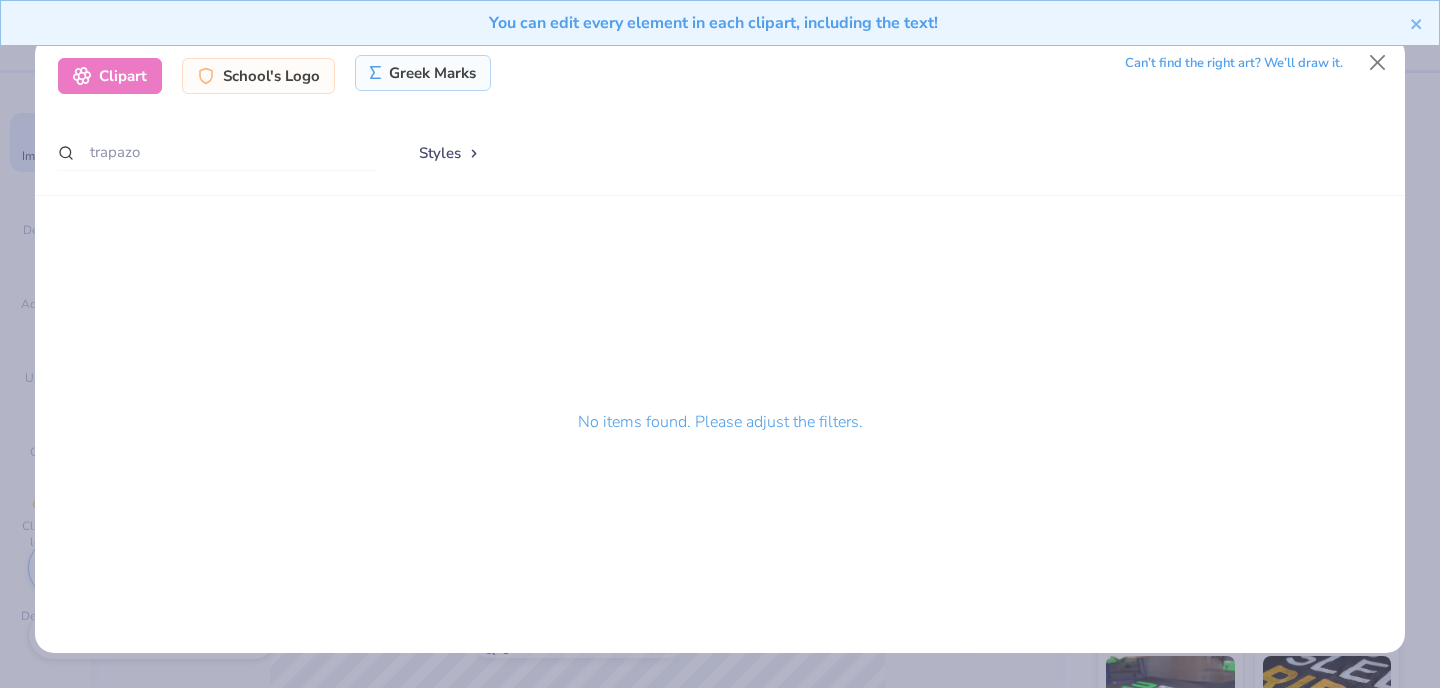 click on "Greek Marks" at bounding box center (423, 73) 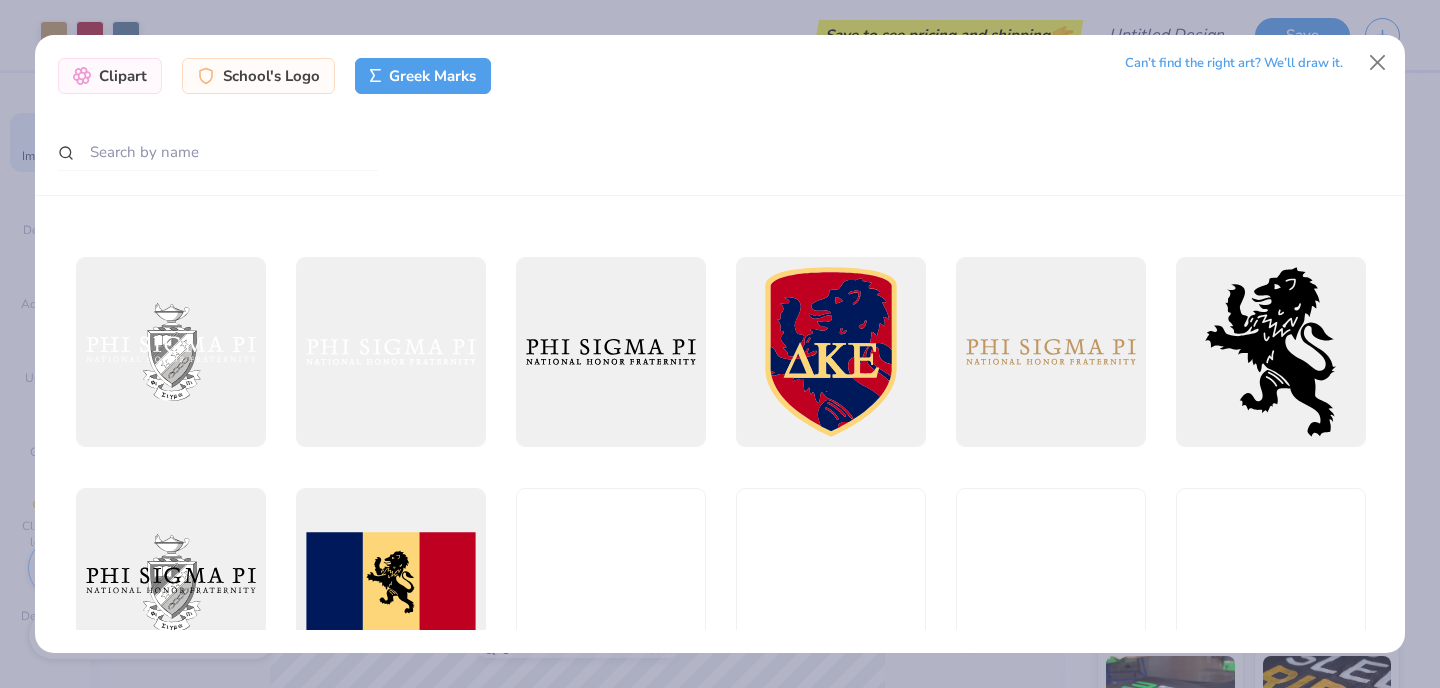 scroll, scrollTop: 984, scrollLeft: 0, axis: vertical 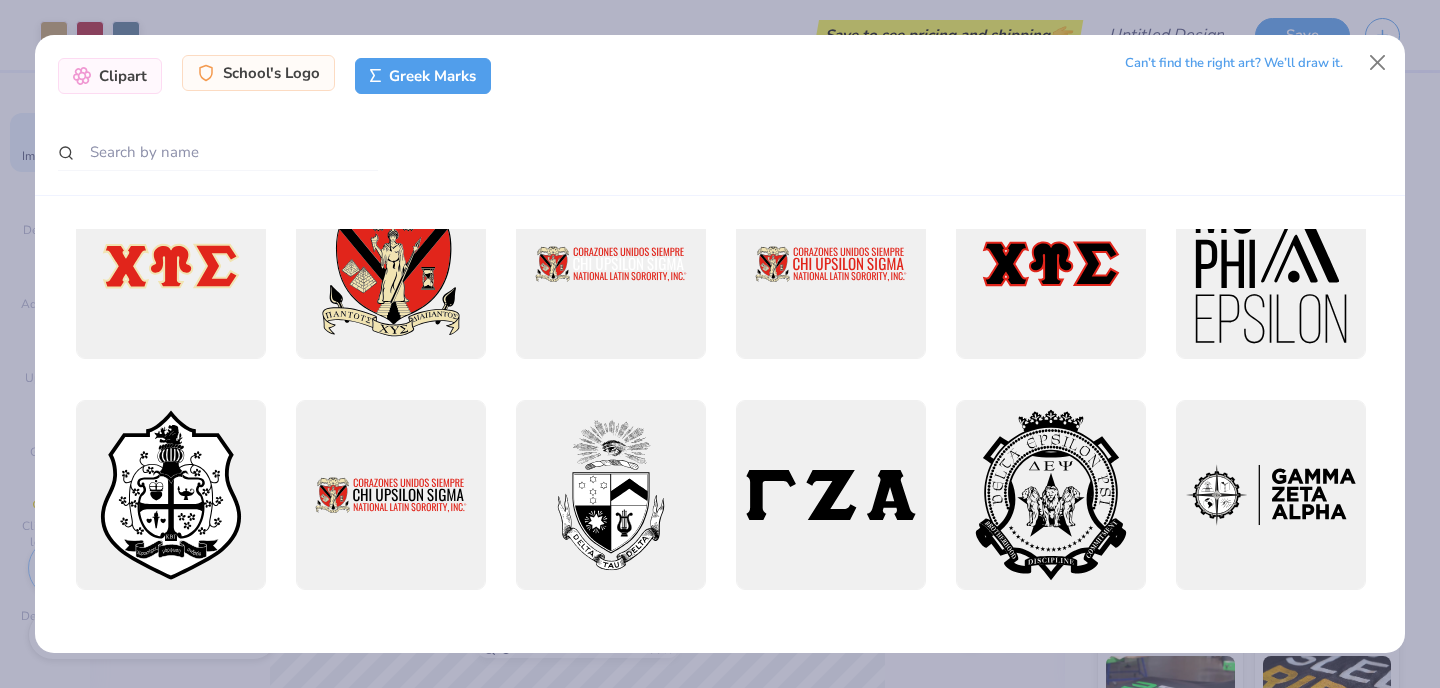 click on "School's Logo" at bounding box center (258, 73) 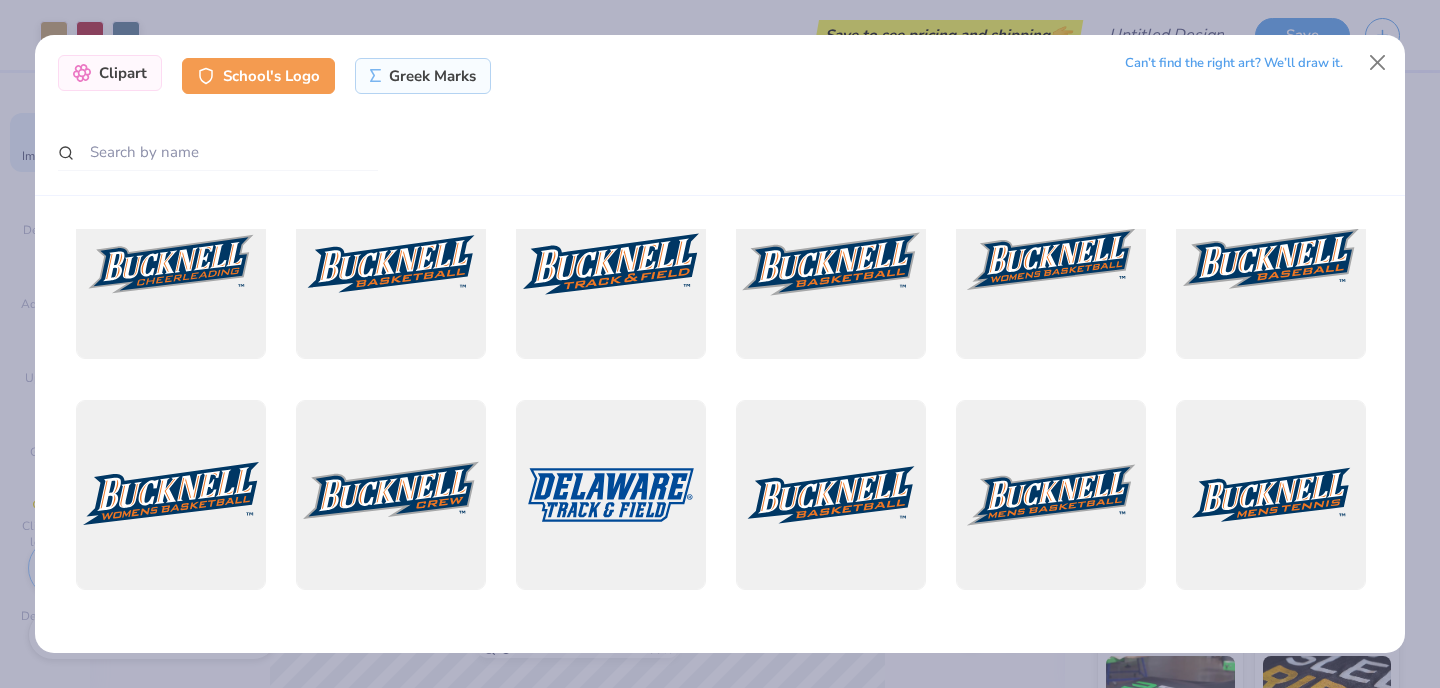 click on "Clipart" at bounding box center [110, 73] 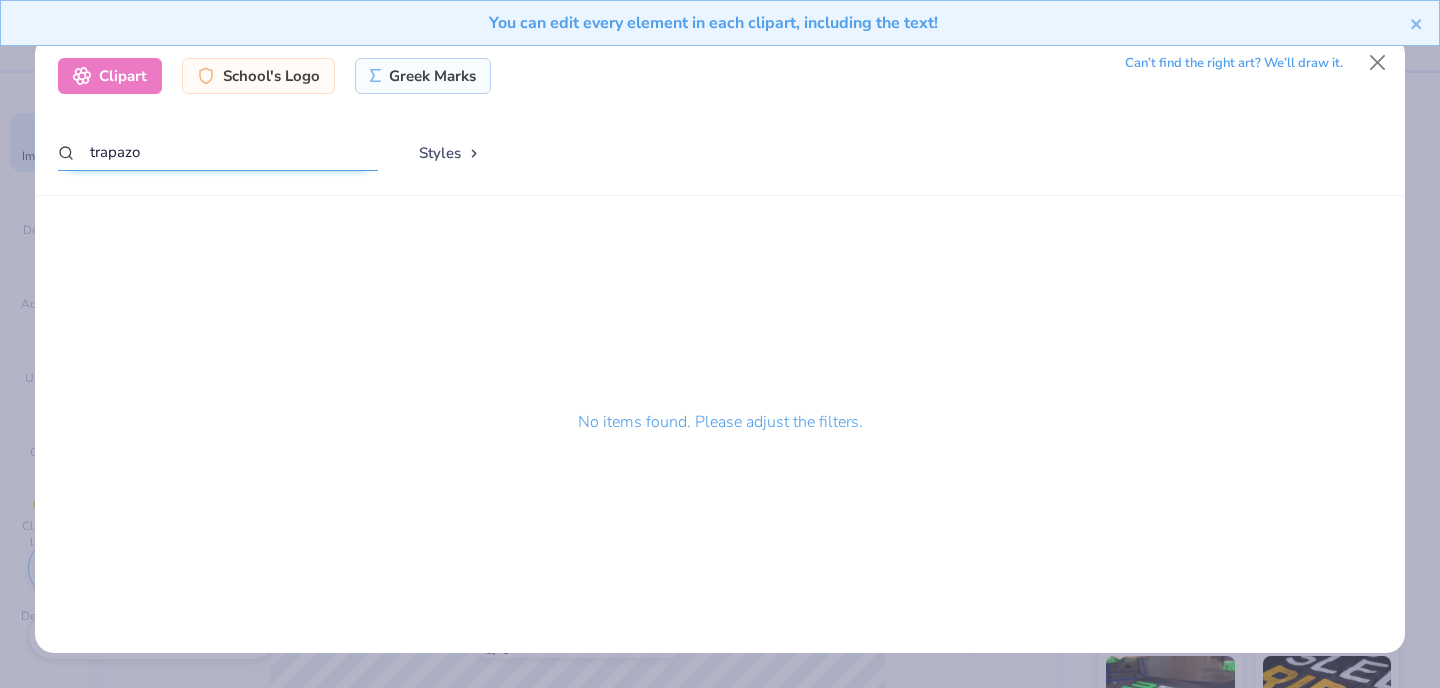 drag, startPoint x: 212, startPoint y: 165, endPoint x: 43, endPoint y: 159, distance: 169.10648 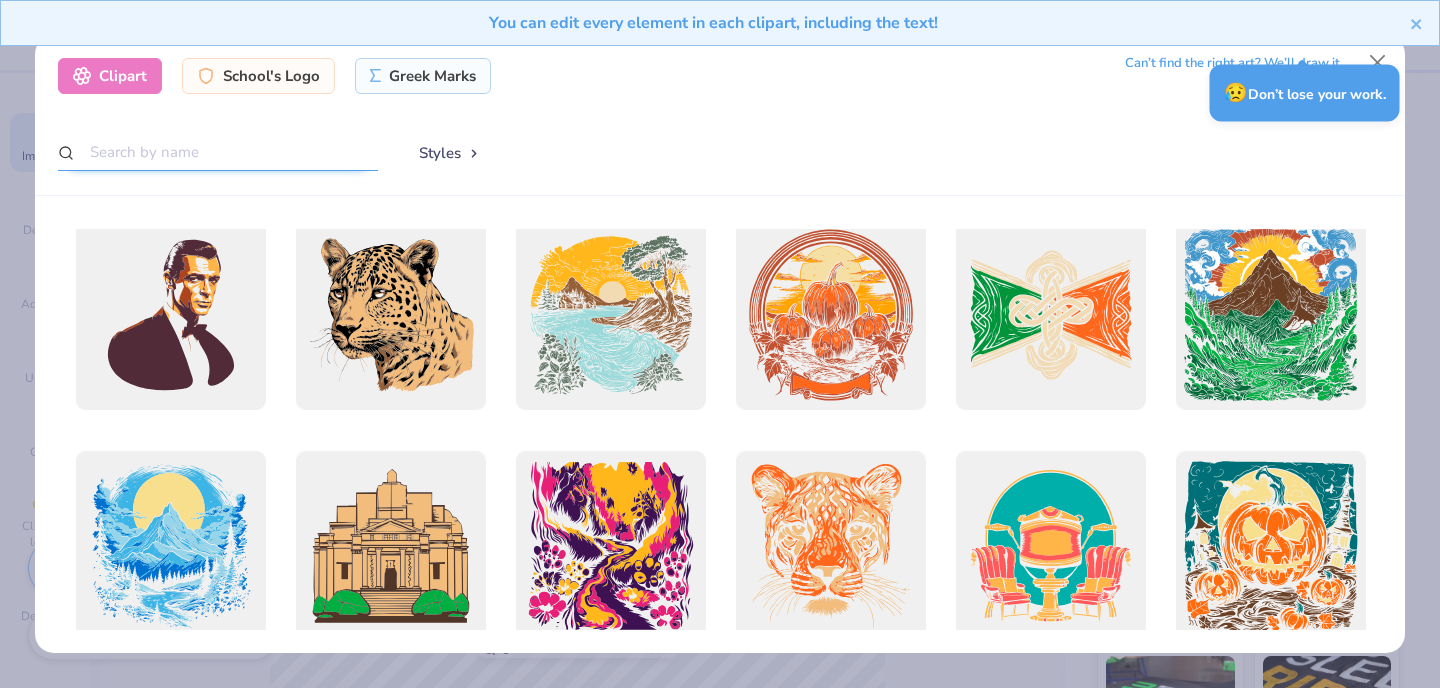 scroll, scrollTop: 2169, scrollLeft: 0, axis: vertical 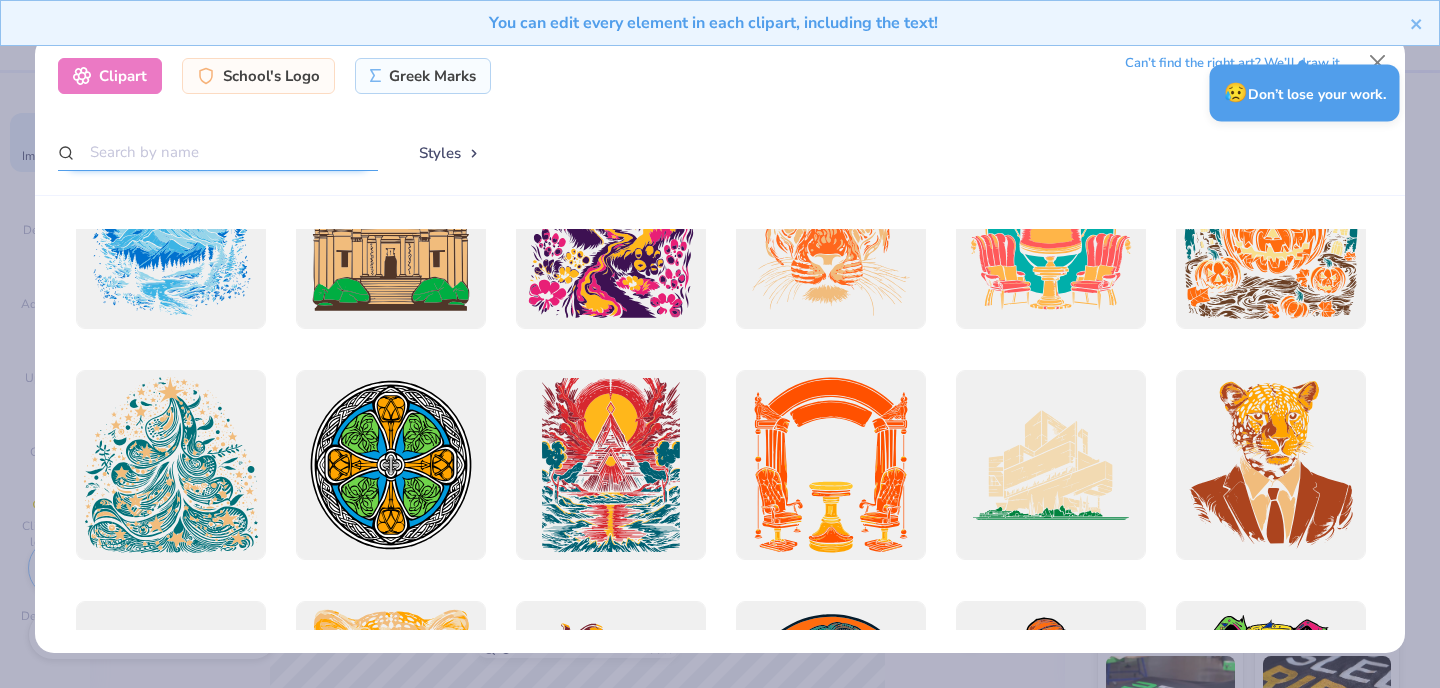 type 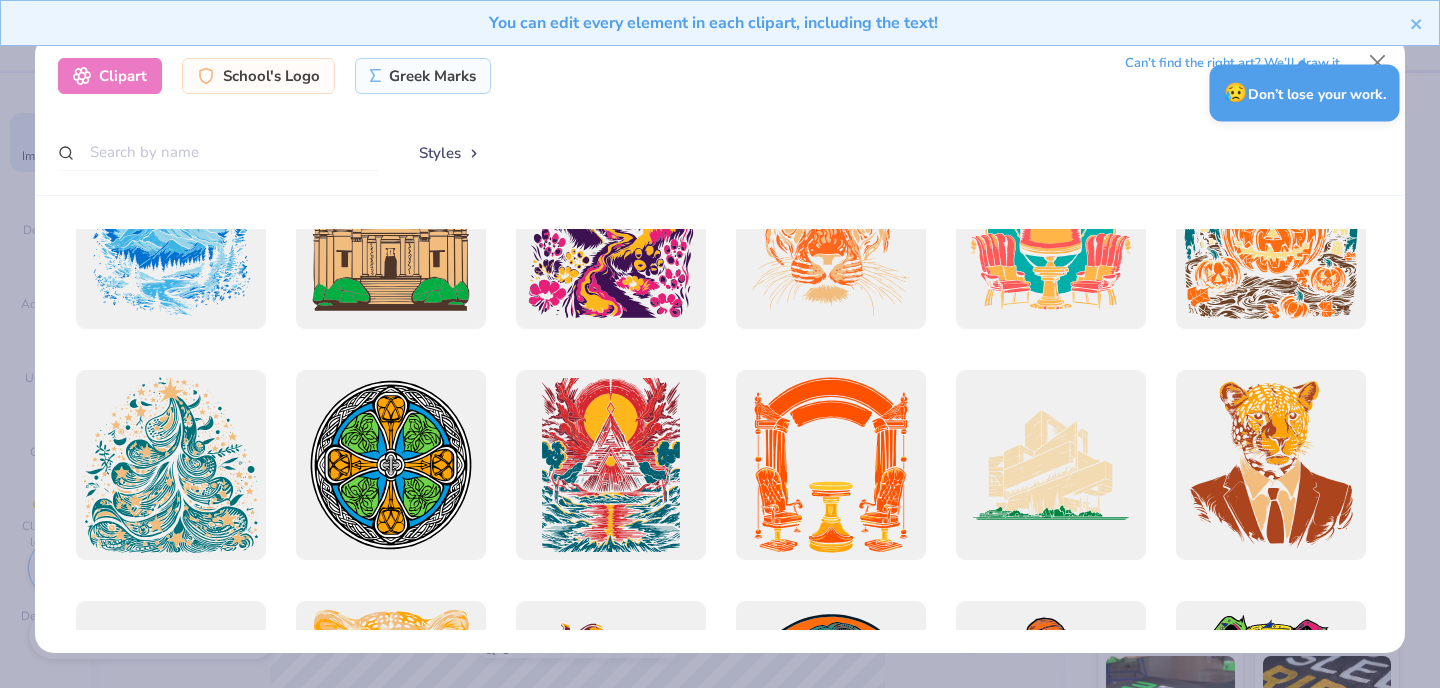 click on "You can edit every element in each clipart, including the text!" at bounding box center (720, 30) 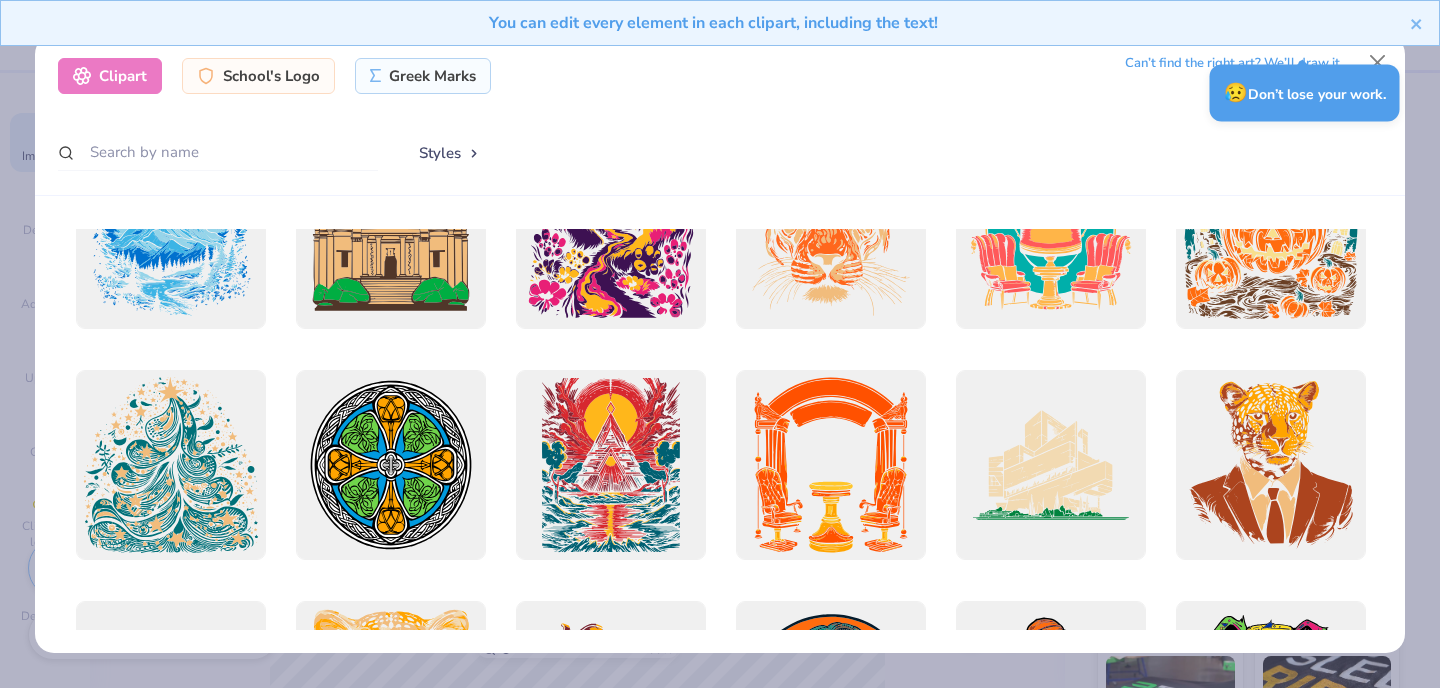 click on "You can edit every element in each clipart, including the text!" at bounding box center [720, 30] 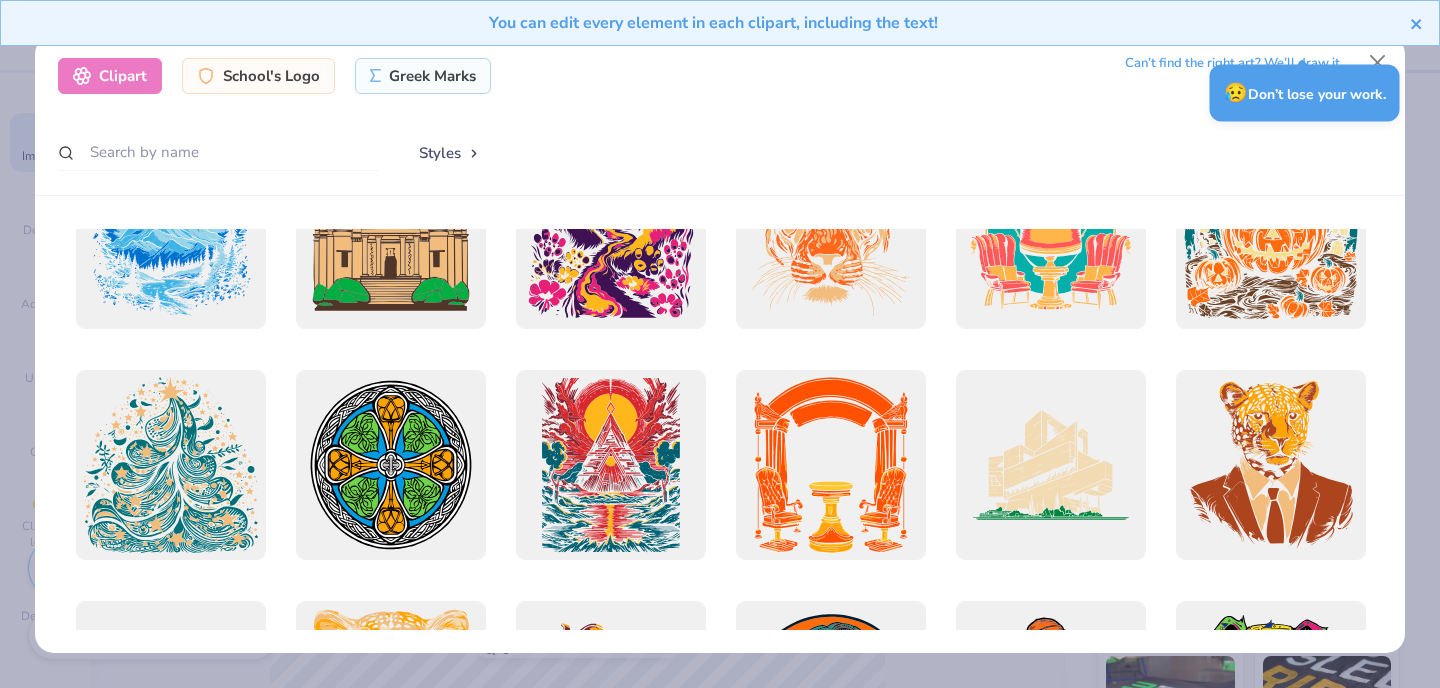 click 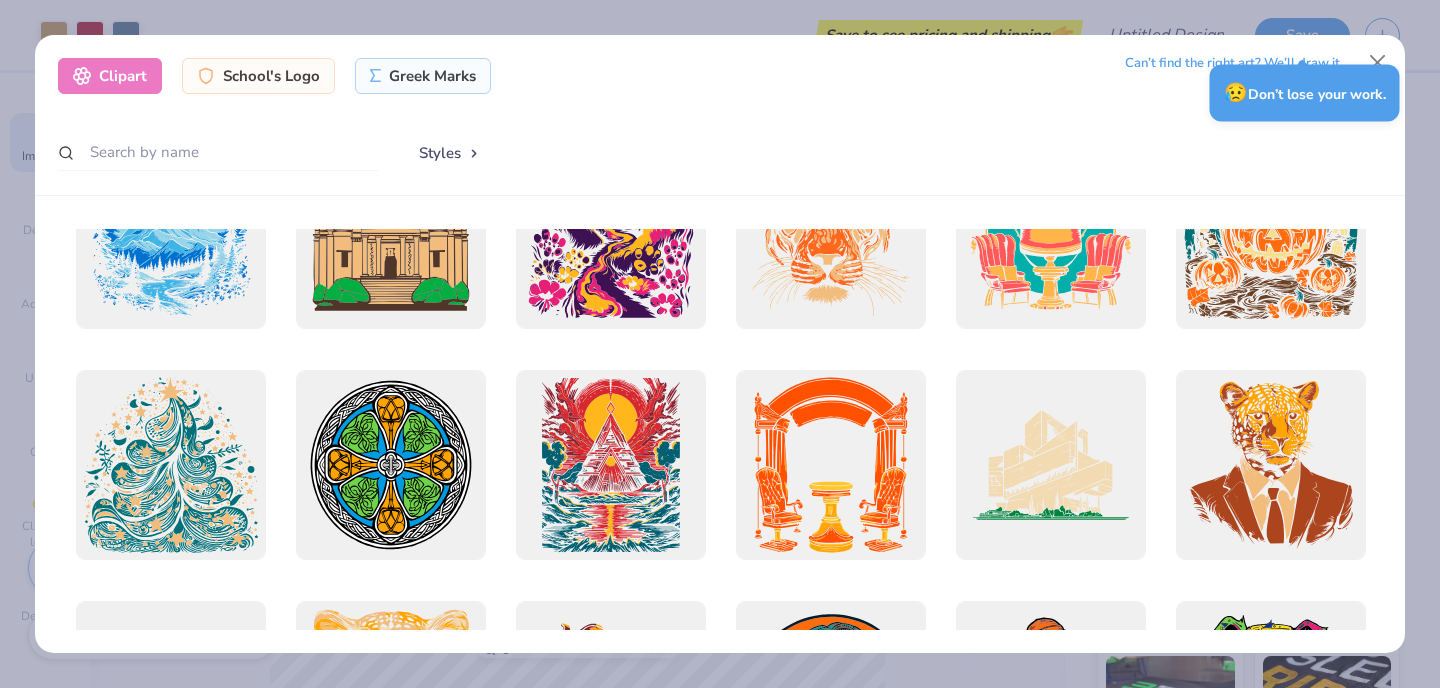 click on "😥 Don’t lose your work." at bounding box center (1305, 93) 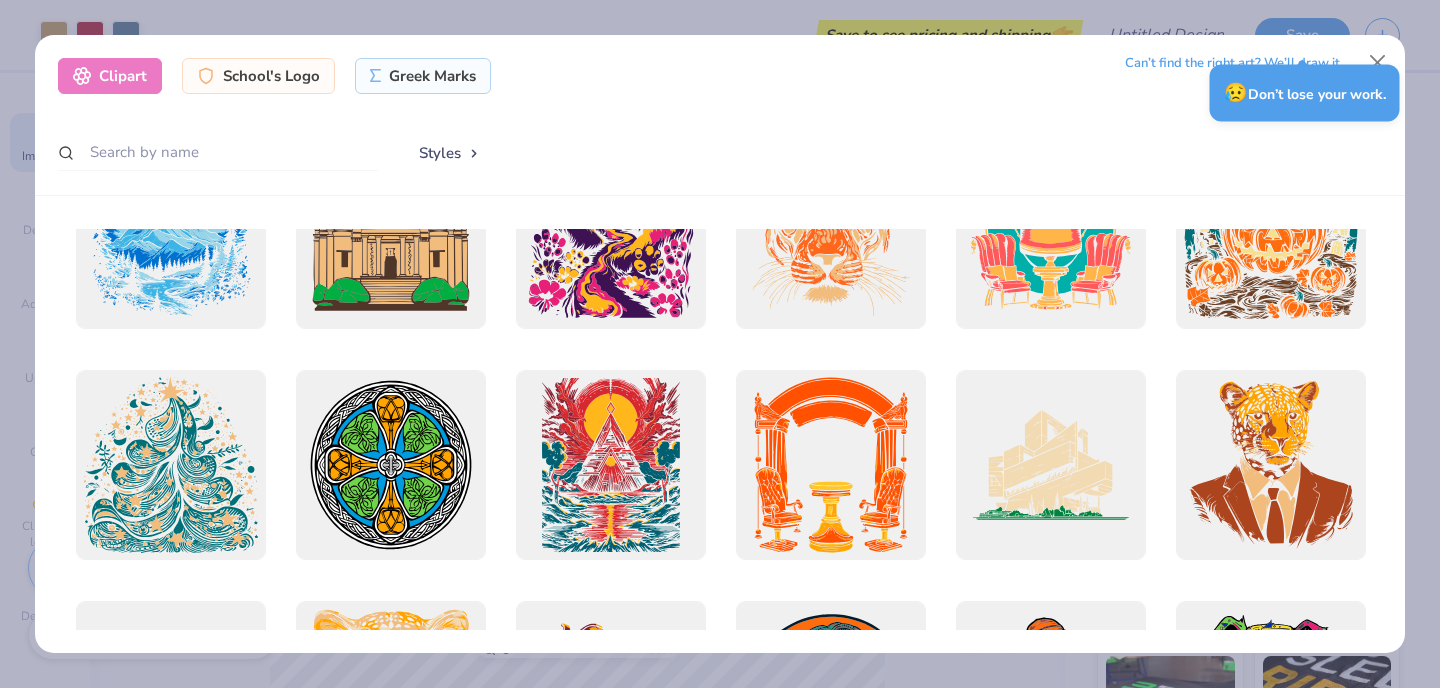 click on "😥 Don’t lose your work." at bounding box center [1305, 93] 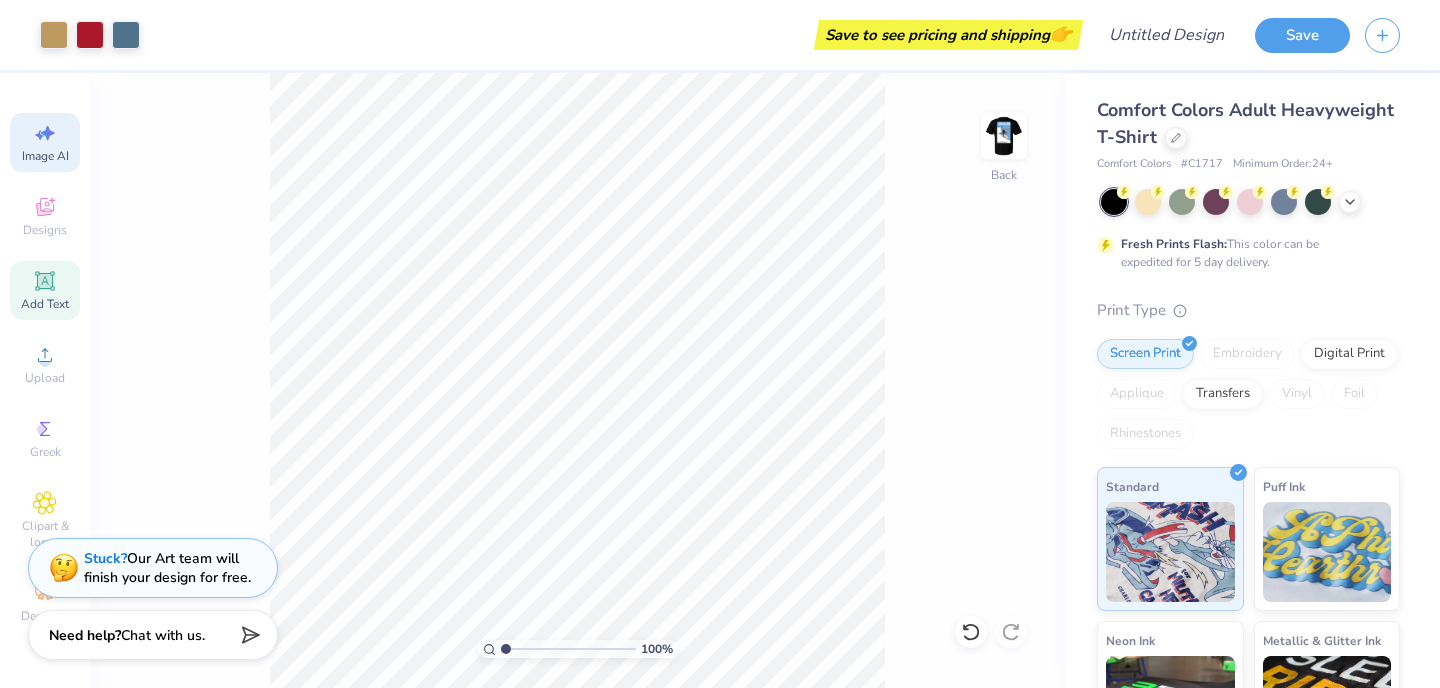 click on "Add Text" at bounding box center [45, 304] 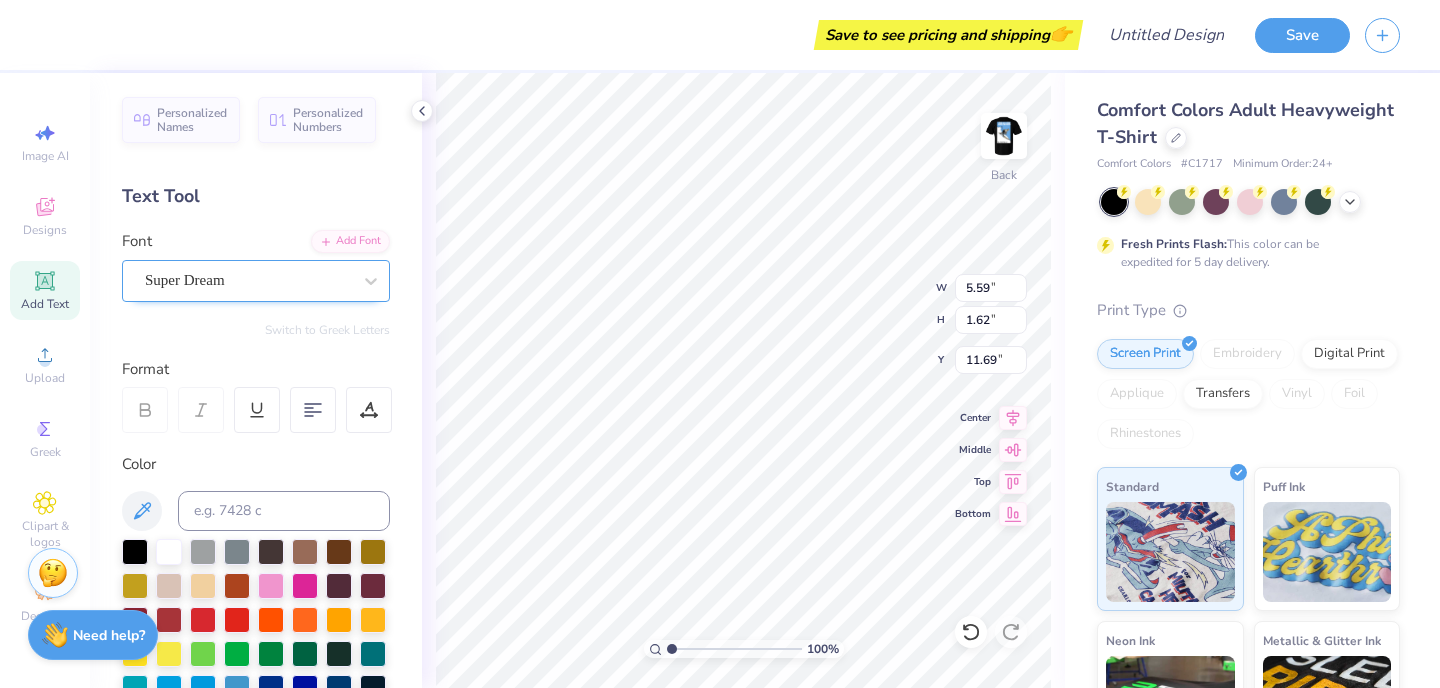 click on "Super Dream" at bounding box center [248, 280] 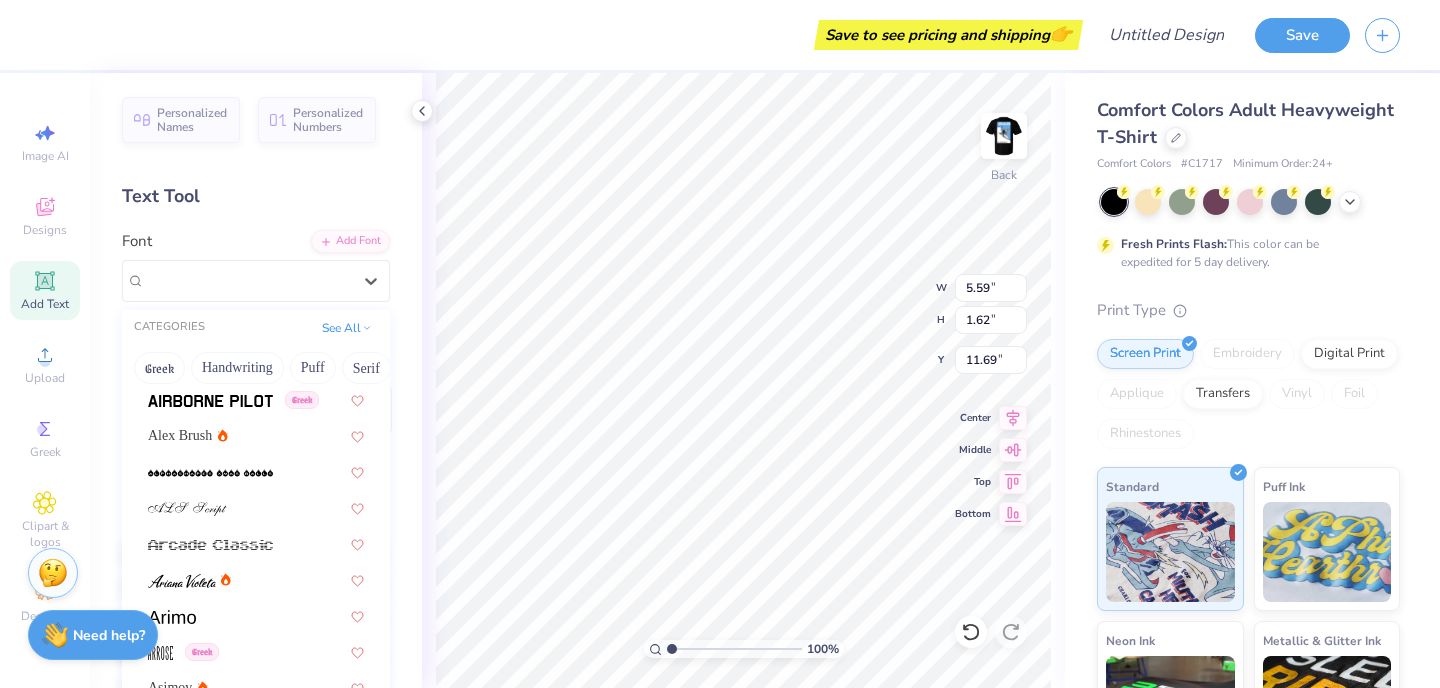 scroll, scrollTop: 1047, scrollLeft: 0, axis: vertical 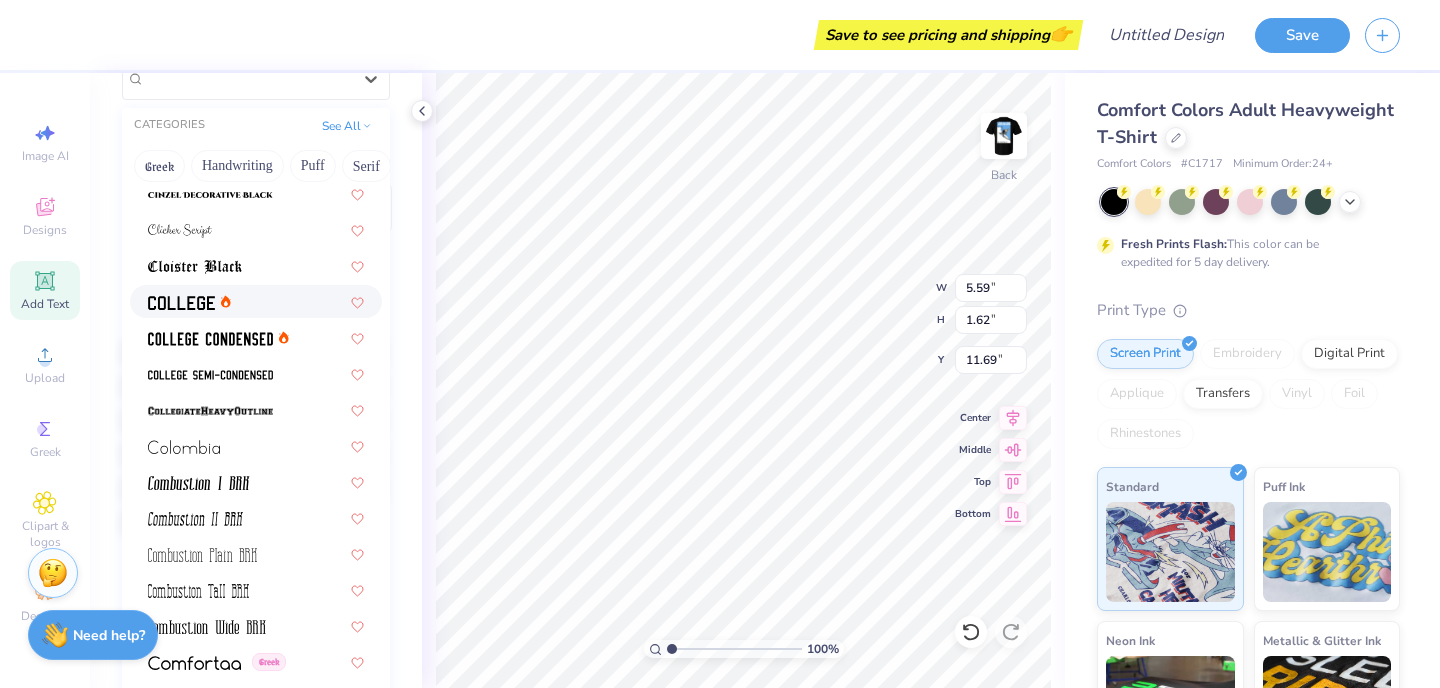 click at bounding box center [256, 301] 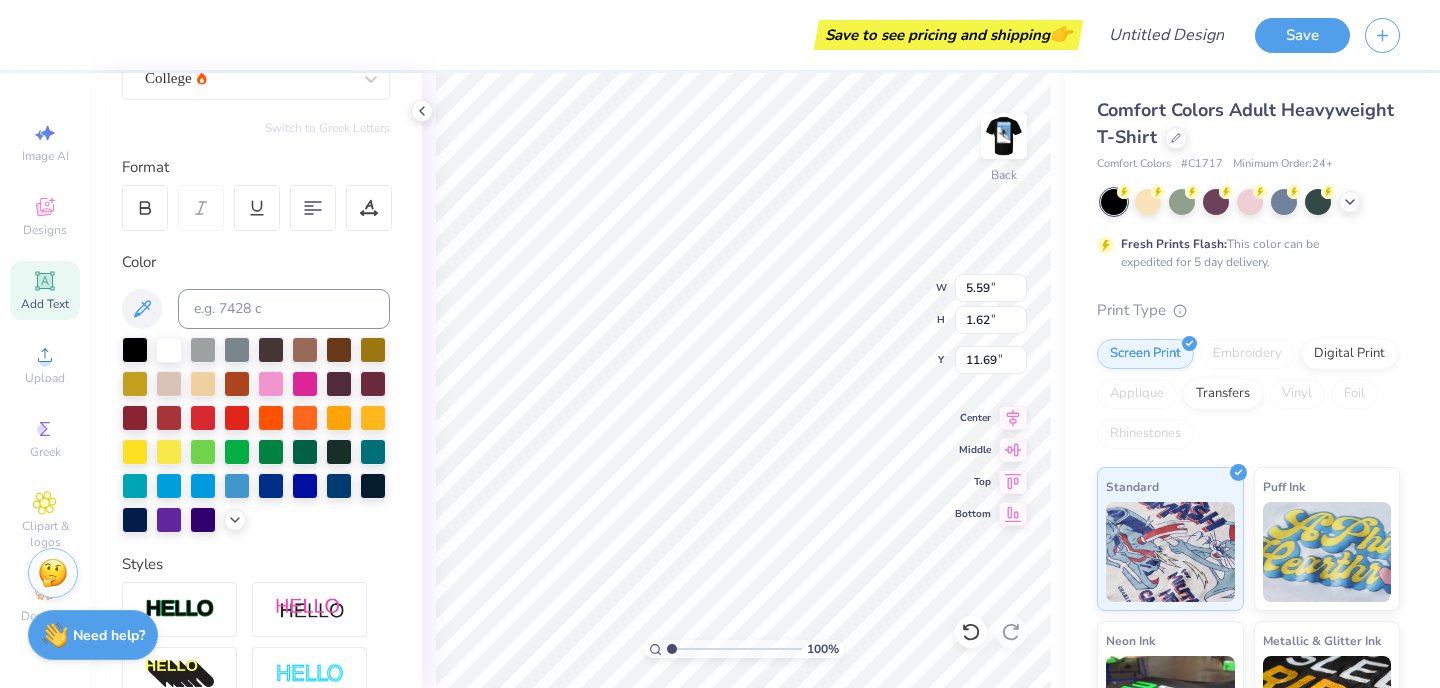 type on "5.08" 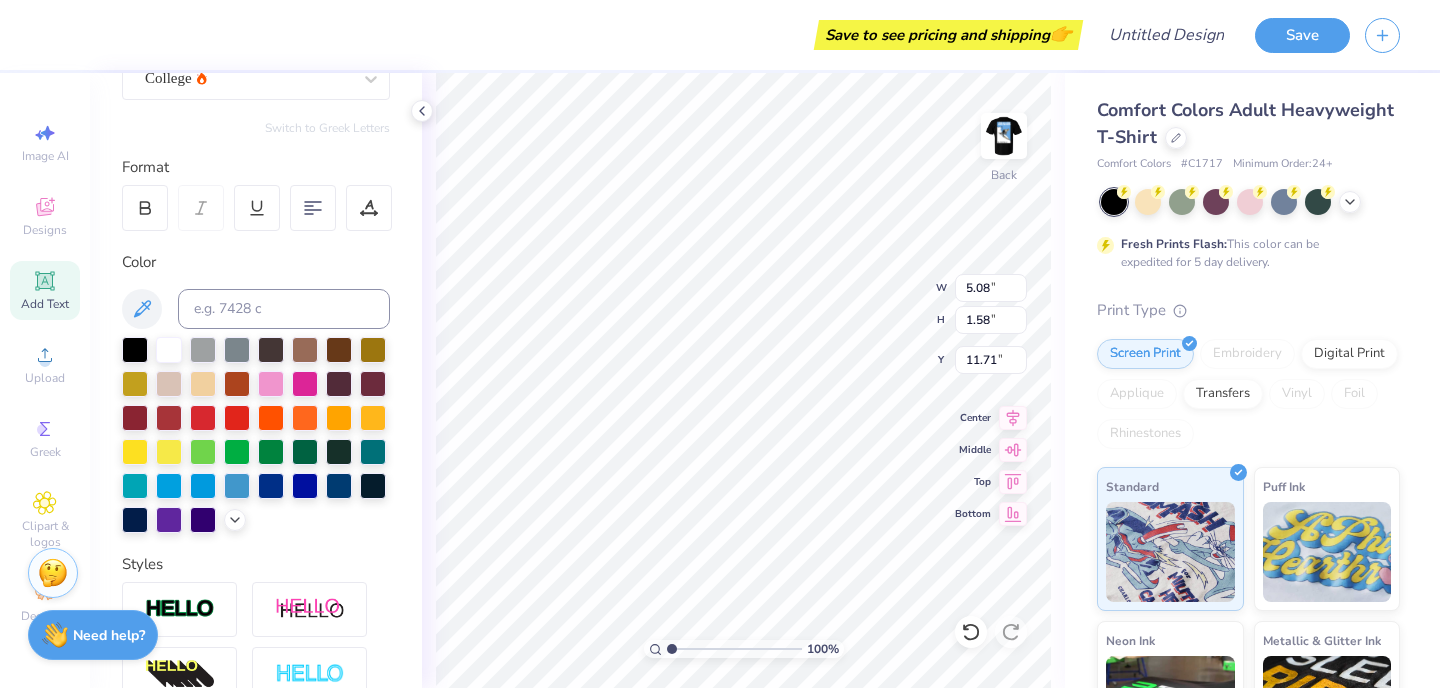 scroll, scrollTop: 203, scrollLeft: 0, axis: vertical 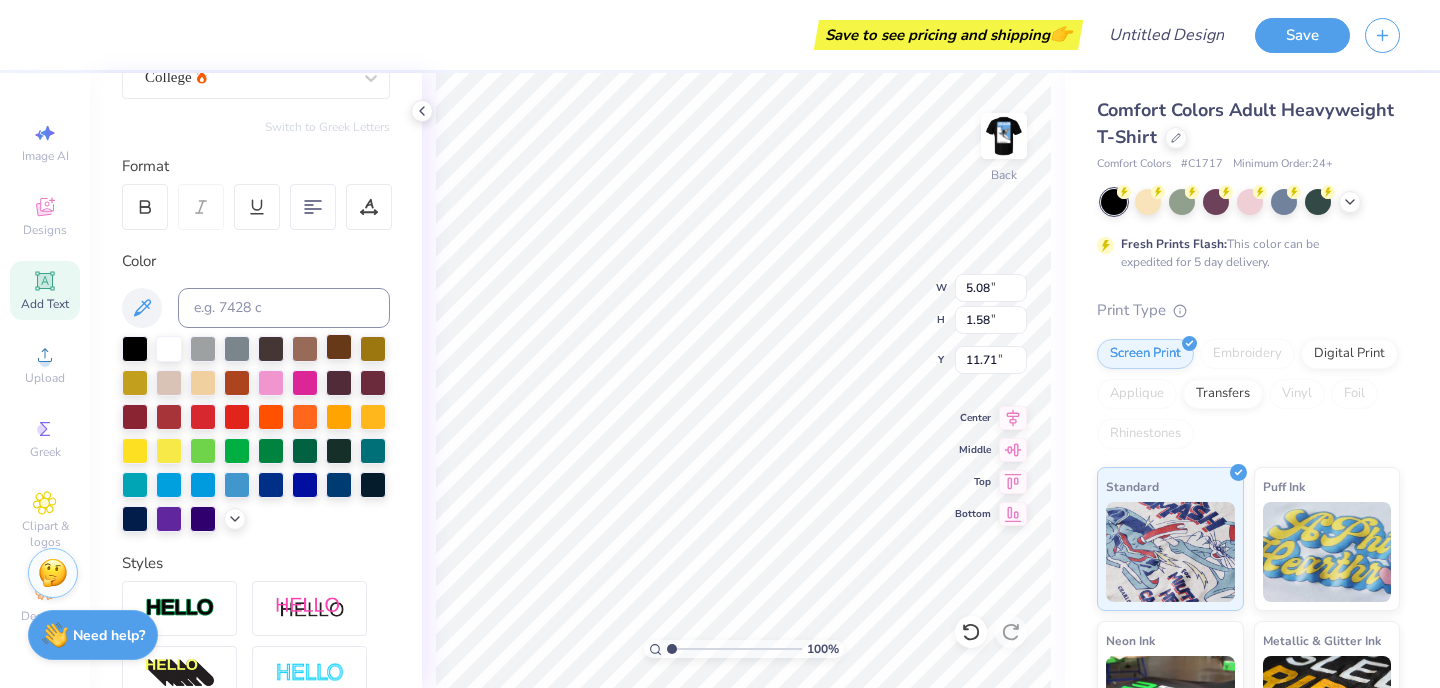 type on "l" 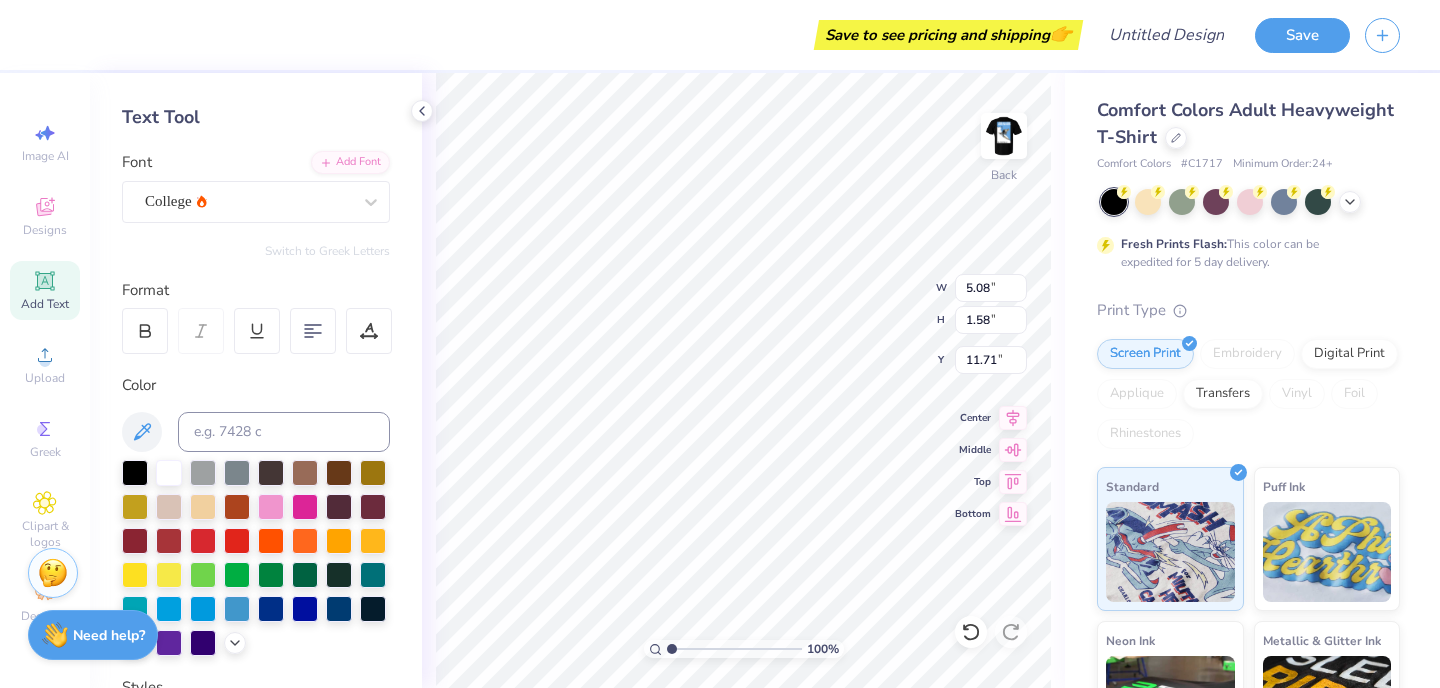 scroll, scrollTop: 81, scrollLeft: 0, axis: vertical 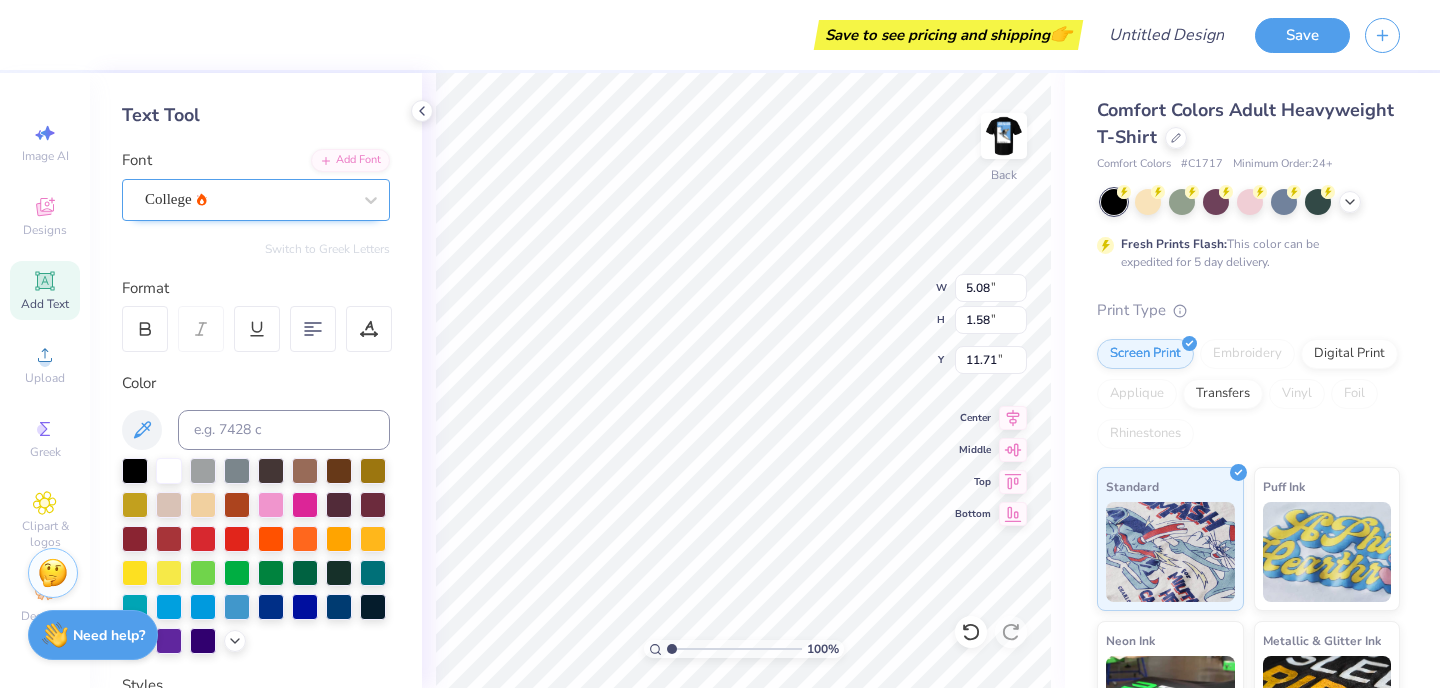 click on "College" at bounding box center [256, 200] 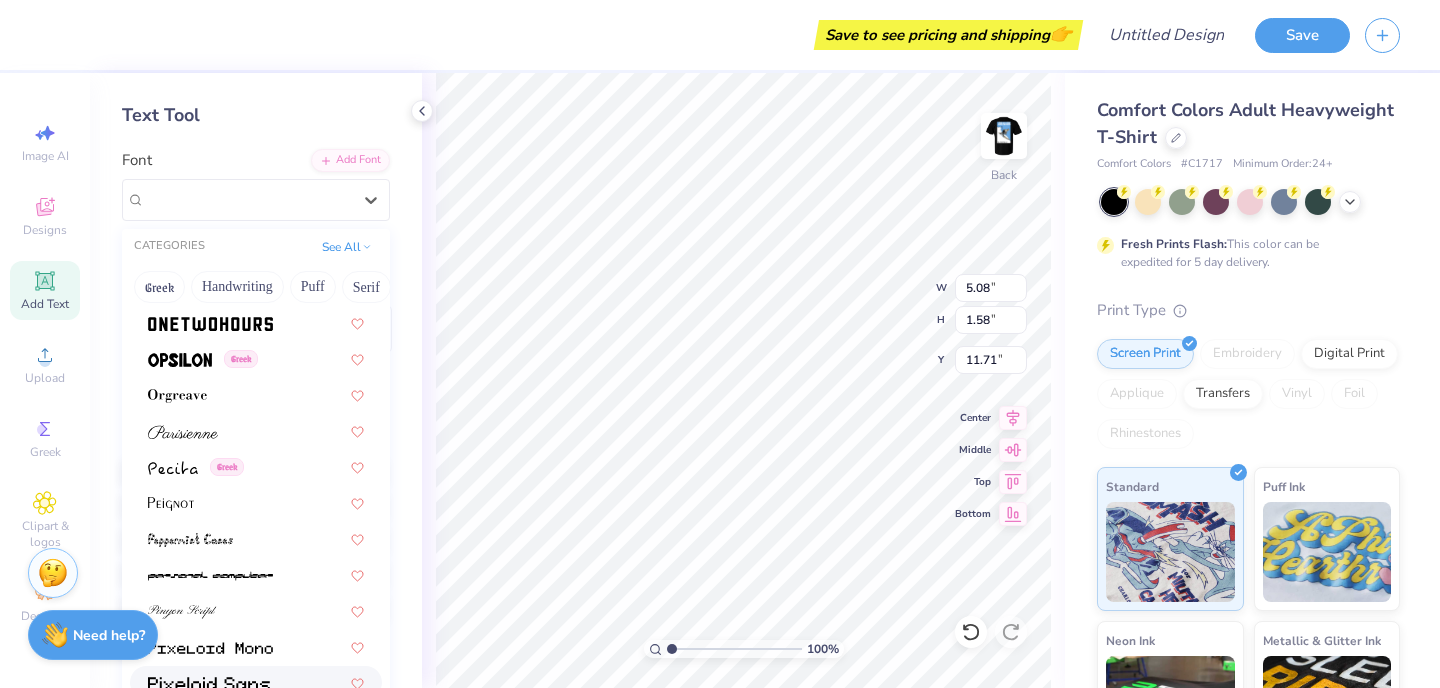 scroll, scrollTop: 8965, scrollLeft: 0, axis: vertical 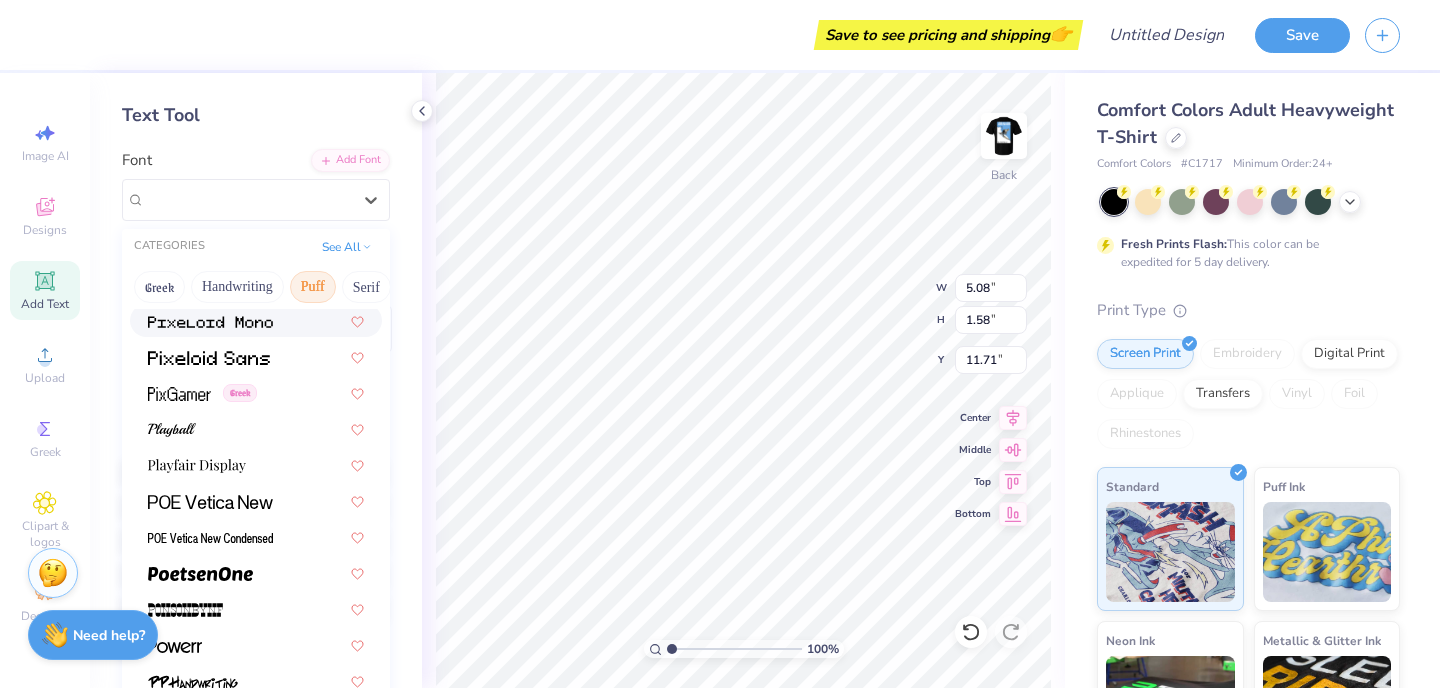 click on "Puff" at bounding box center [313, 287] 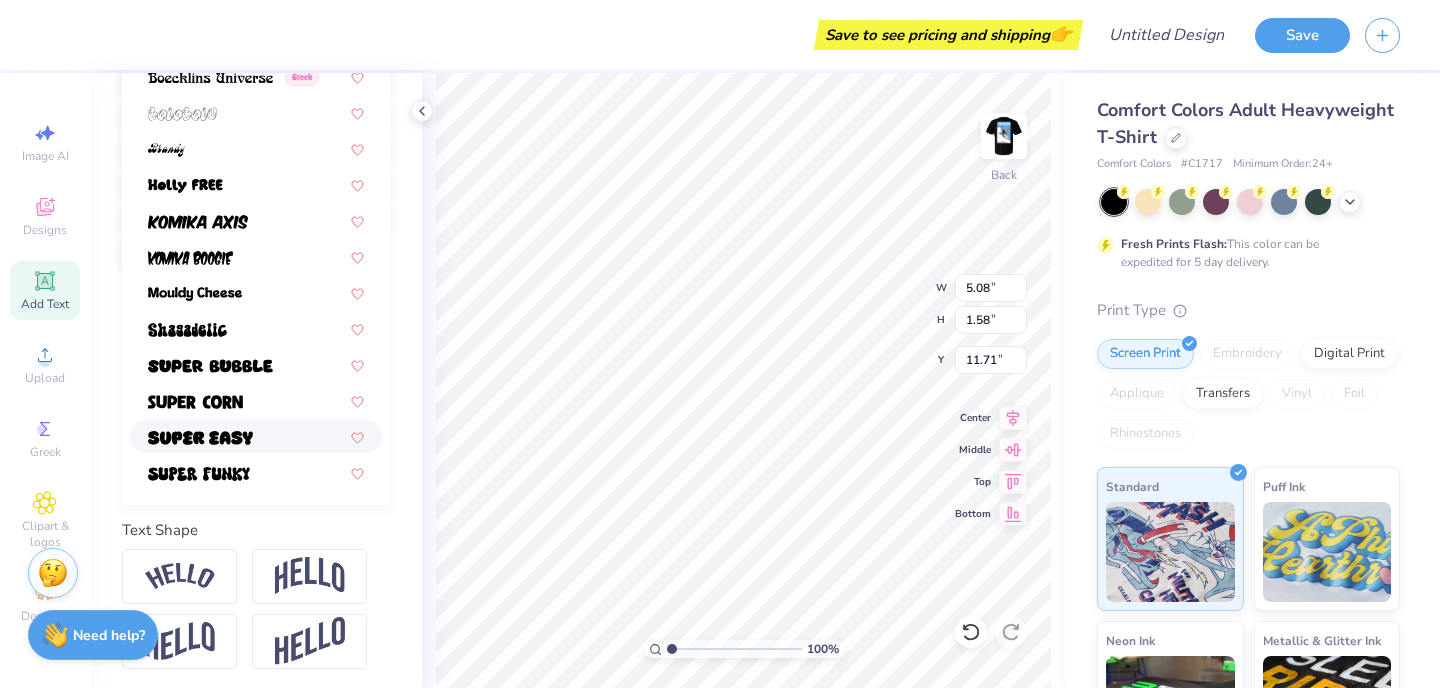 scroll, scrollTop: 474, scrollLeft: 0, axis: vertical 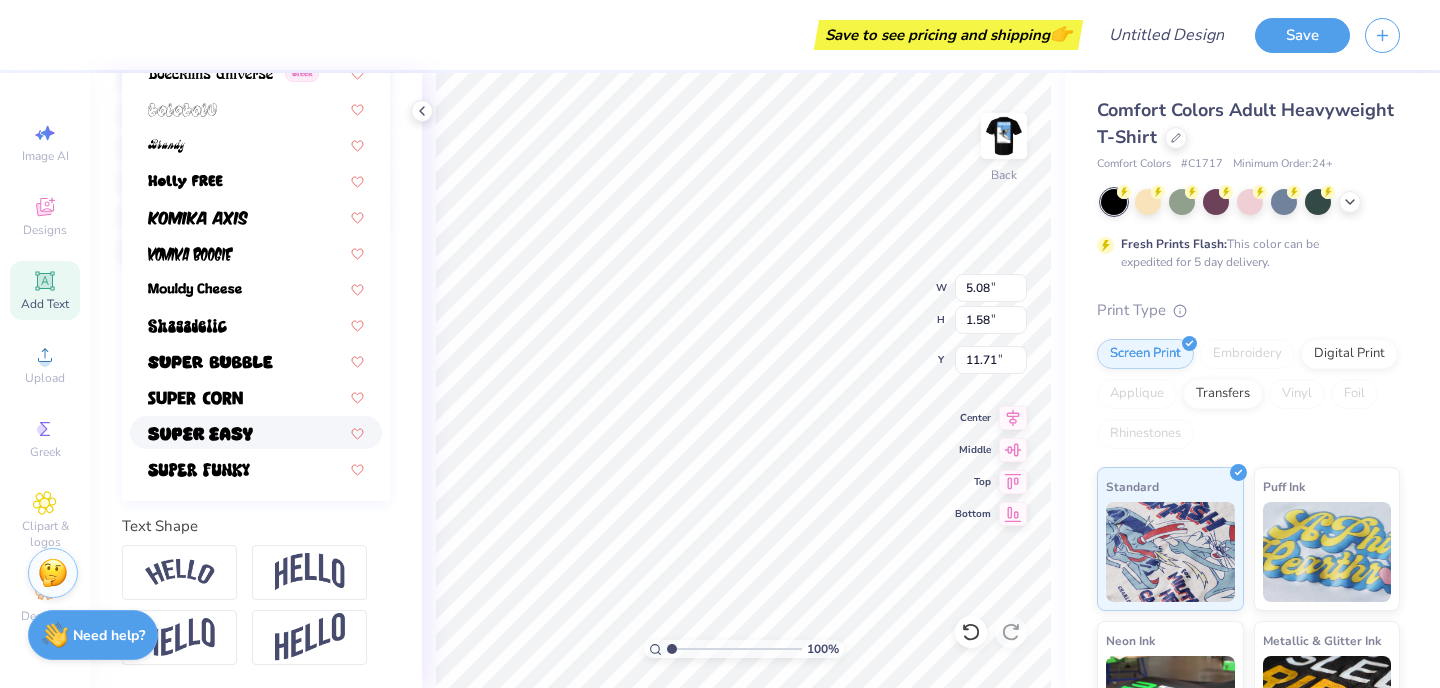 click at bounding box center (256, 432) 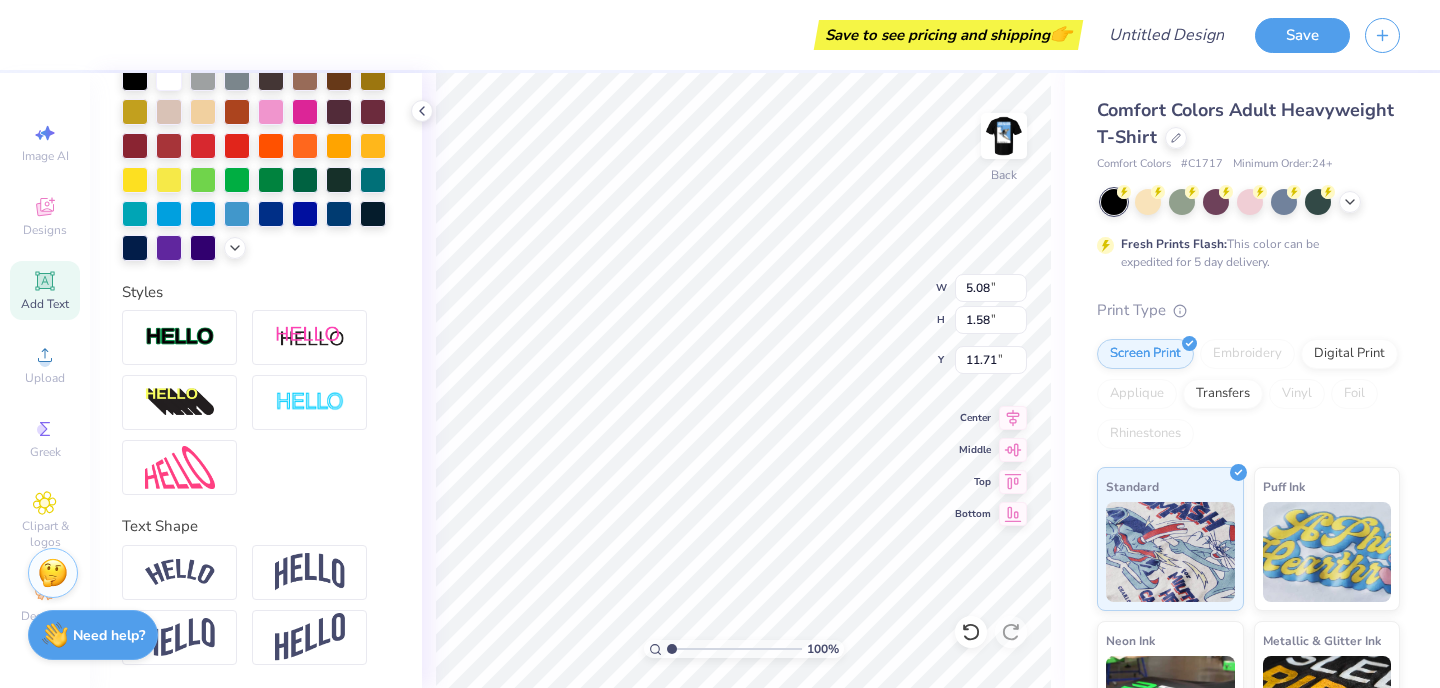 scroll, scrollTop: 0, scrollLeft: 0, axis: both 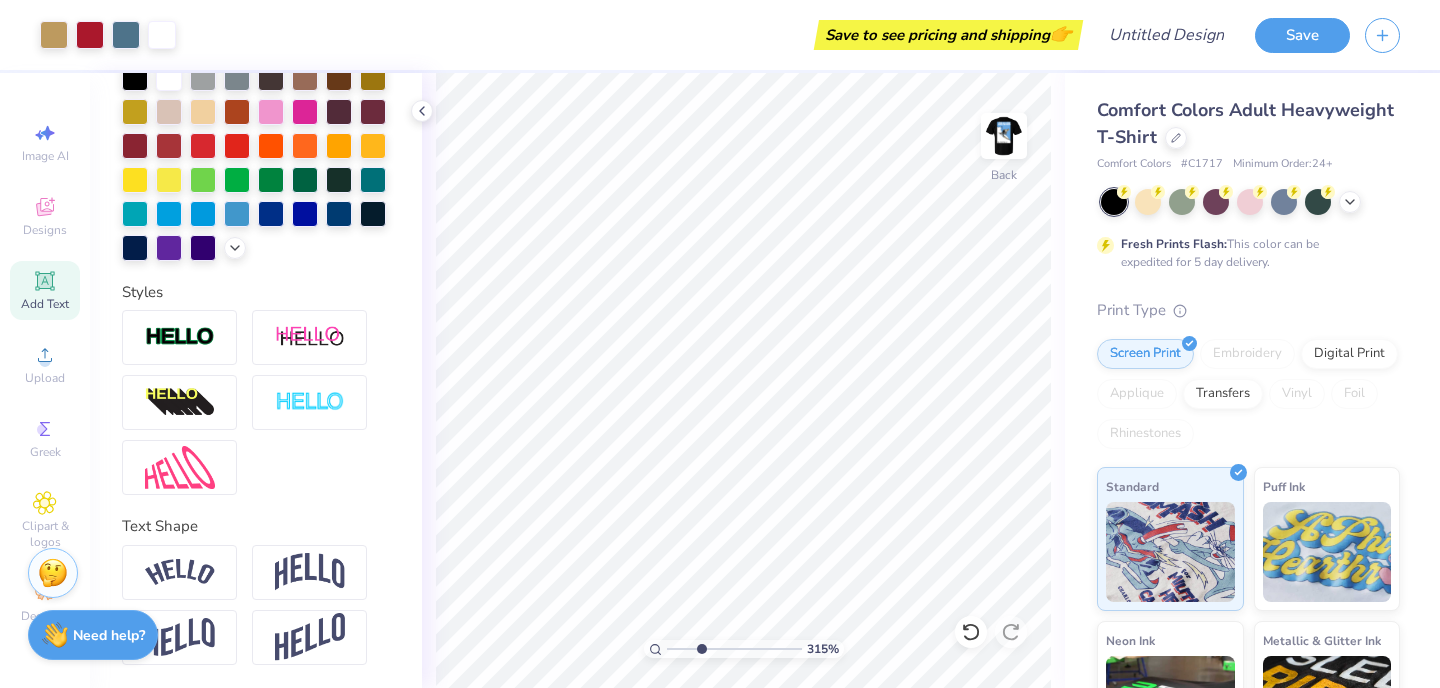 type on "3.18" 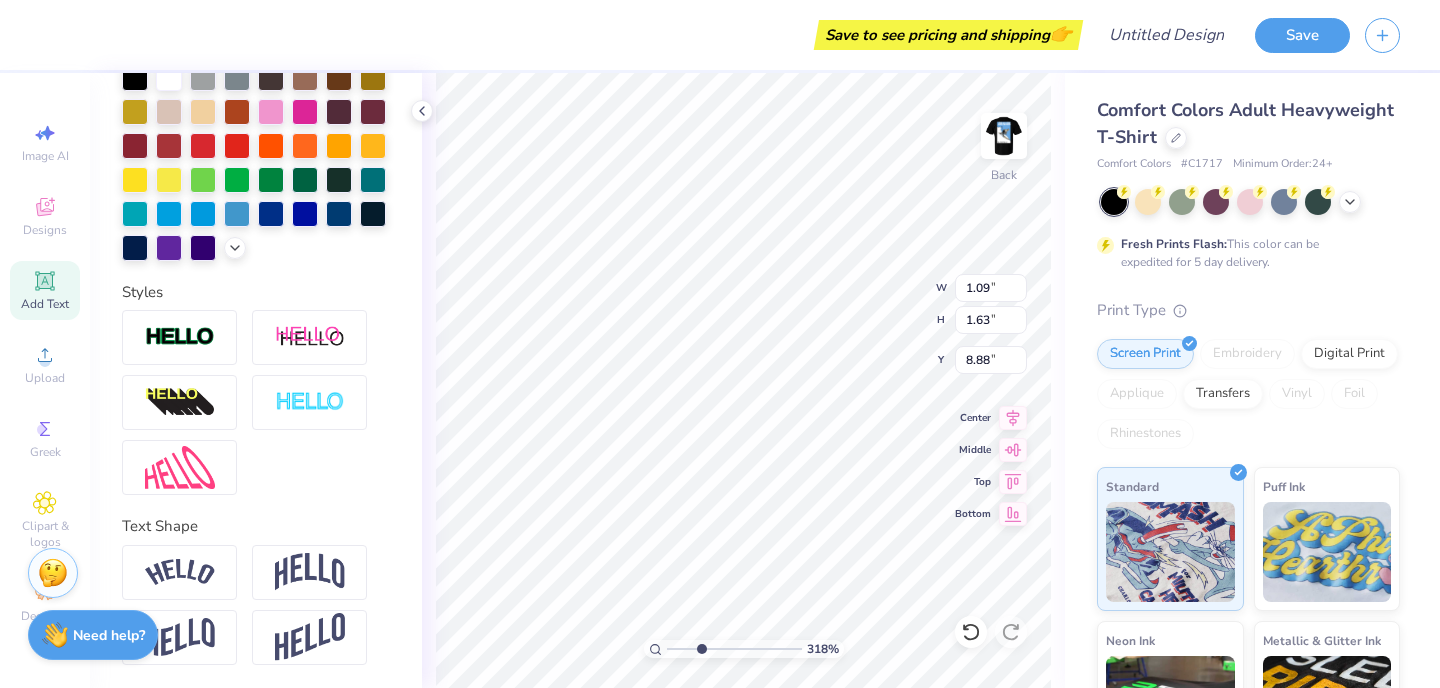 type on "8.88" 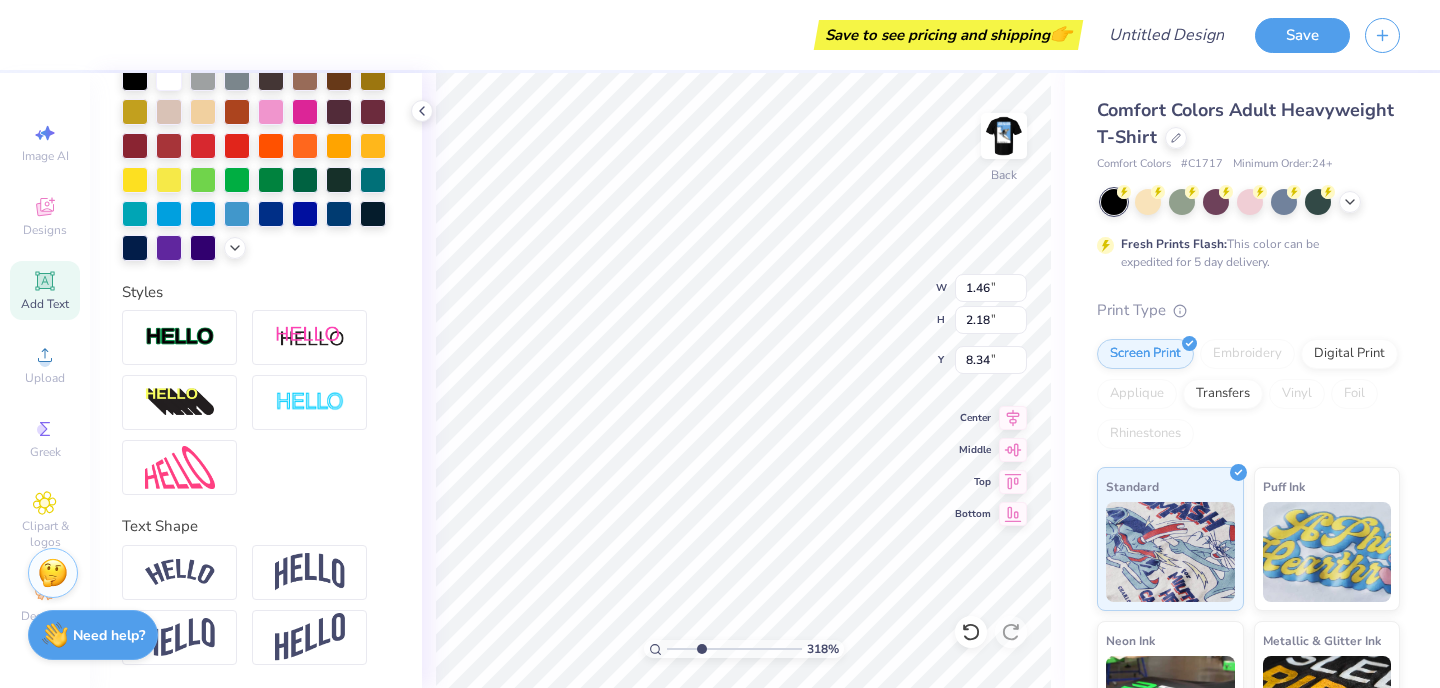 type on "2.17" 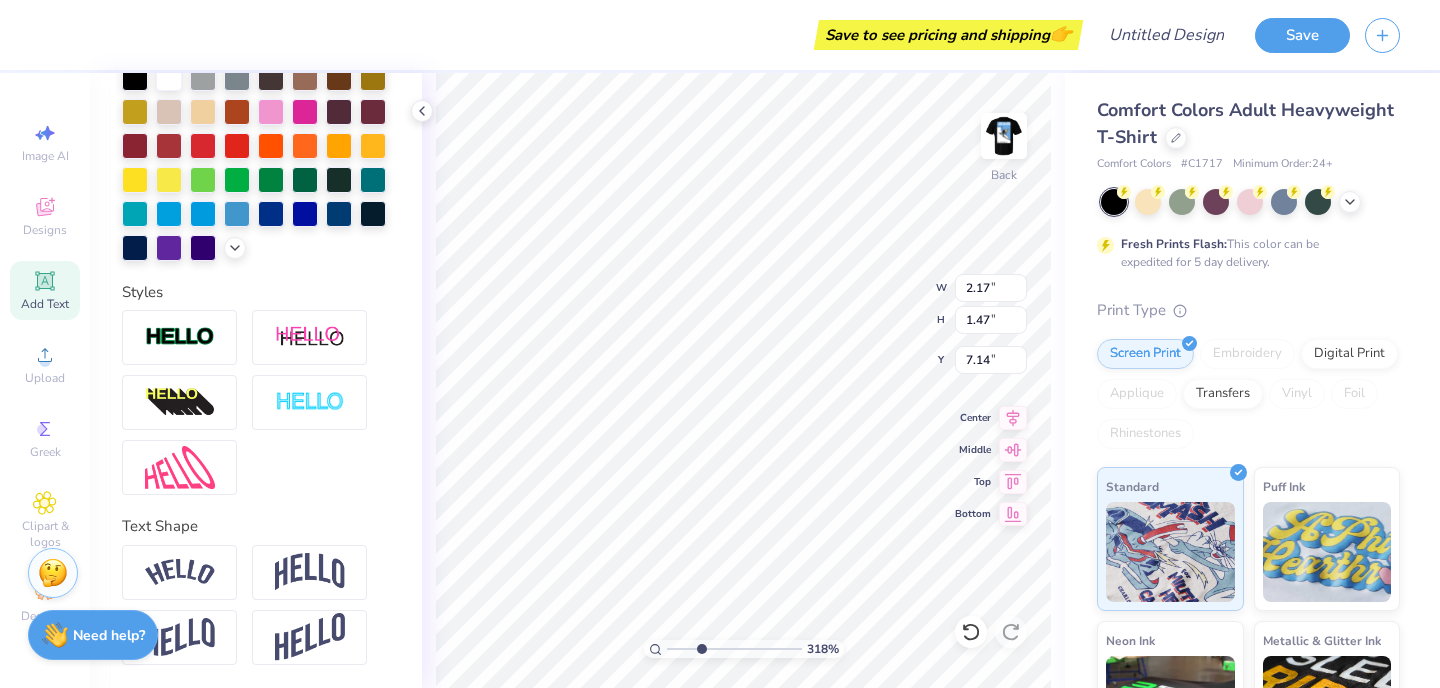 type on "6.14" 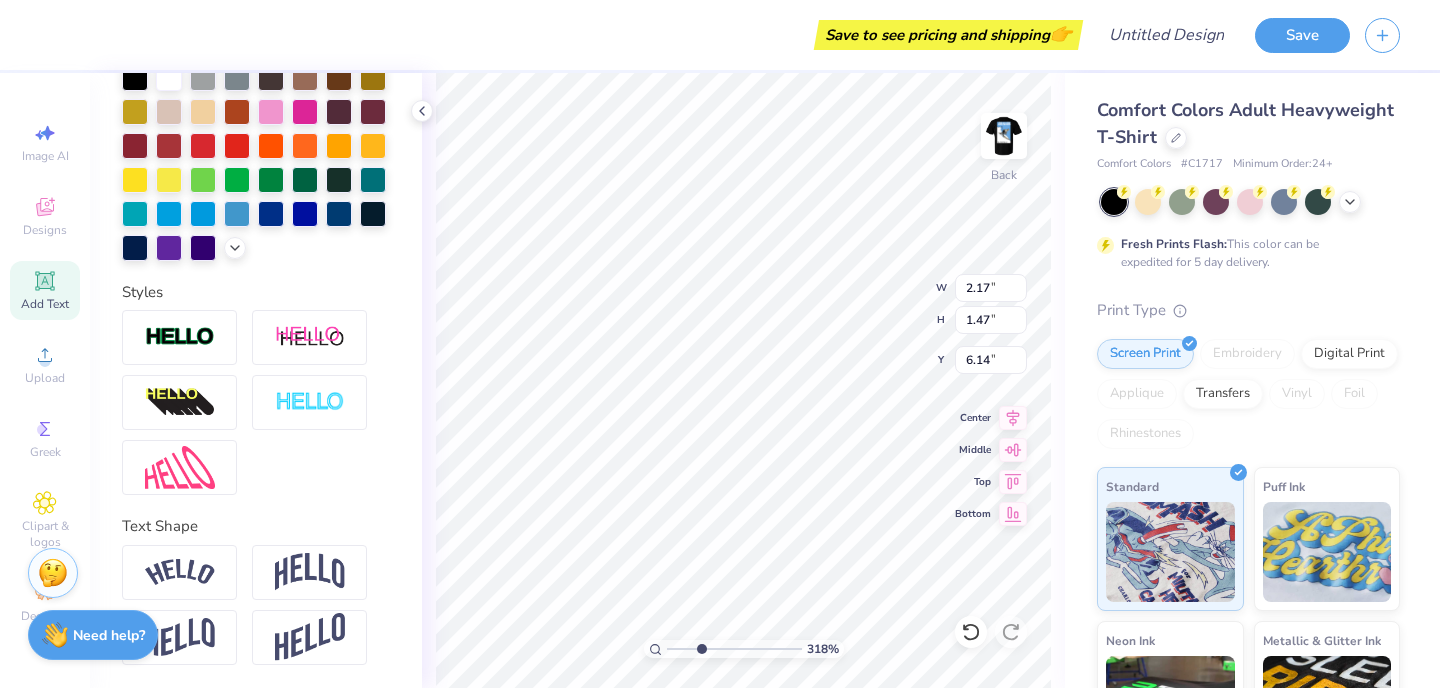 type on "2.92" 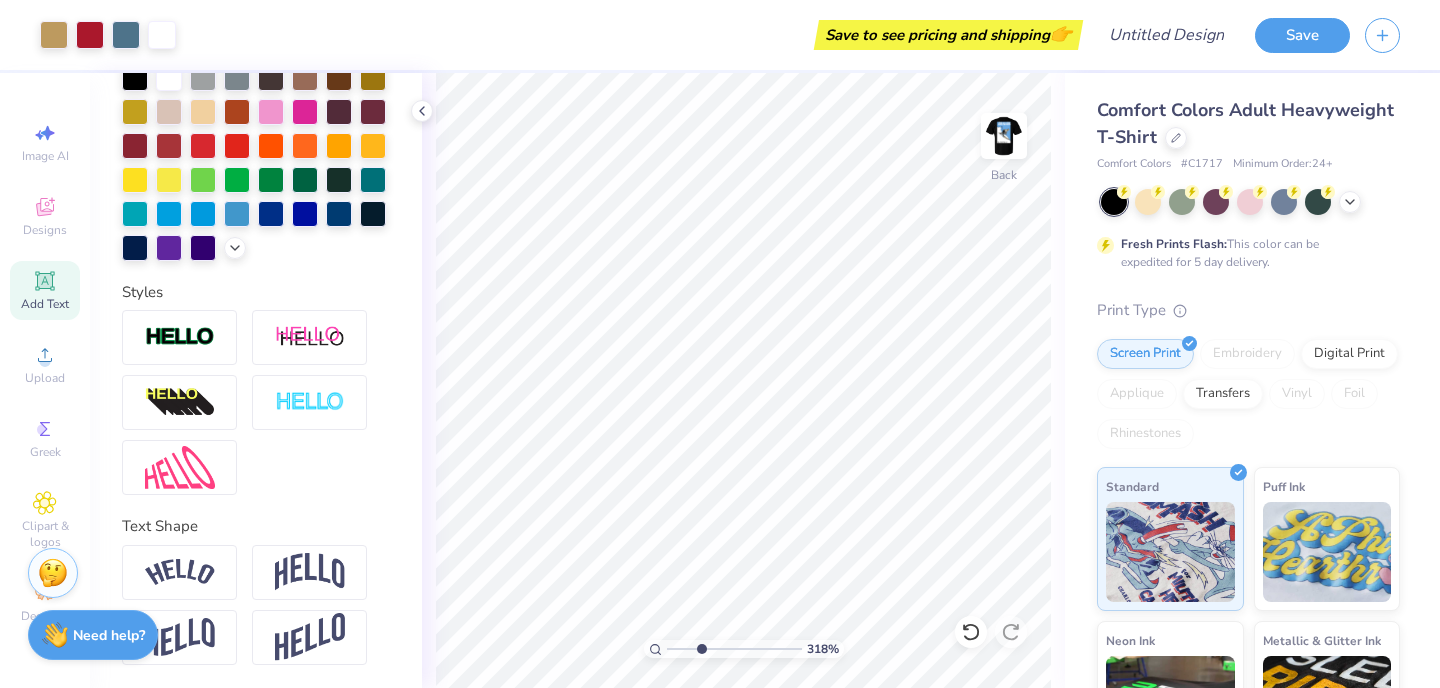 click on "Add Text" at bounding box center (45, 304) 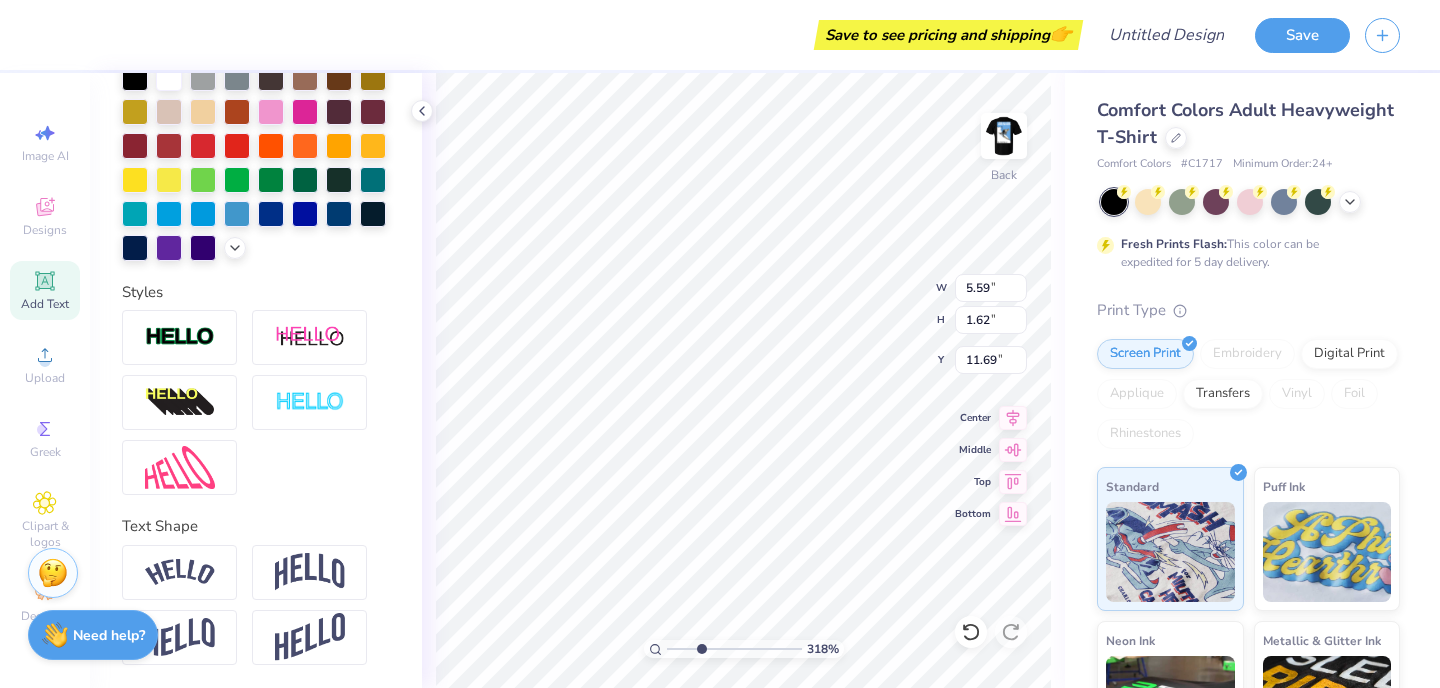 type on ";" 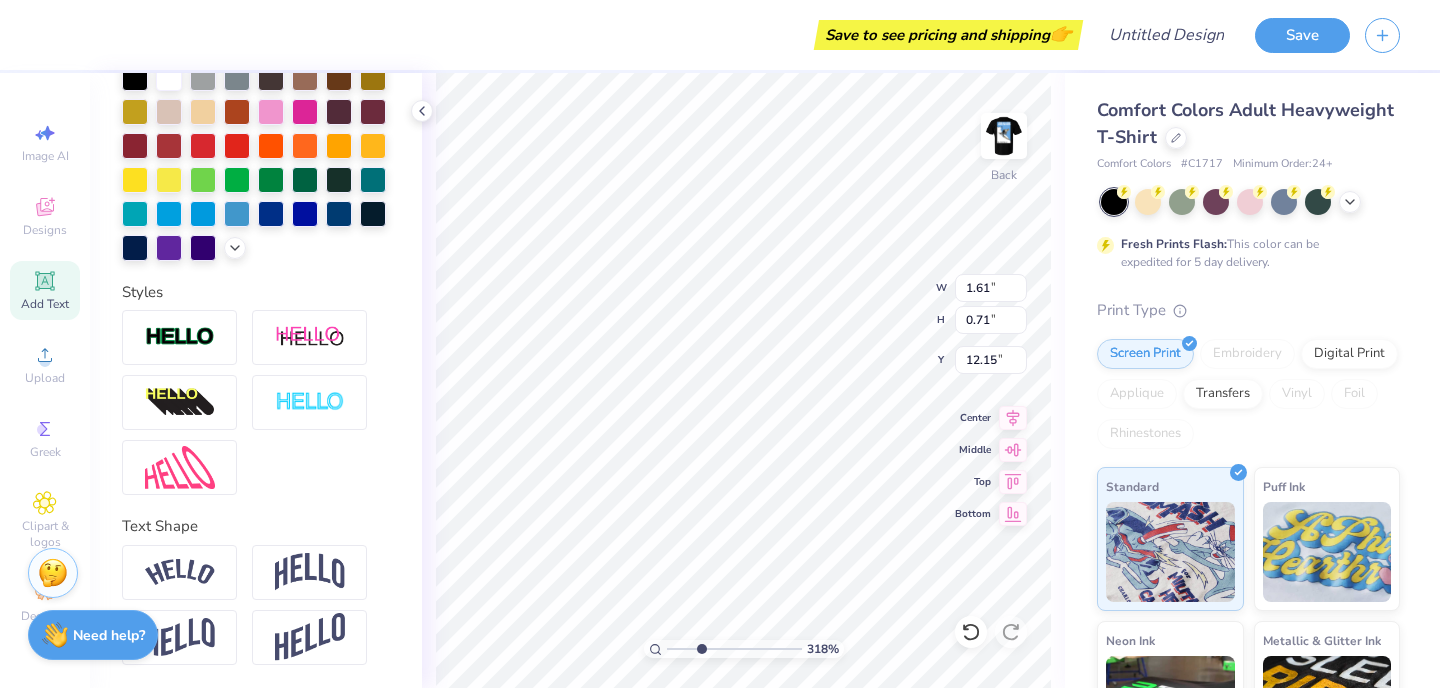 type on "1.61" 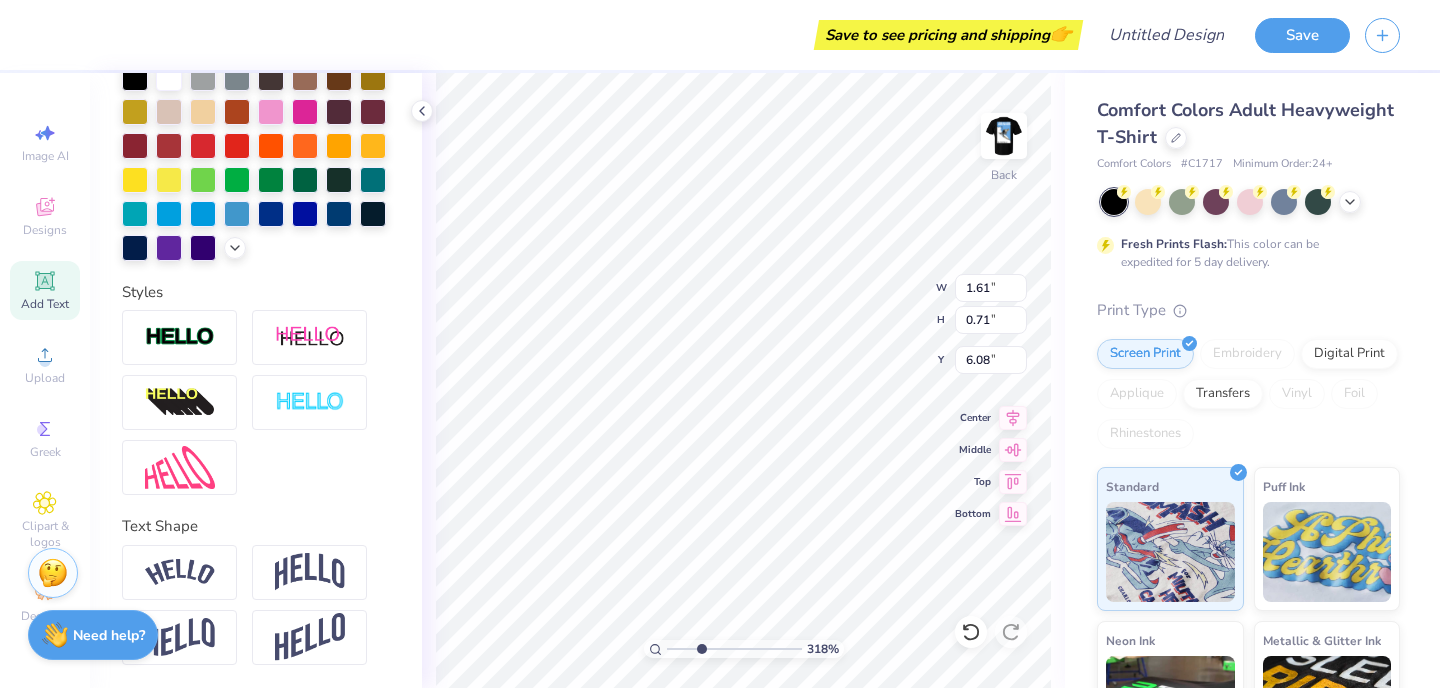 type on "3.27" 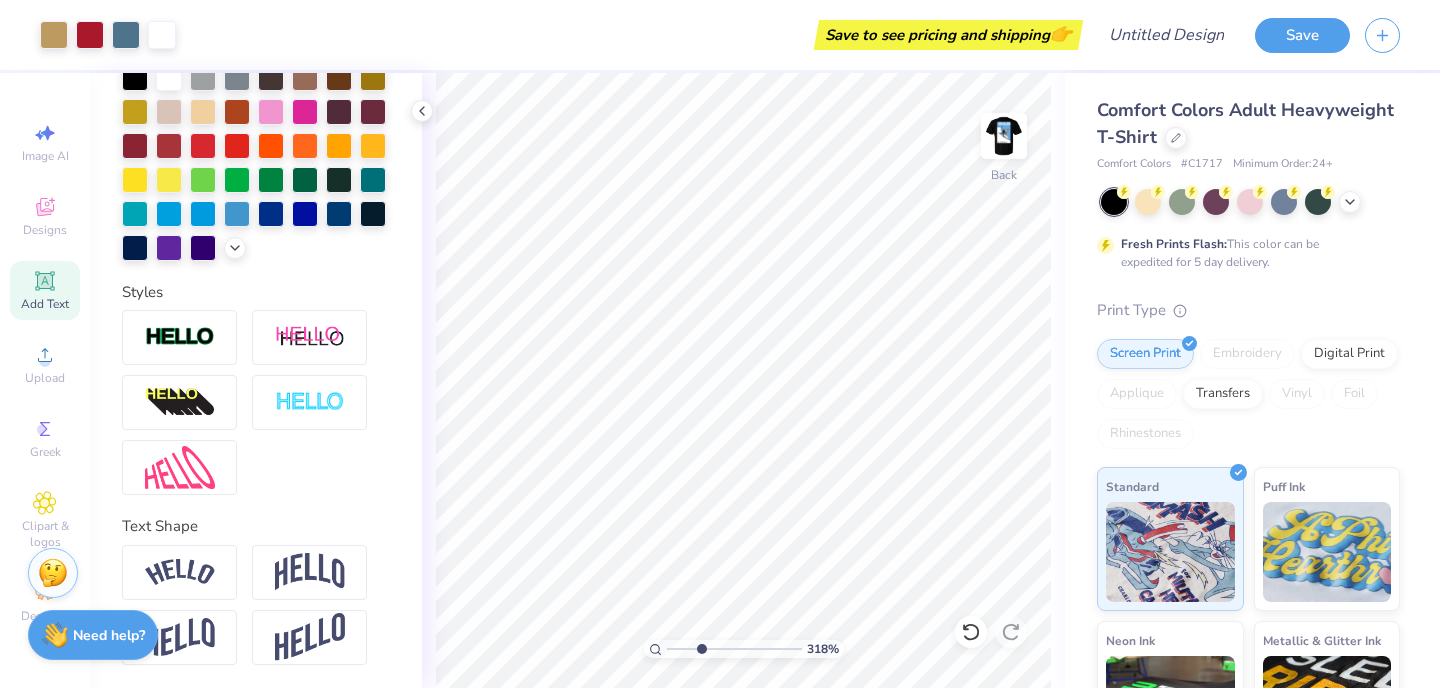 click on "Add Text" at bounding box center [45, 290] 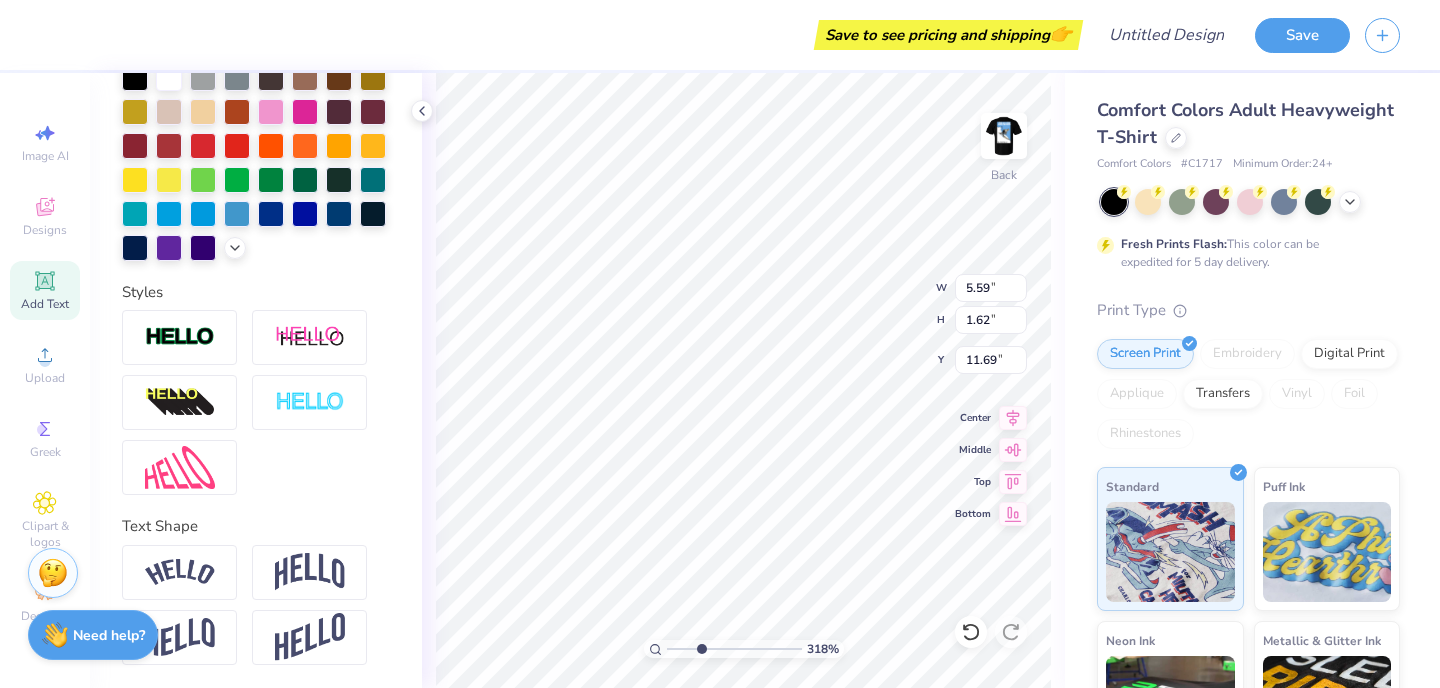 type on "l" 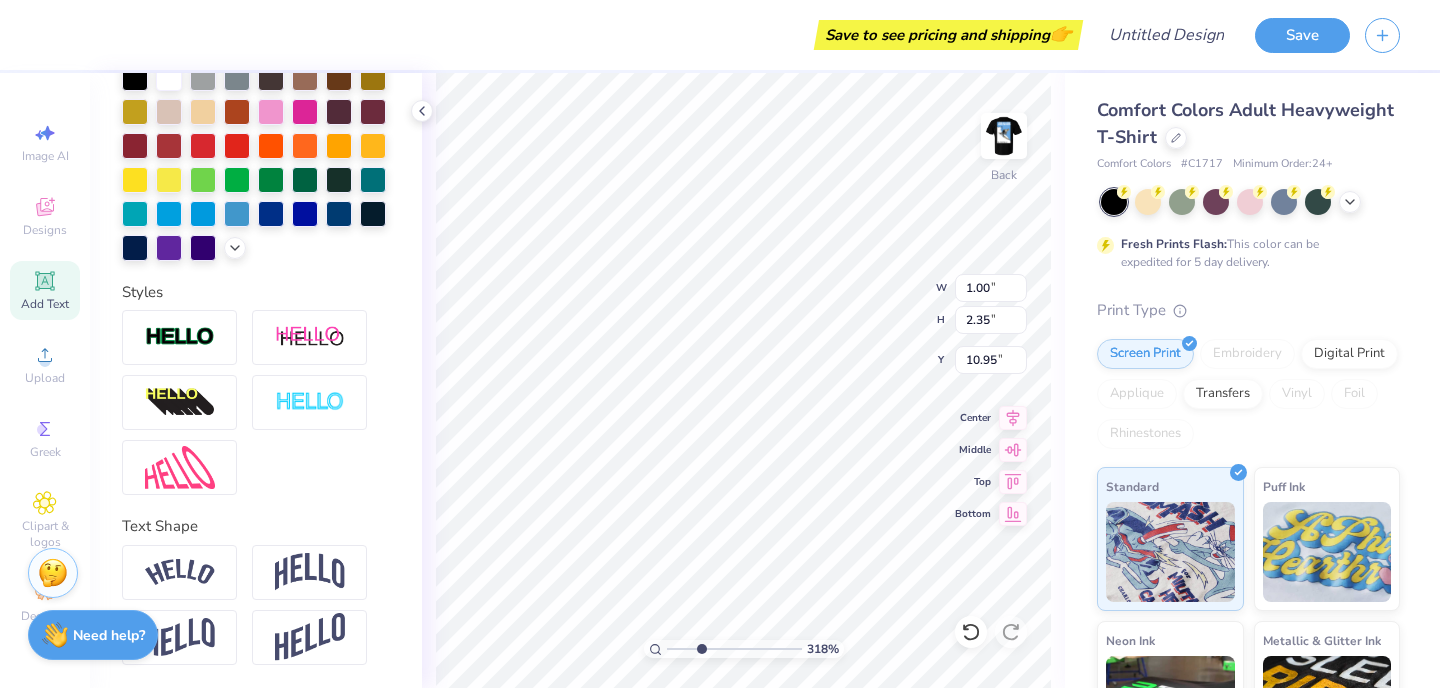 type on "1.00" 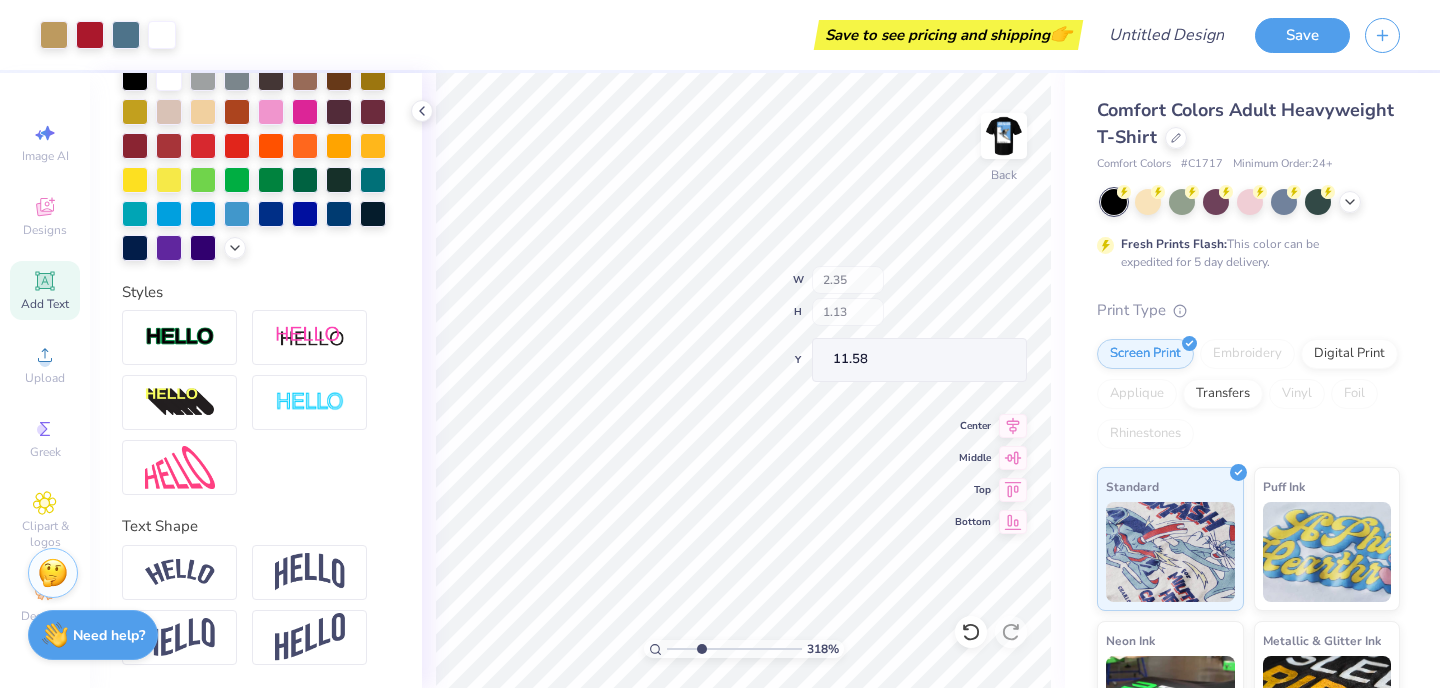 type on "6.99" 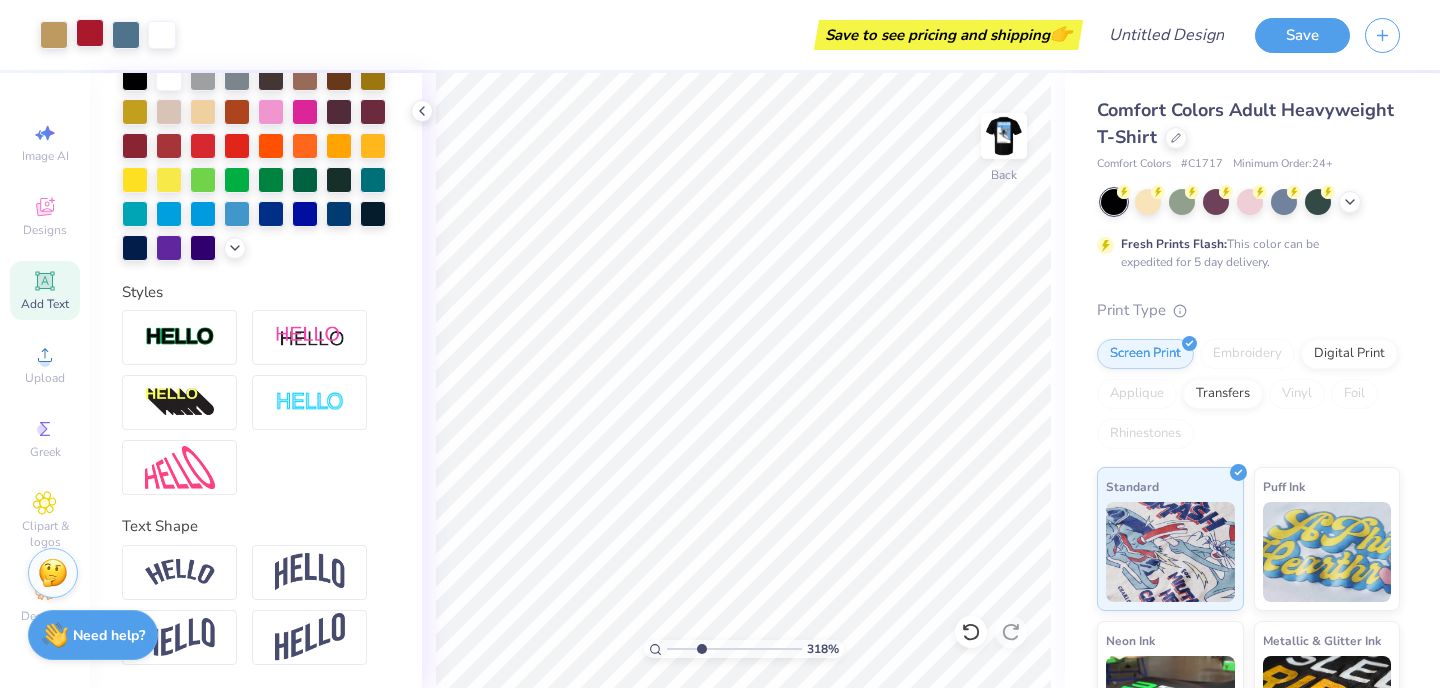 click at bounding box center [90, 33] 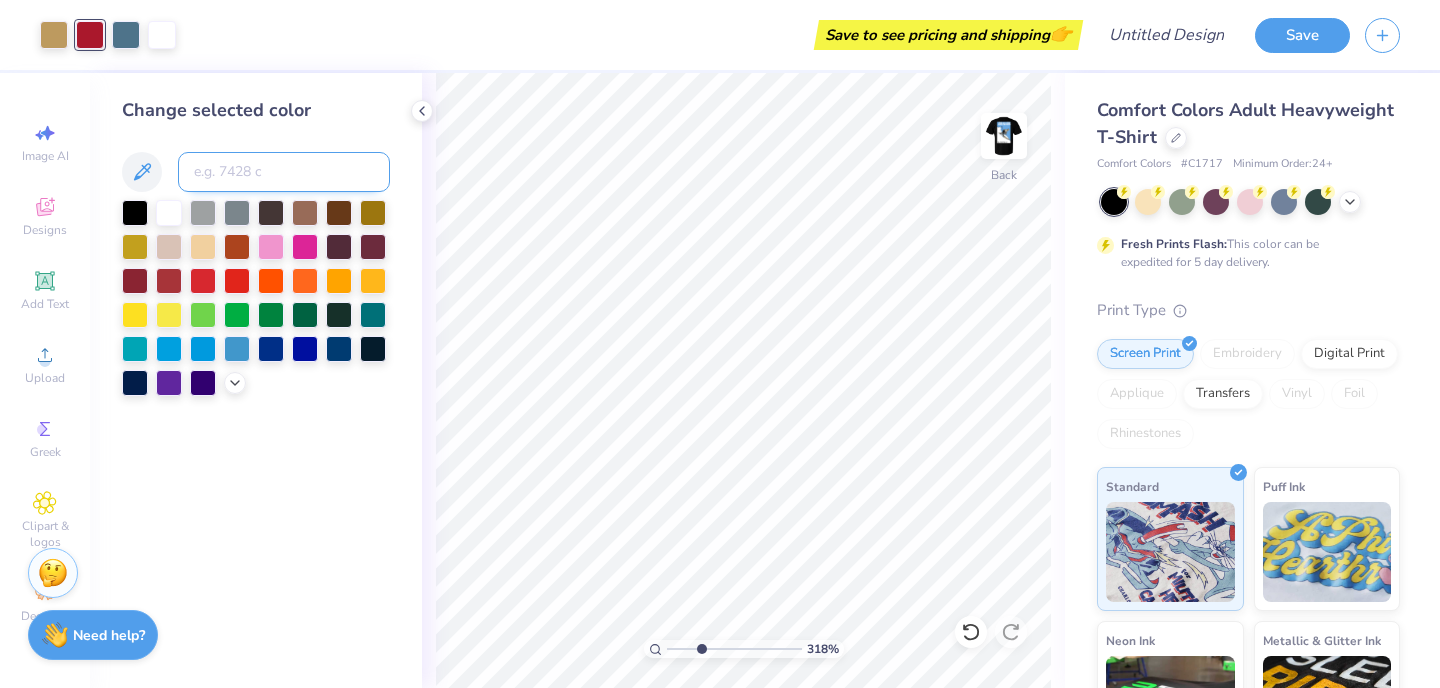 click at bounding box center (284, 172) 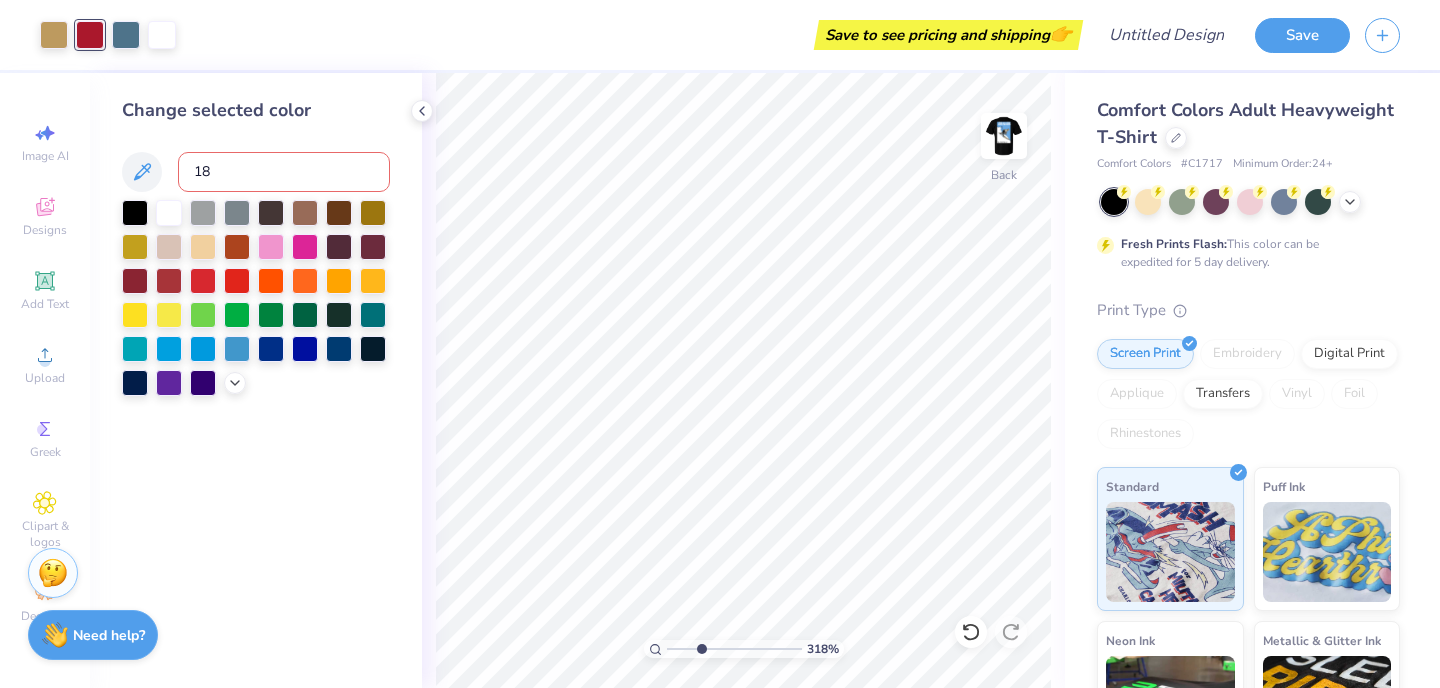 type on "187" 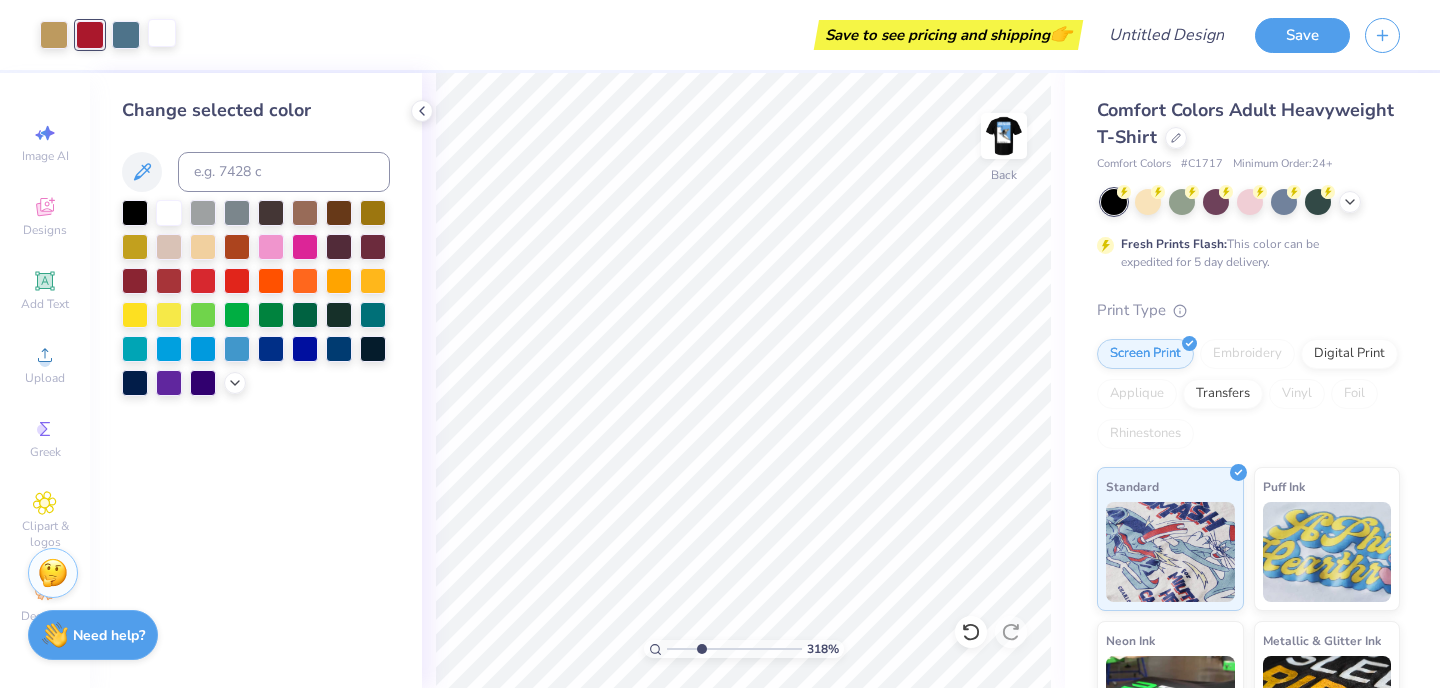click at bounding box center [162, 33] 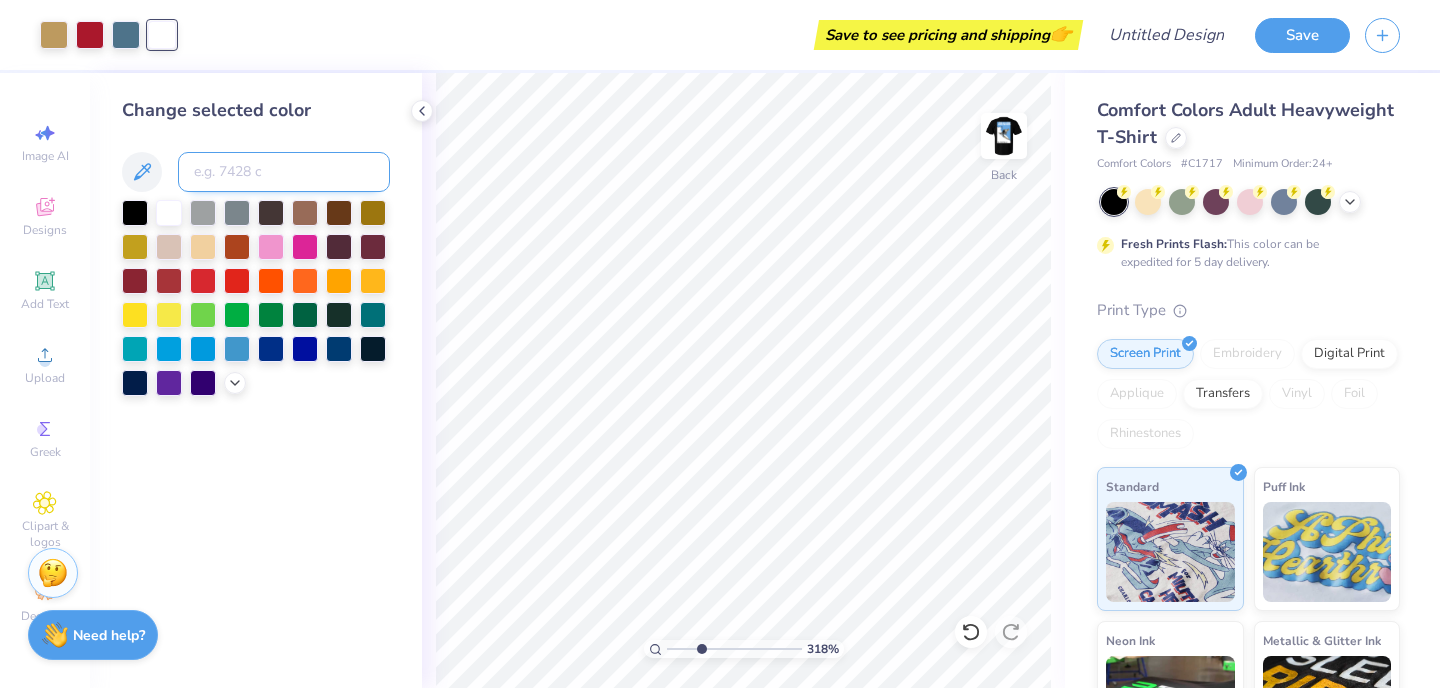 click at bounding box center [284, 172] 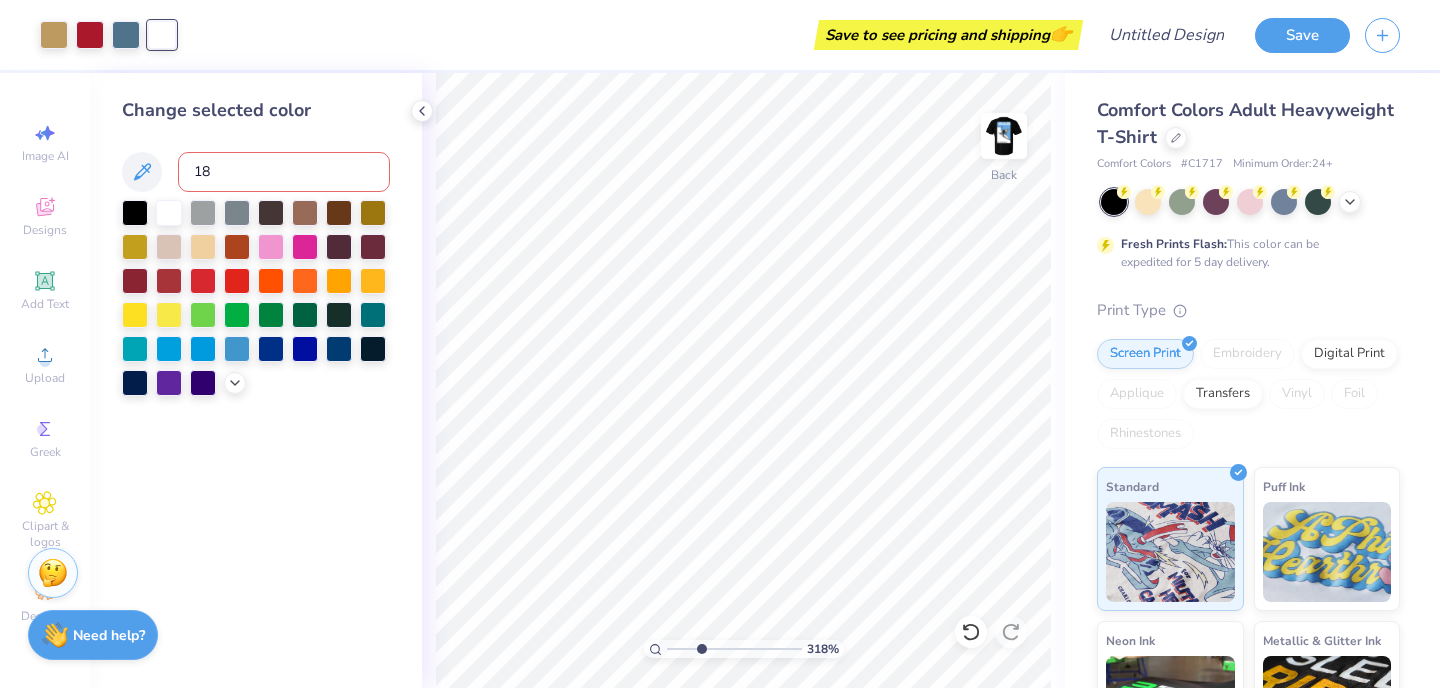 type on "187" 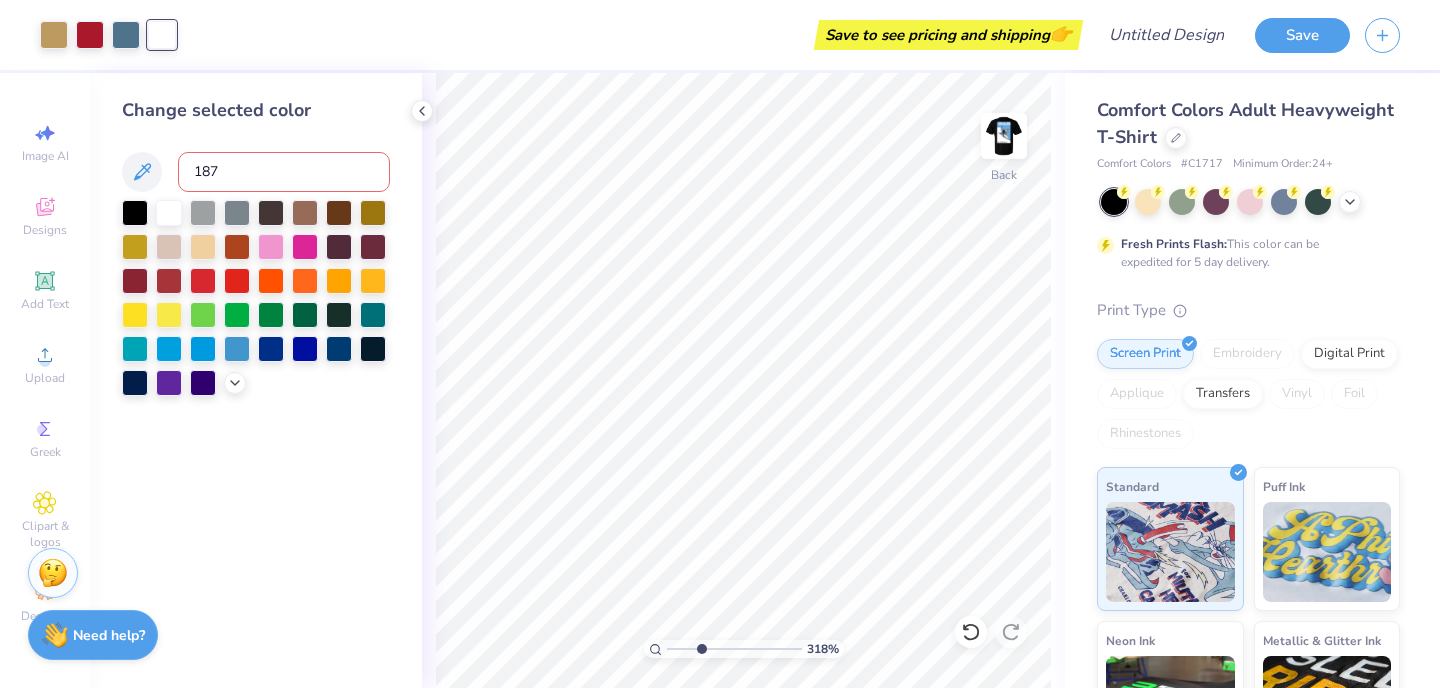 type 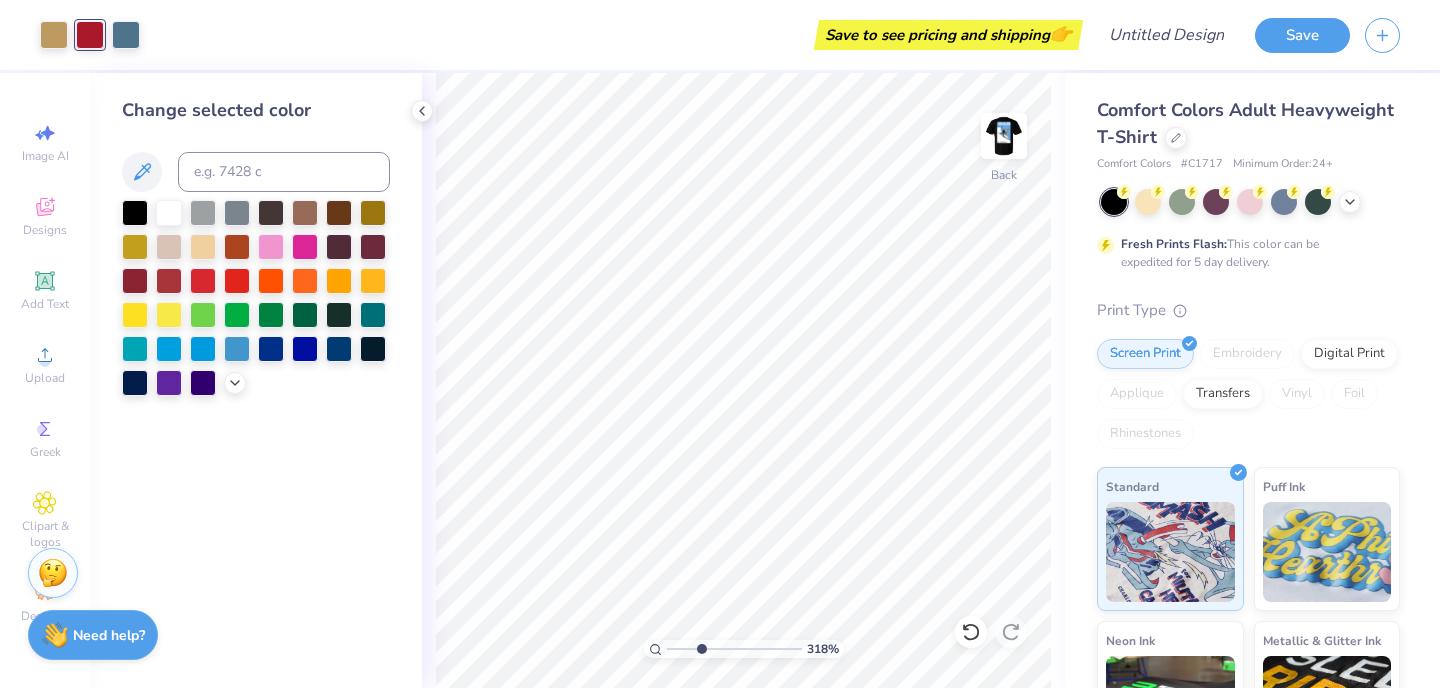 click on "Change selected color" at bounding box center (256, 380) 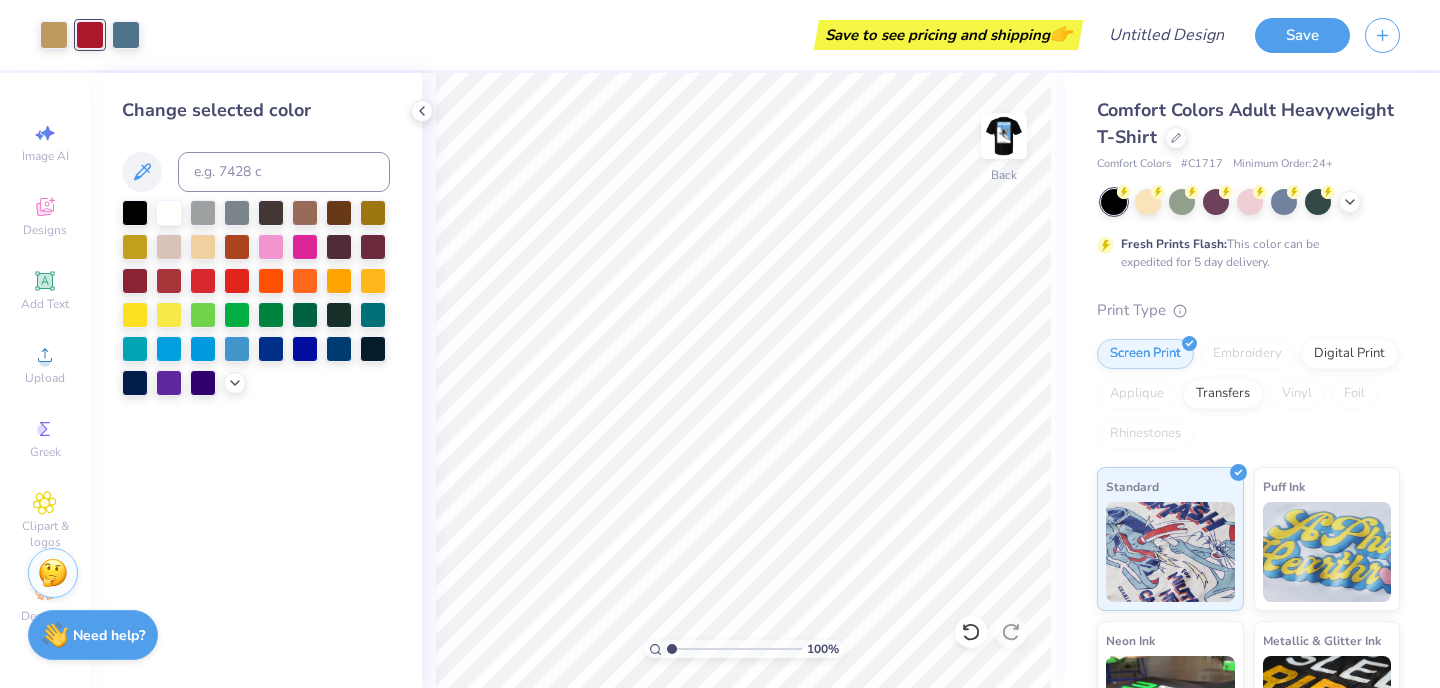 drag, startPoint x: 699, startPoint y: 648, endPoint x: 666, endPoint y: 654, distance: 33.54102 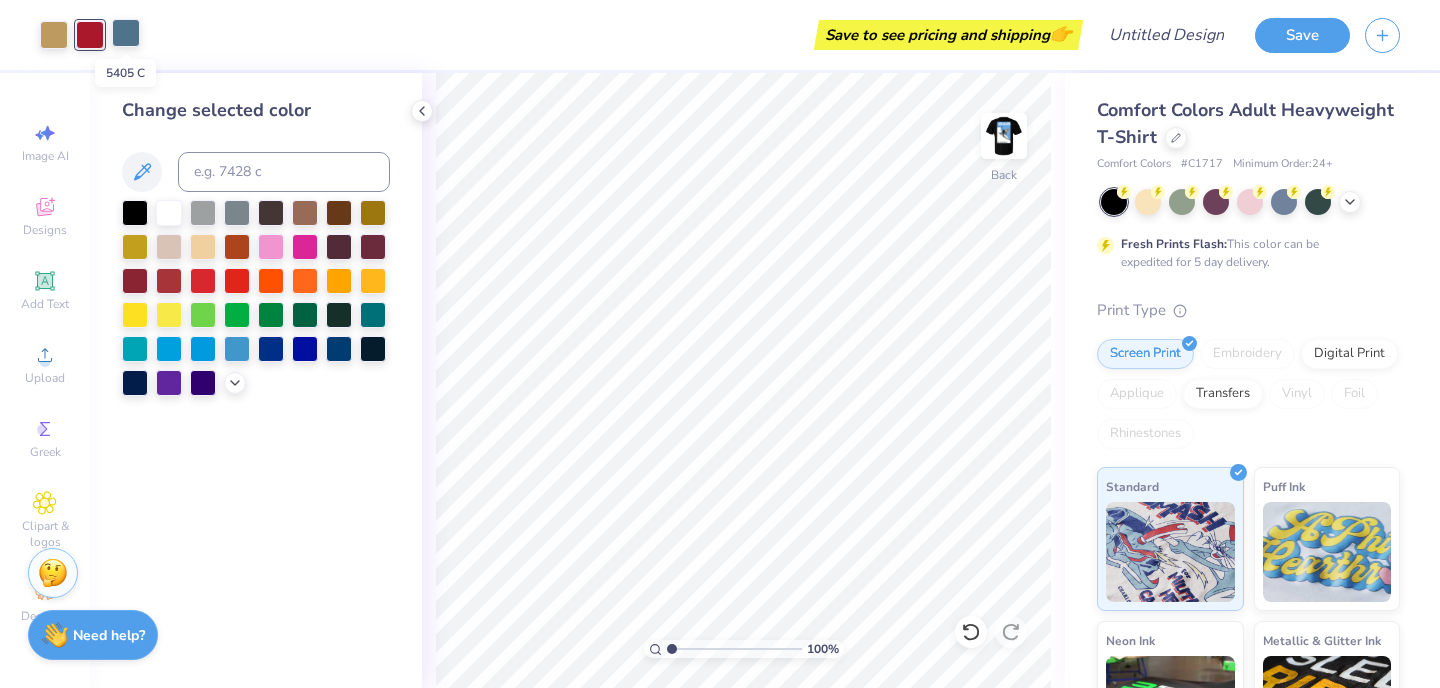 click at bounding box center [126, 33] 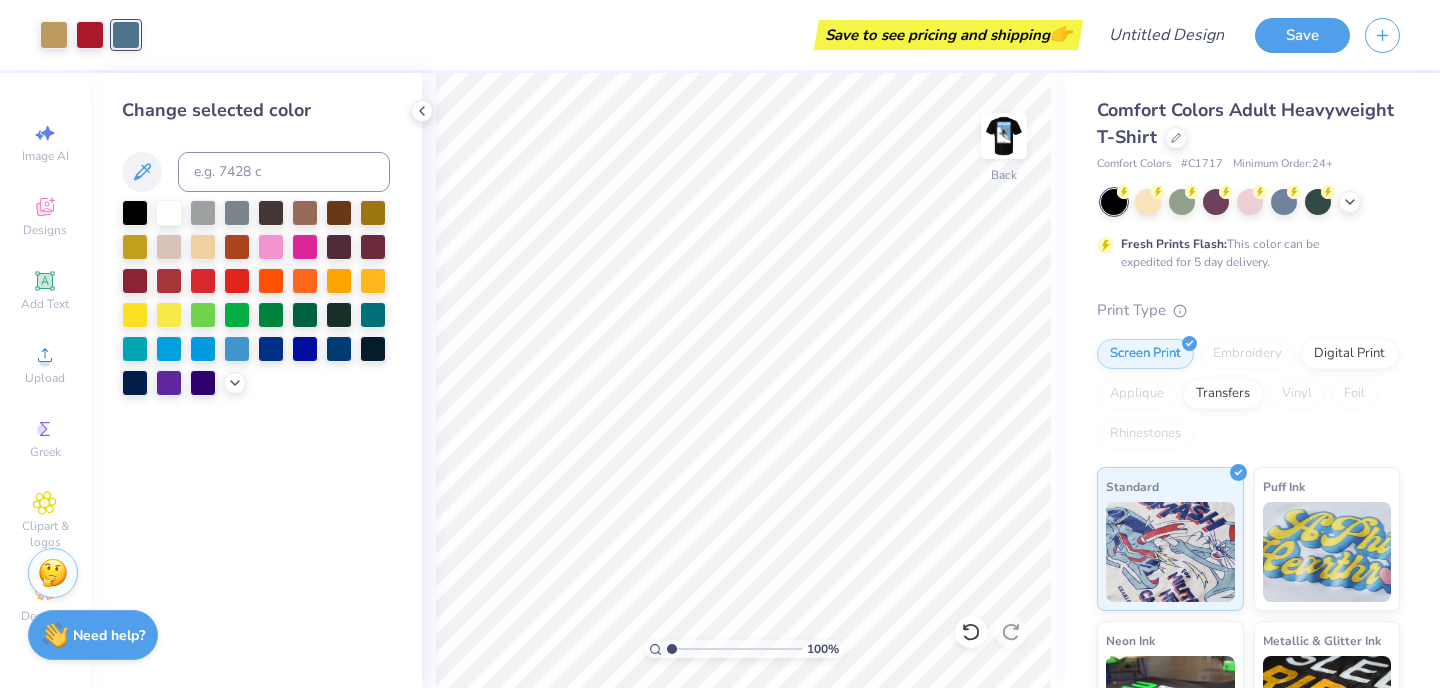 click at bounding box center [126, 35] 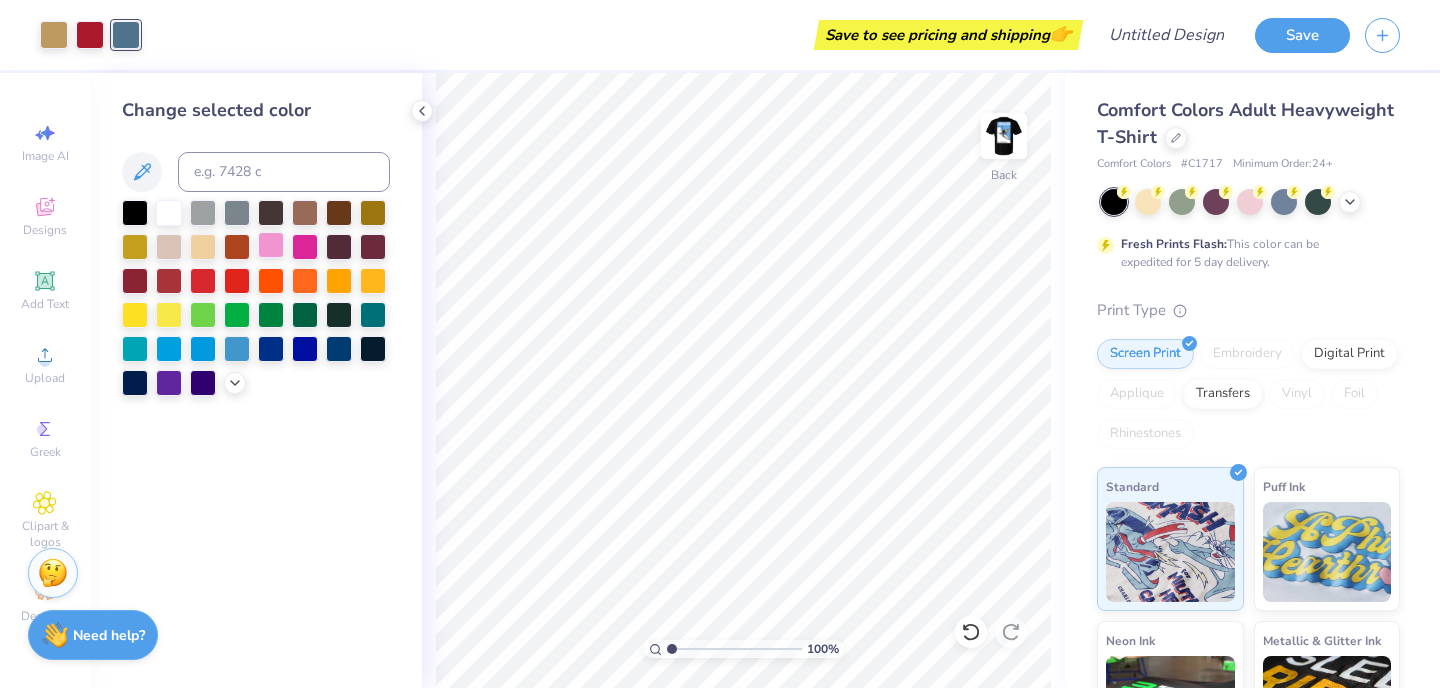 click at bounding box center (271, 245) 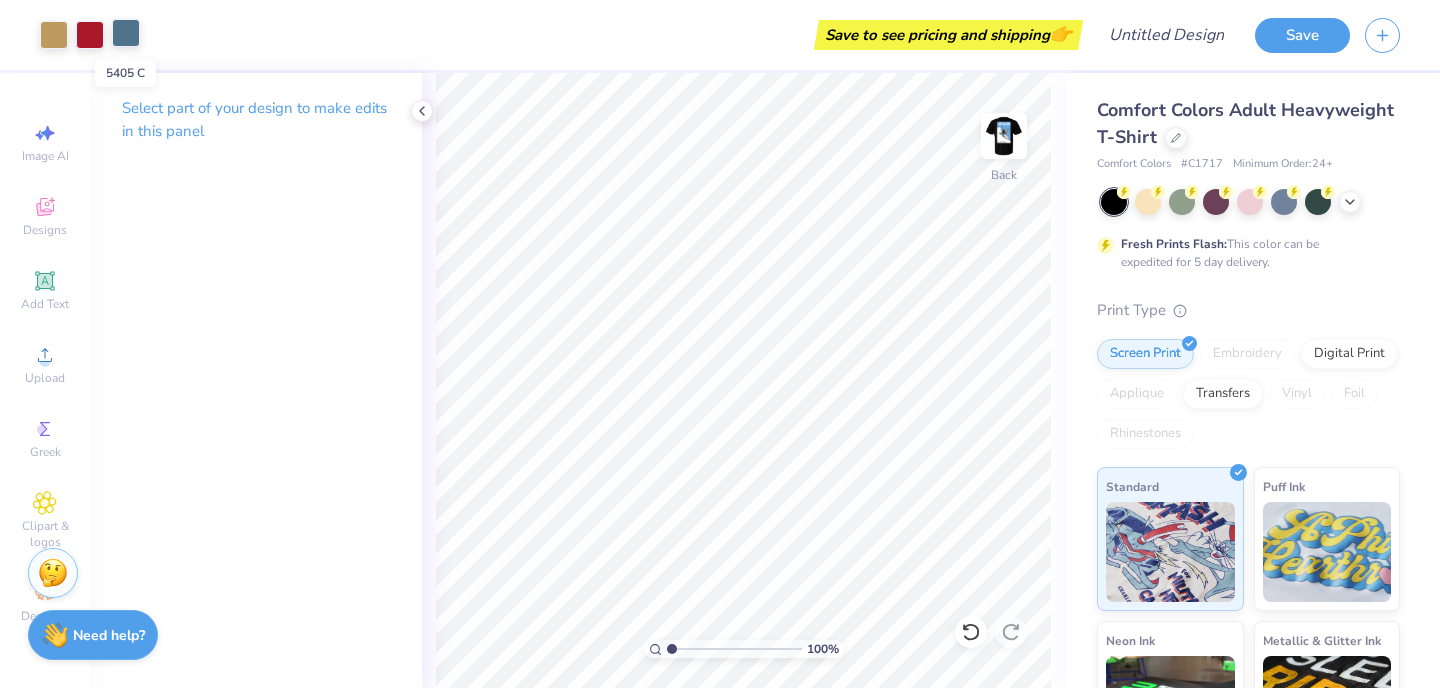 click at bounding box center (126, 33) 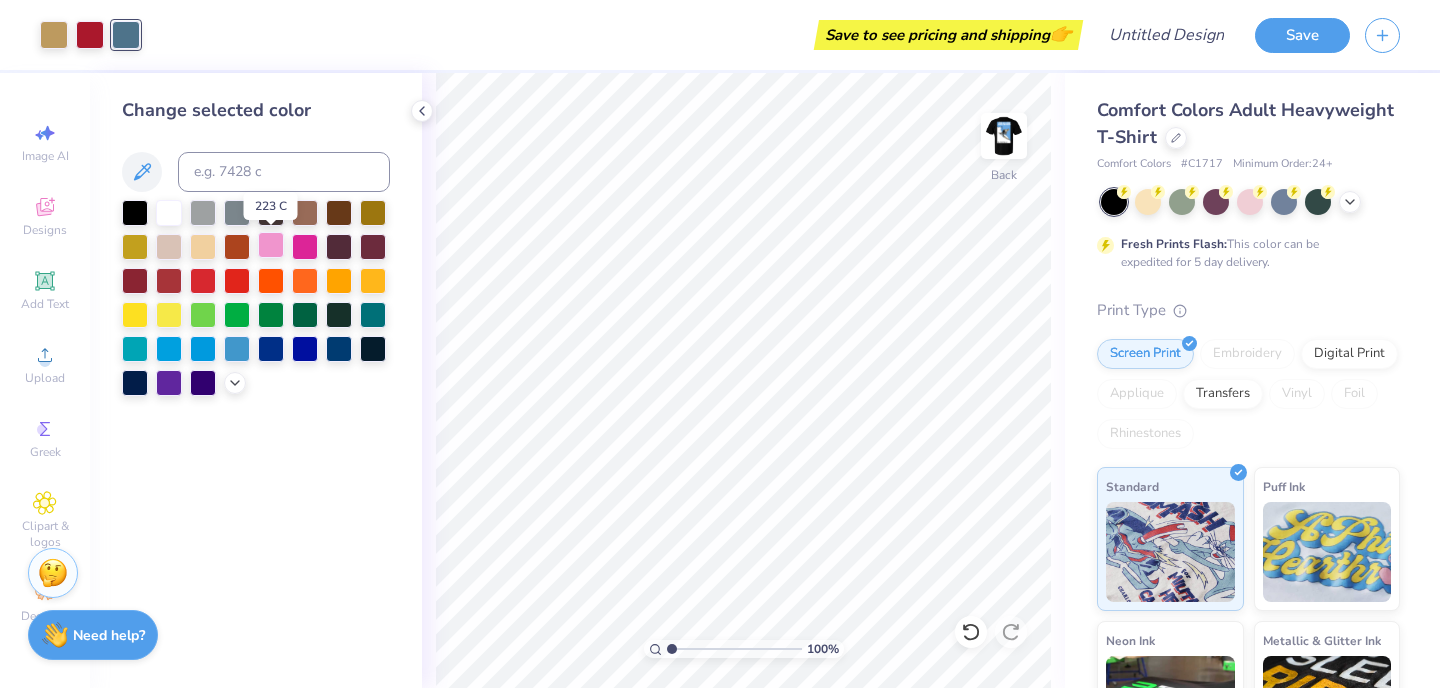click at bounding box center [271, 245] 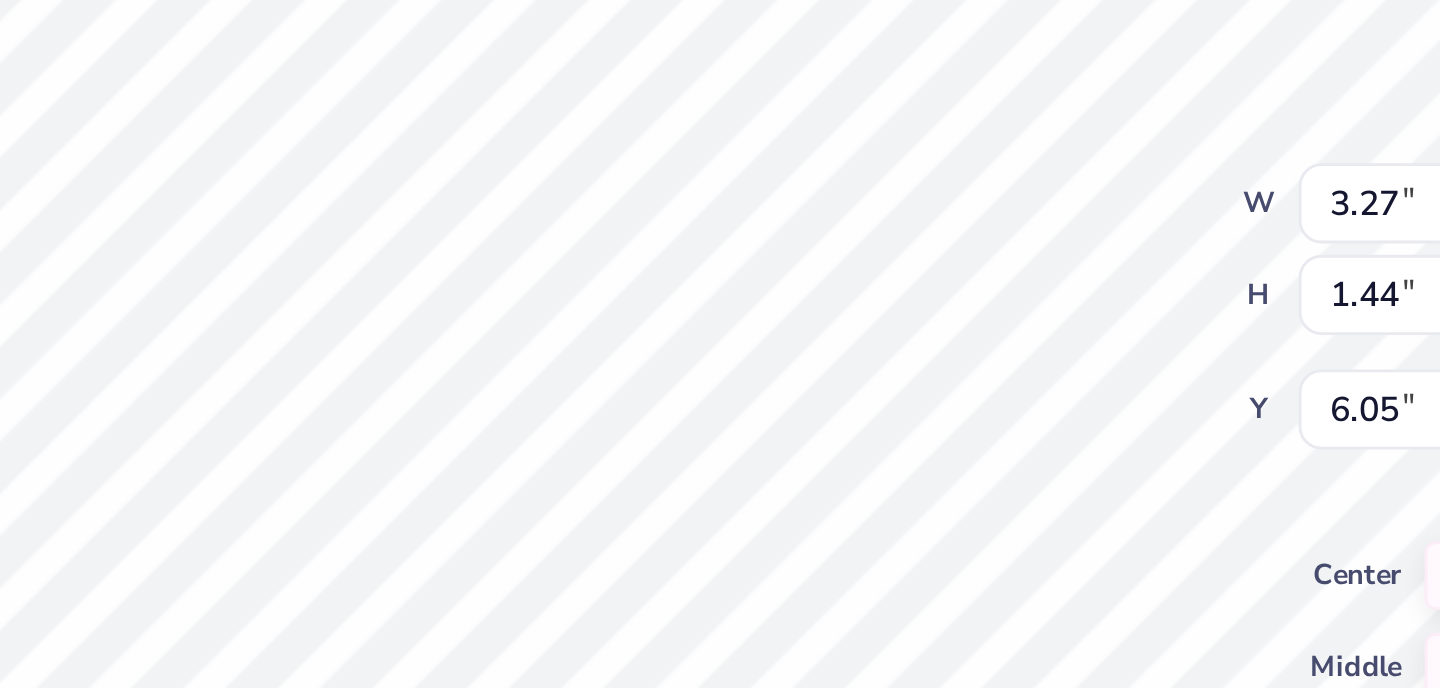 type on "6.11" 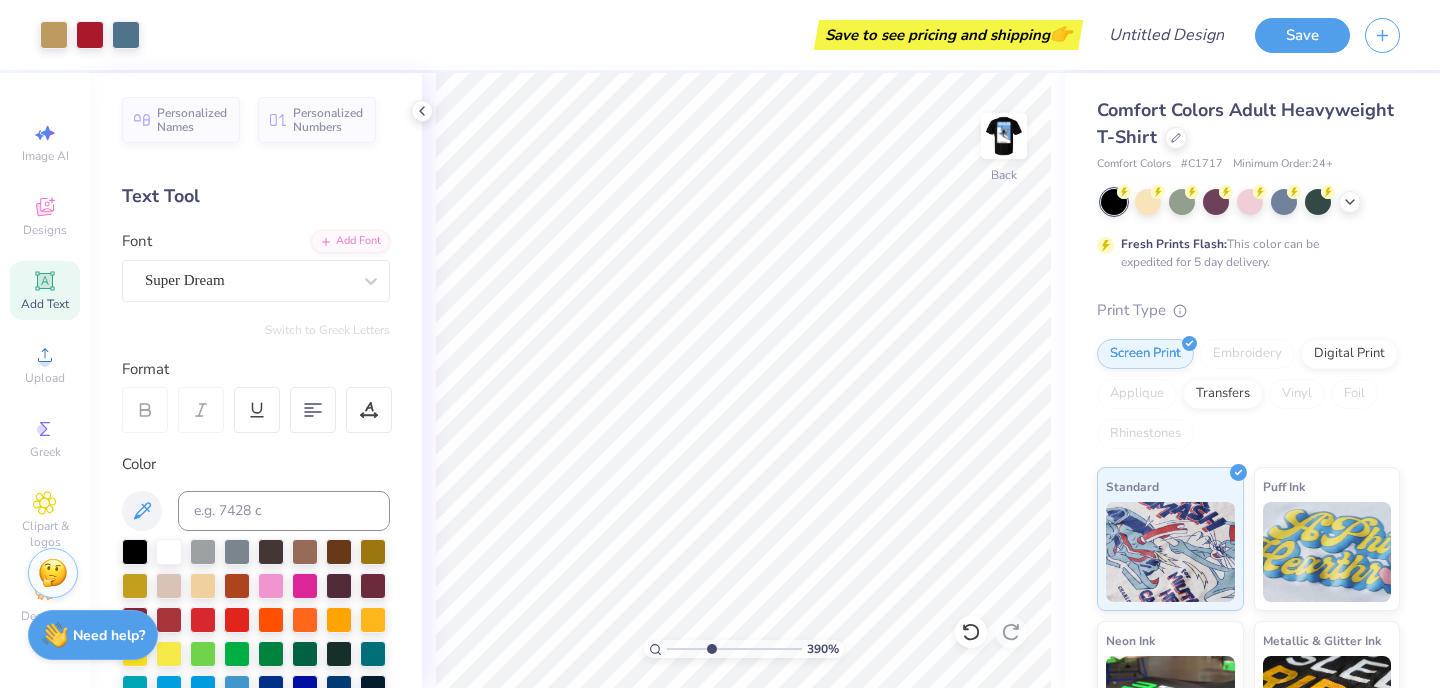 drag, startPoint x: 671, startPoint y: 646, endPoint x: 710, endPoint y: 647, distance: 39.012817 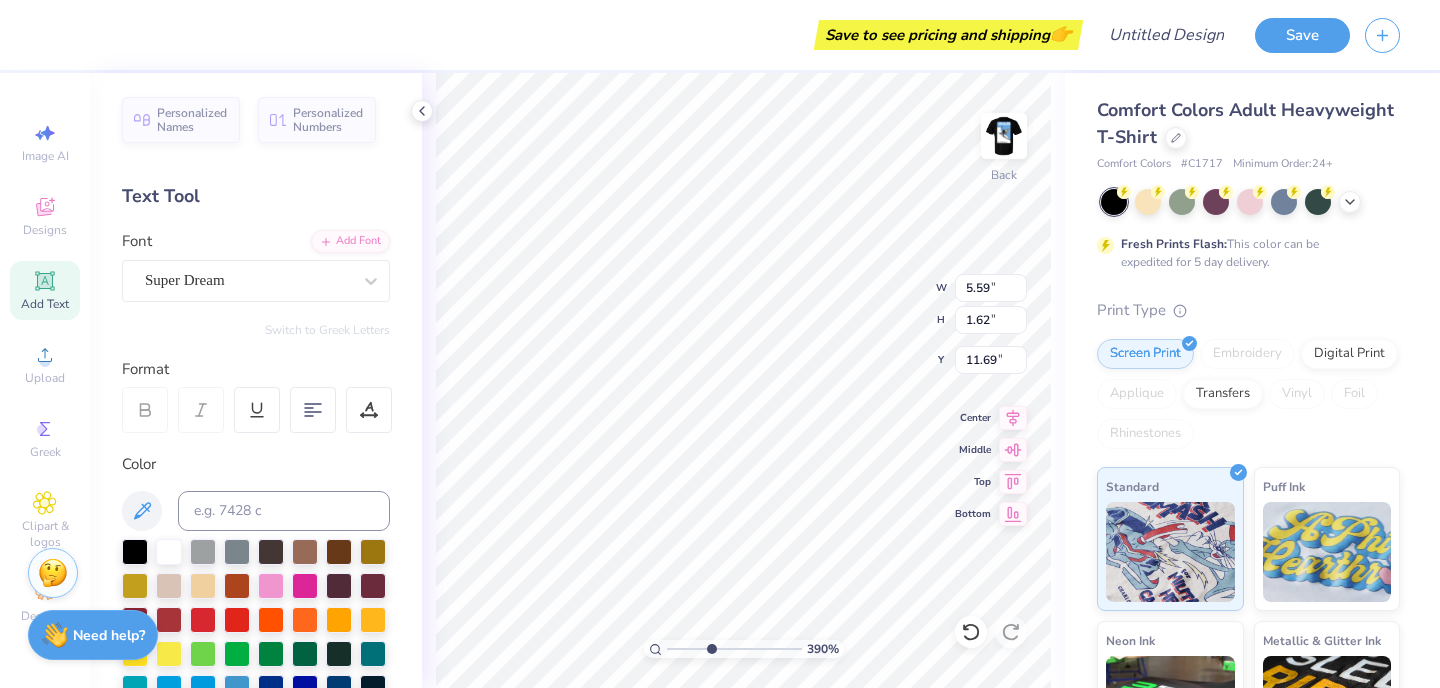 type on "l" 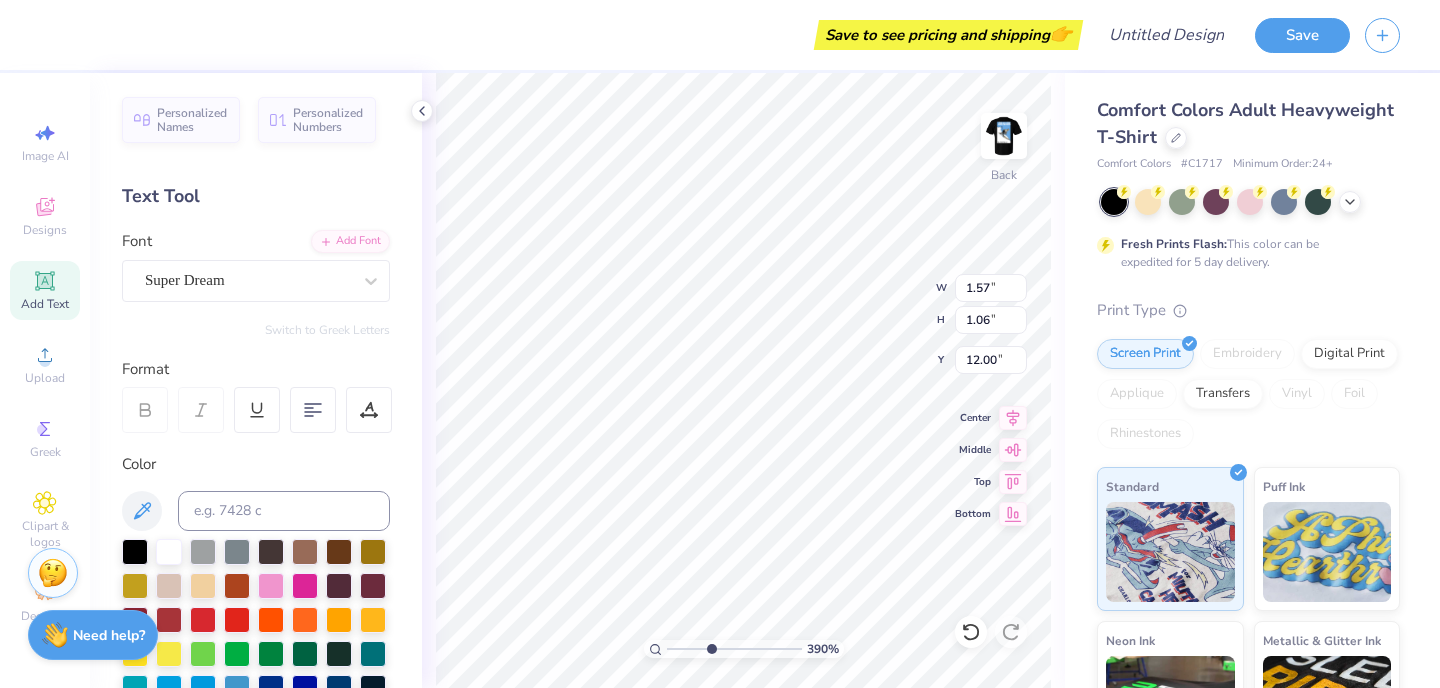 type on "1.57" 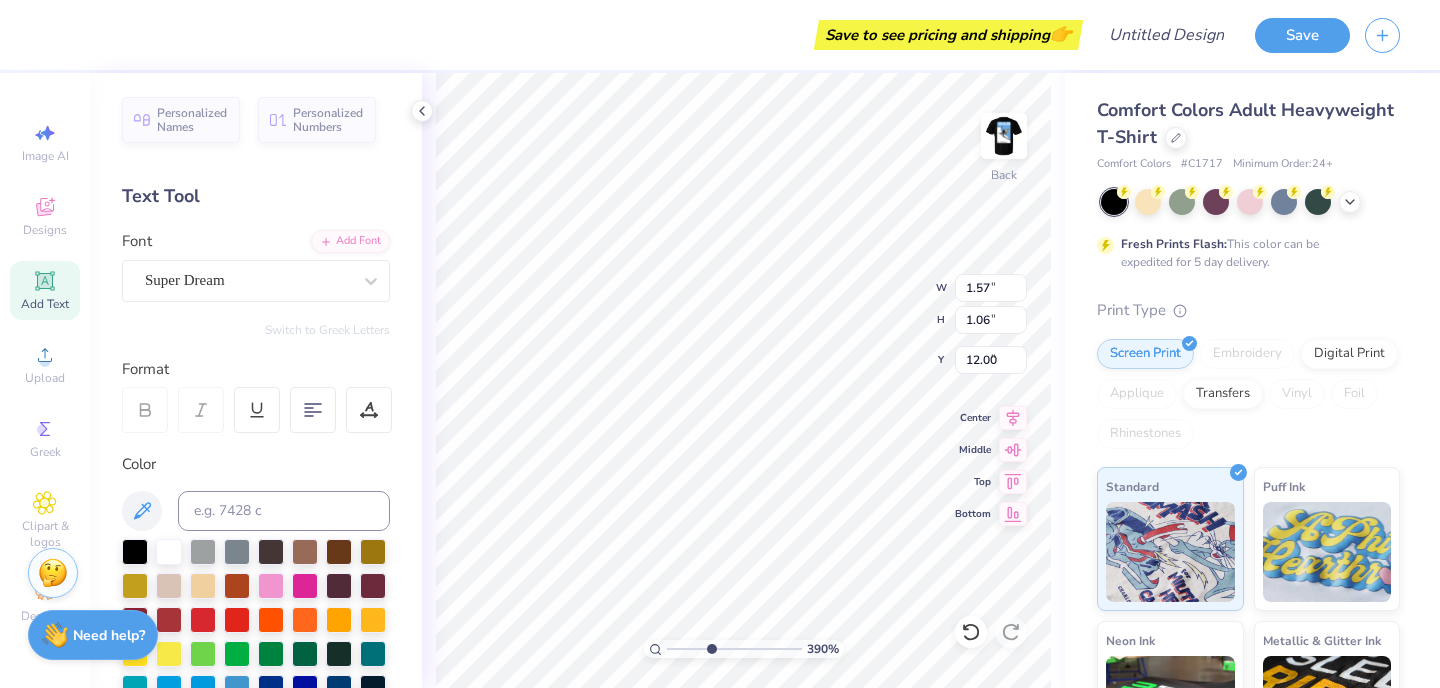 type on "6.30" 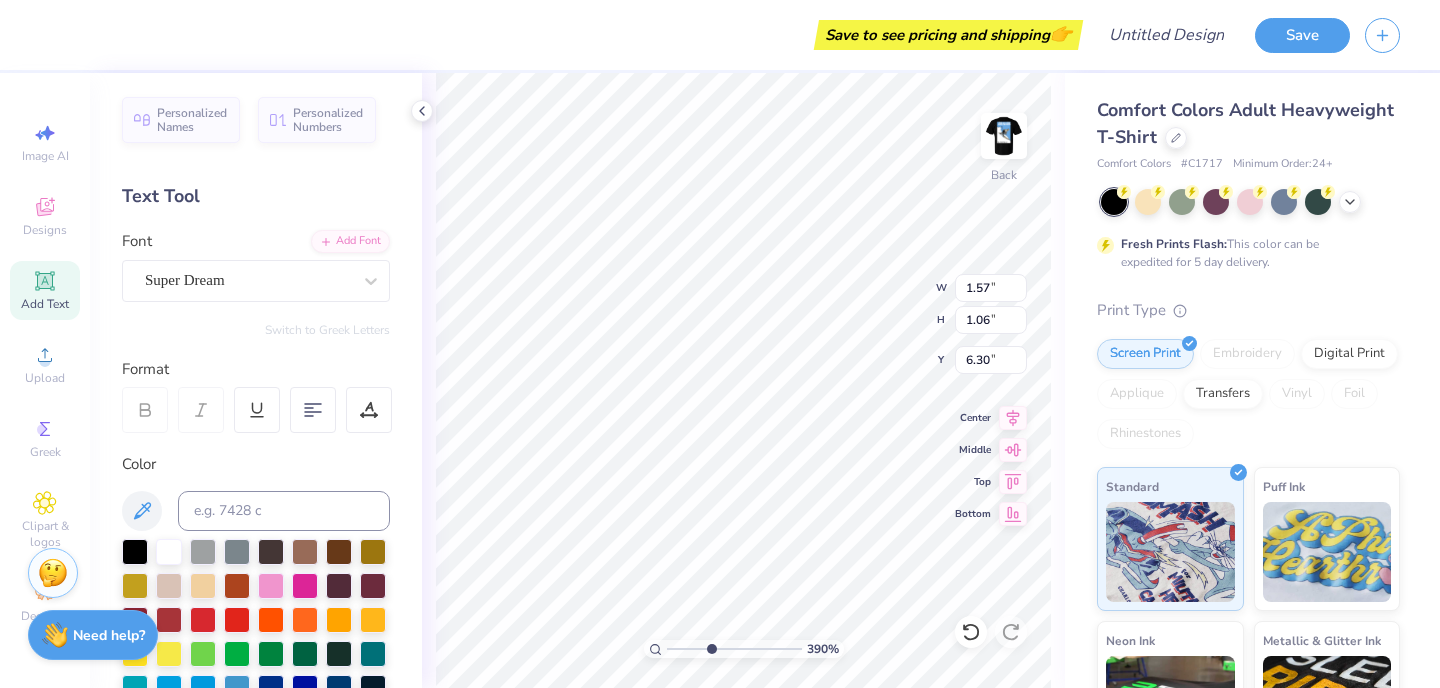 type on "1.60" 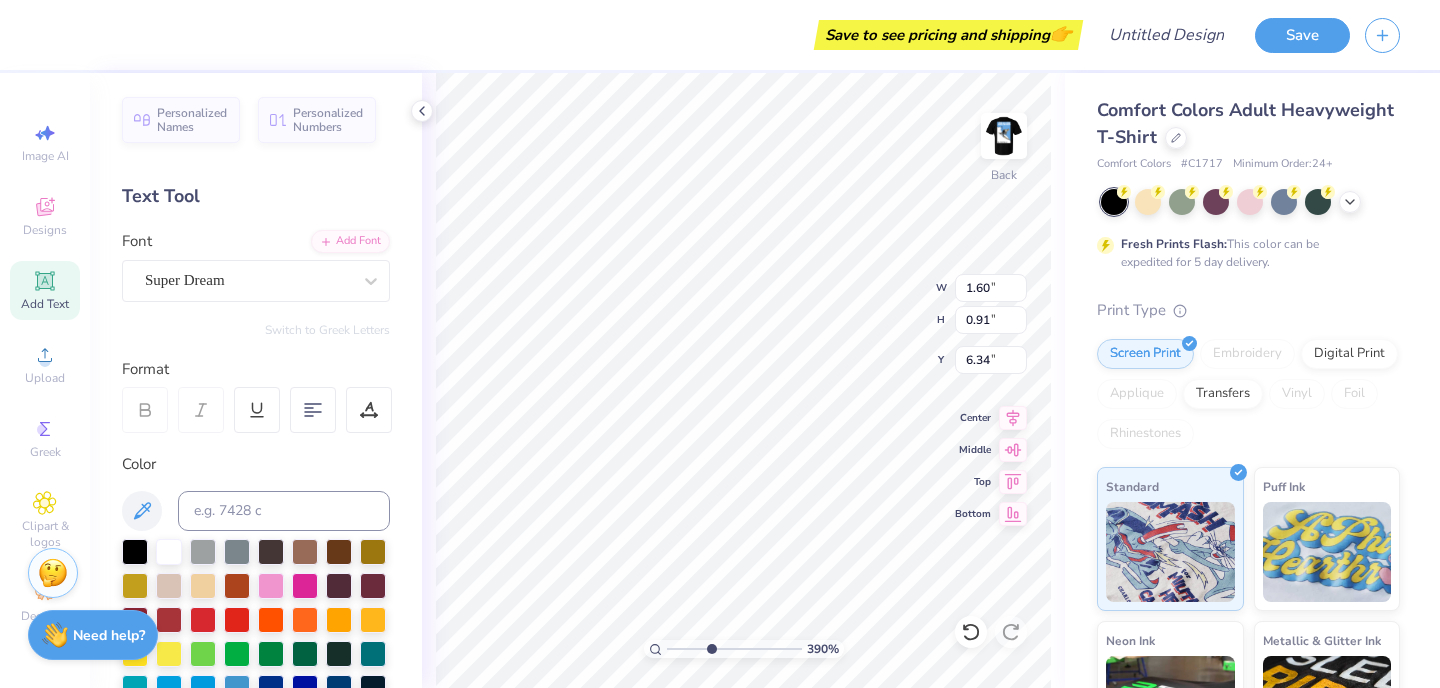 type on "2.48" 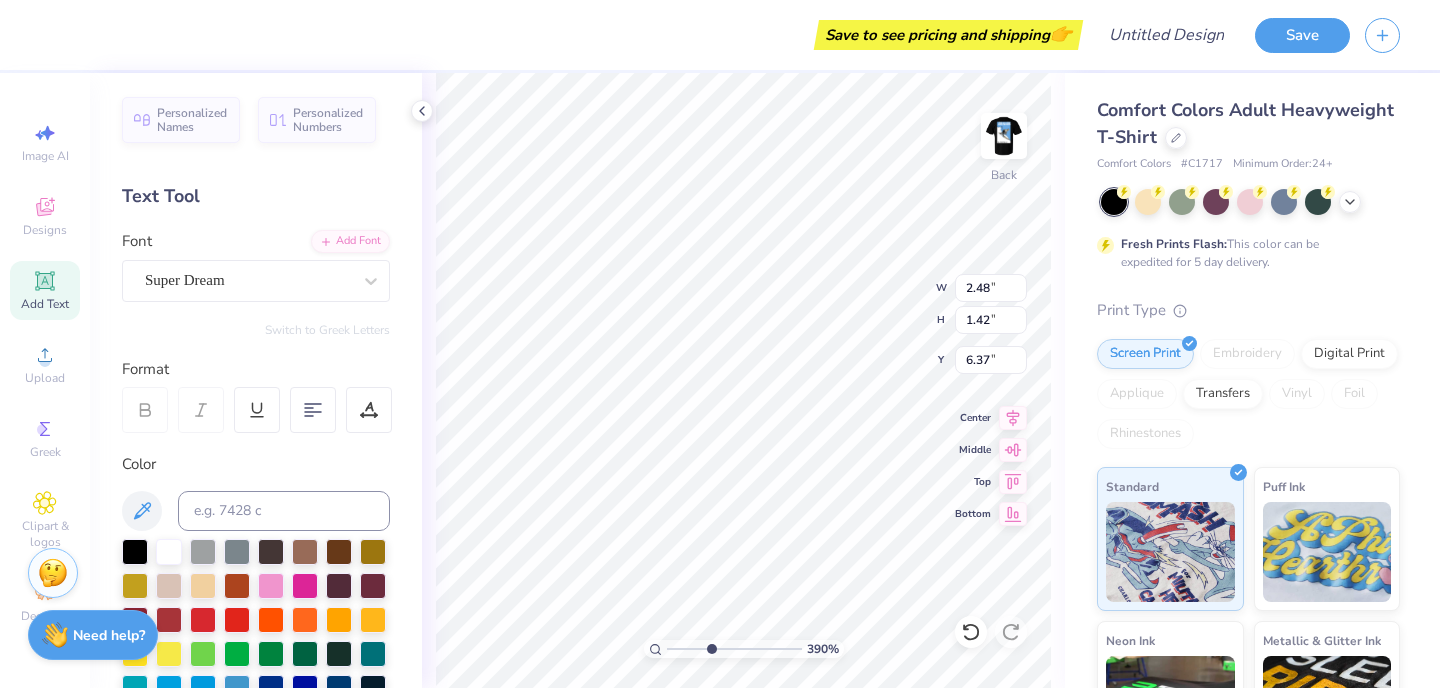 type on "5.96" 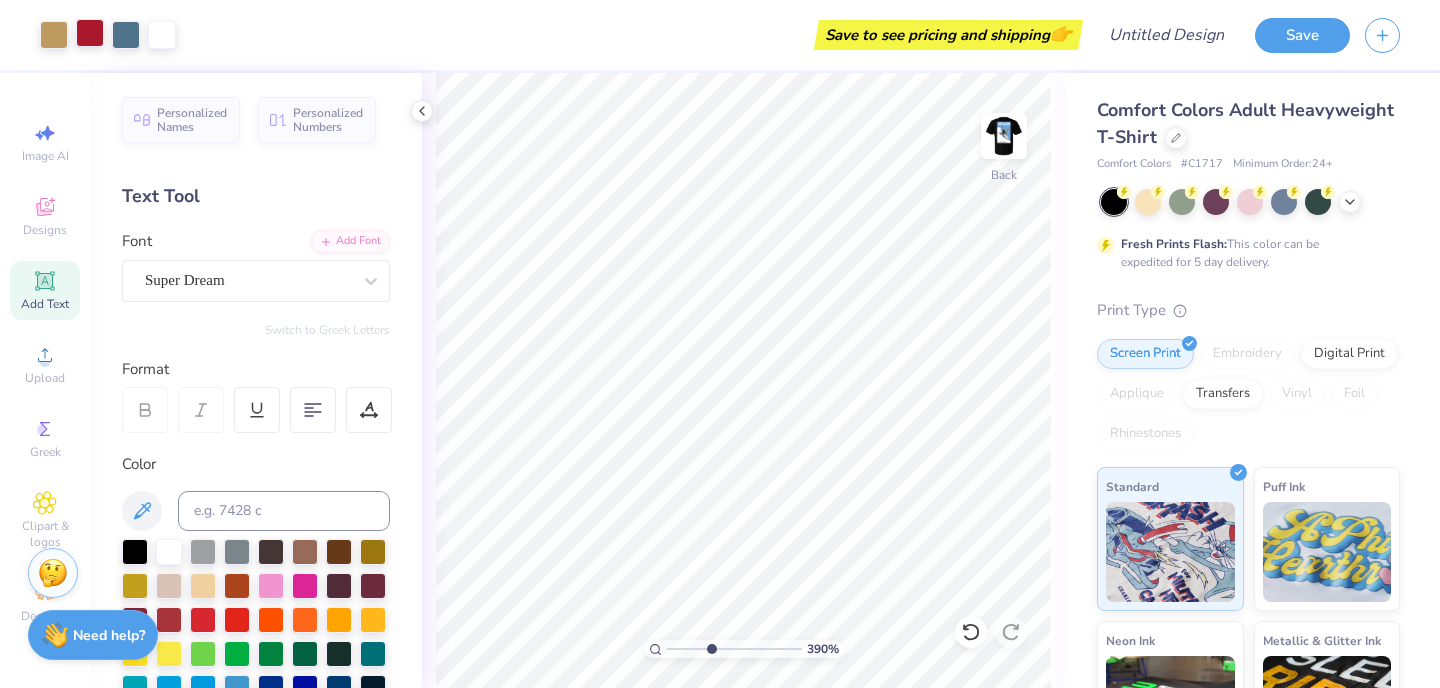 click at bounding box center (90, 33) 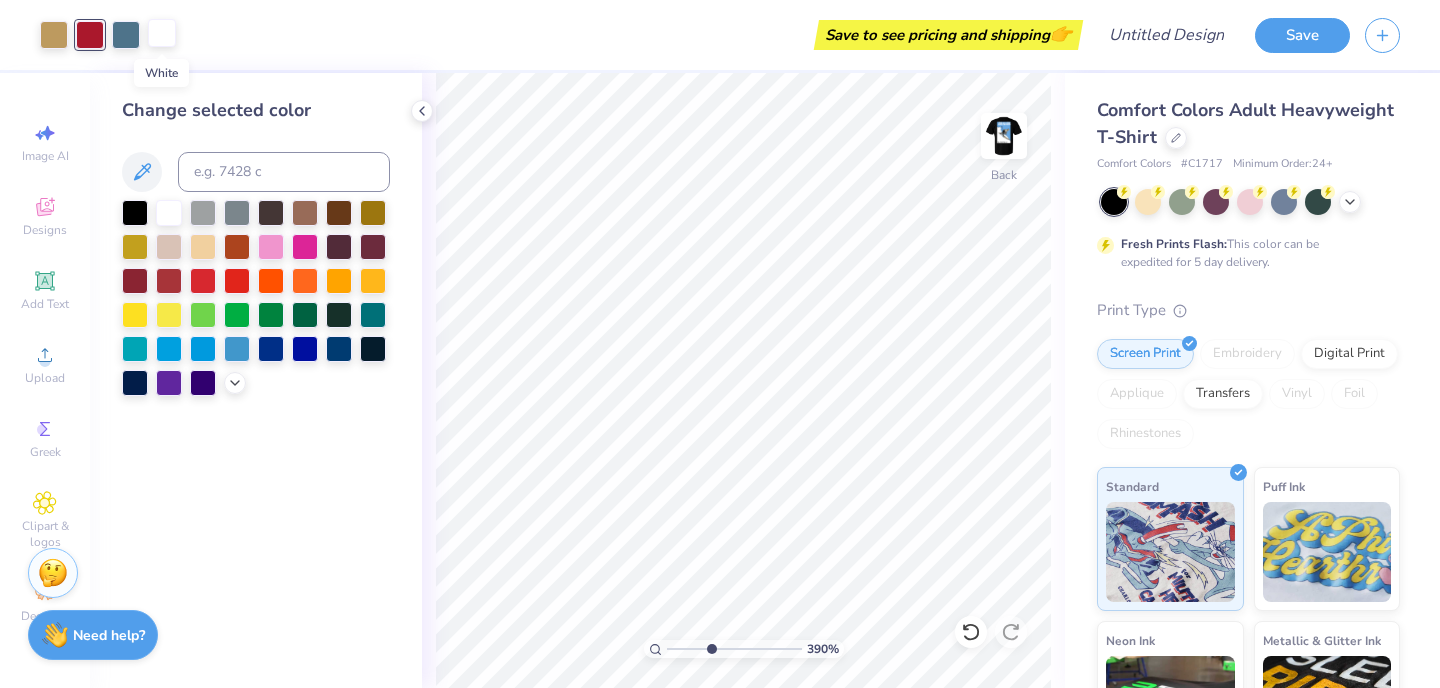 click at bounding box center [162, 33] 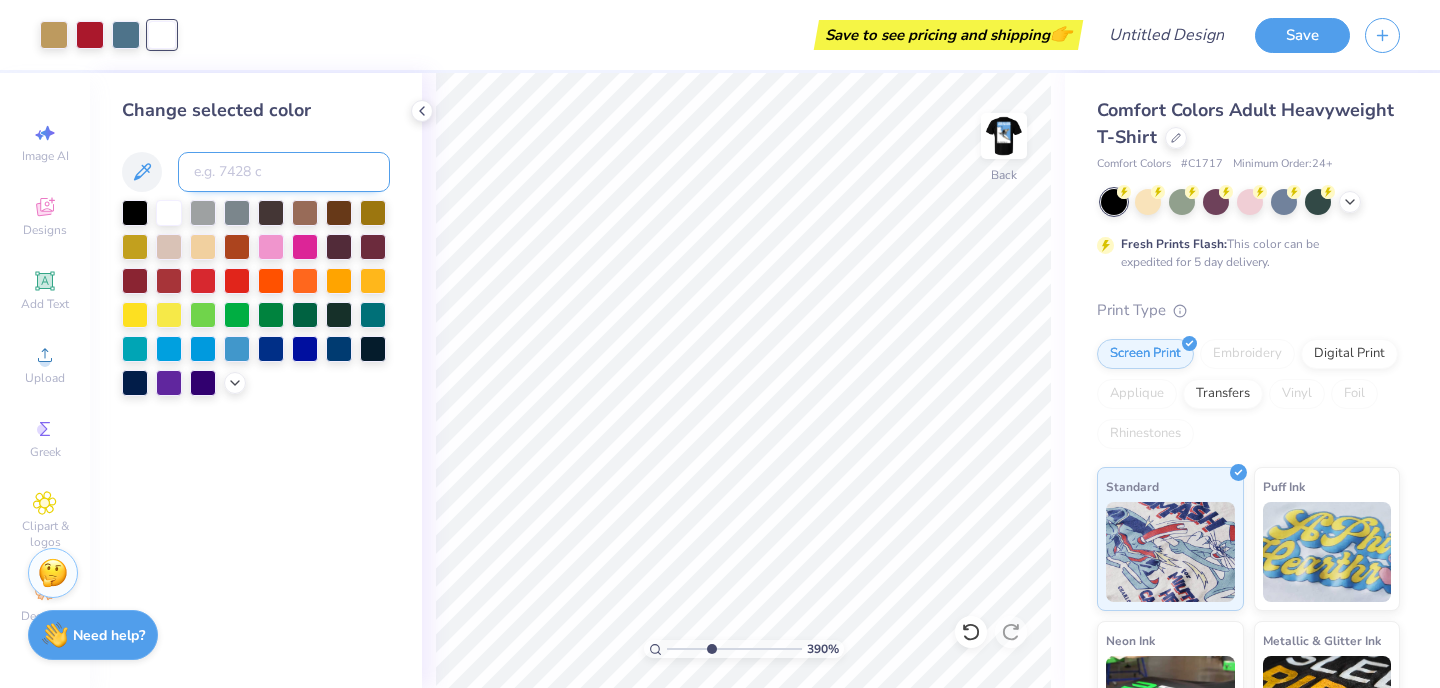 click at bounding box center [284, 172] 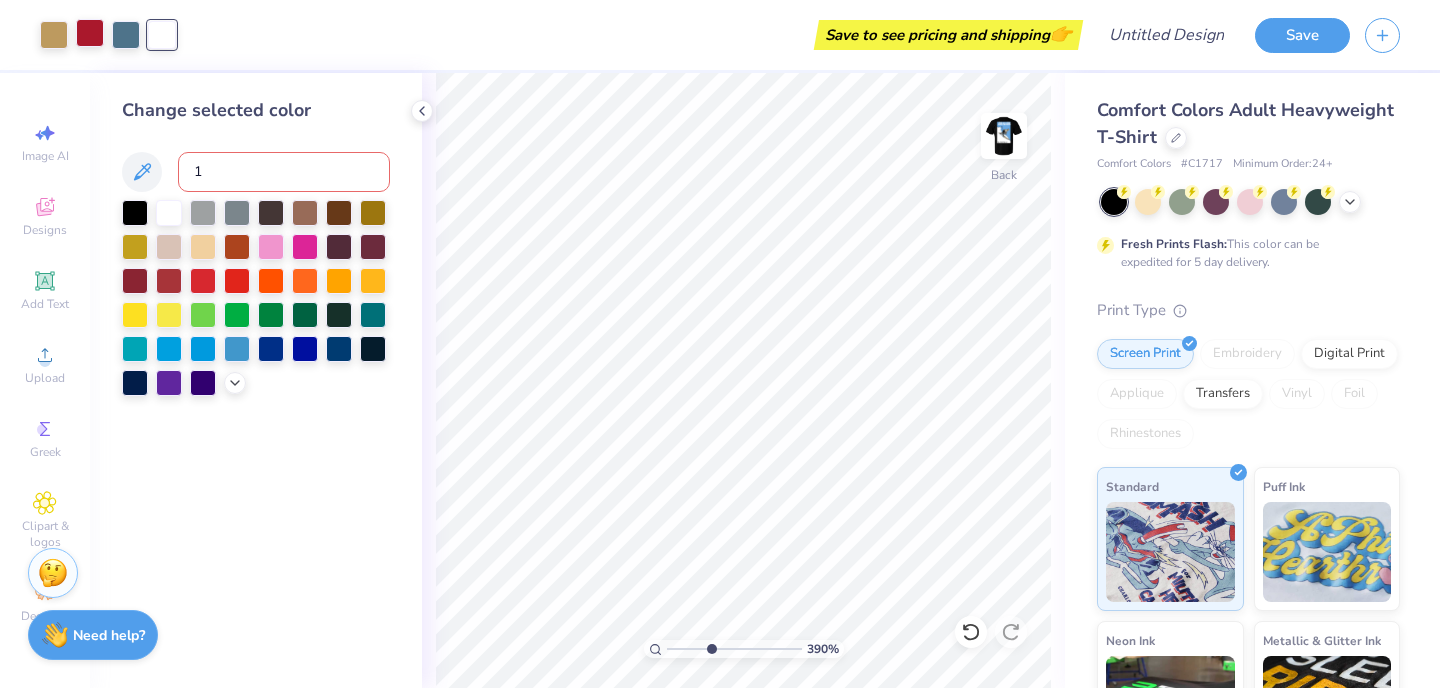 click at bounding box center (90, 33) 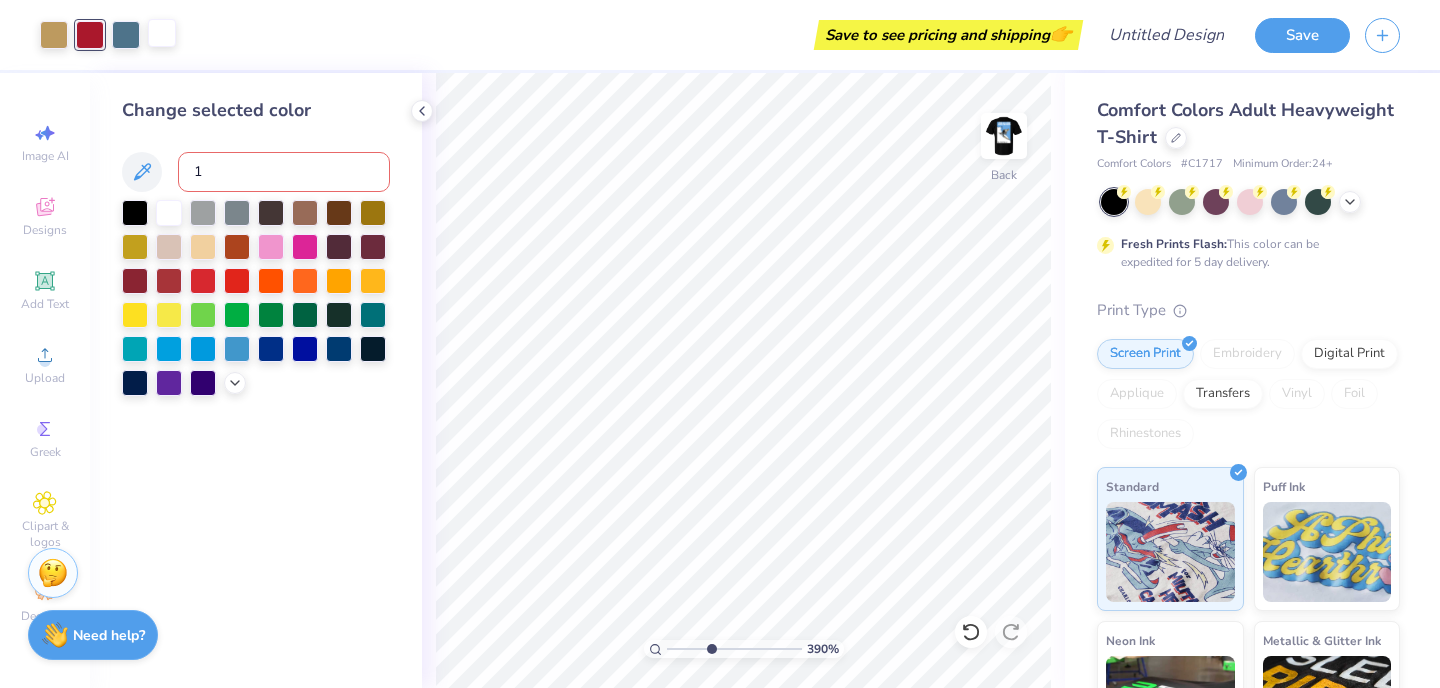 click at bounding box center (162, 33) 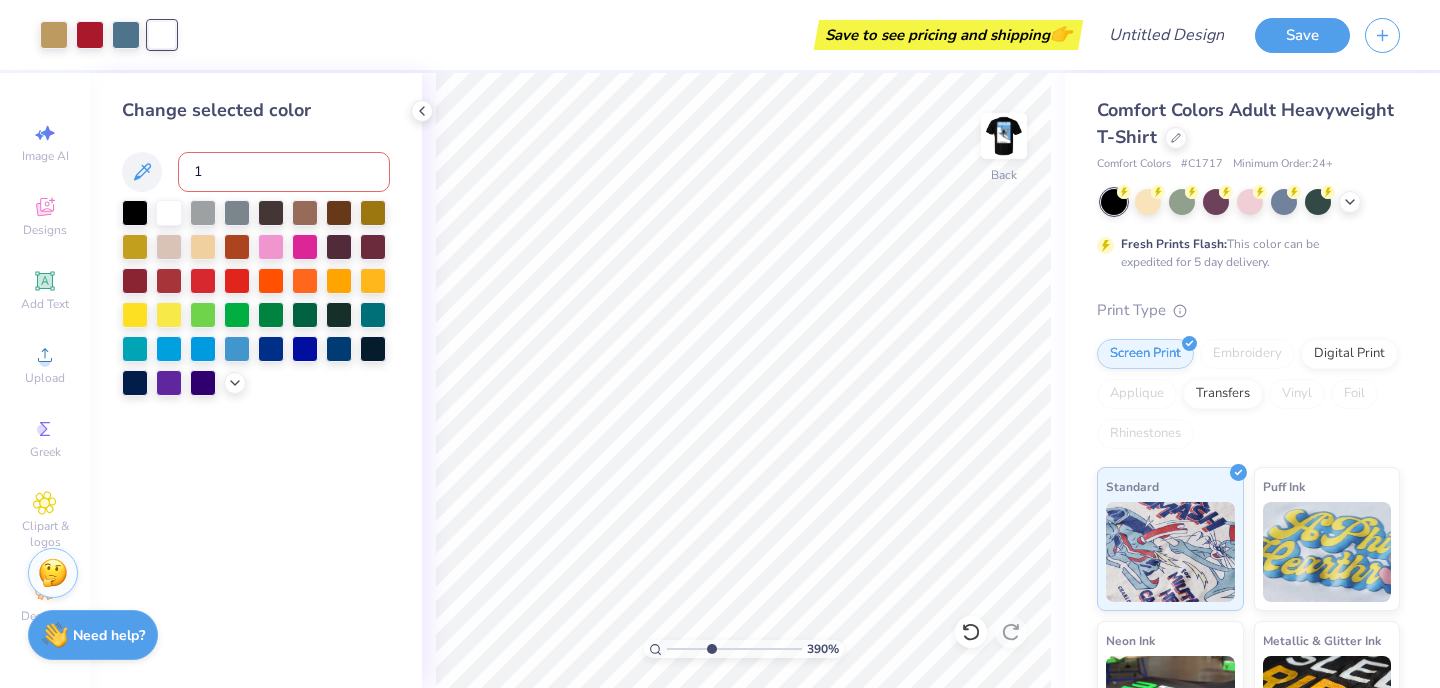 click on "1" at bounding box center [284, 172] 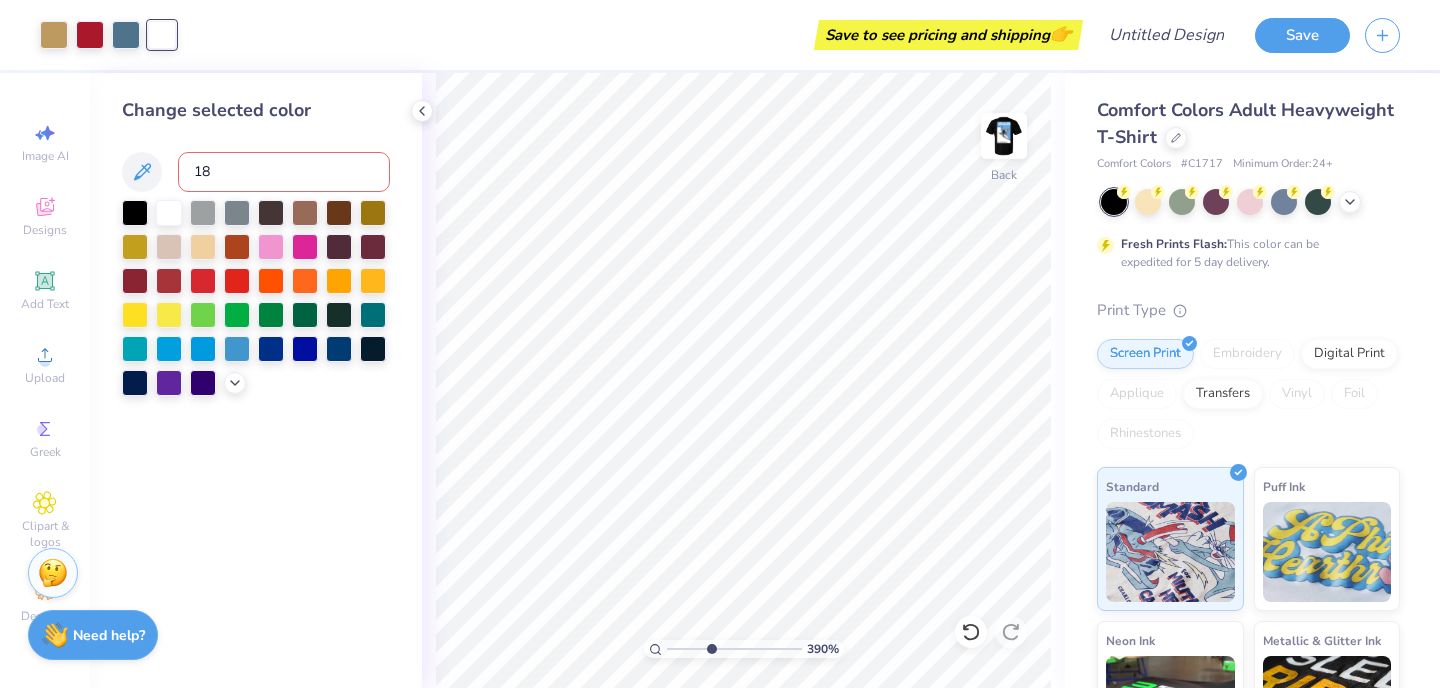type on "187" 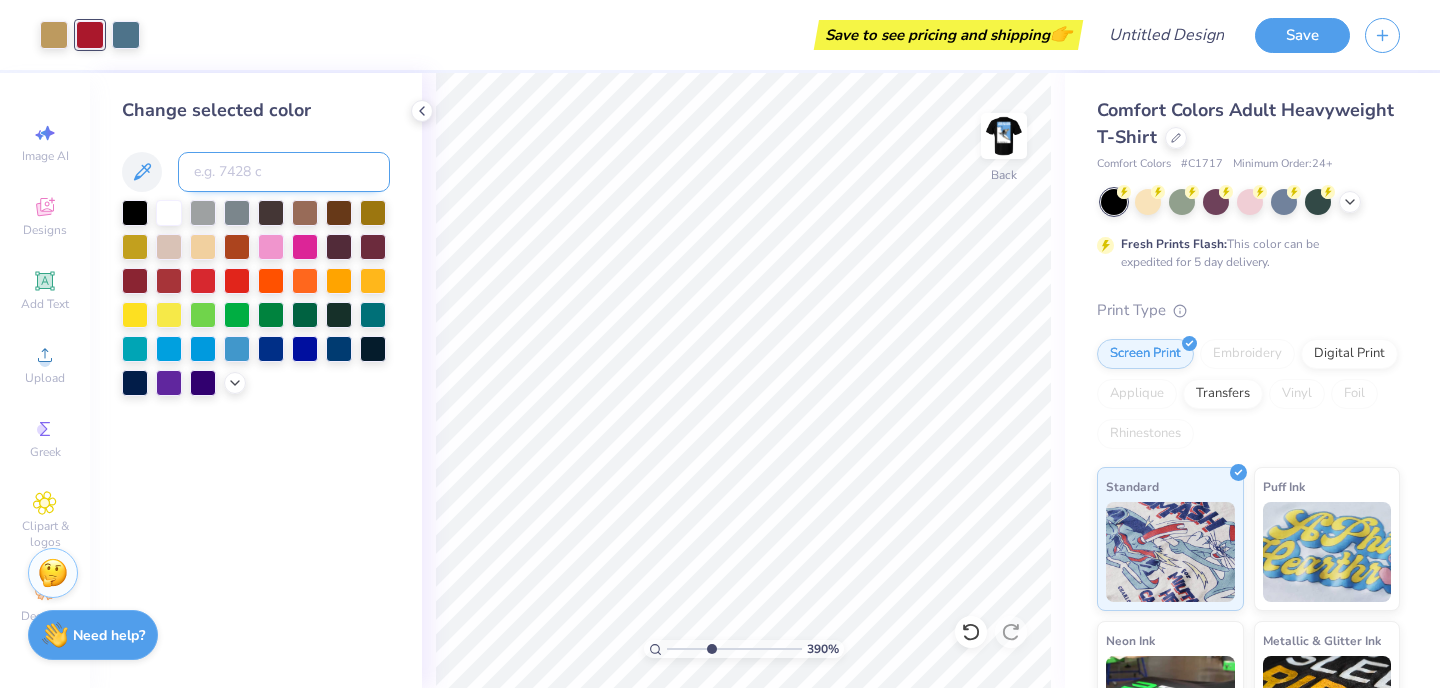 type 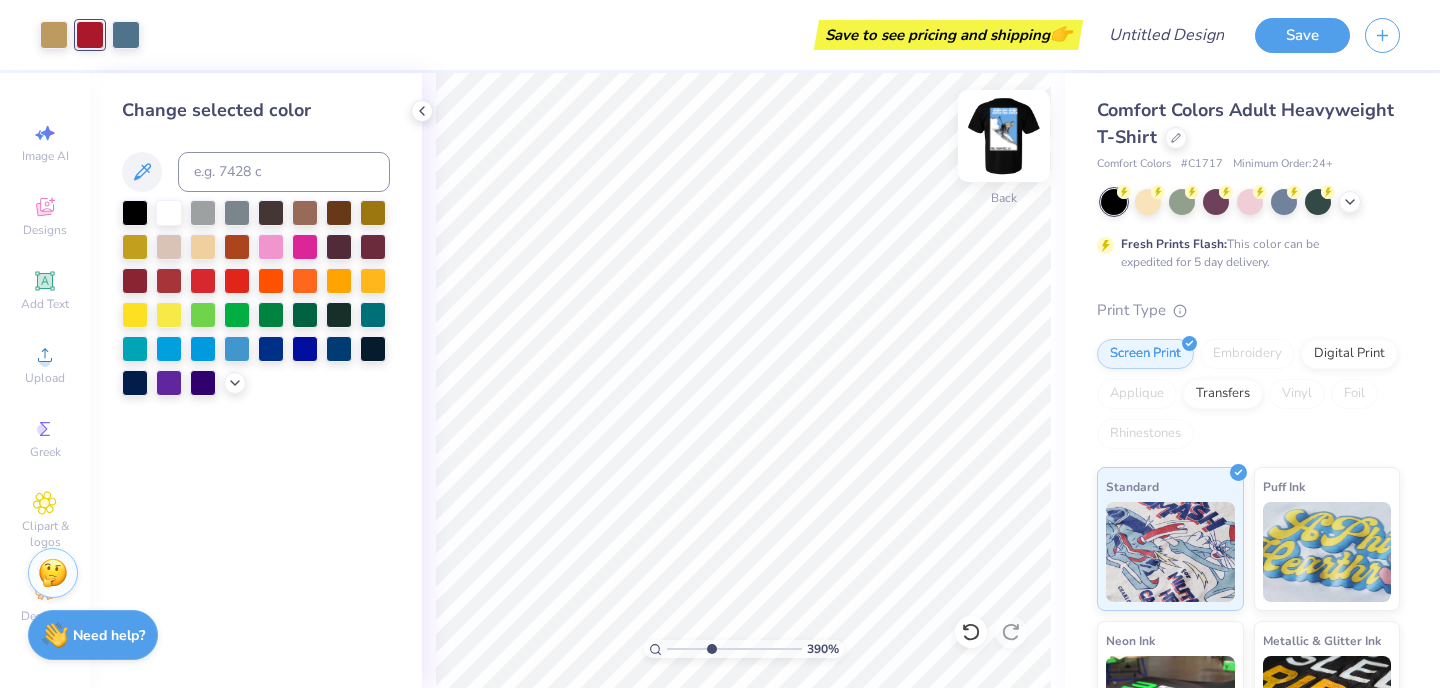click at bounding box center [1004, 136] 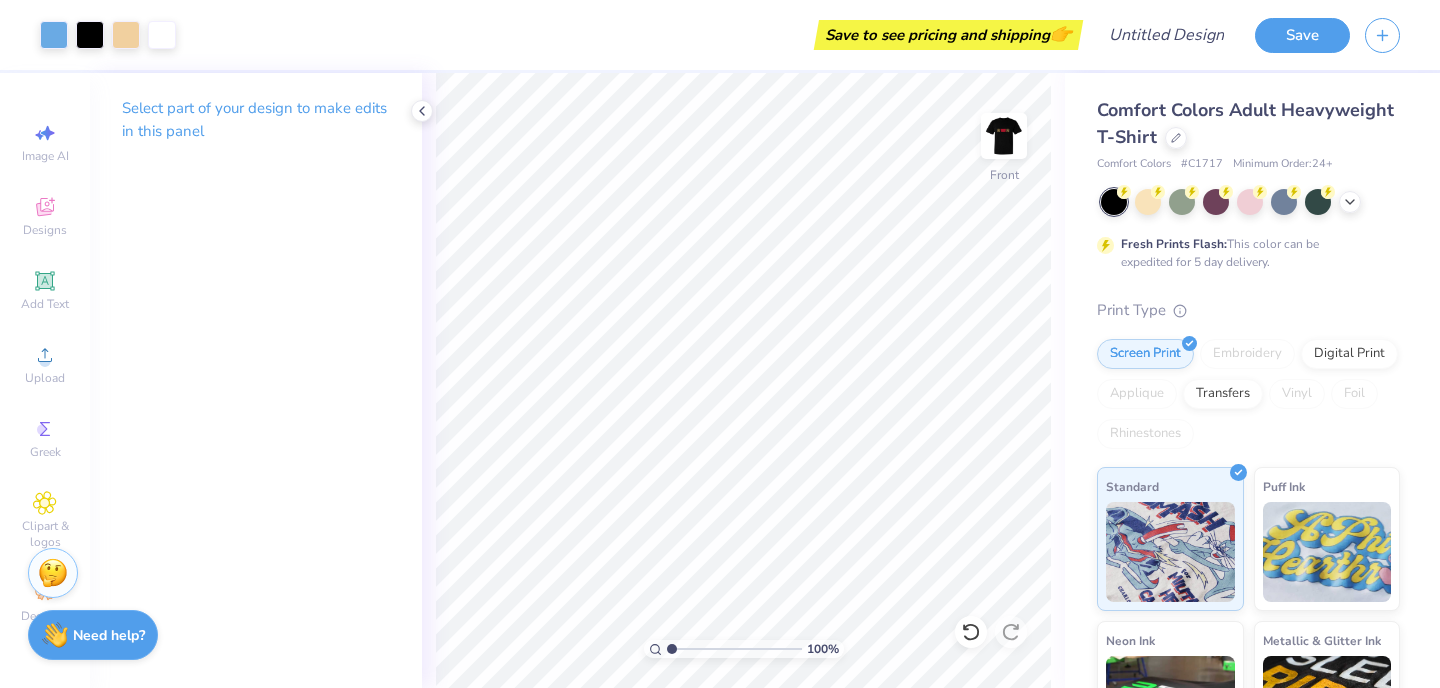drag, startPoint x: 711, startPoint y: 646, endPoint x: 616, endPoint y: 649, distance: 95.047356 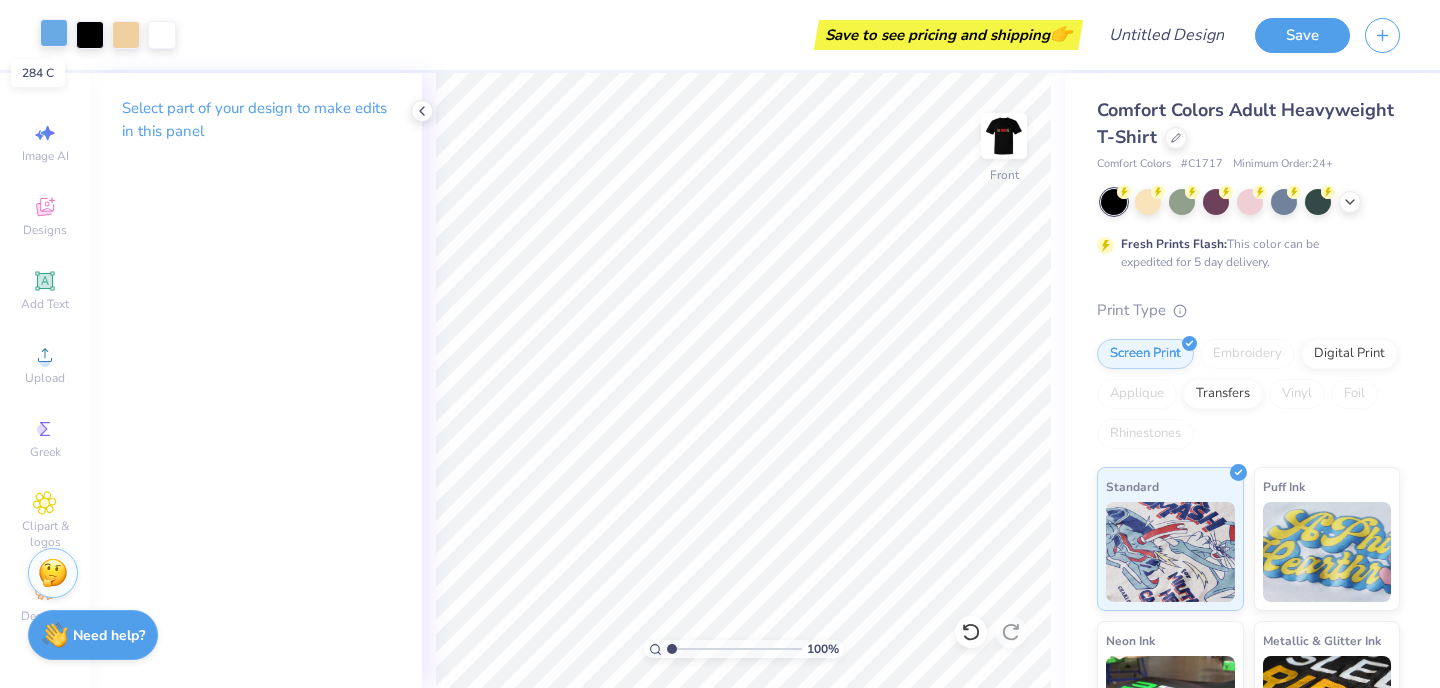 click at bounding box center (54, 33) 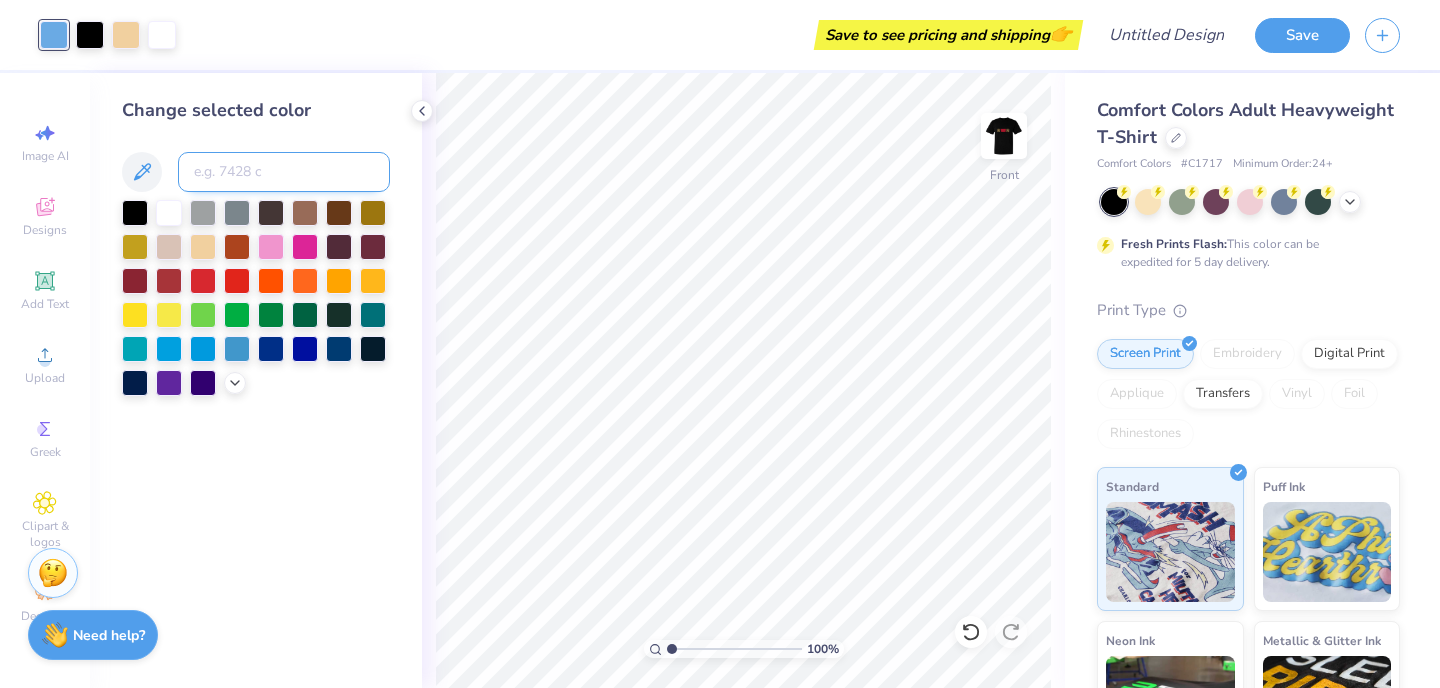 click at bounding box center [284, 172] 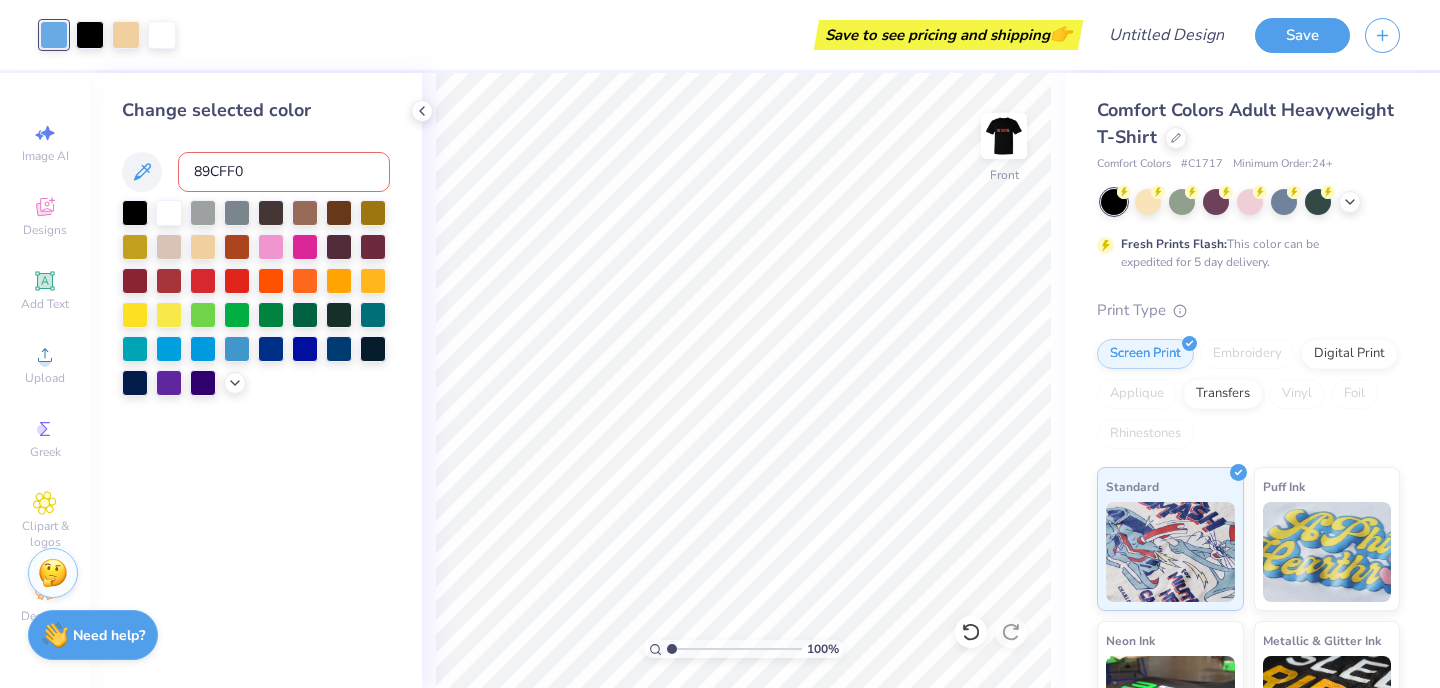type on "89CFF0" 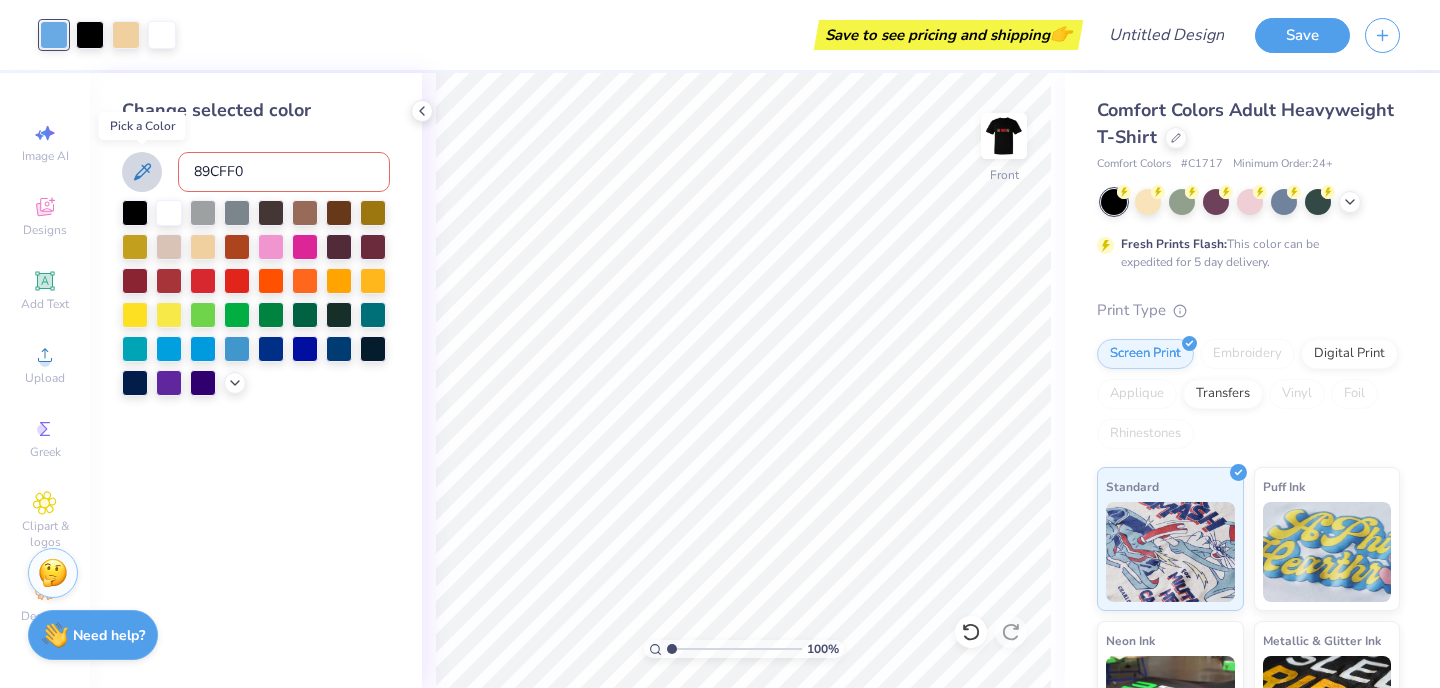 click 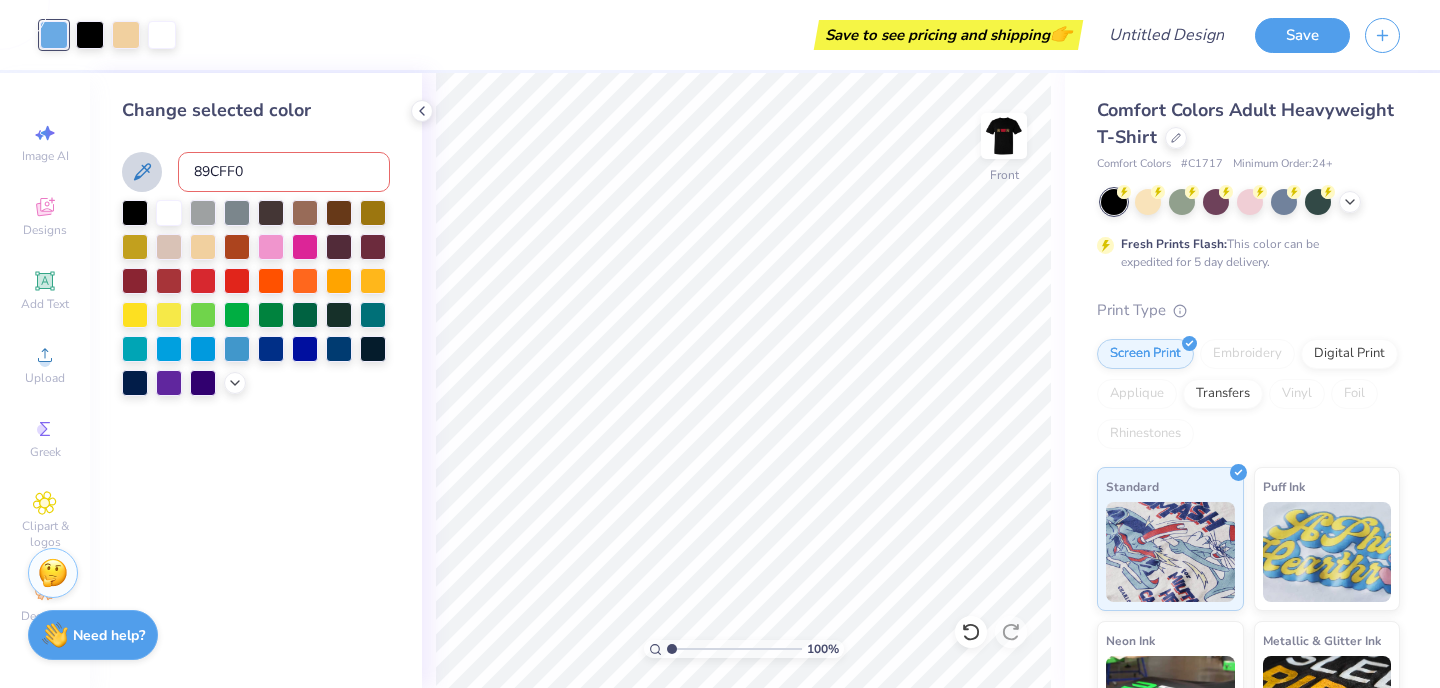 click on "Change selected color 89CFF0" at bounding box center (256, 380) 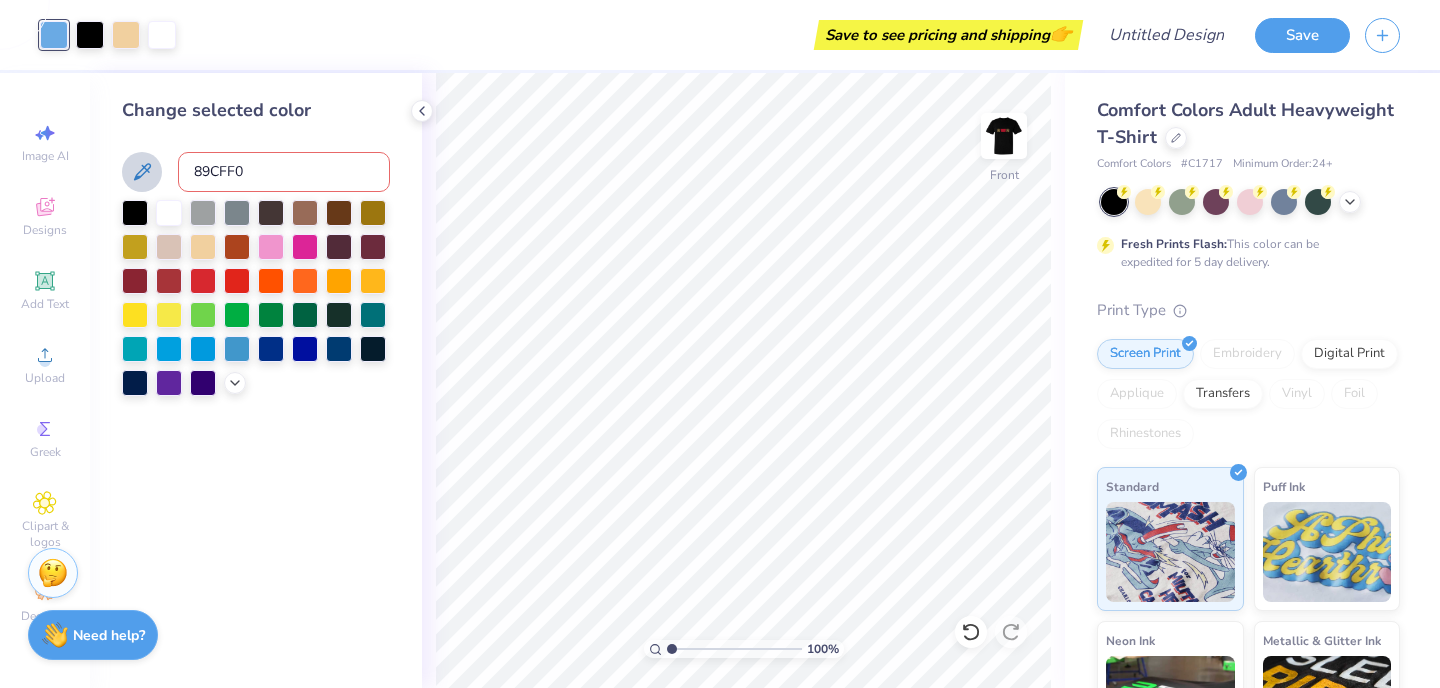 drag, startPoint x: 163, startPoint y: 342, endPoint x: 386, endPoint y: 495, distance: 270.44037 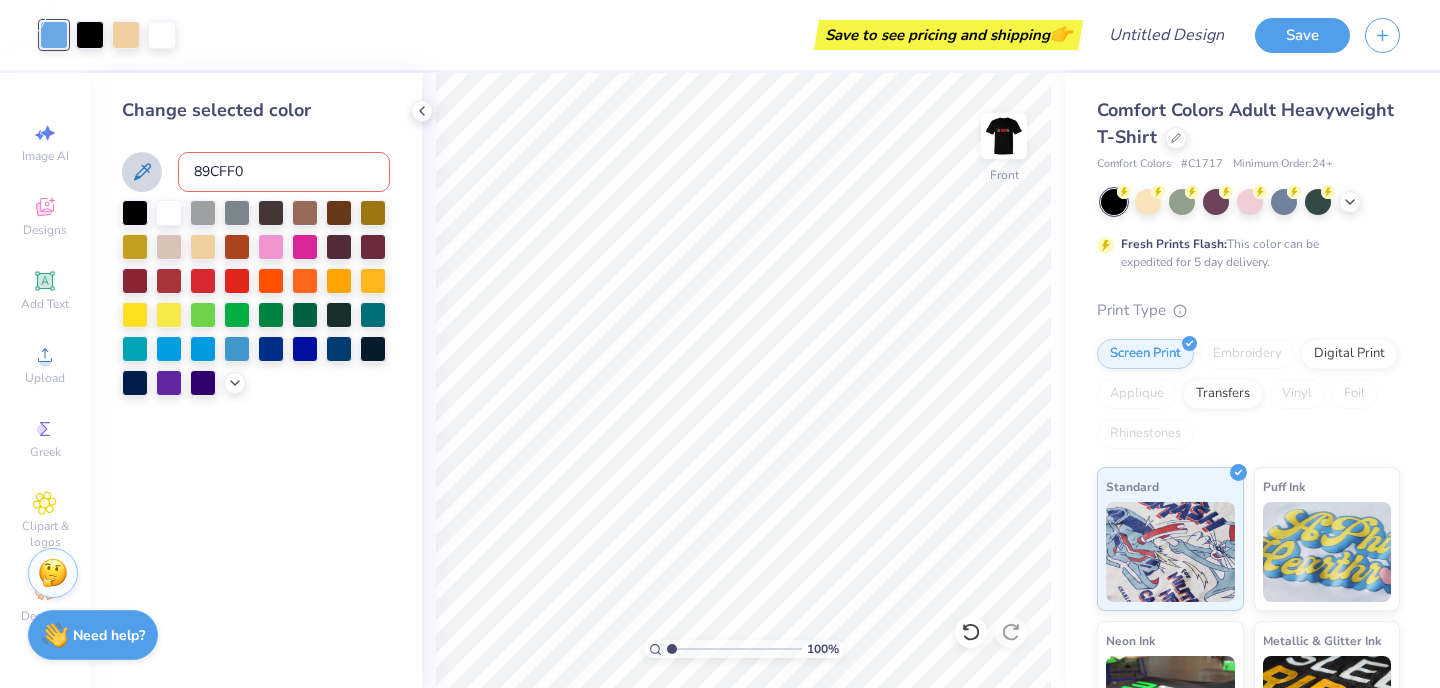 type 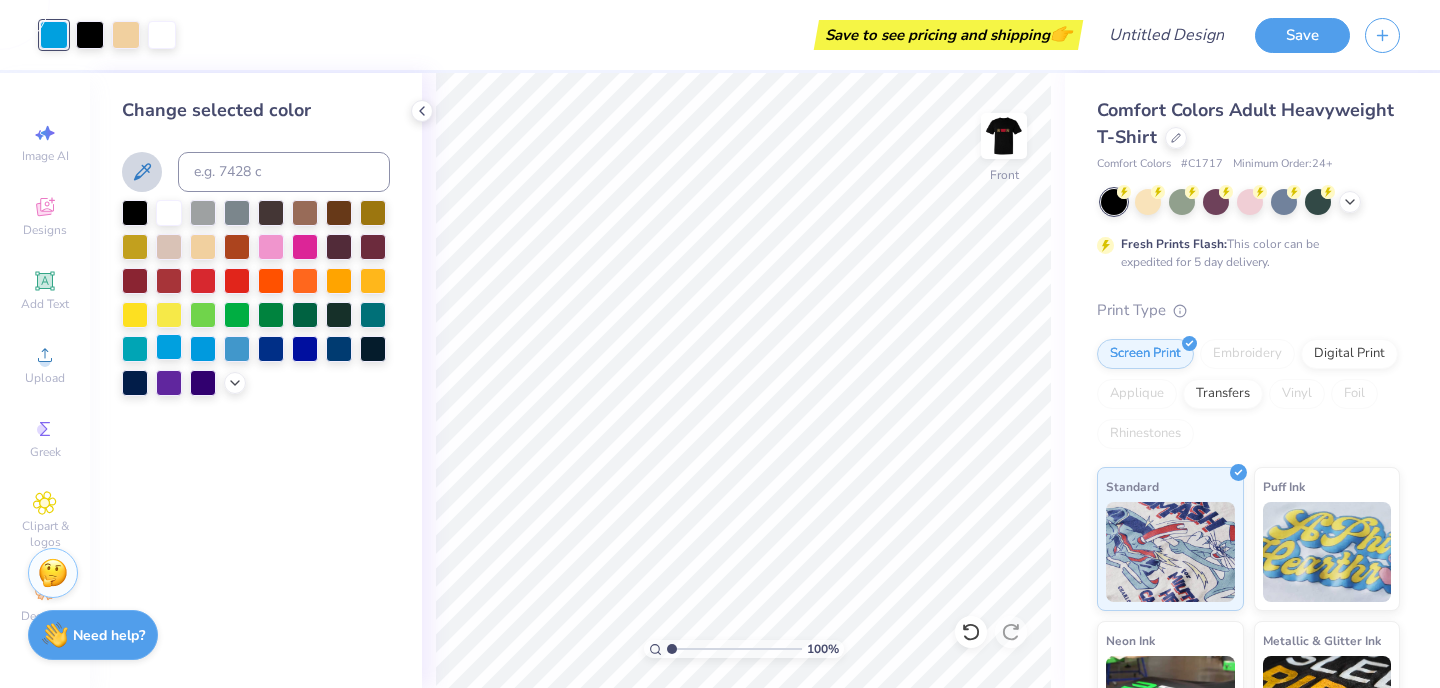 click at bounding box center [169, 347] 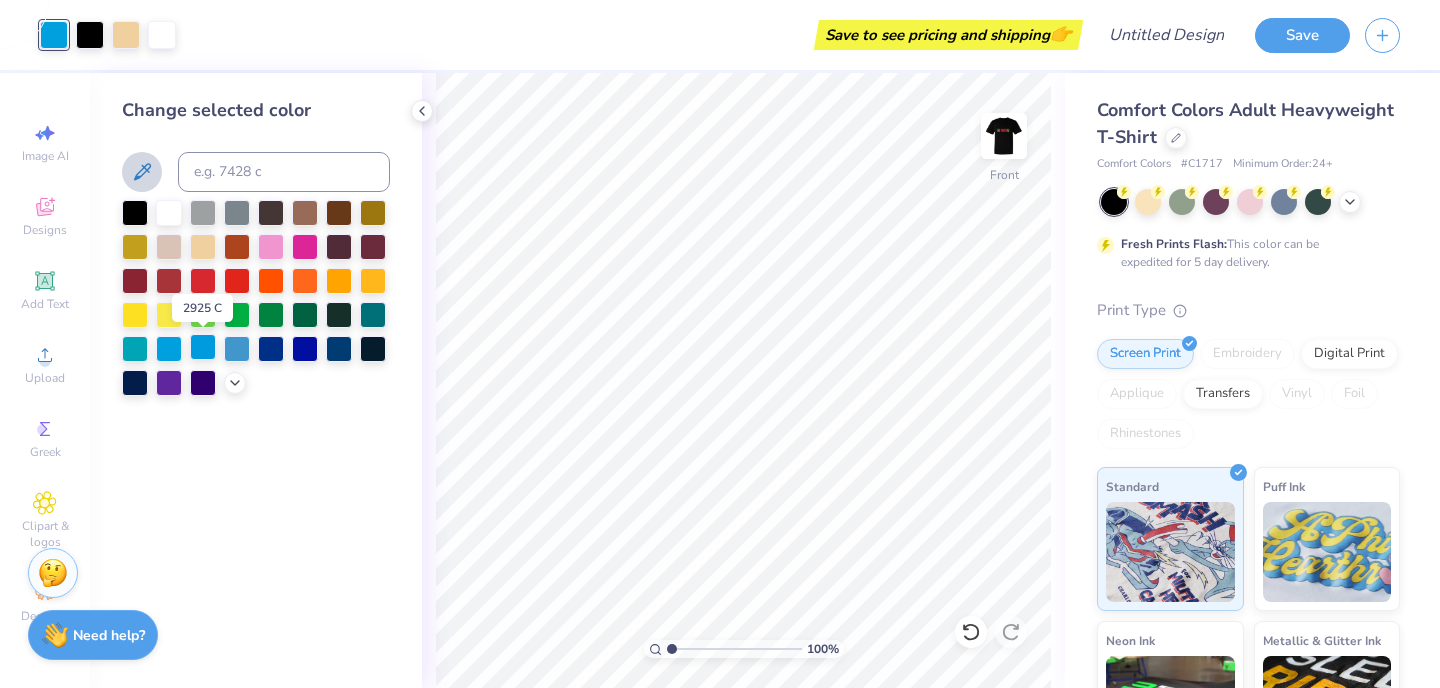 click at bounding box center [203, 347] 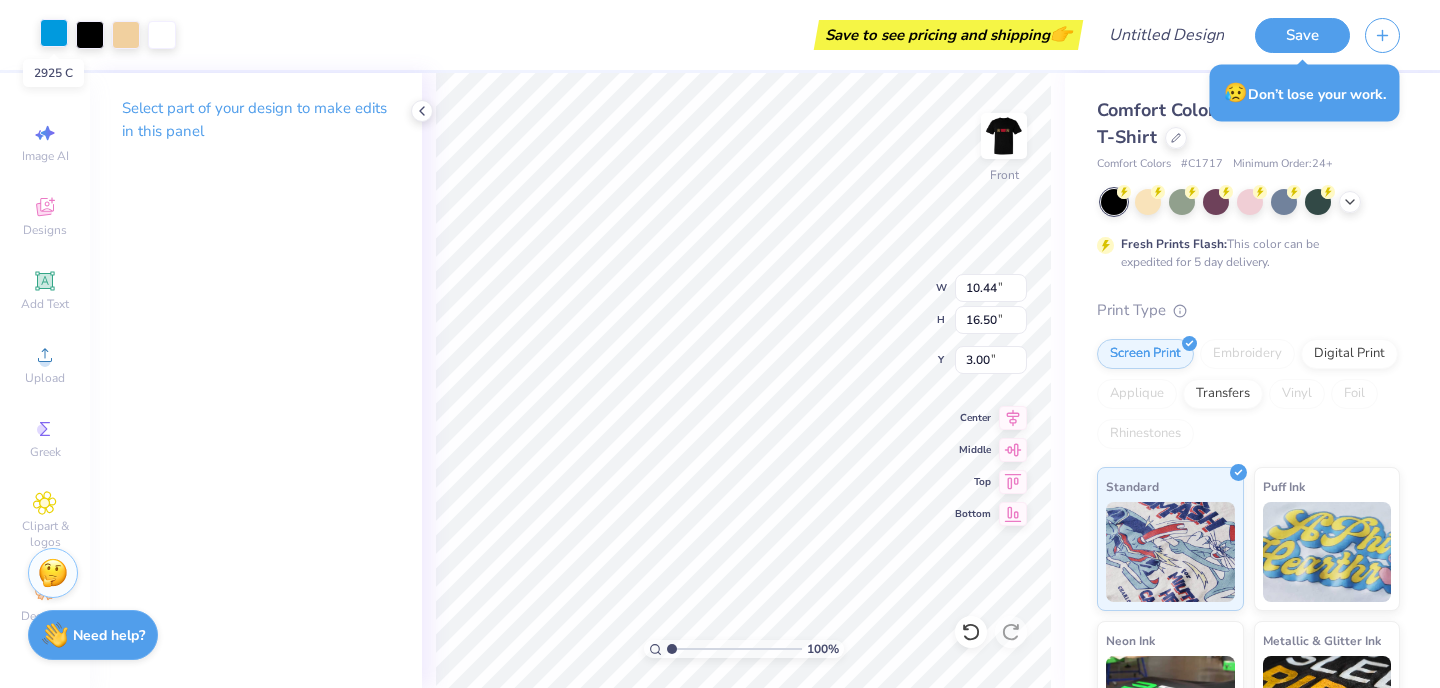 click at bounding box center (54, 33) 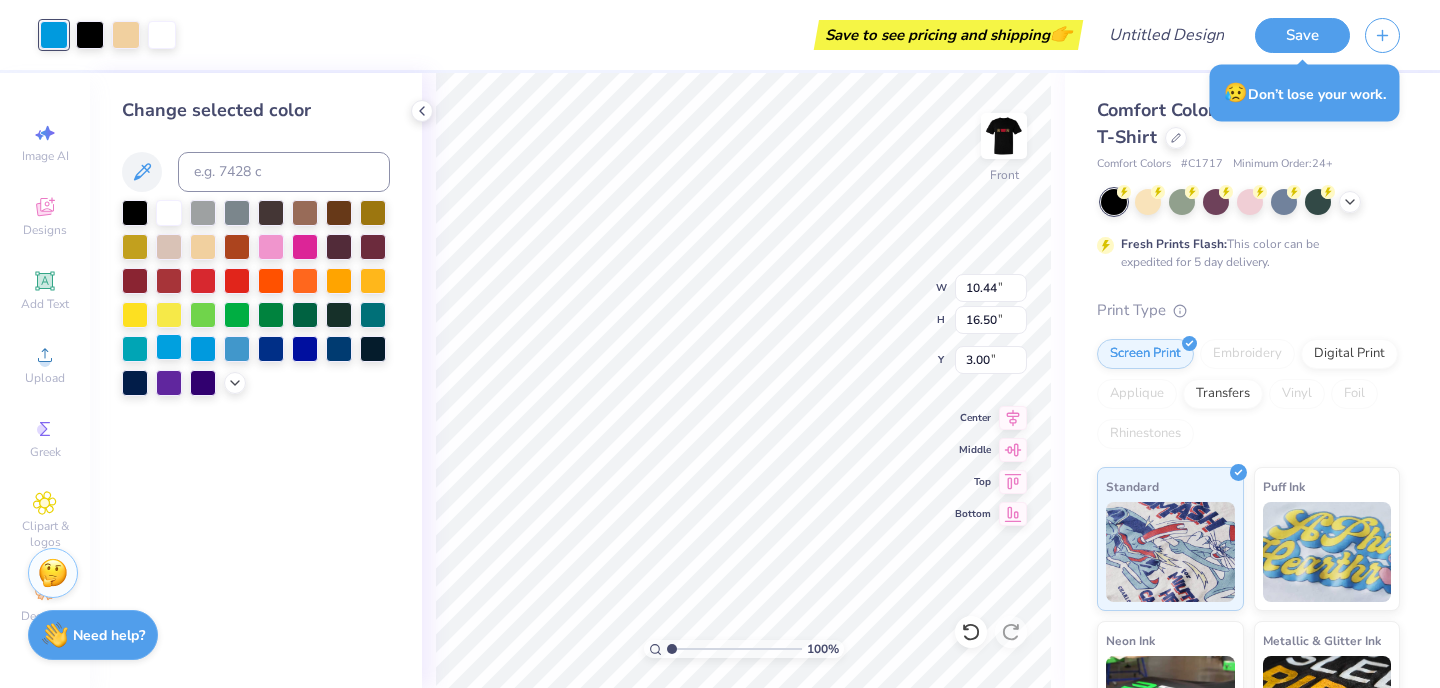 click at bounding box center (169, 347) 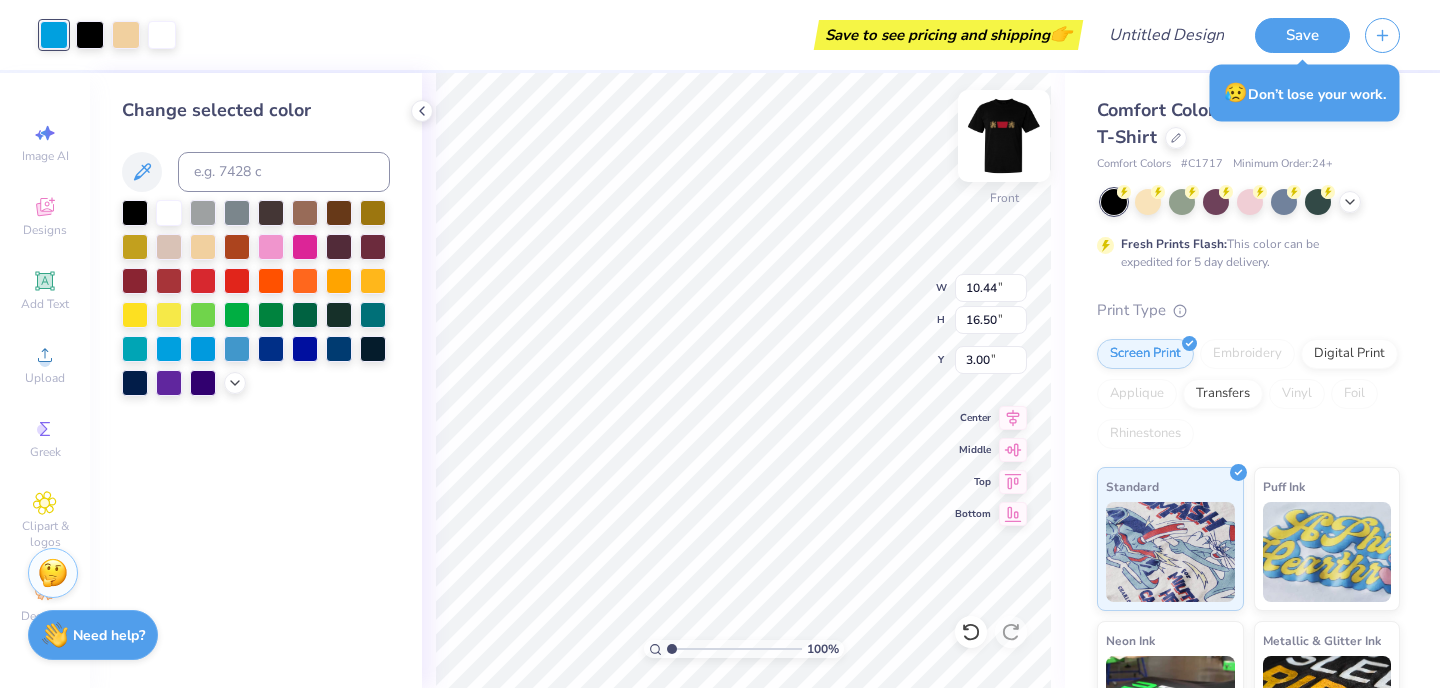 click at bounding box center [1004, 136] 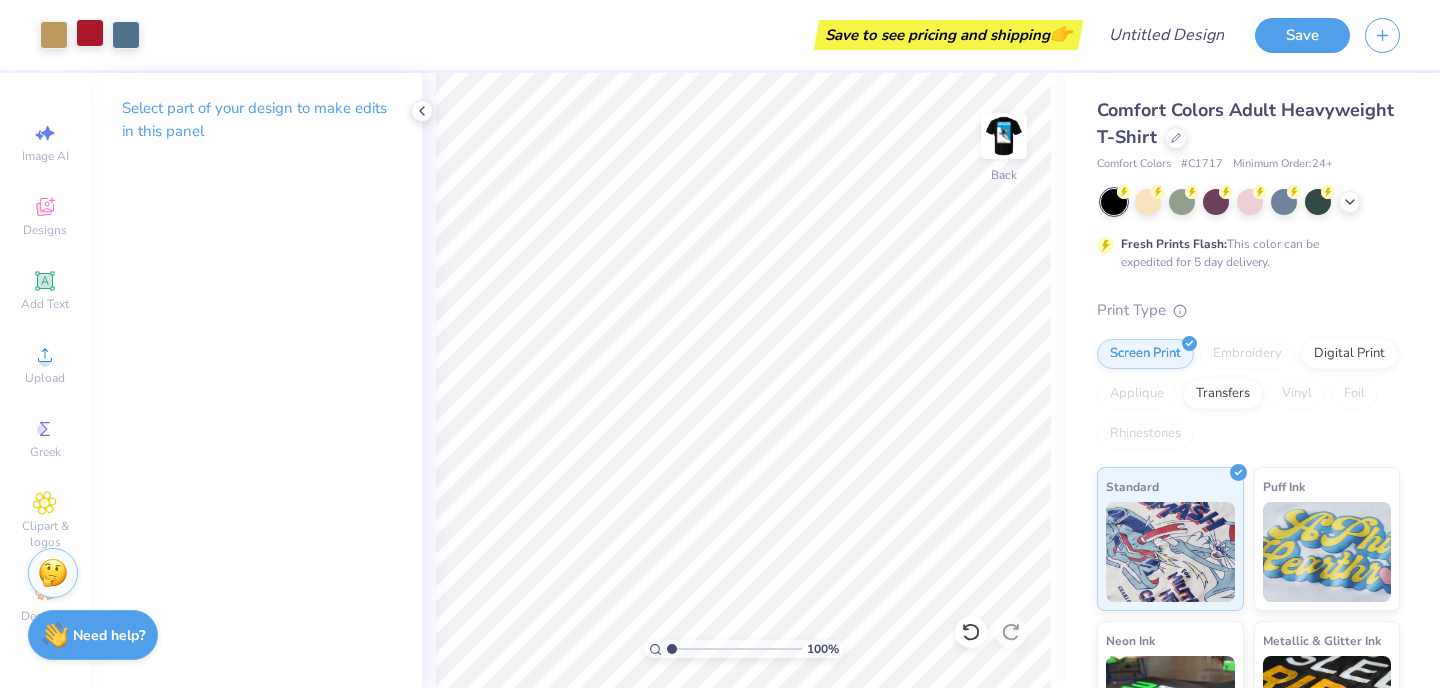 click at bounding box center (90, 33) 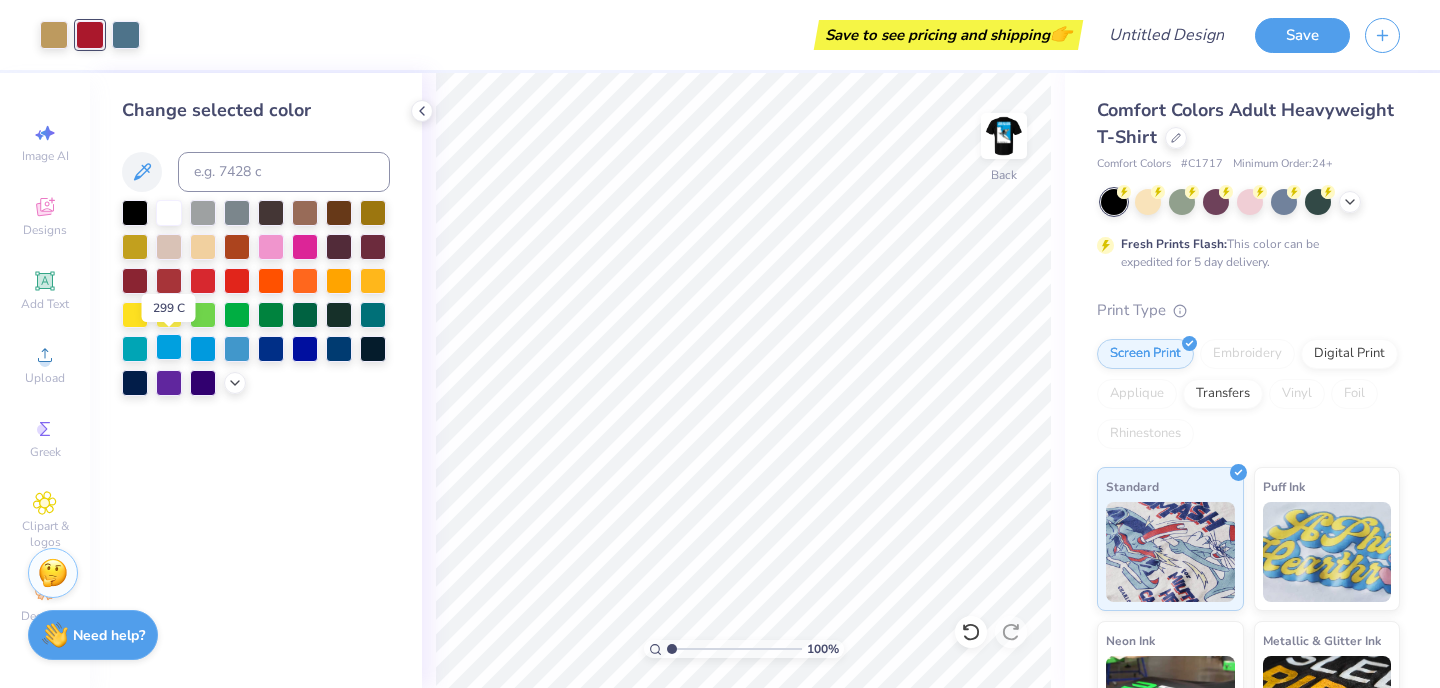 click at bounding box center [169, 347] 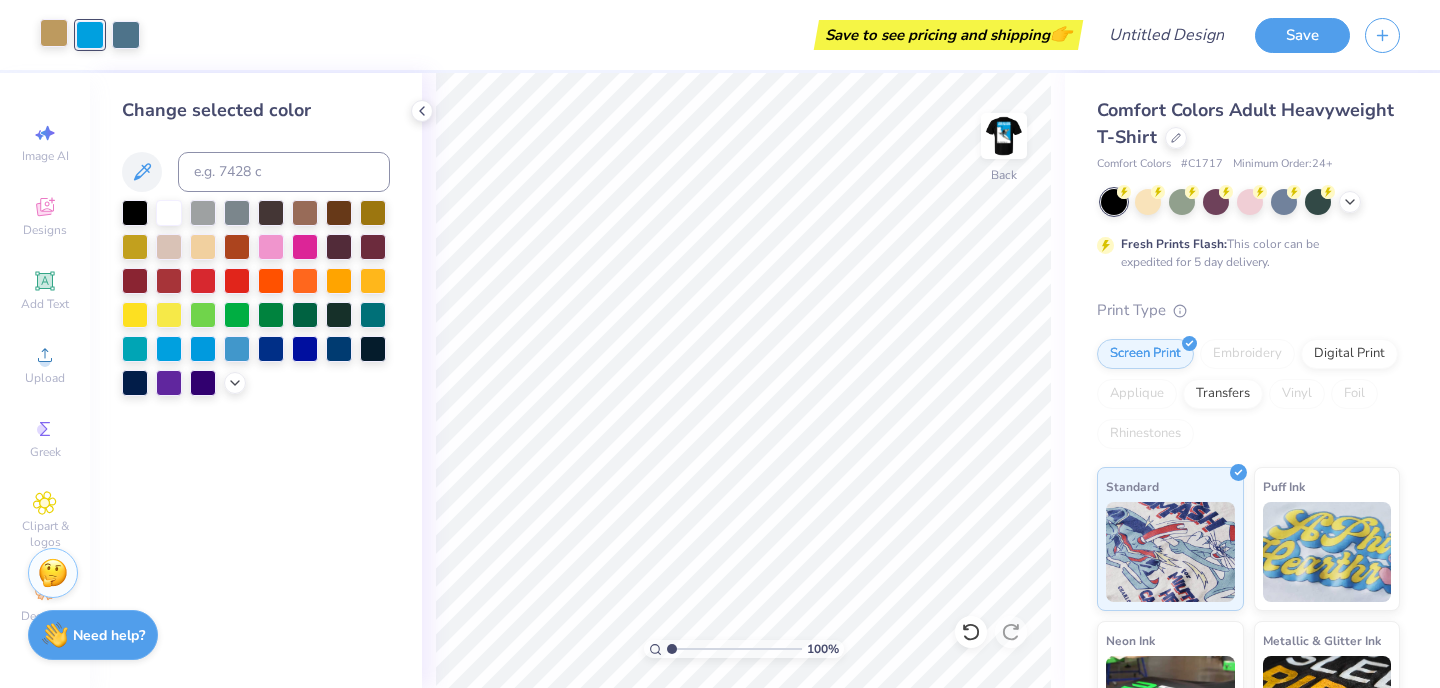 click at bounding box center [54, 33] 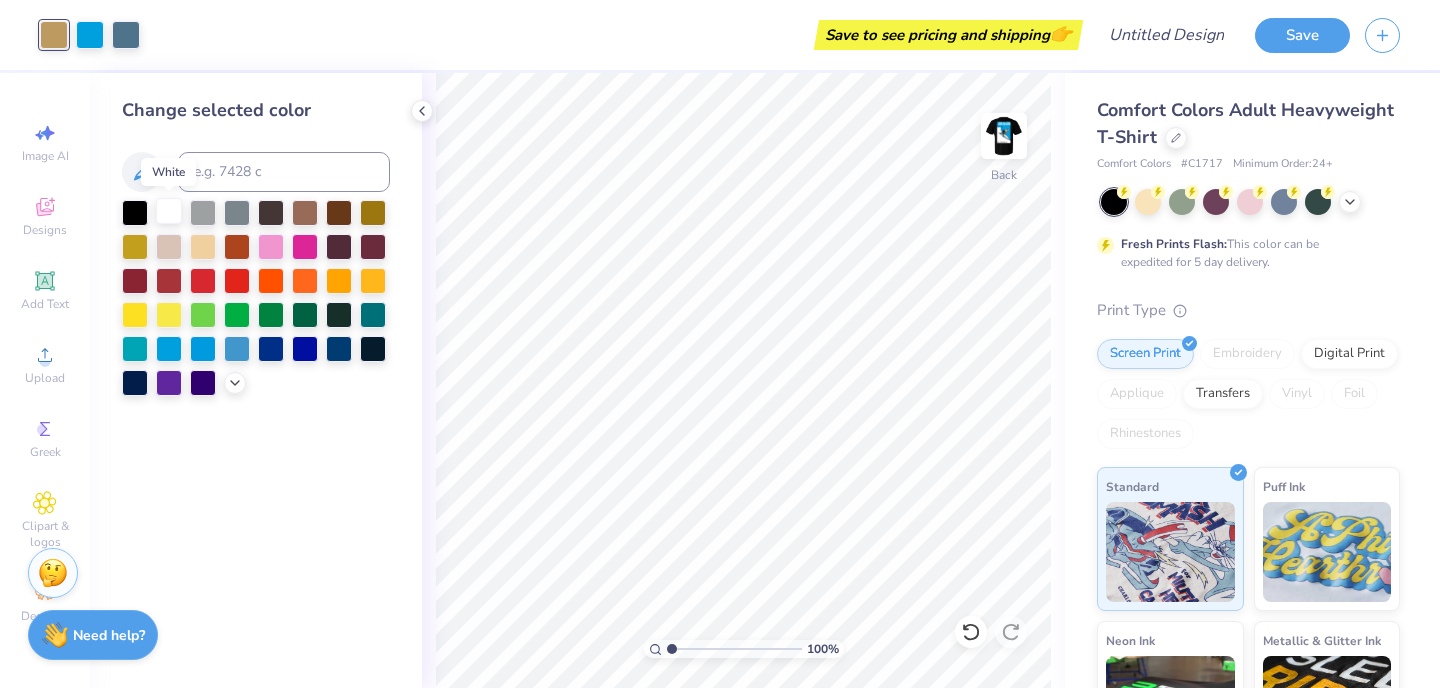 click at bounding box center (169, 211) 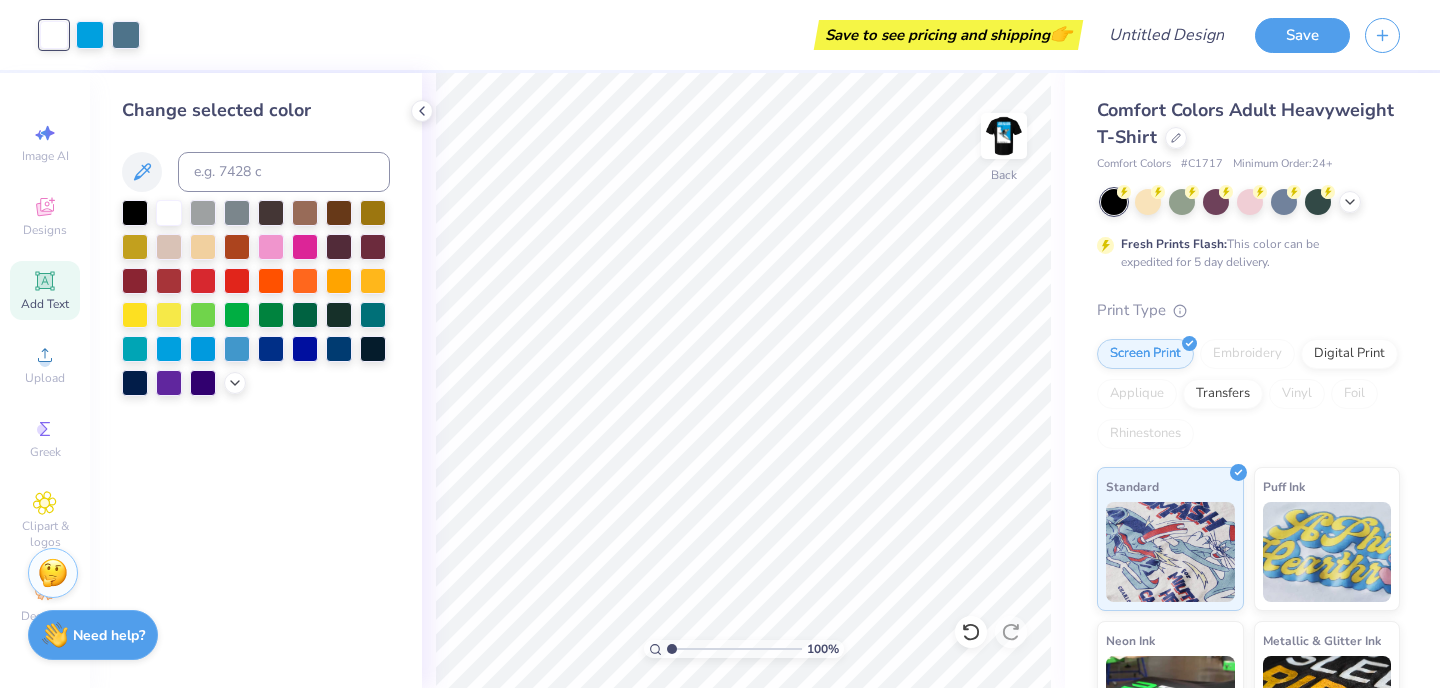 click 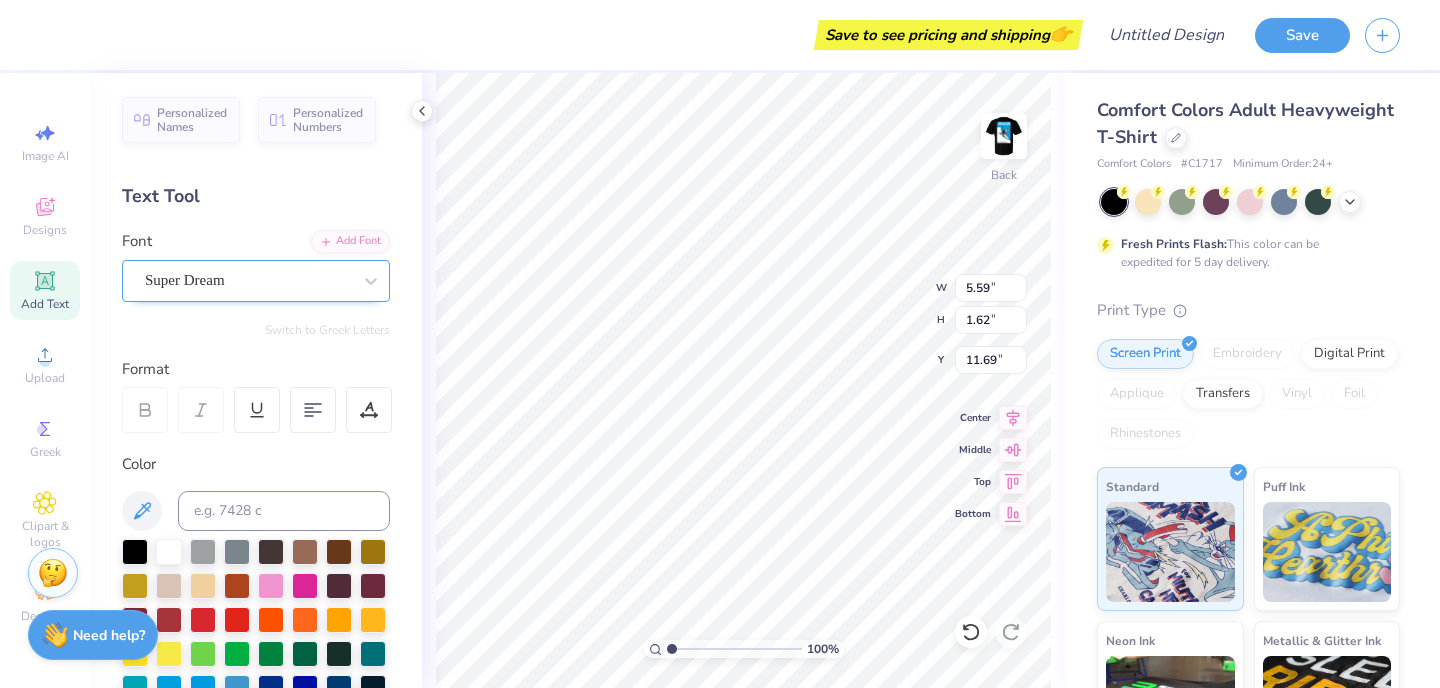 click on "Super Dream" at bounding box center (248, 280) 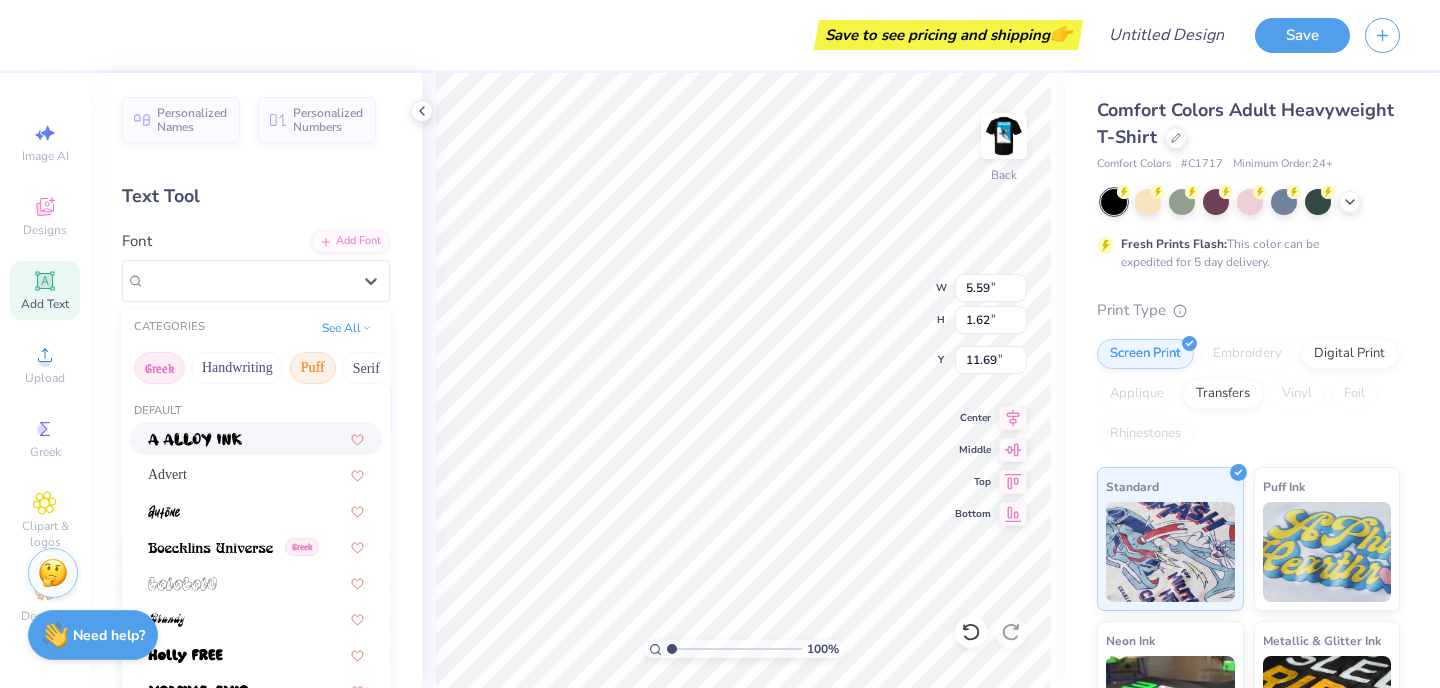 click on "Greek" at bounding box center [159, 368] 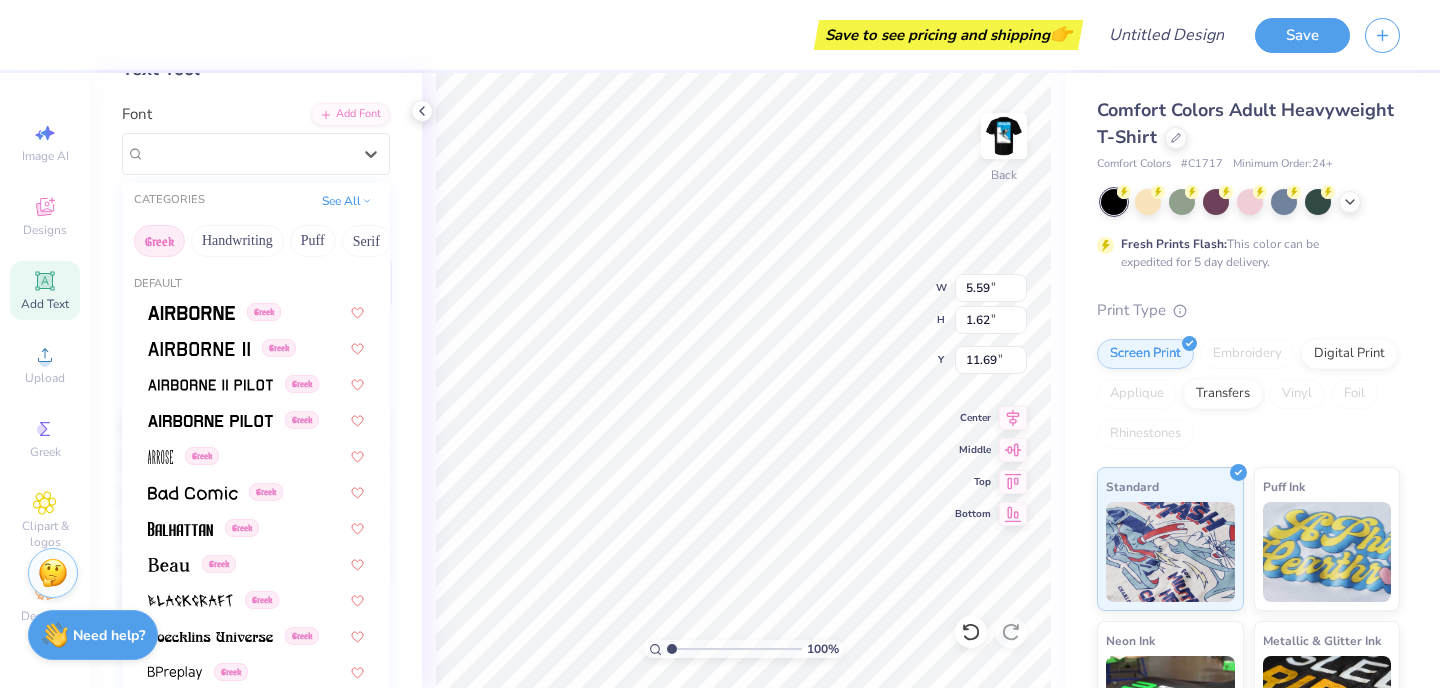 scroll, scrollTop: 126, scrollLeft: 0, axis: vertical 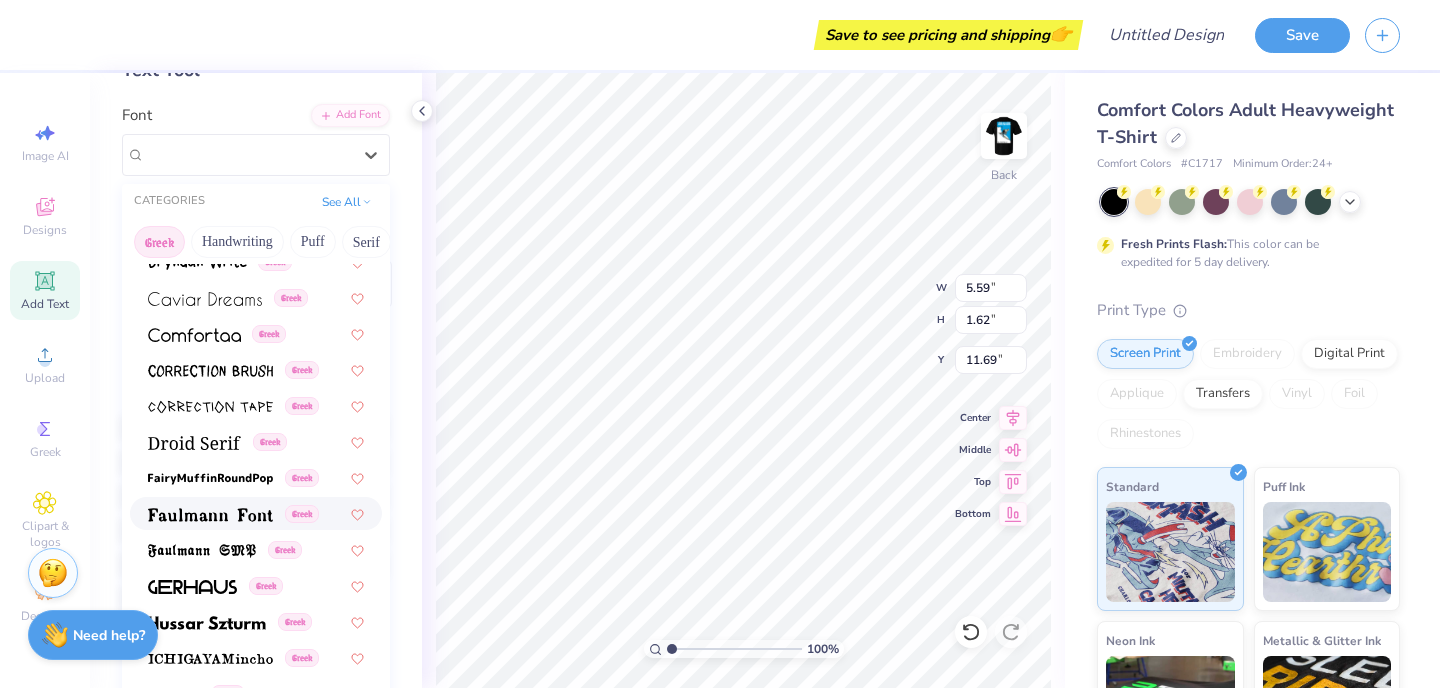 click at bounding box center [210, 513] 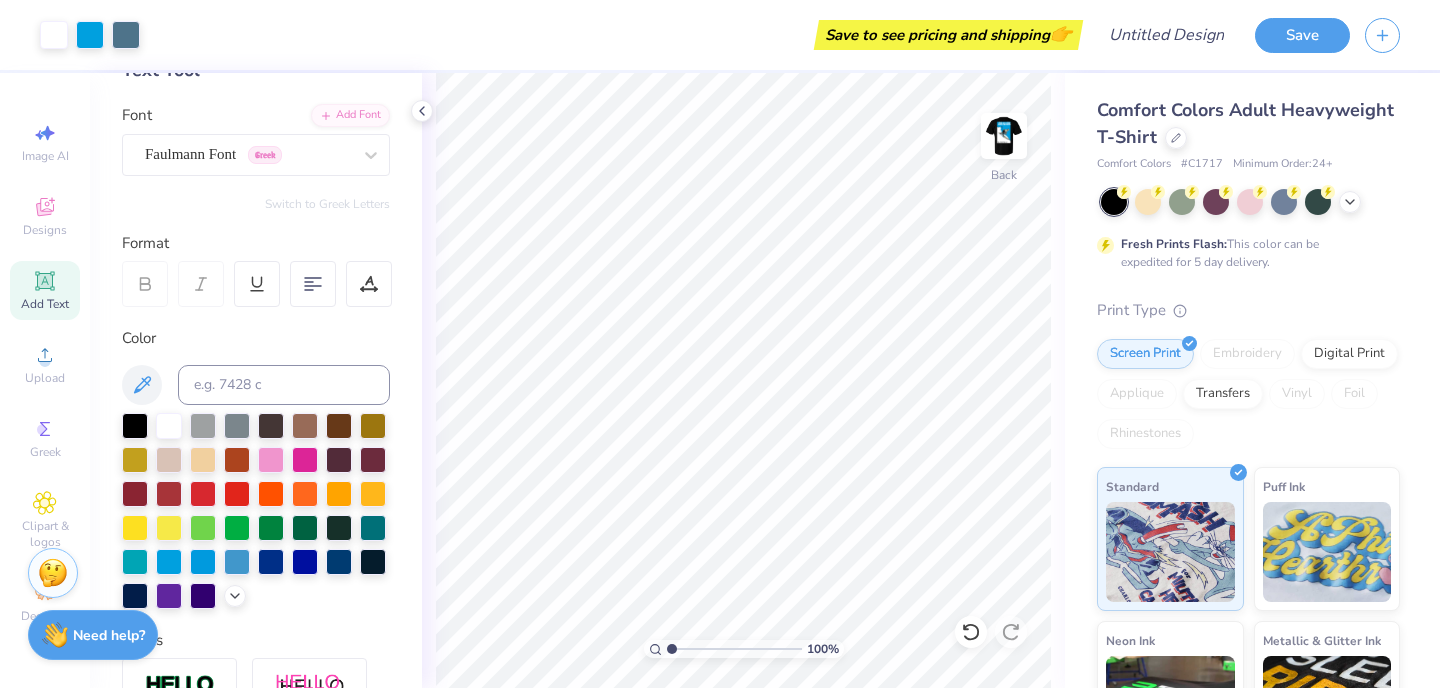 click on "Add Text" at bounding box center (45, 304) 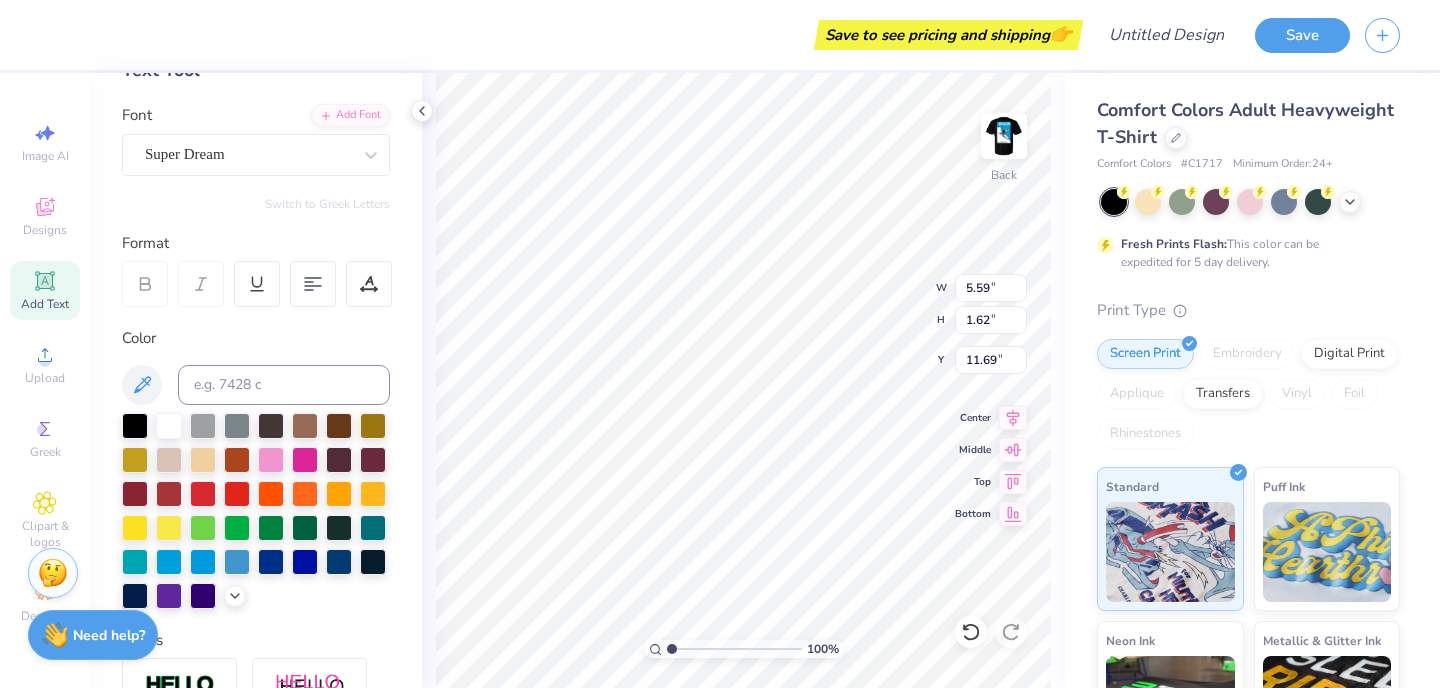 type on "T" 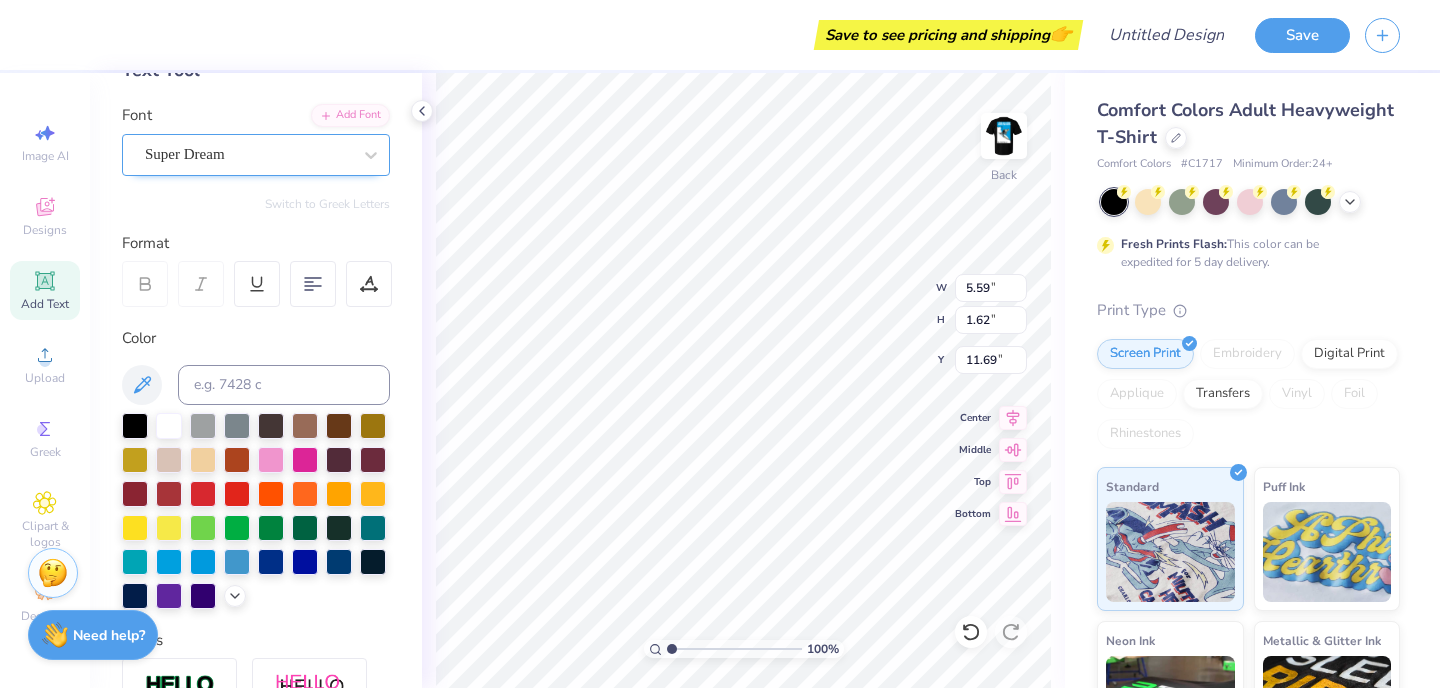 click on "Super Dream" at bounding box center (248, 154) 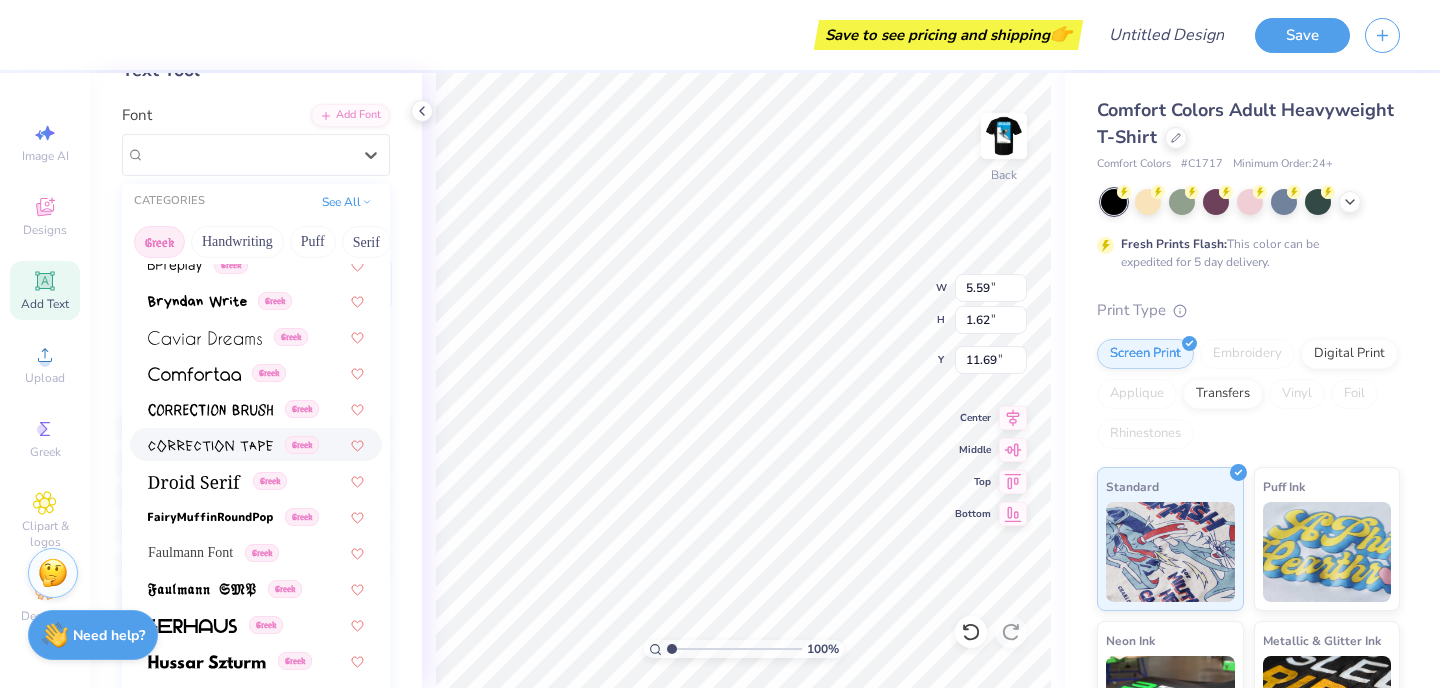 scroll, scrollTop: 430, scrollLeft: 0, axis: vertical 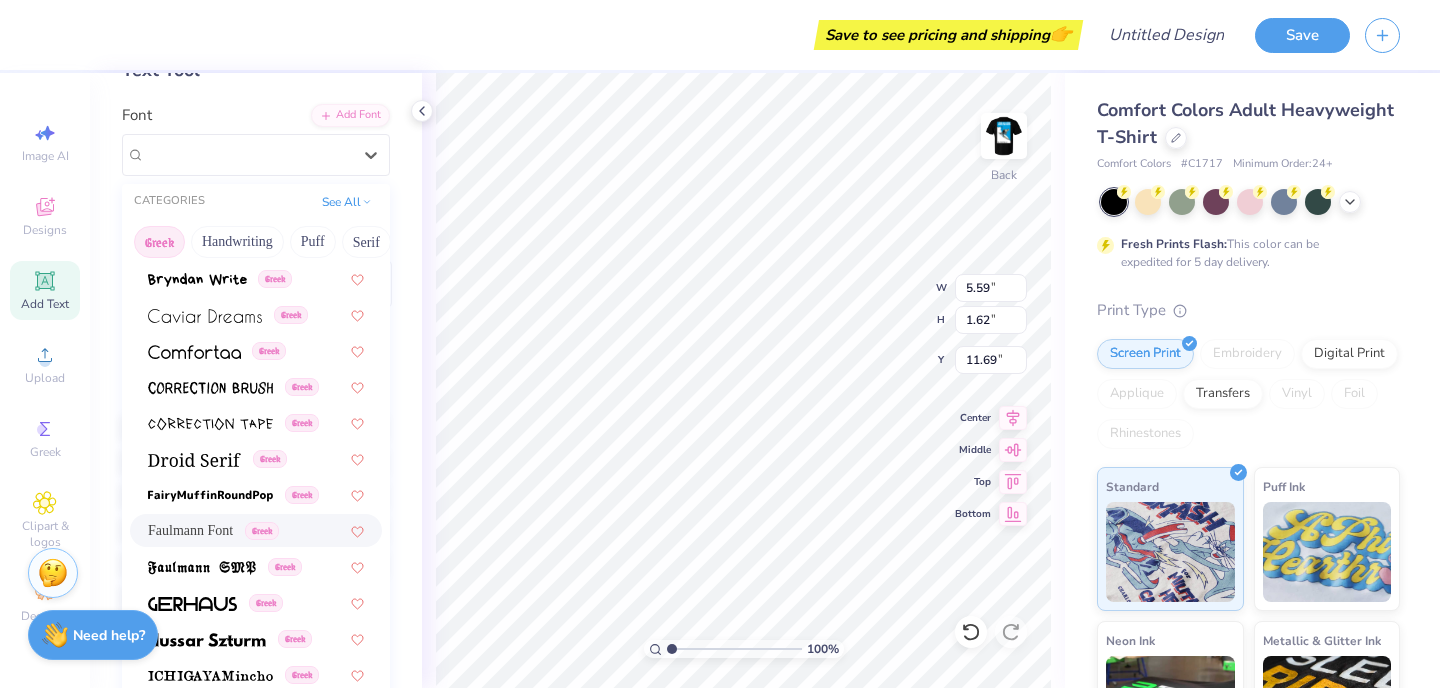click on "Faulmann Font" at bounding box center [190, 530] 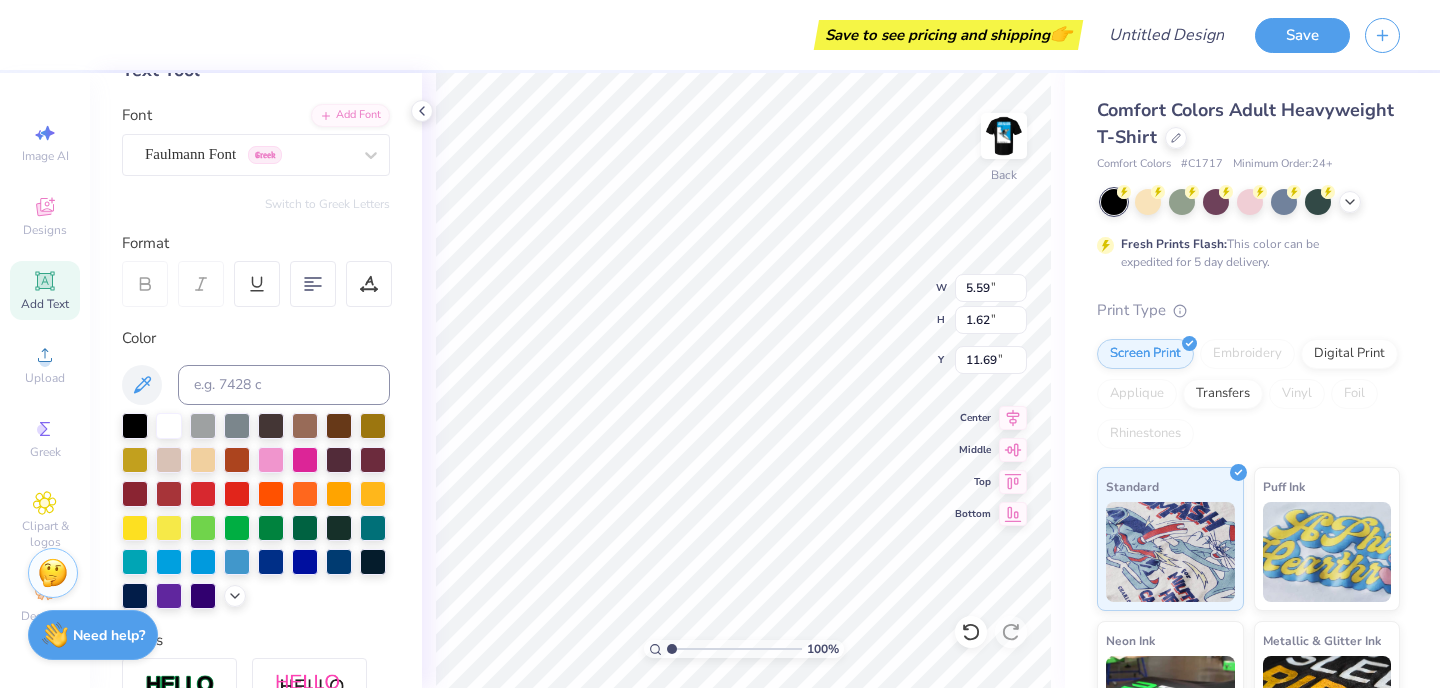 paste on "DTD" 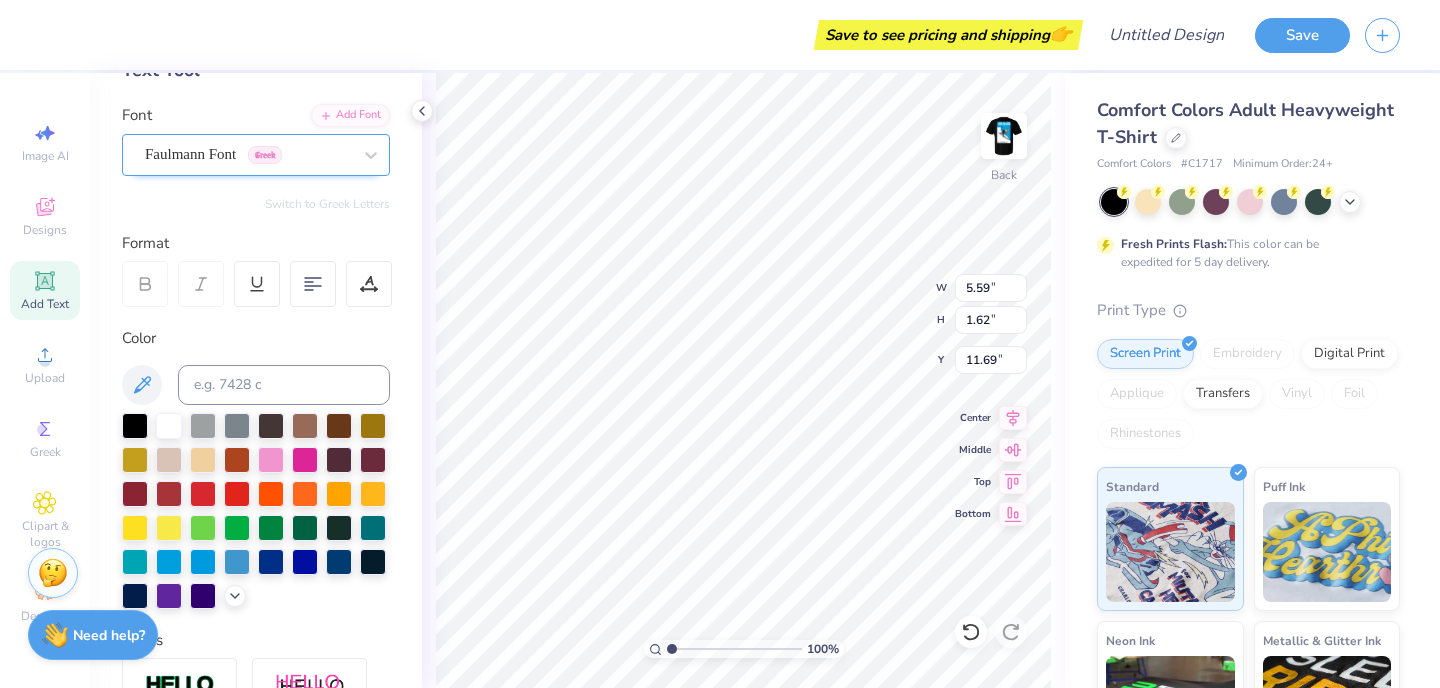 click on "Faulmann Font Greek" at bounding box center [248, 154] 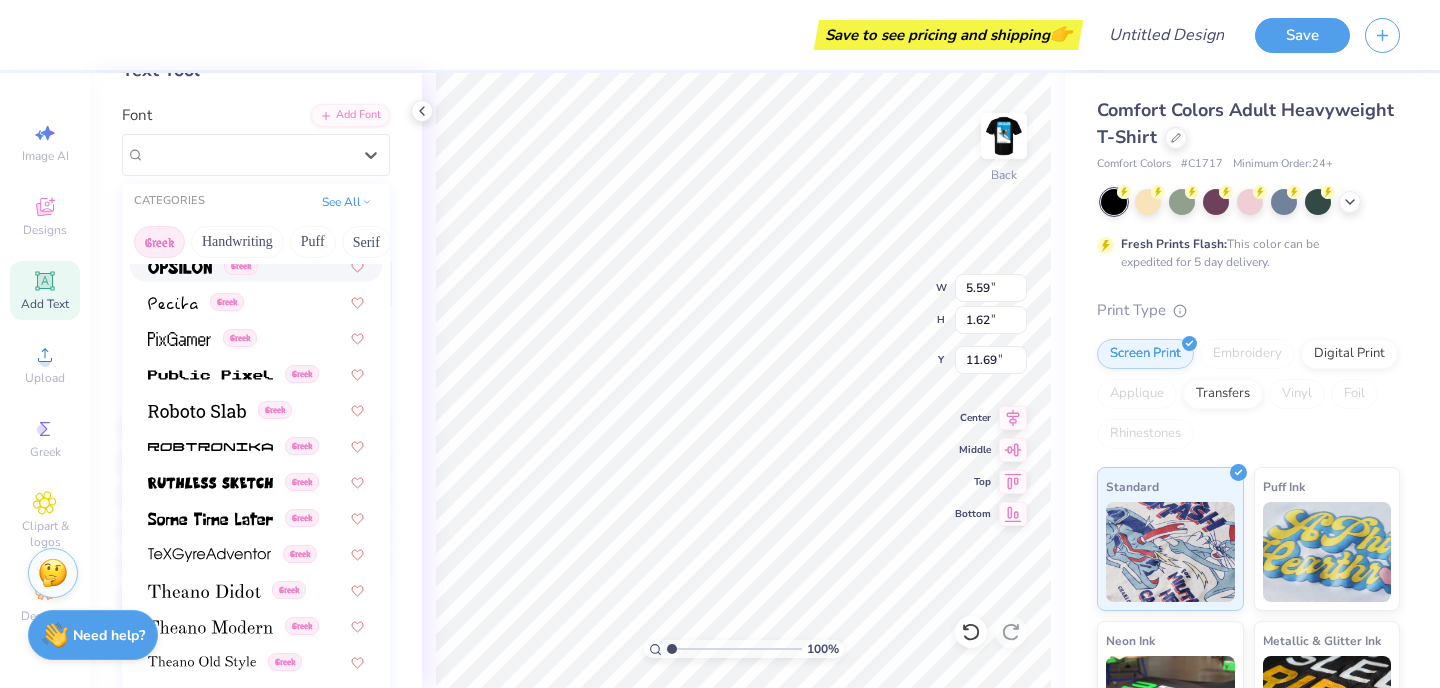 scroll, scrollTop: 1210, scrollLeft: 0, axis: vertical 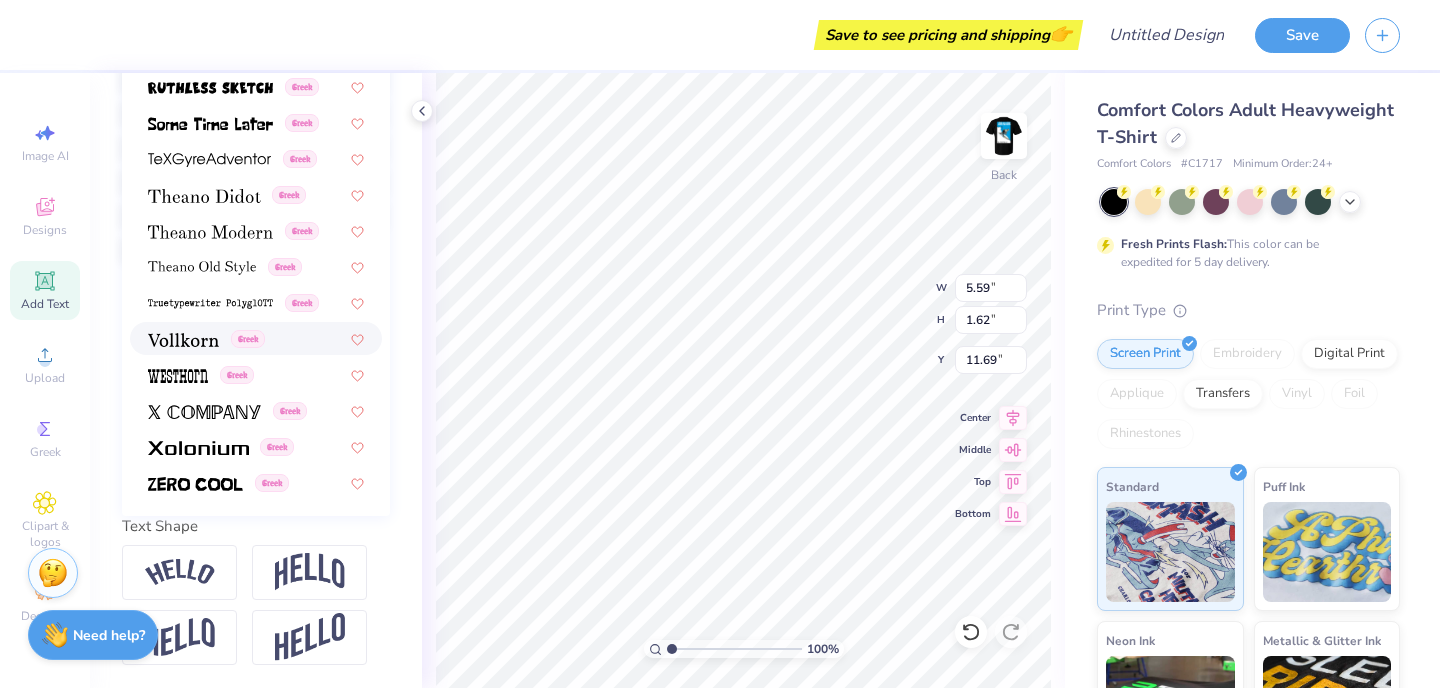 click on "Greek" at bounding box center [256, 338] 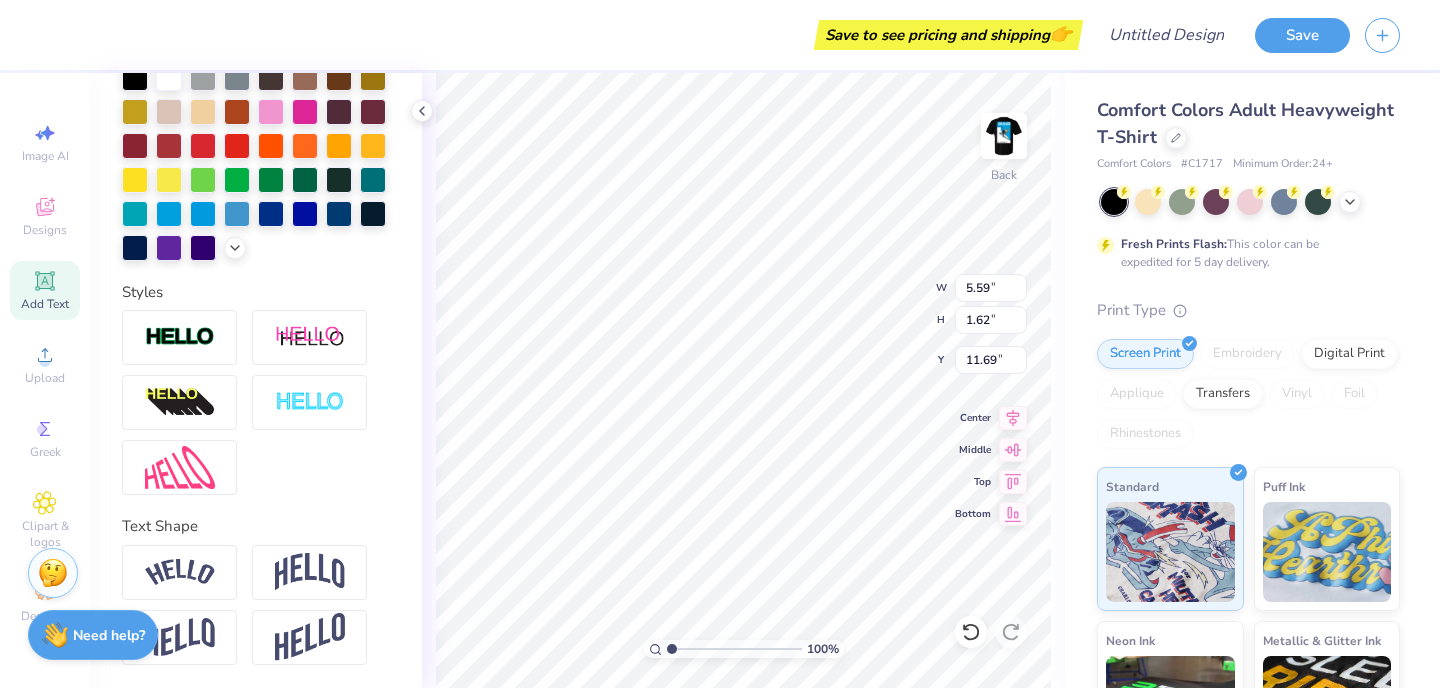 paste 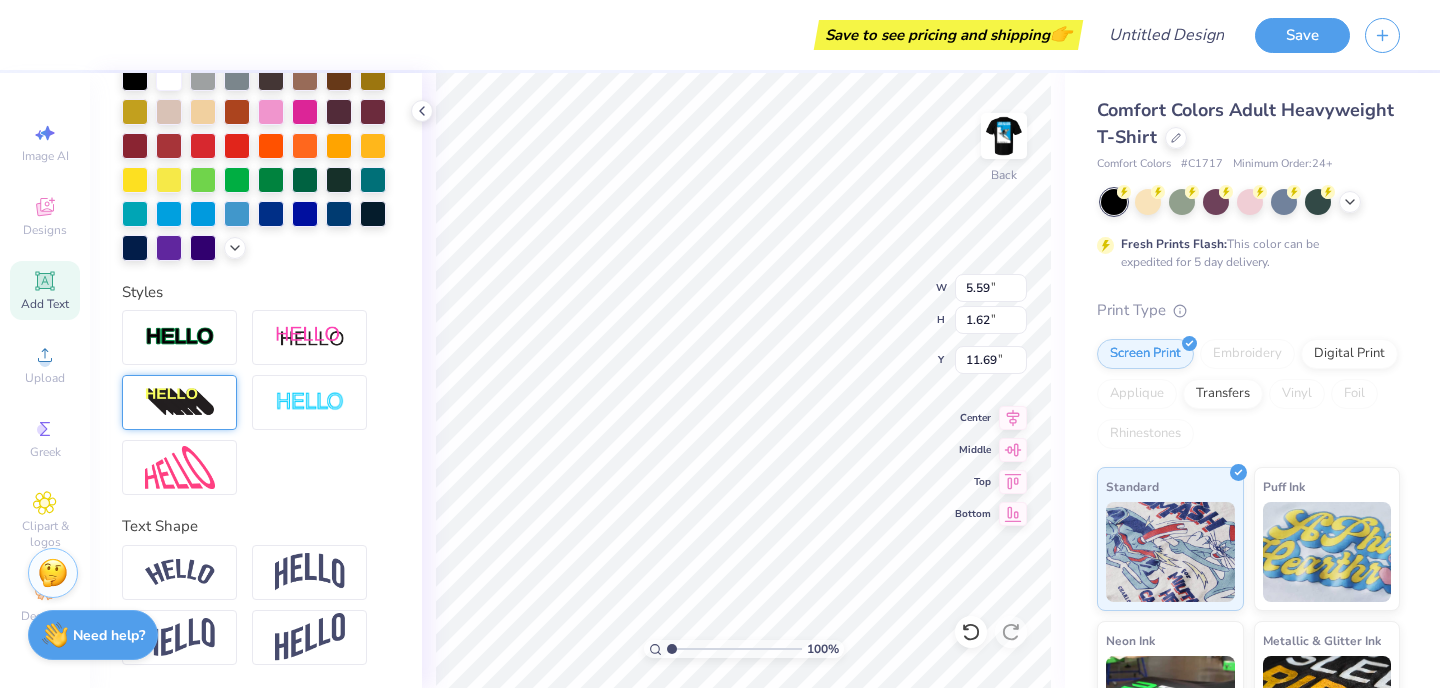 scroll, scrollTop: 0, scrollLeft: 0, axis: both 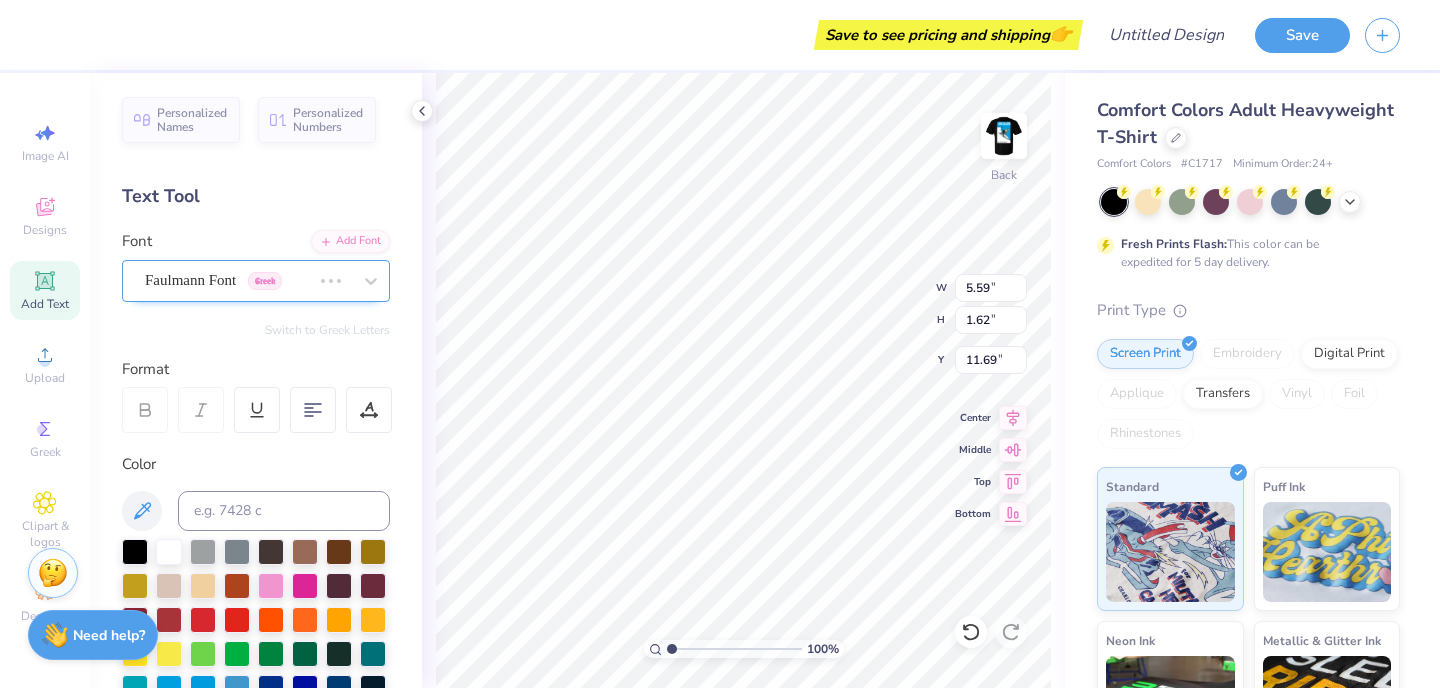click at bounding box center [228, 280] 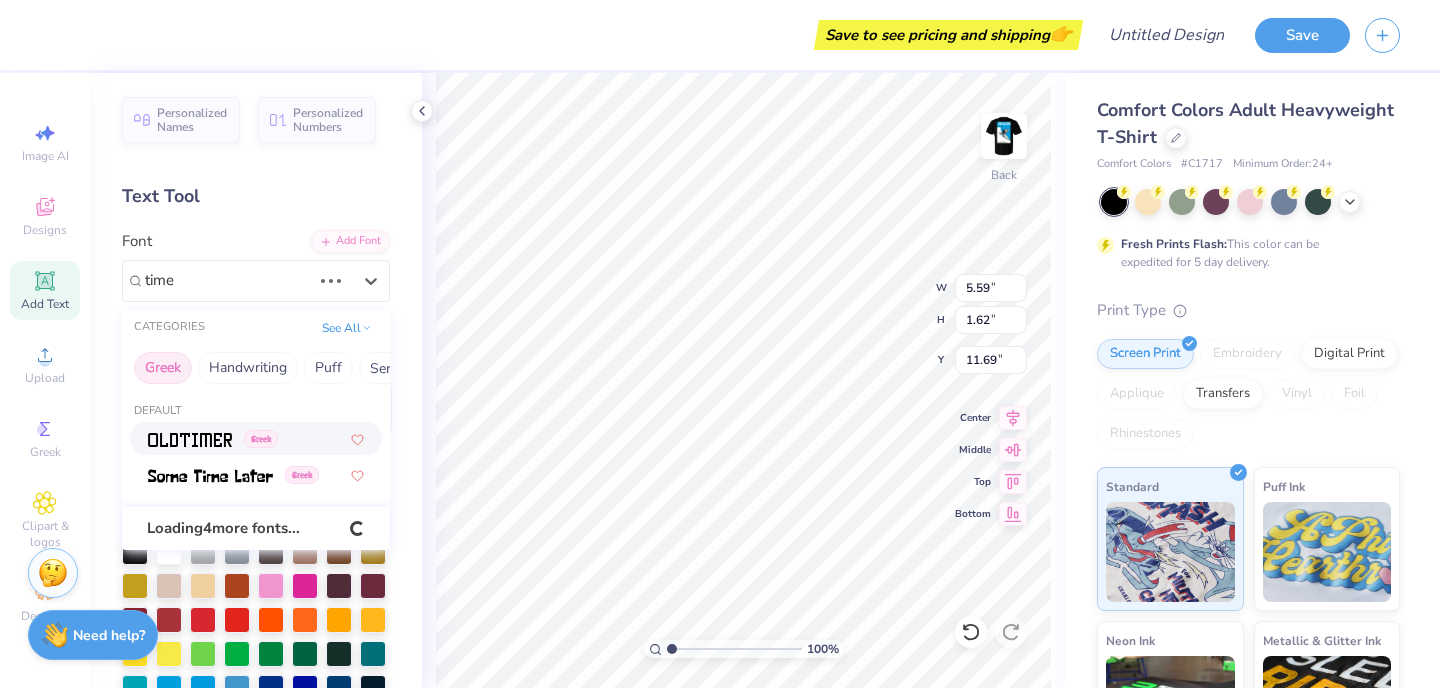 click on "Greek" at bounding box center [163, 368] 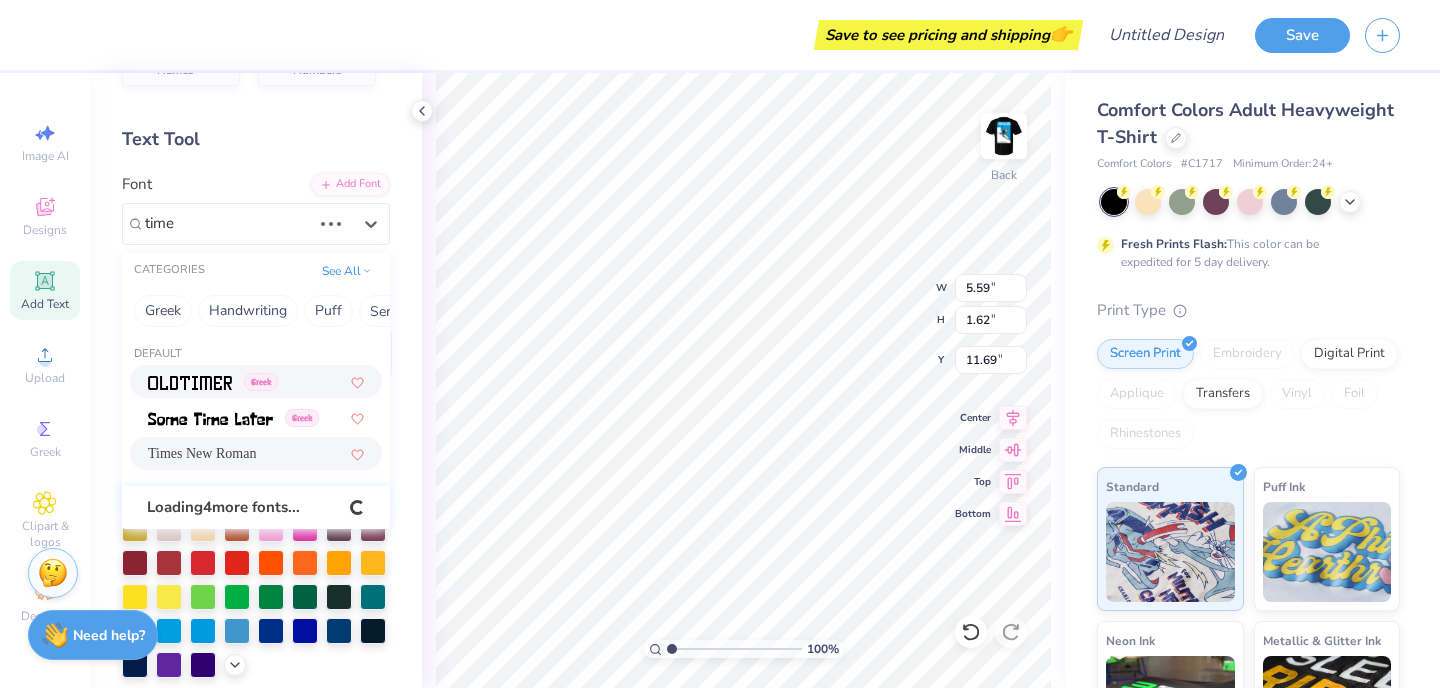 scroll, scrollTop: 59, scrollLeft: 0, axis: vertical 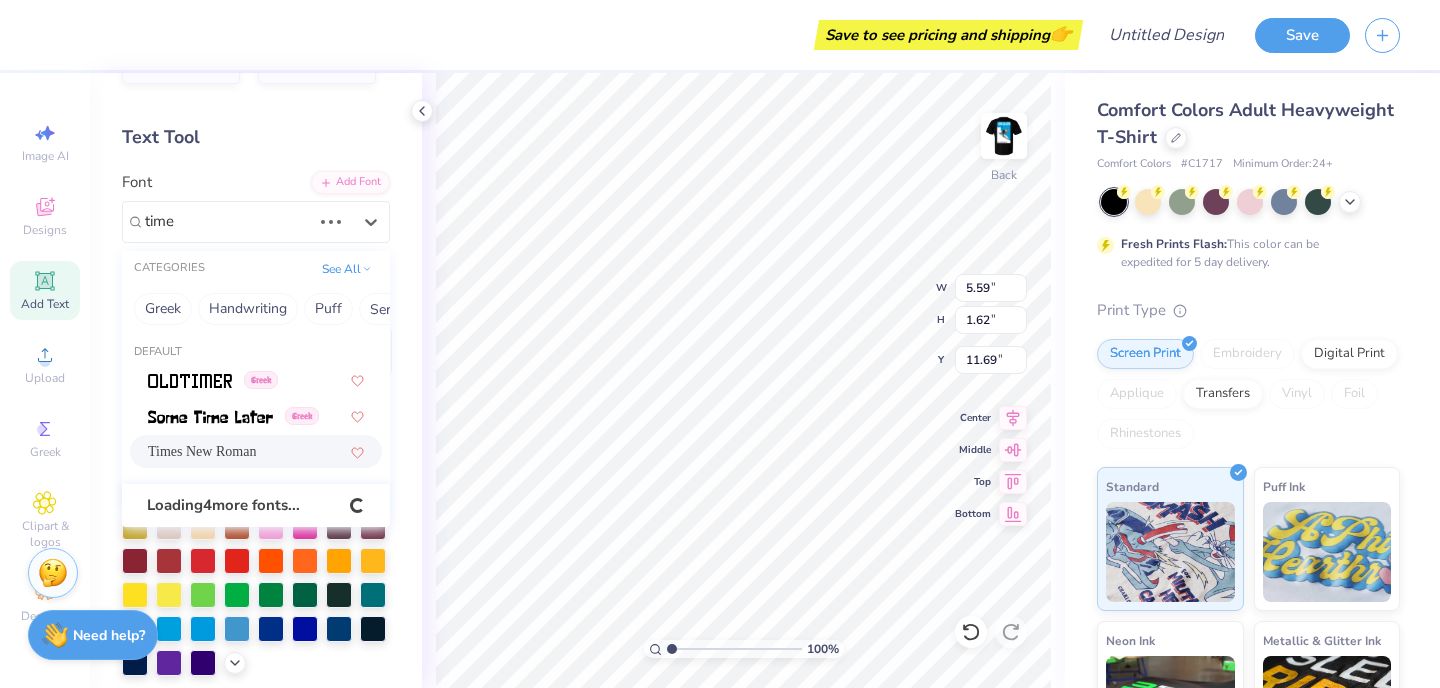 click on "Times New Roman" at bounding box center [202, 451] 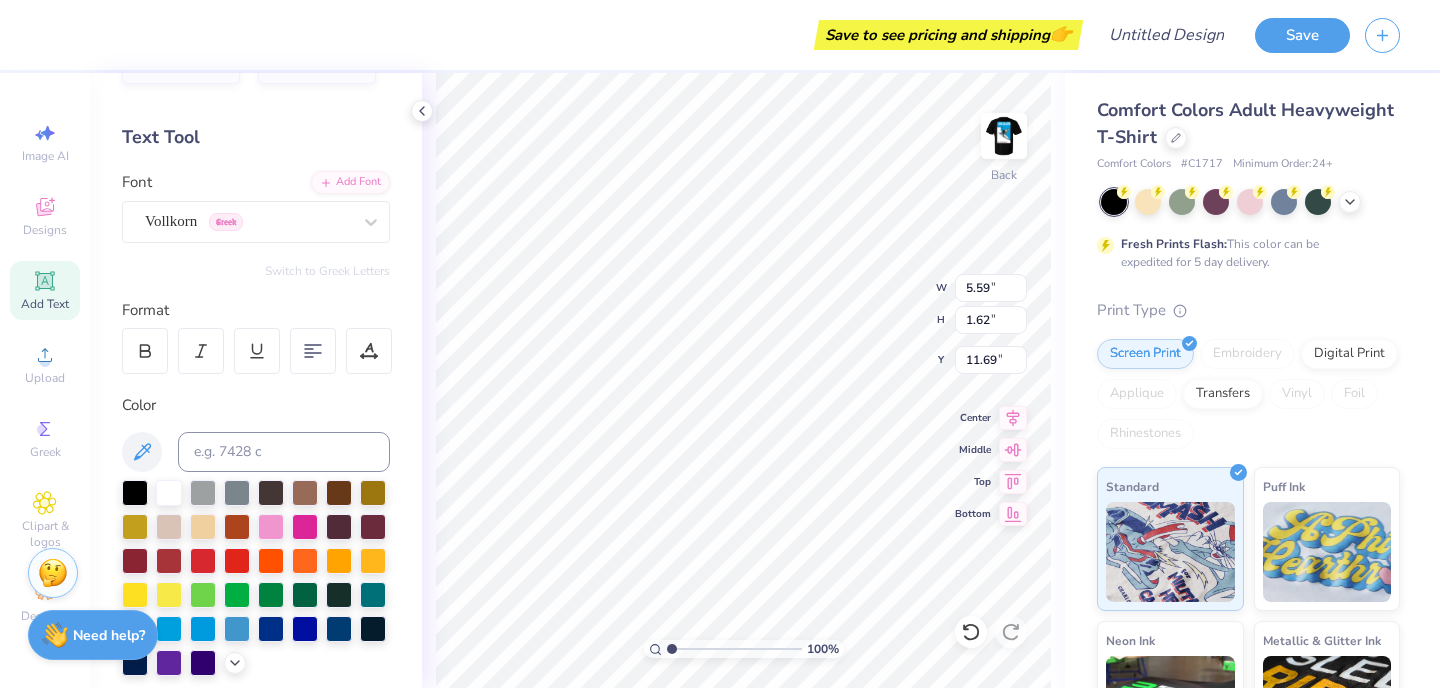 paste on "DTD" 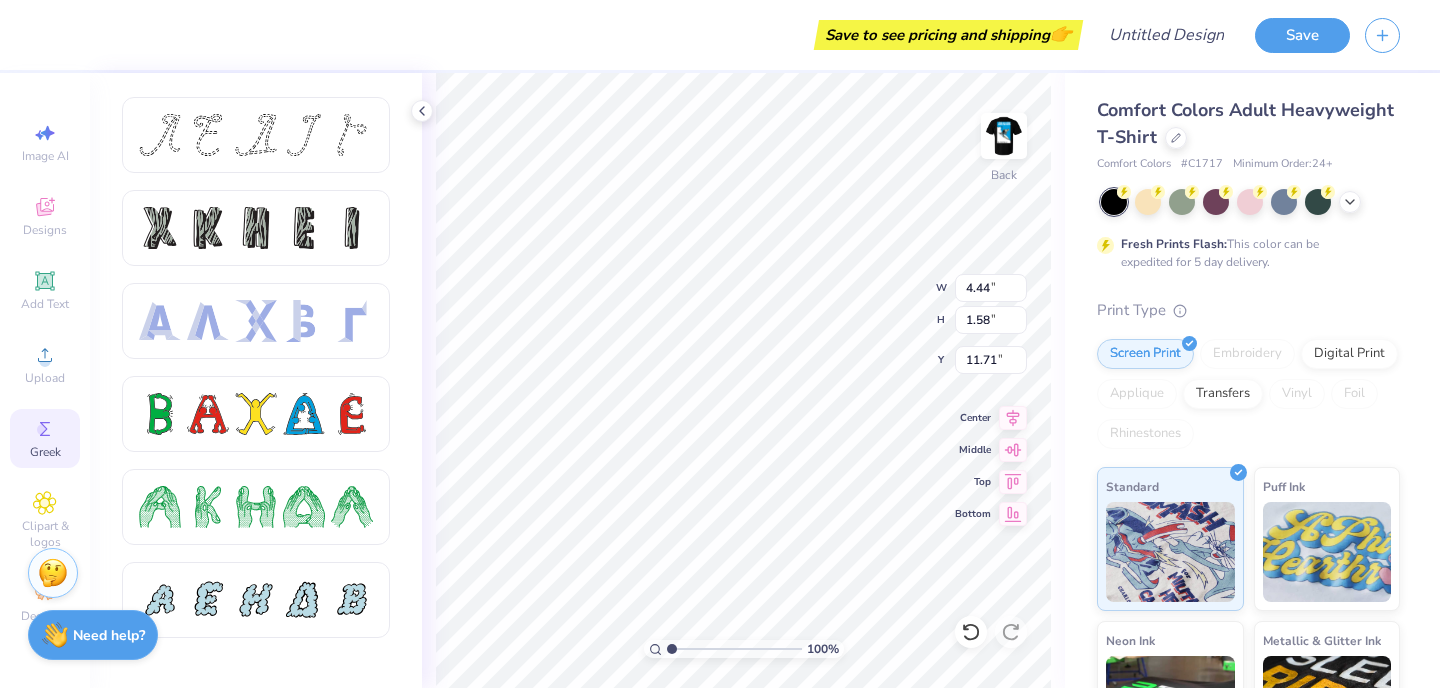 type on "4.44" 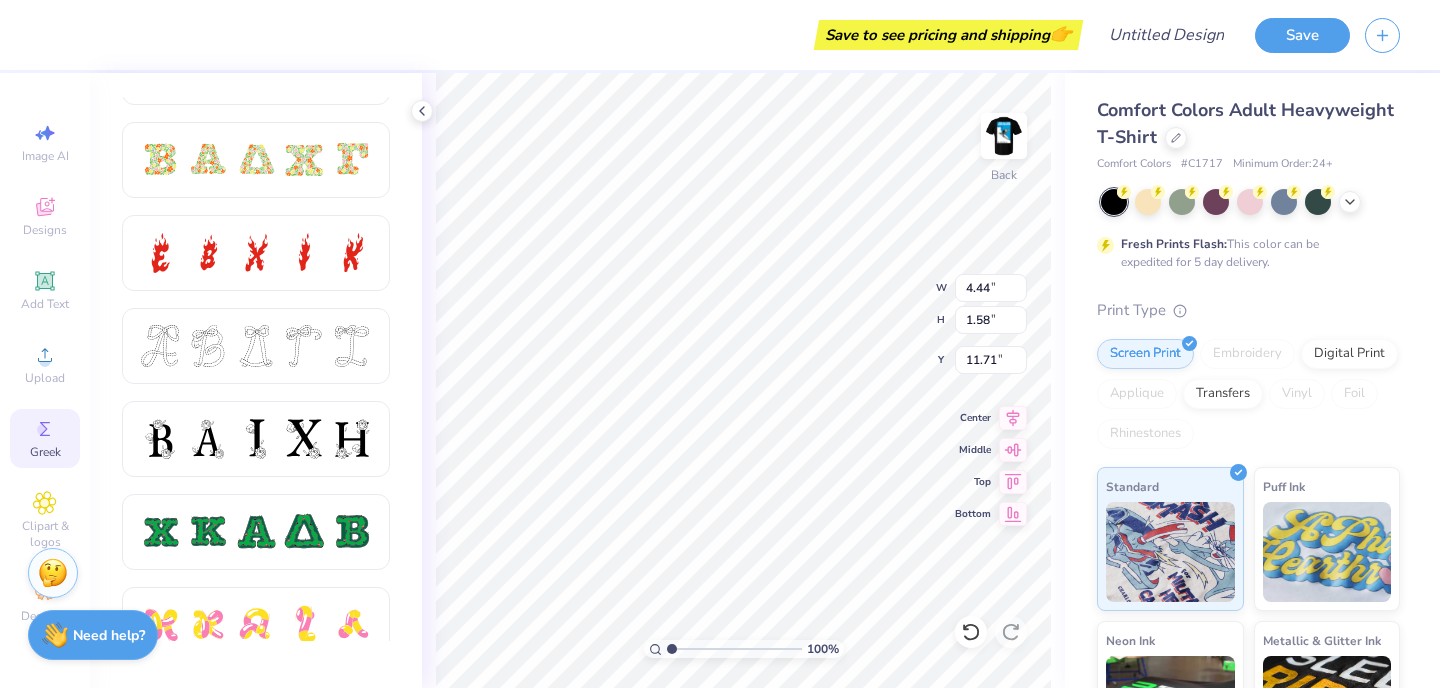 scroll, scrollTop: 0, scrollLeft: 0, axis: both 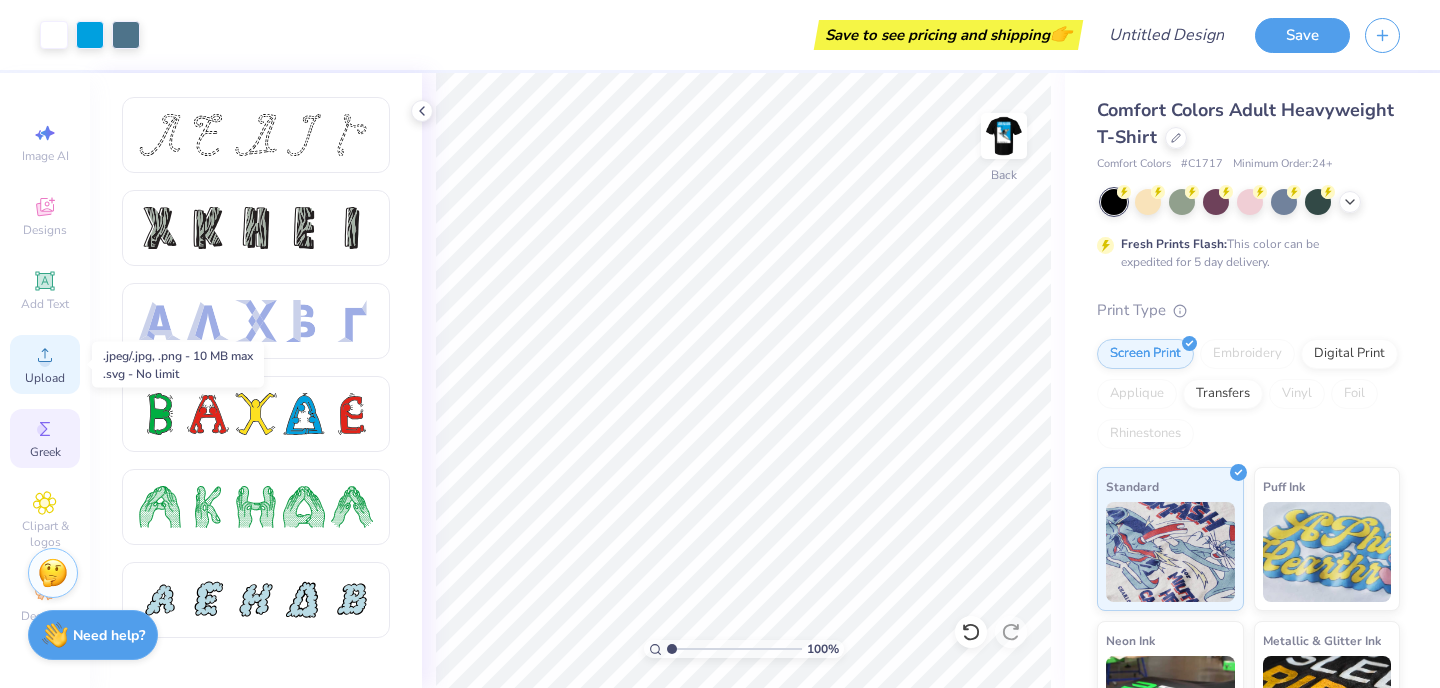 click on "Upload" at bounding box center (45, 378) 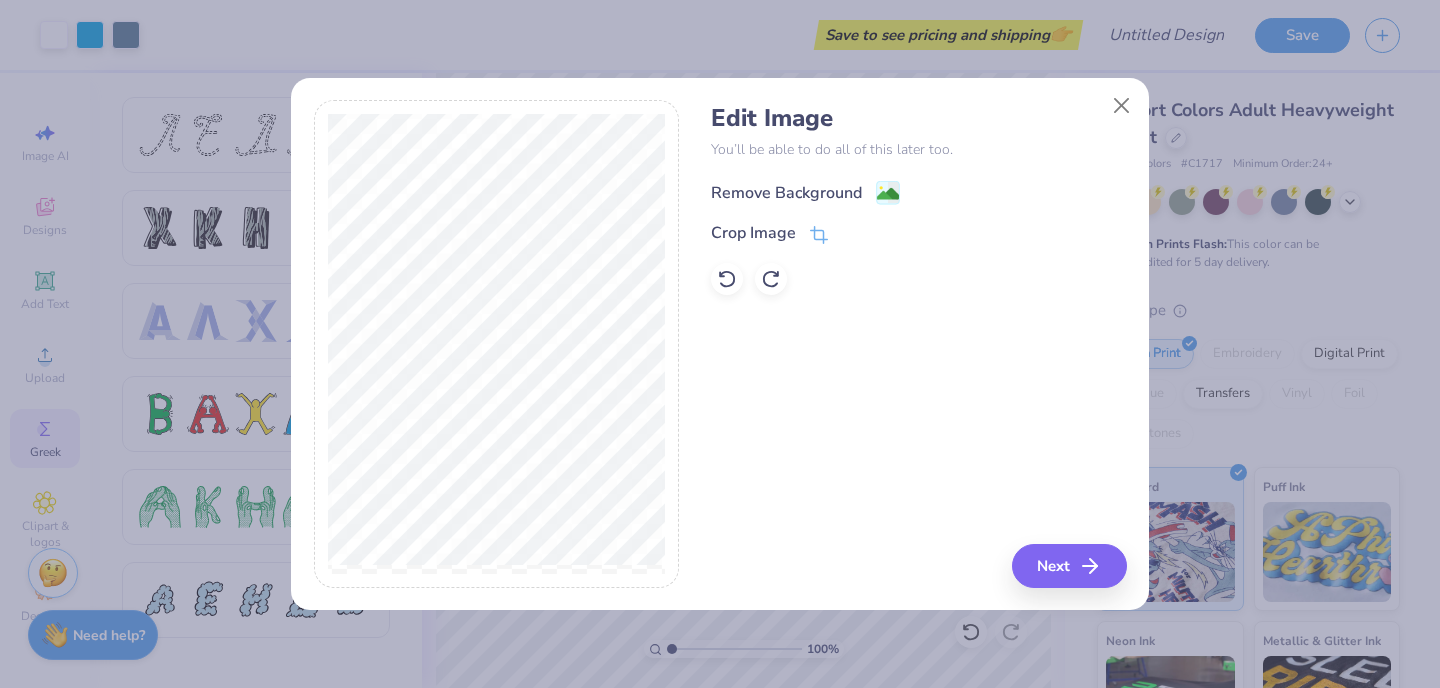 click 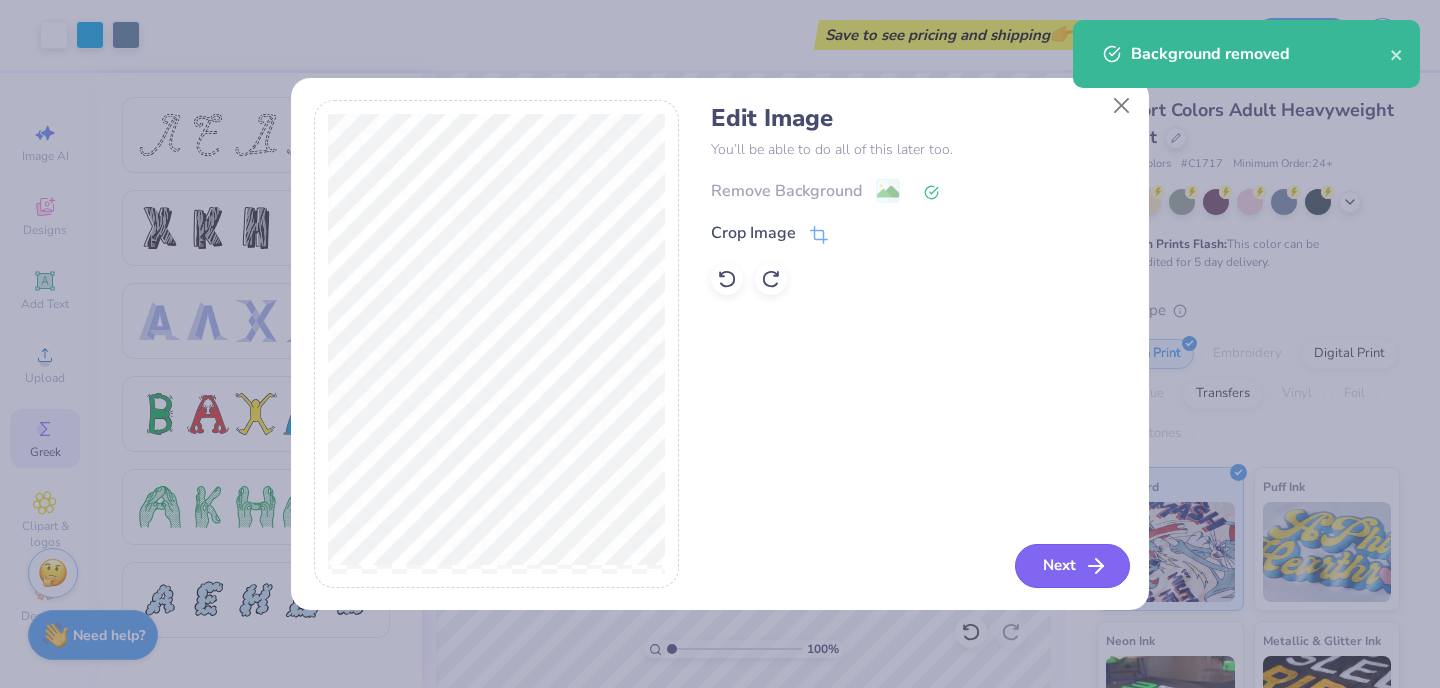 click on "Next" at bounding box center [1072, 566] 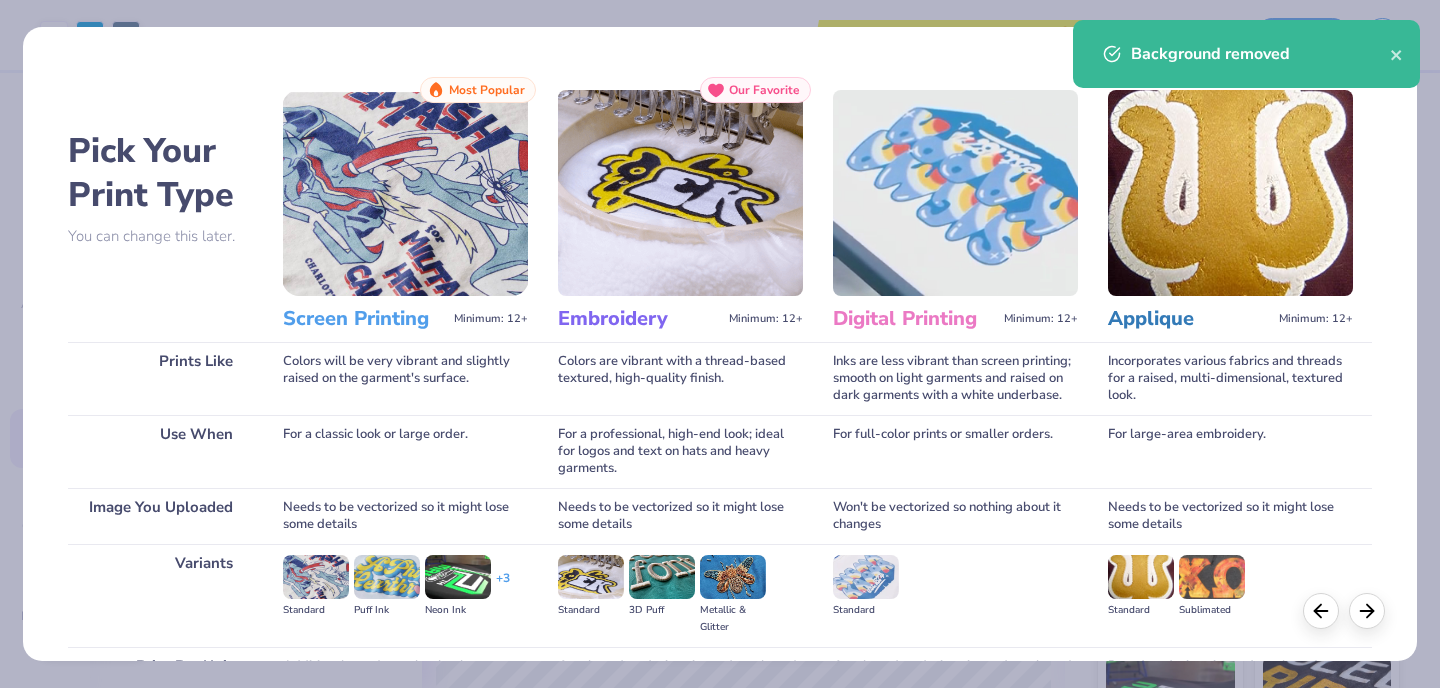 scroll, scrollTop: 209, scrollLeft: 0, axis: vertical 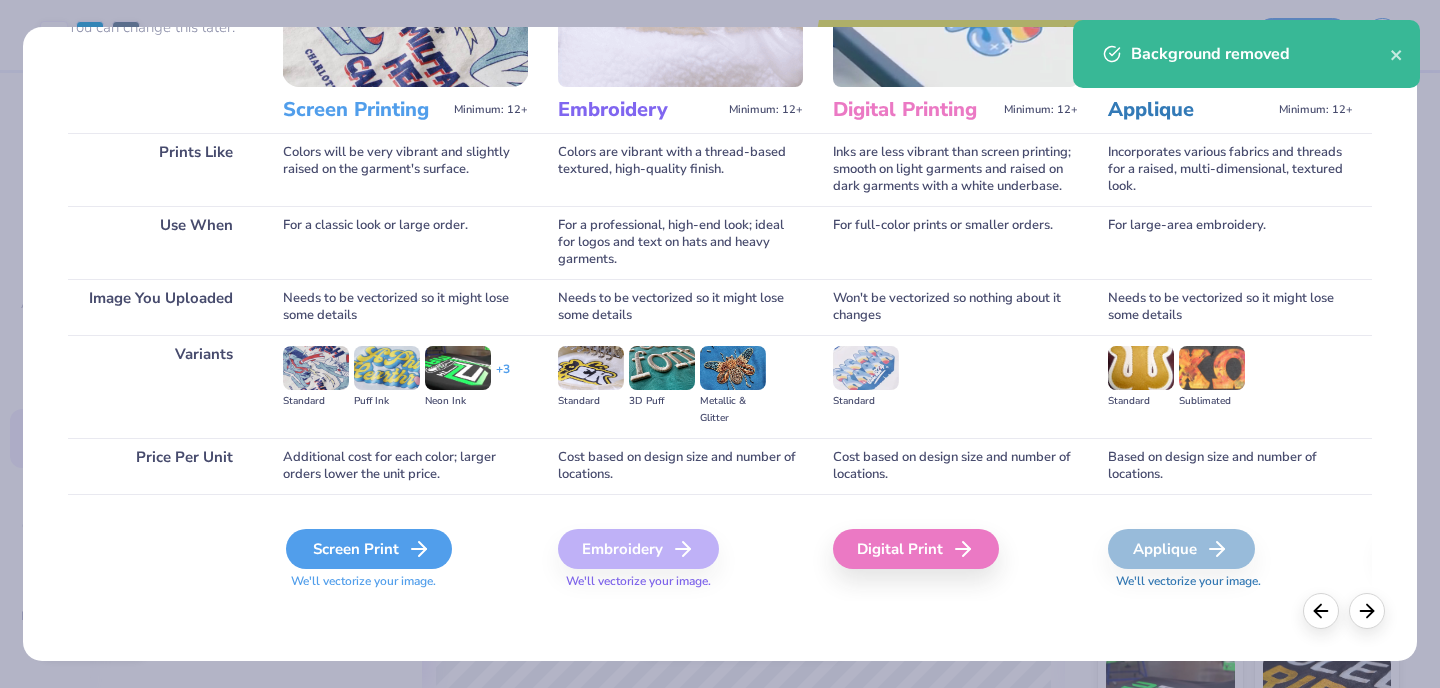 click on "Screen Print" at bounding box center [369, 549] 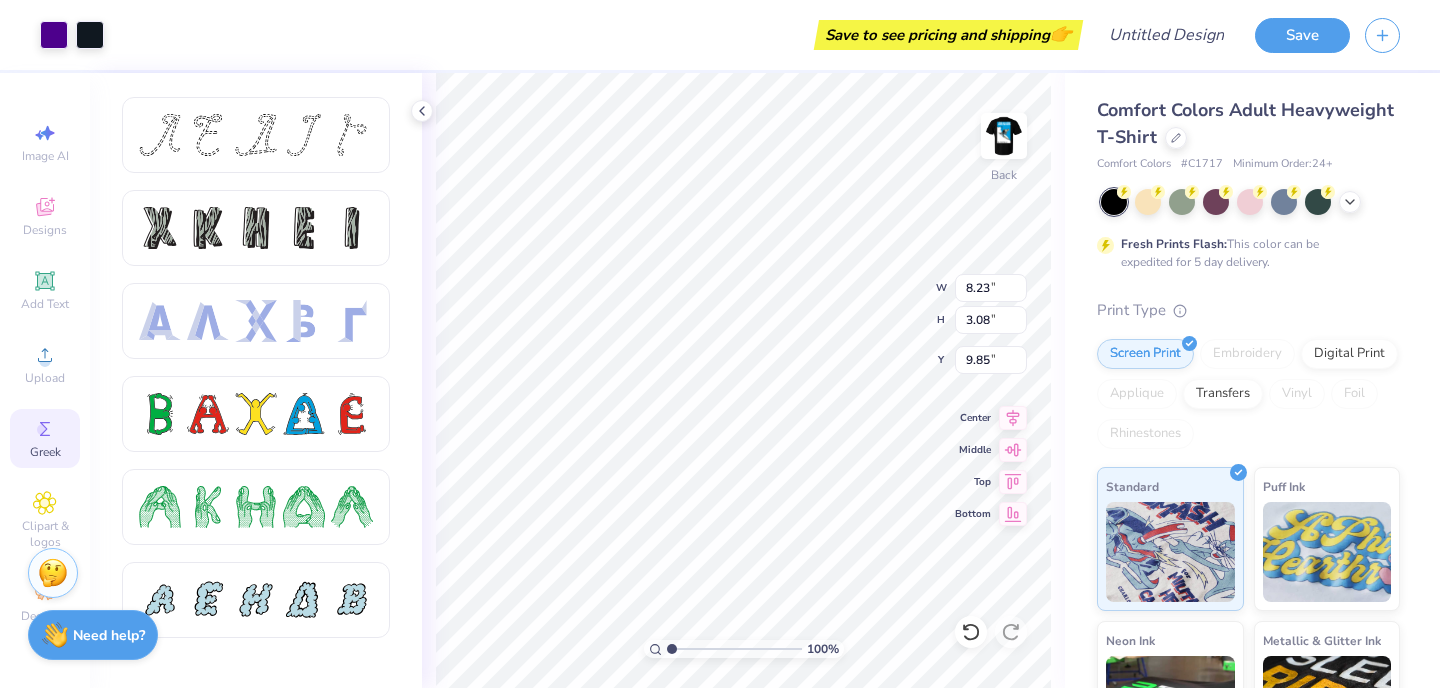 type on "8.23" 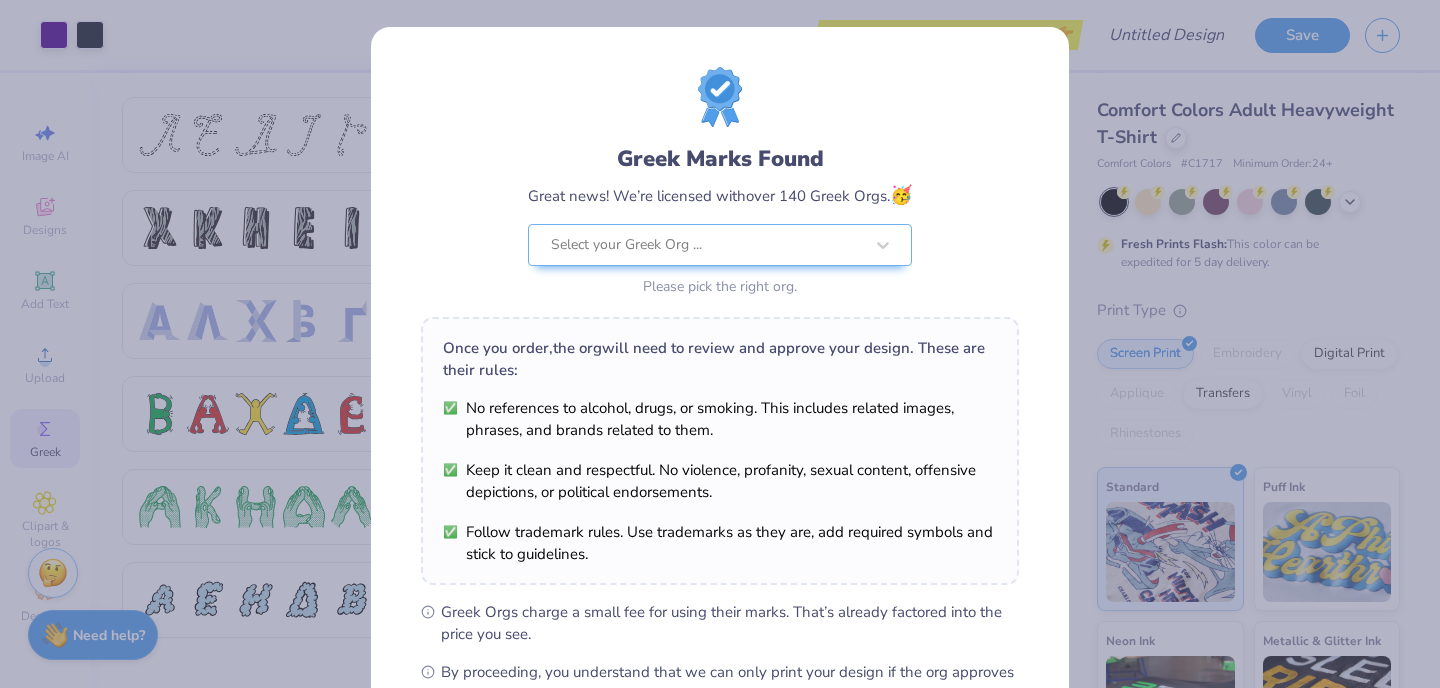 click on "Art colors Save to see pricing and shipping  👉 Design Title Save Image AI Designs Add Text Upload Greek Clipart & logos Decorate 100  % Back W 8.23 8.23 " H 3.08 3.08 " Y 9.85 9.85 " Center Middle Top Bottom Comfort Colors Adult Heavyweight T-Shirt Comfort Colors # C1717 Minimum Order:  24 +   Fresh Prints Flash:  This color can be expedited for 5 day delivery. Print Type Screen Print Embroidery Digital Print Applique Transfers Vinyl Foil Rhinestones Standard Puff Ink Neon Ink Metallic & Glitter Ink Glow in the Dark Ink Water based Ink Stuck?  Our Art team will finish your design for free. Need help?  Chat with us.
x Greek Marks Found Great news! We’re licensed with  over 140 Greek Orgs. 🥳 Select your Greek Org ... Please pick the right org. Once you order,  the org  will need to review and approve your design. These are their rules: No references to alcohol, drugs, or smoking. This includes related images, phrases, and brands related to them. No  Greek" at bounding box center (720, 344) 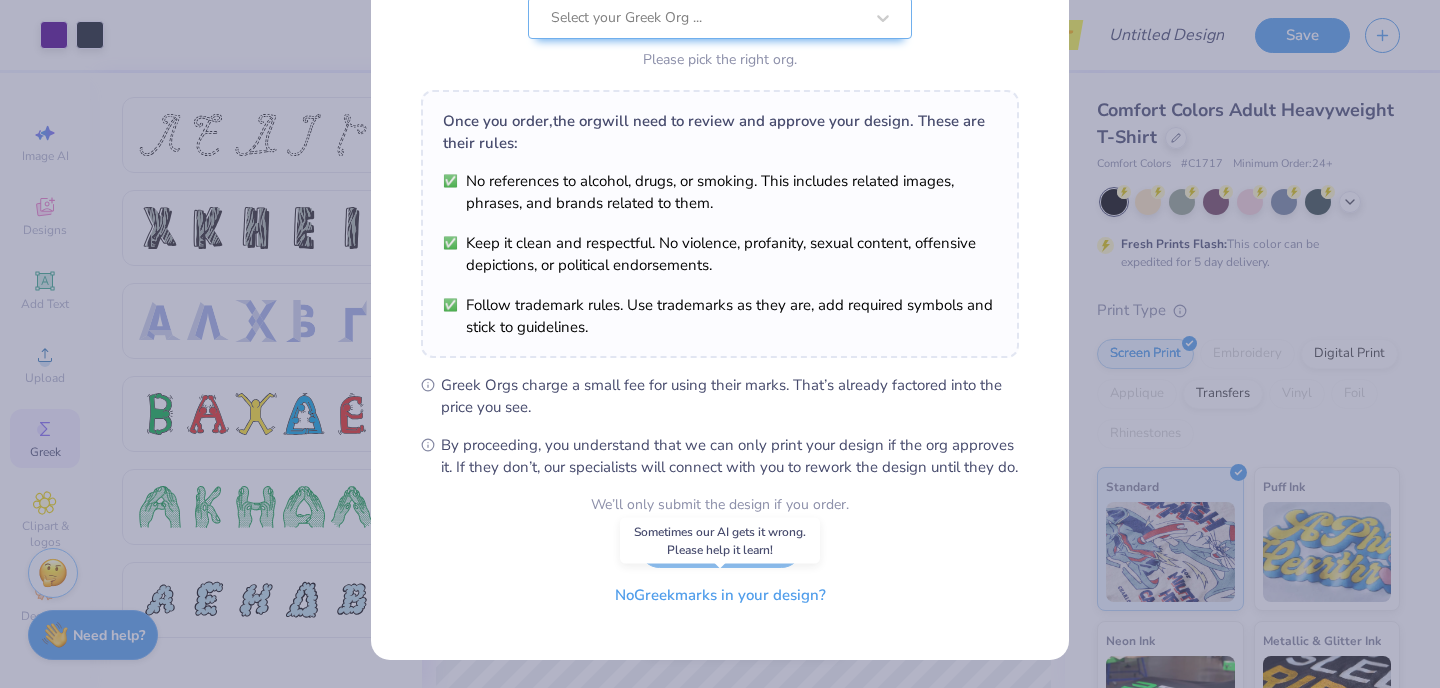 click on "No  Greek  marks in your design?" at bounding box center [720, 595] 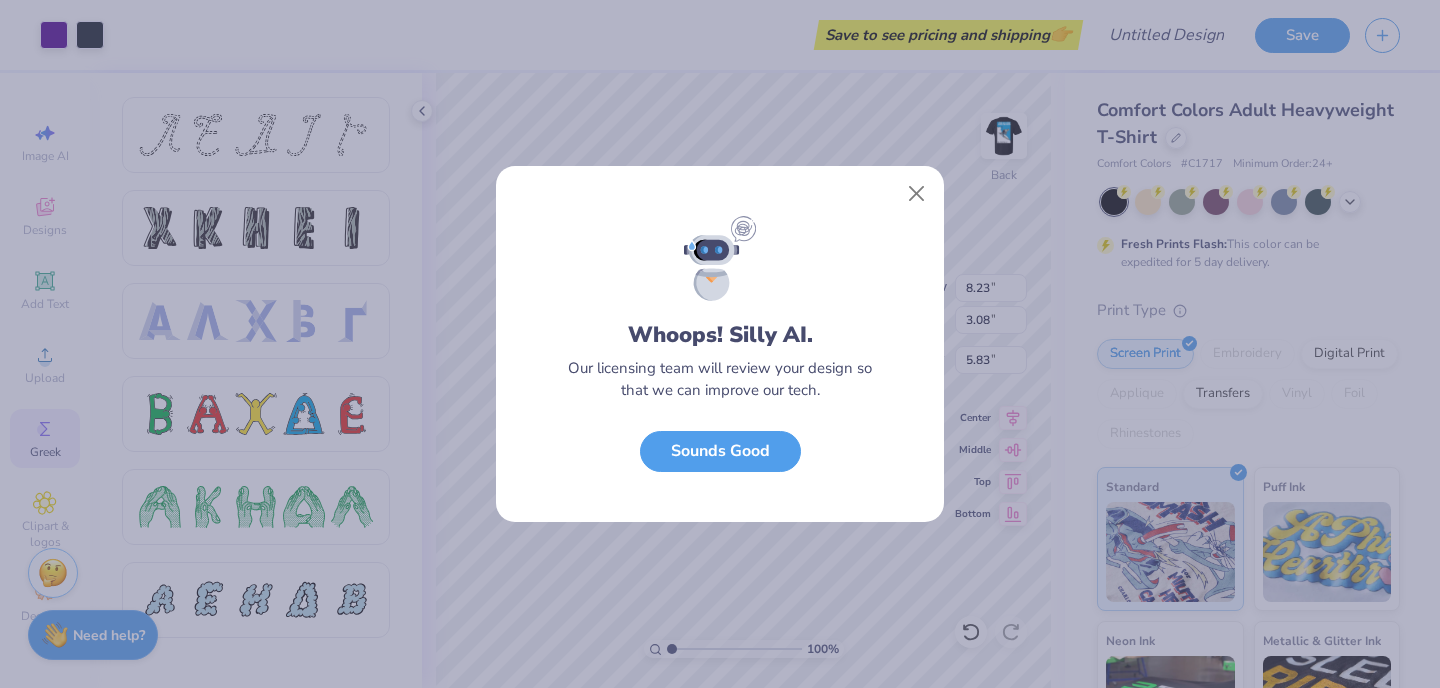scroll, scrollTop: 0, scrollLeft: 0, axis: both 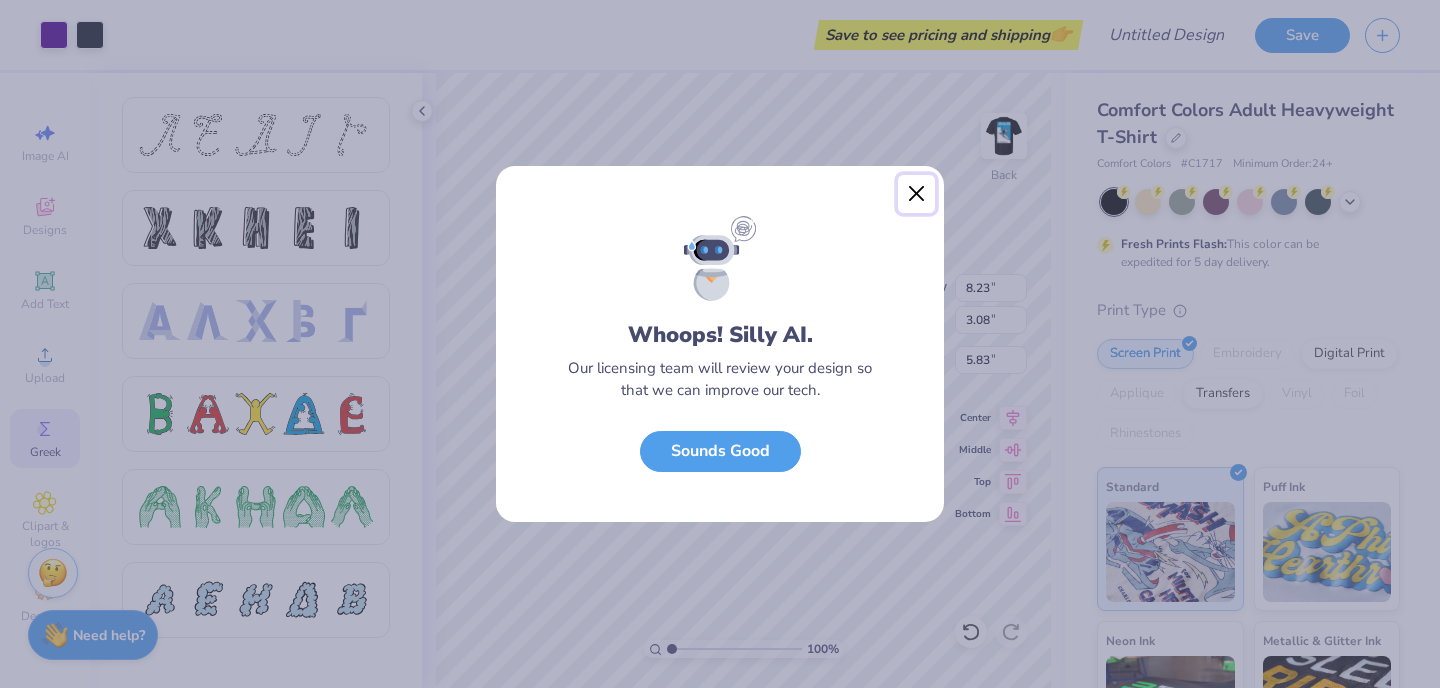 click at bounding box center [917, 194] 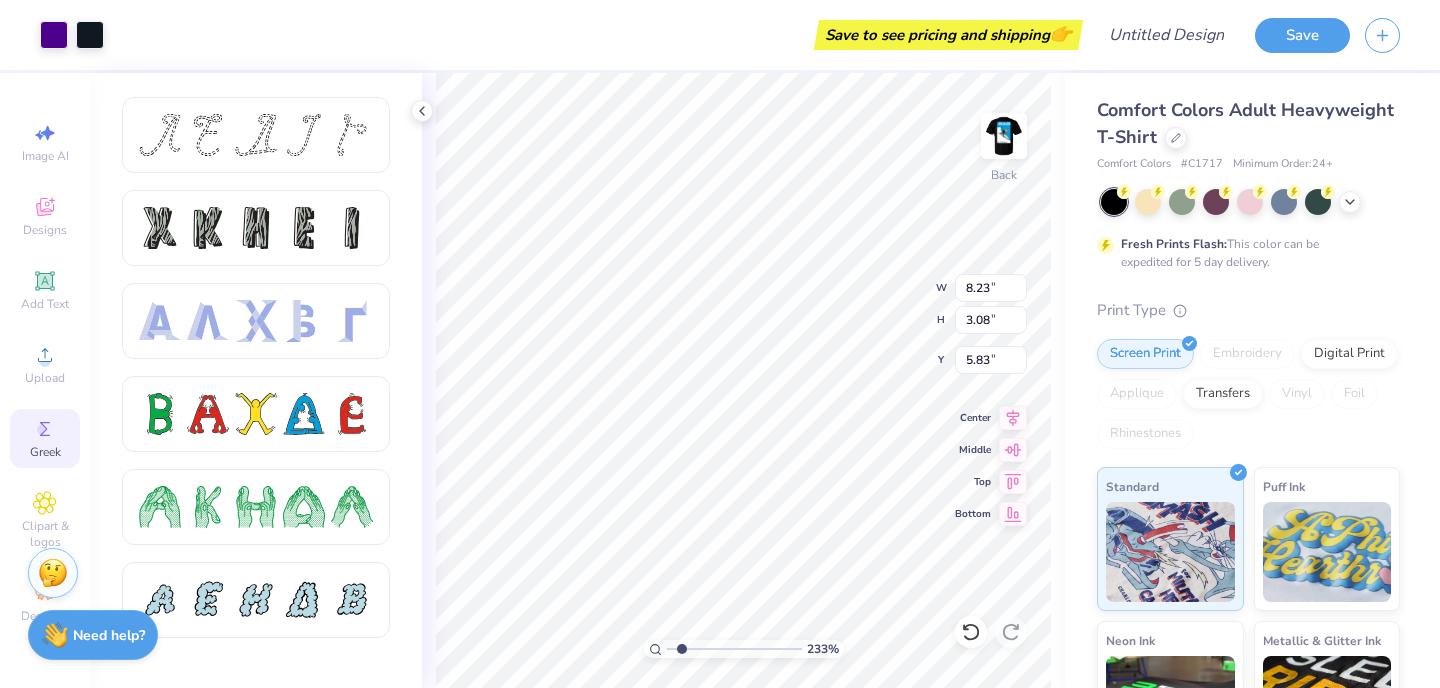 click at bounding box center (734, 649) 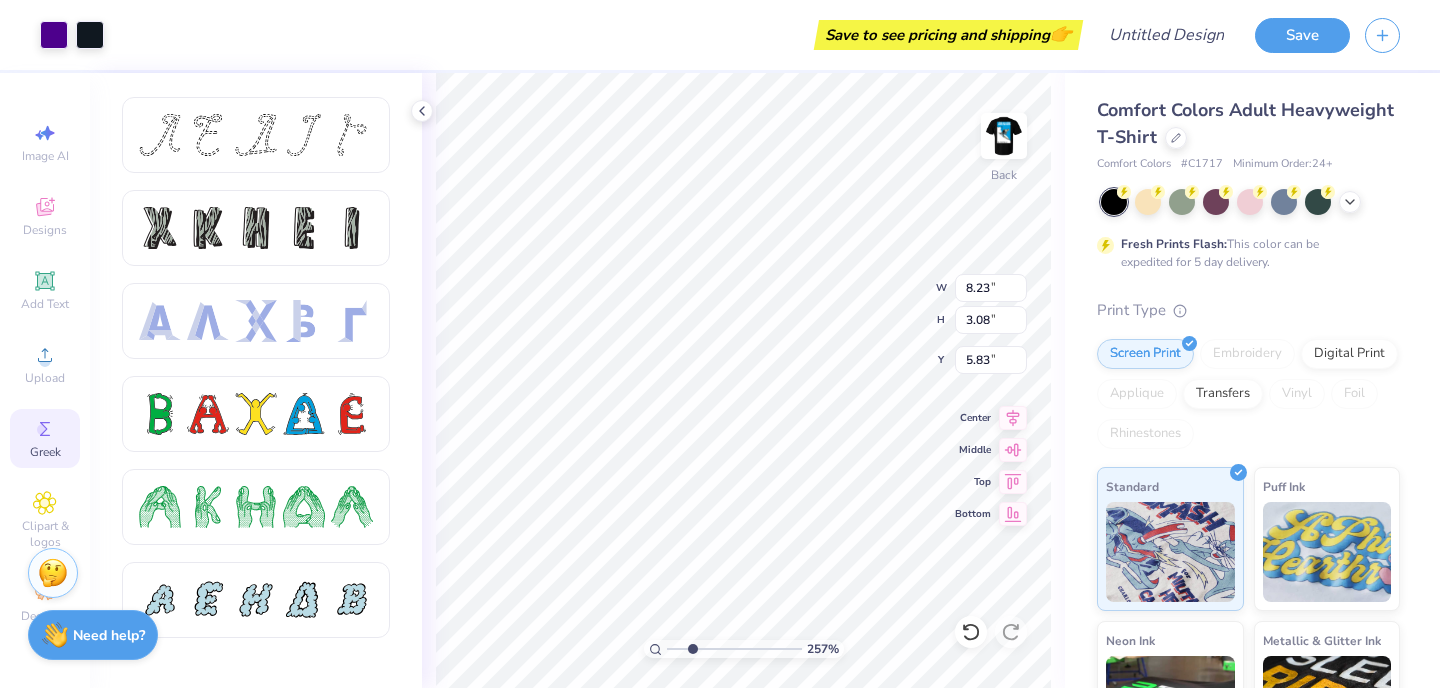drag, startPoint x: 679, startPoint y: 651, endPoint x: 692, endPoint y: 651, distance: 13 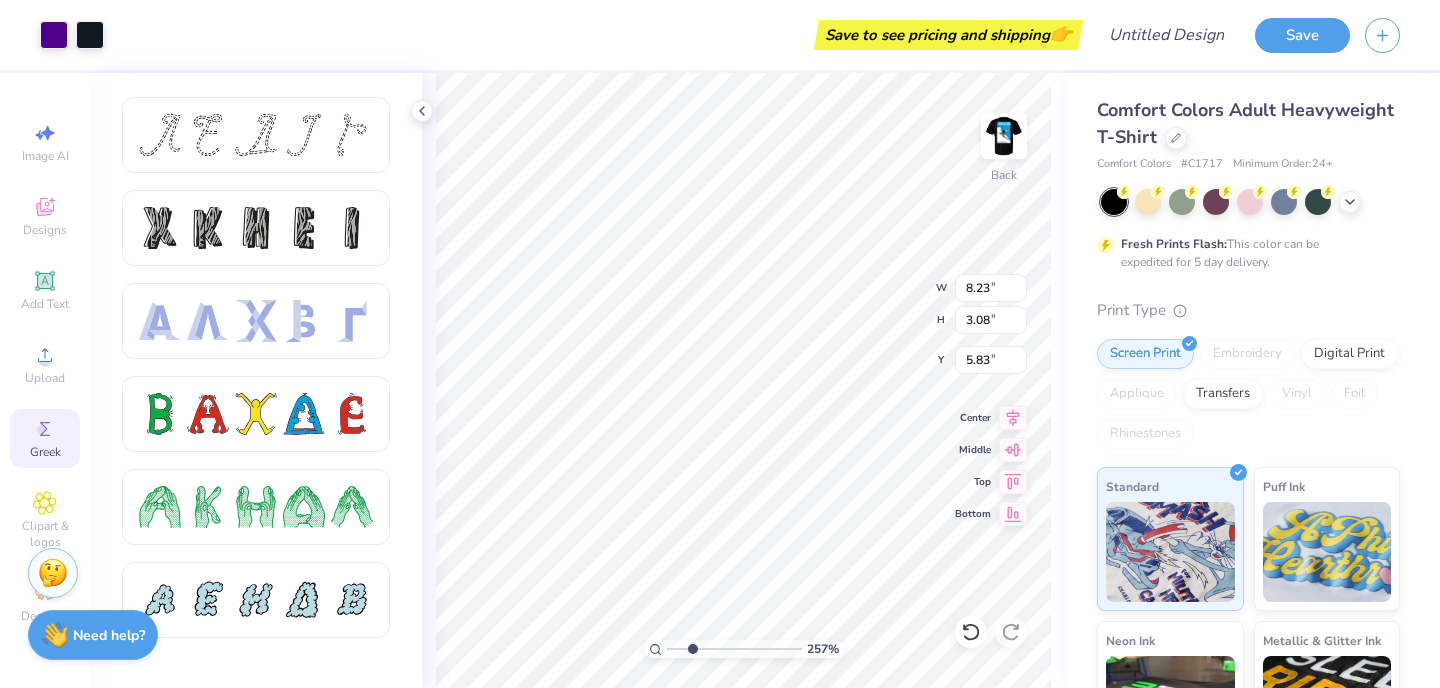 type on "5.03" 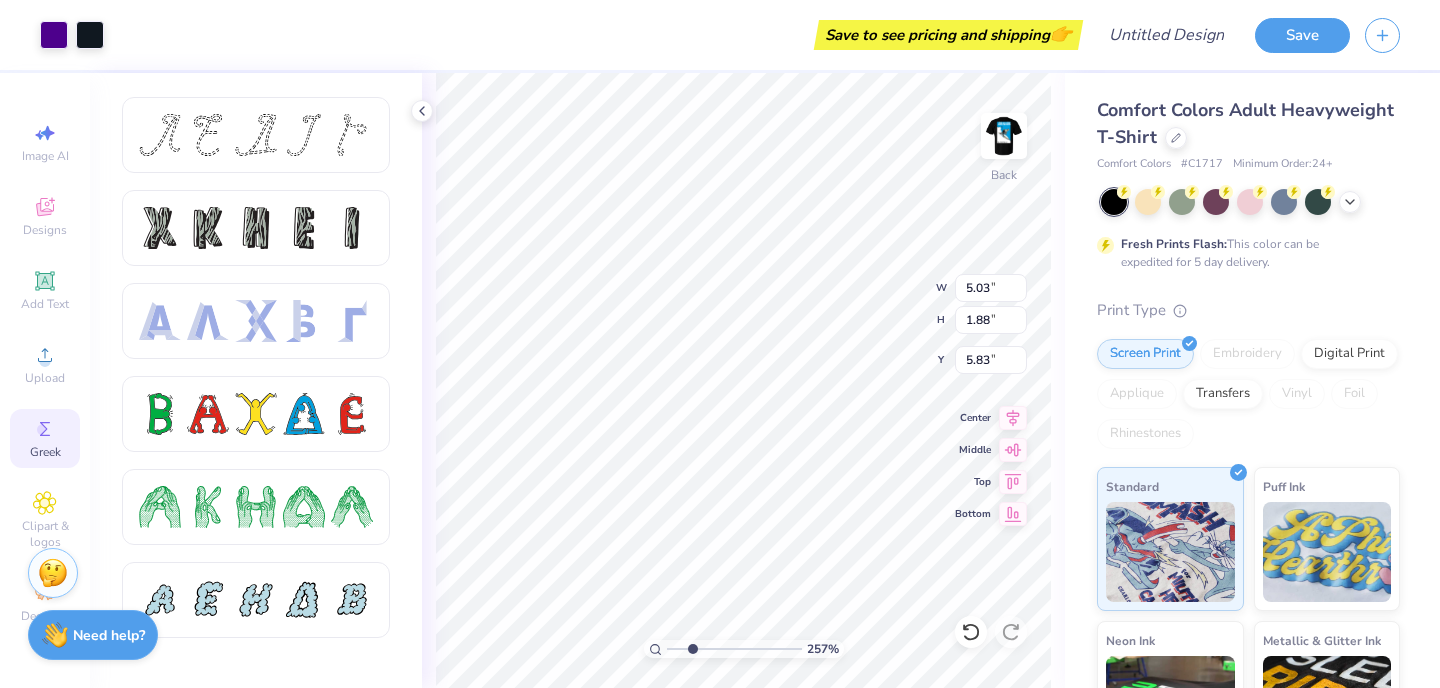type on "6.24" 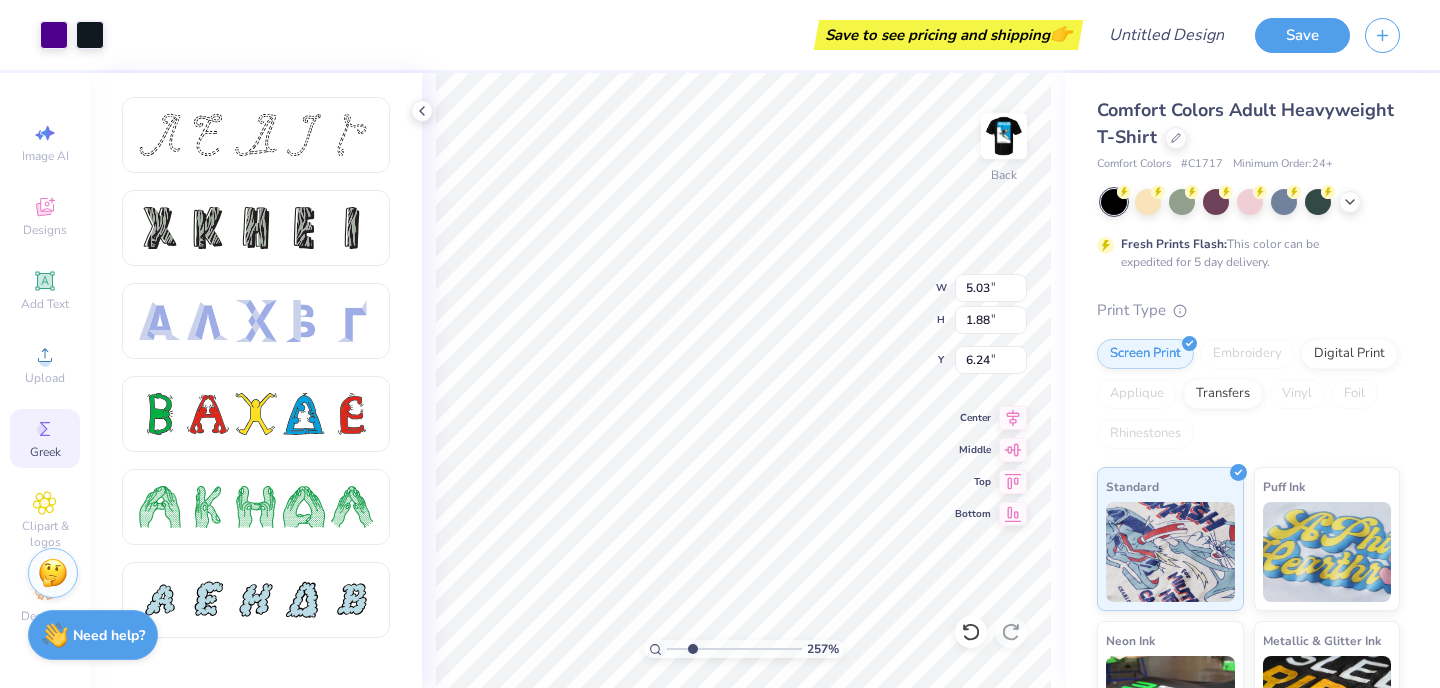 type on "3.17" 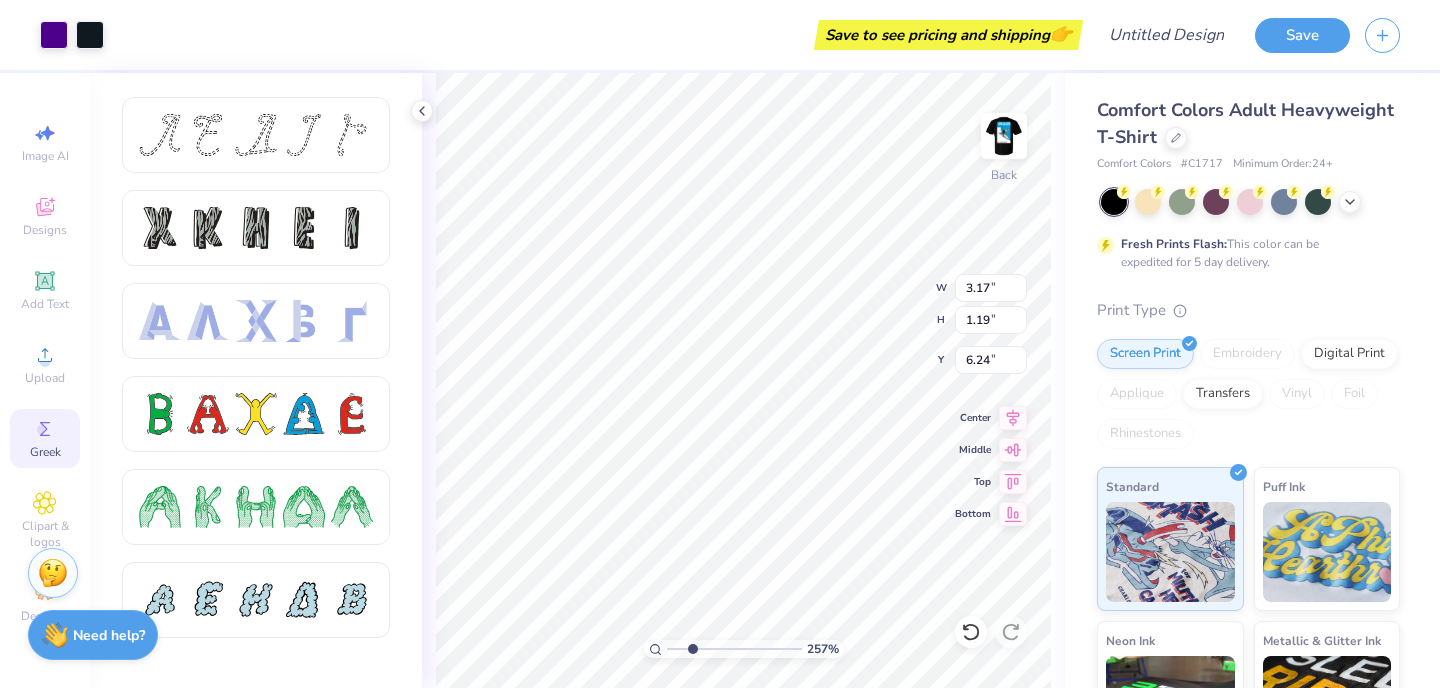 type on "6.39" 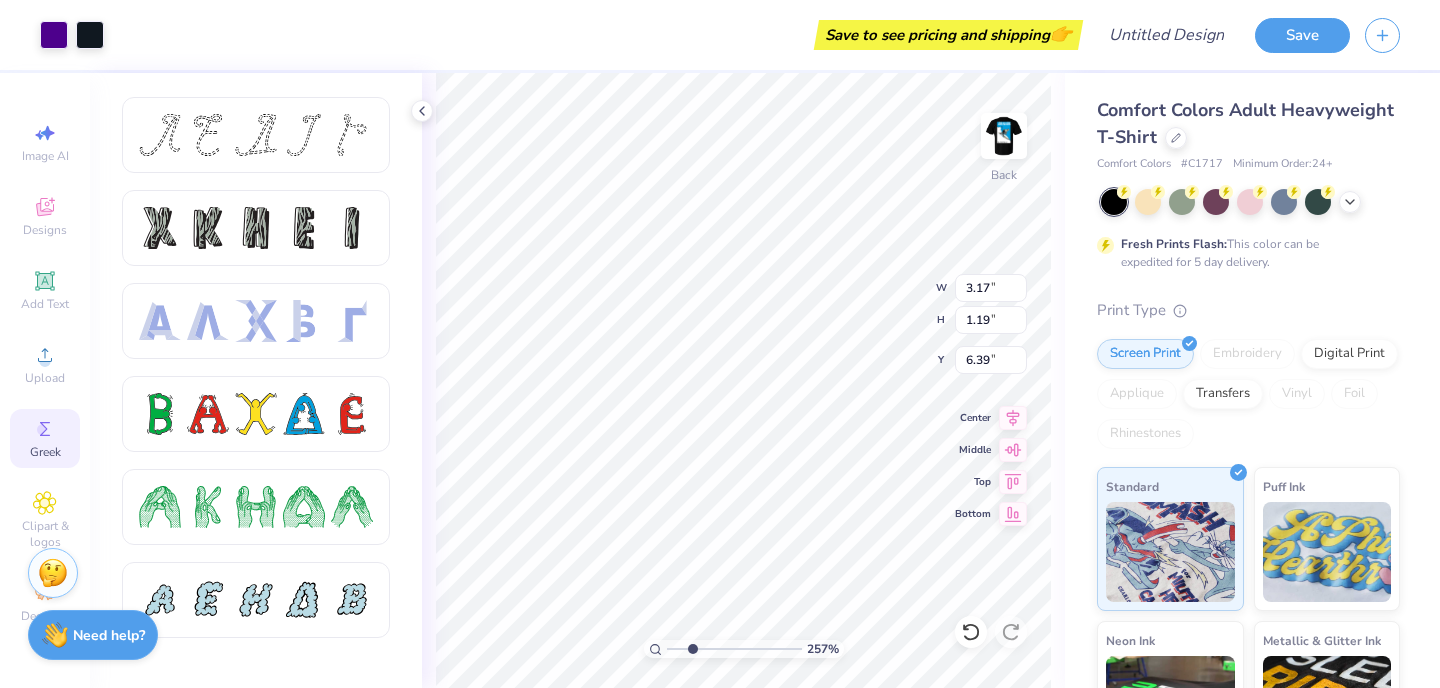 type on "3.48" 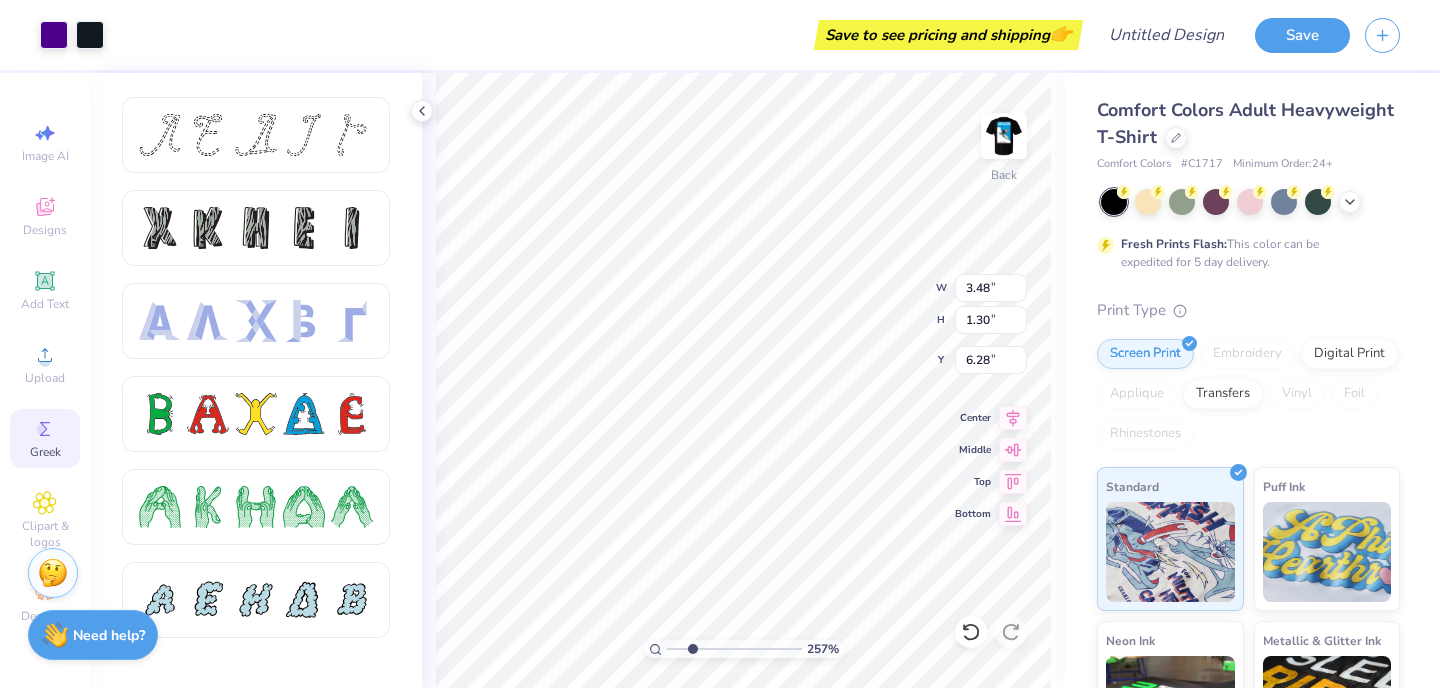 type on "6.33" 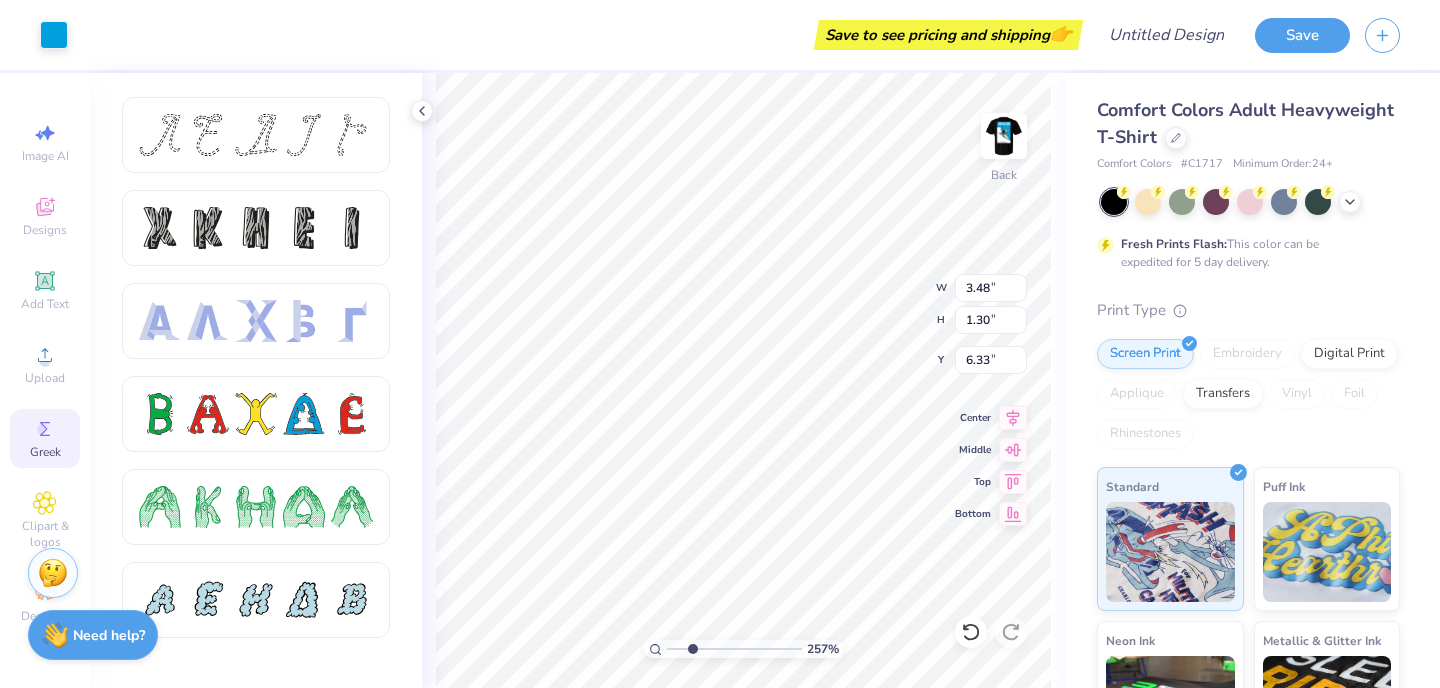 type on "4.23" 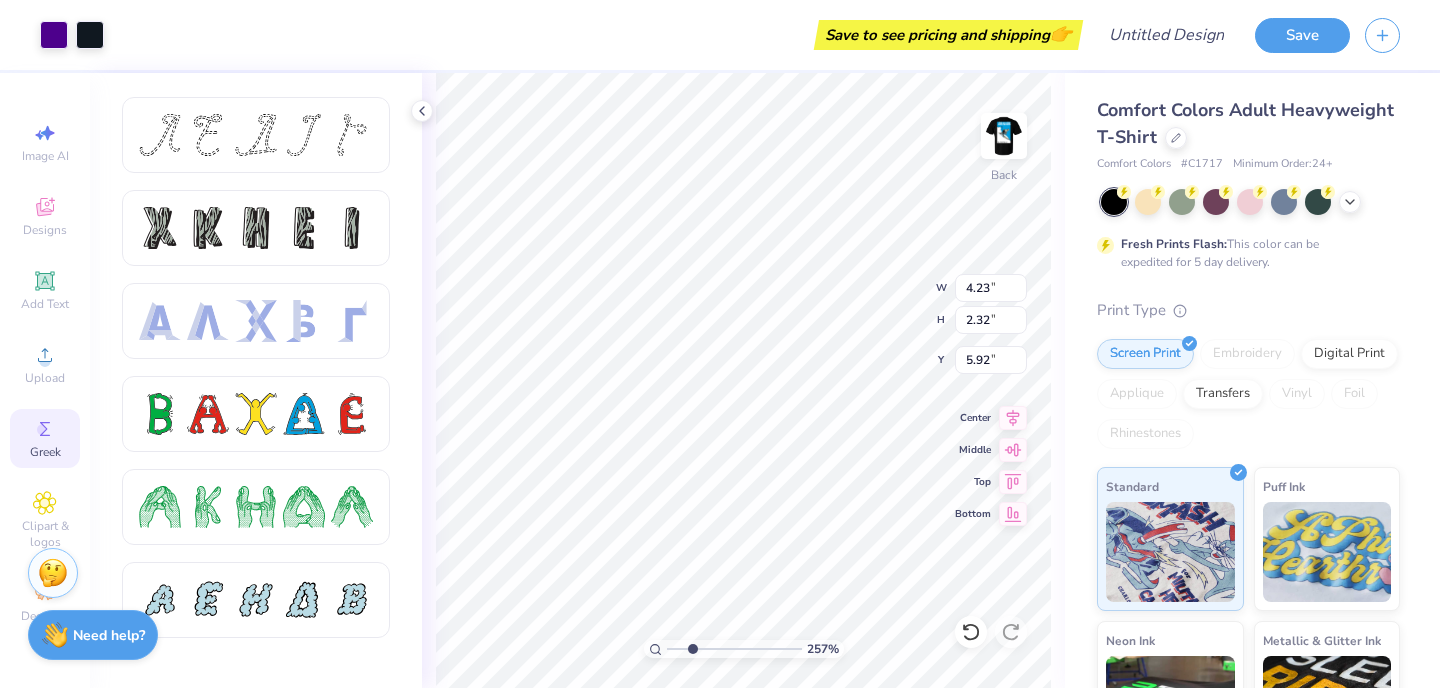 type on "3.48" 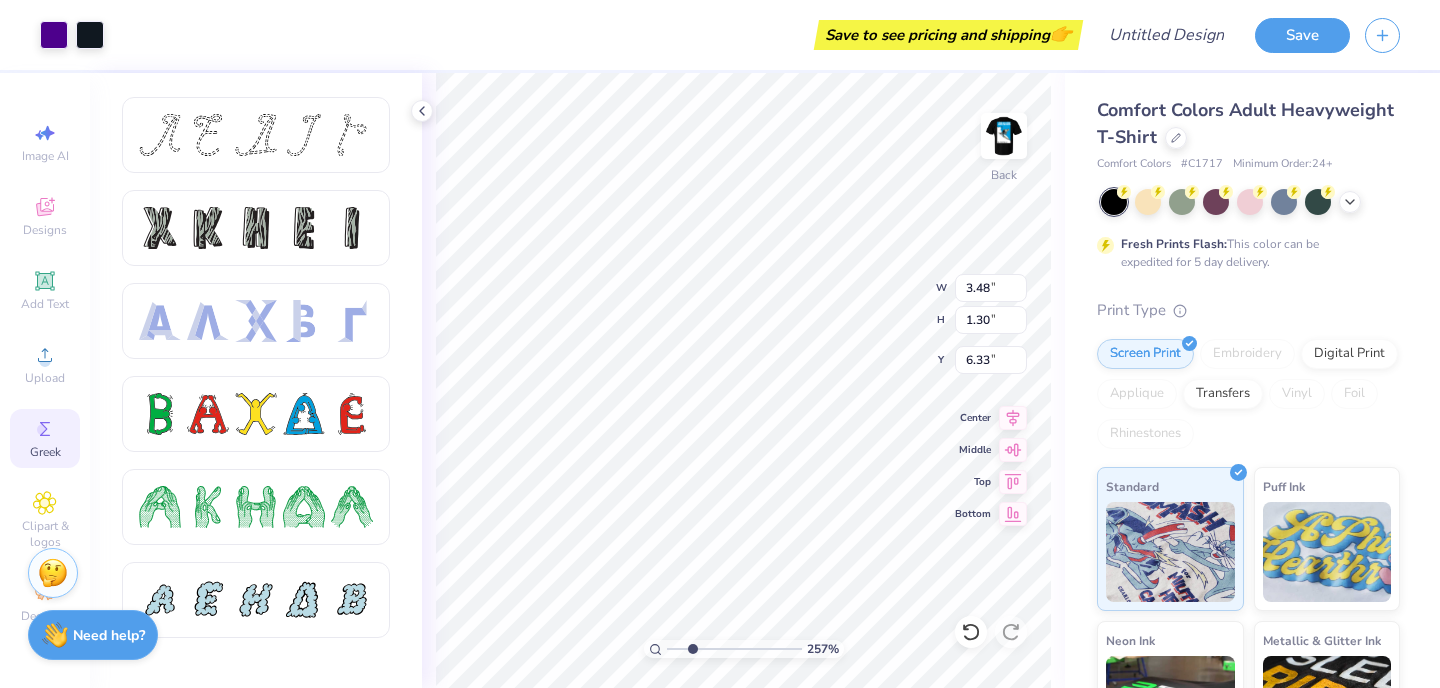 click on "Center" at bounding box center [991, 418] 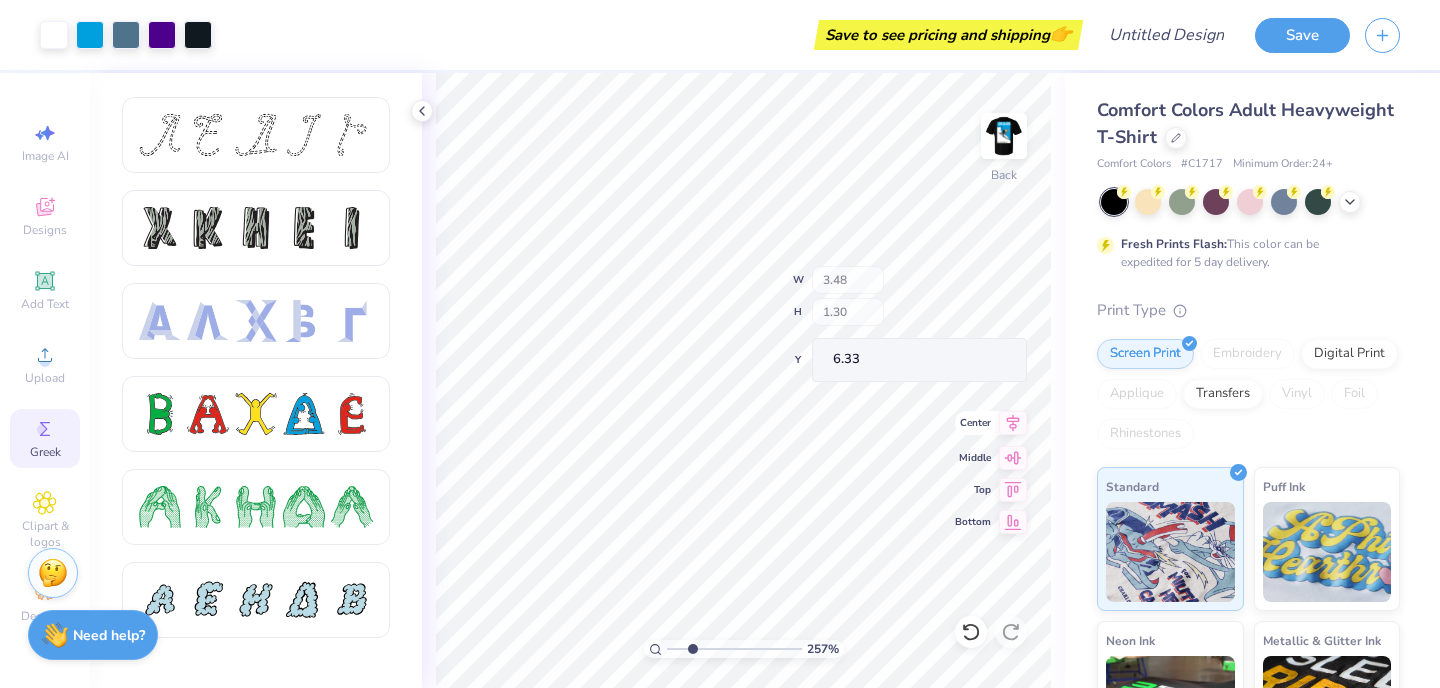 type on "10.71" 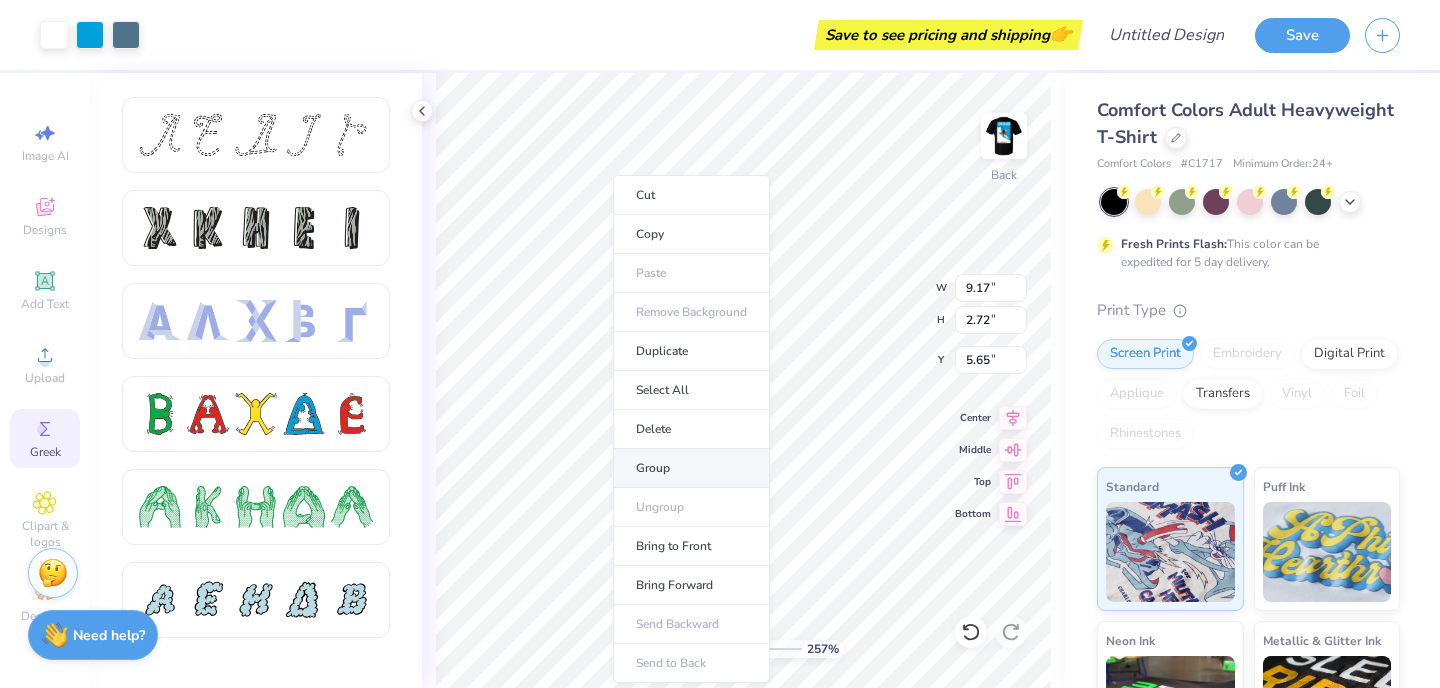 click on "Group" at bounding box center [691, 468] 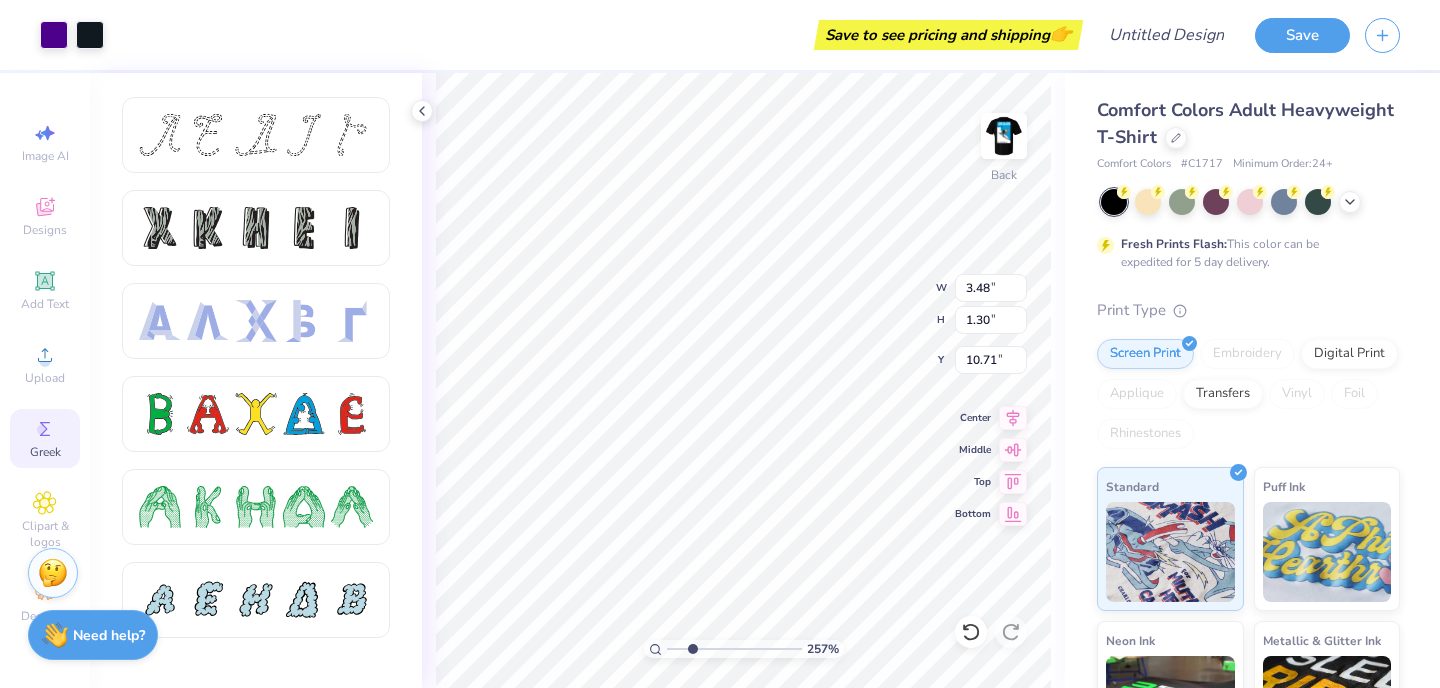 type on "3.48" 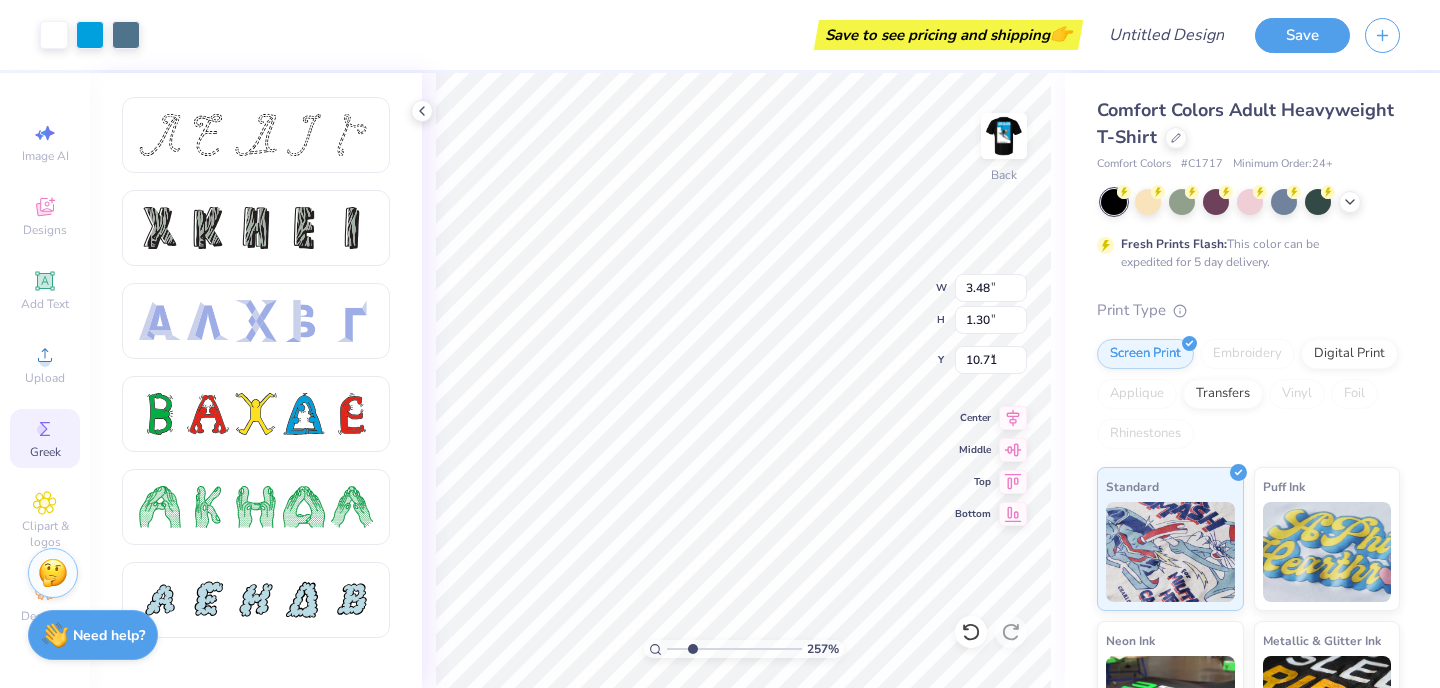 type on "9.17" 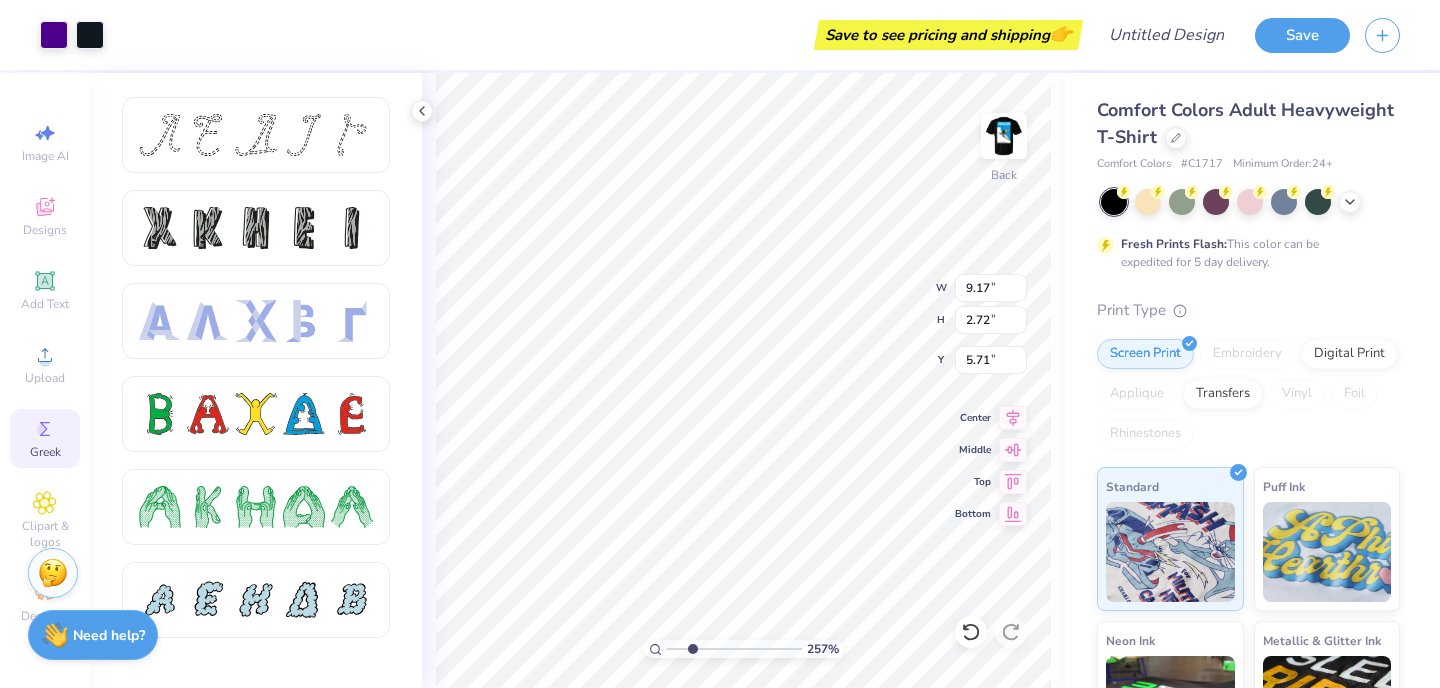 type on "3.48" 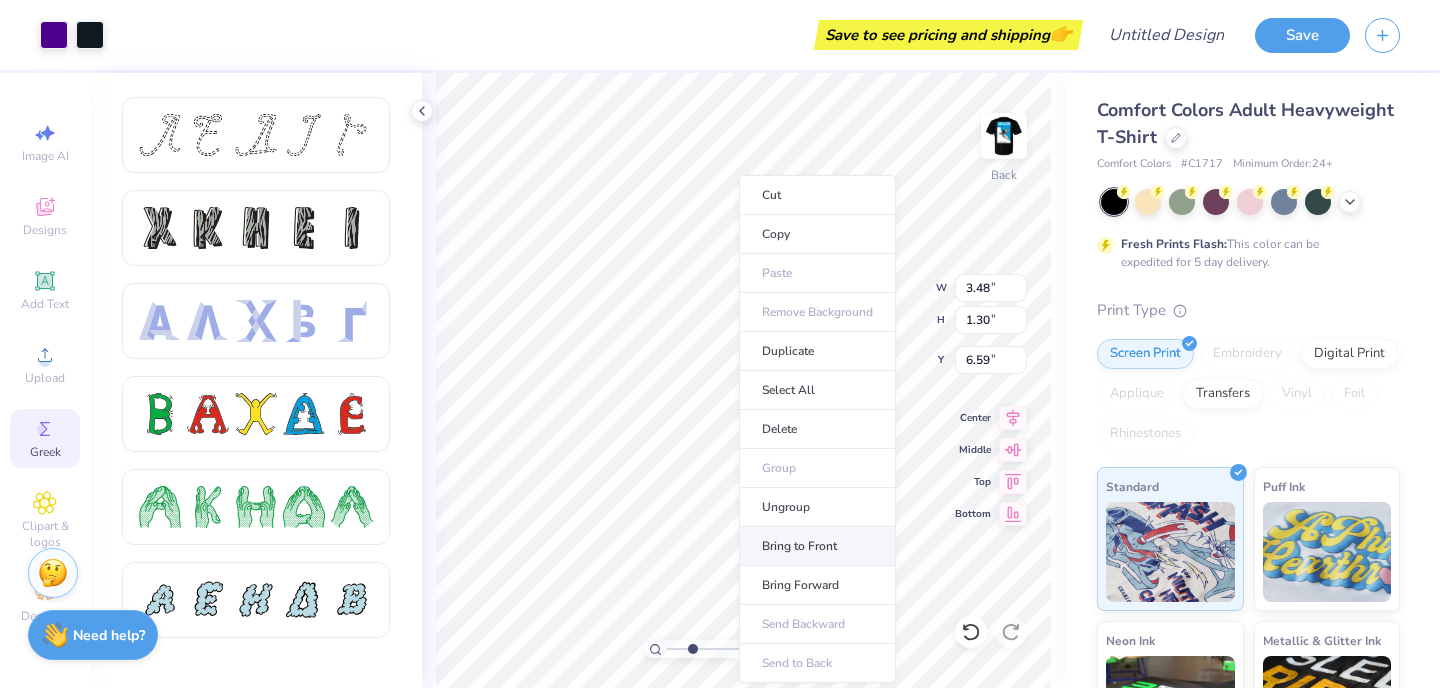 click on "Bring to Front" at bounding box center [817, 546] 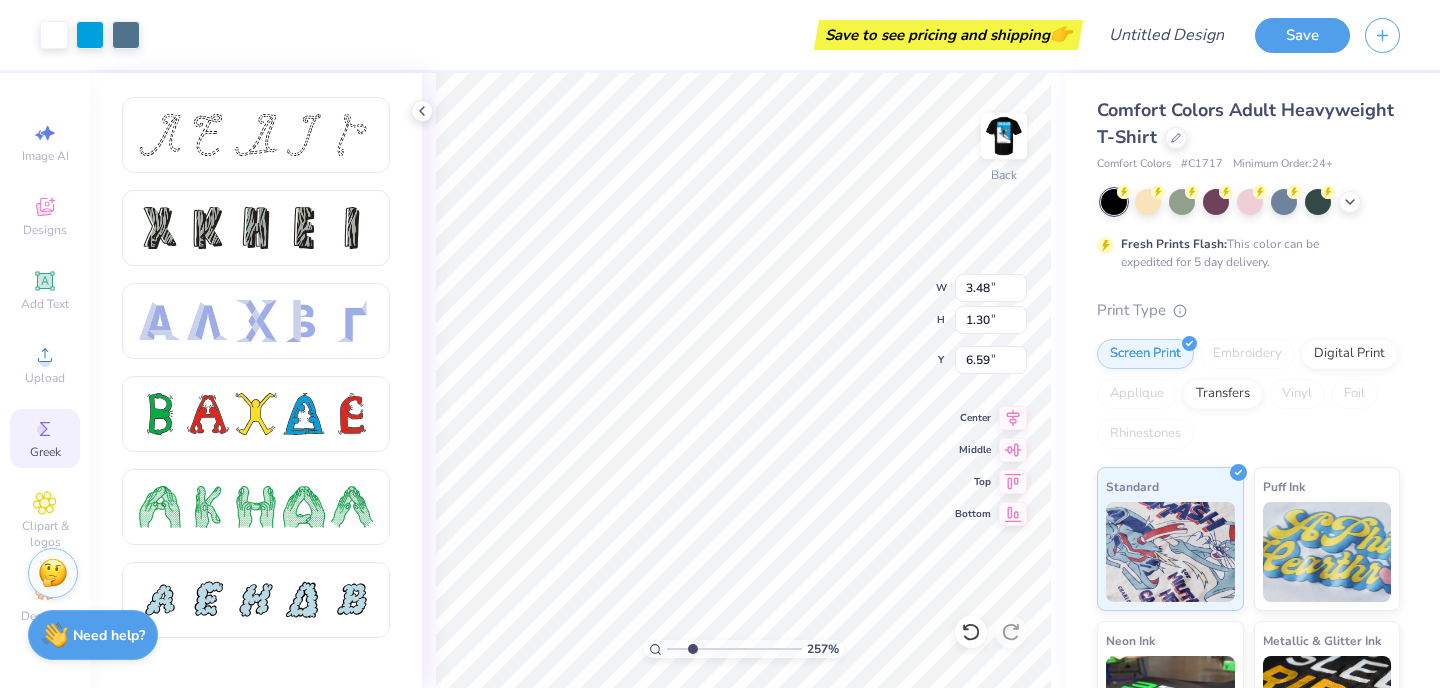 type on "9.17" 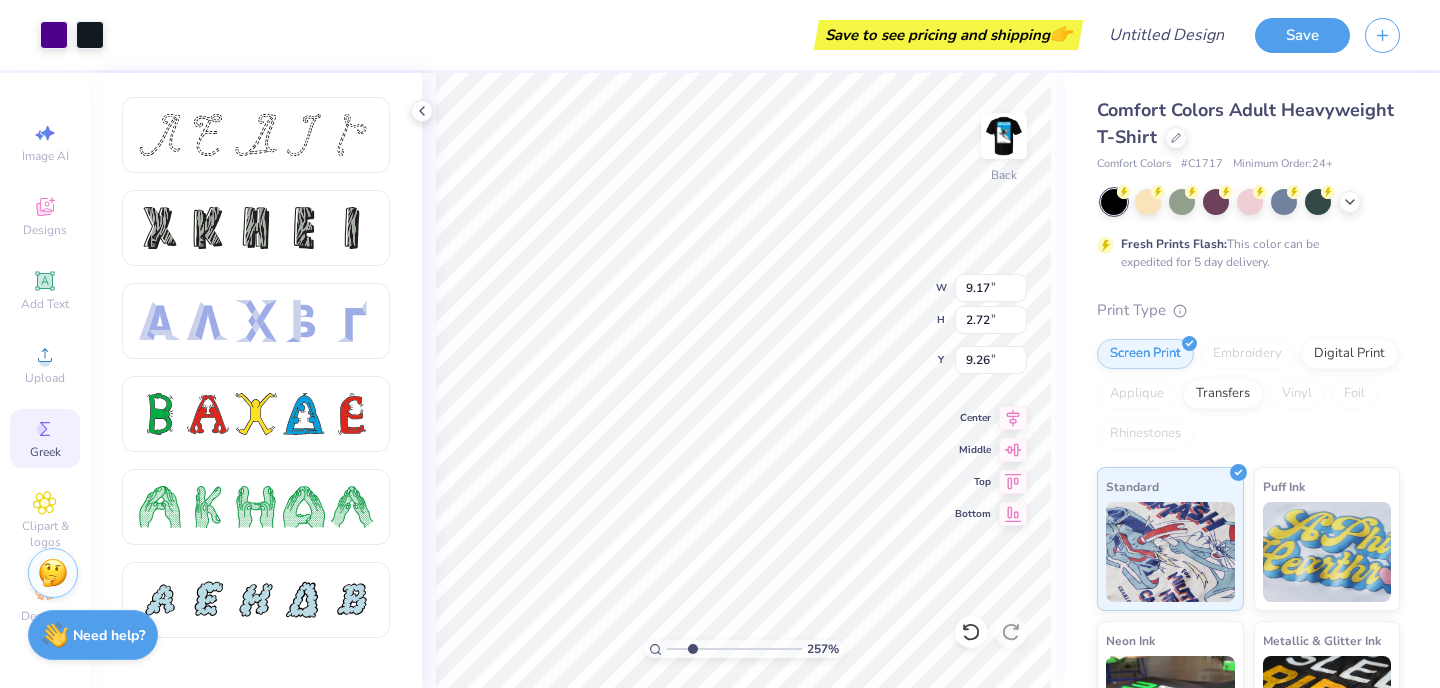 type on "3.48" 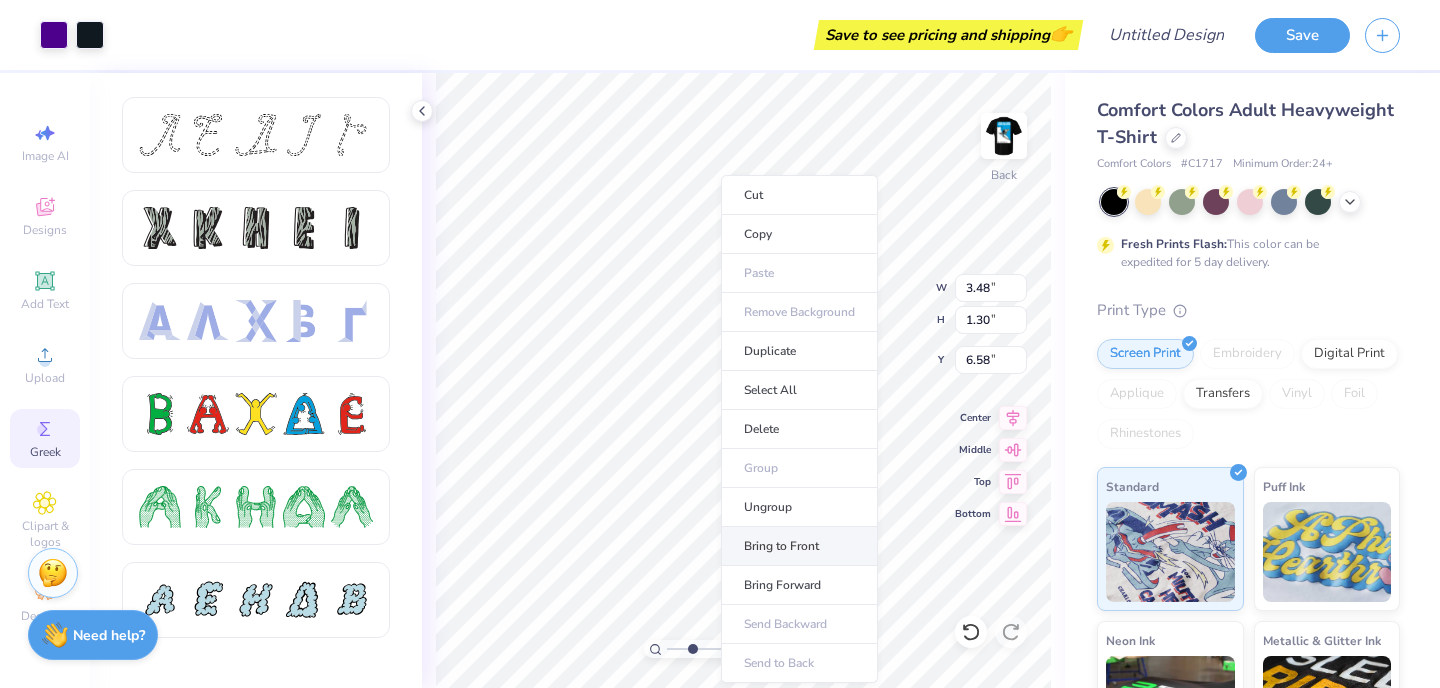 click on "Bring to Front" at bounding box center [799, 546] 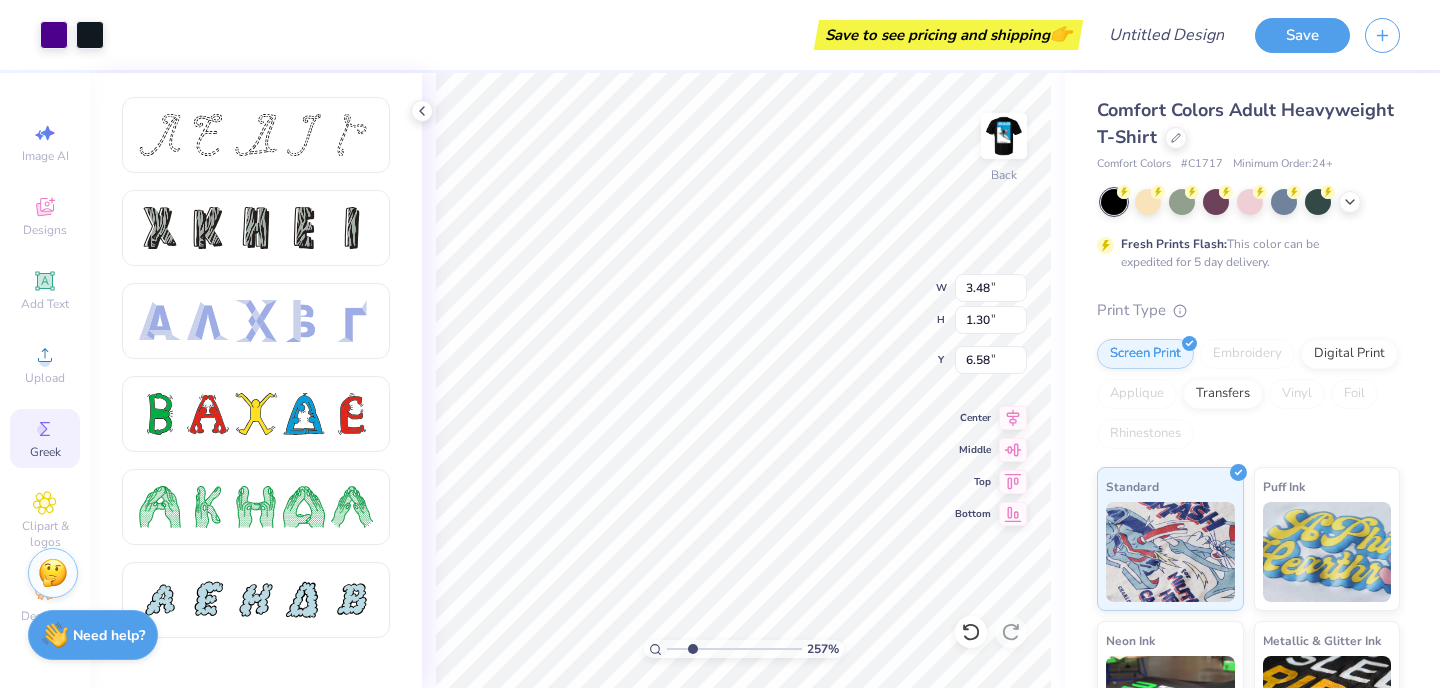 type on "3.68" 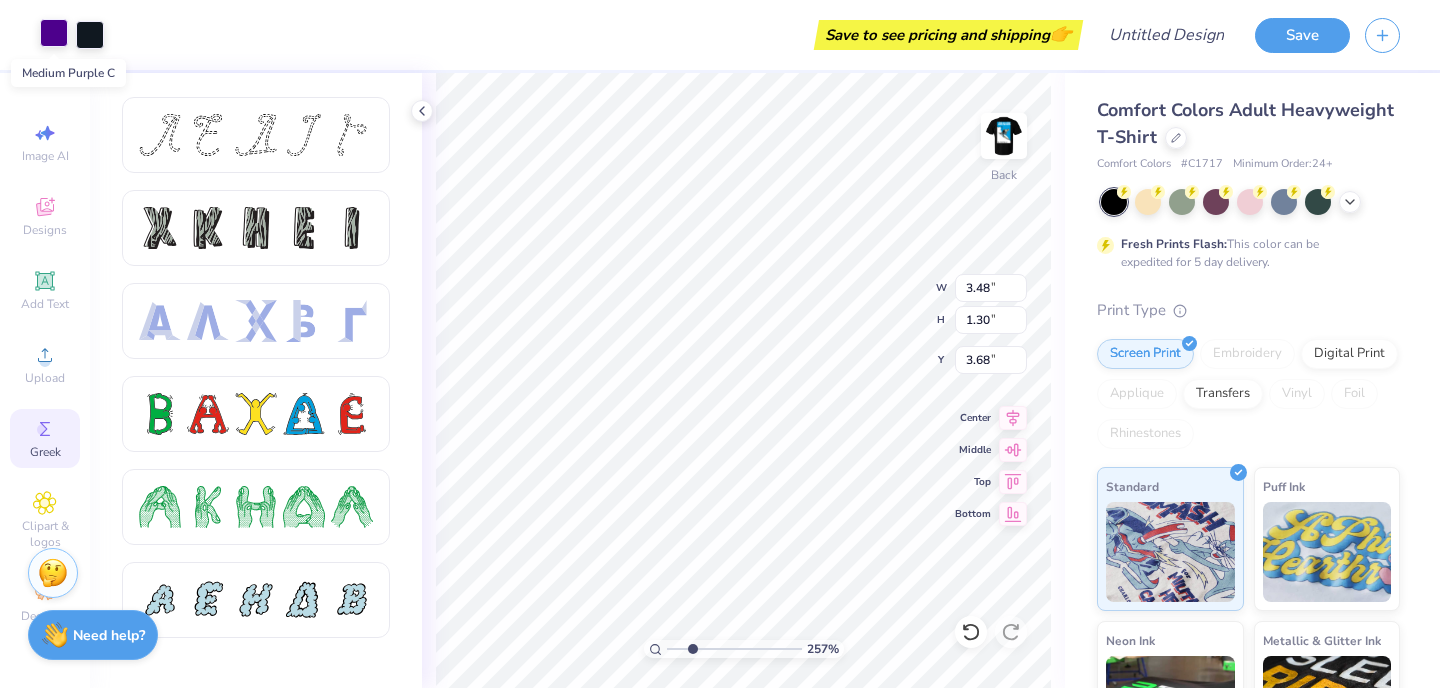 click at bounding box center (54, 33) 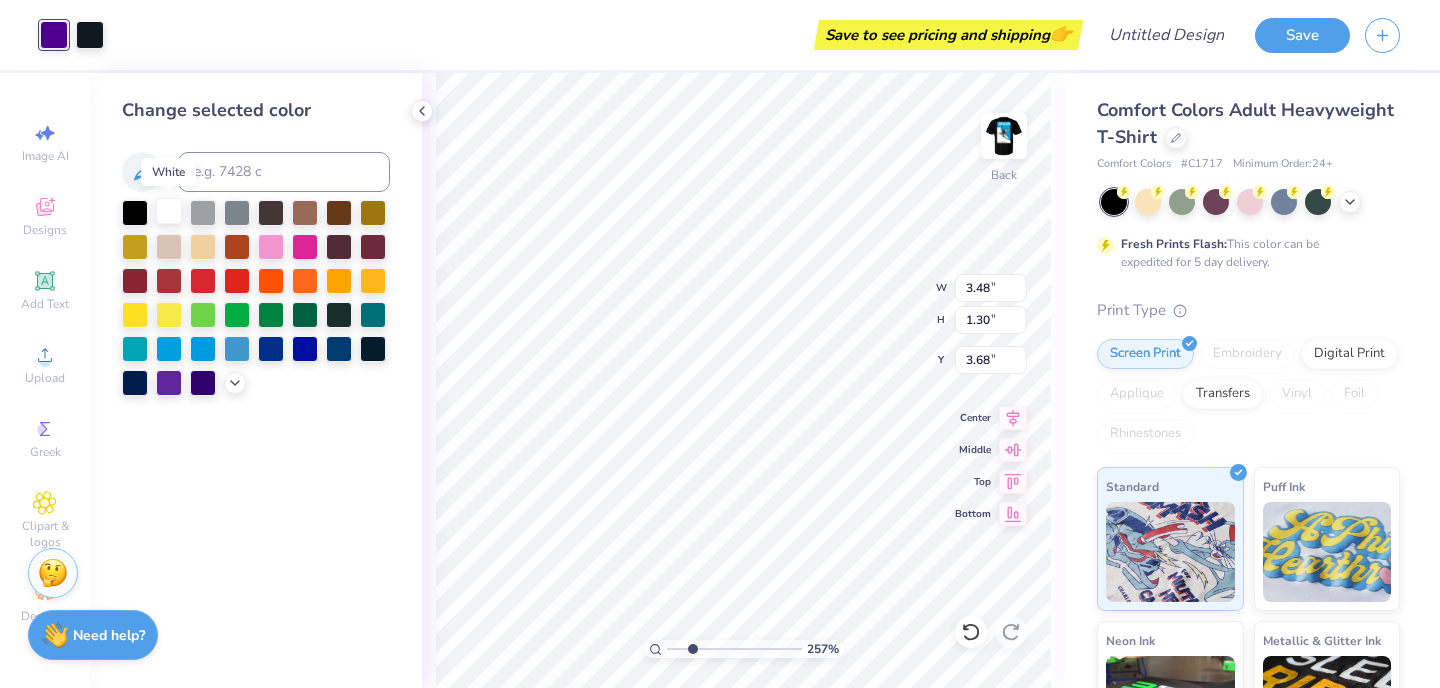 click at bounding box center [169, 211] 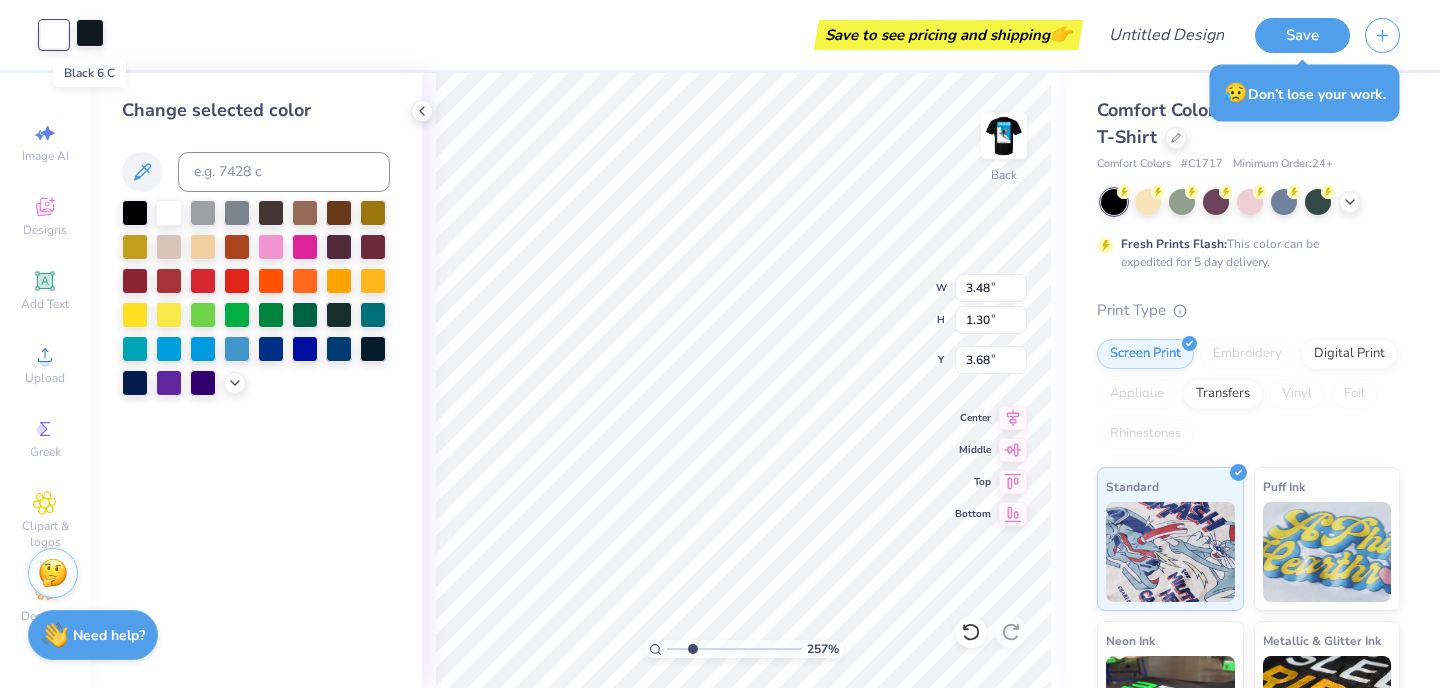 click at bounding box center (90, 33) 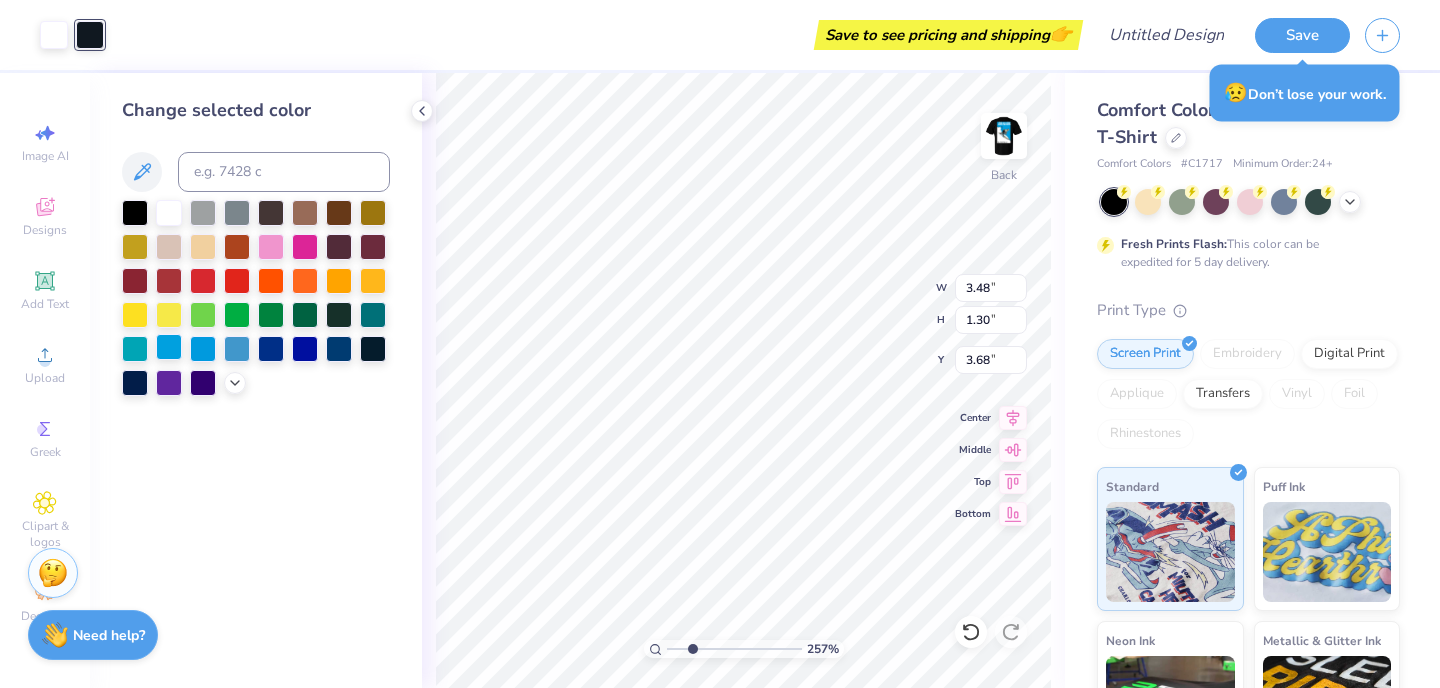 click at bounding box center [169, 347] 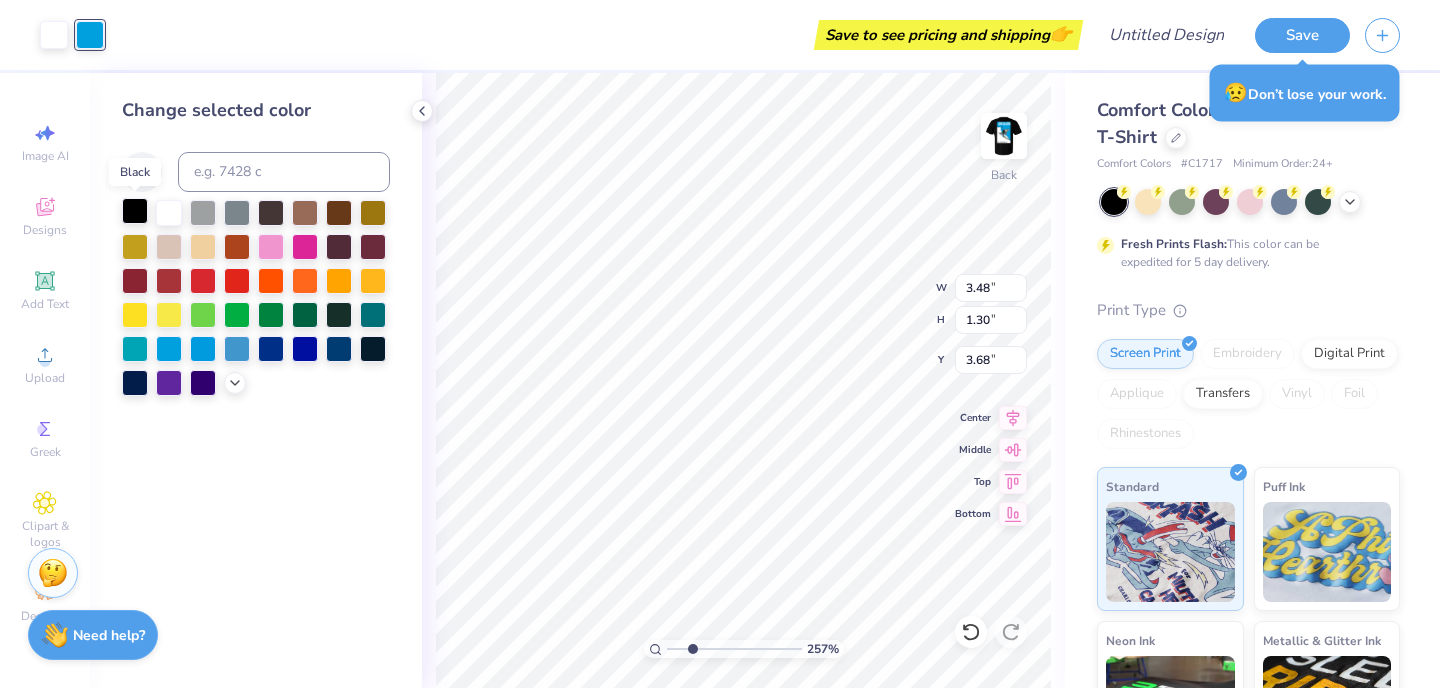 click at bounding box center [135, 211] 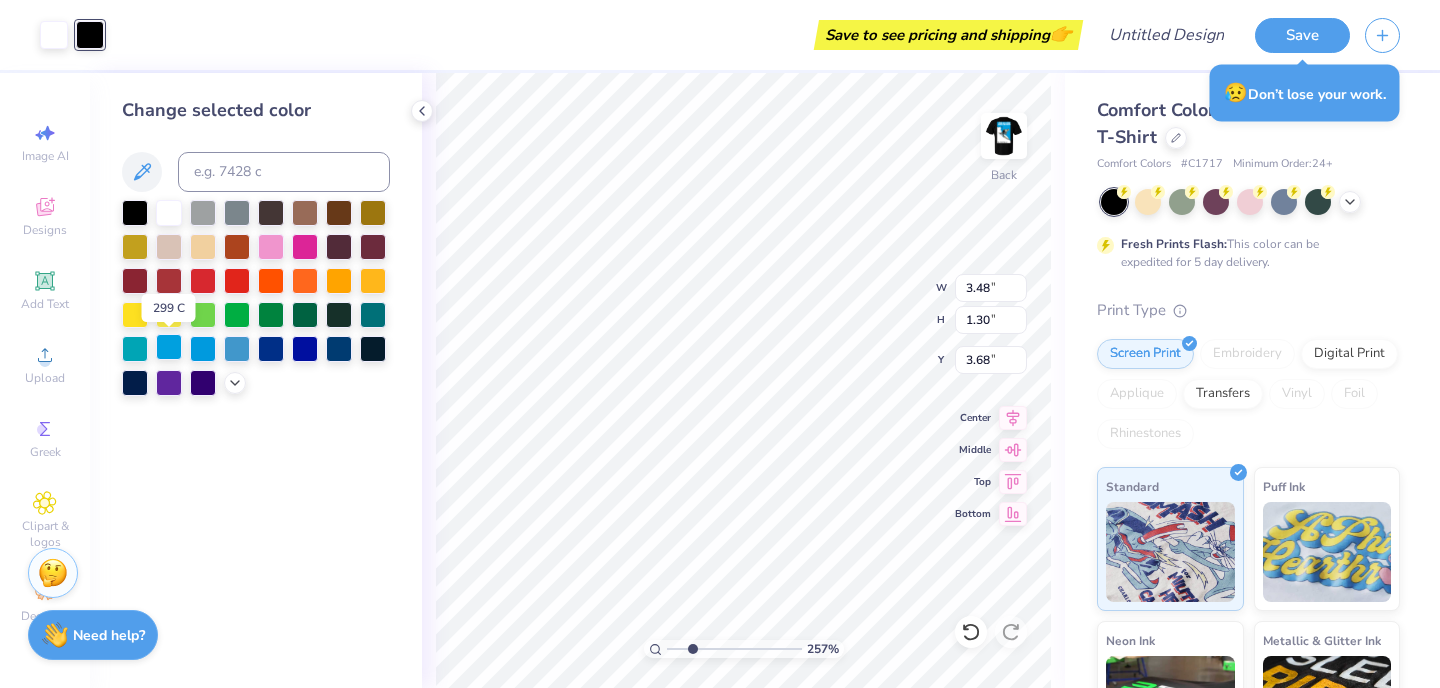 click at bounding box center [169, 347] 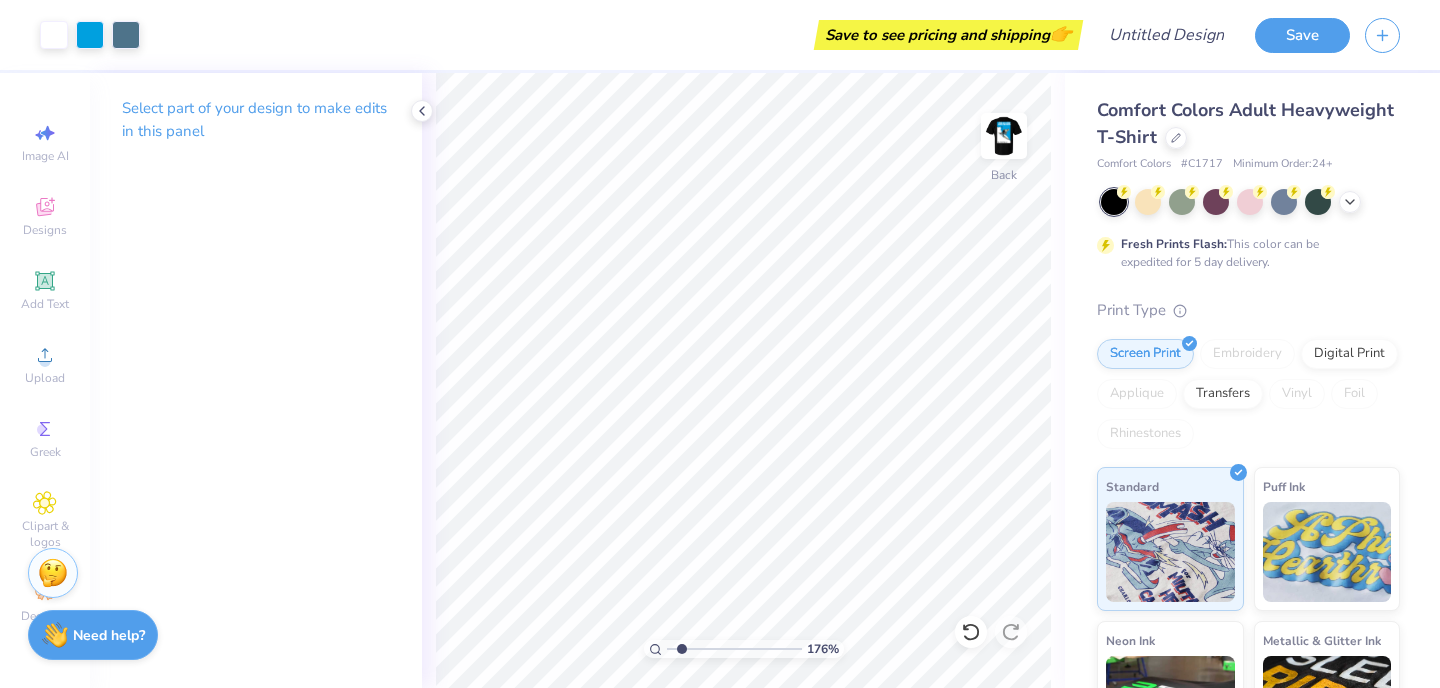 drag, startPoint x: 693, startPoint y: 648, endPoint x: 681, endPoint y: 648, distance: 12 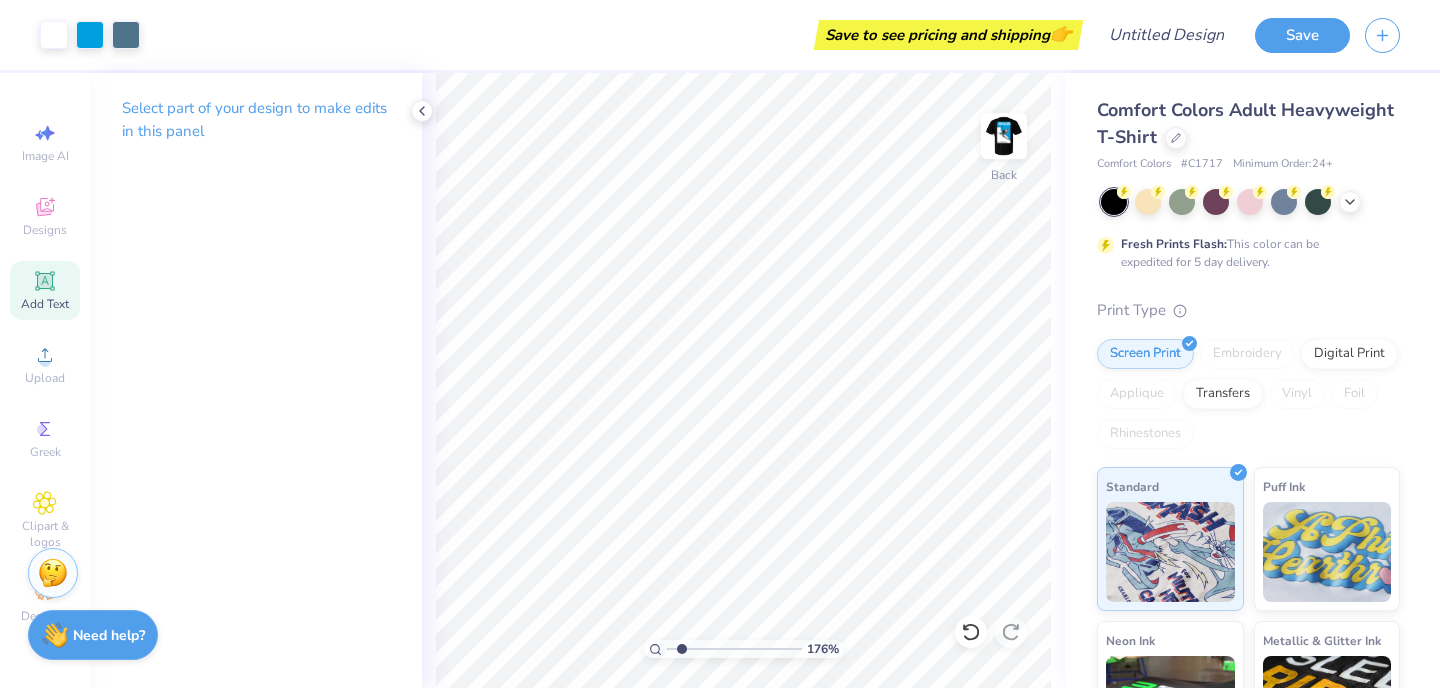 click 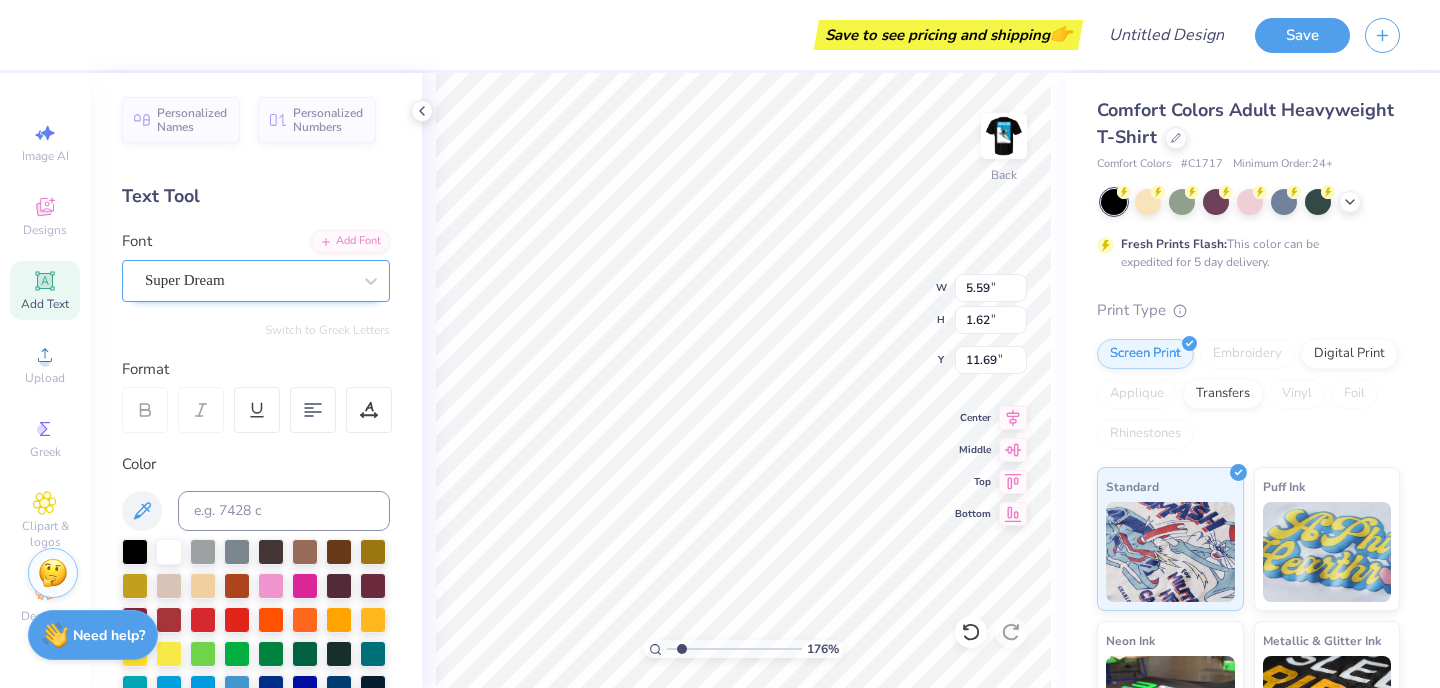 click on "Super Dream" at bounding box center [248, 280] 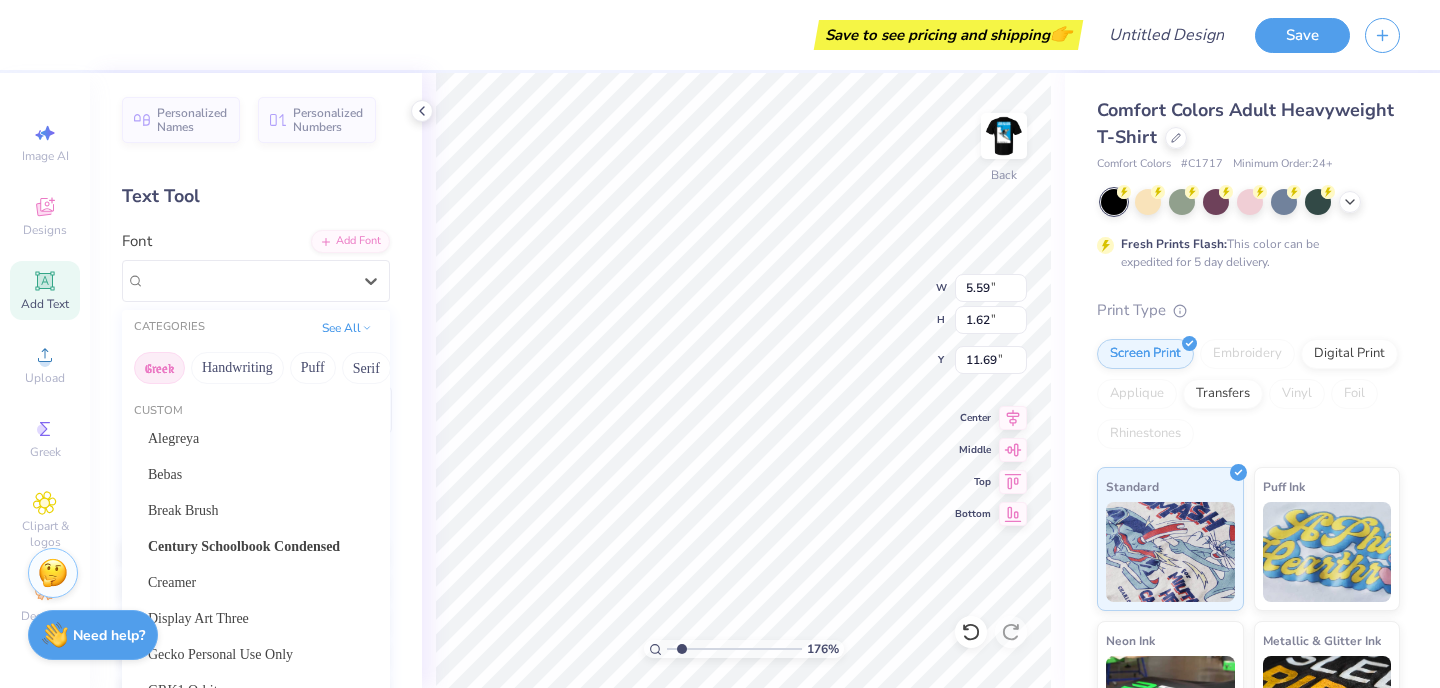 click on "Greek" at bounding box center (159, 368) 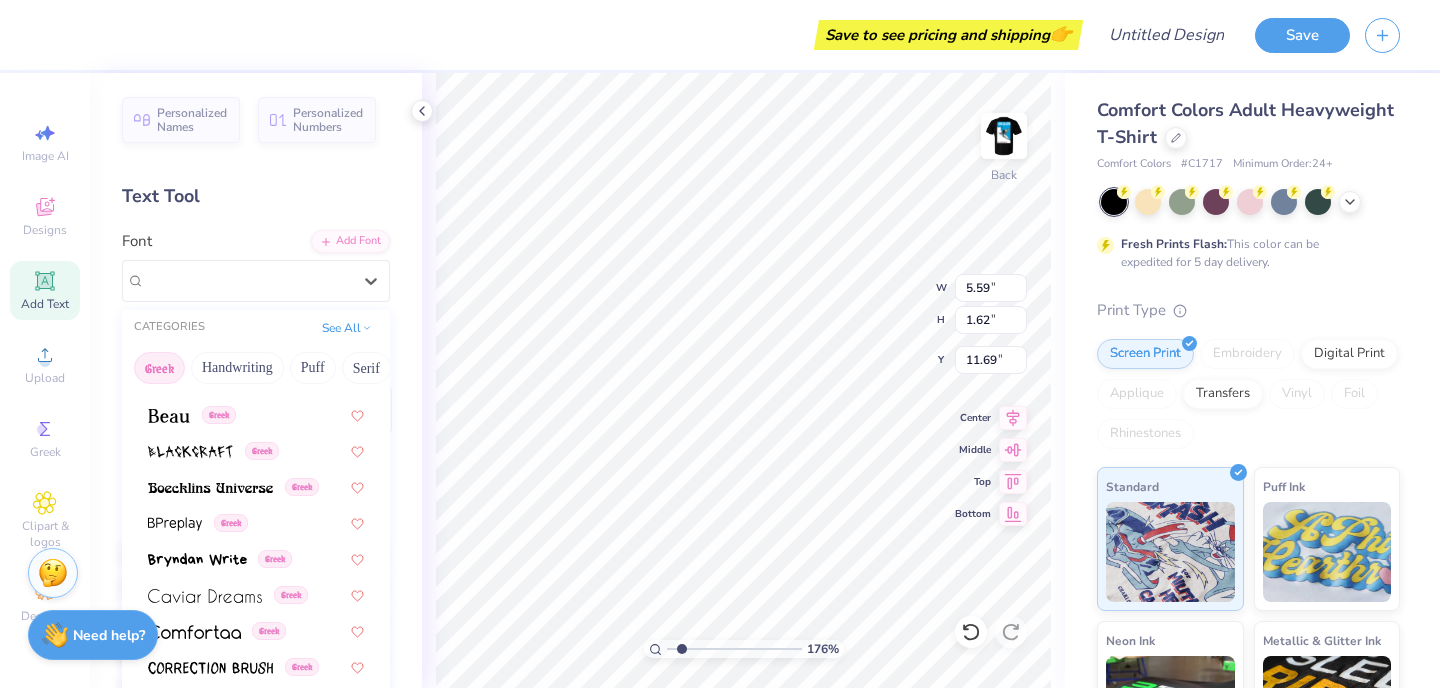 scroll, scrollTop: 280, scrollLeft: 0, axis: vertical 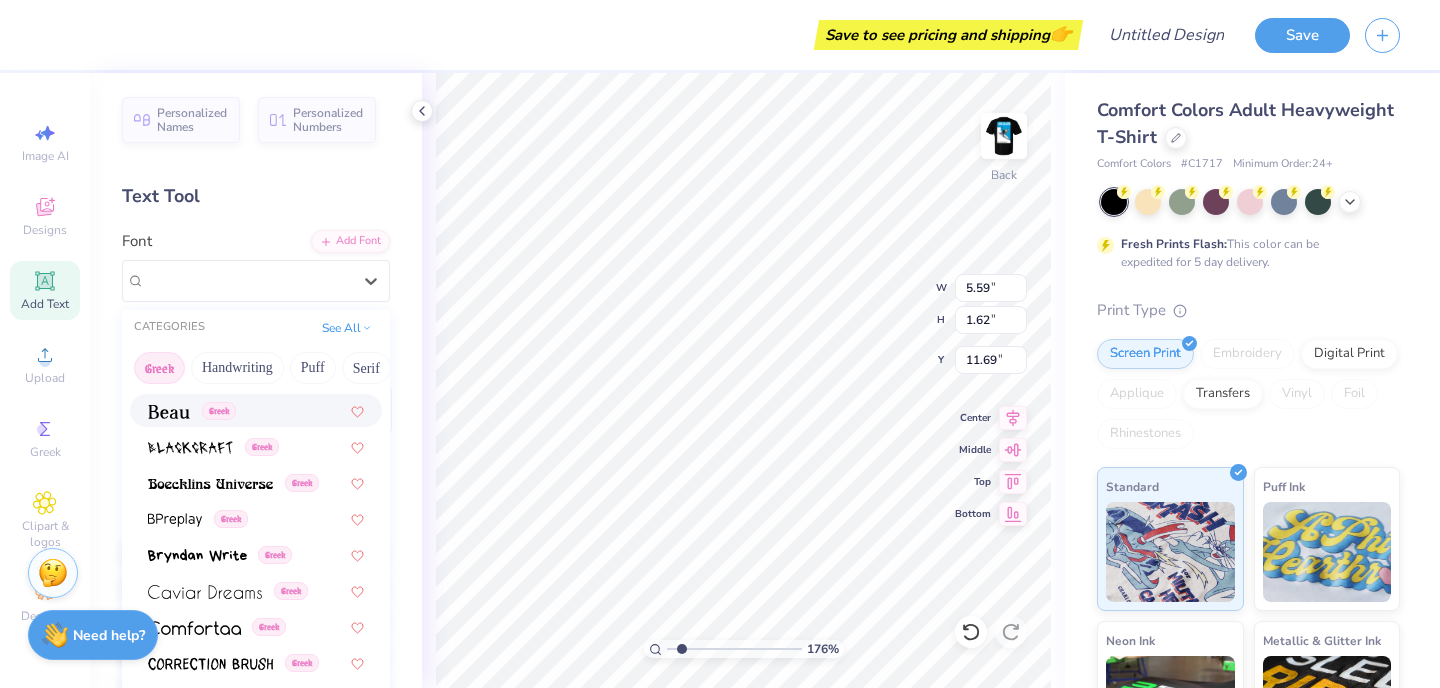 click on "Greek" at bounding box center (159, 368) 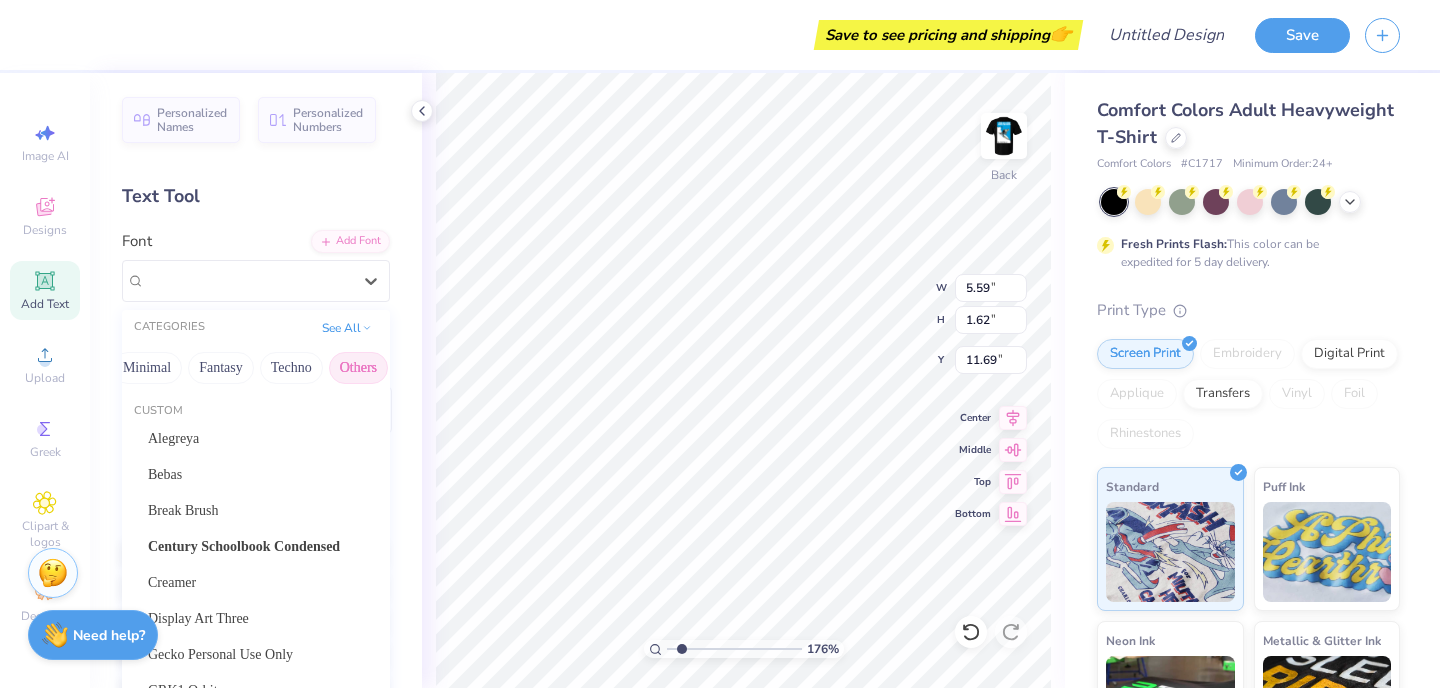 scroll, scrollTop: 0, scrollLeft: 0, axis: both 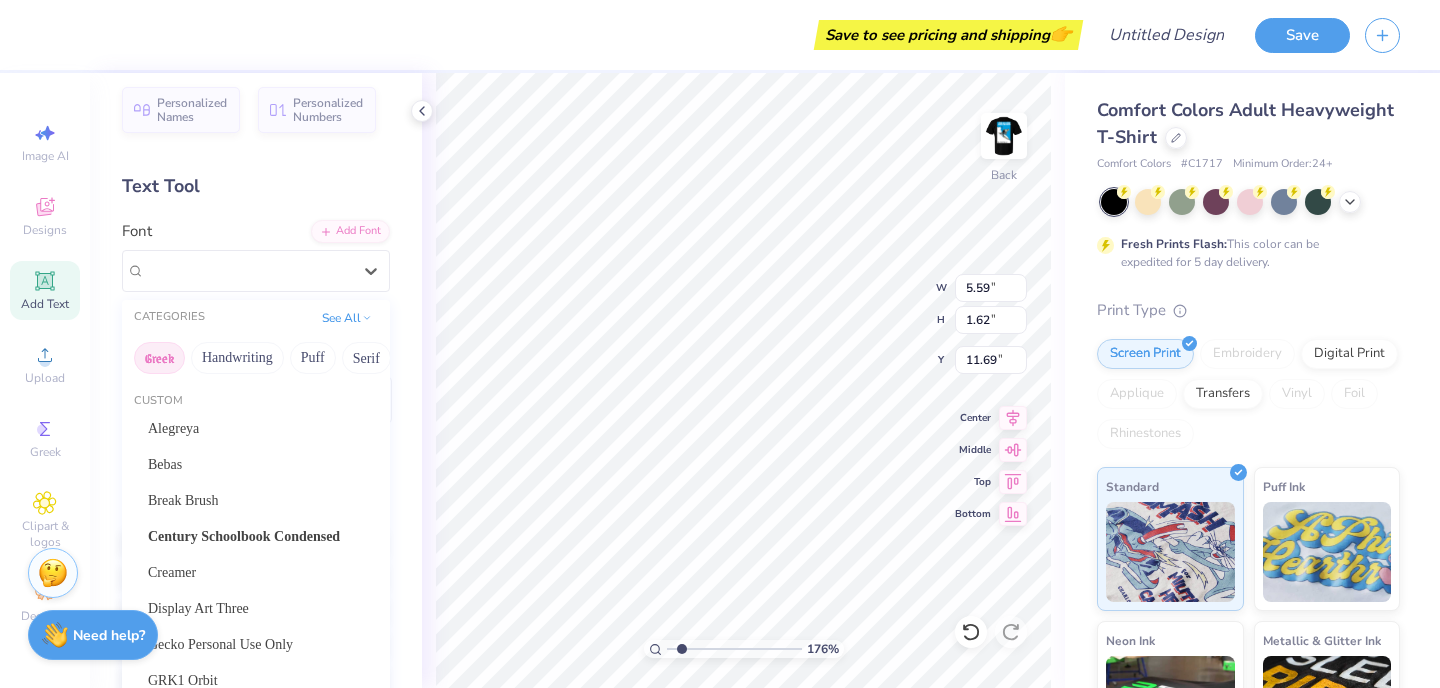 click on "Greek" at bounding box center [159, 358] 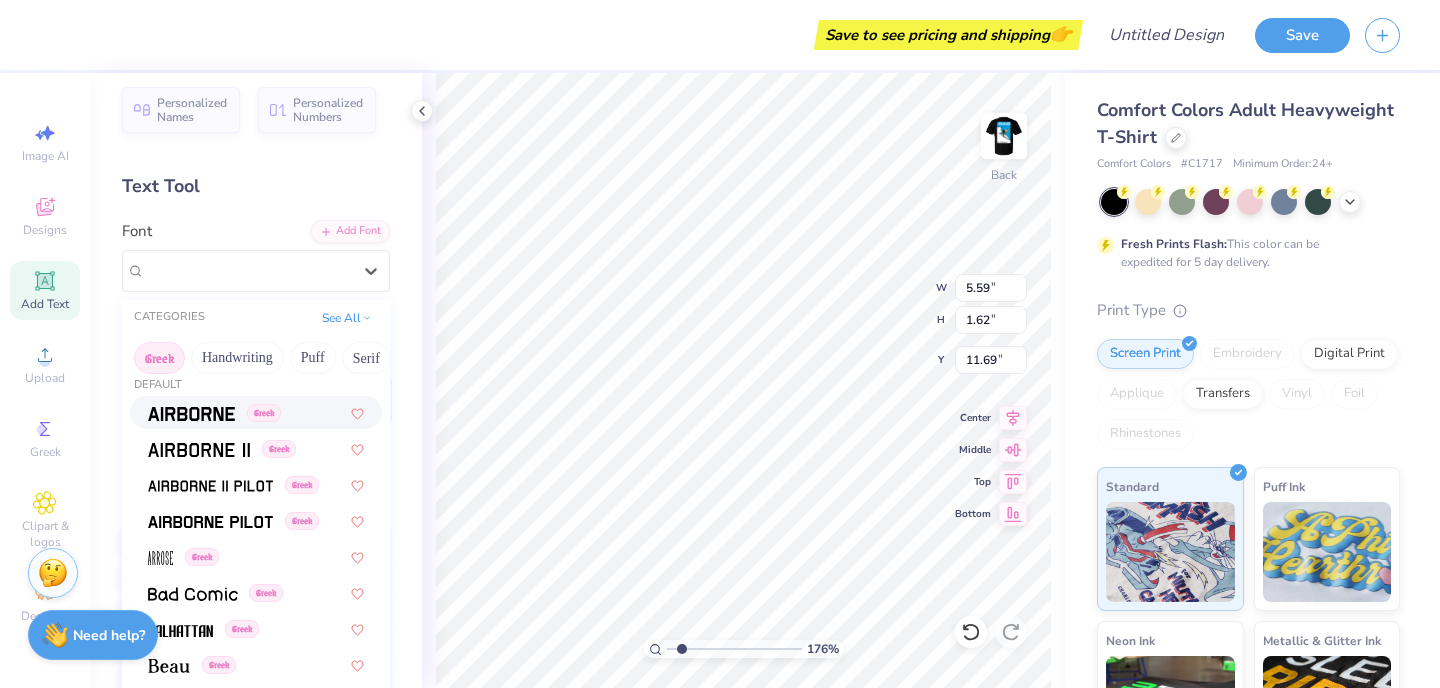 scroll, scrollTop: 0, scrollLeft: 0, axis: both 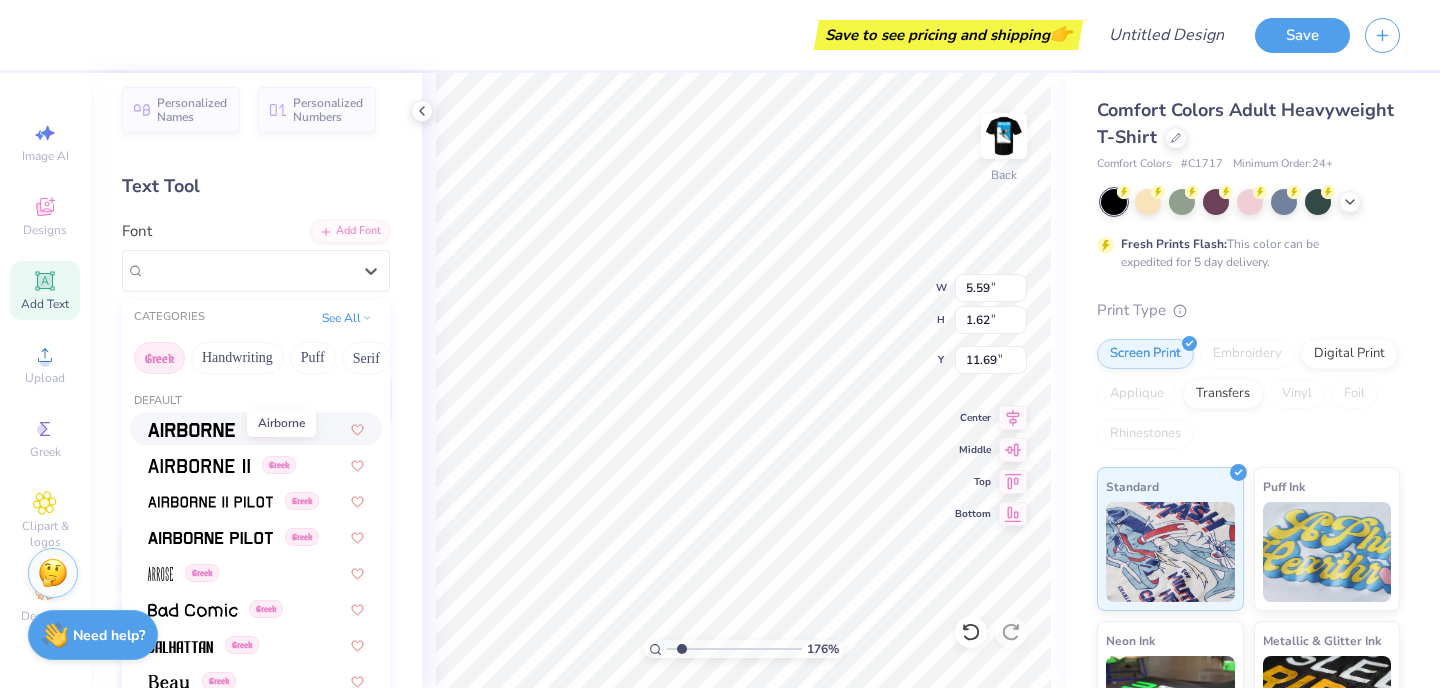 click at bounding box center [191, 430] 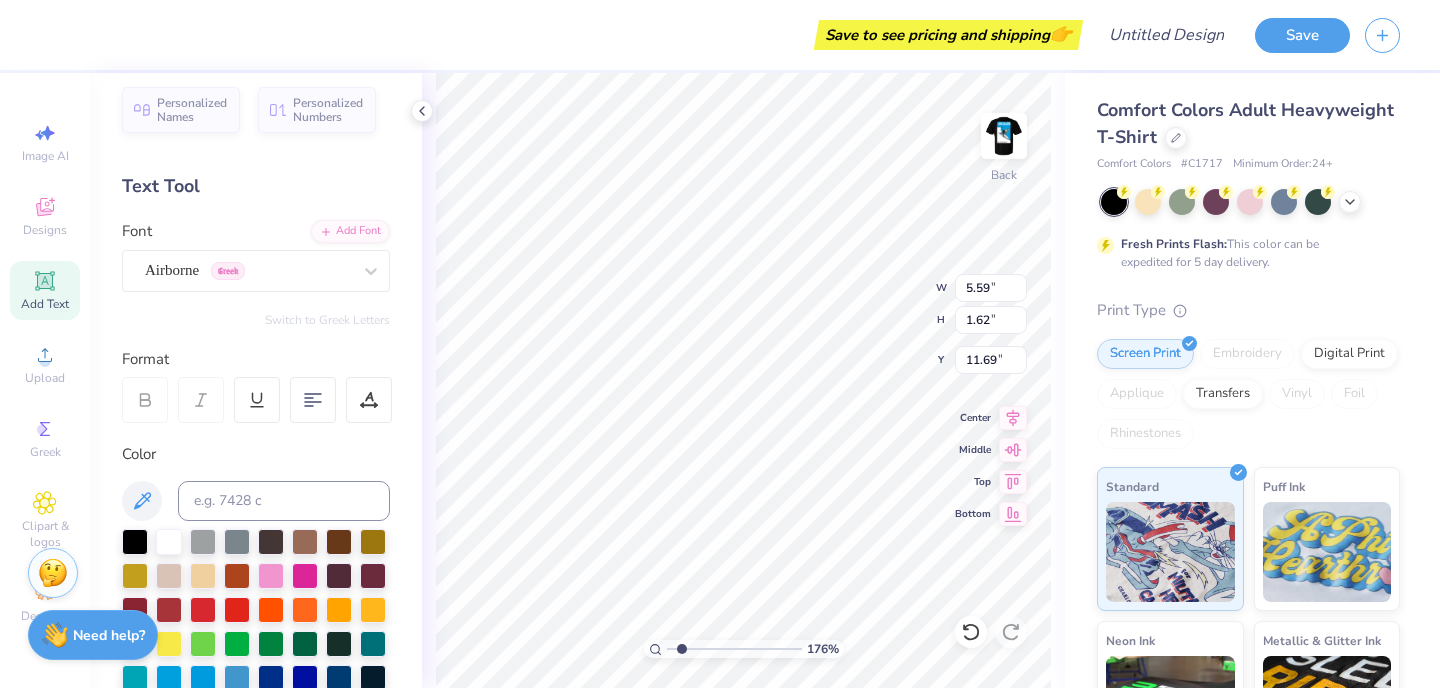 type on "5.35" 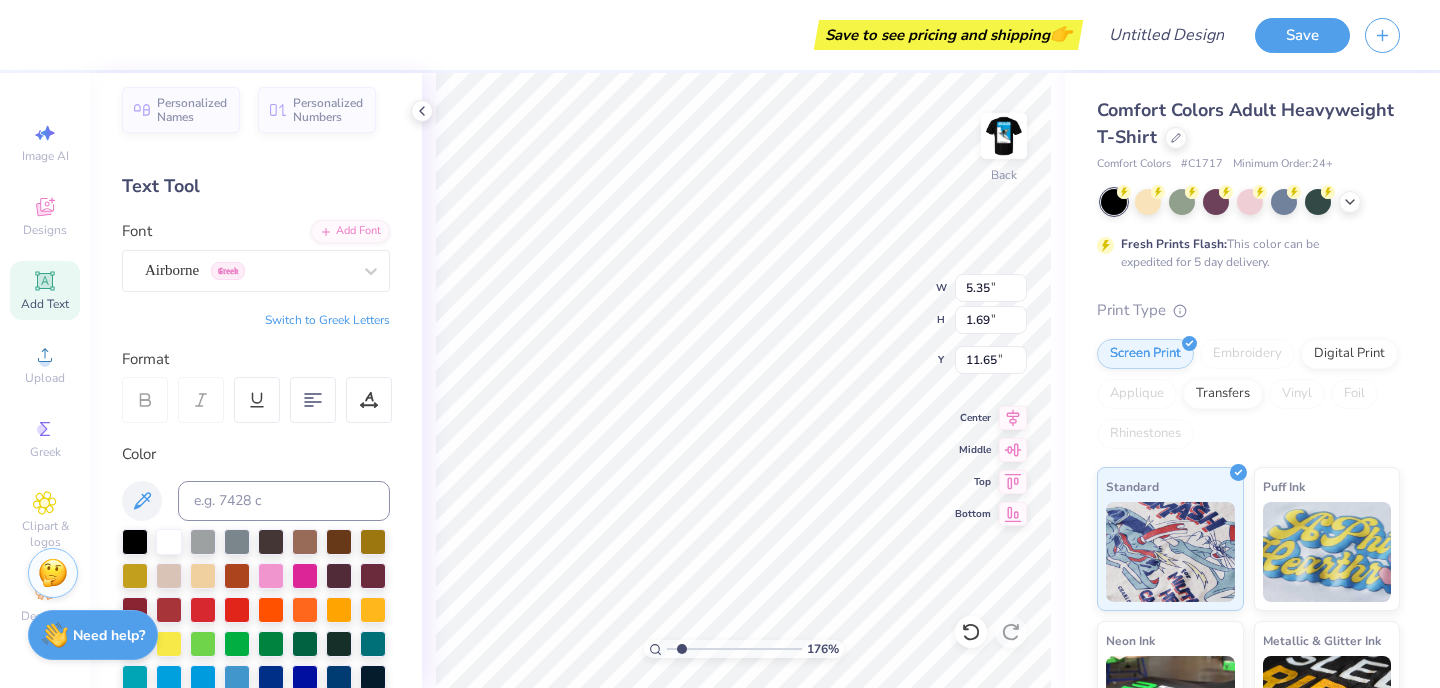 scroll, scrollTop: 0, scrollLeft: 0, axis: both 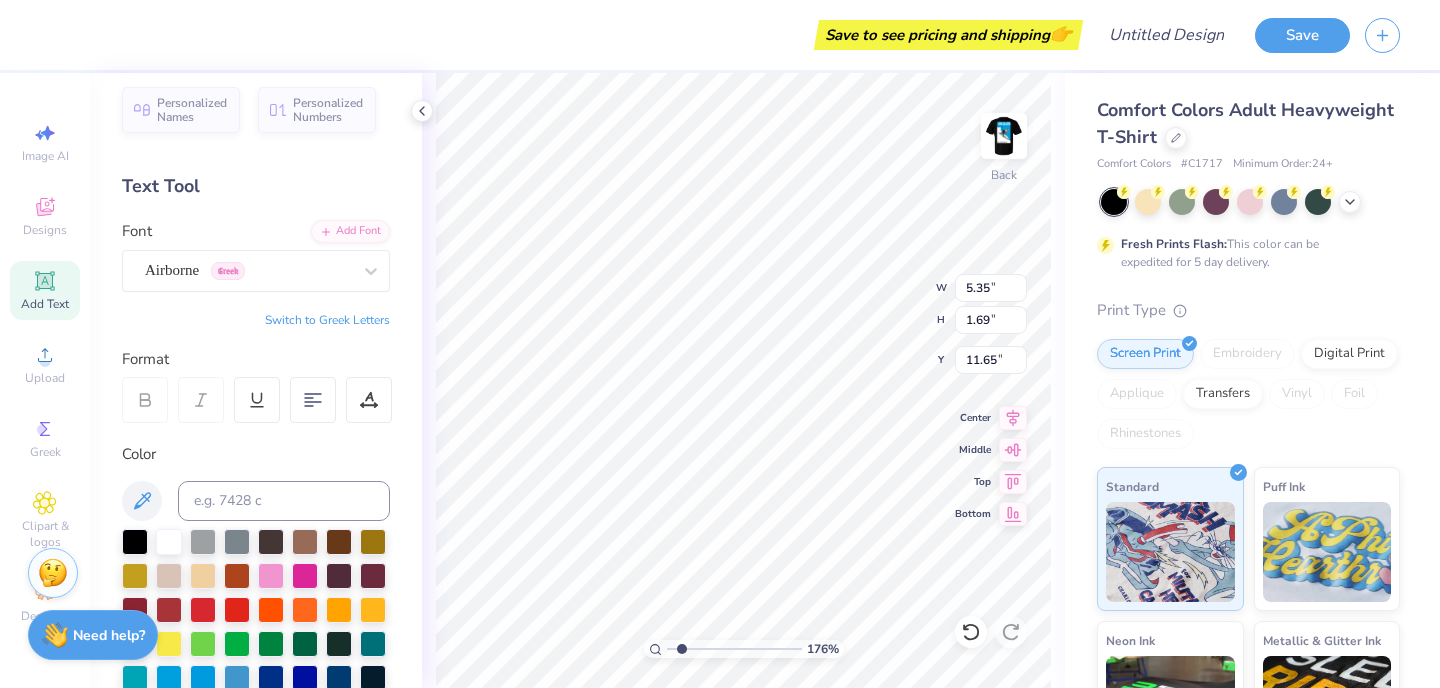 type on "DTD" 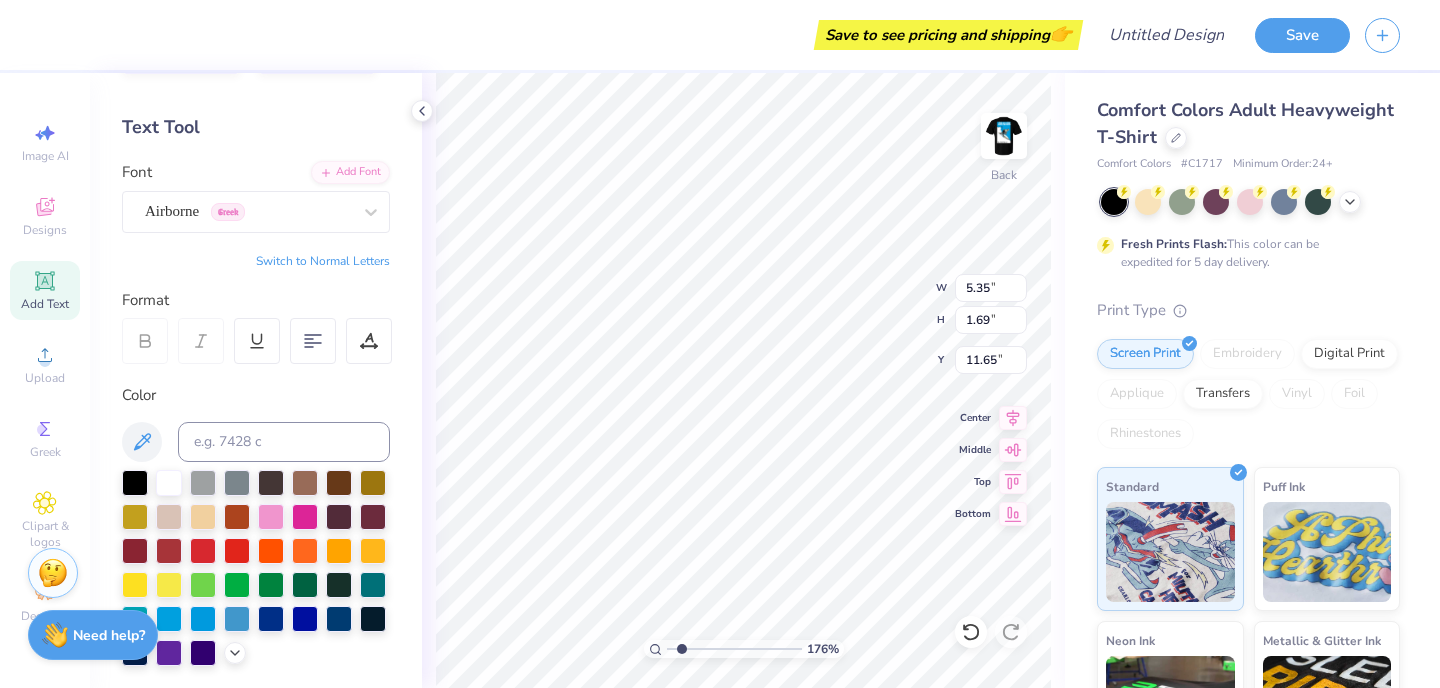 scroll, scrollTop: 61, scrollLeft: 0, axis: vertical 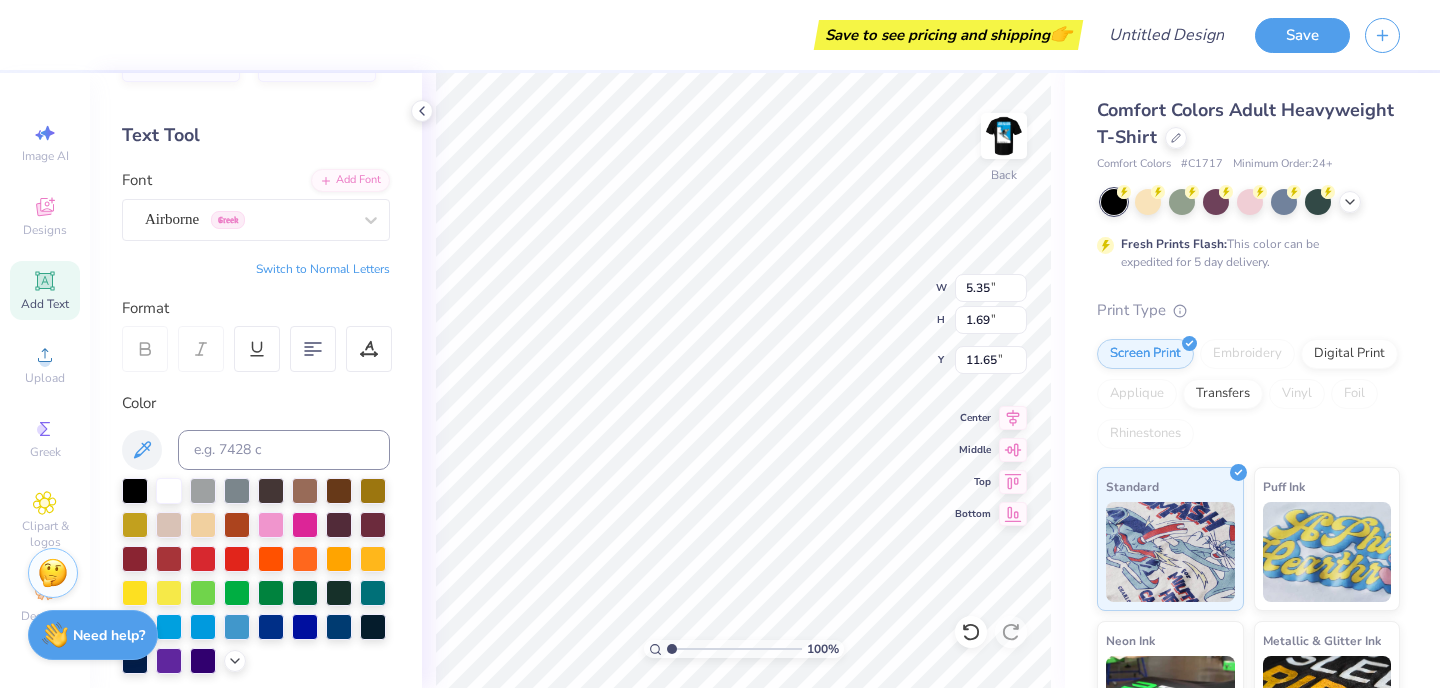 drag, startPoint x: 681, startPoint y: 645, endPoint x: 652, endPoint y: 646, distance: 29.017237 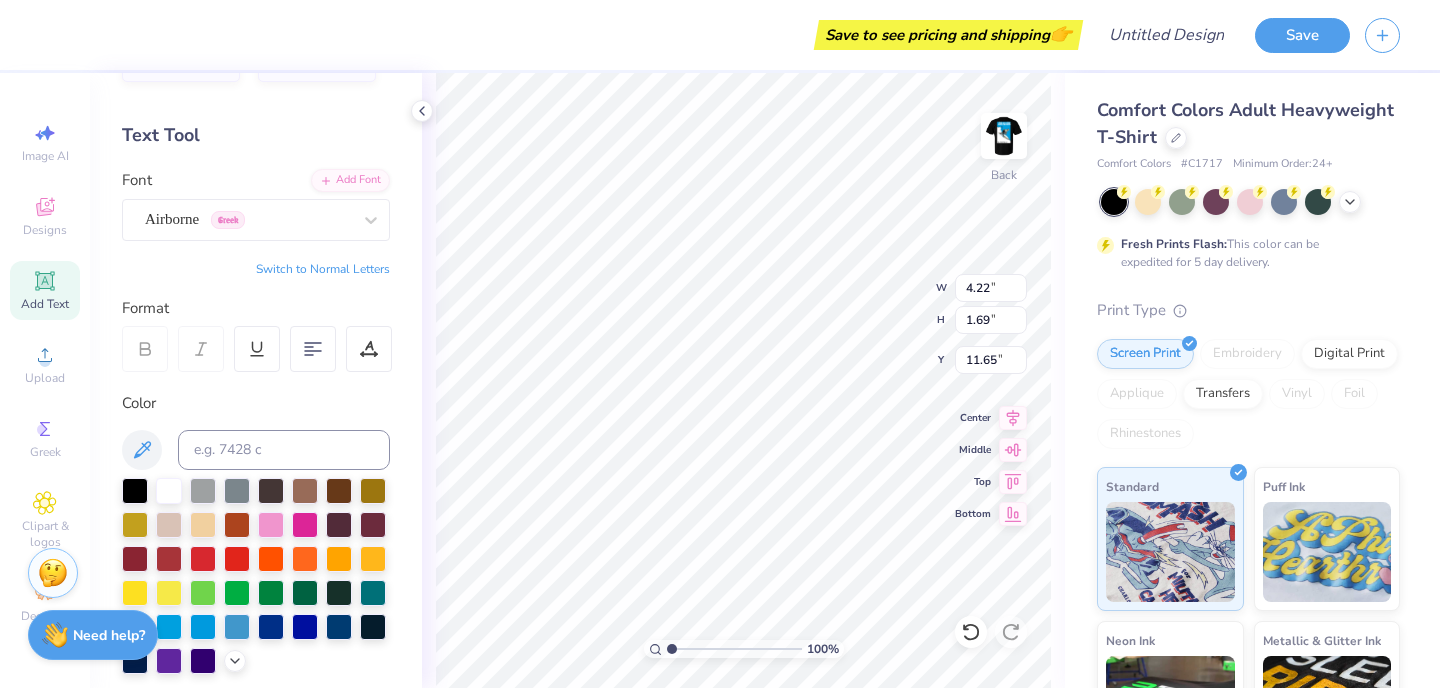 type on "3.48" 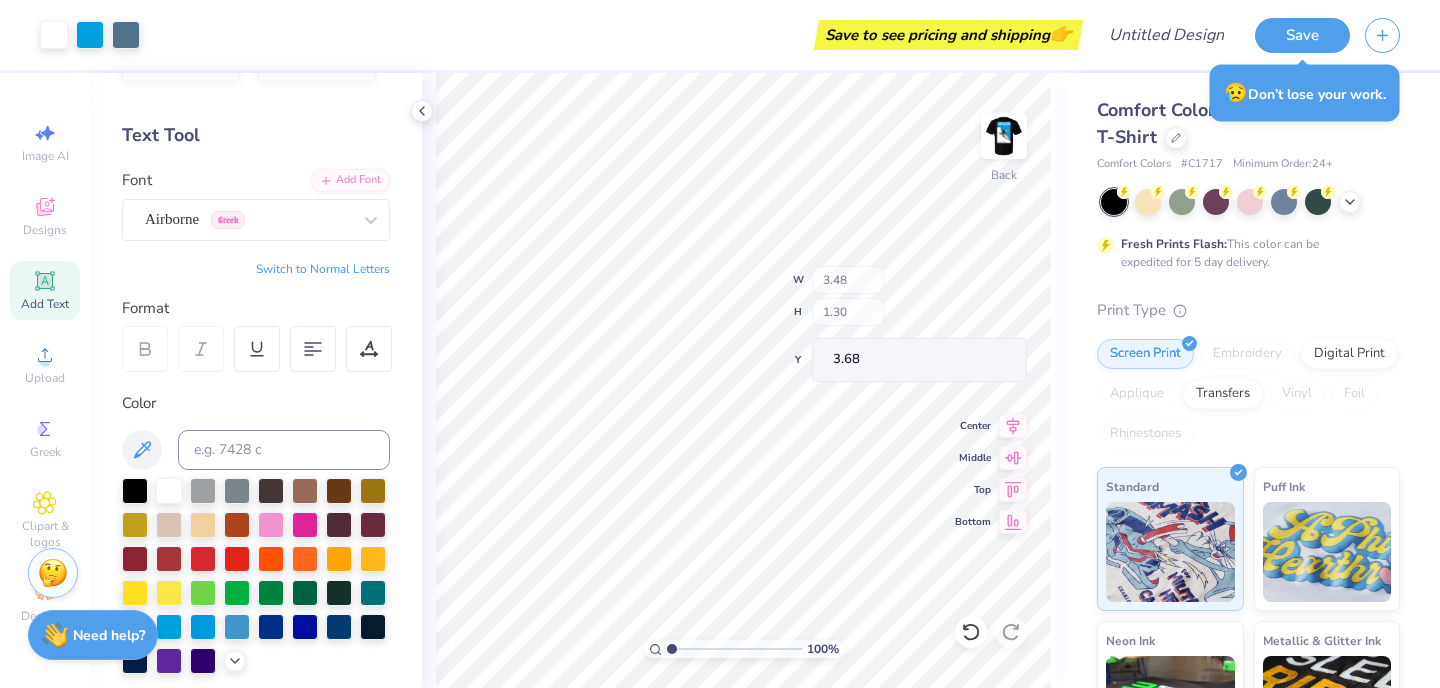 type on "9.64" 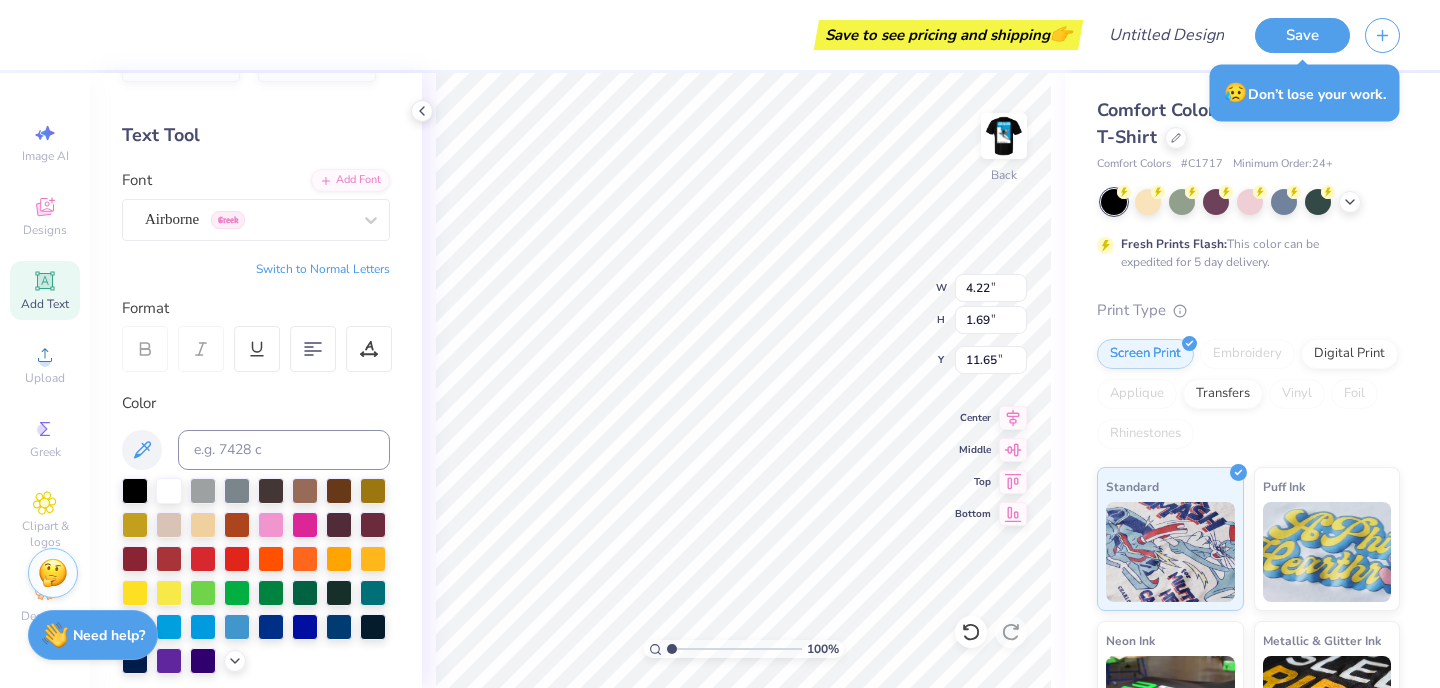 type on "1.11" 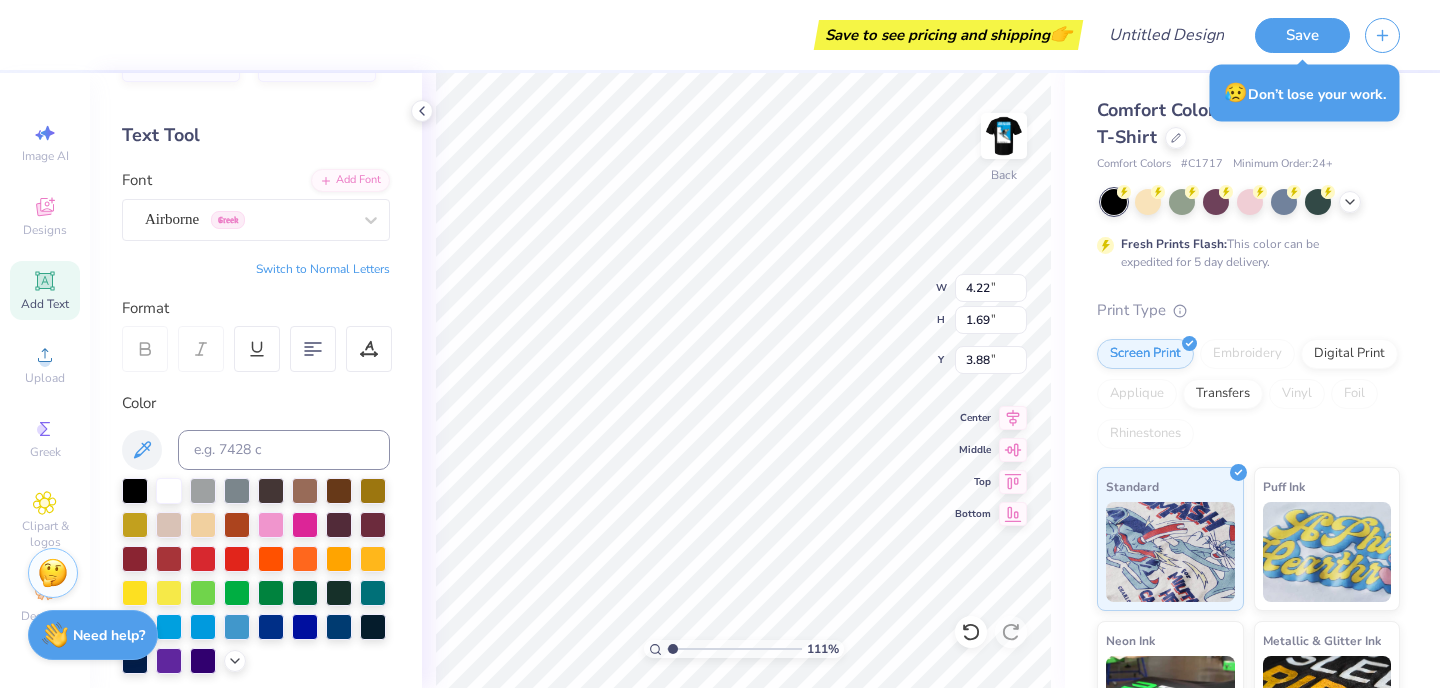 click at bounding box center (734, 649) 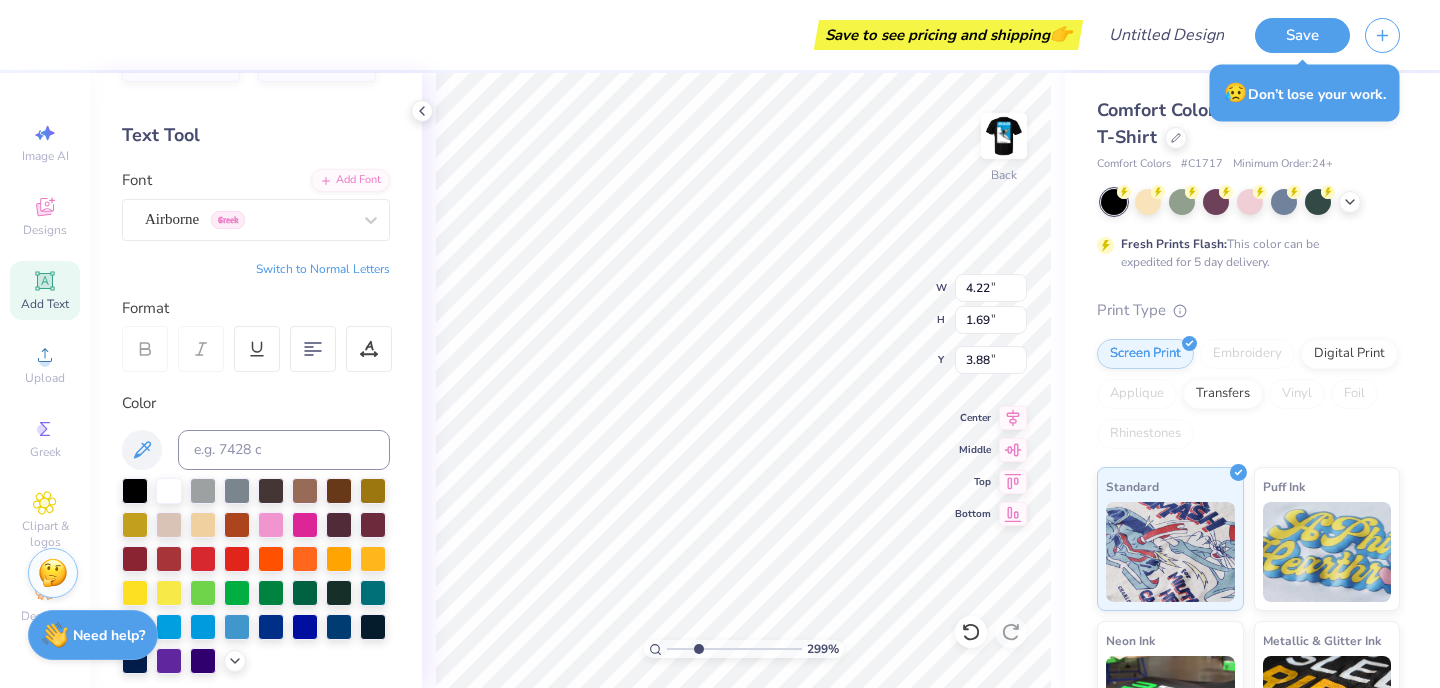 drag, startPoint x: 672, startPoint y: 650, endPoint x: 698, endPoint y: 648, distance: 26.076809 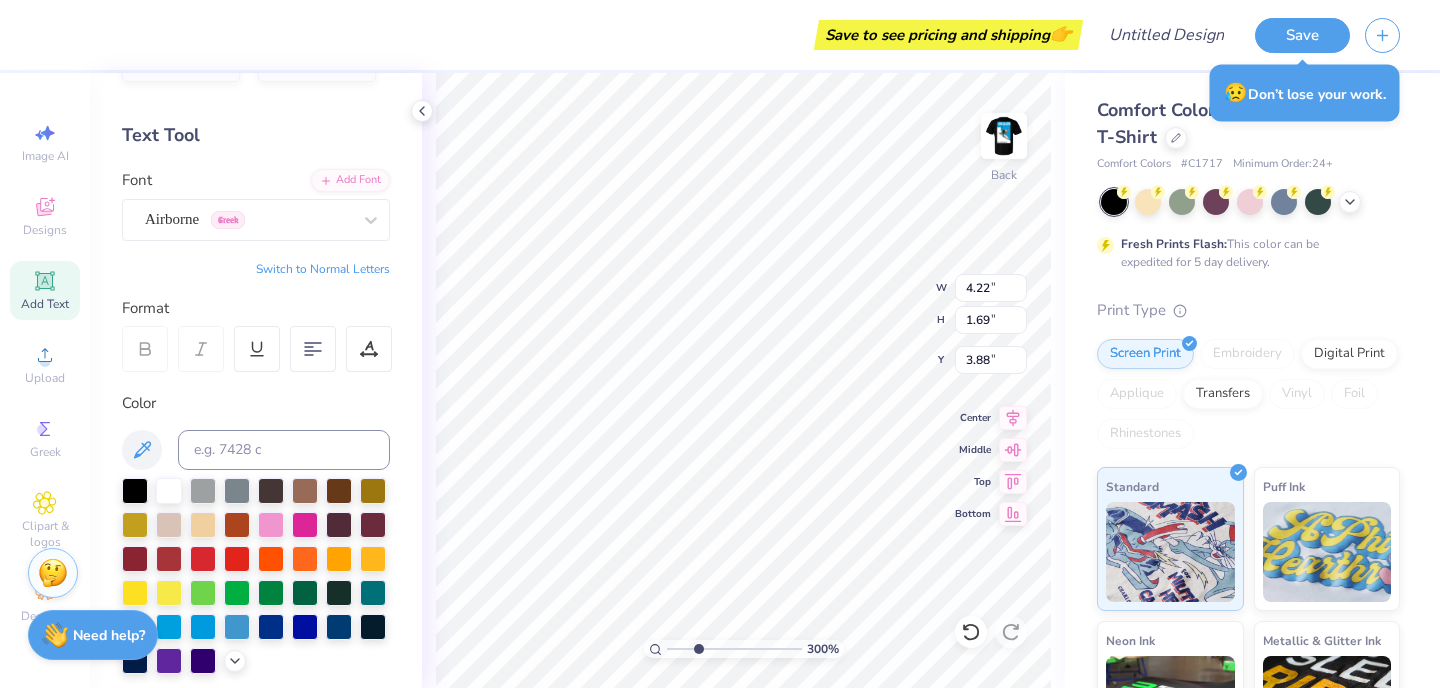 type on "3.44" 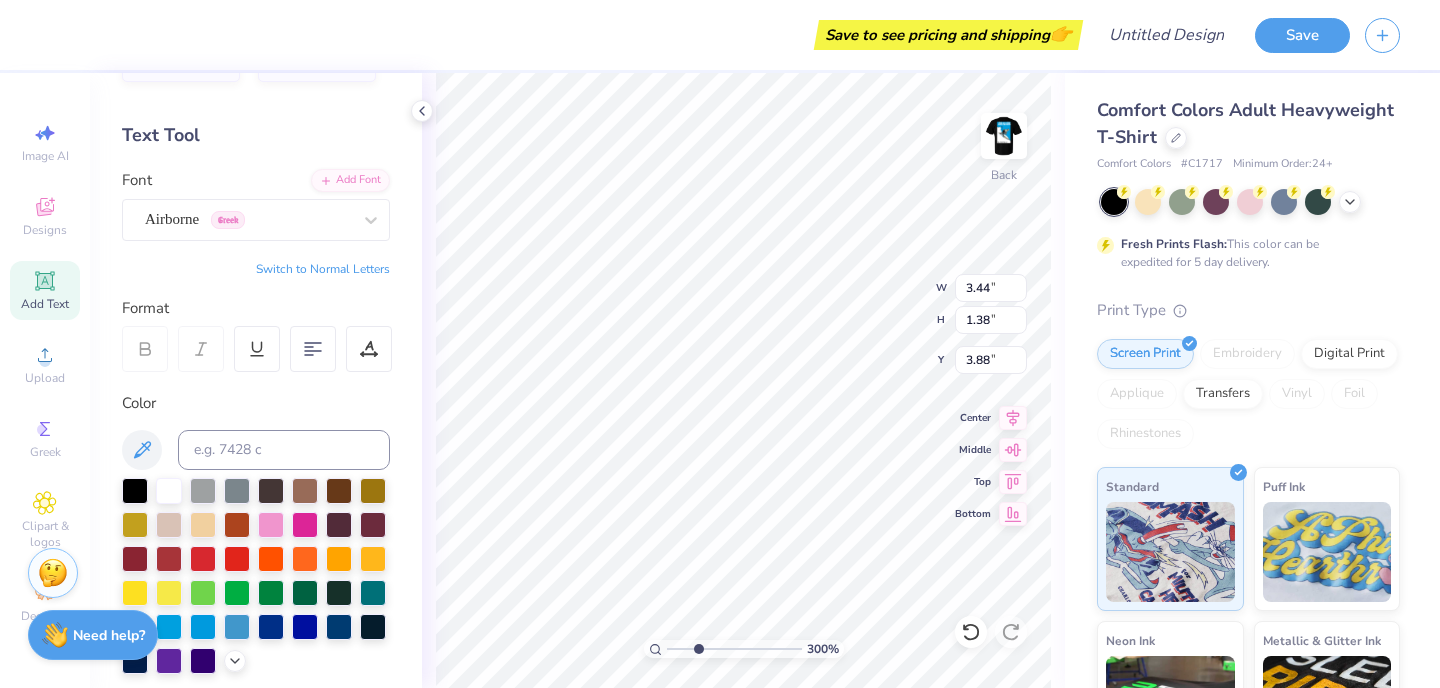 type on "3.65" 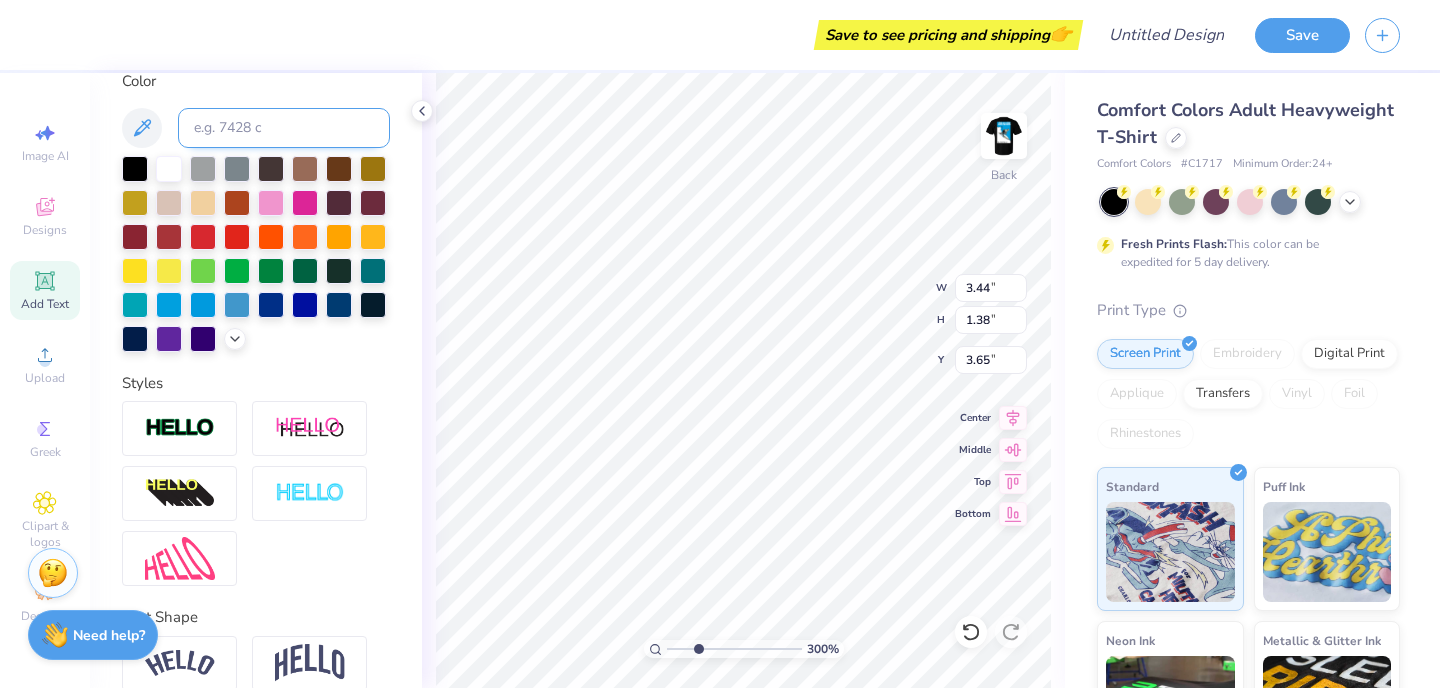 scroll, scrollTop: 474, scrollLeft: 0, axis: vertical 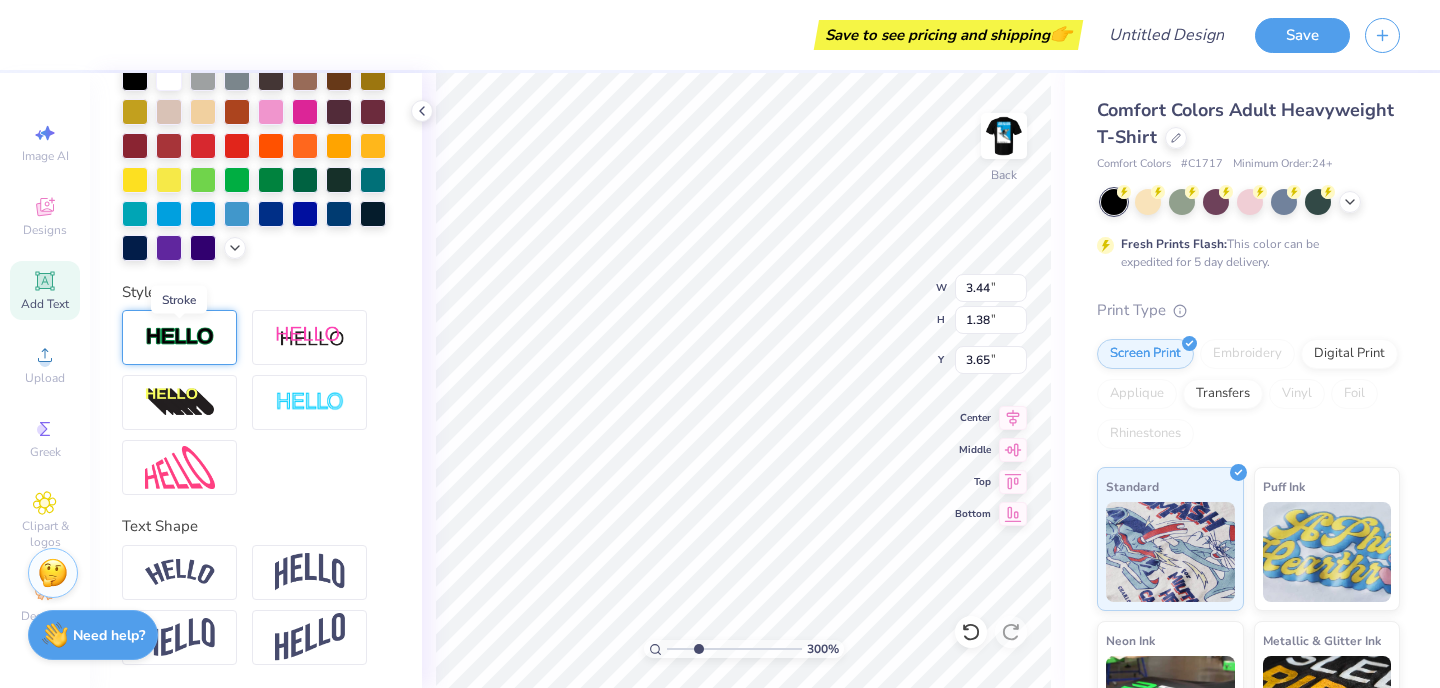 click at bounding box center (180, 337) 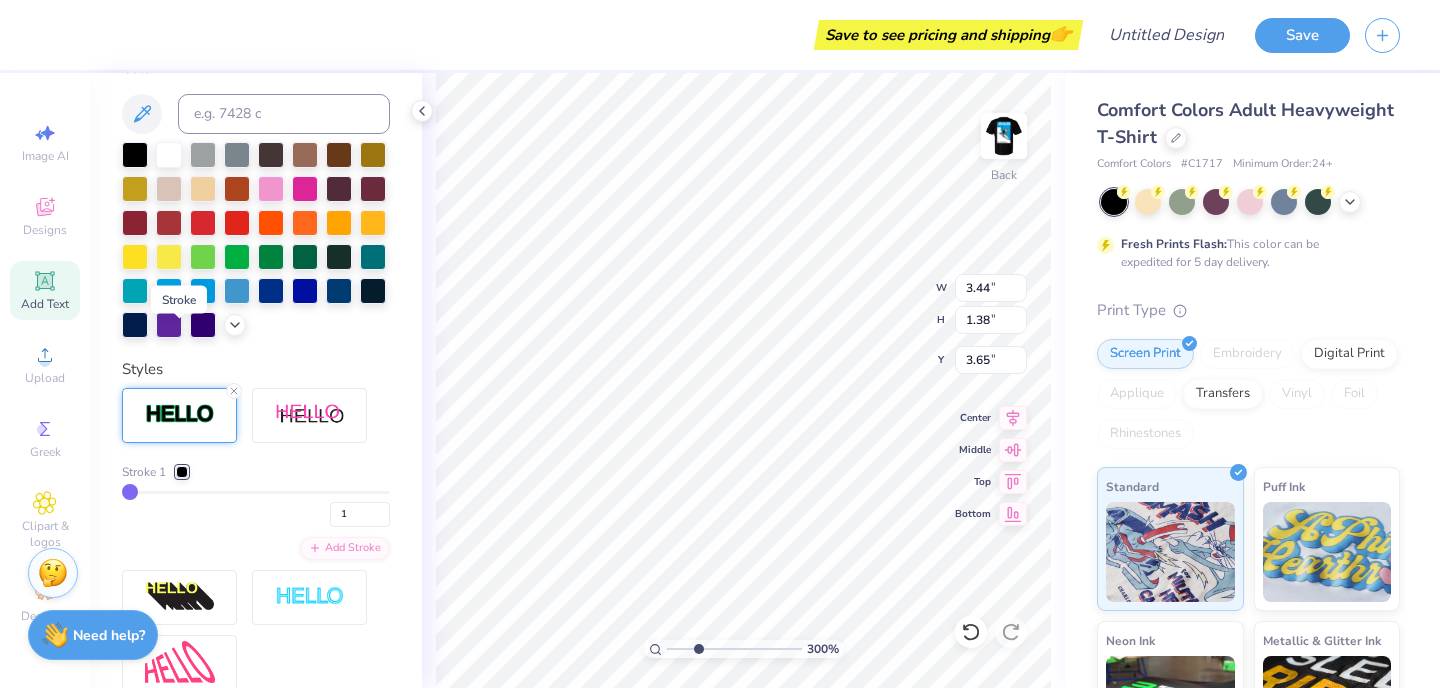 type on "3.47" 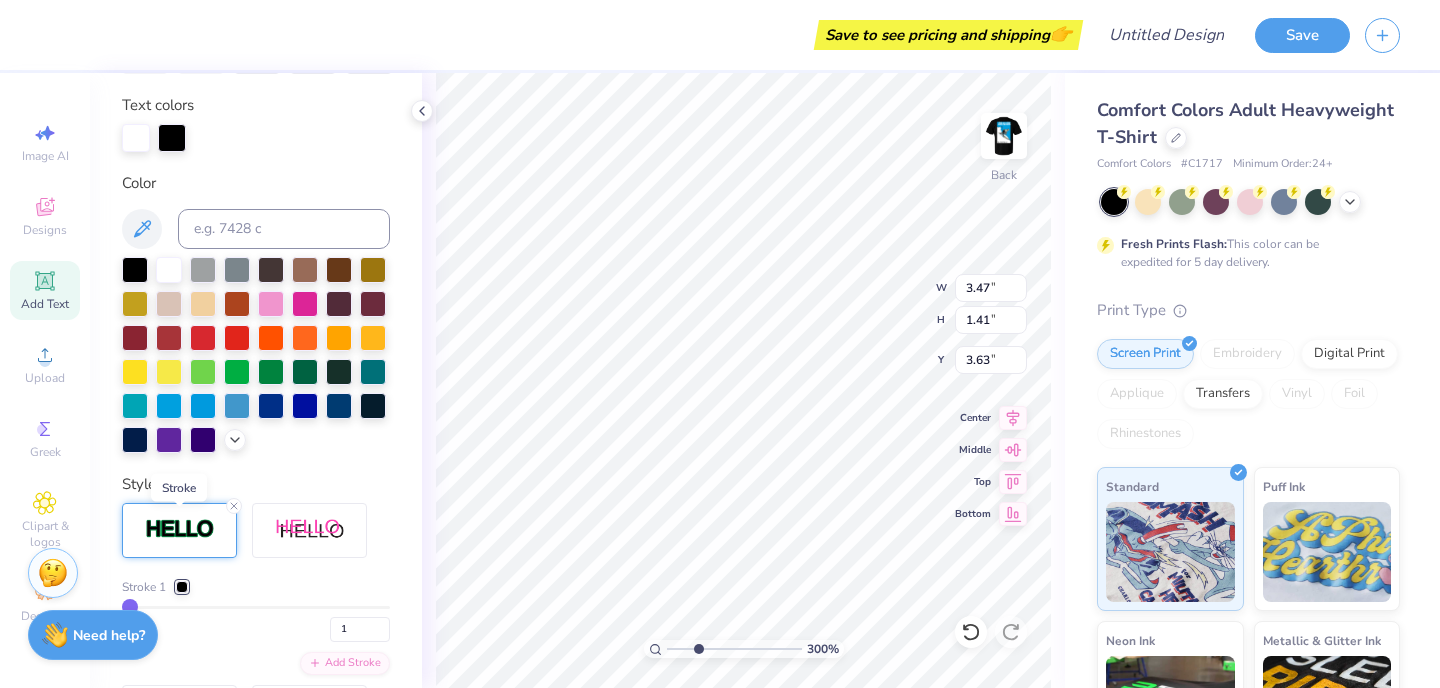 scroll, scrollTop: 355, scrollLeft: 0, axis: vertical 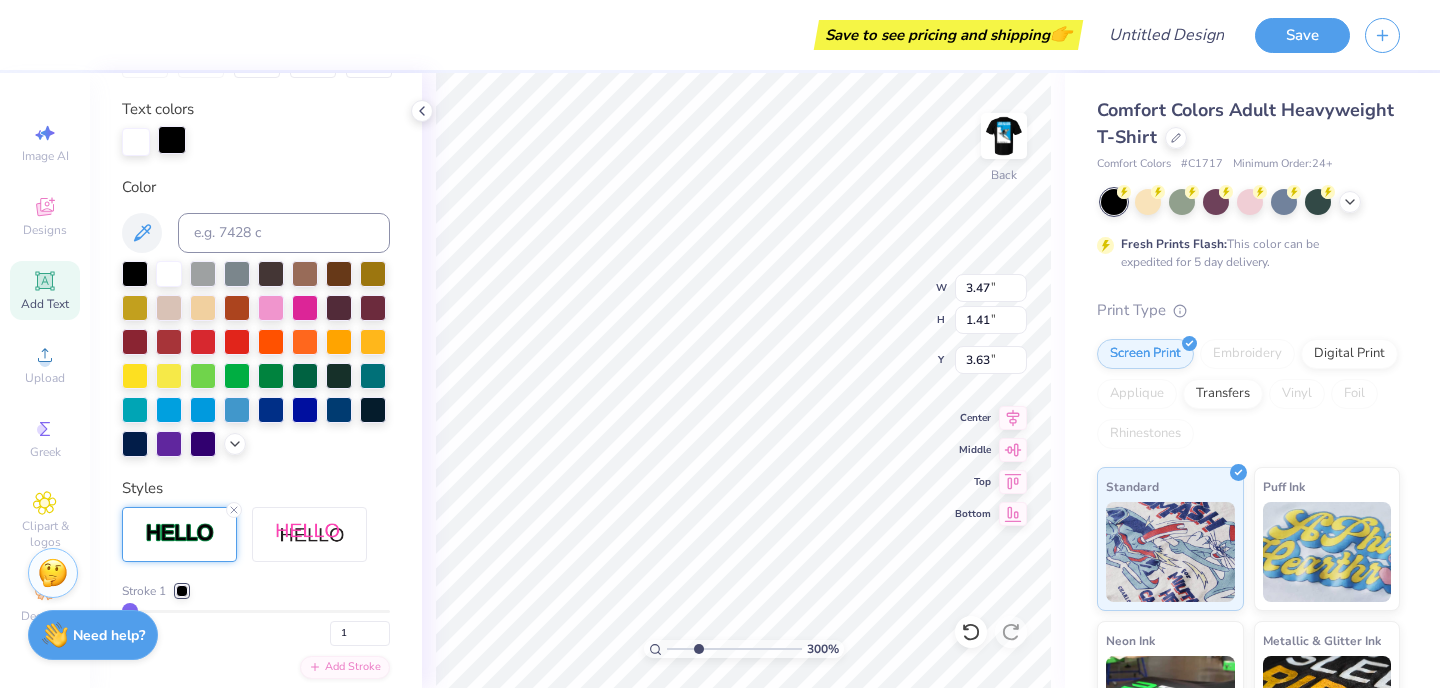 click at bounding box center (172, 140) 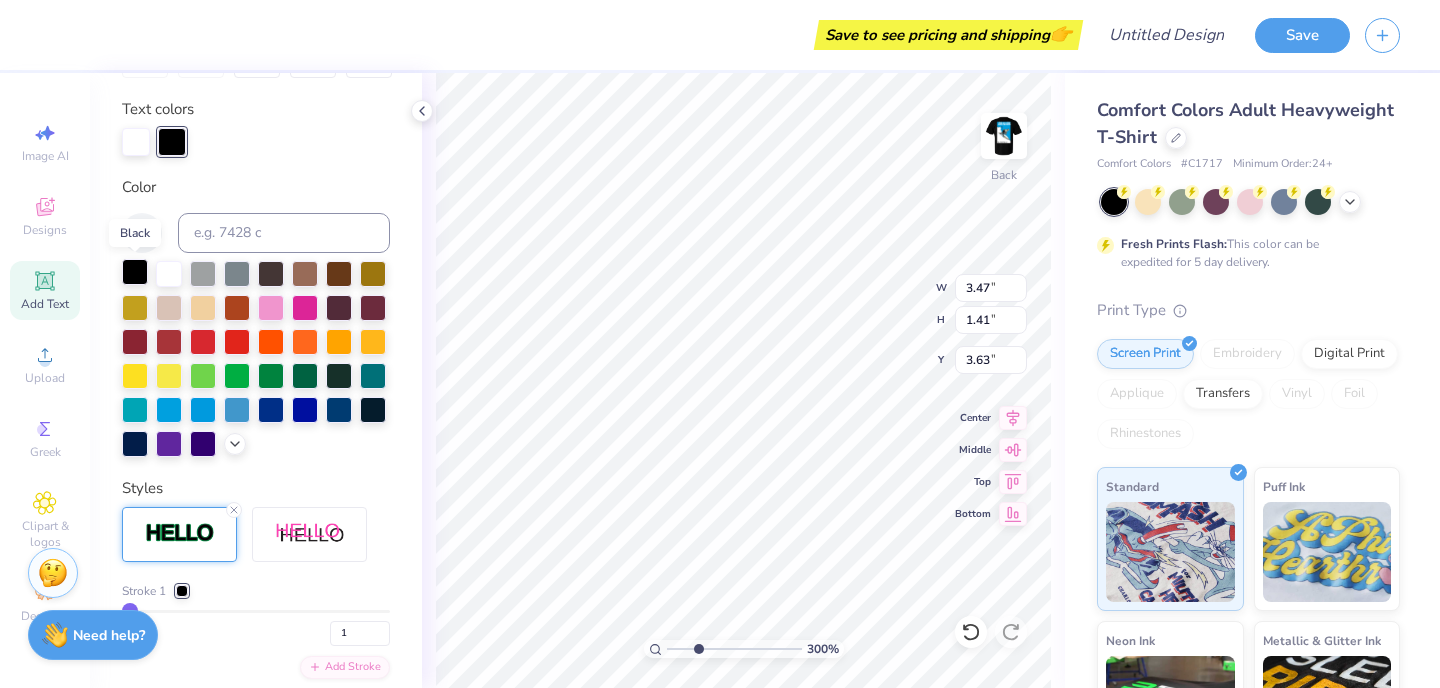 click at bounding box center [135, 272] 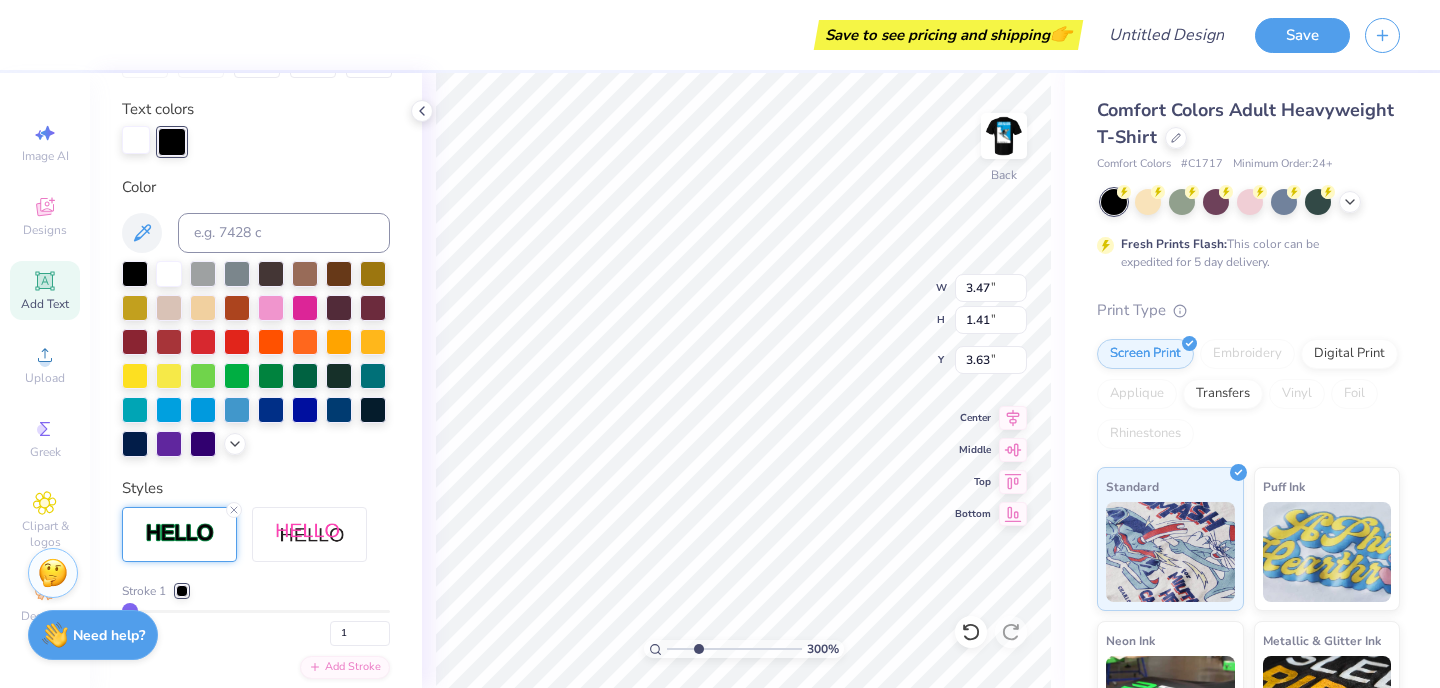 click at bounding box center (136, 140) 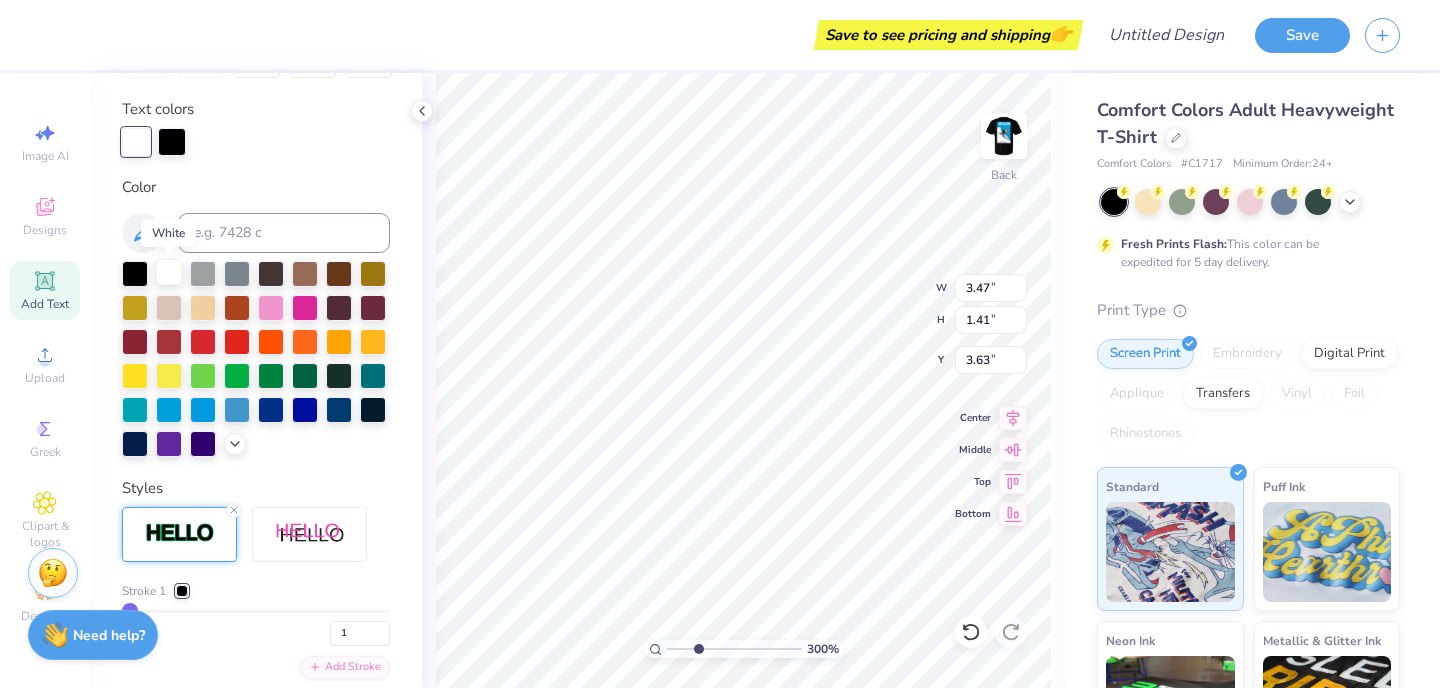 click at bounding box center [169, 272] 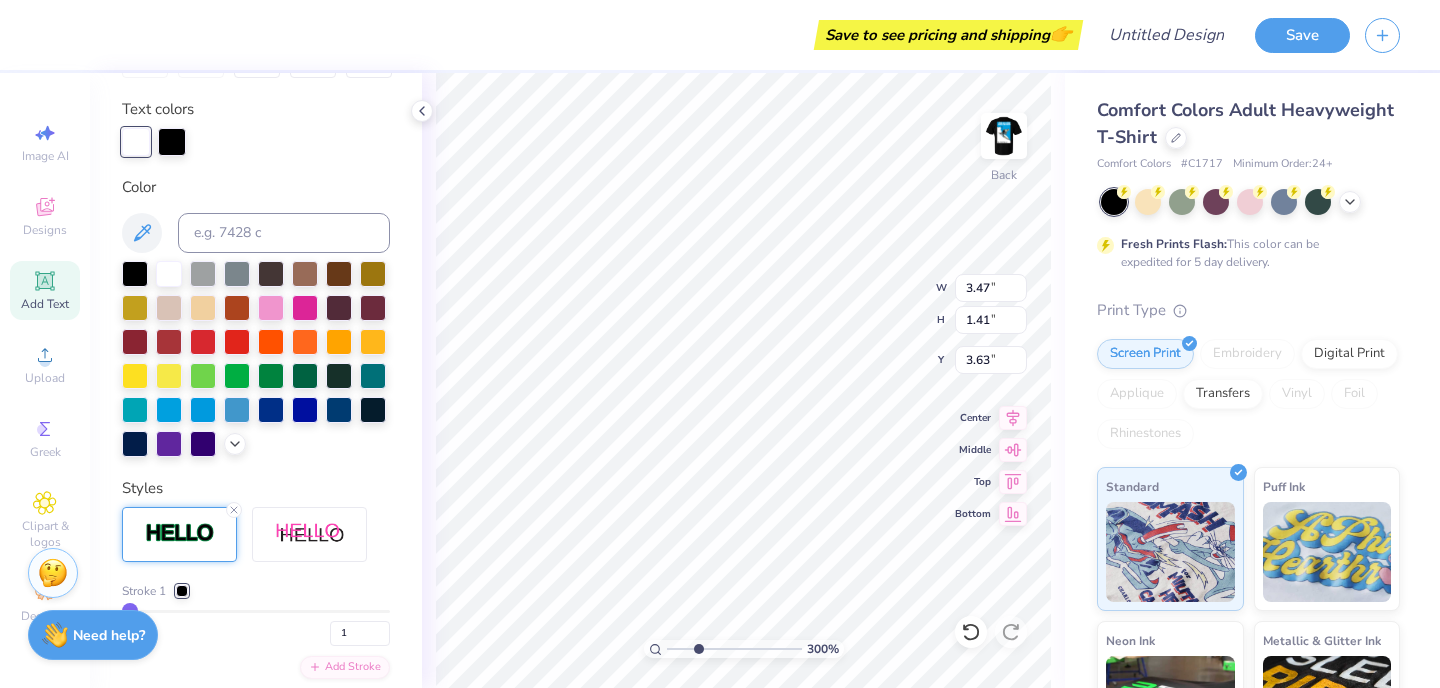 type on "3.33" 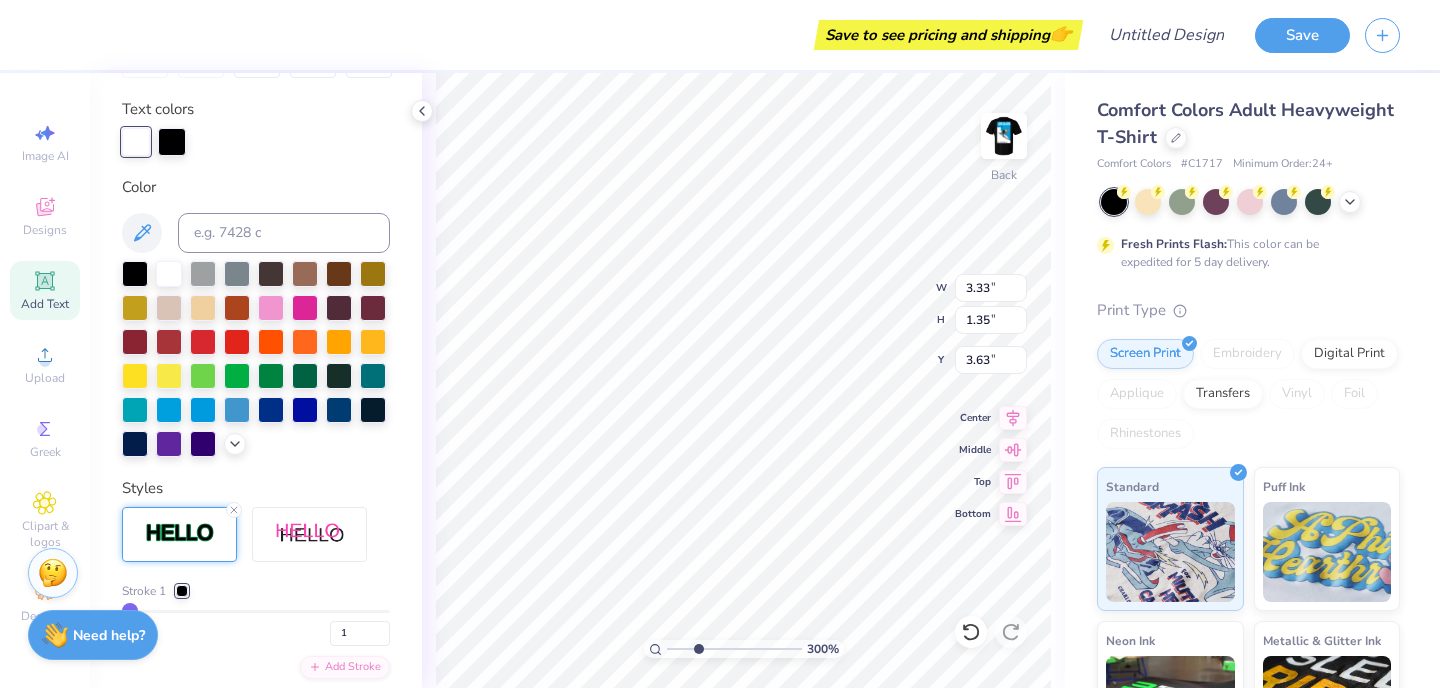 type on "3.66" 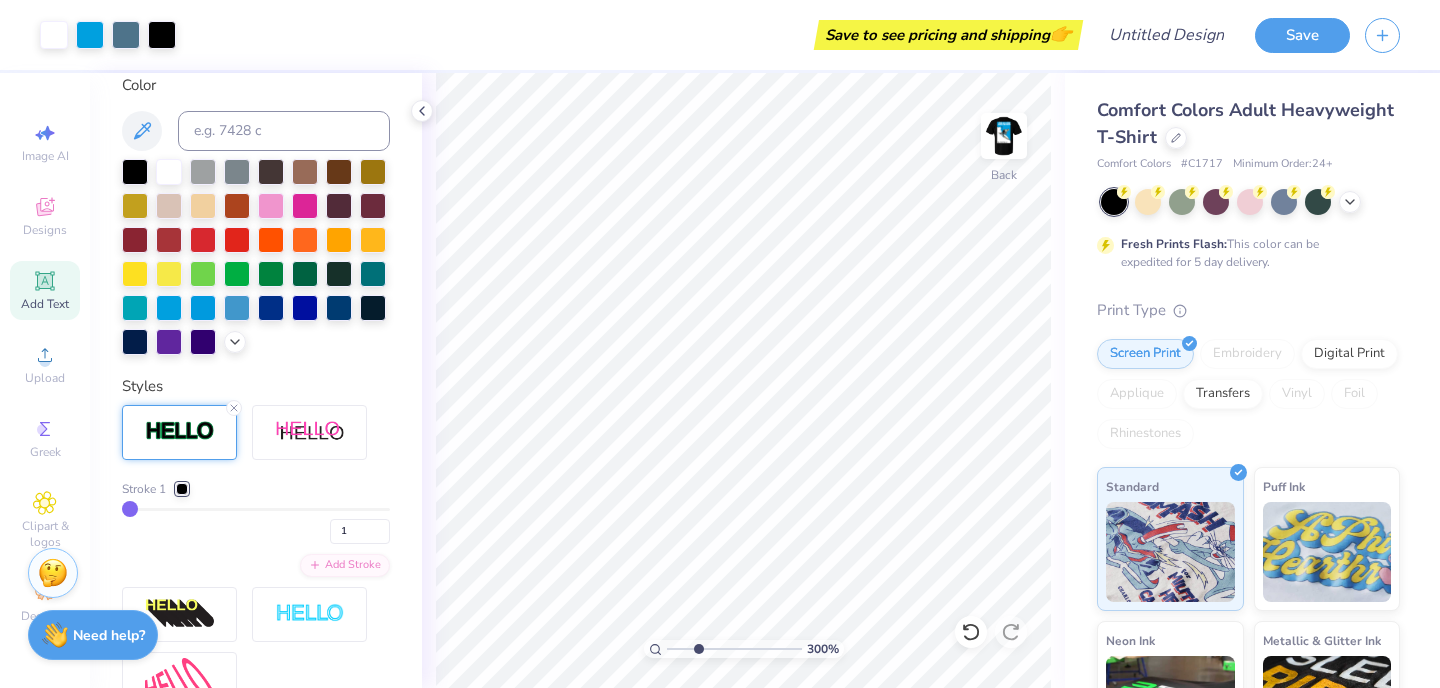 scroll, scrollTop: 458, scrollLeft: 0, axis: vertical 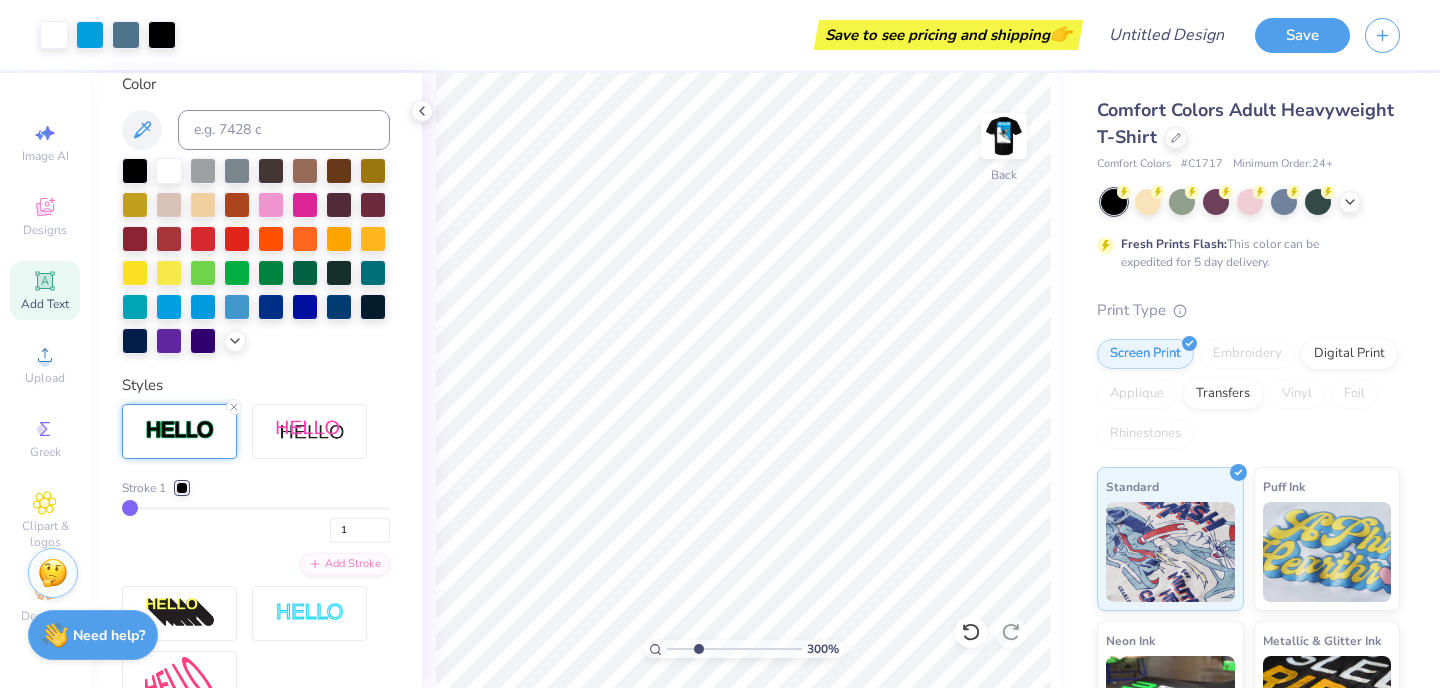 type on "2" 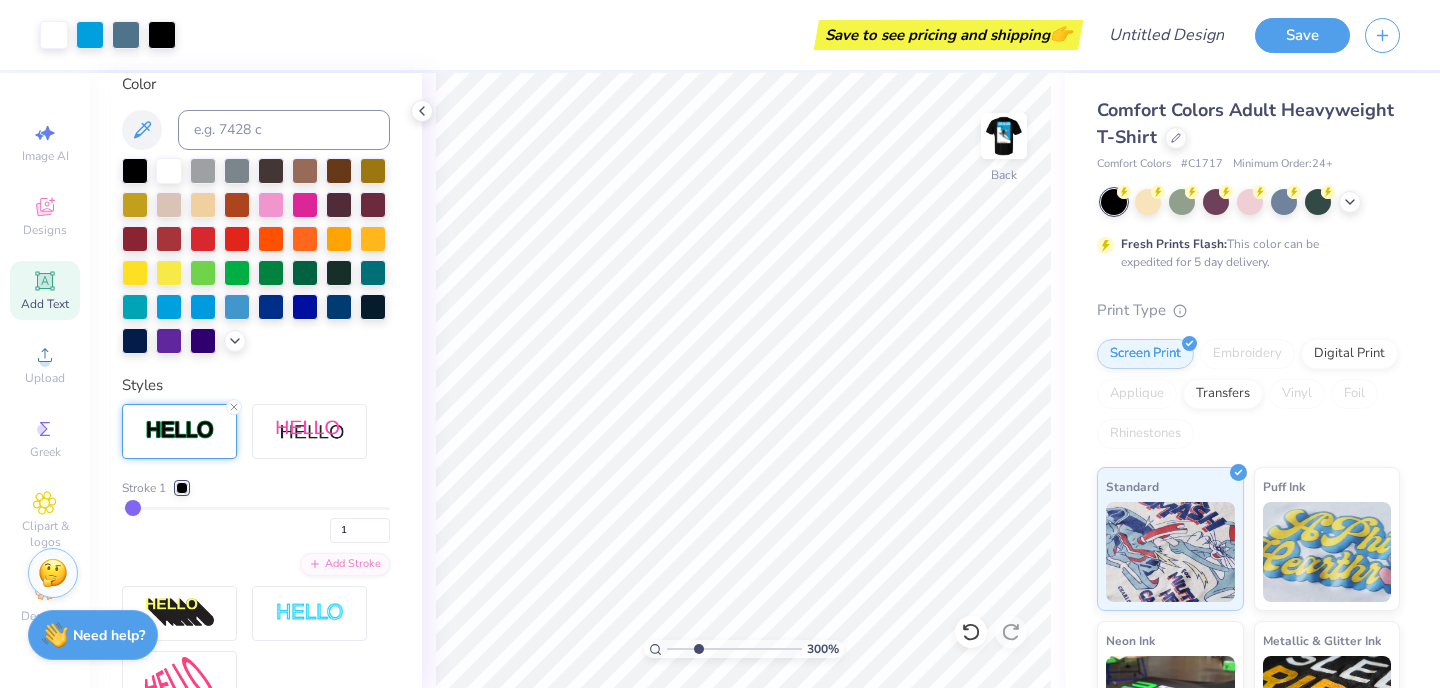 type on "2" 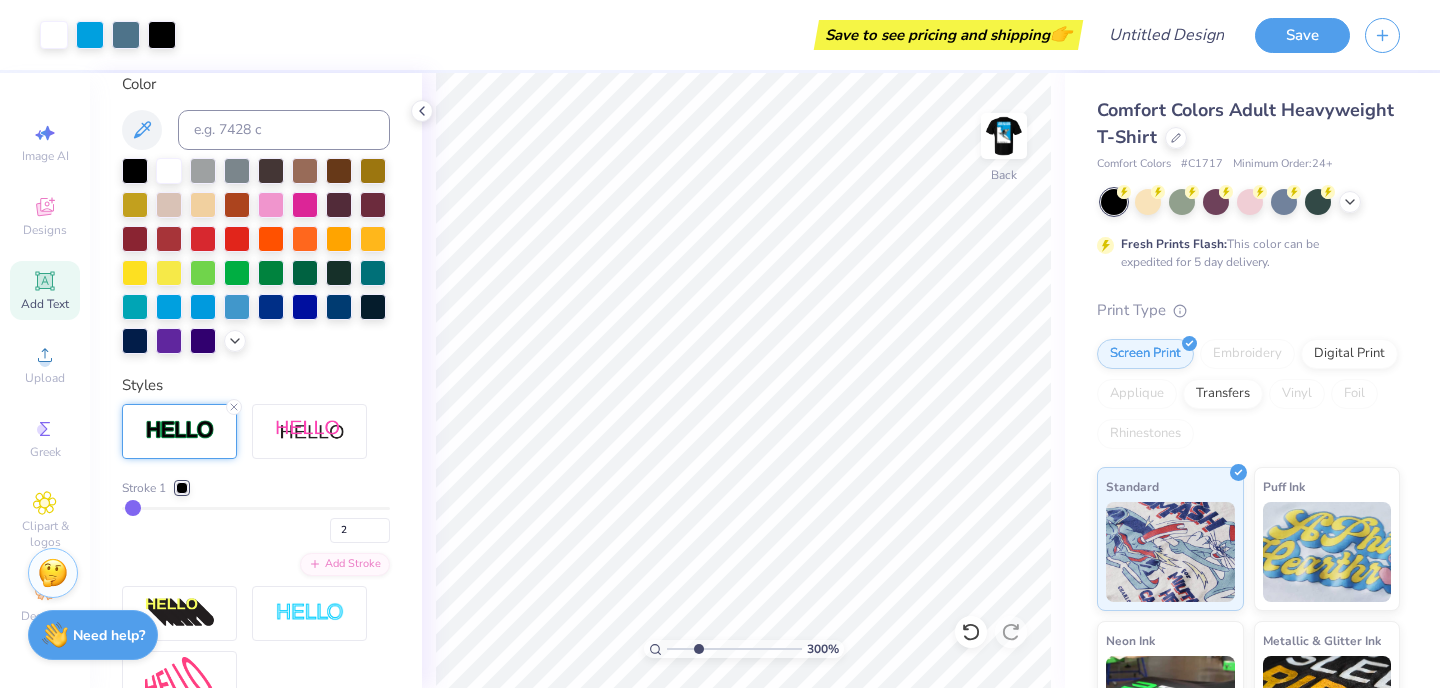 type on "3" 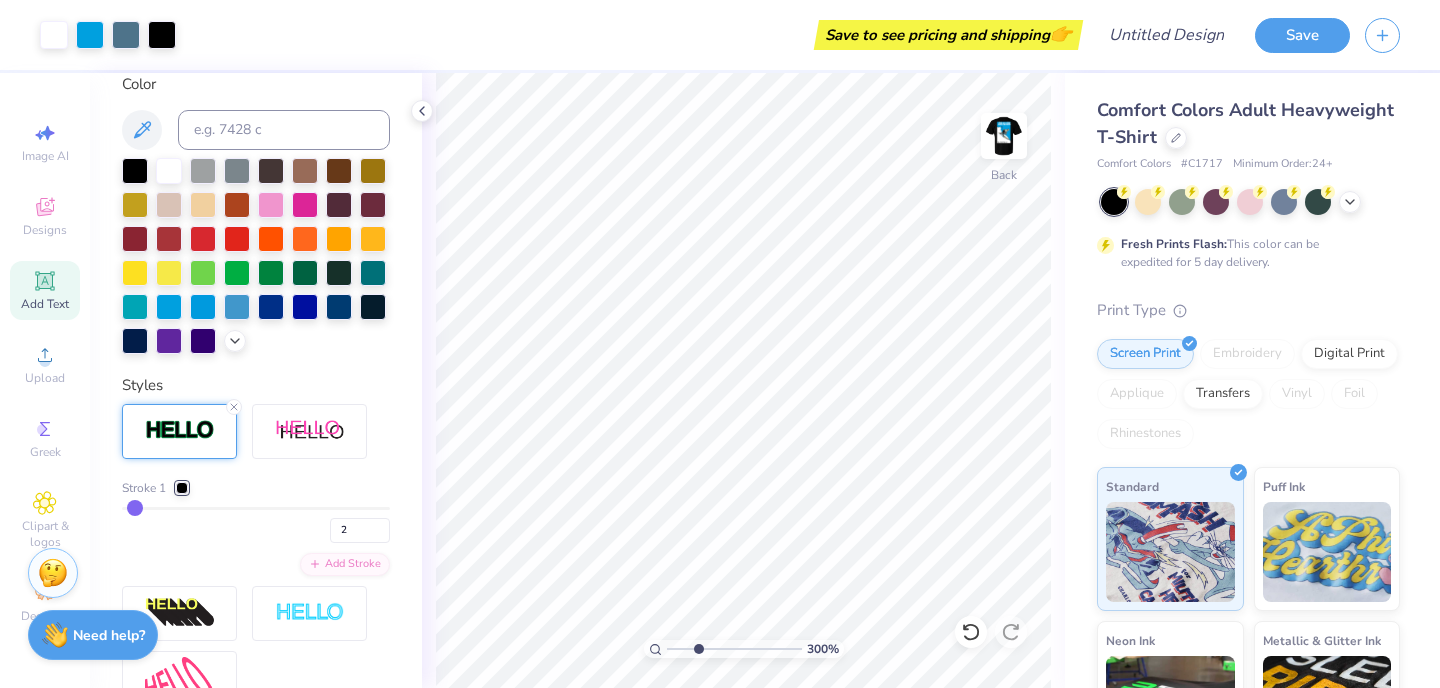 type on "3" 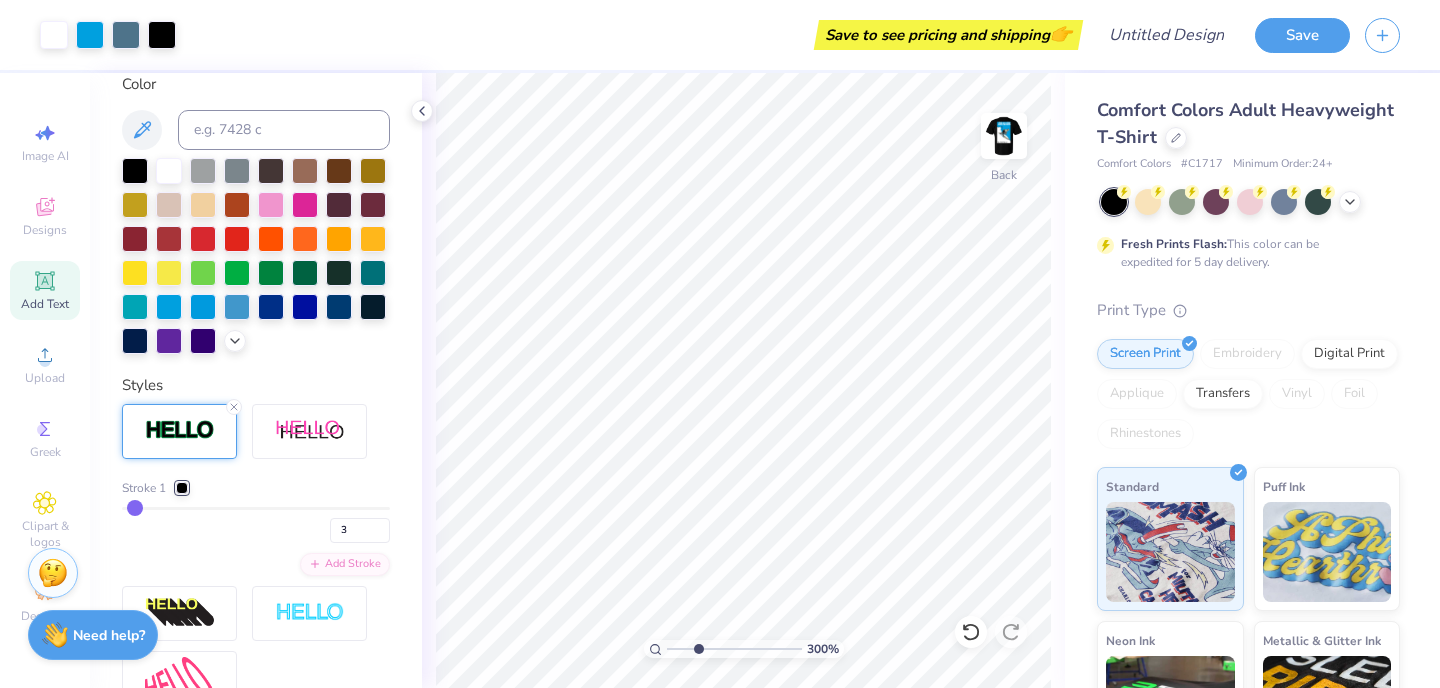 type on "4" 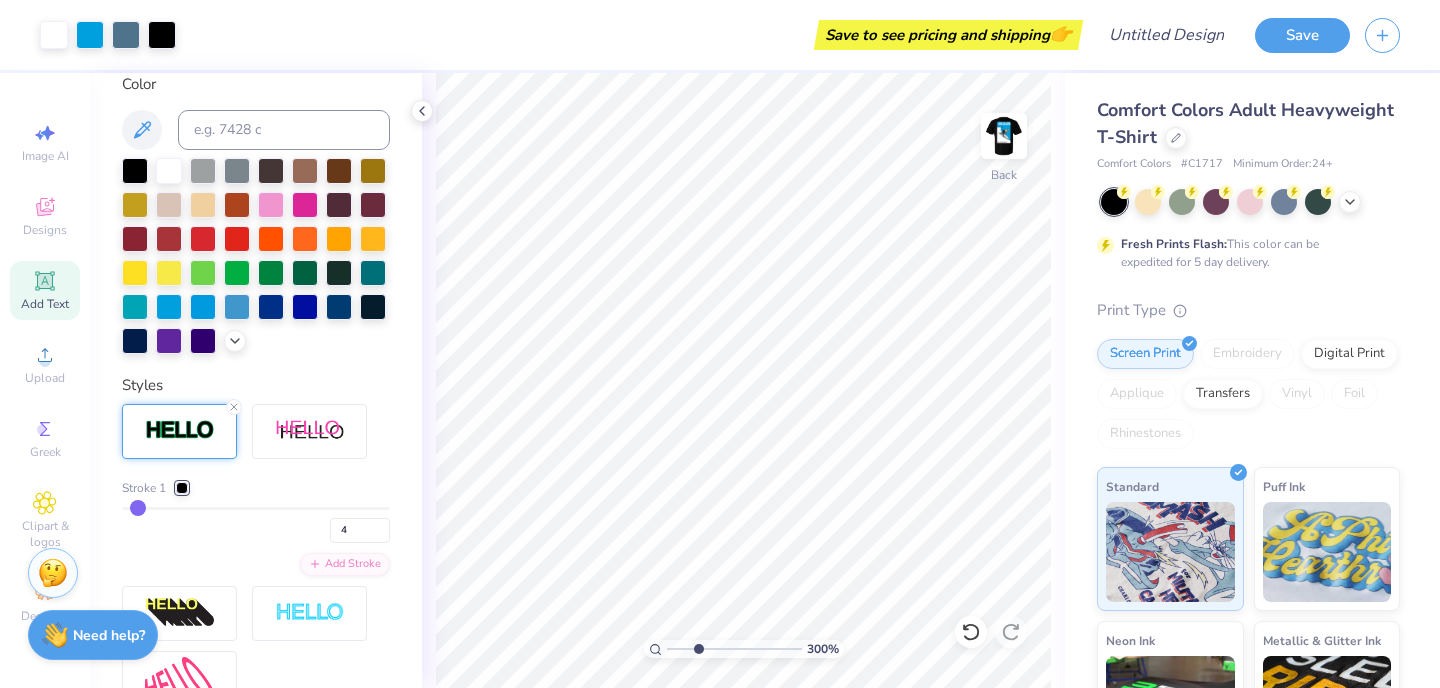 type on "5" 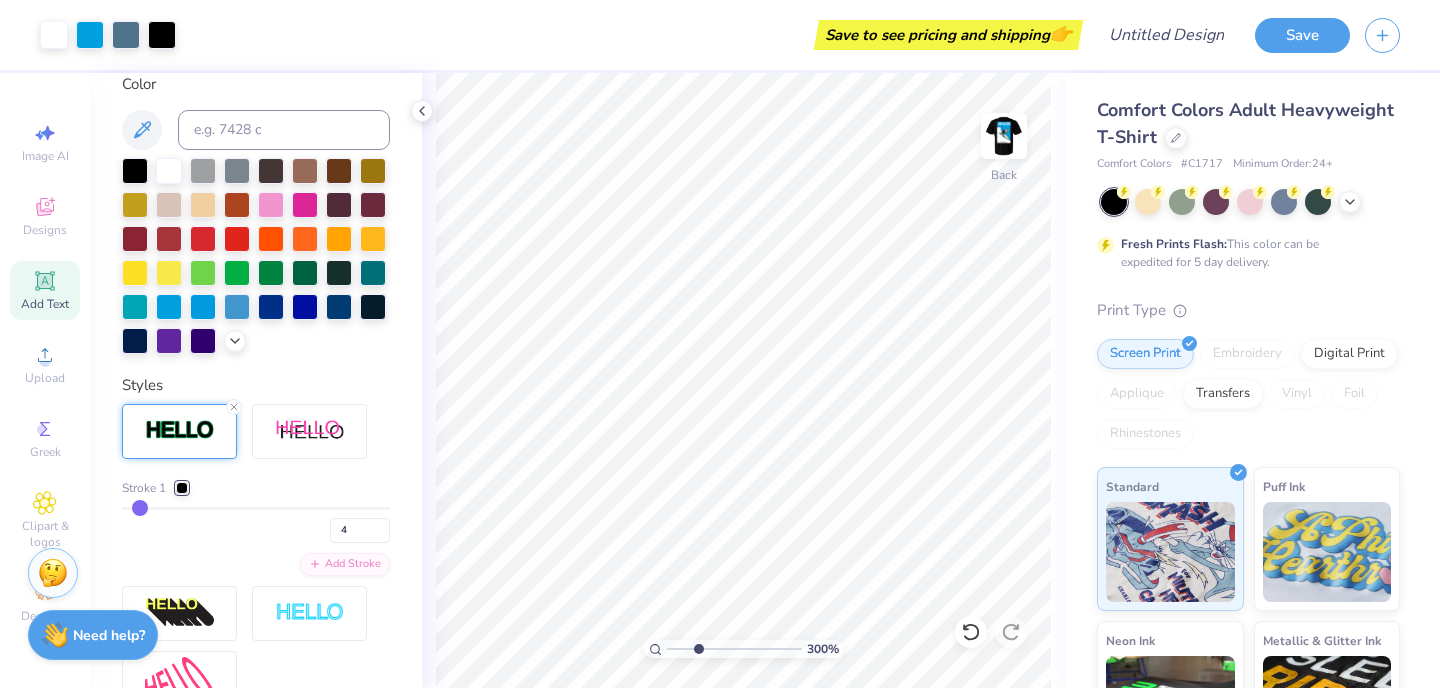 type on "5" 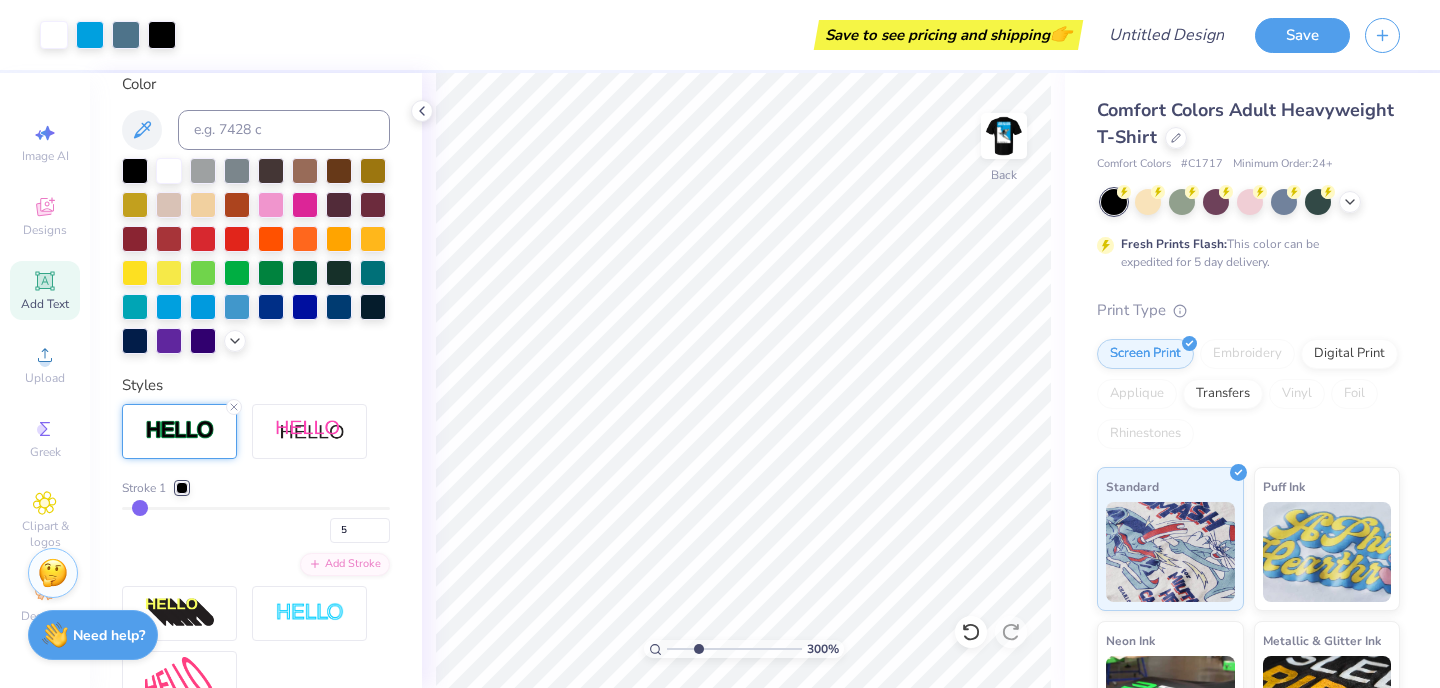 type on "6" 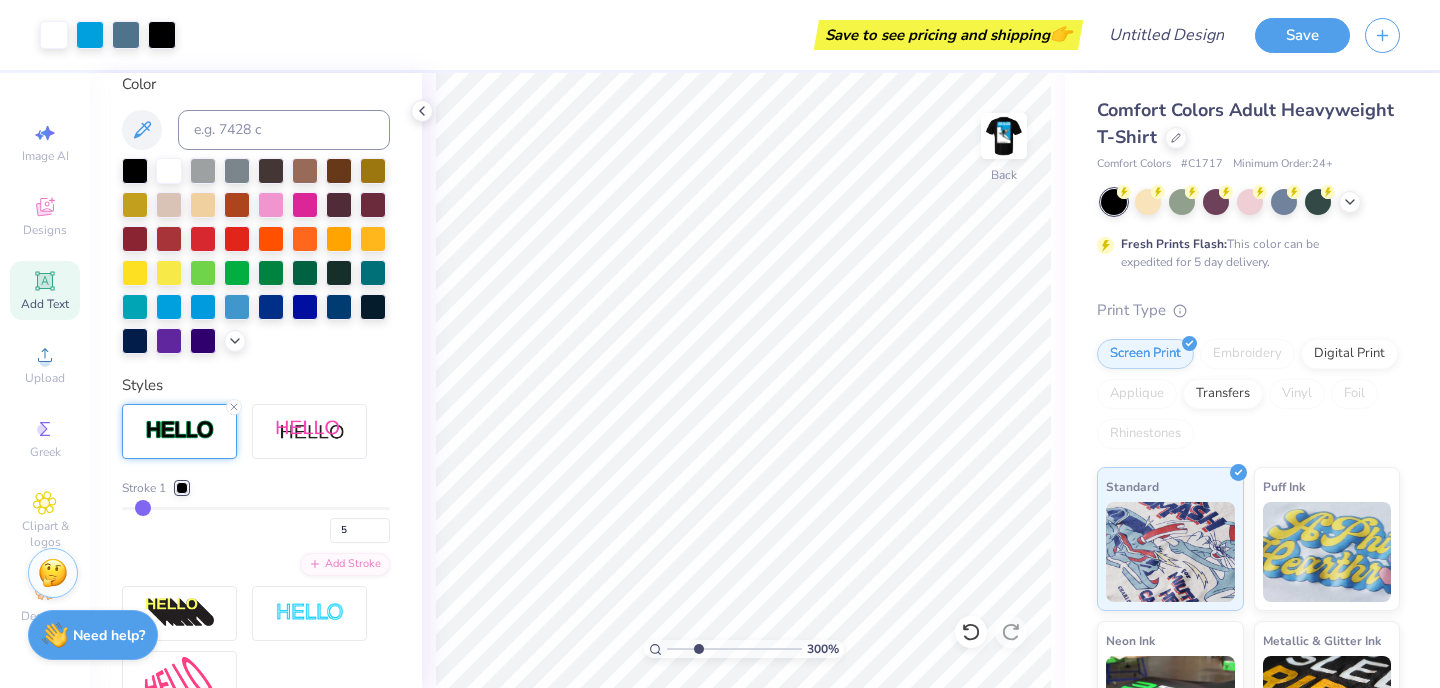 type on "6" 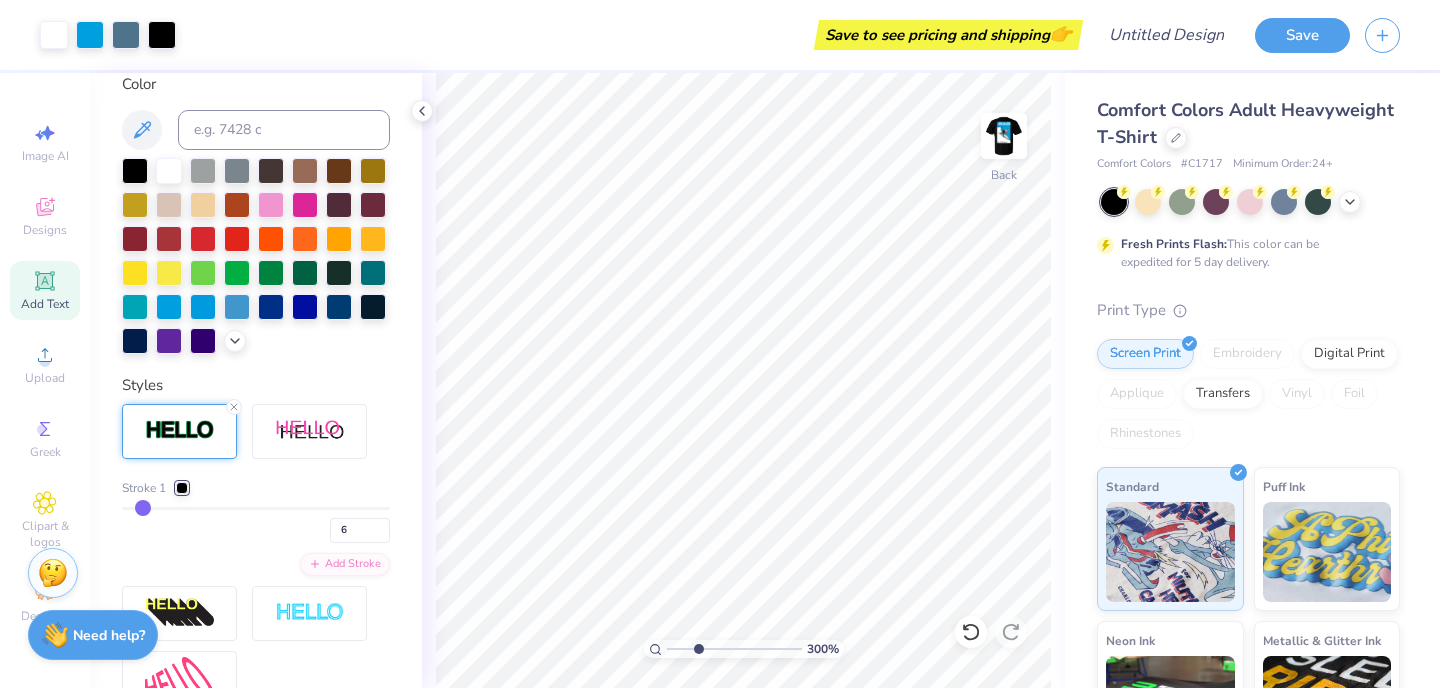 type on "7" 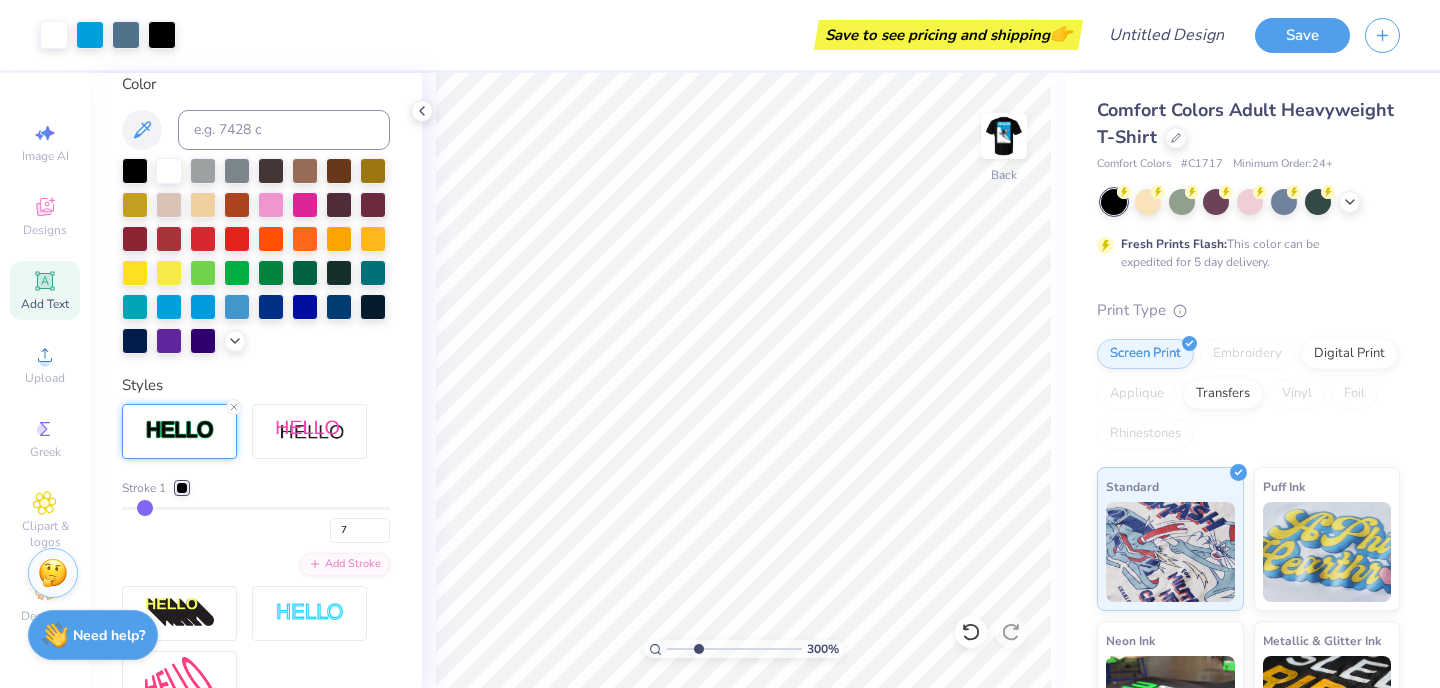 type on "6" 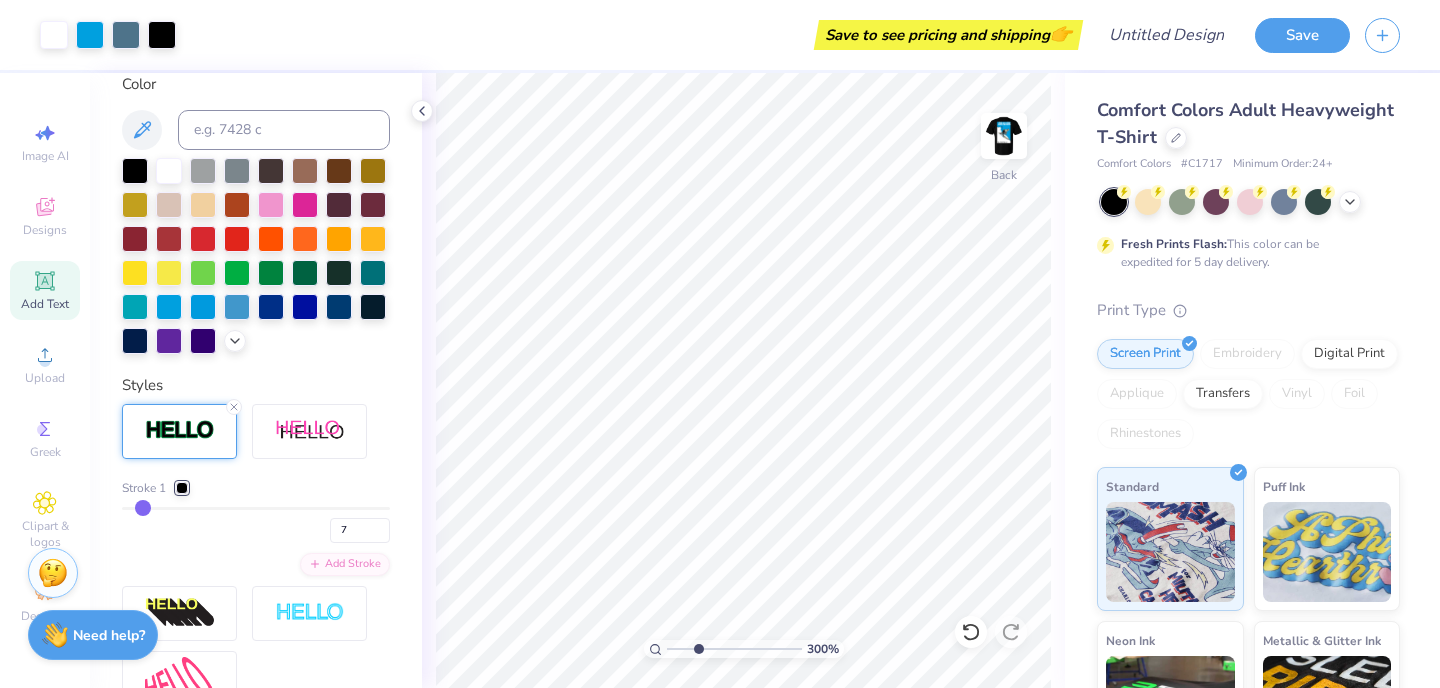 type on "6" 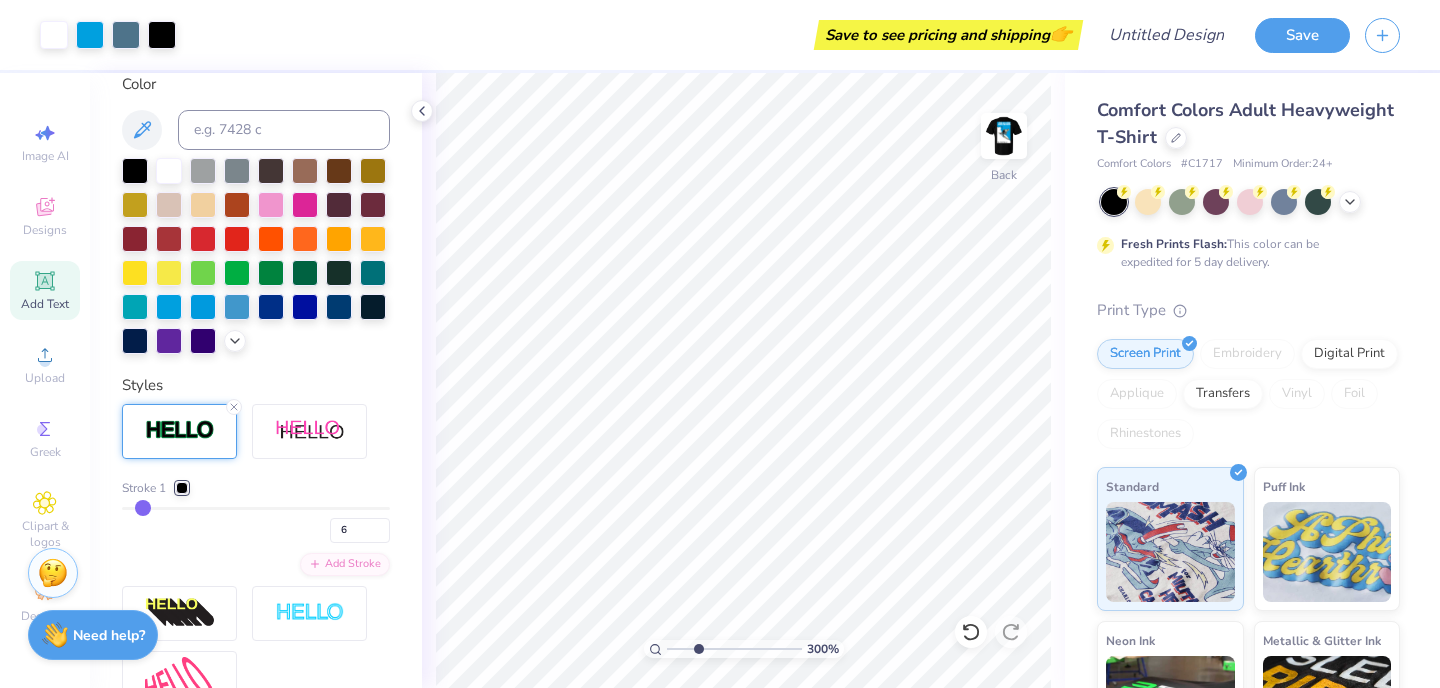 type on "5" 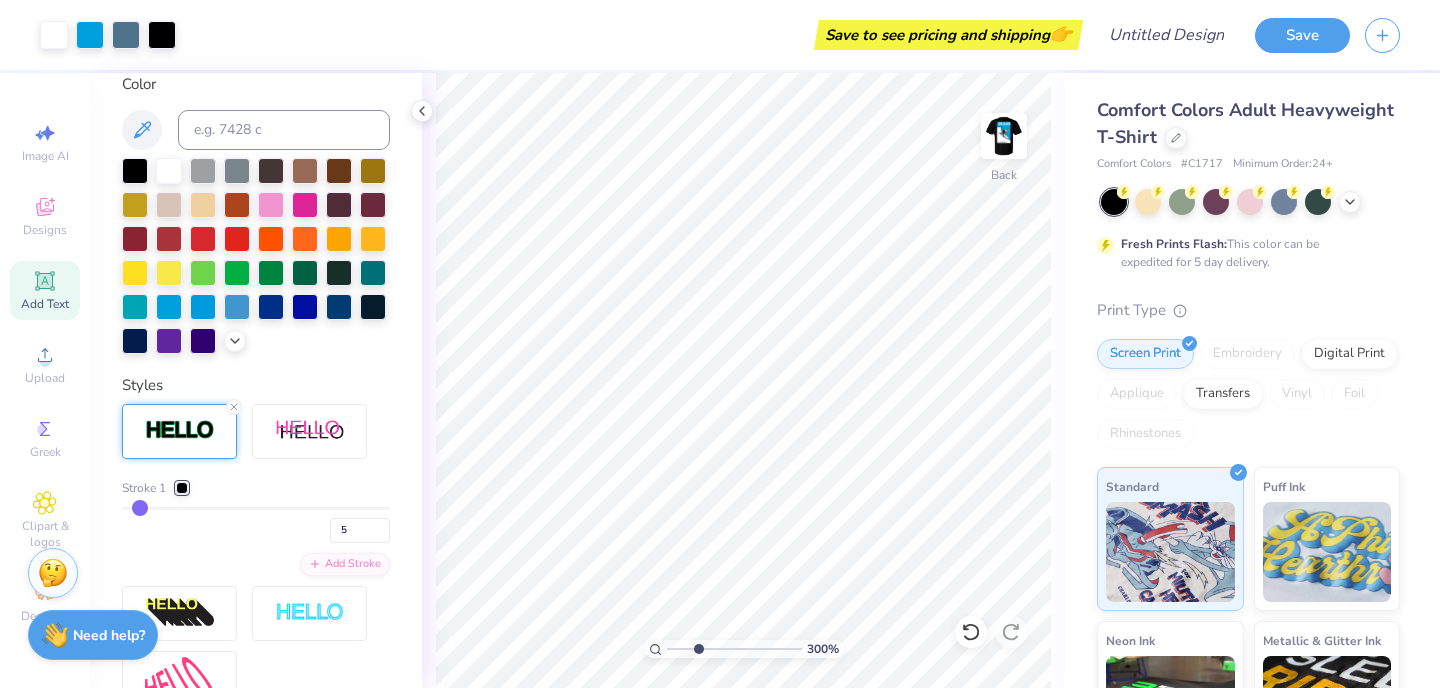 type on "4" 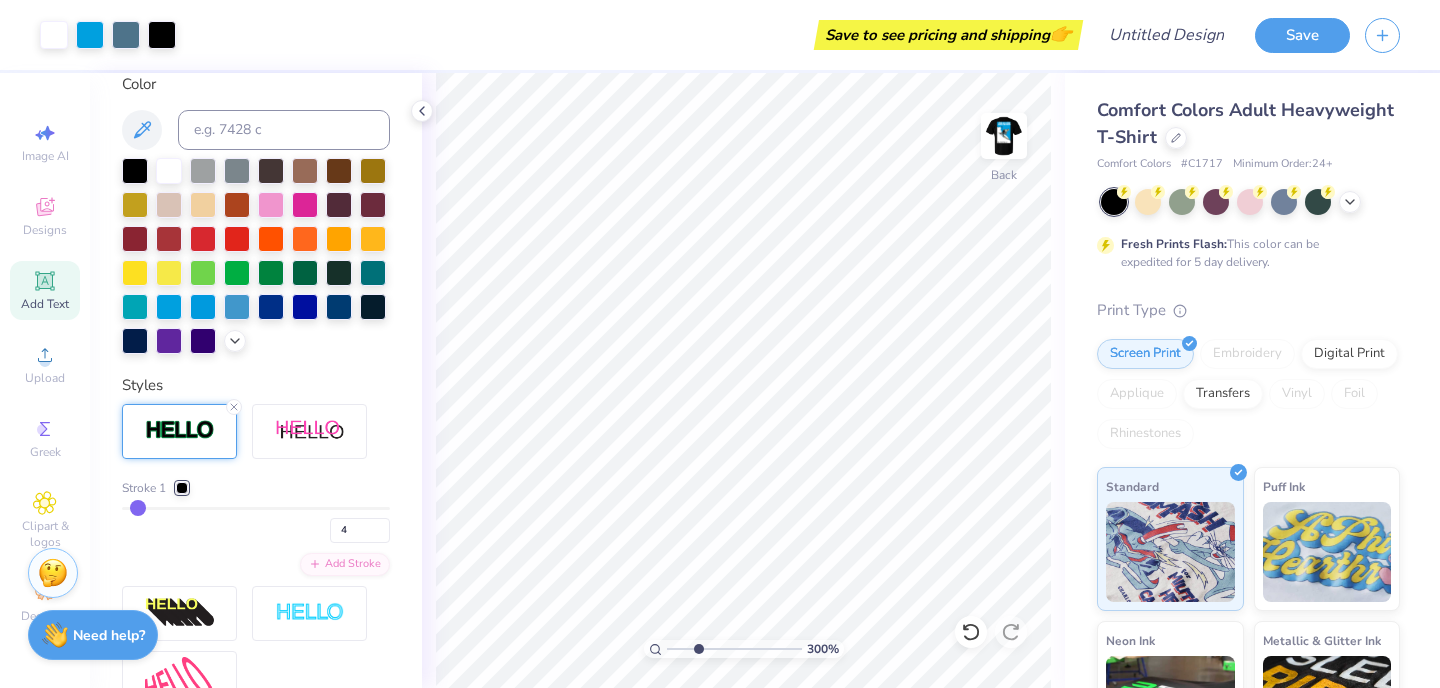 type on "3" 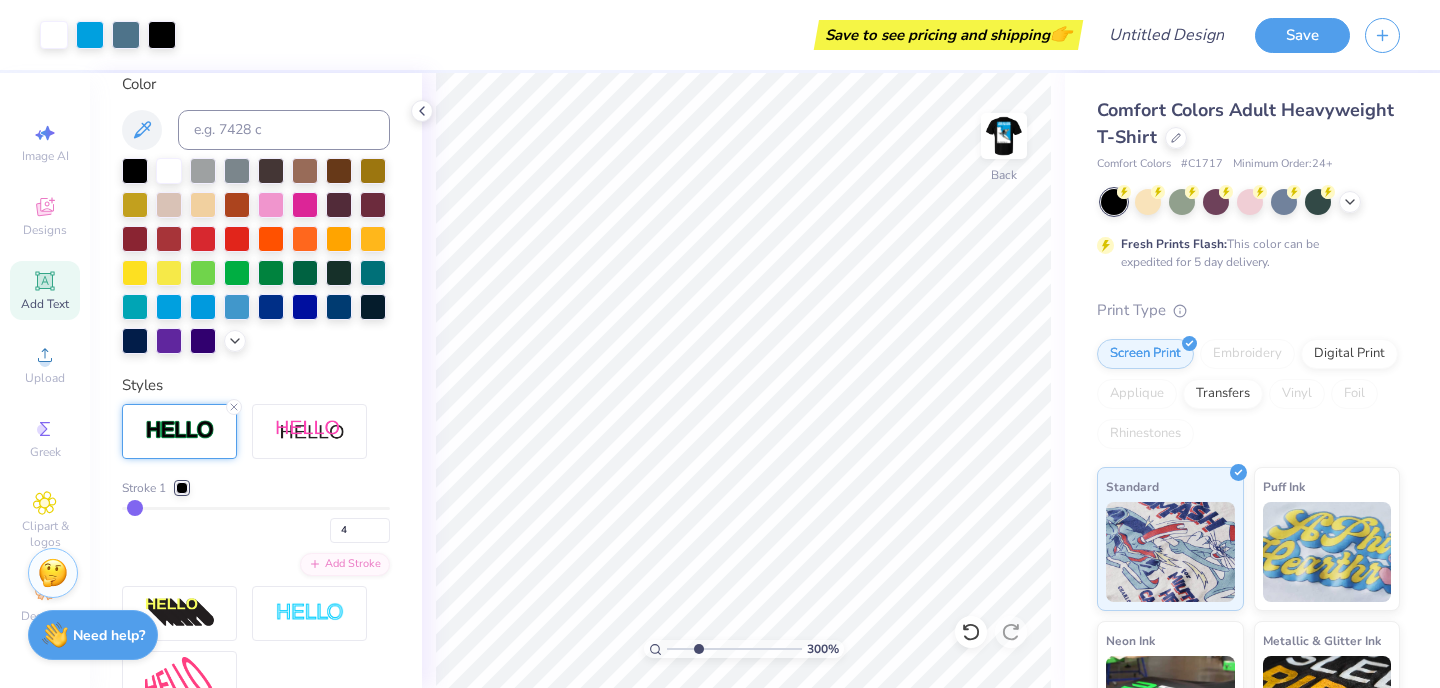 type on "3" 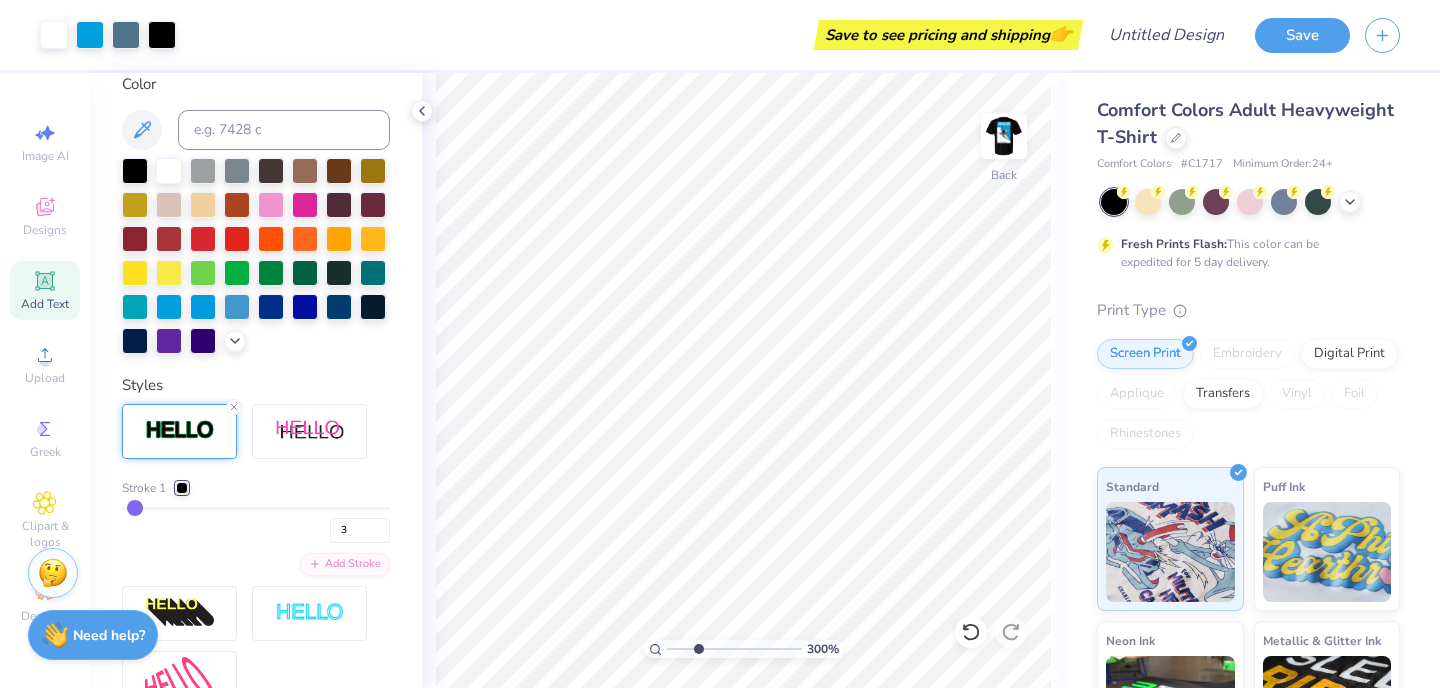 type on "2" 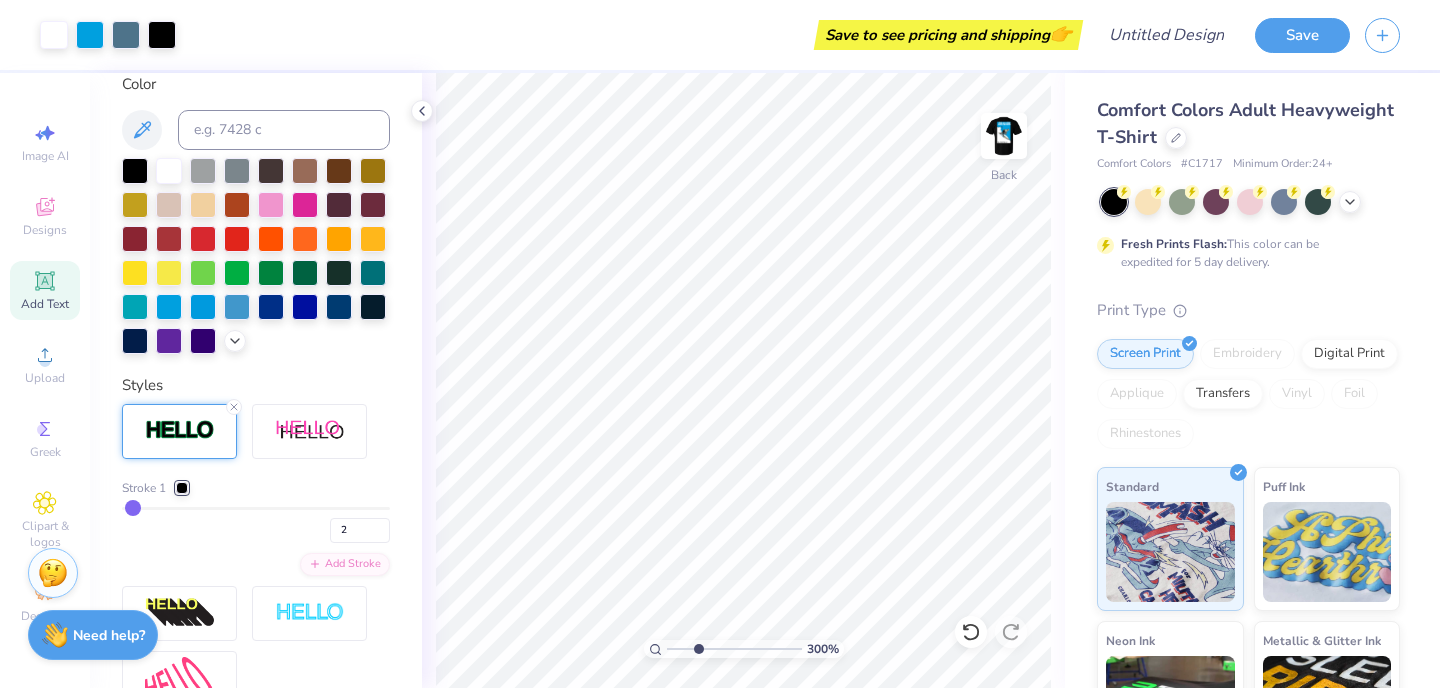 type on "1" 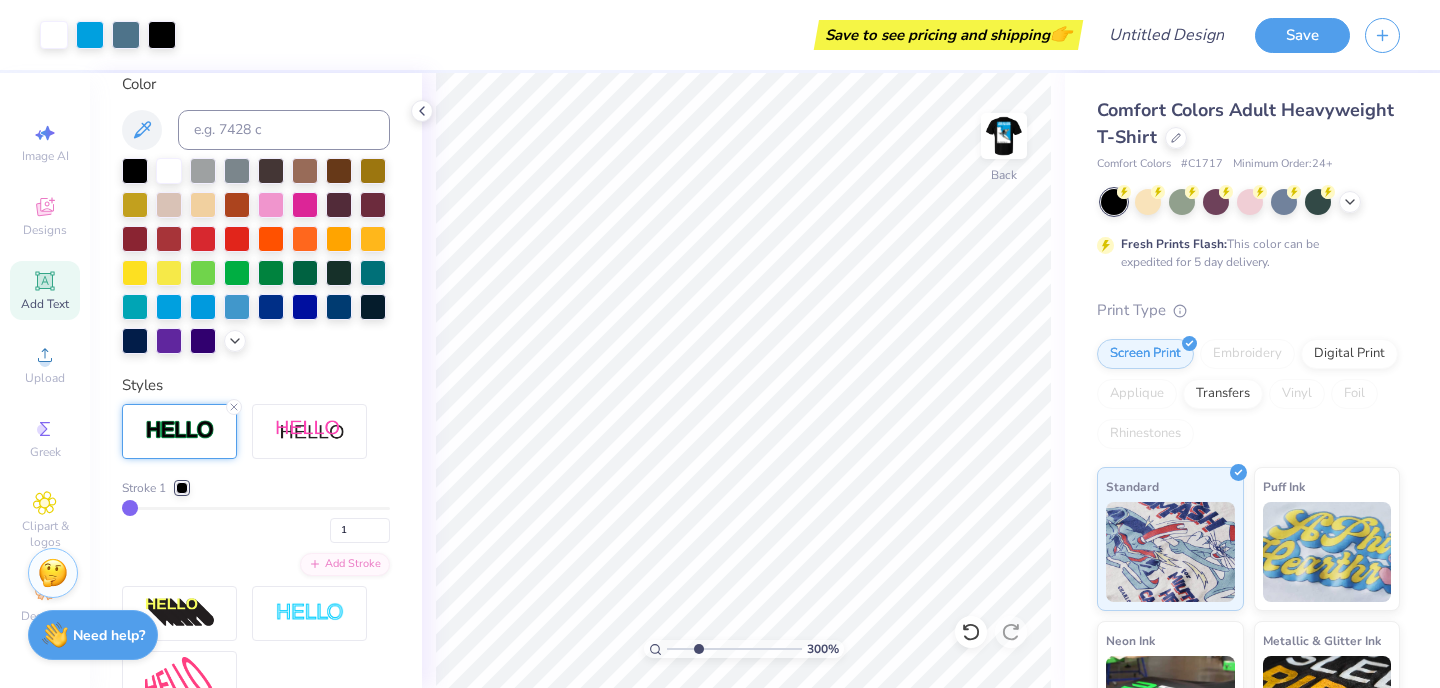 type on "2" 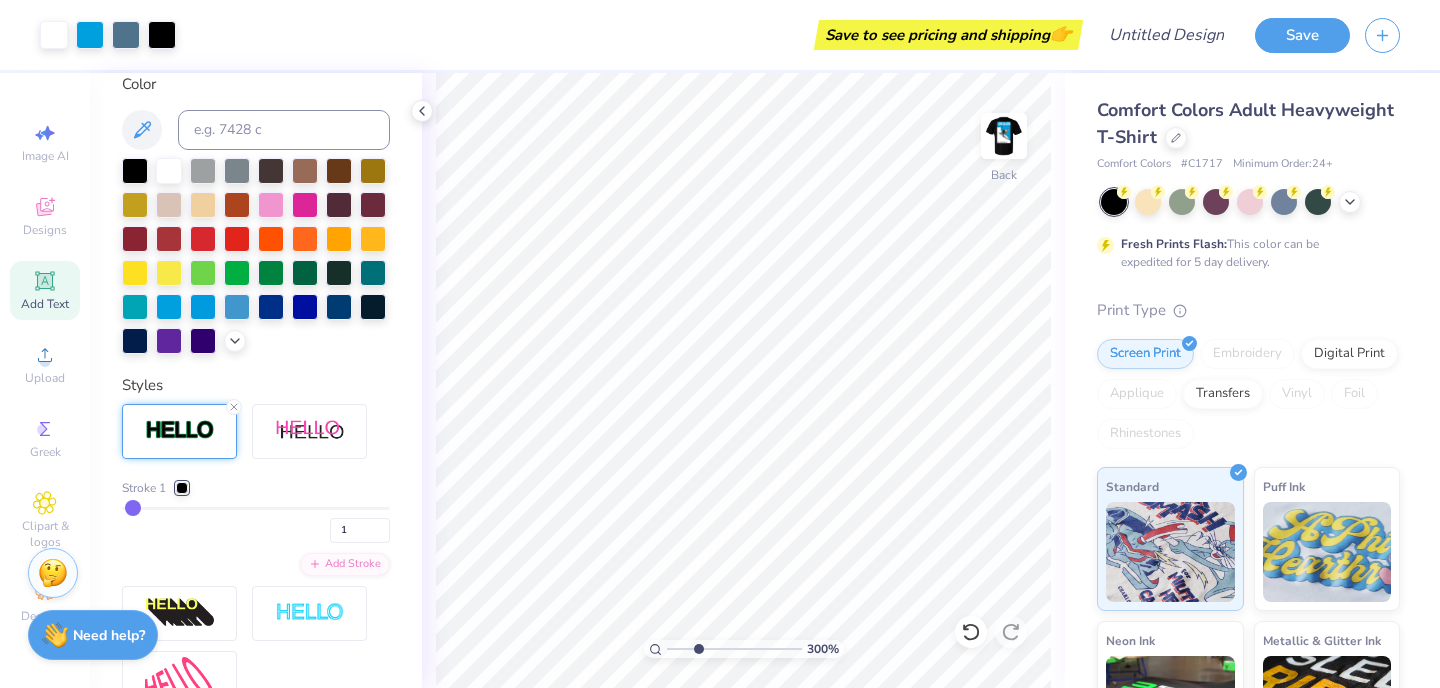 type on "2" 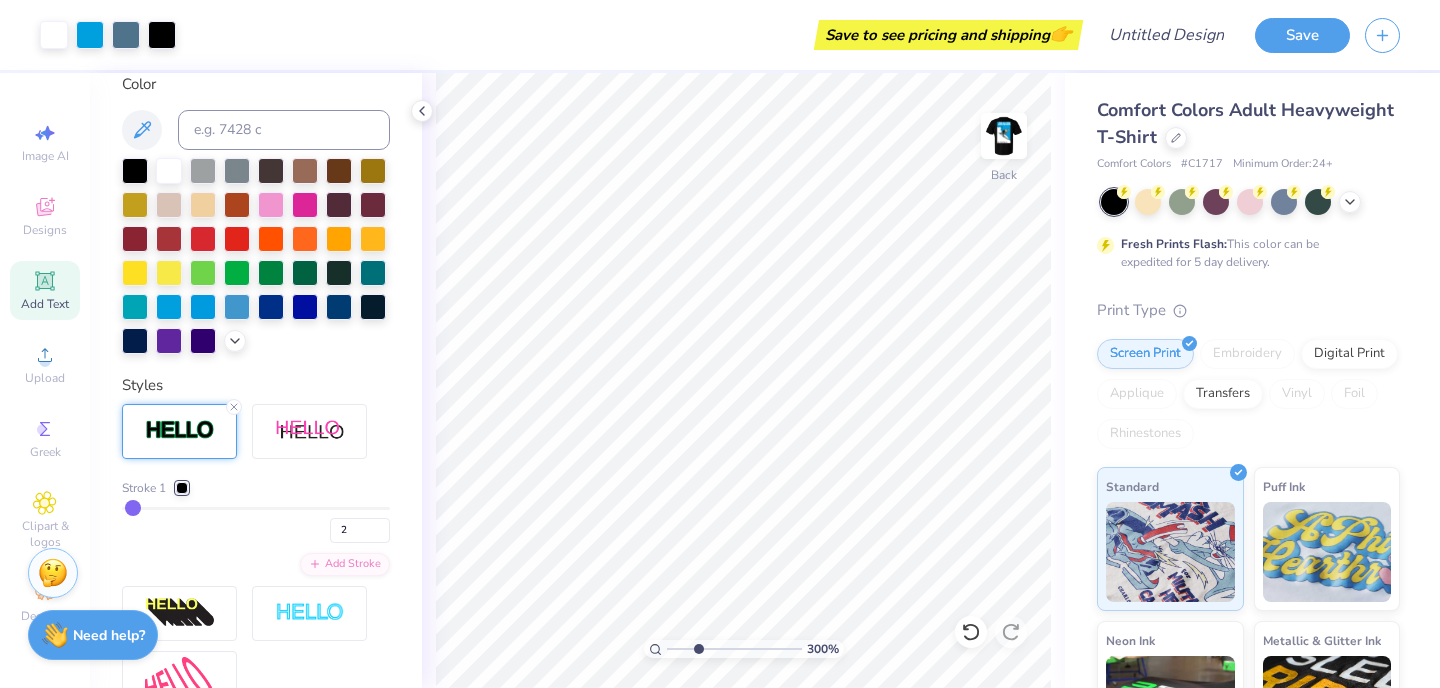 type on "3" 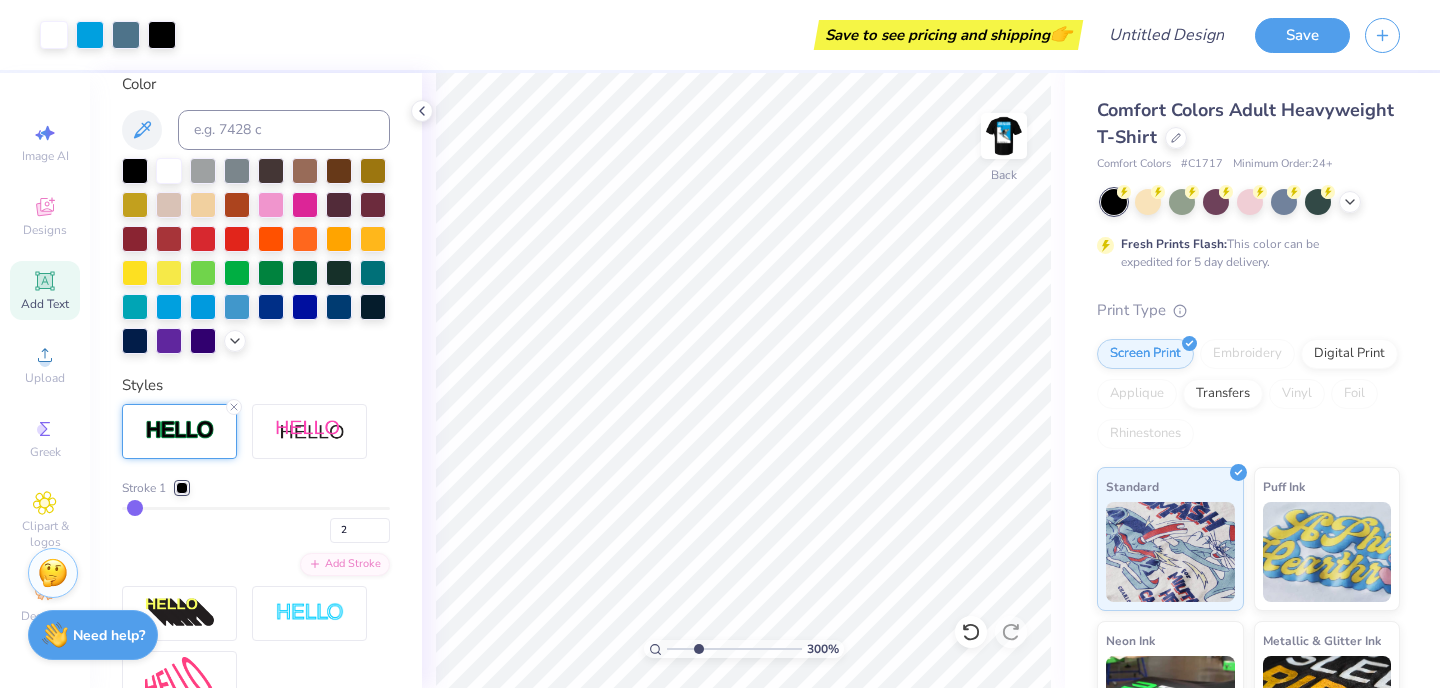 type on "3" 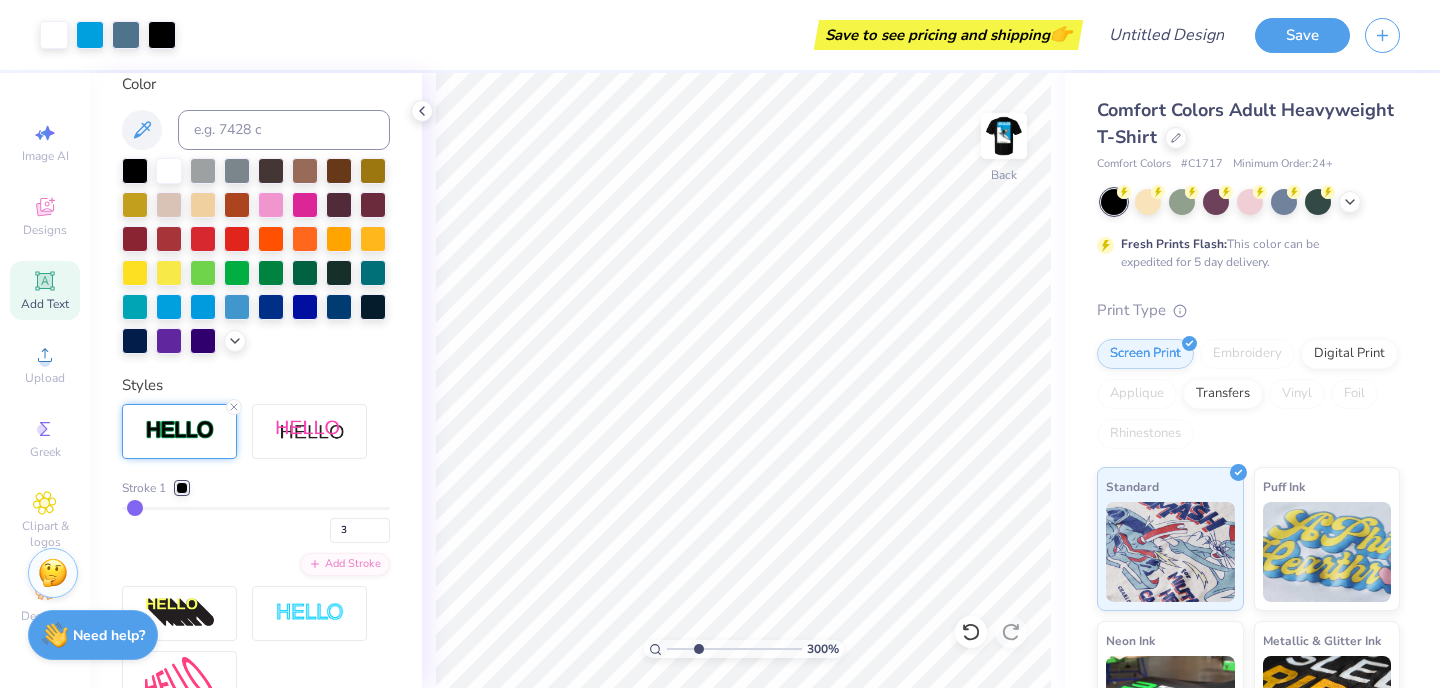 type on "4" 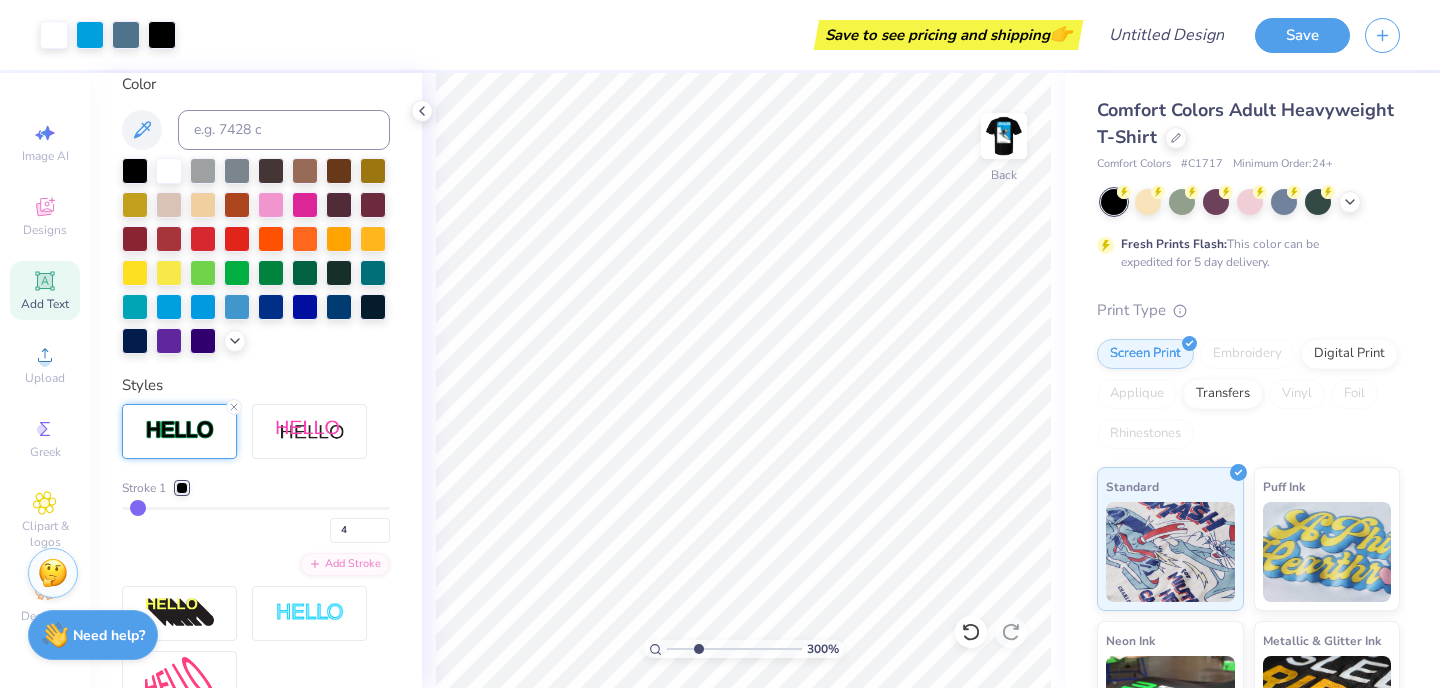 type on "5" 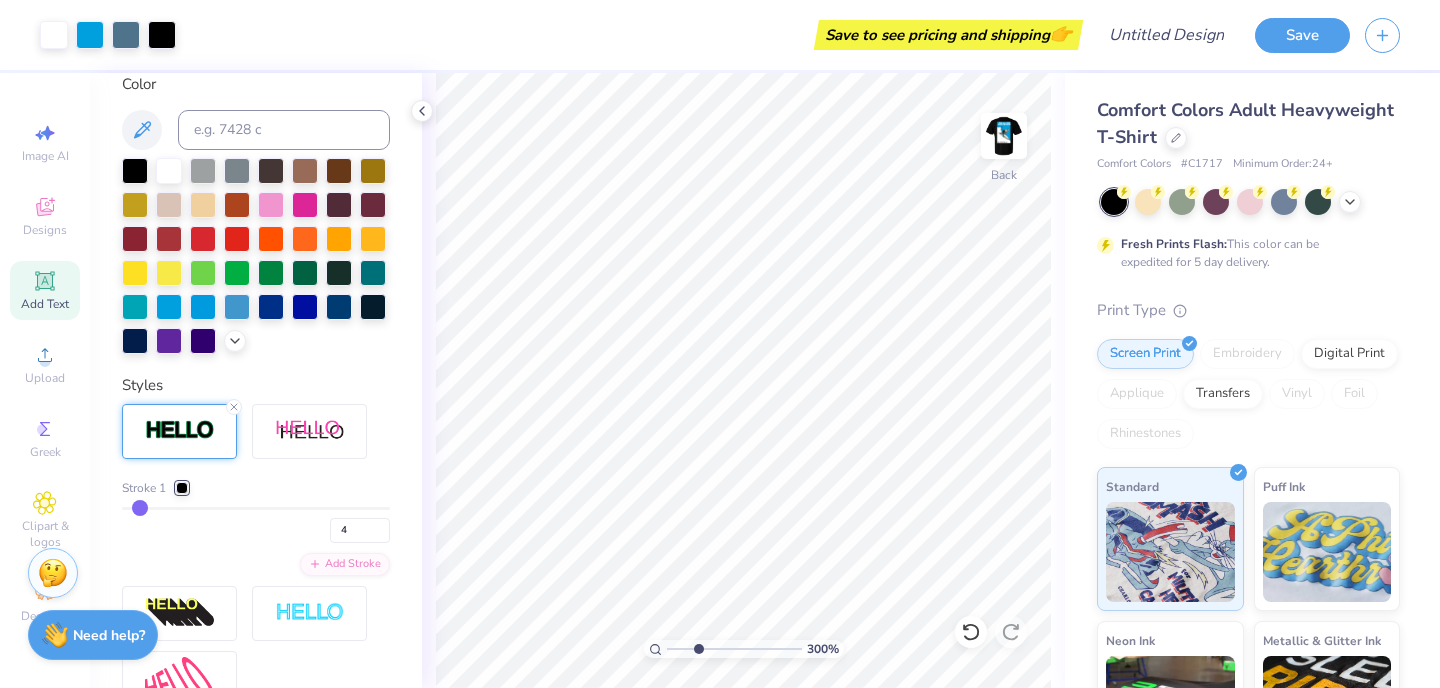 type on "5" 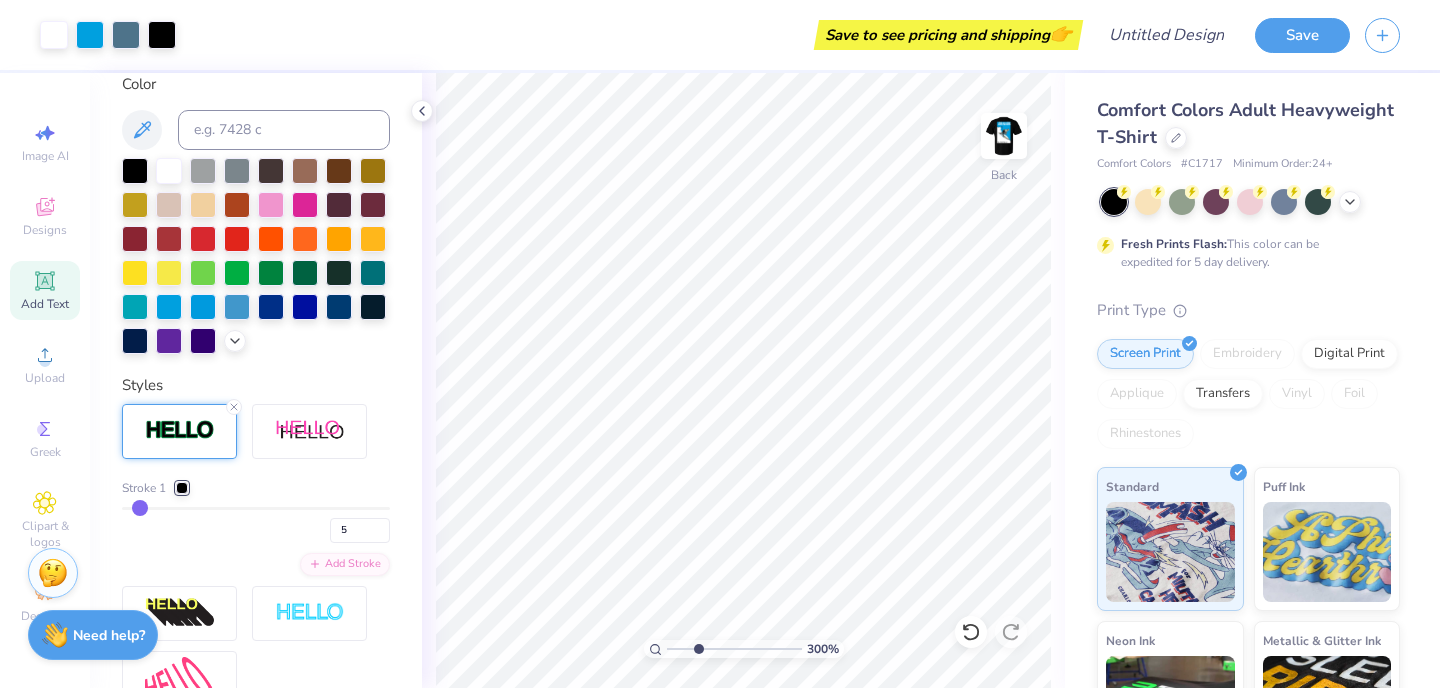 drag, startPoint x: 131, startPoint y: 504, endPoint x: 111, endPoint y: 502, distance: 20.09975 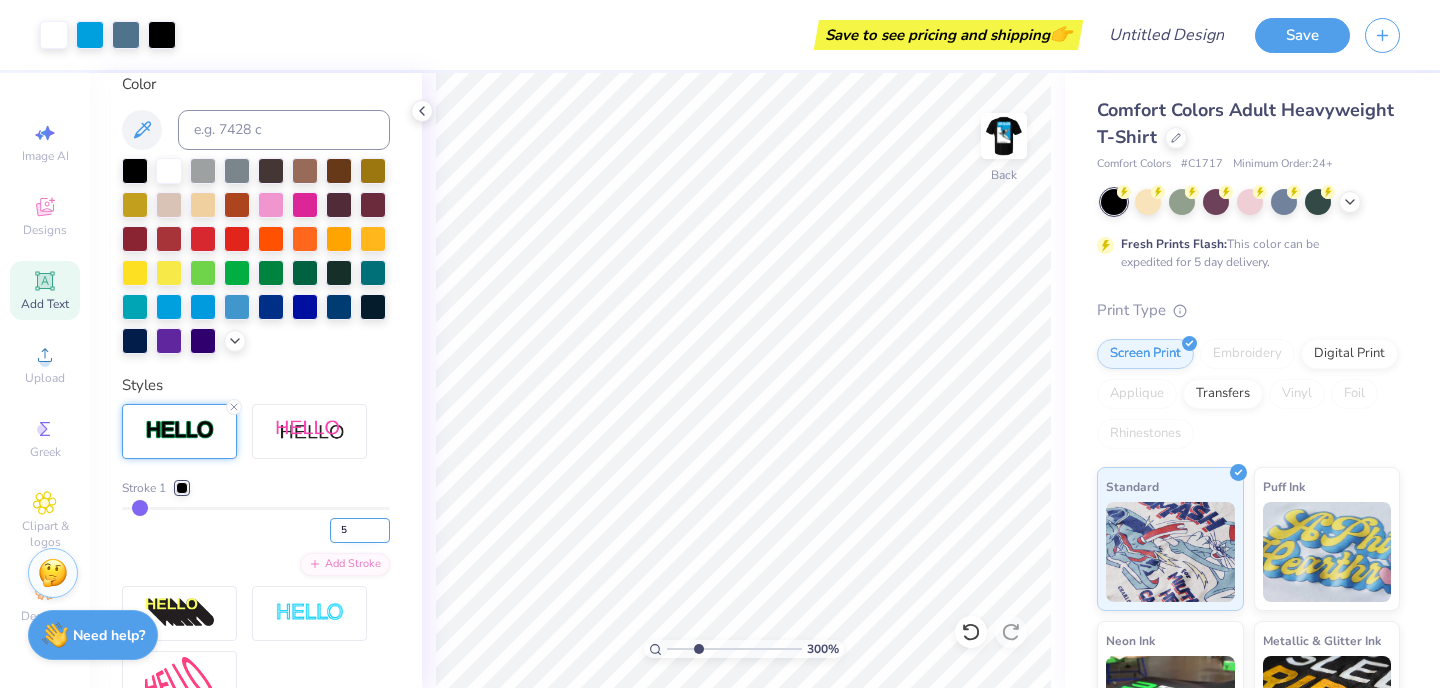 click on "5" at bounding box center [360, 530] 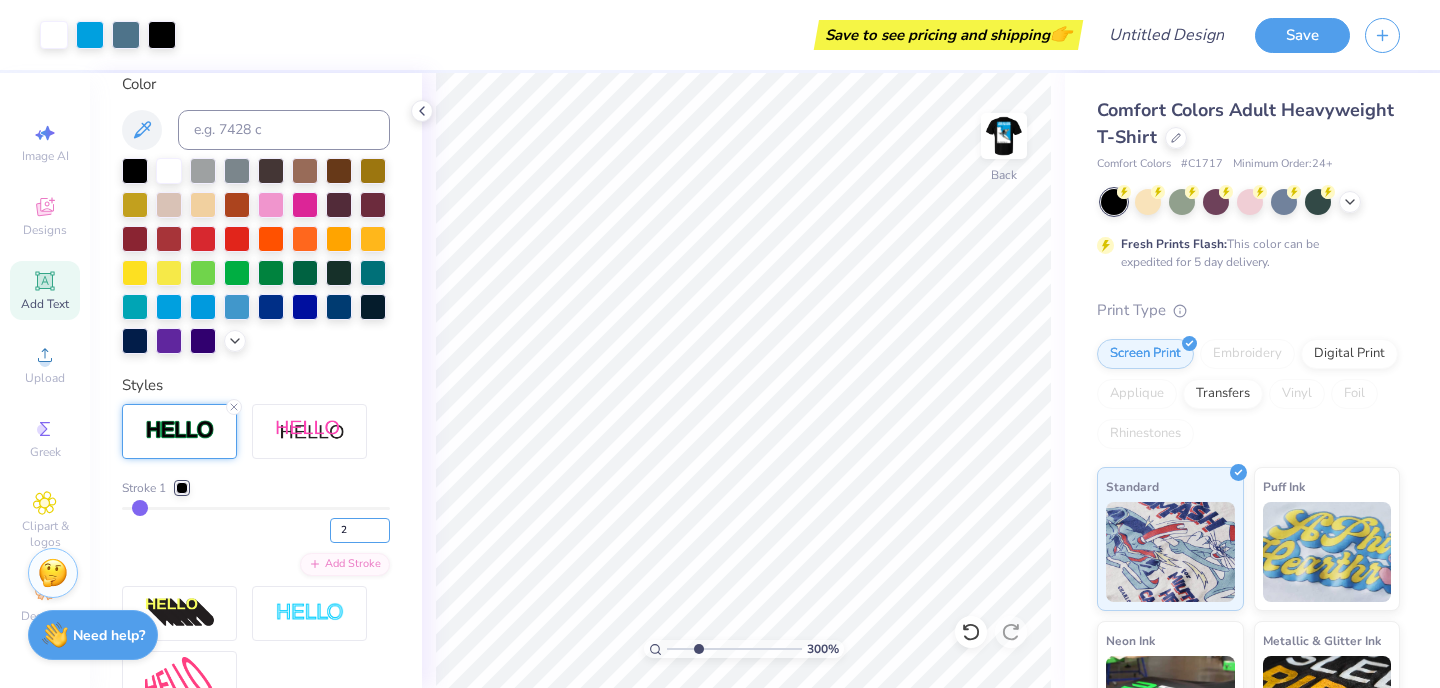 type on "2" 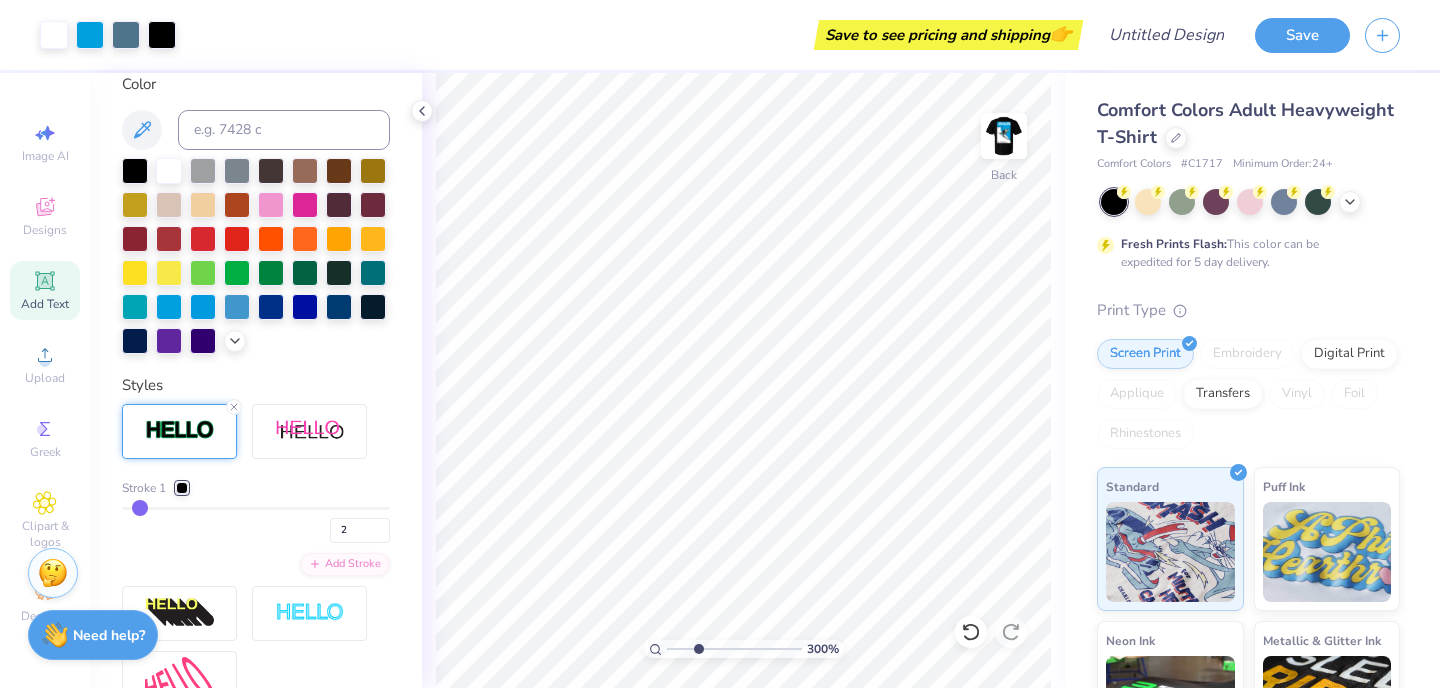 type on "2" 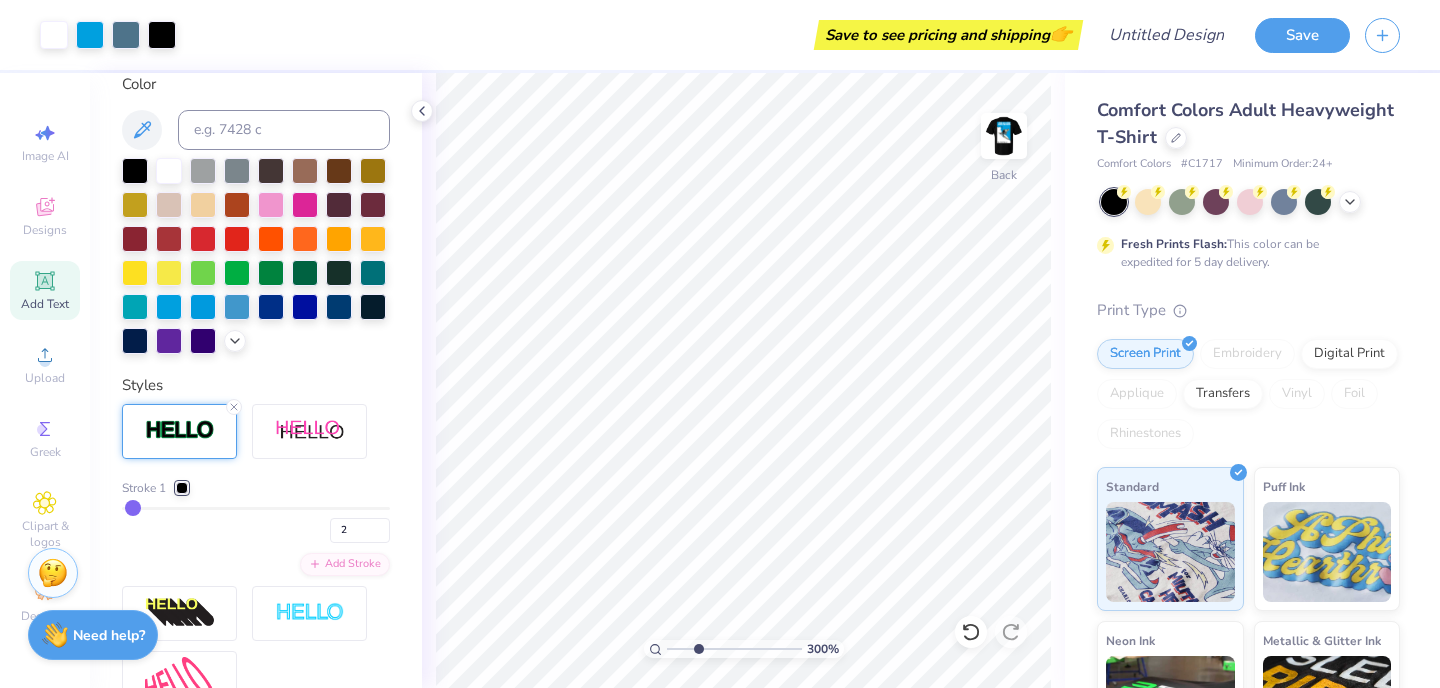 click on "2" at bounding box center [256, 525] 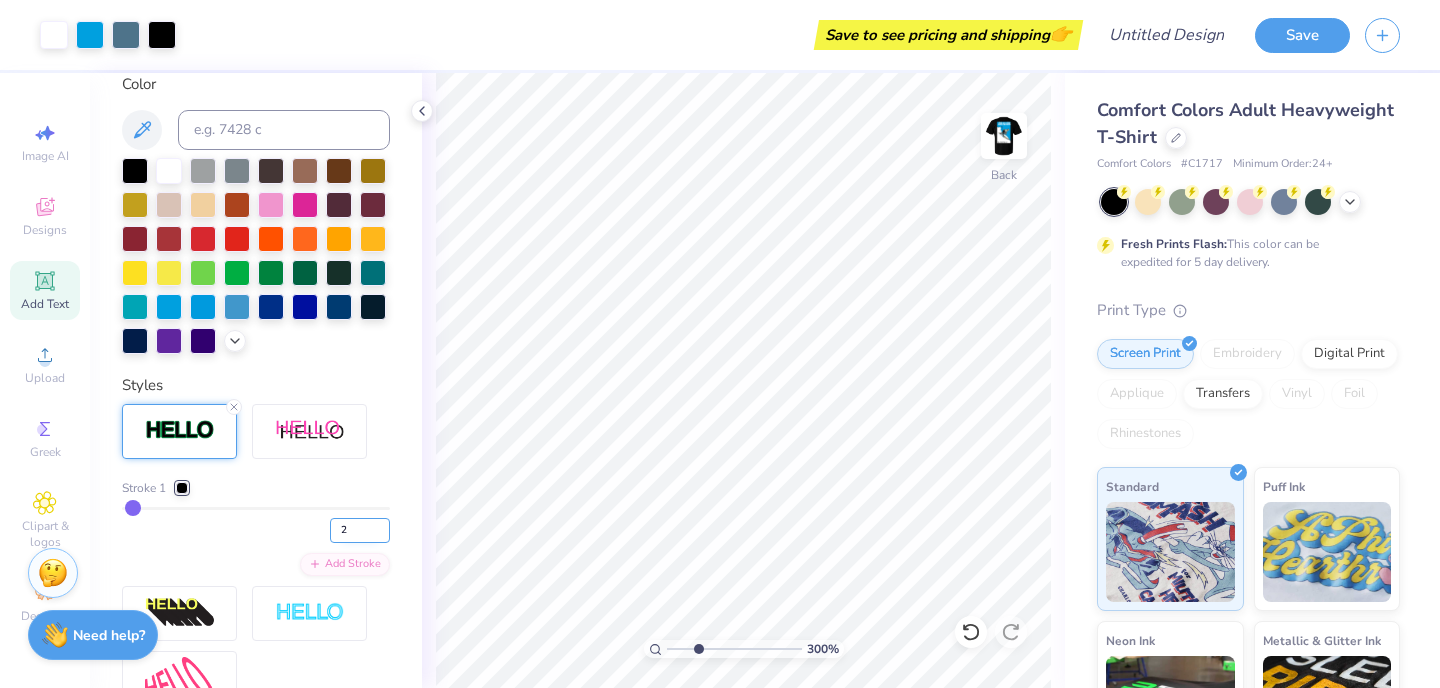 click on "2" at bounding box center [360, 530] 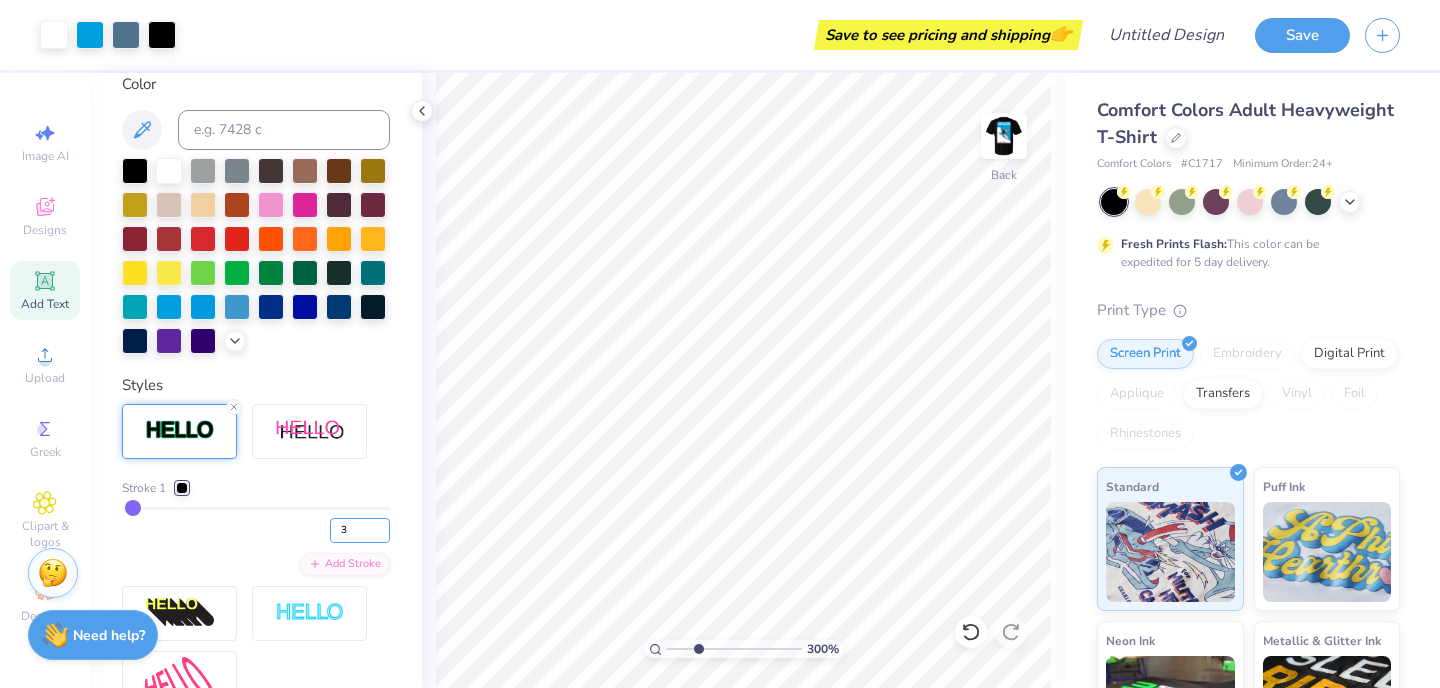 type on "3" 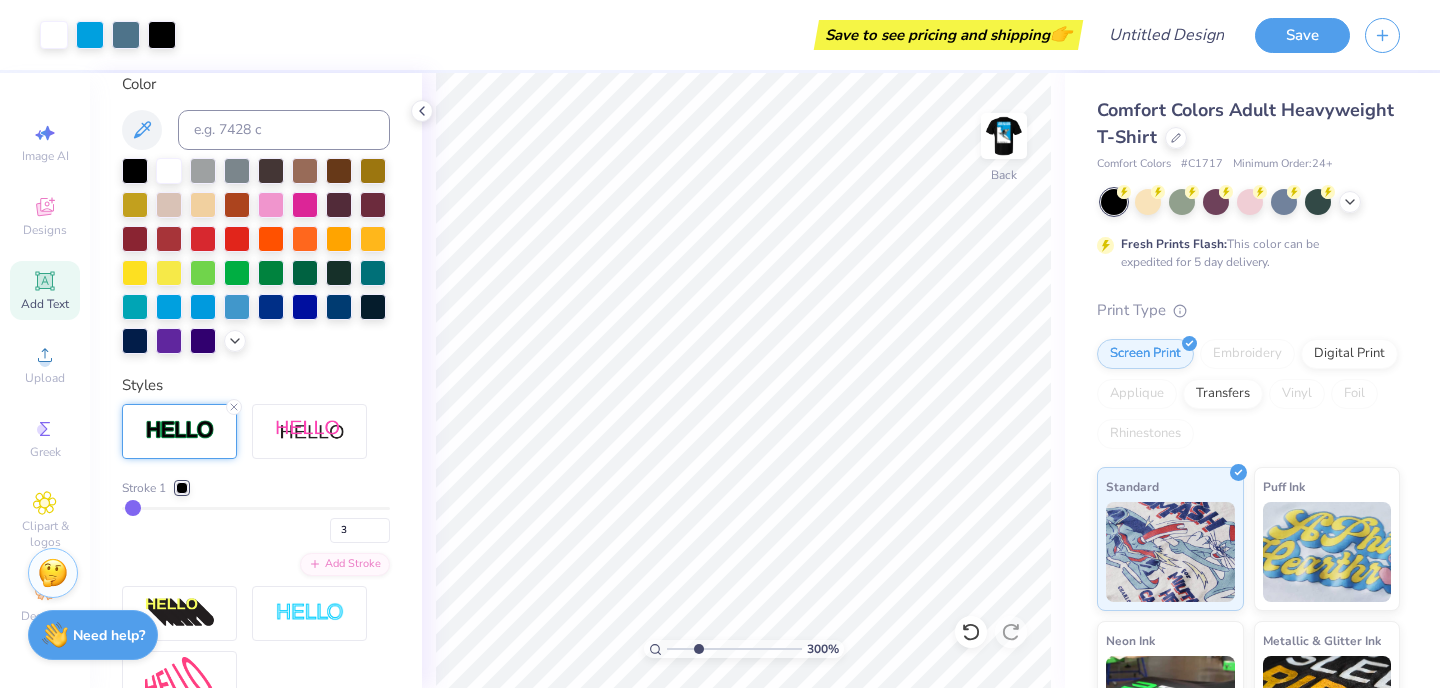 type on "3" 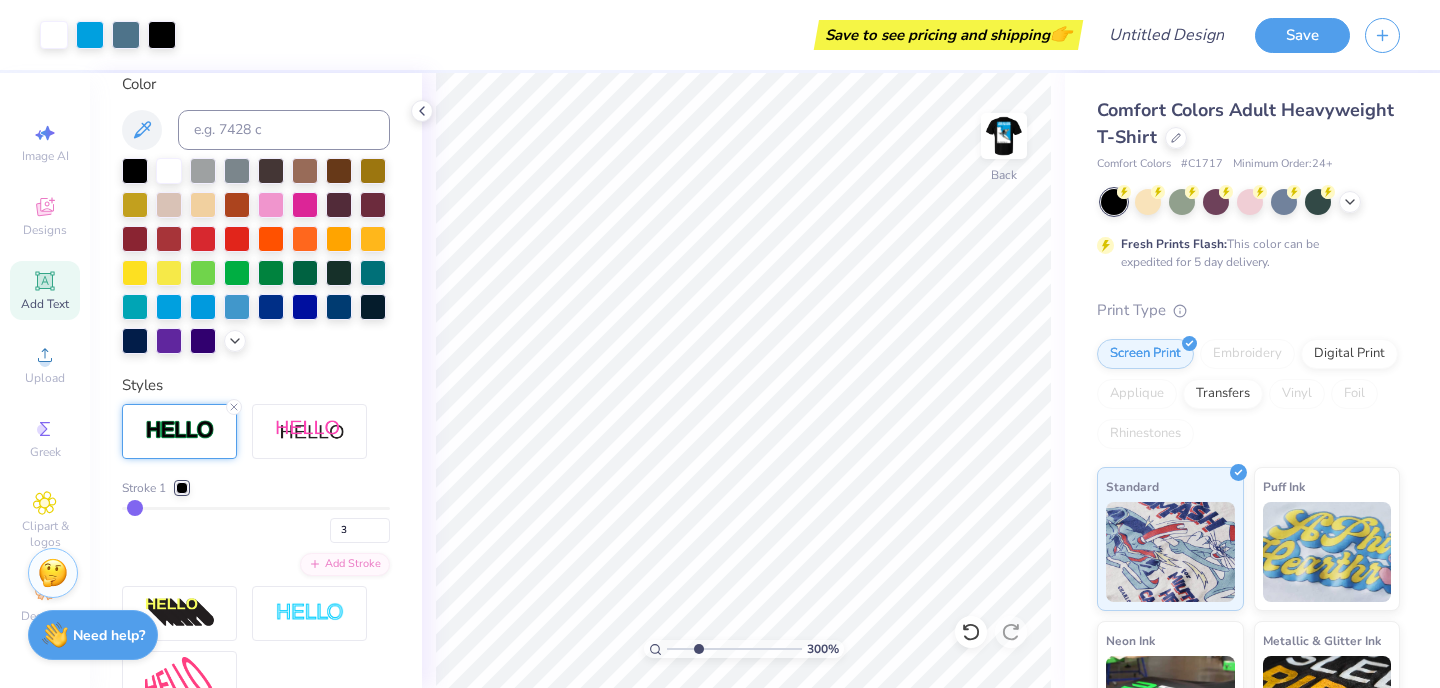 click on "Stroke 1 3  Add Stroke" at bounding box center [256, 527] 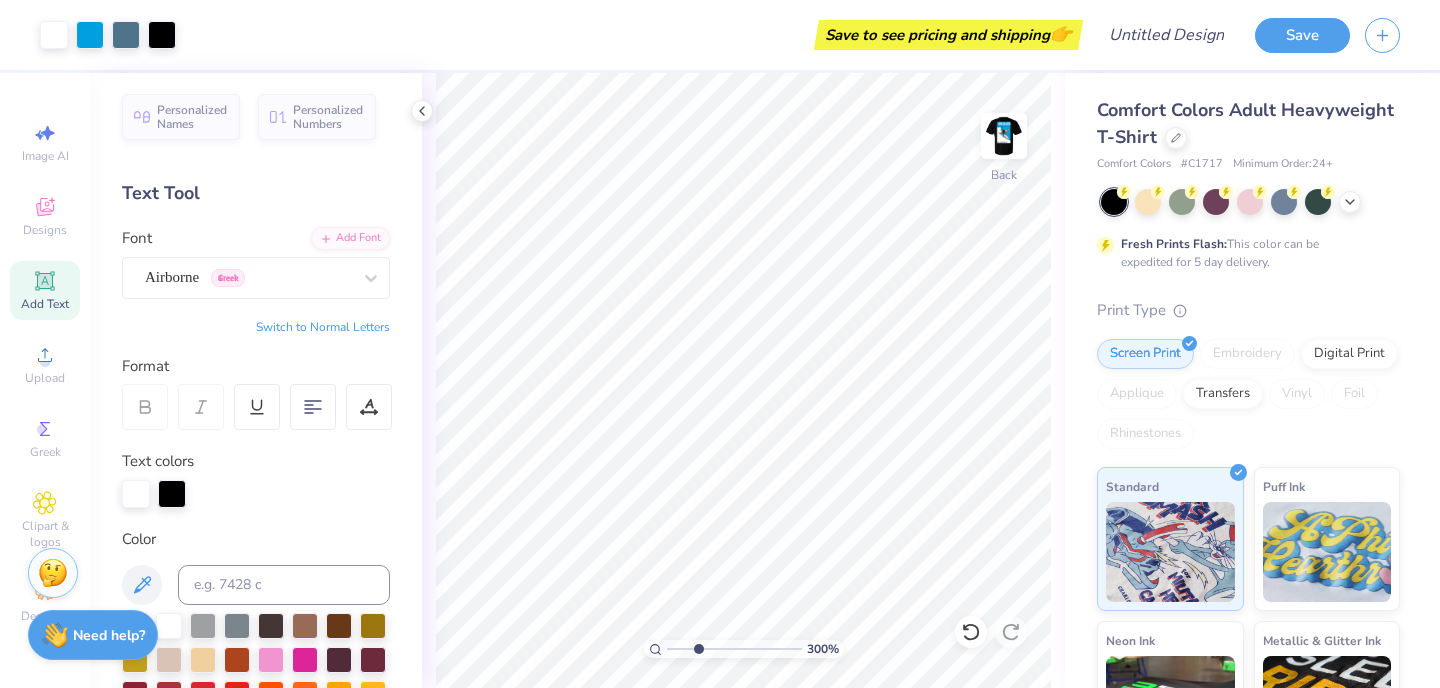 scroll, scrollTop: 0, scrollLeft: 0, axis: both 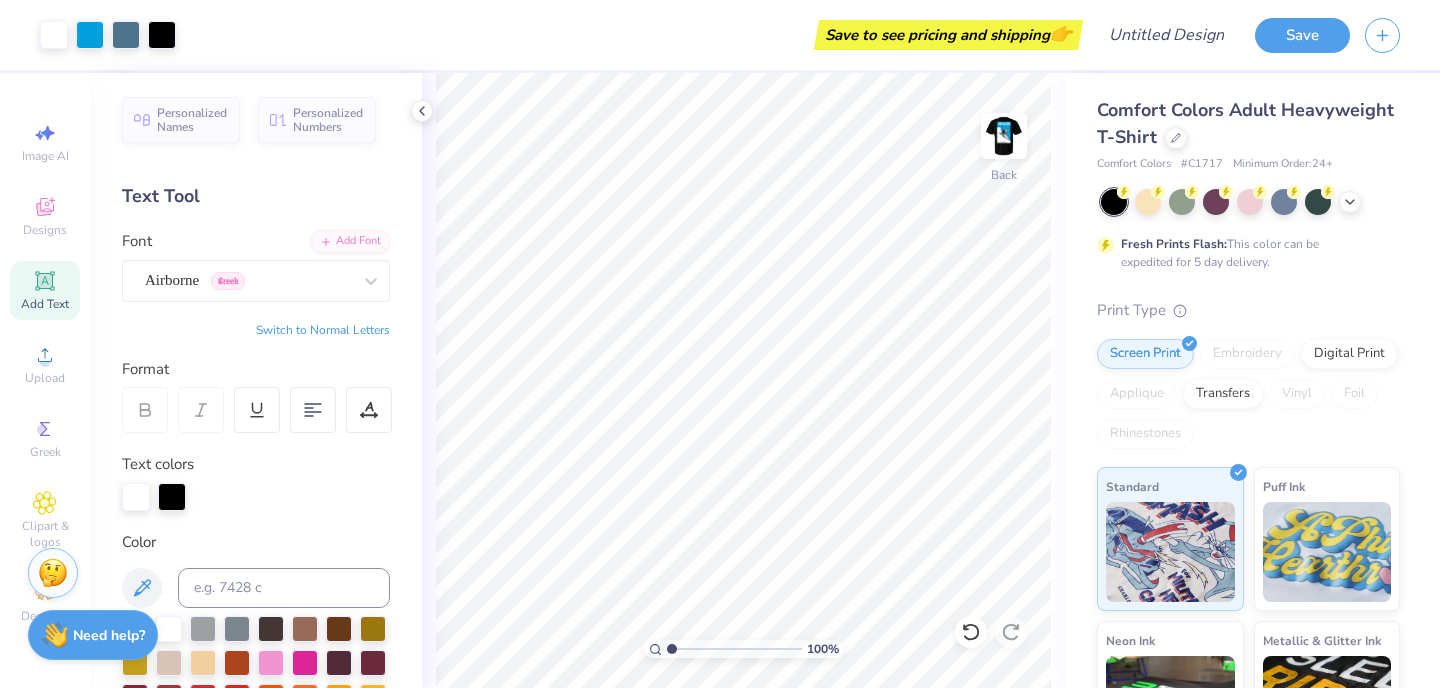 drag, startPoint x: 699, startPoint y: 650, endPoint x: 620, endPoint y: 650, distance: 79 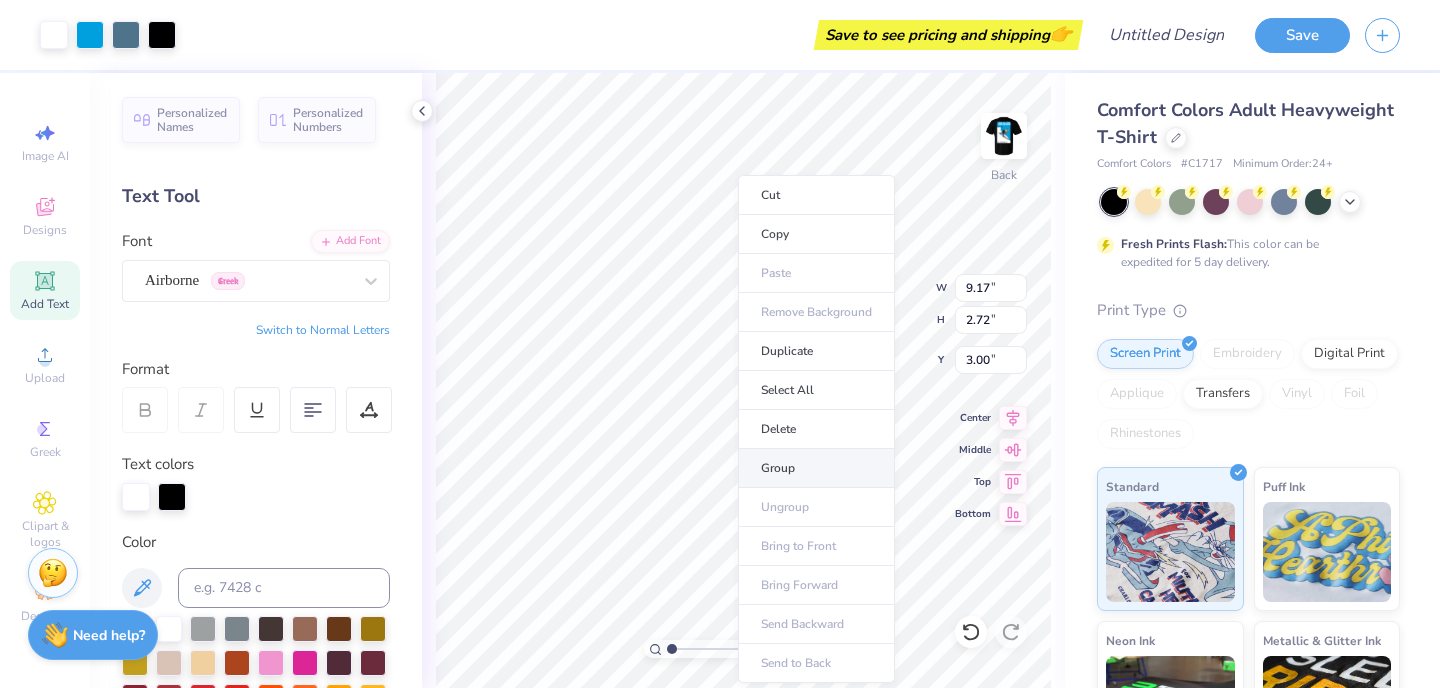 click on "Group" at bounding box center (816, 468) 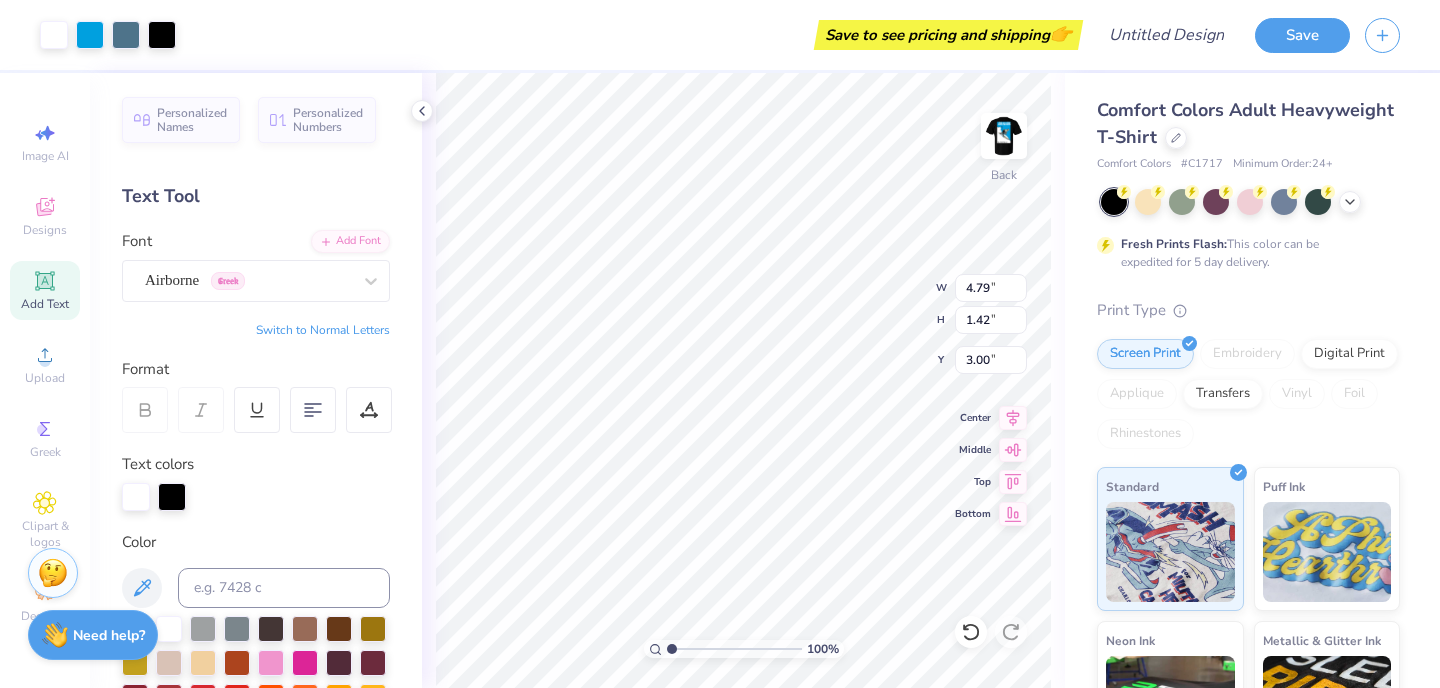 type on "4.79" 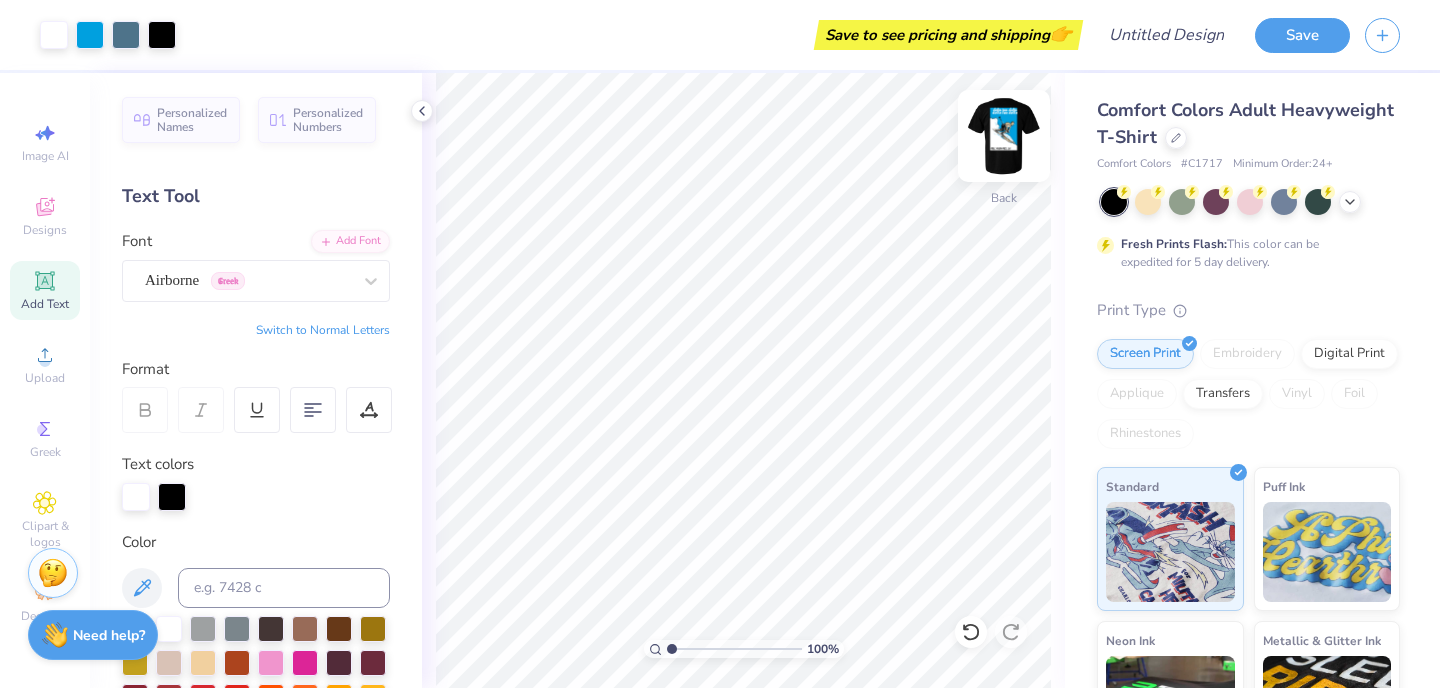 click at bounding box center [1004, 136] 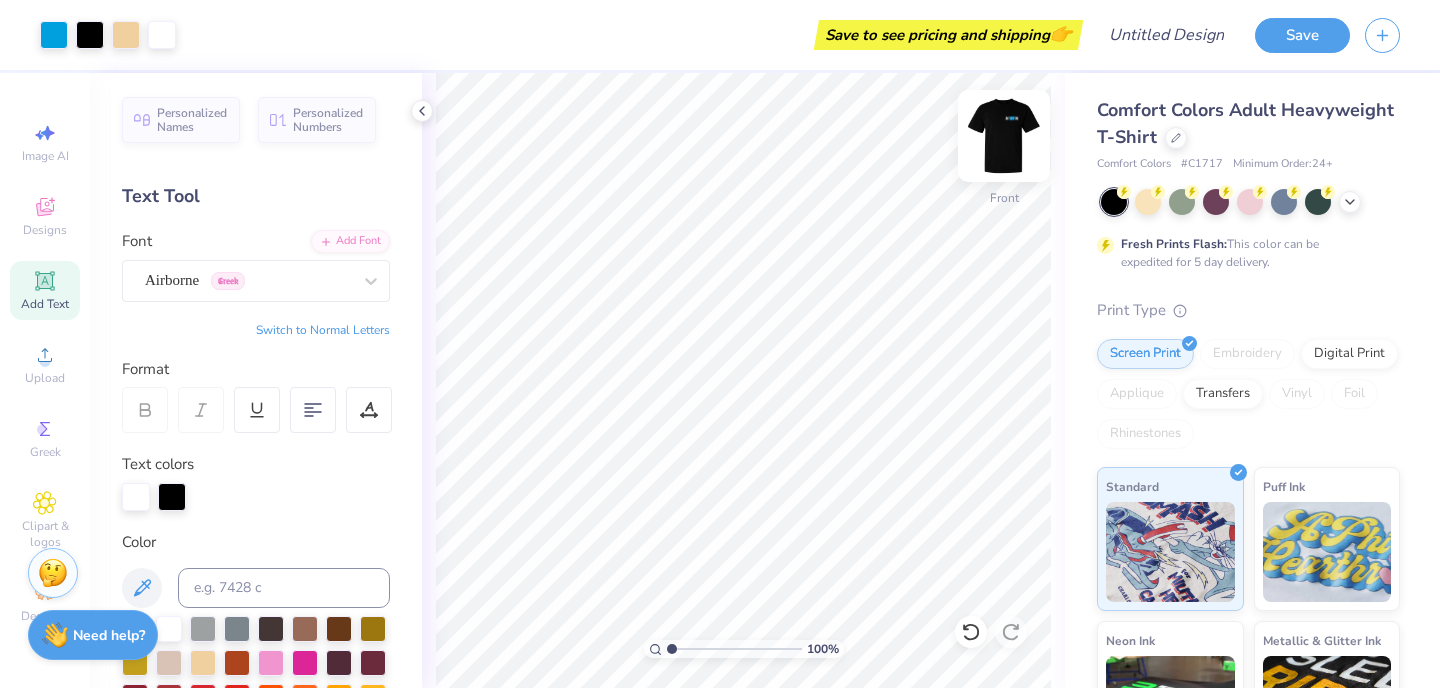 click at bounding box center (1004, 136) 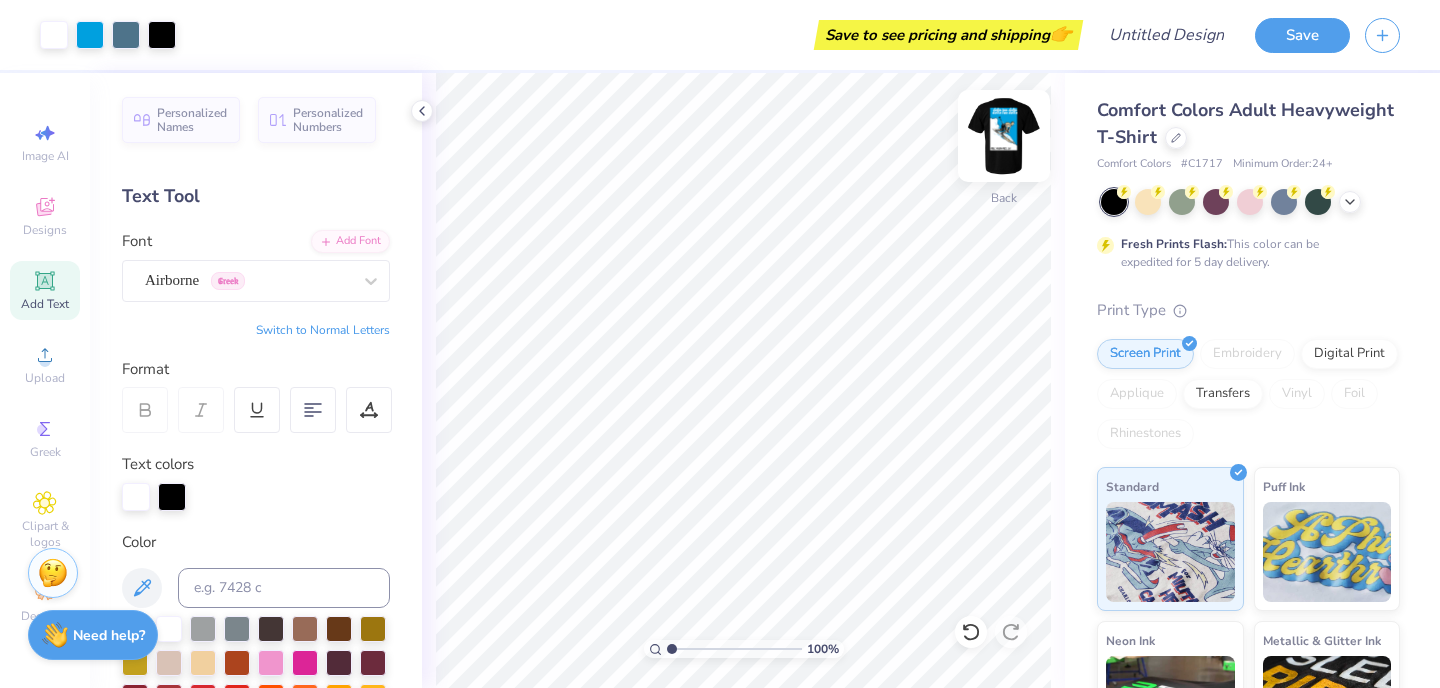 click at bounding box center [1004, 136] 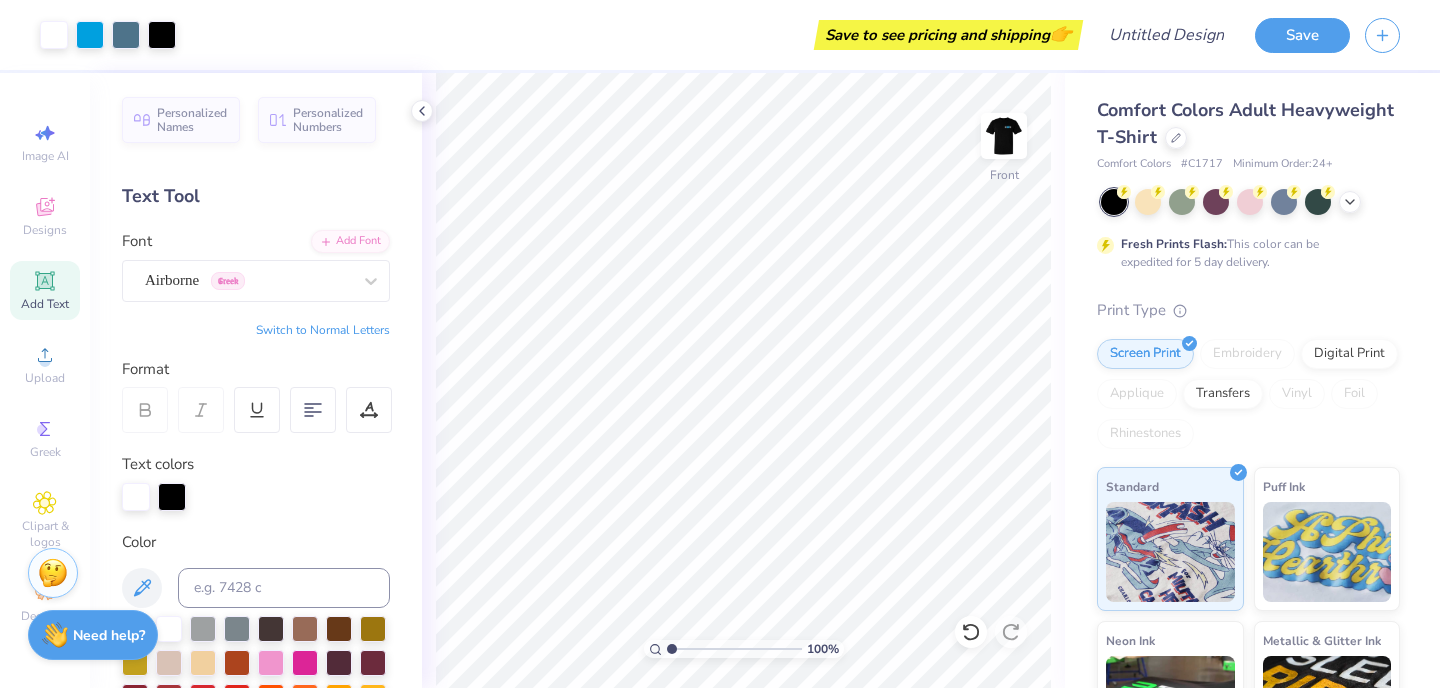 click at bounding box center (1004, 136) 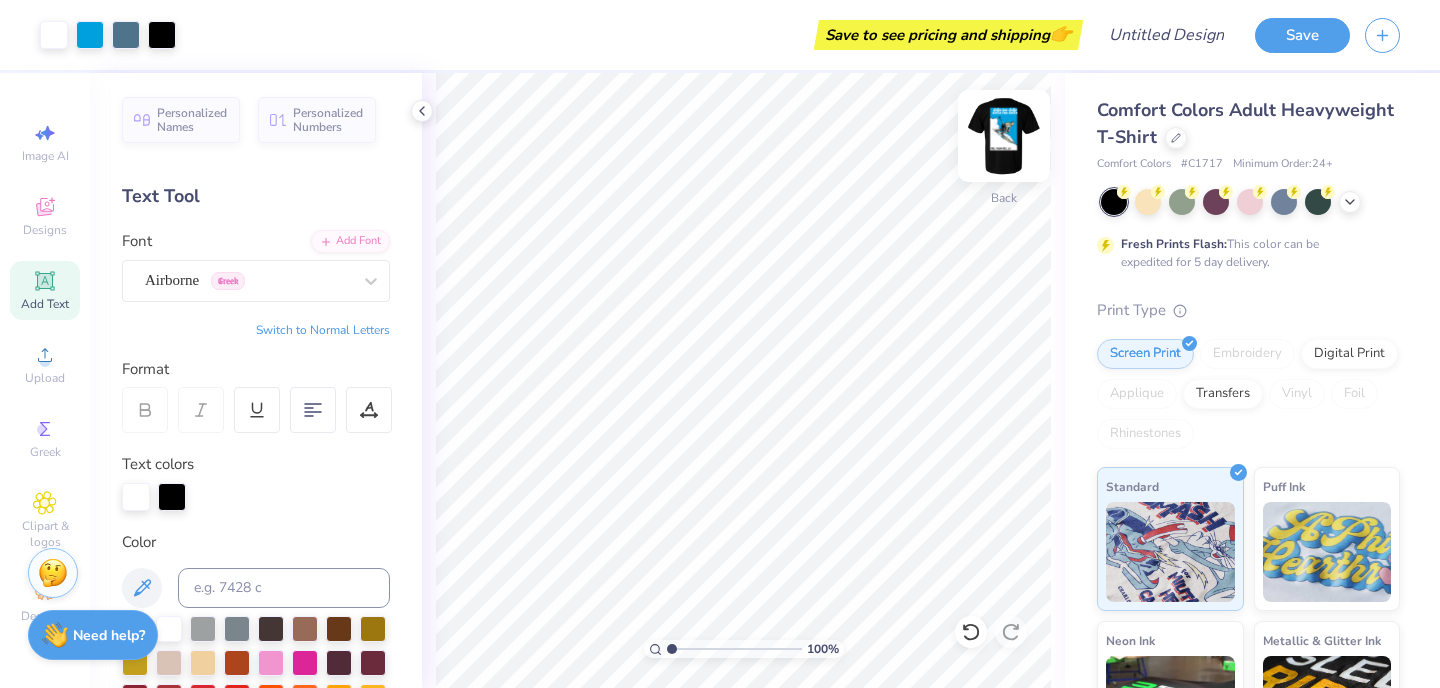 click at bounding box center [1004, 136] 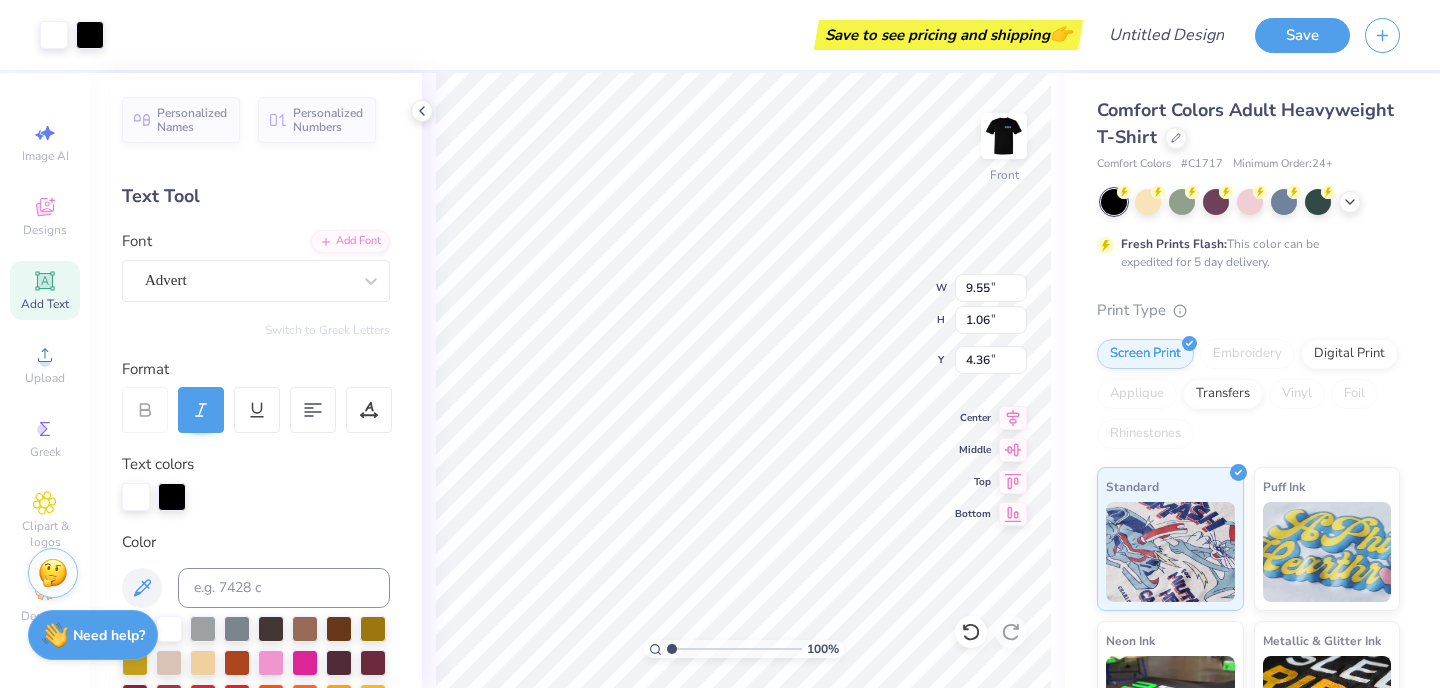 type on "9.57" 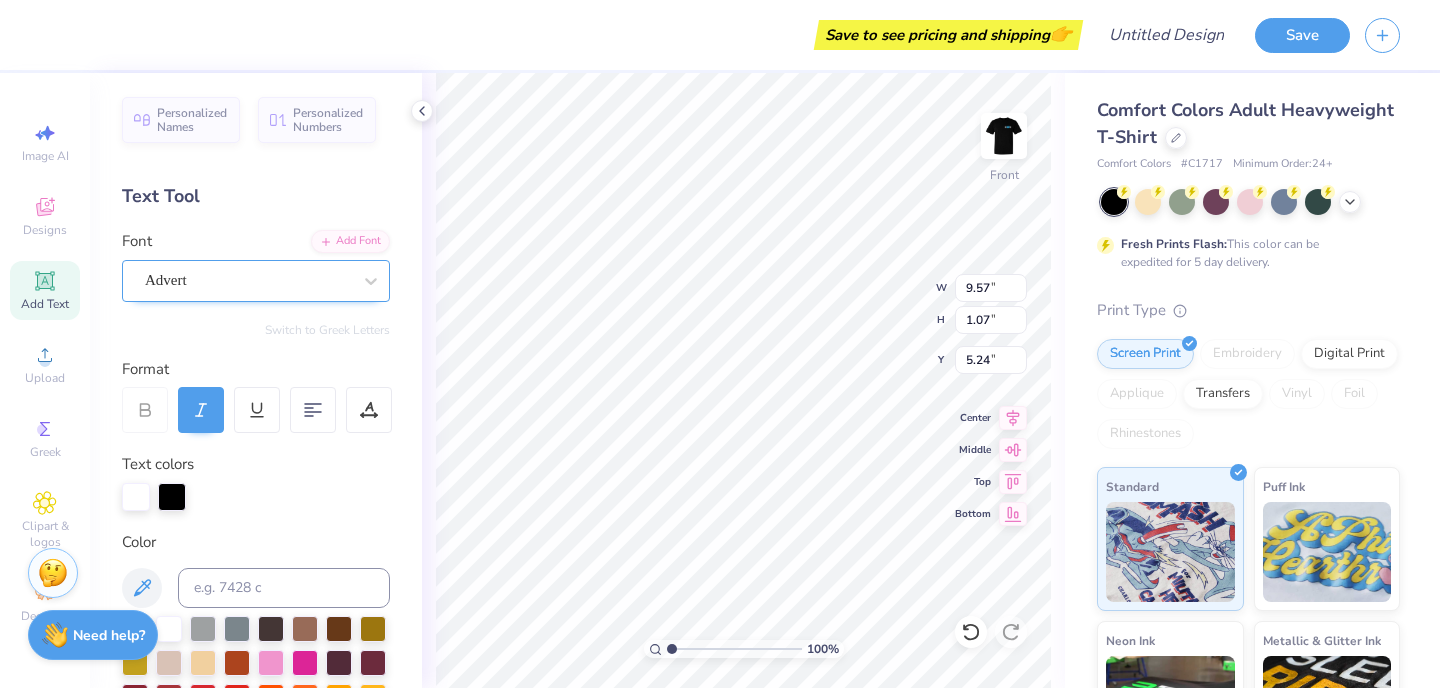 type on "4.83" 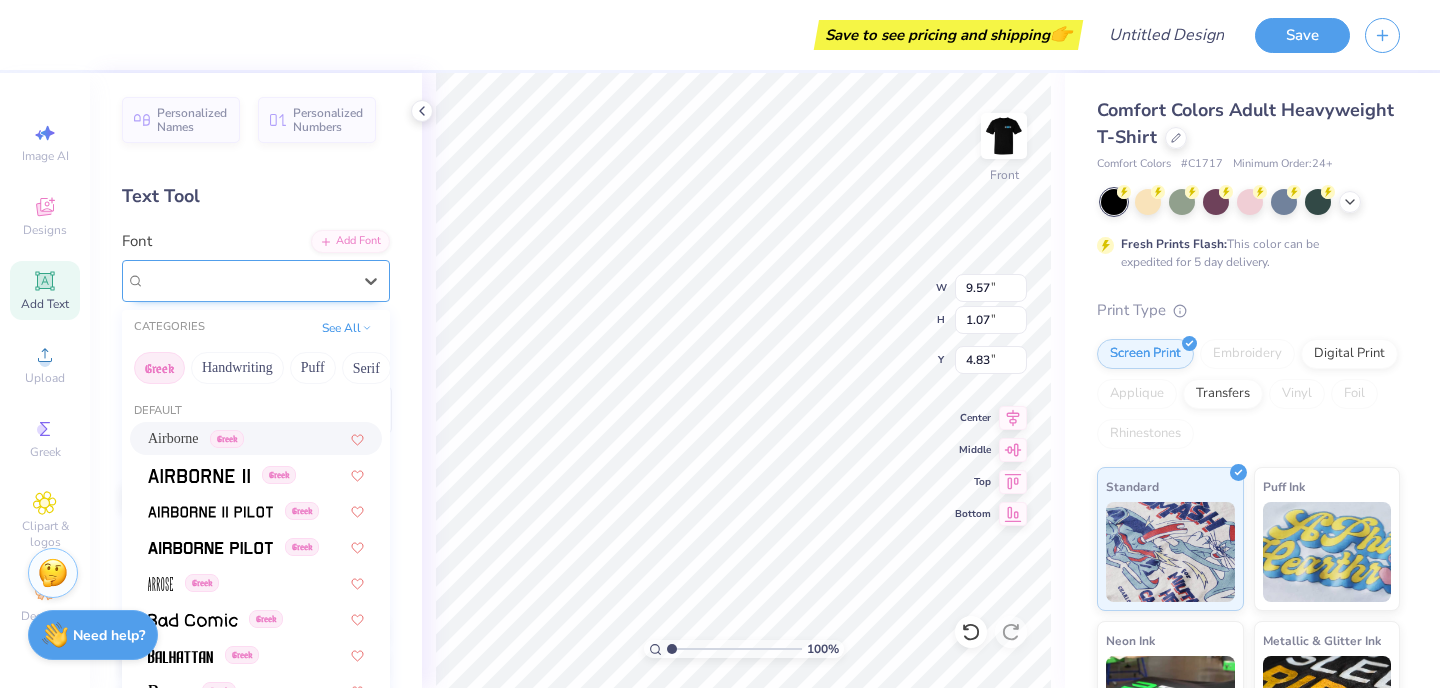 click on "Advert" at bounding box center [248, 280] 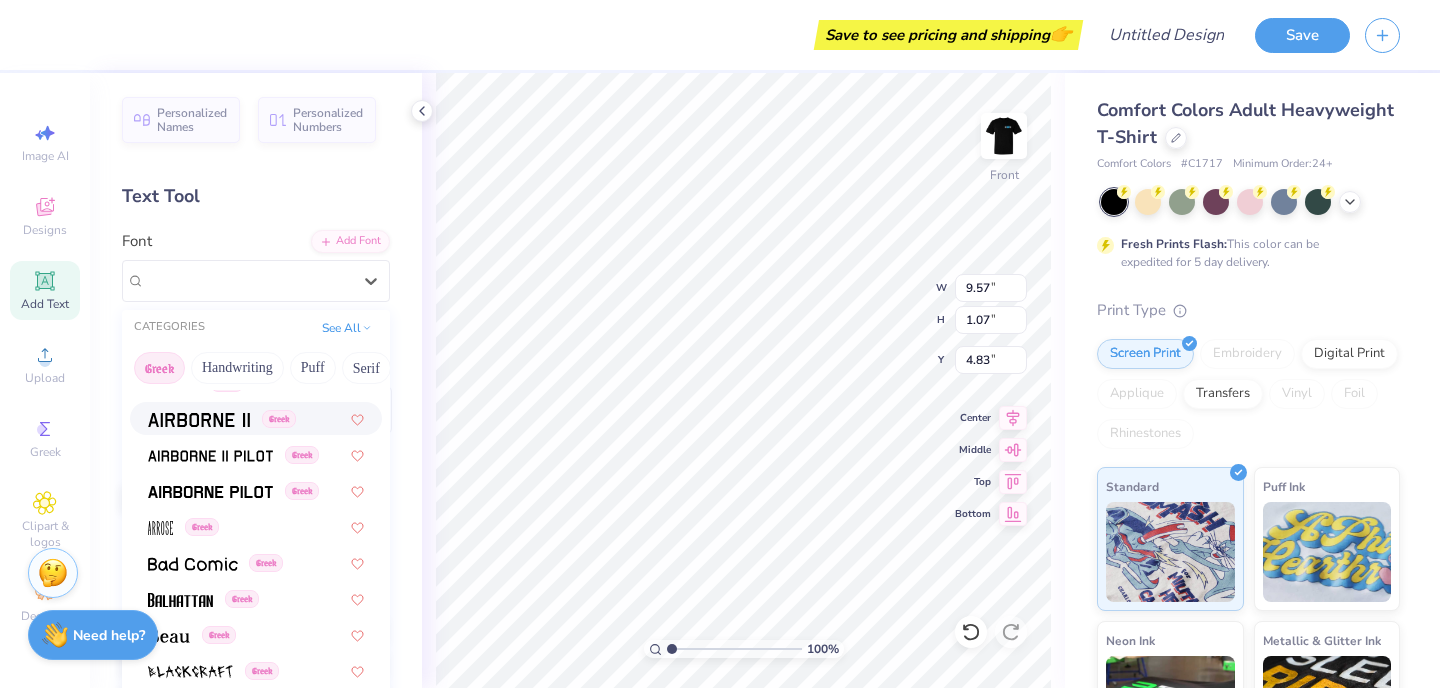 scroll, scrollTop: 57, scrollLeft: 0, axis: vertical 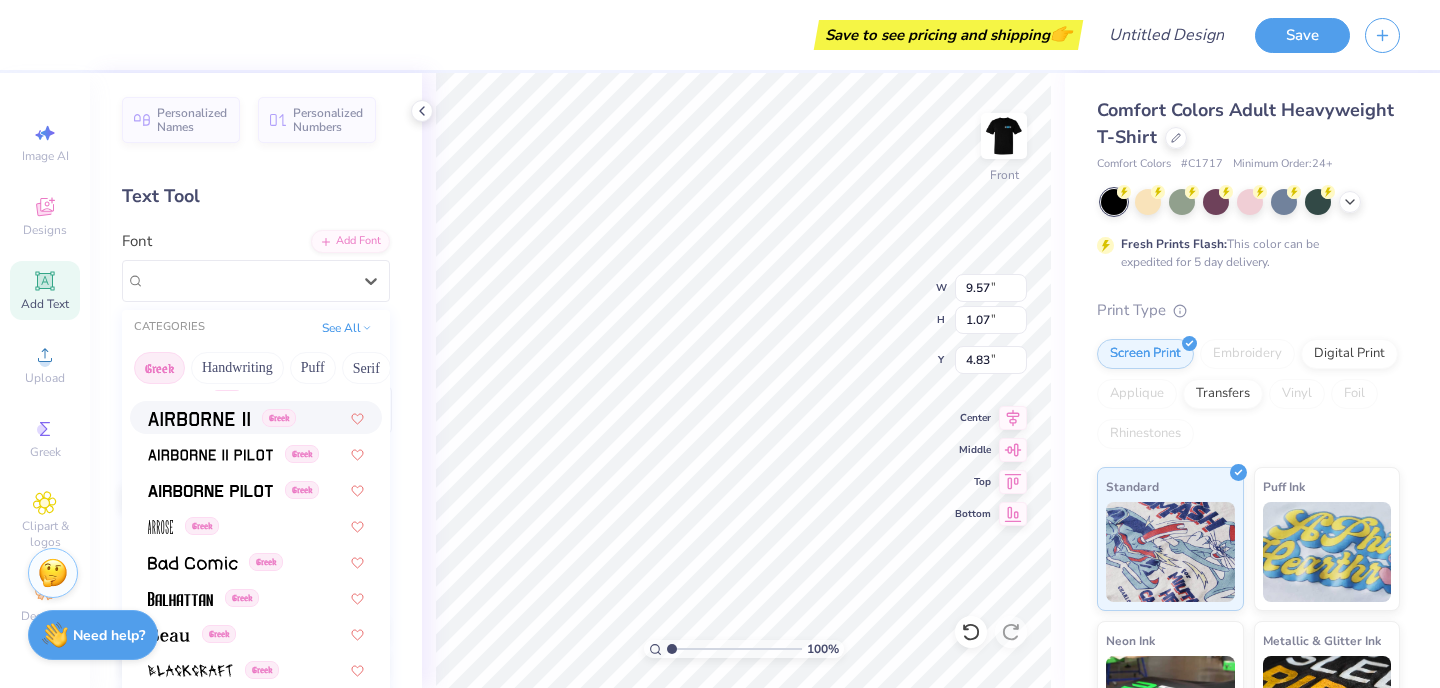 click on "Greek" at bounding box center [159, 368] 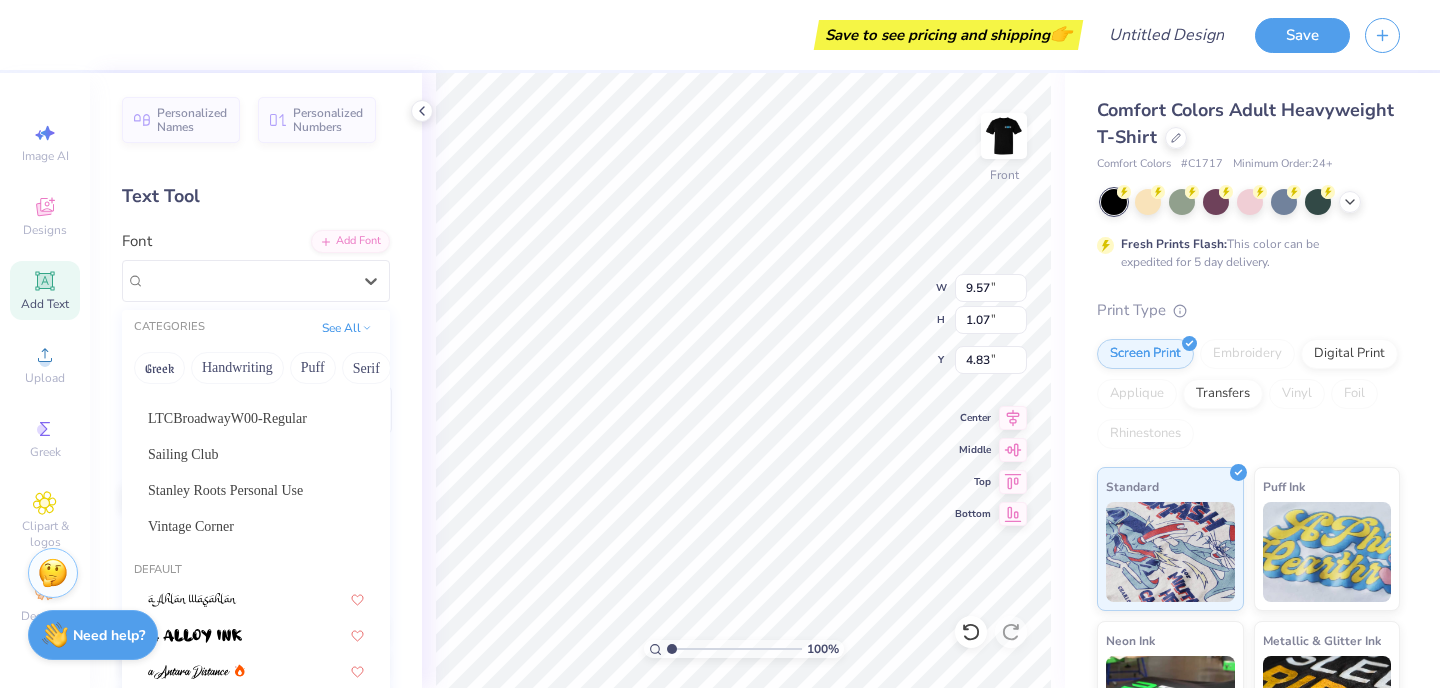 scroll, scrollTop: 417, scrollLeft: 0, axis: vertical 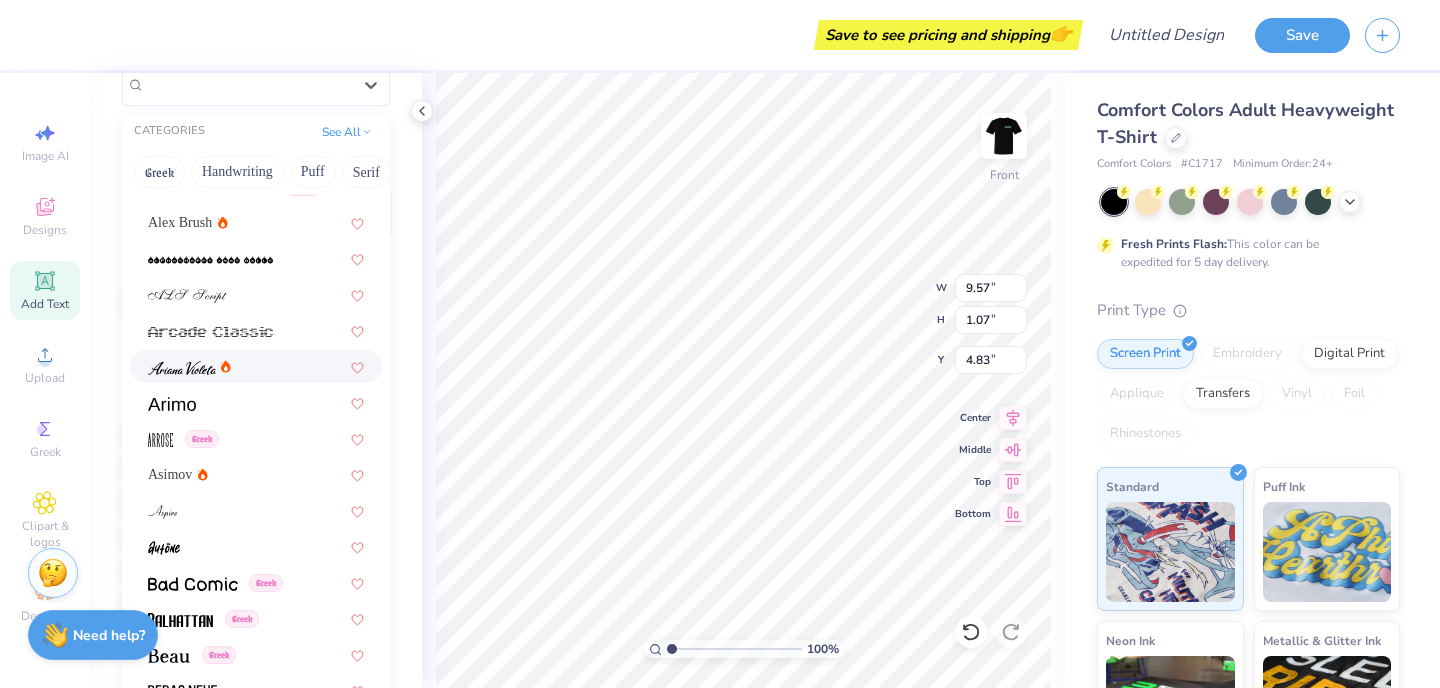 click at bounding box center (256, 366) 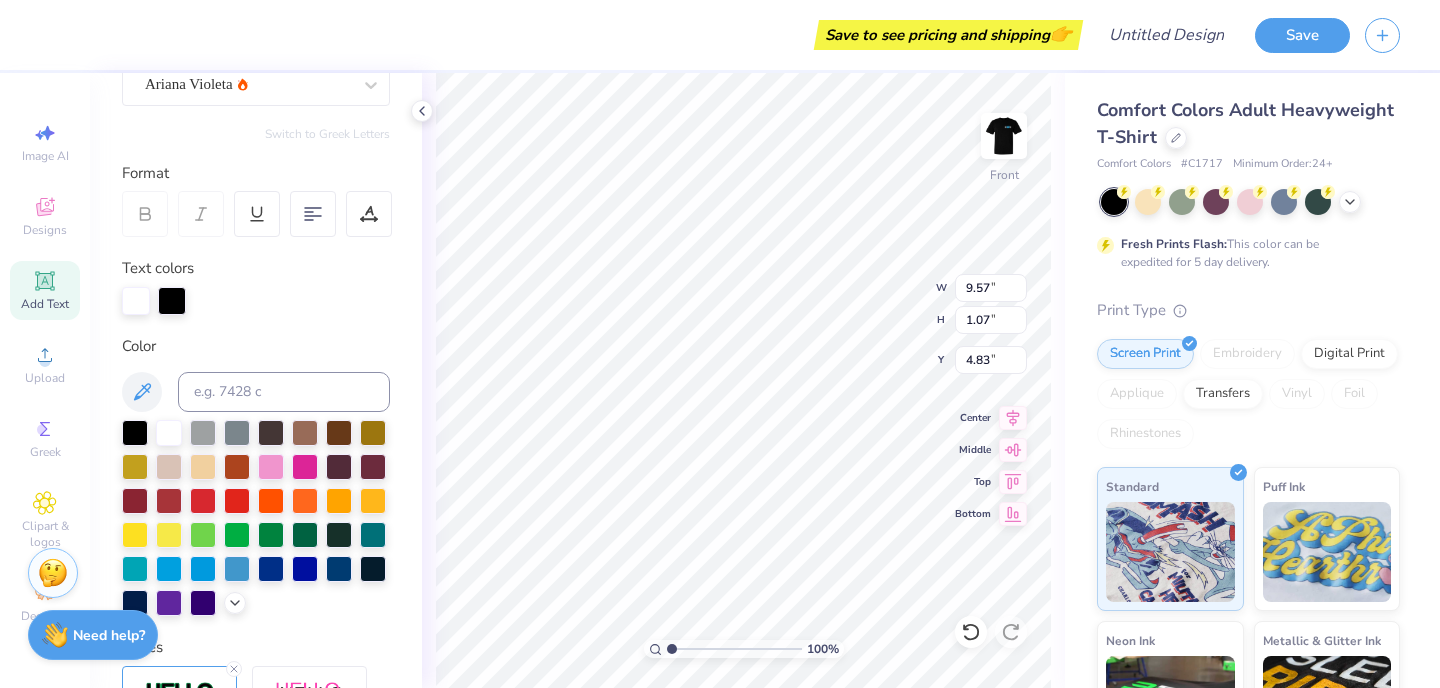 type on "5.15" 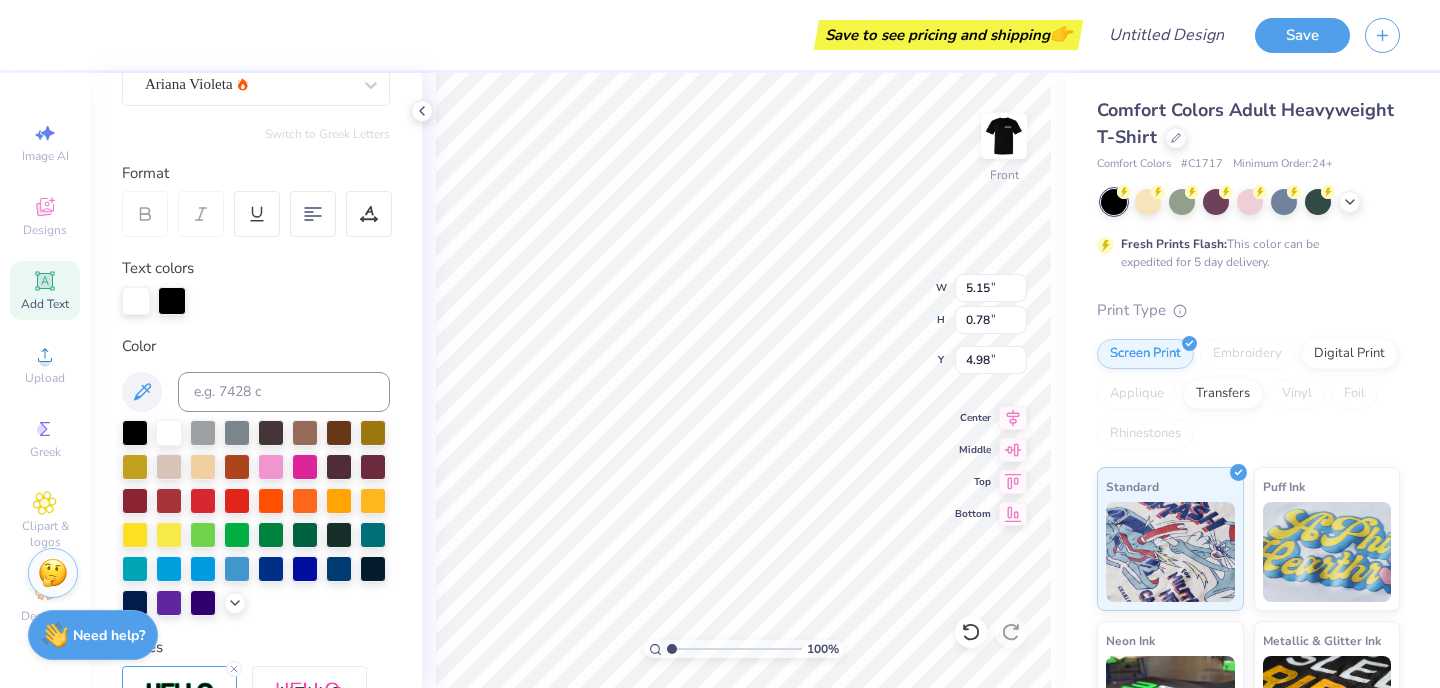 scroll, scrollTop: 93, scrollLeft: 0, axis: vertical 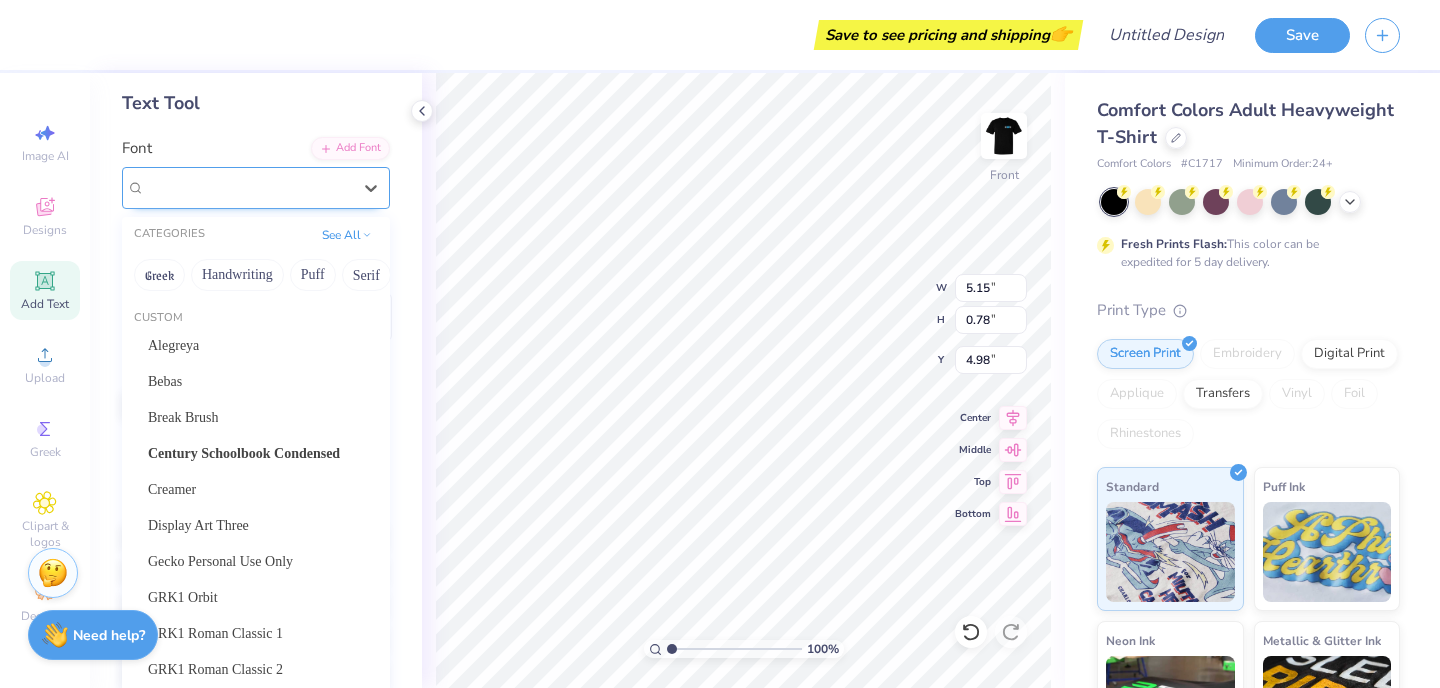 click on "Ariana Violeta" at bounding box center [256, 188] 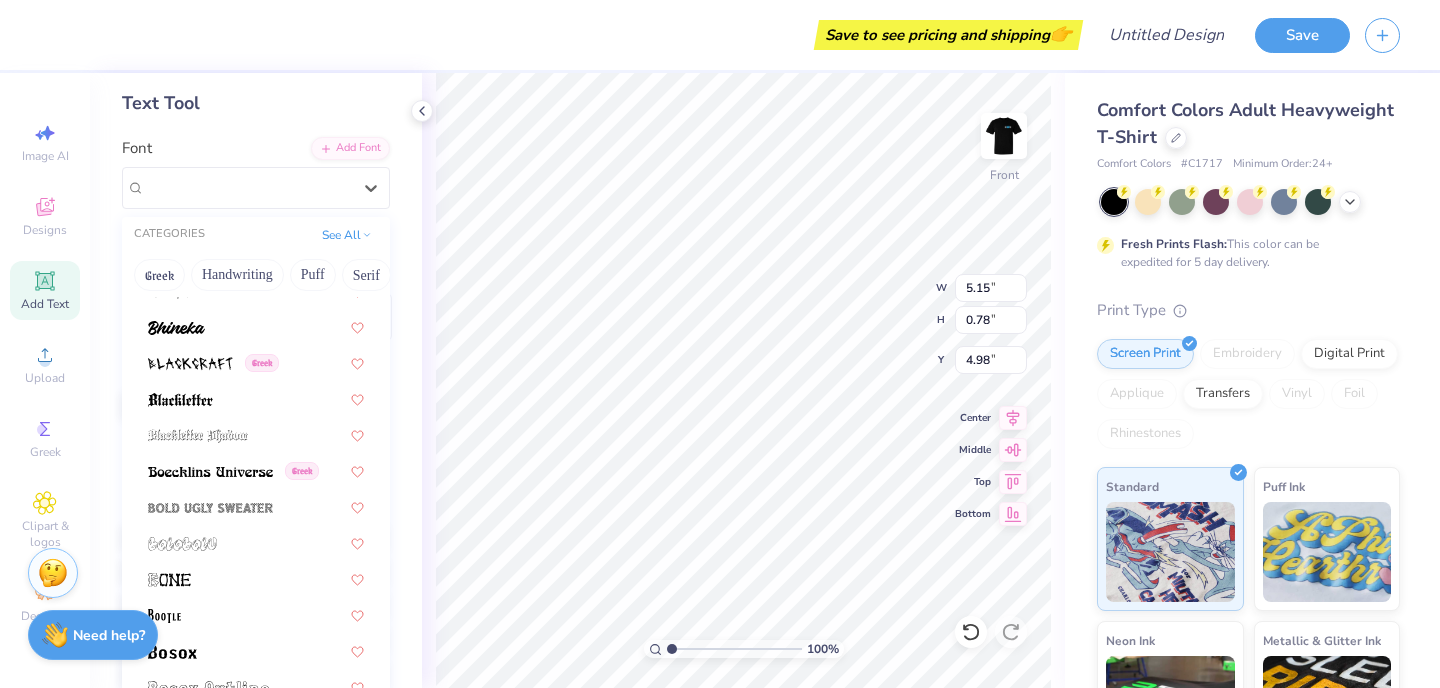 scroll, scrollTop: 1628, scrollLeft: 0, axis: vertical 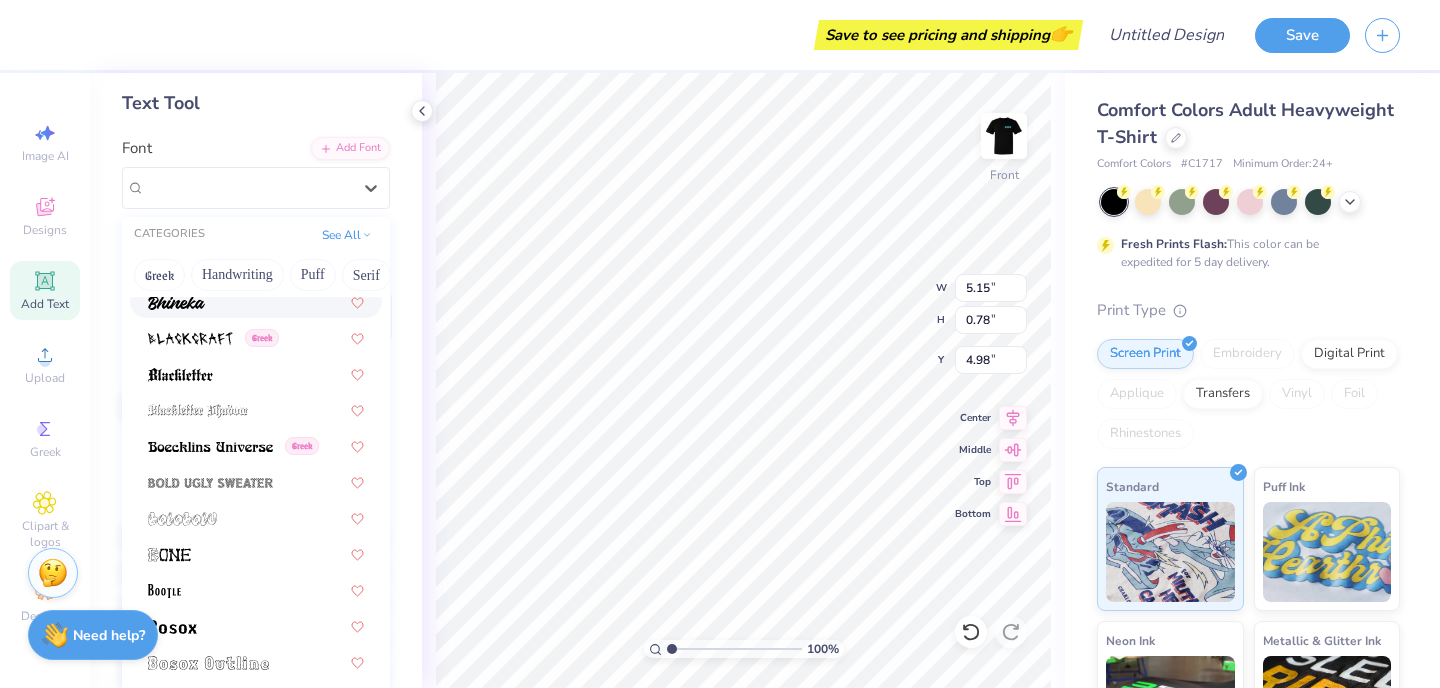 click at bounding box center [256, 301] 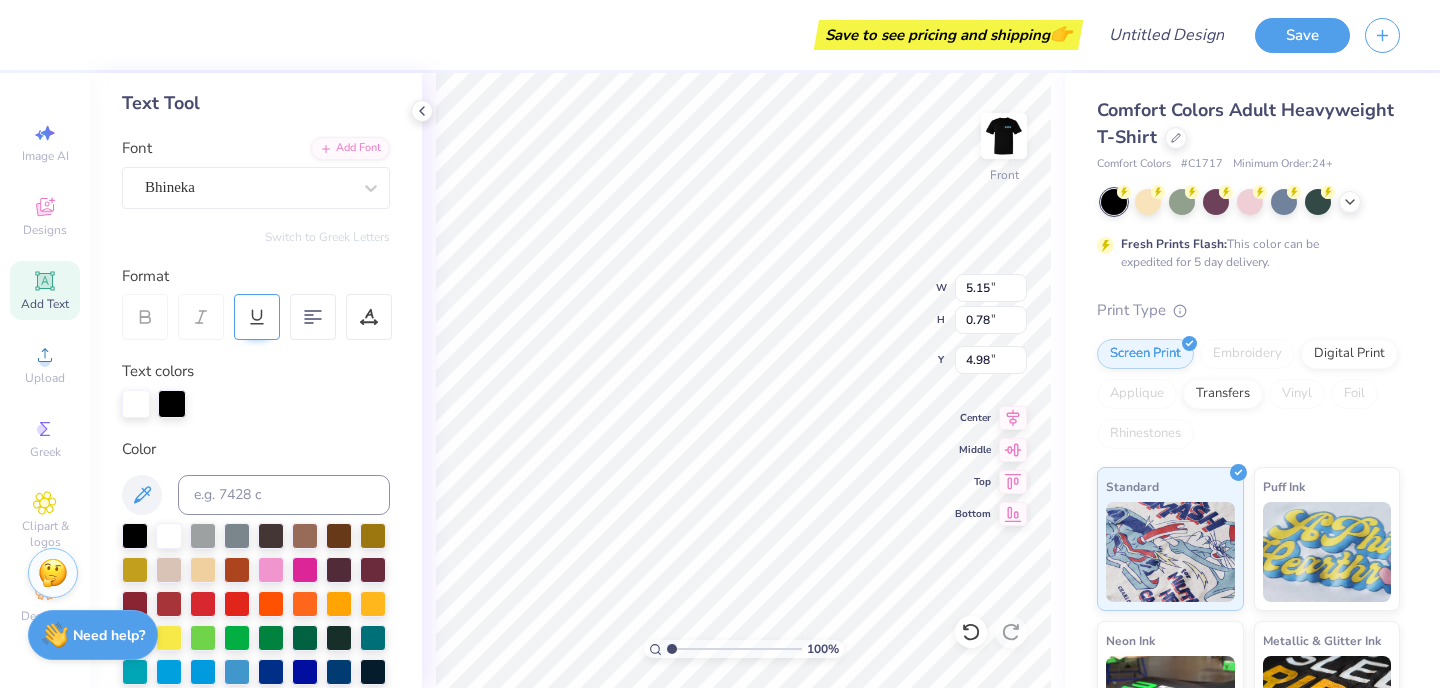 type on "6.83" 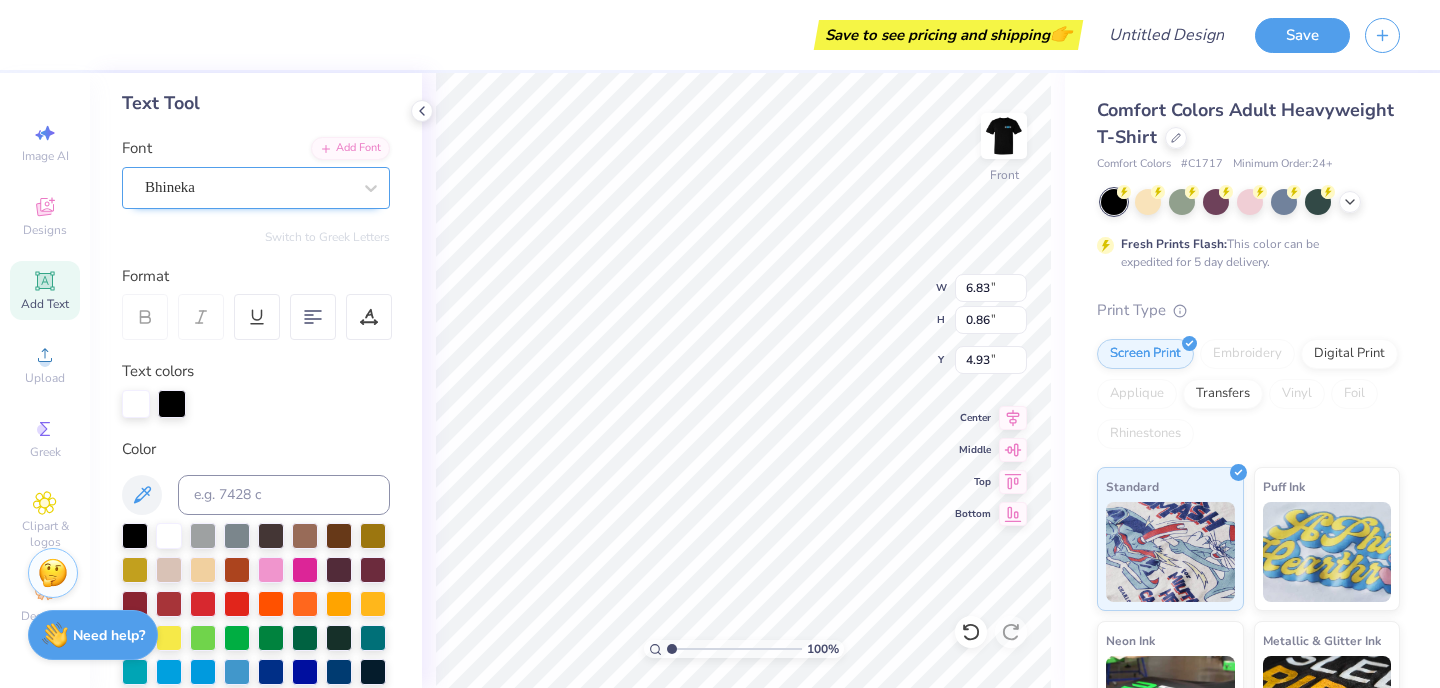 type on "8.79" 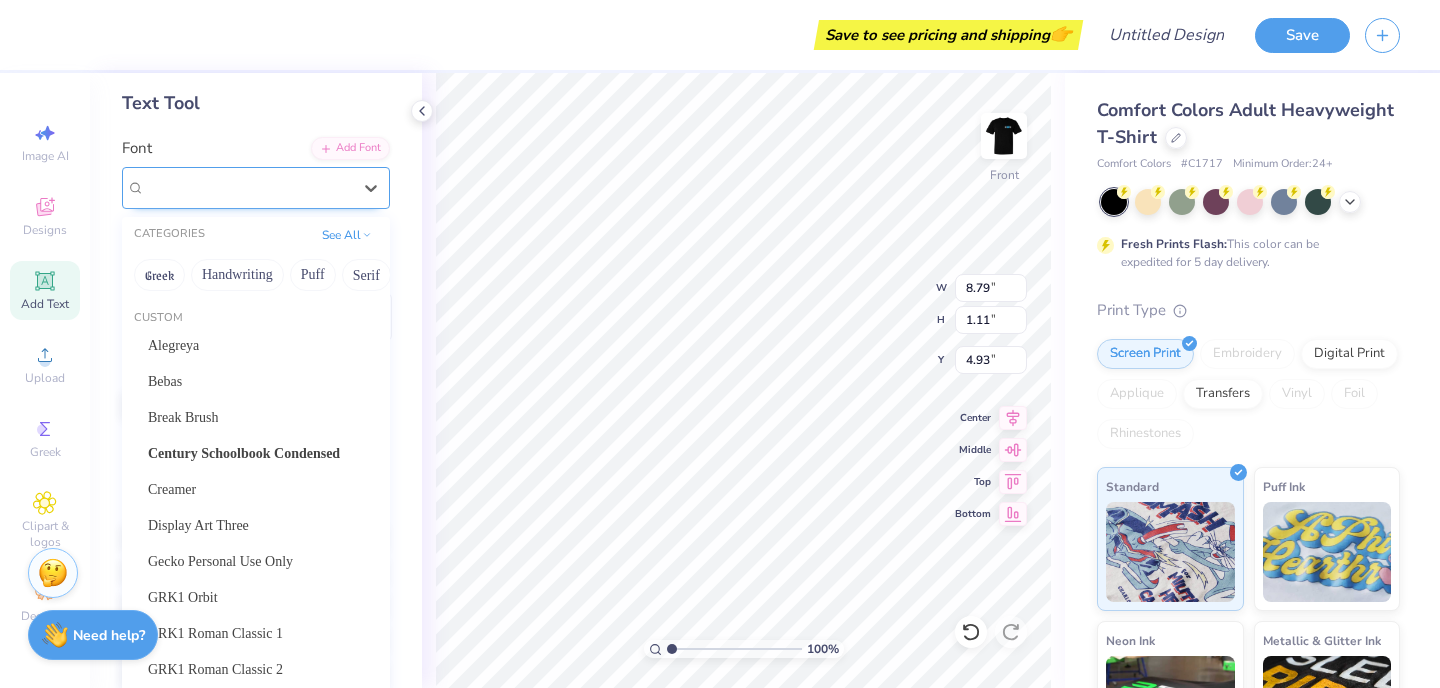 click on "Bhineka" at bounding box center [248, 187] 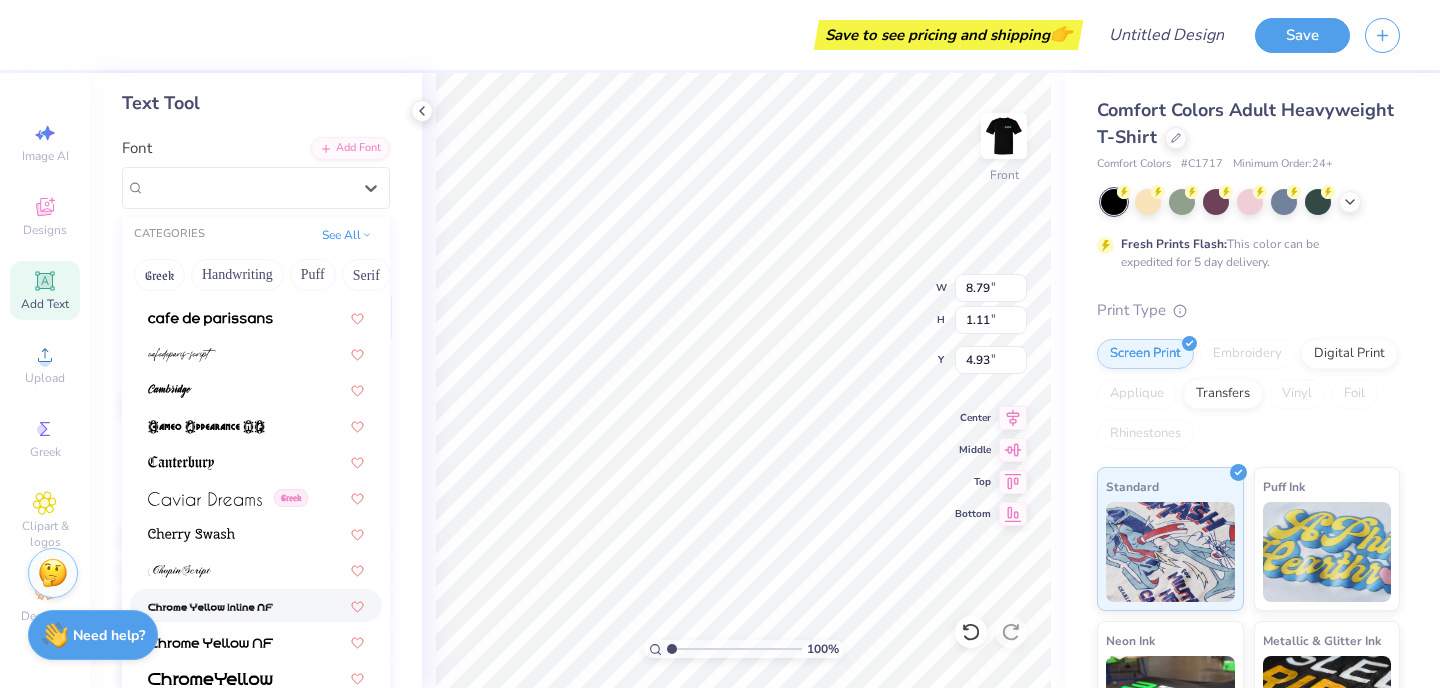 scroll, scrollTop: 2580, scrollLeft: 0, axis: vertical 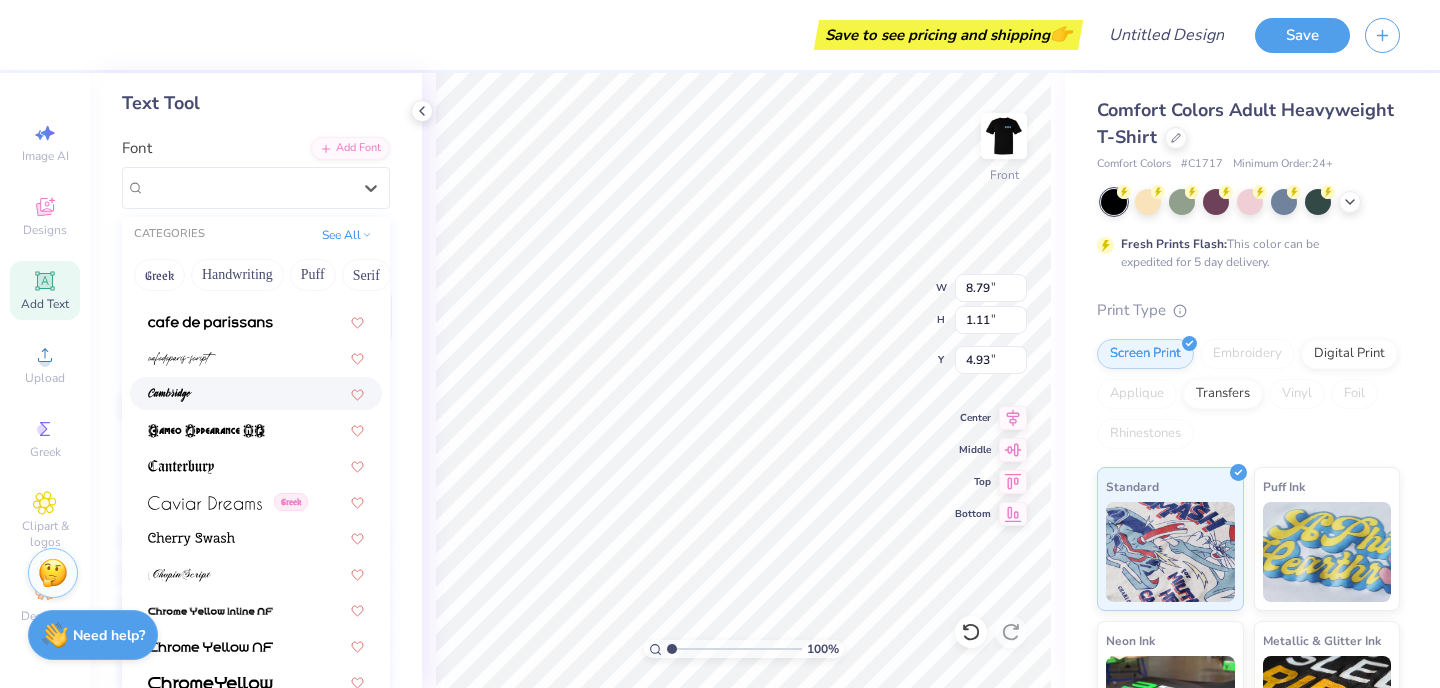 click at bounding box center [256, 393] 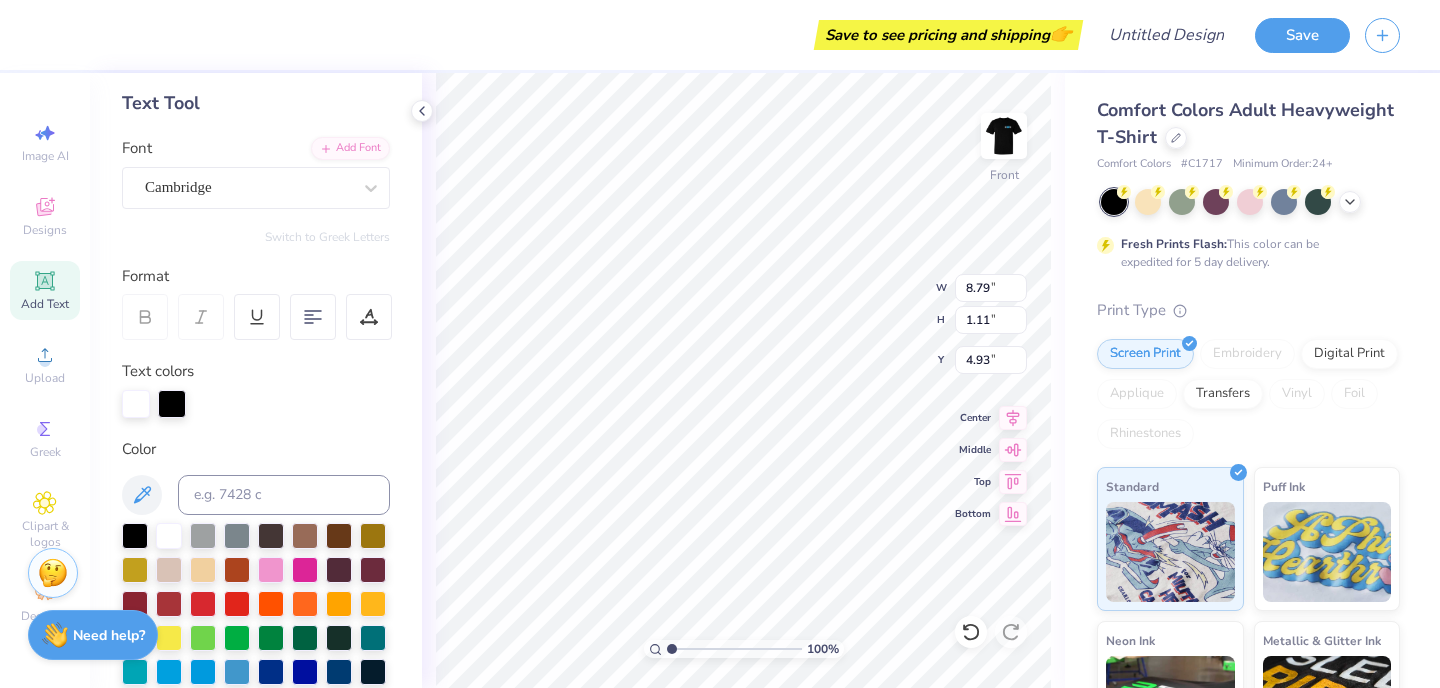 type on "8.63" 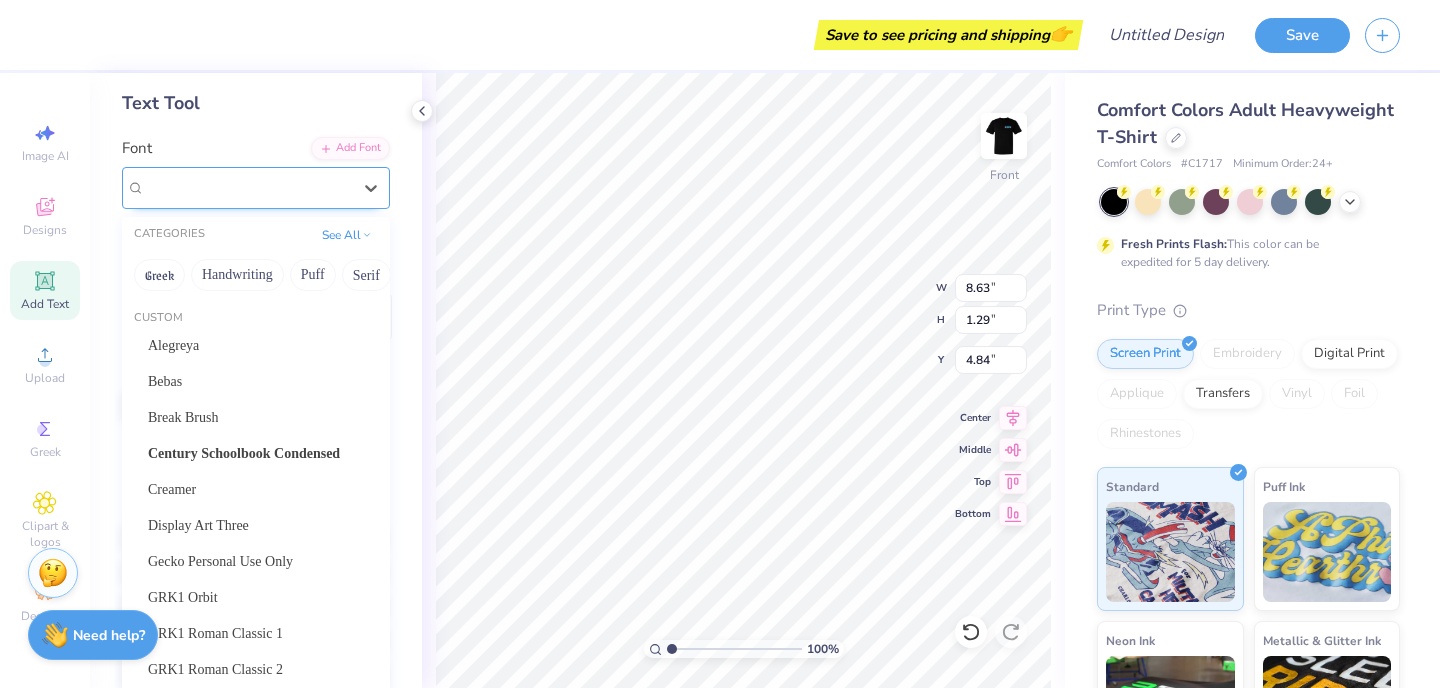 click on "Cambridge" at bounding box center [248, 187] 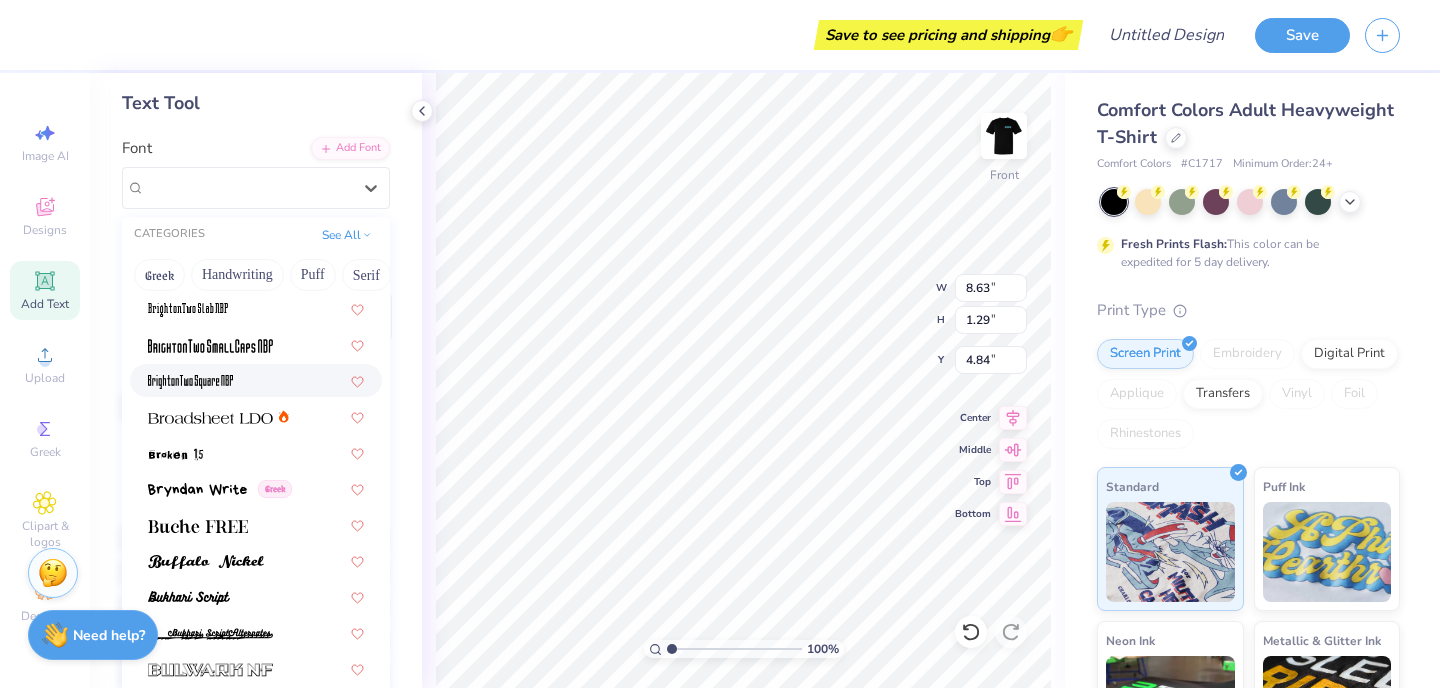 scroll, scrollTop: 2204, scrollLeft: 0, axis: vertical 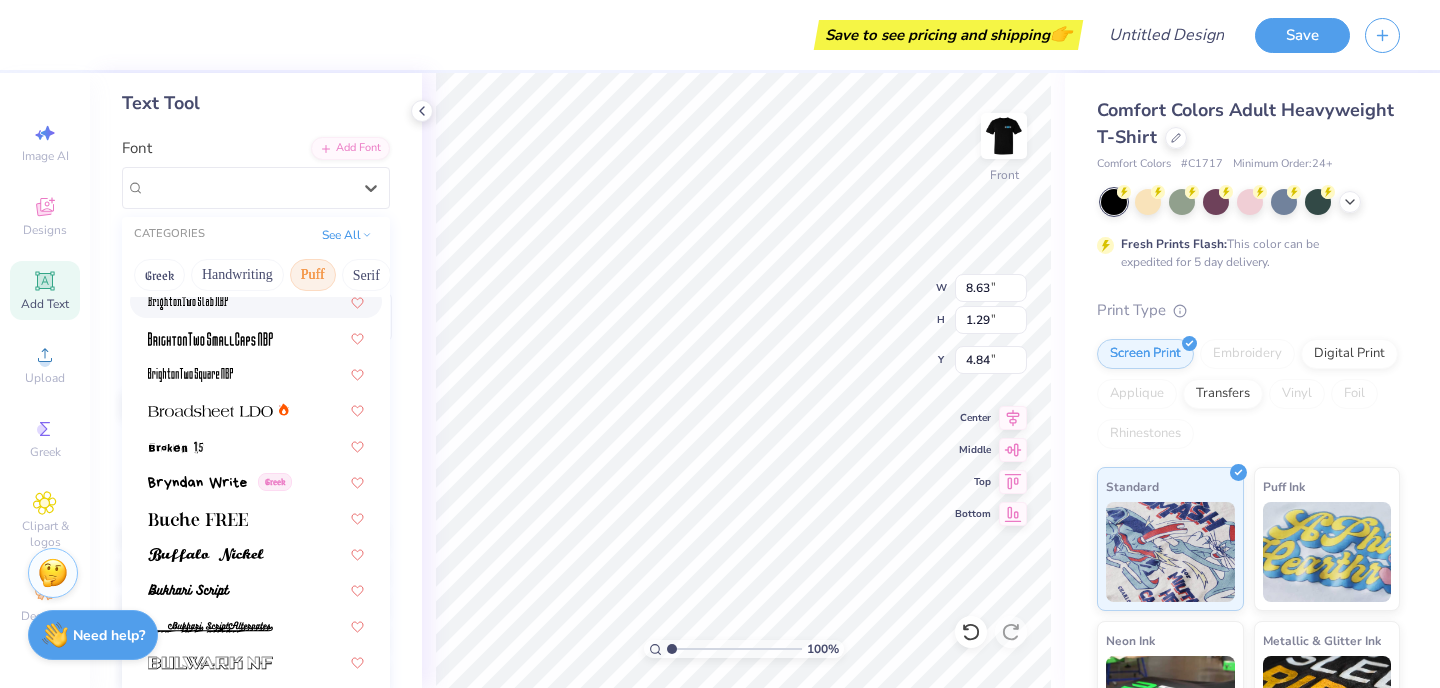 click on "Puff" at bounding box center [313, 275] 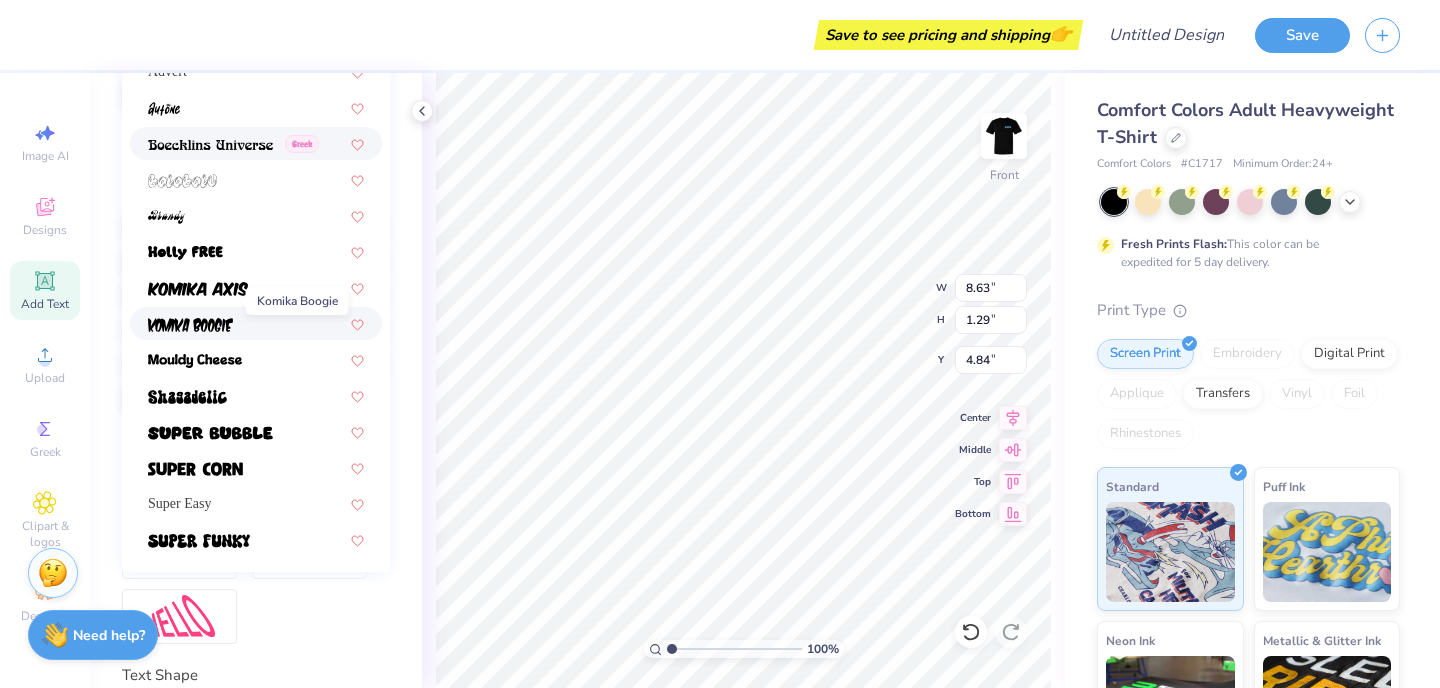 scroll, scrollTop: 429, scrollLeft: 0, axis: vertical 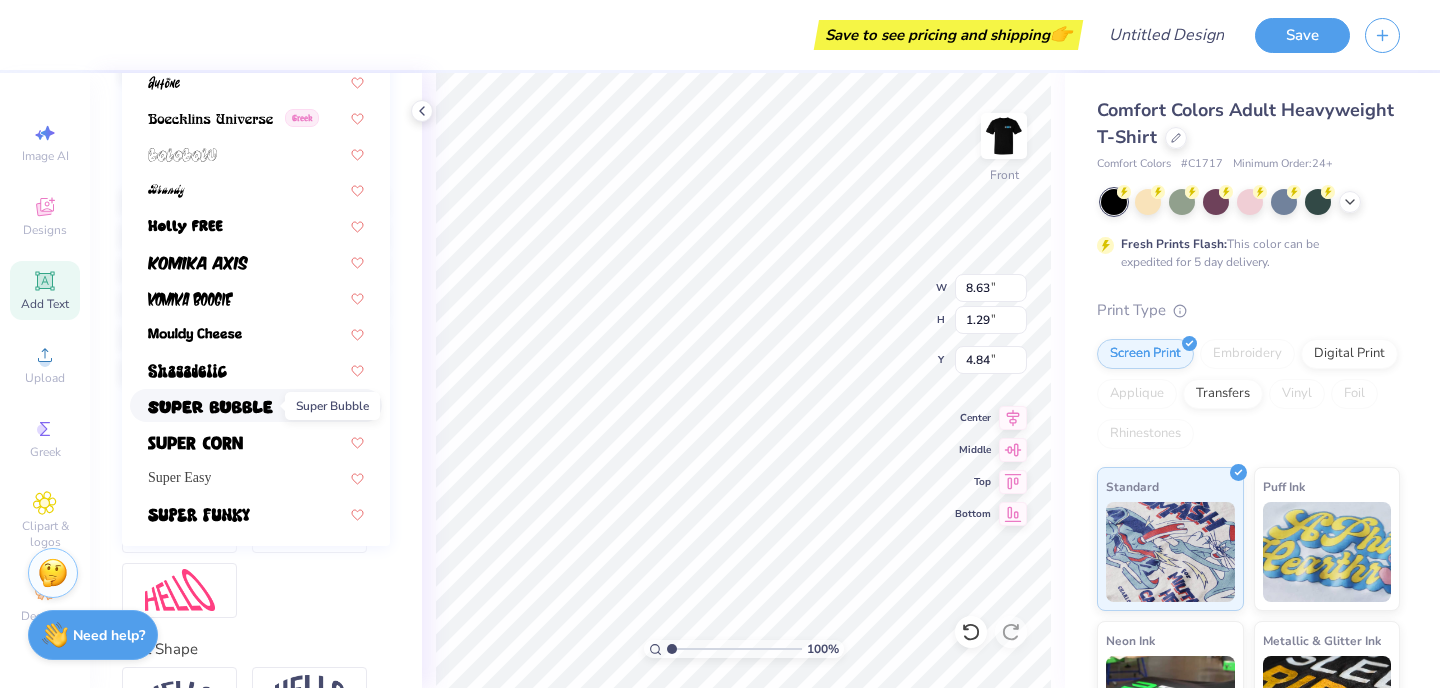 click at bounding box center [210, 405] 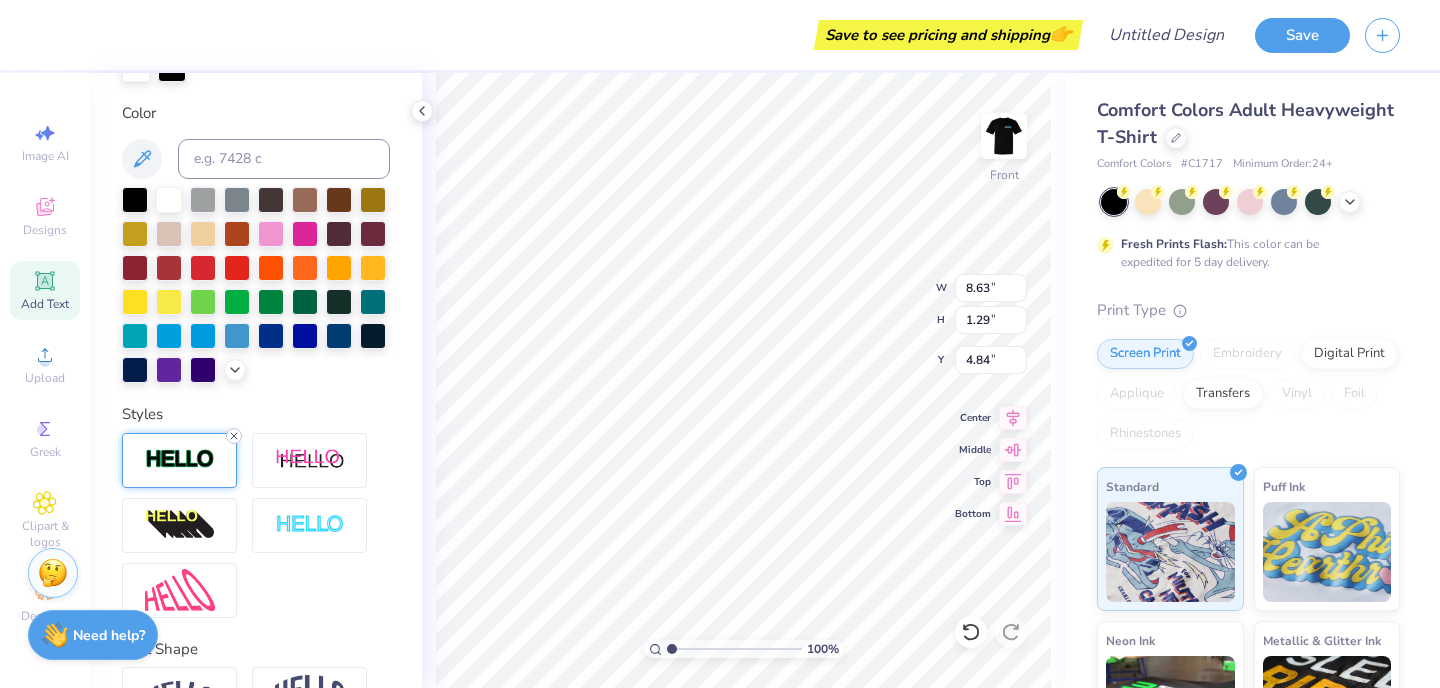 type on "14.53" 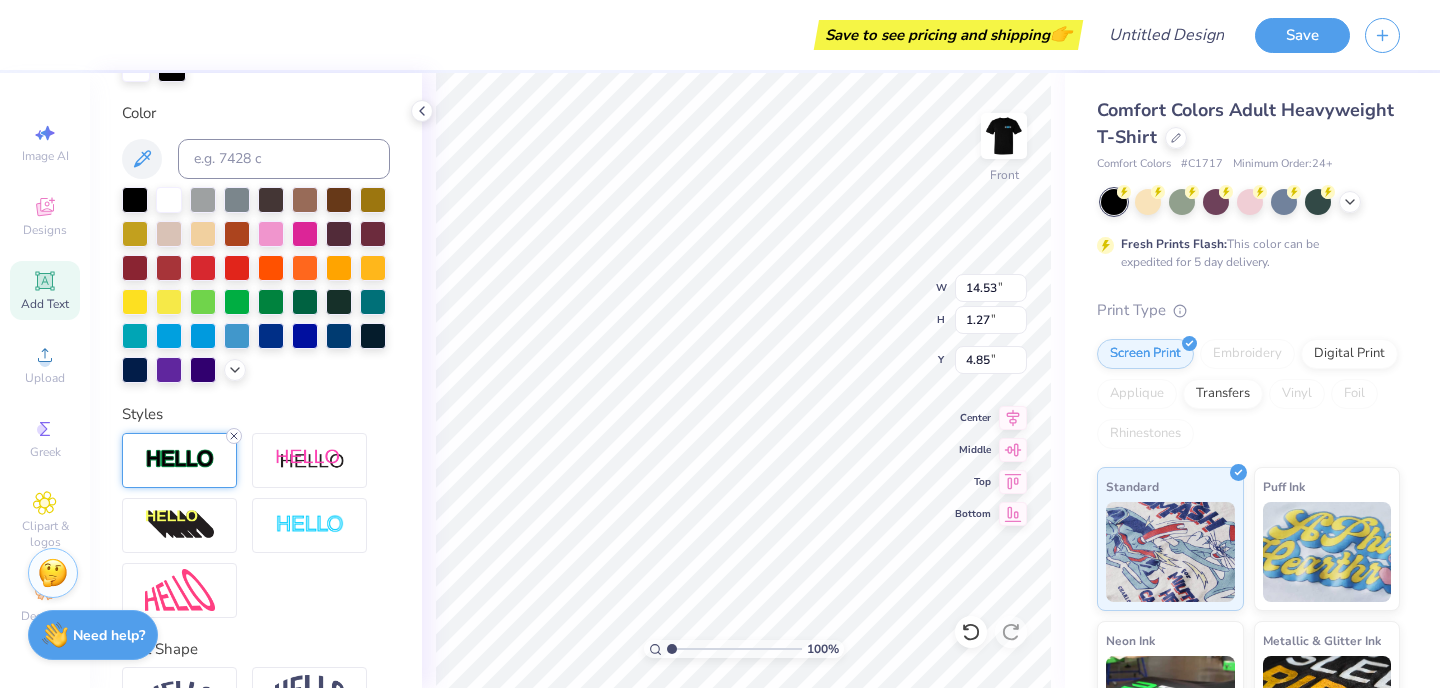 scroll, scrollTop: 425, scrollLeft: 0, axis: vertical 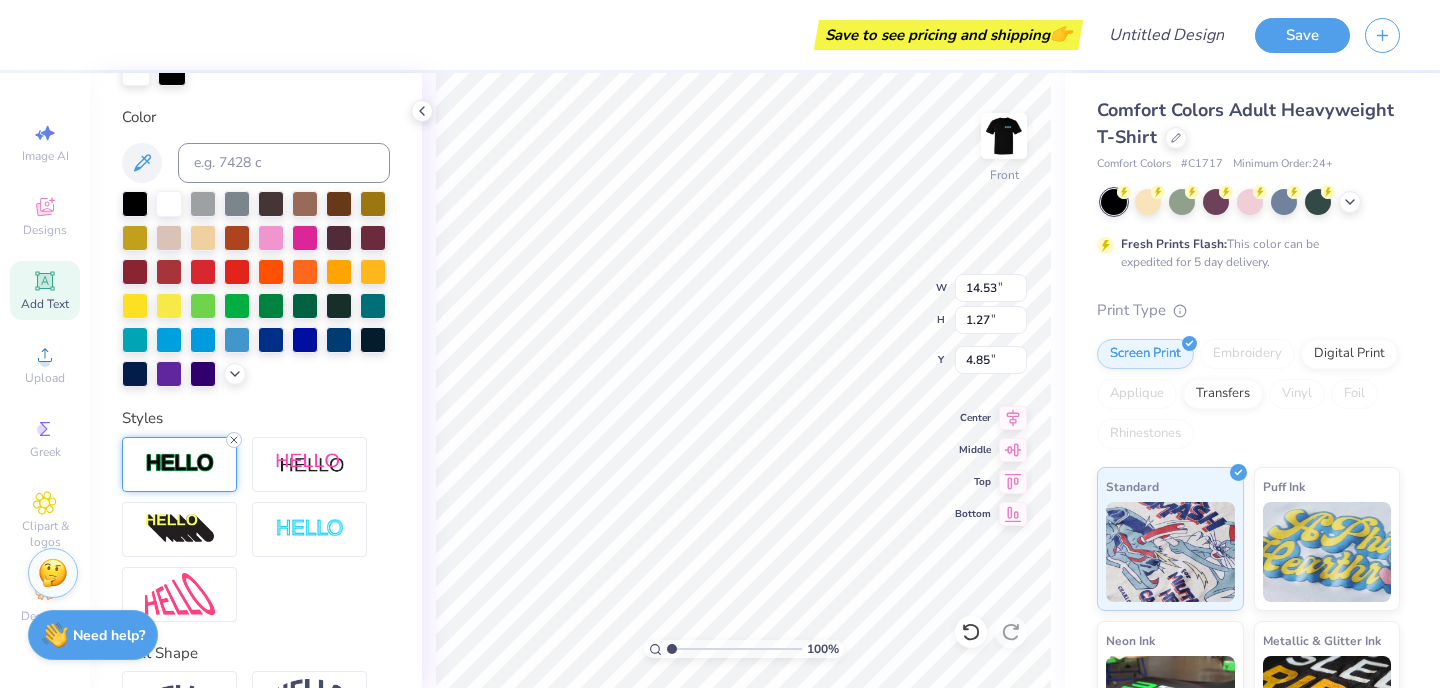 click 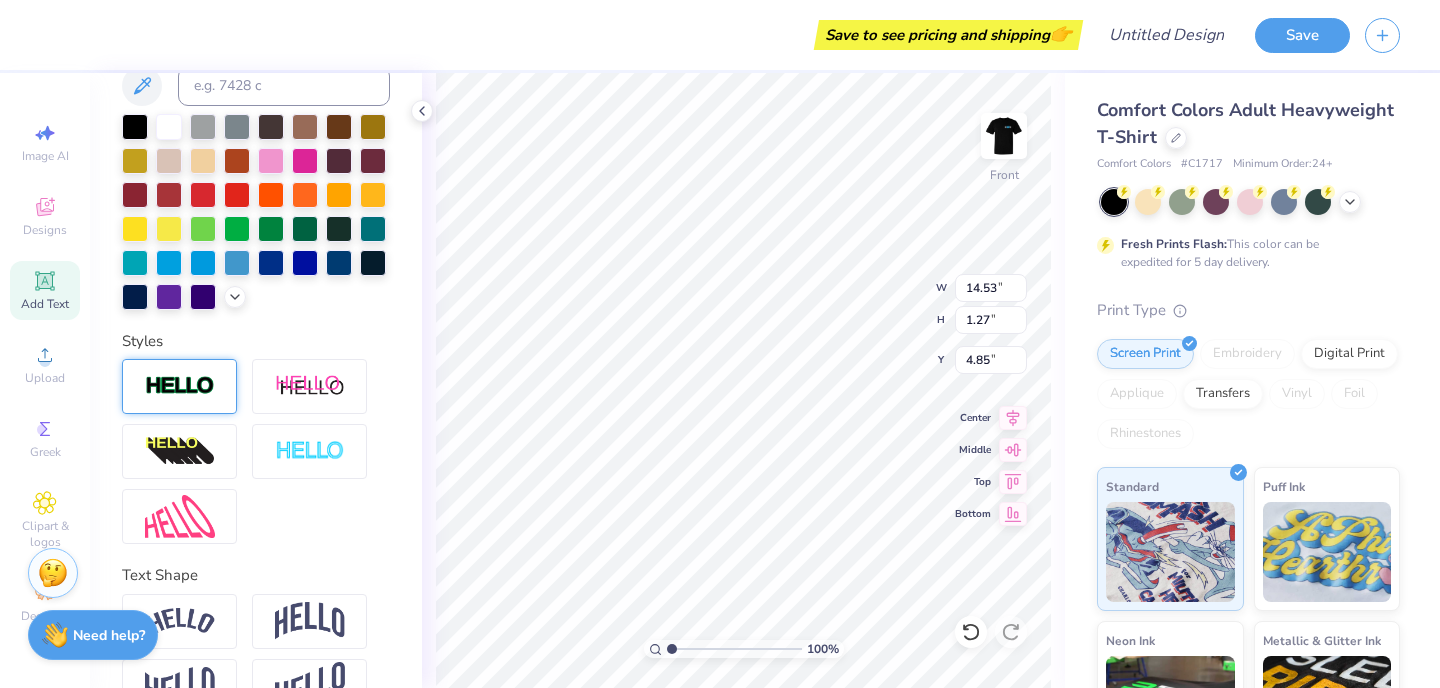type on "14.51" 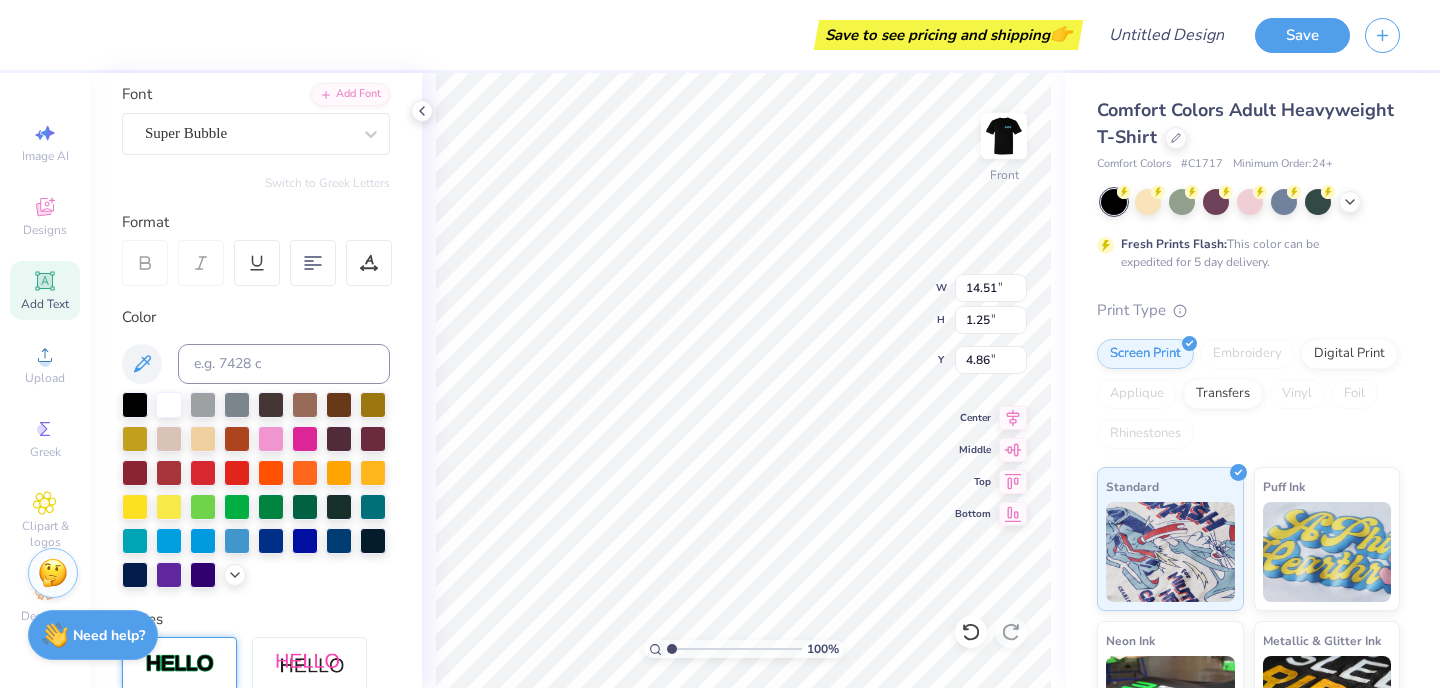scroll, scrollTop: 140, scrollLeft: 0, axis: vertical 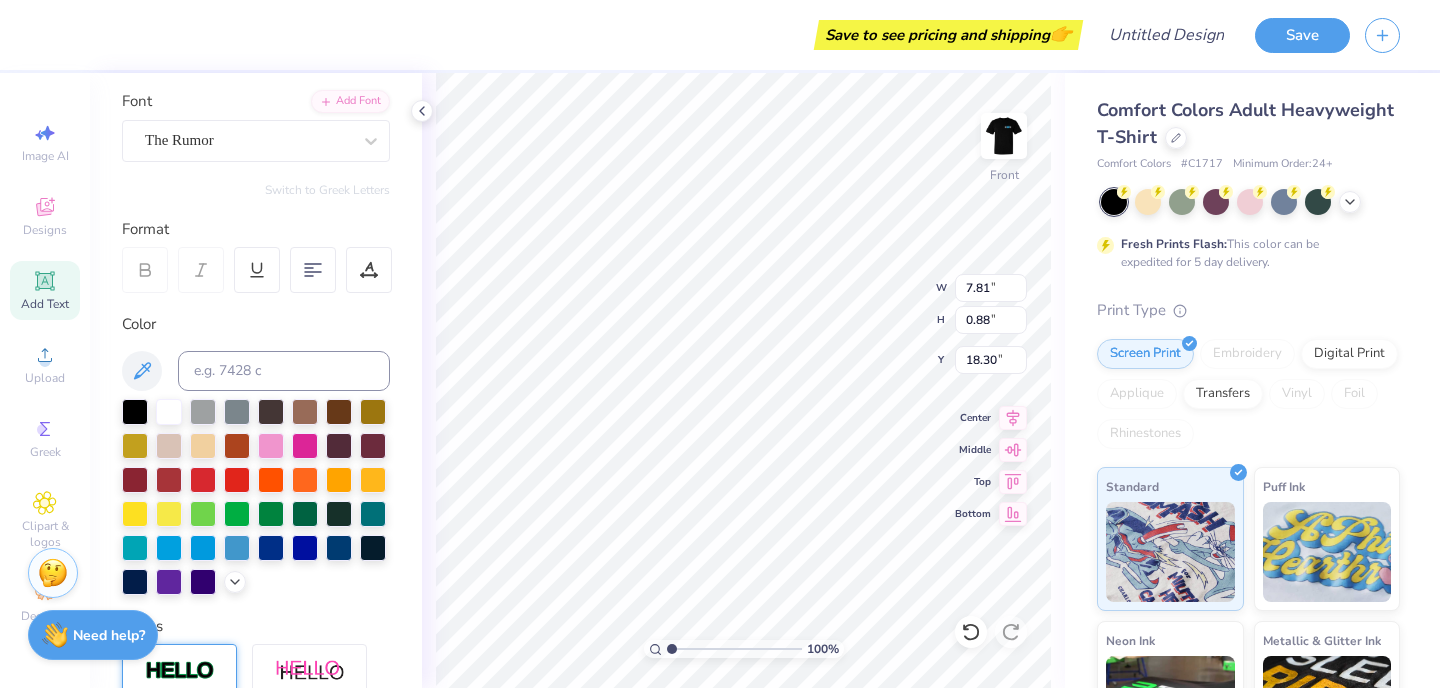 type on "fall
rush  25'" 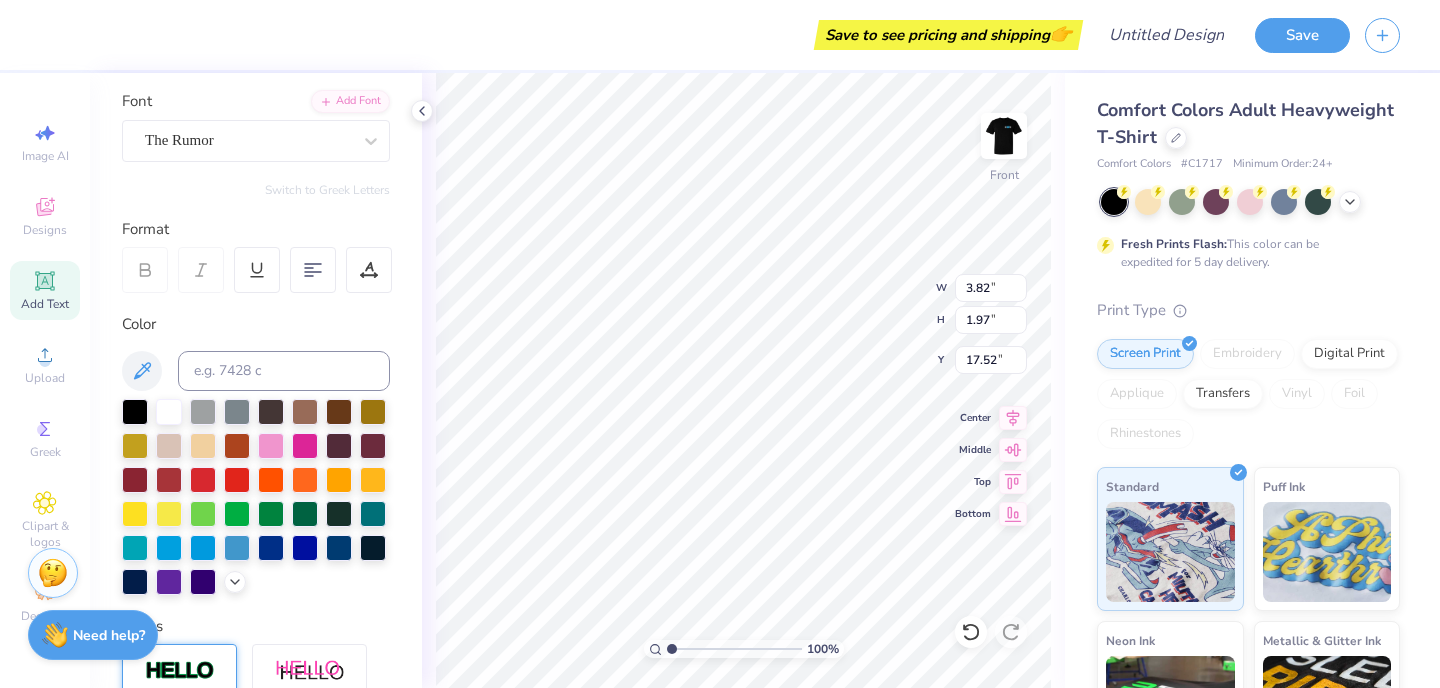 type on "3.82" 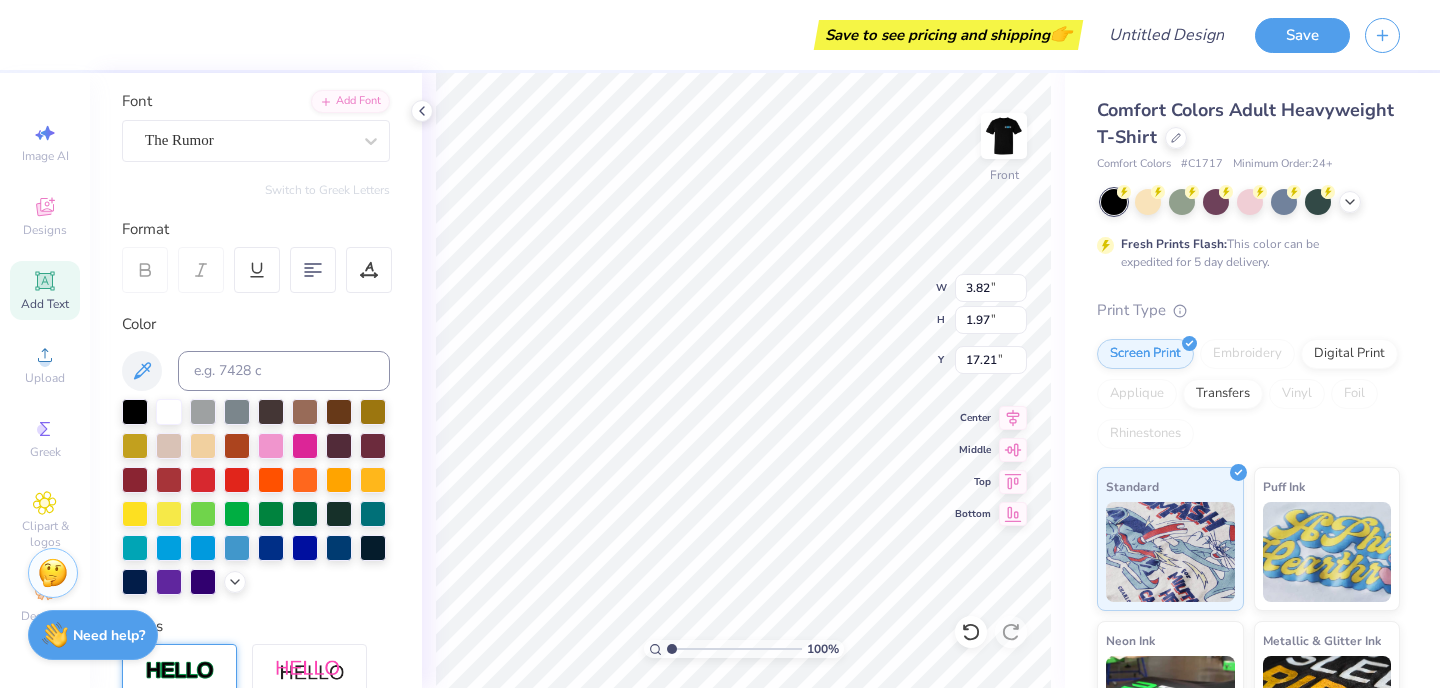 type on "5.60" 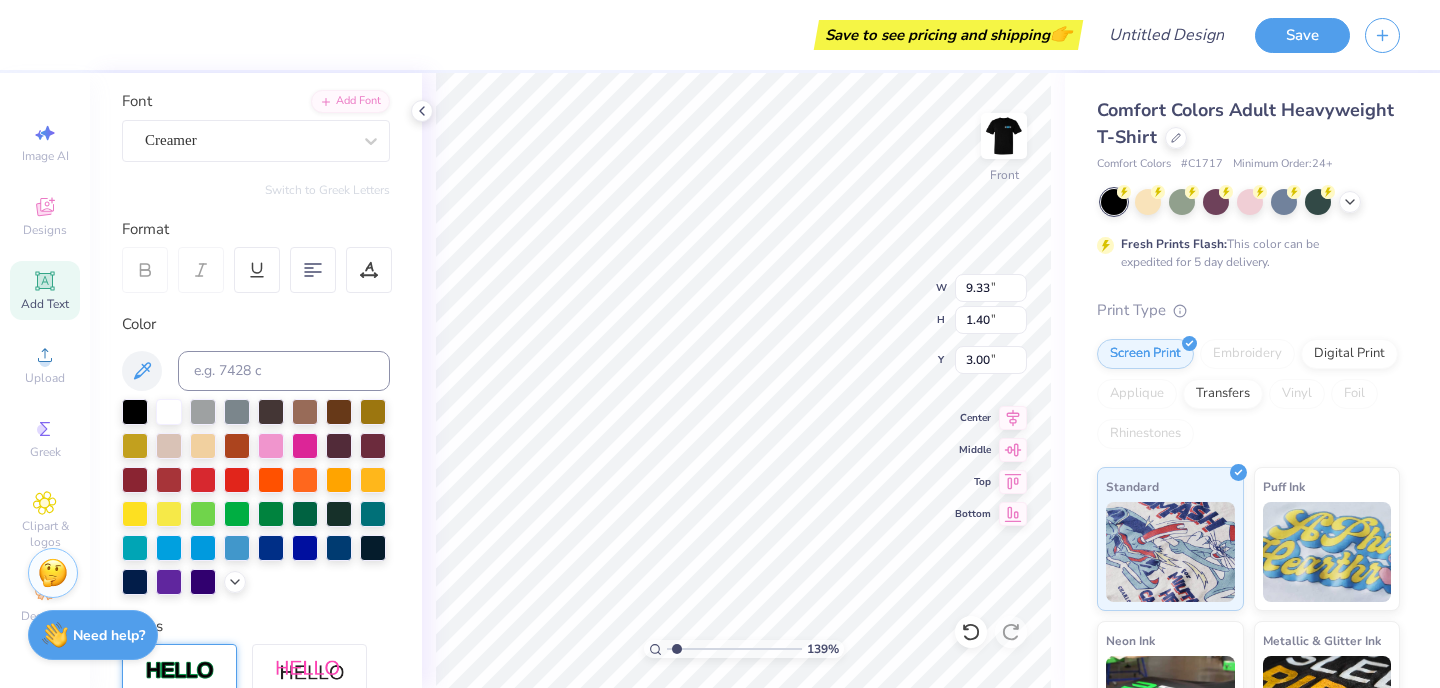 click at bounding box center [734, 649] 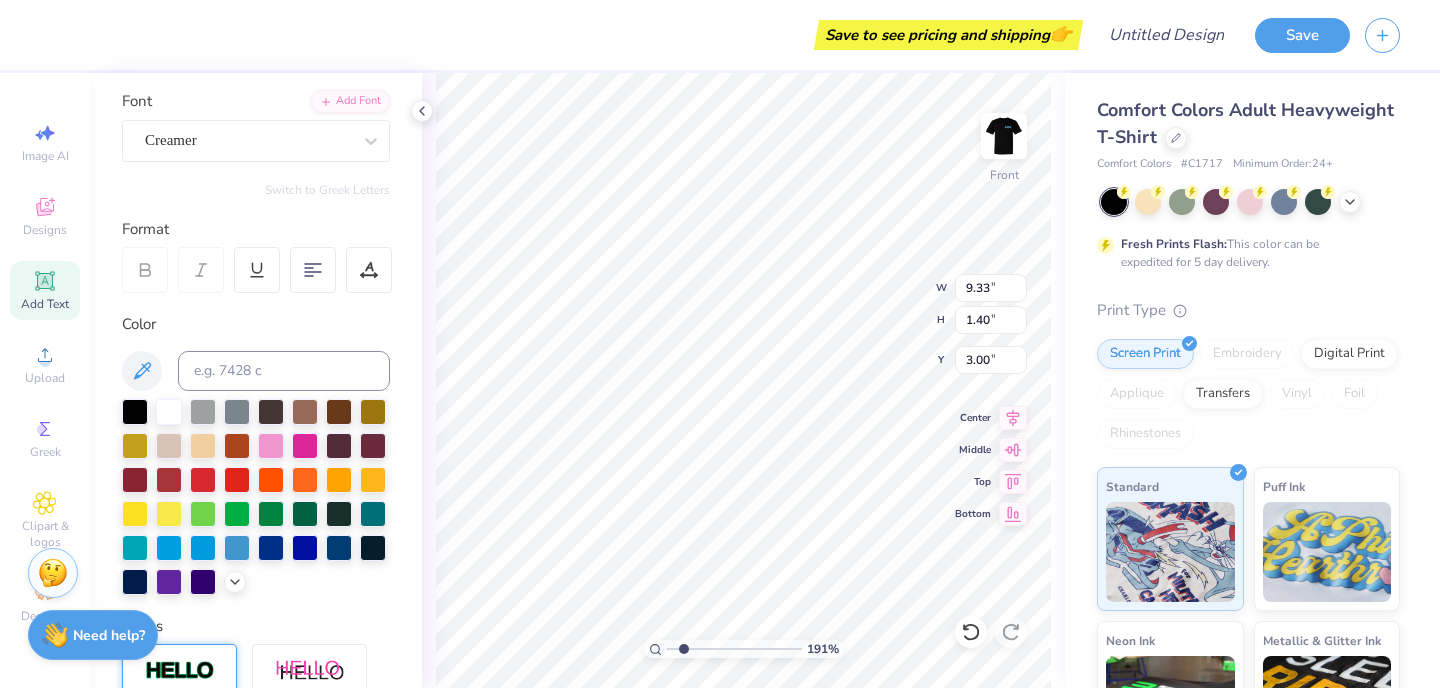 type on "1.91" 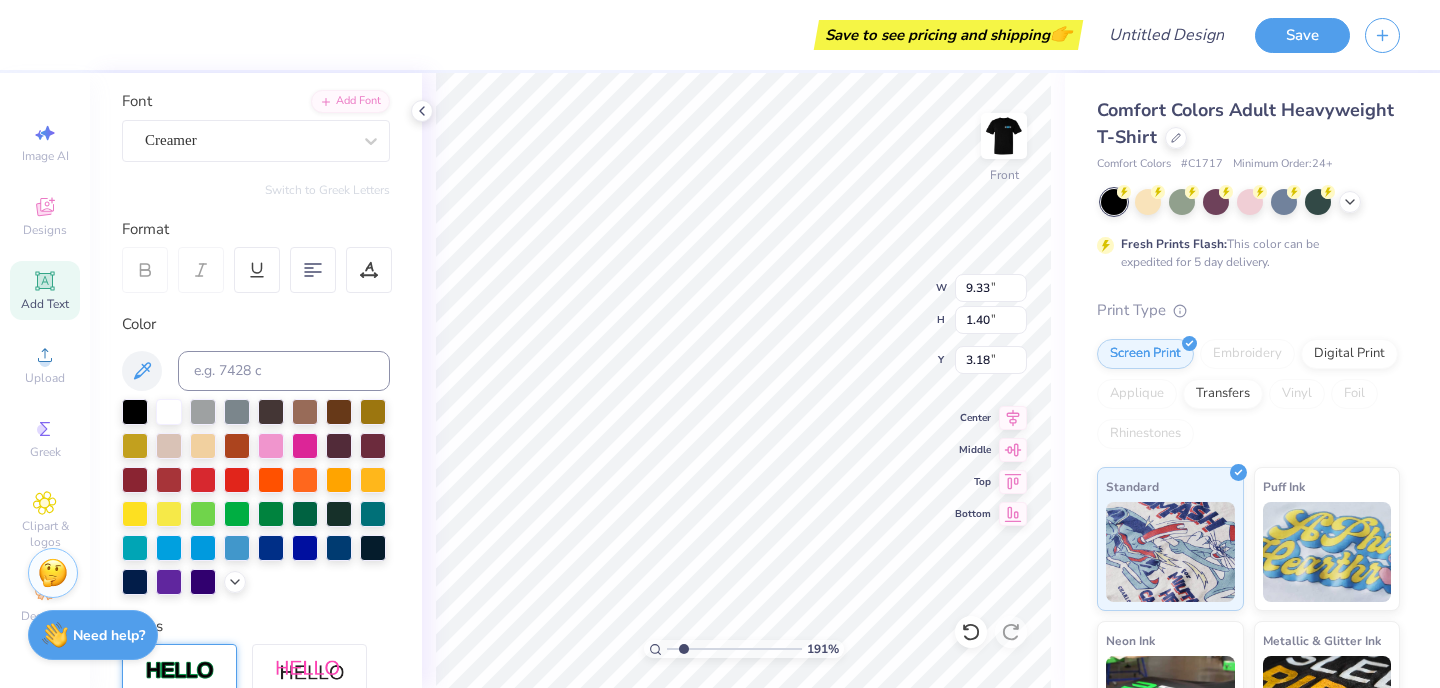 type on "9.77" 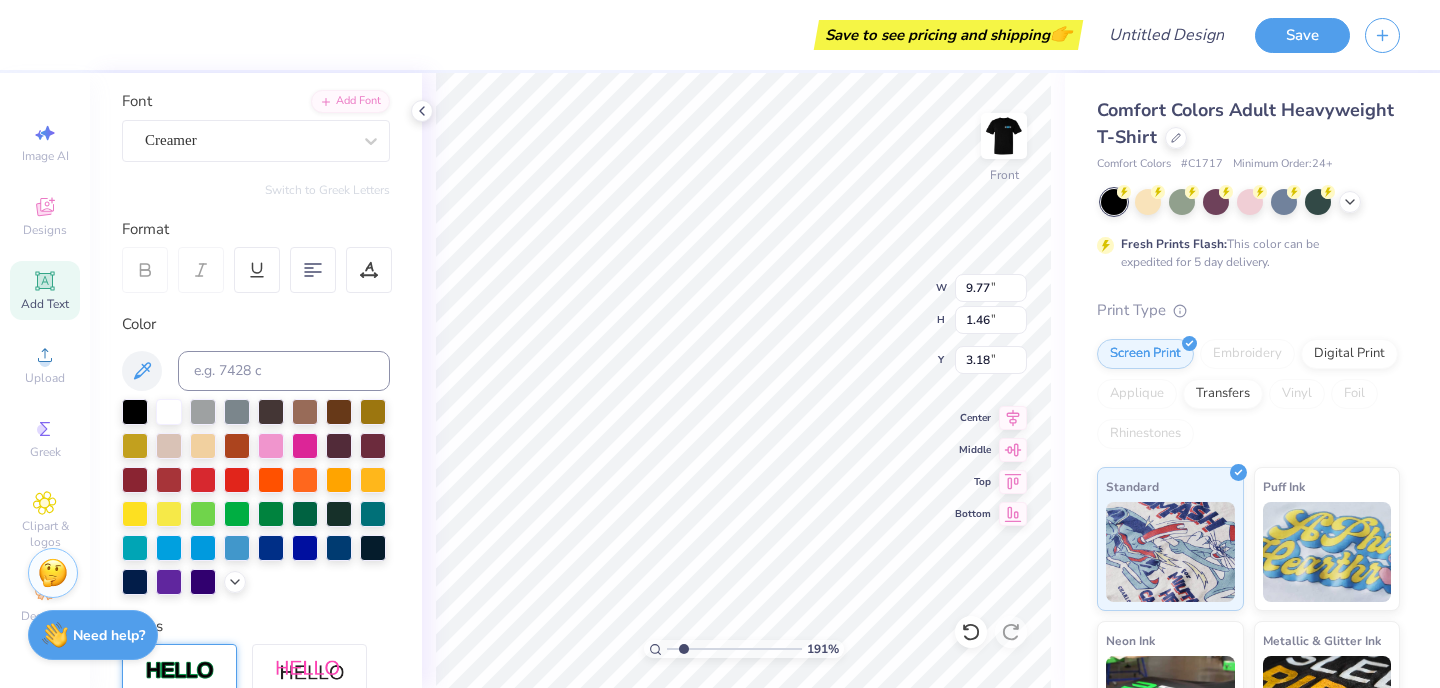 type on "8.70" 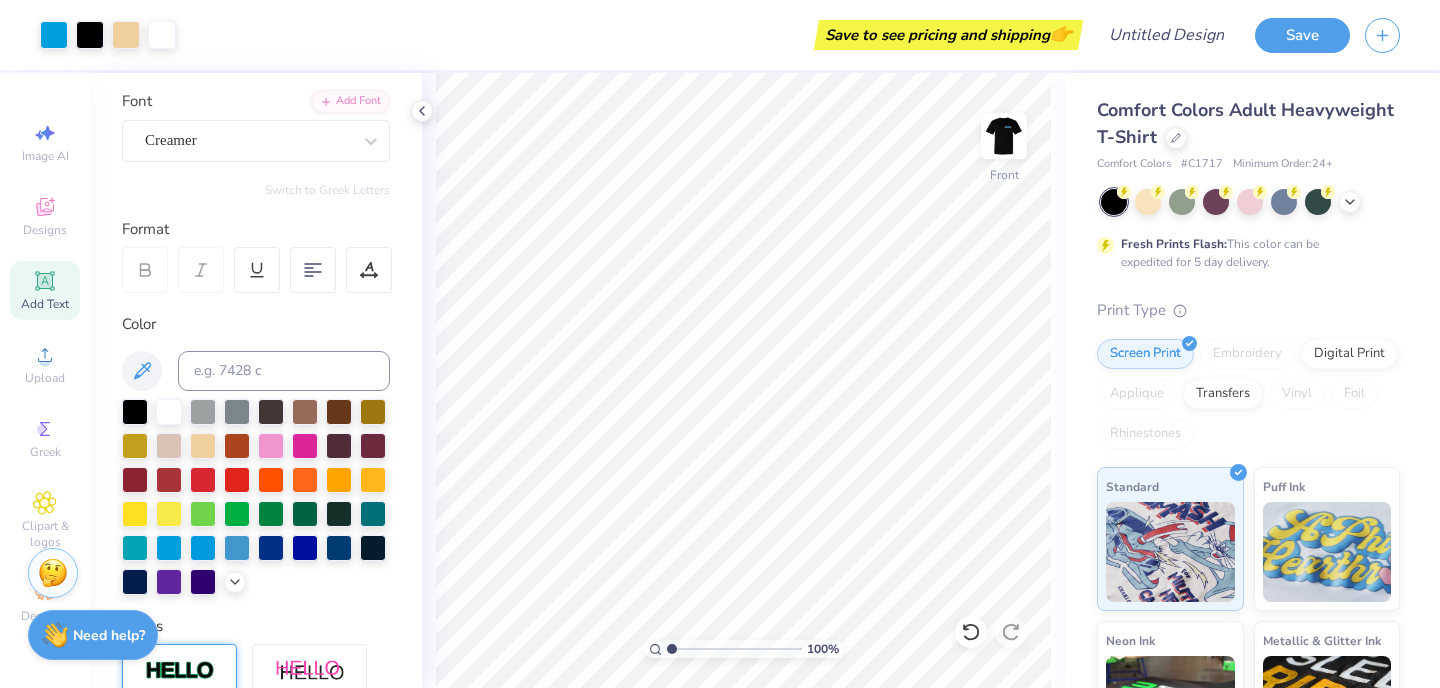 drag, startPoint x: 680, startPoint y: 648, endPoint x: 643, endPoint y: 650, distance: 37.054016 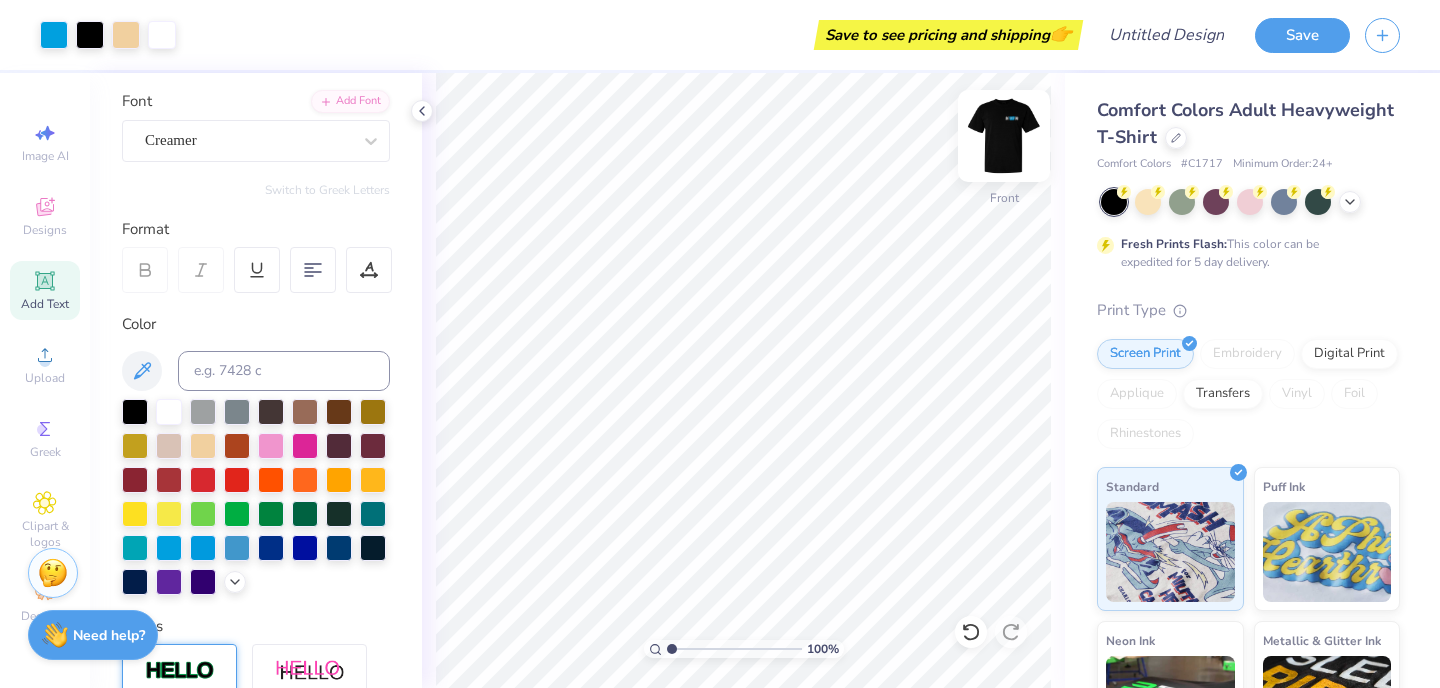 click at bounding box center [1004, 136] 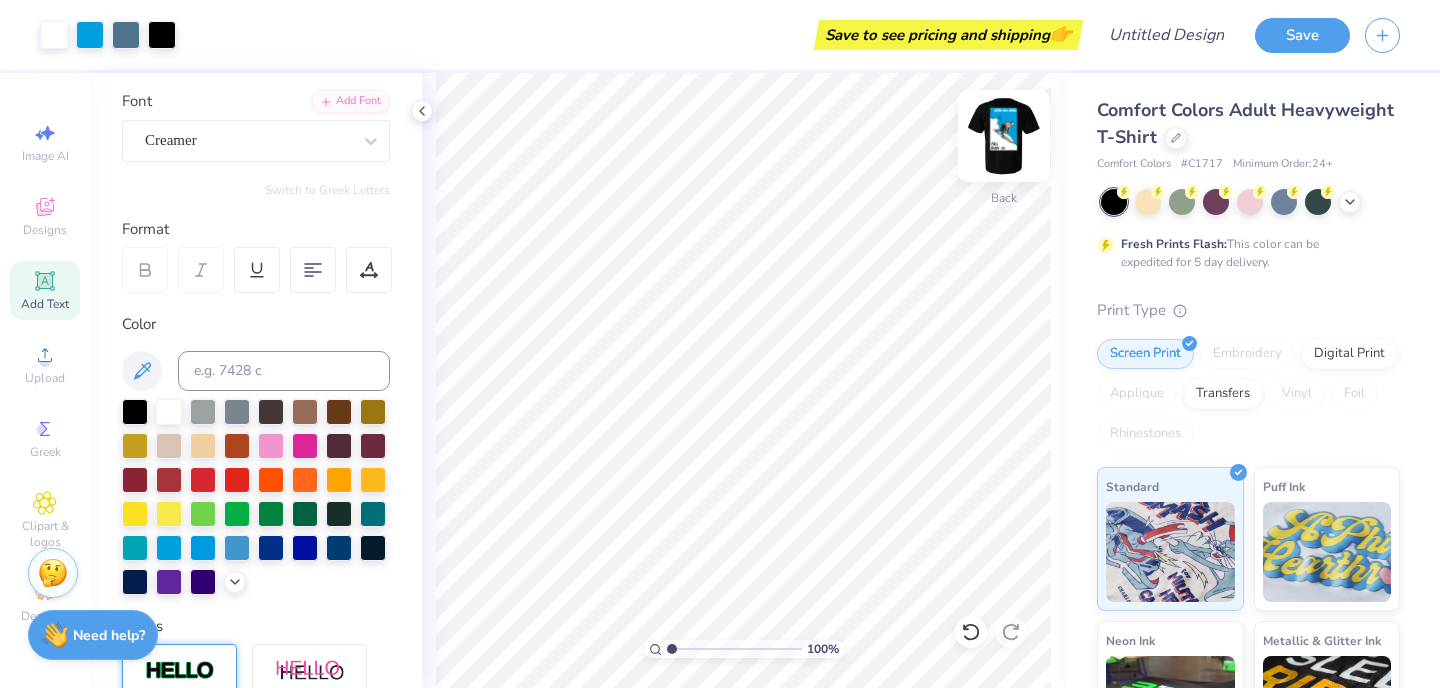 click at bounding box center [1004, 136] 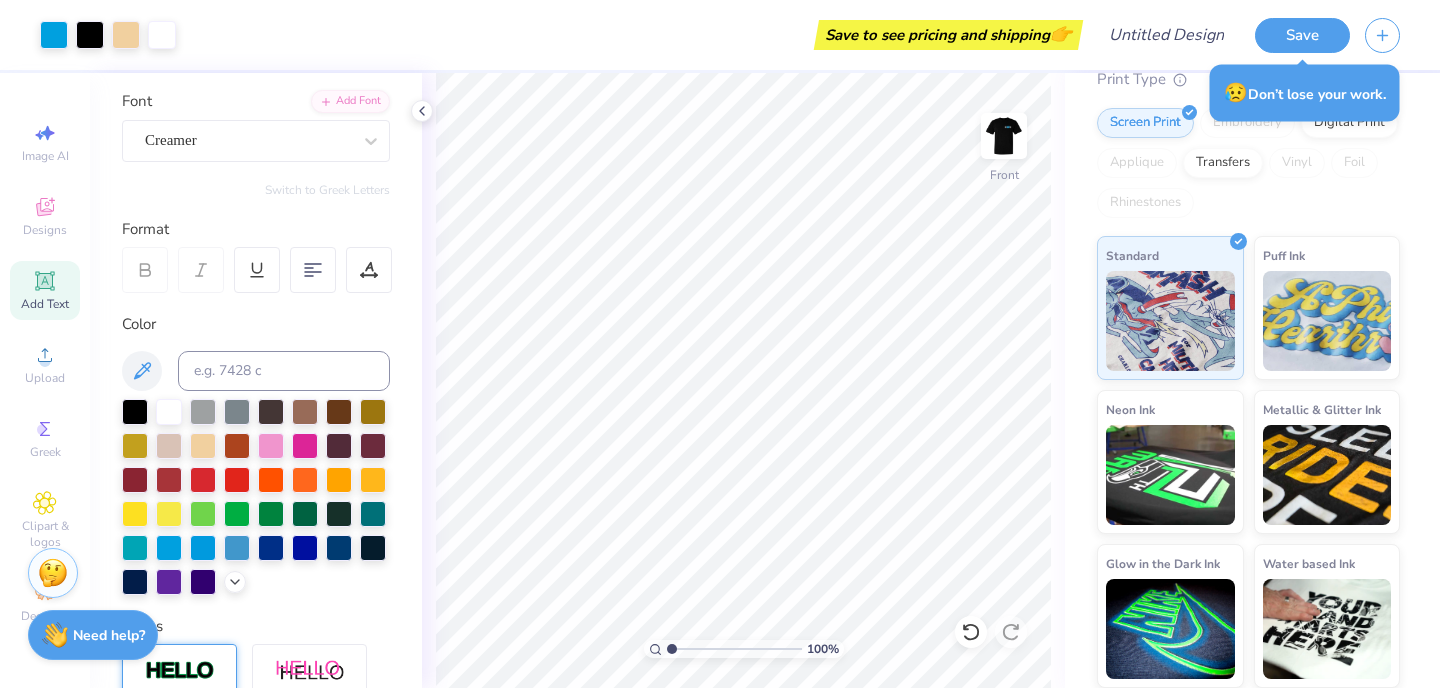 scroll, scrollTop: 230, scrollLeft: 0, axis: vertical 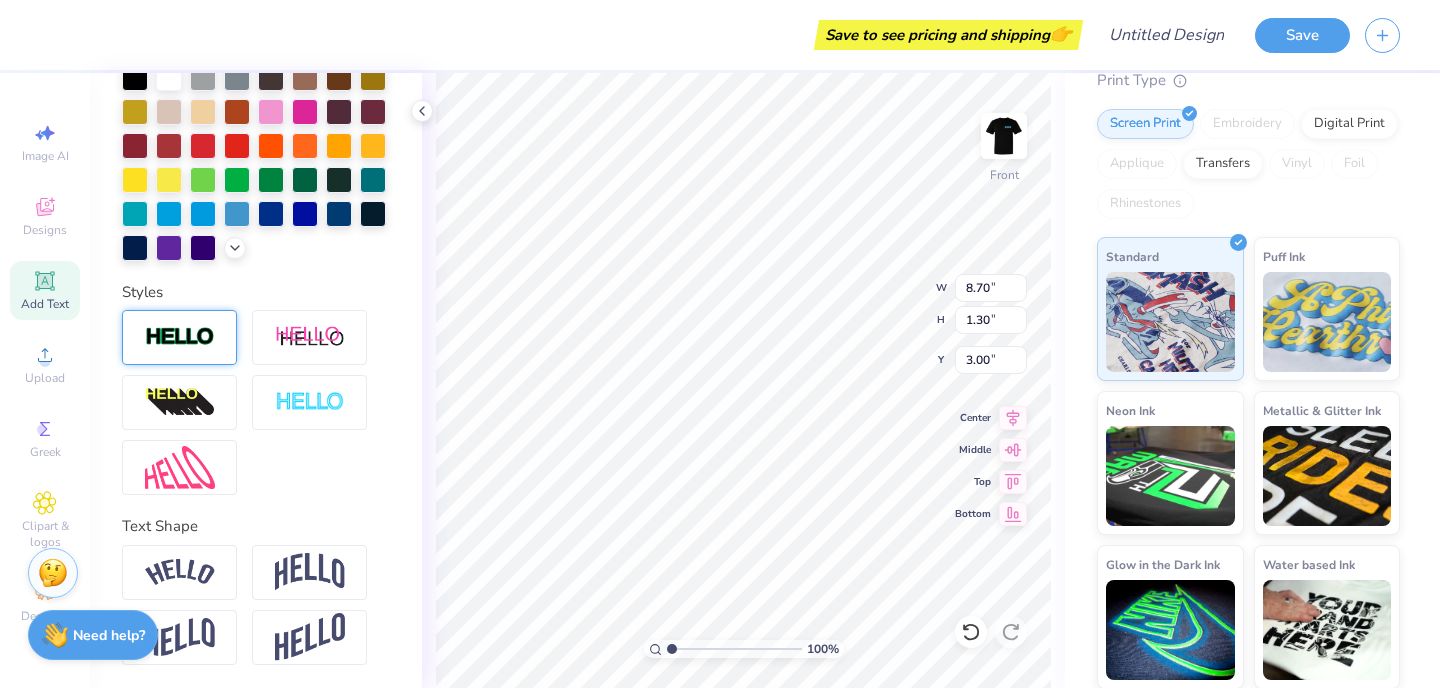 click at bounding box center (180, 337) 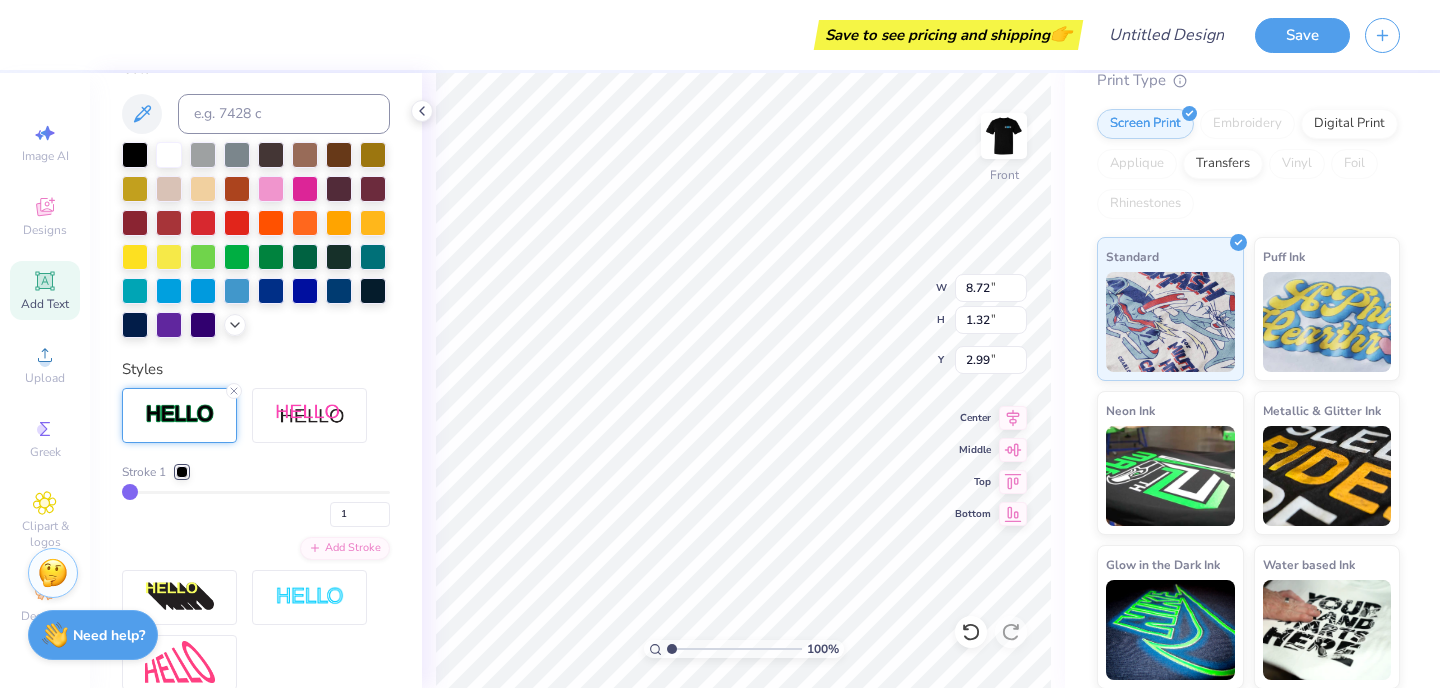type on "8.72" 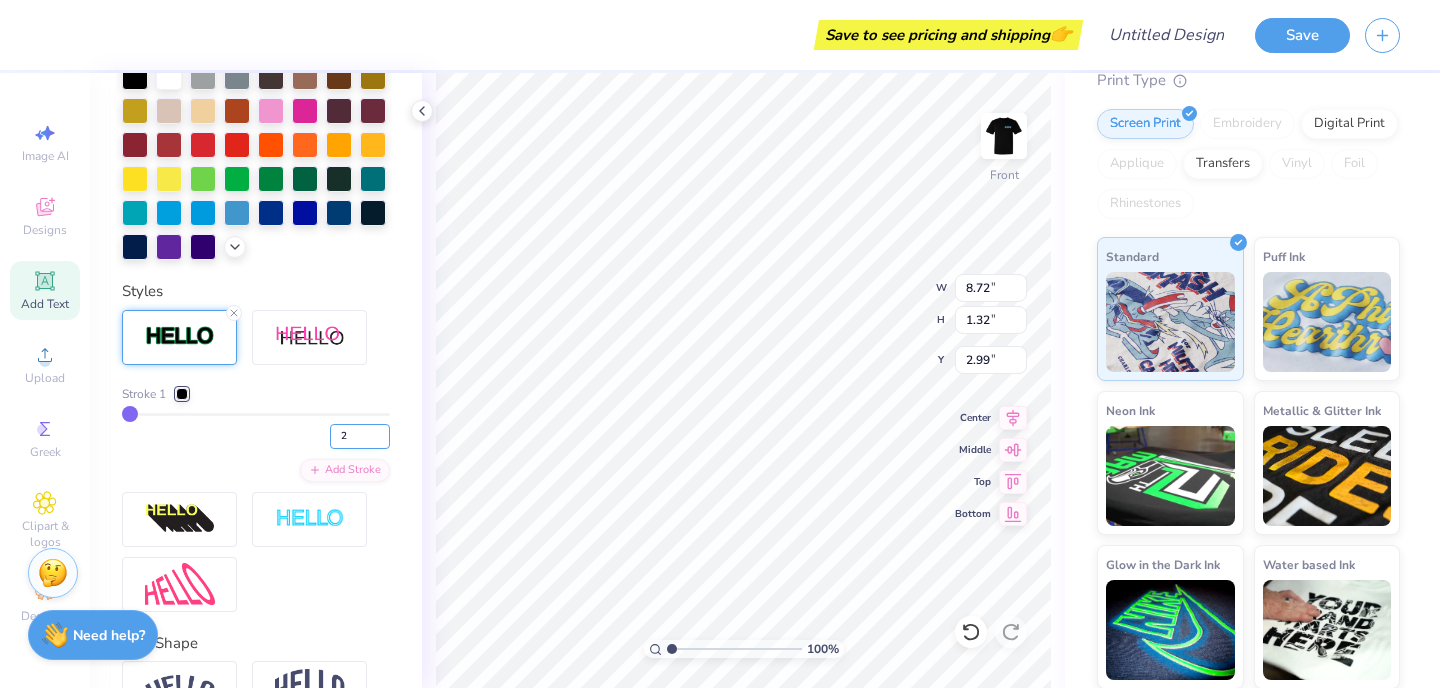 click on "2" at bounding box center (360, 436) 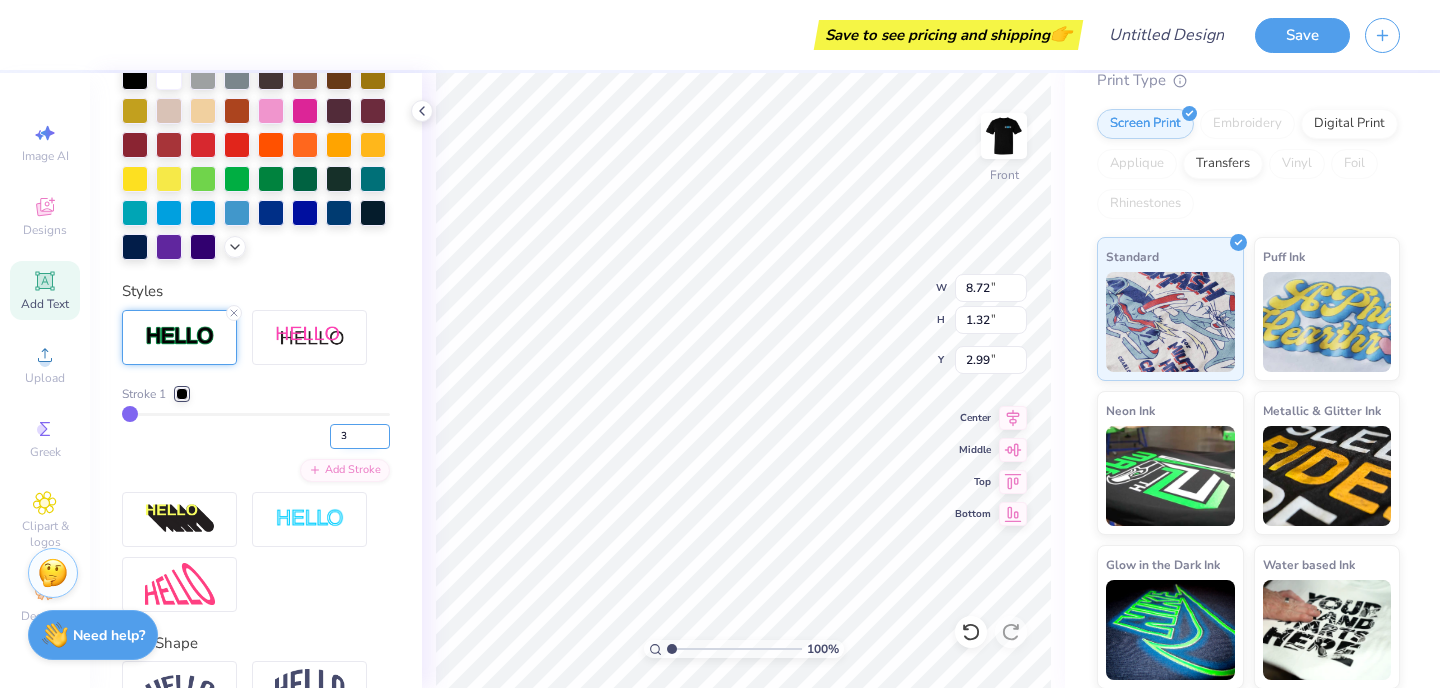 type on "3" 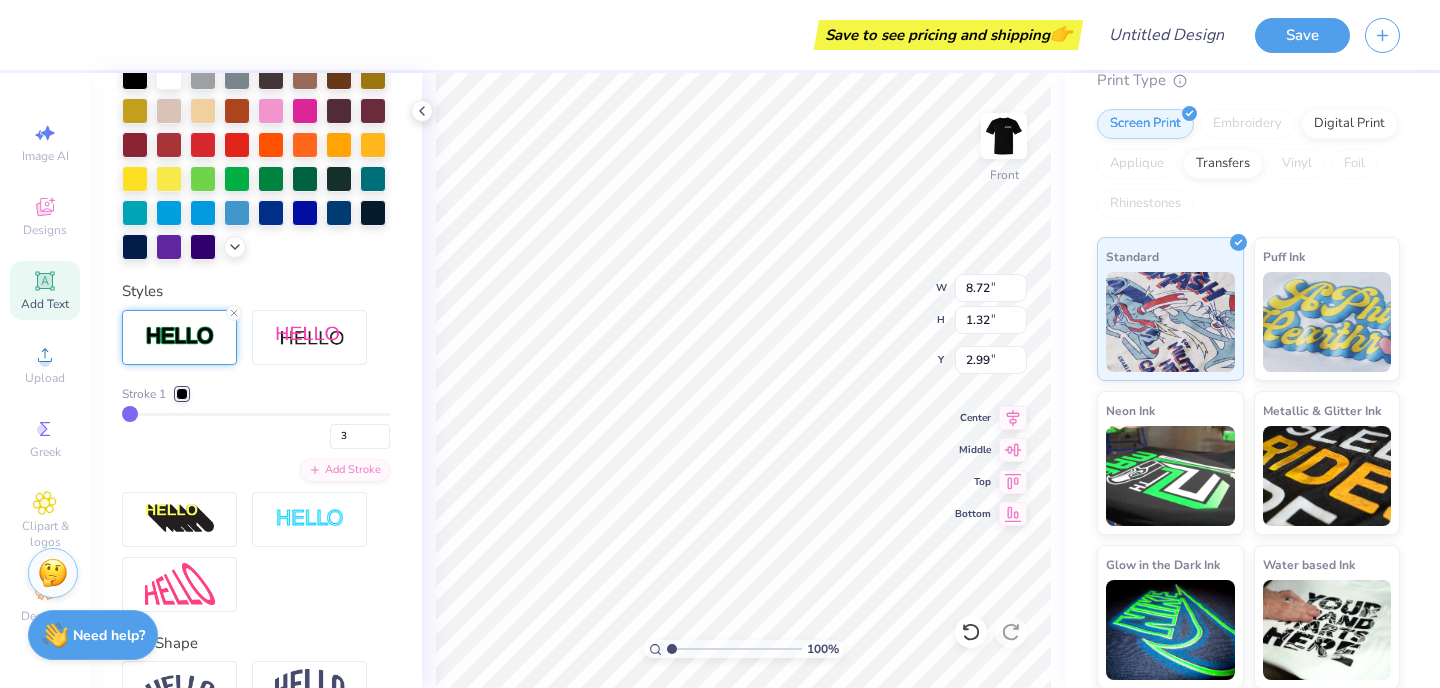 type on "3" 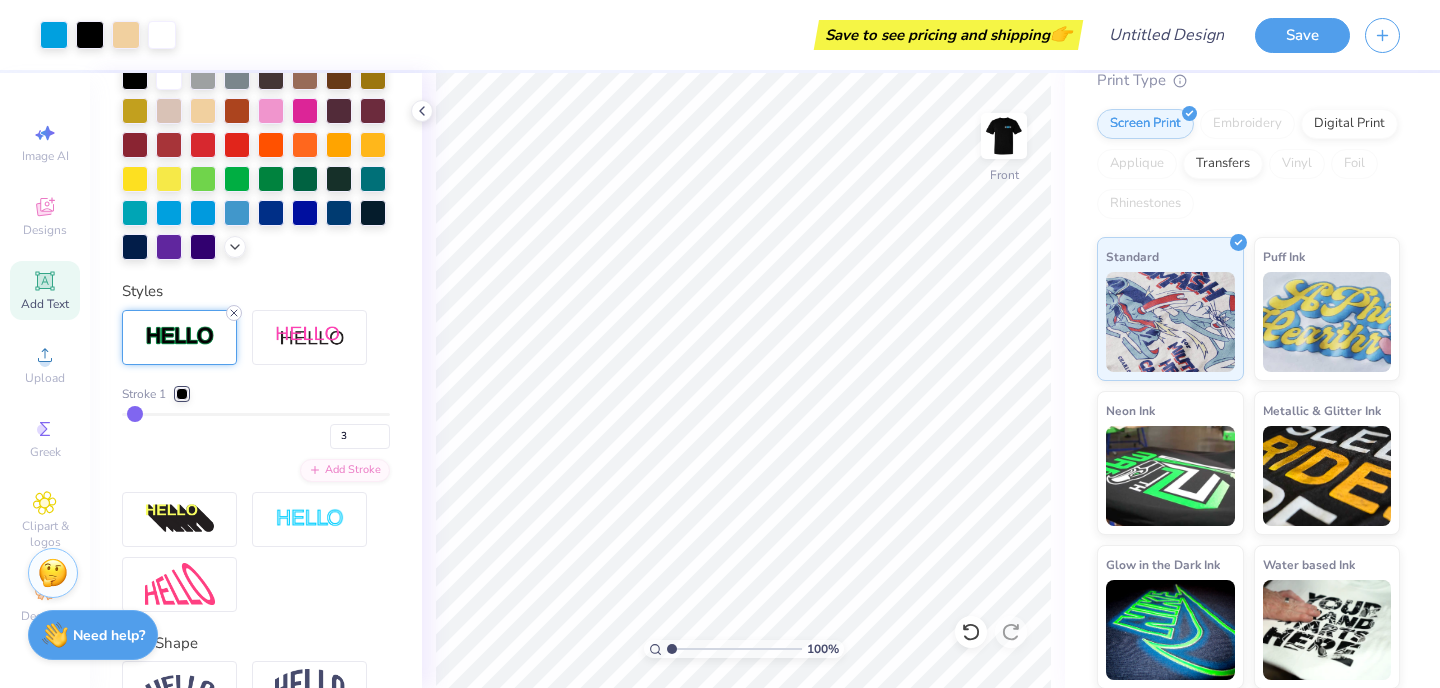 click 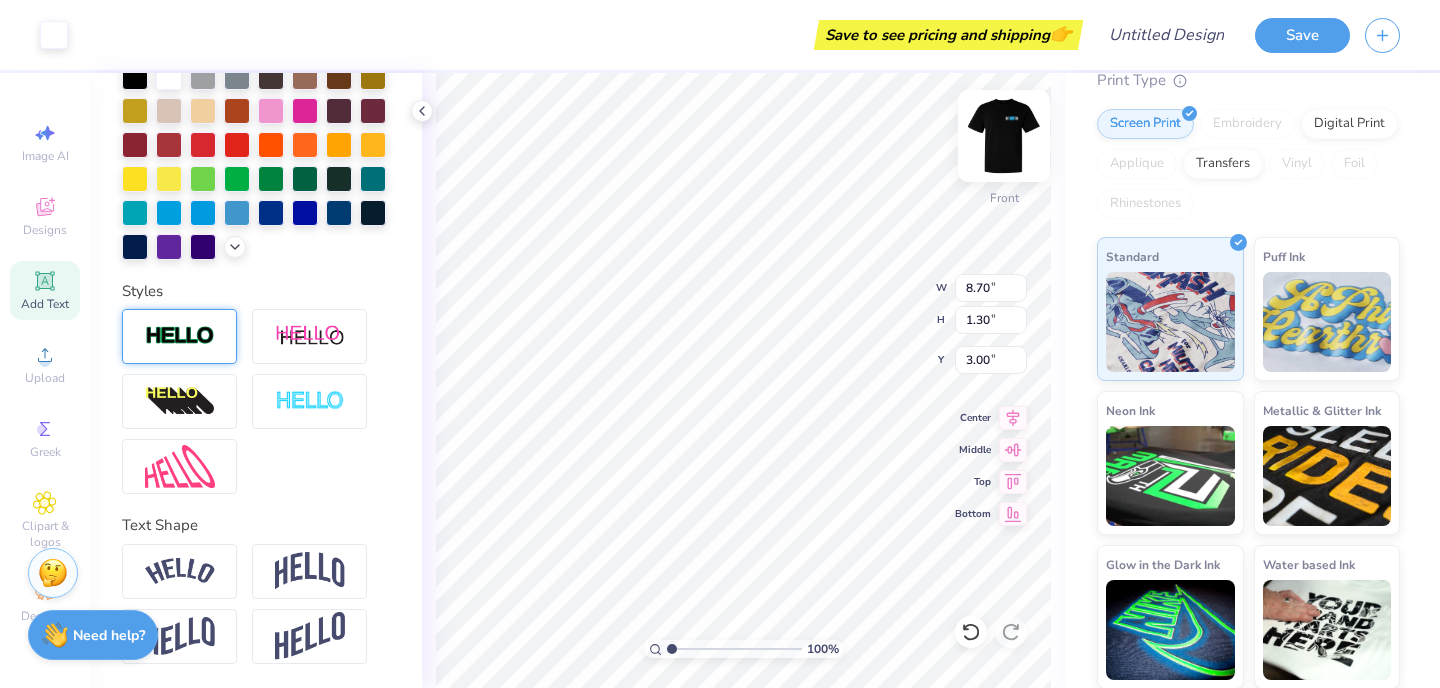 scroll, scrollTop: 474, scrollLeft: 0, axis: vertical 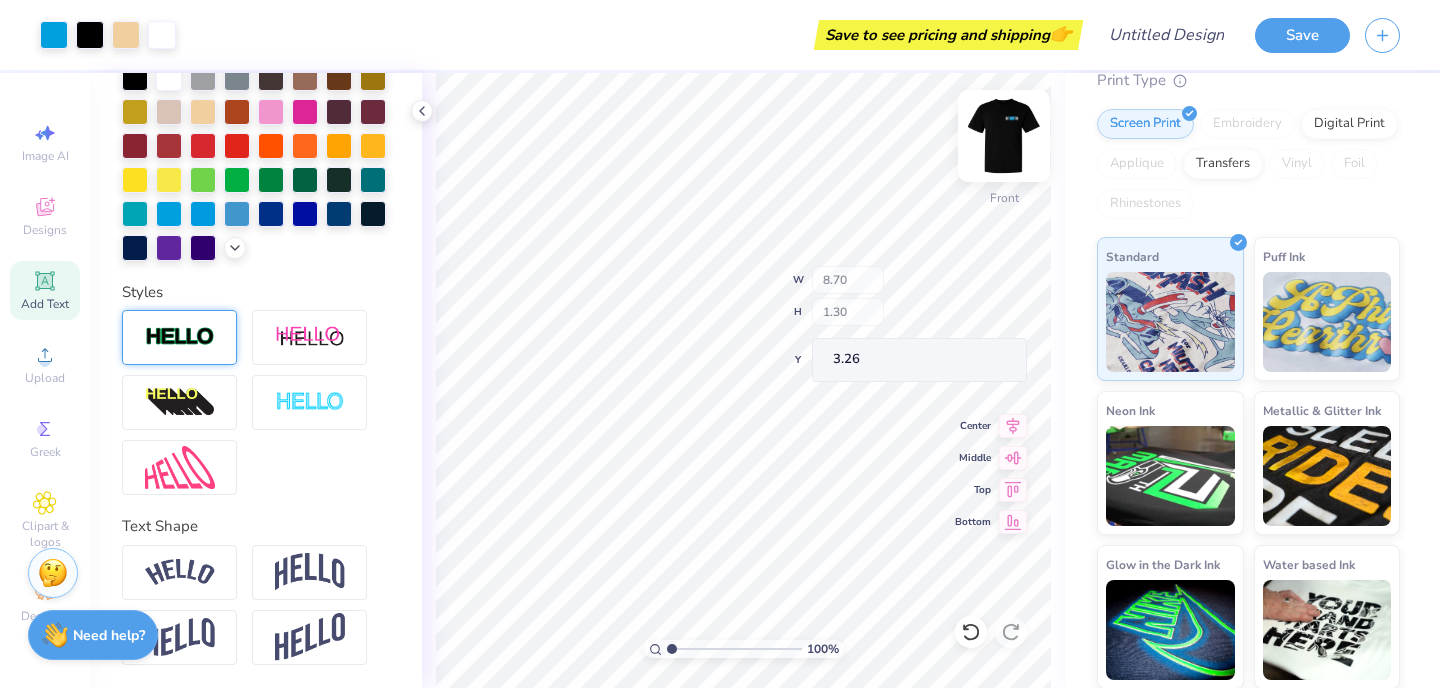type 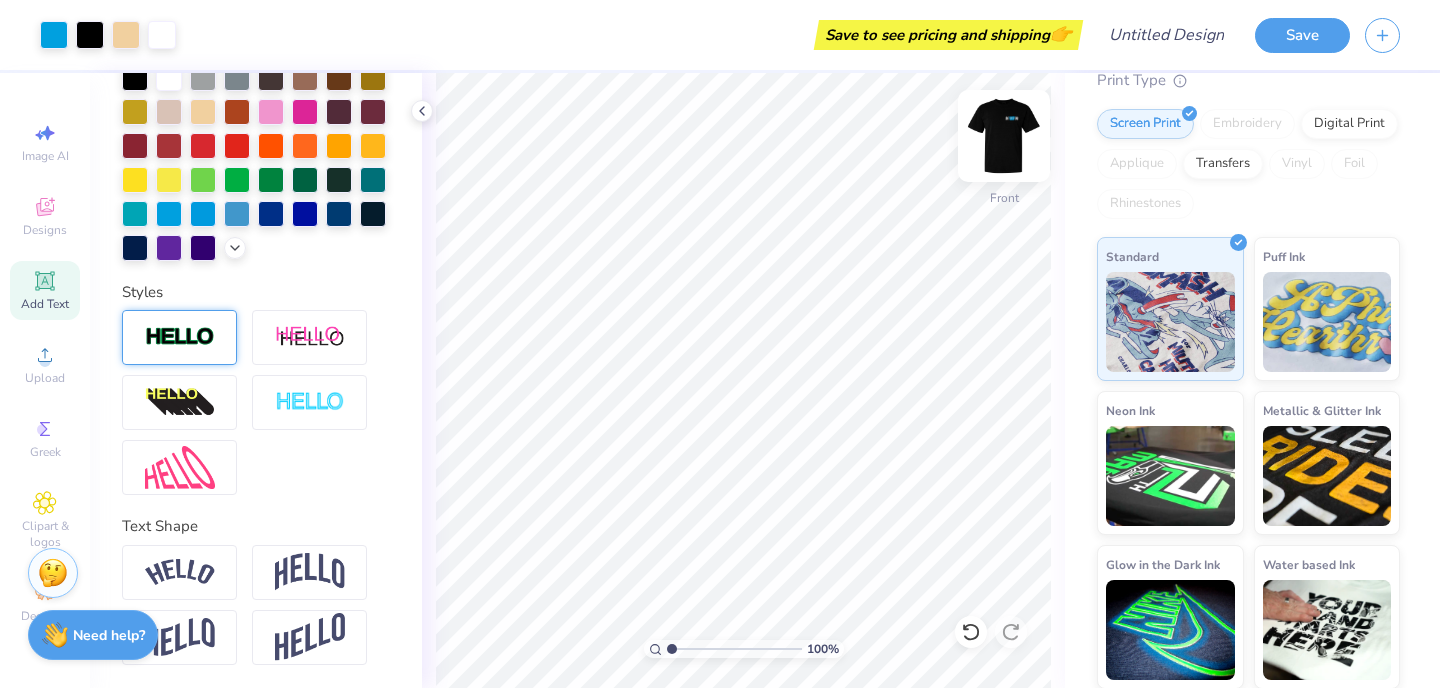 click at bounding box center [1004, 136] 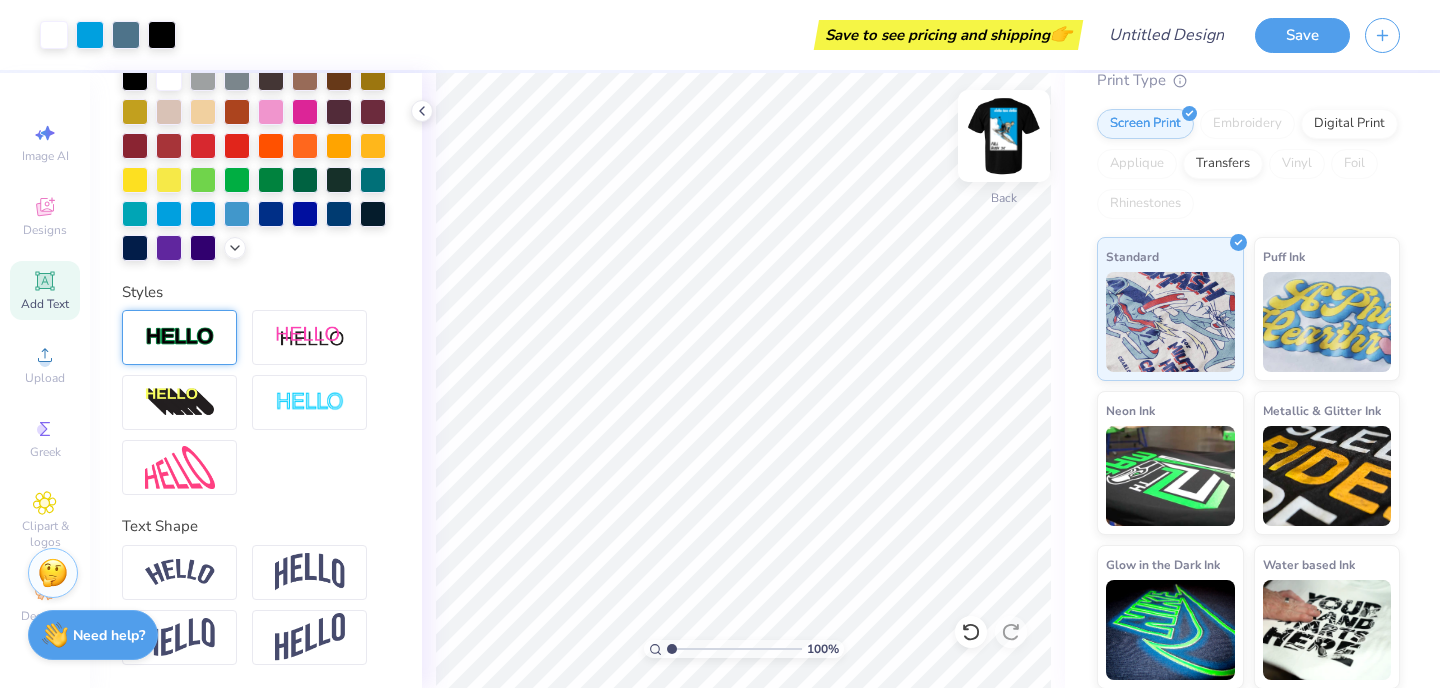click at bounding box center (1004, 136) 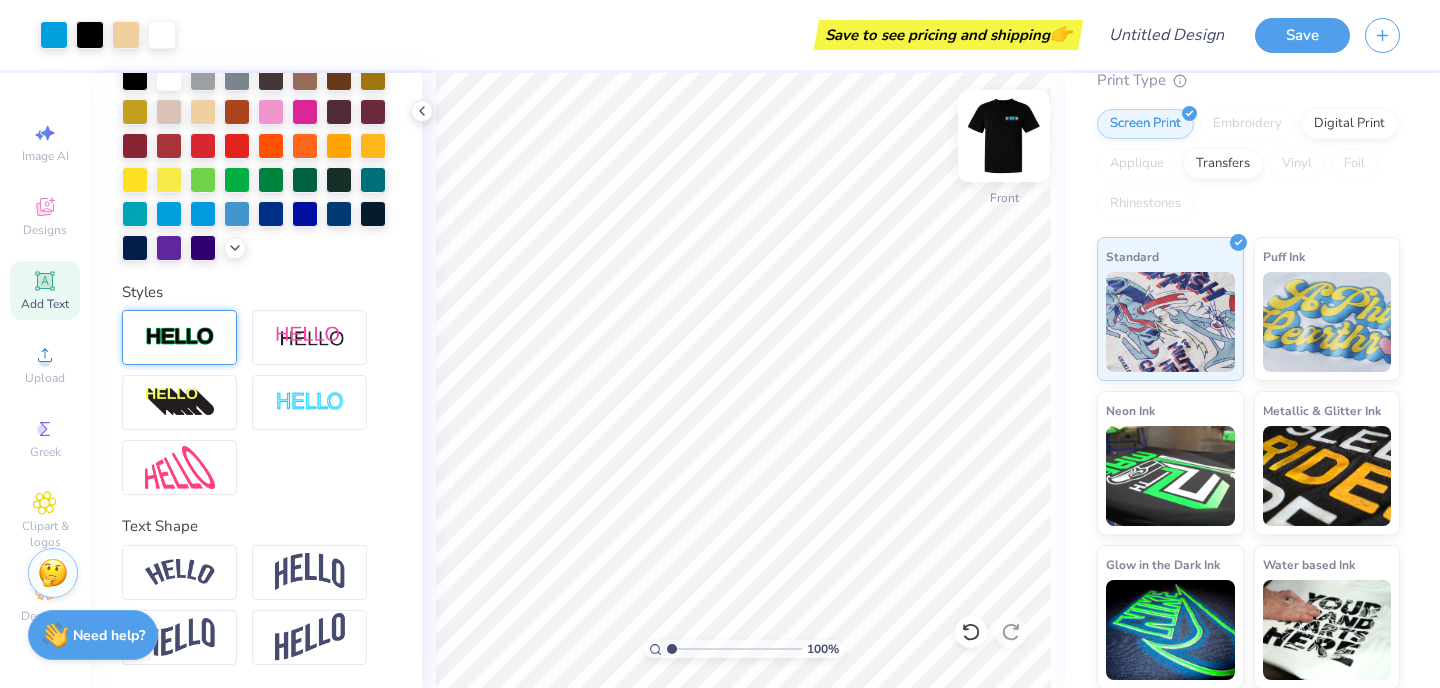 click at bounding box center (1004, 136) 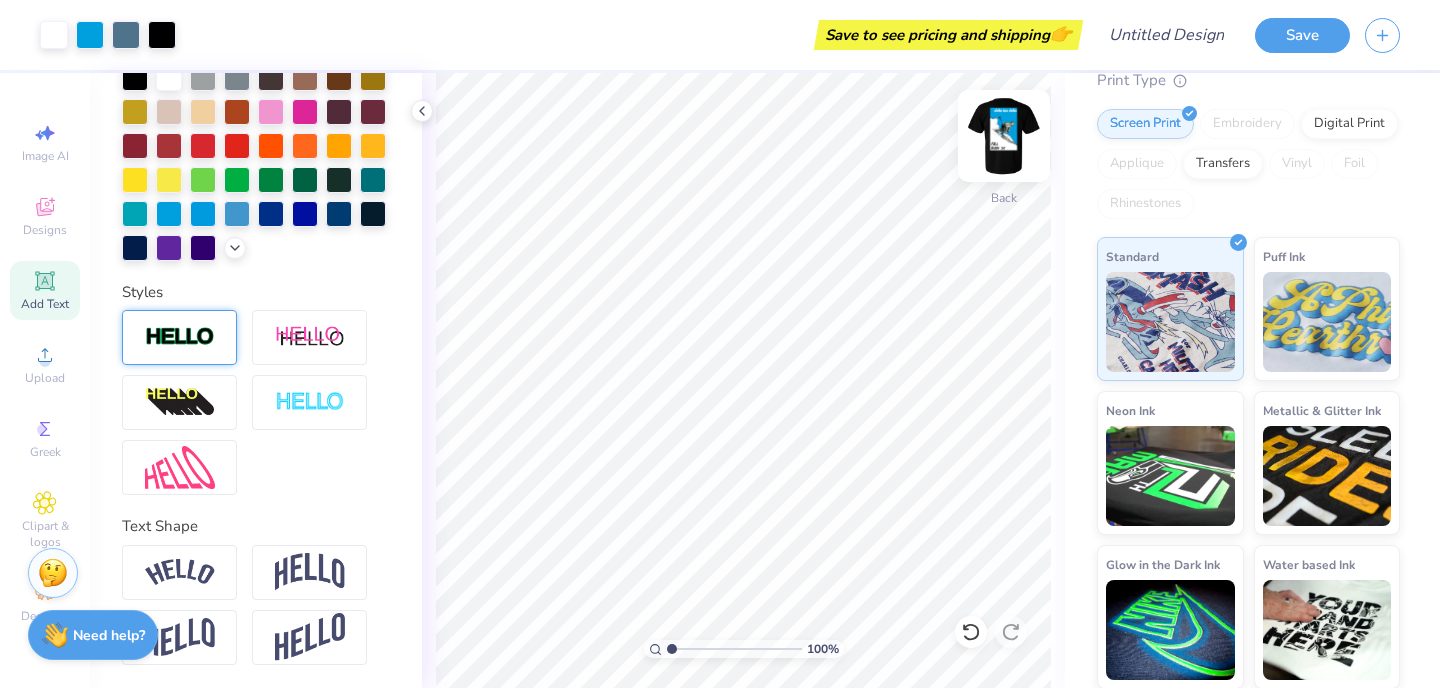 click at bounding box center [1004, 136] 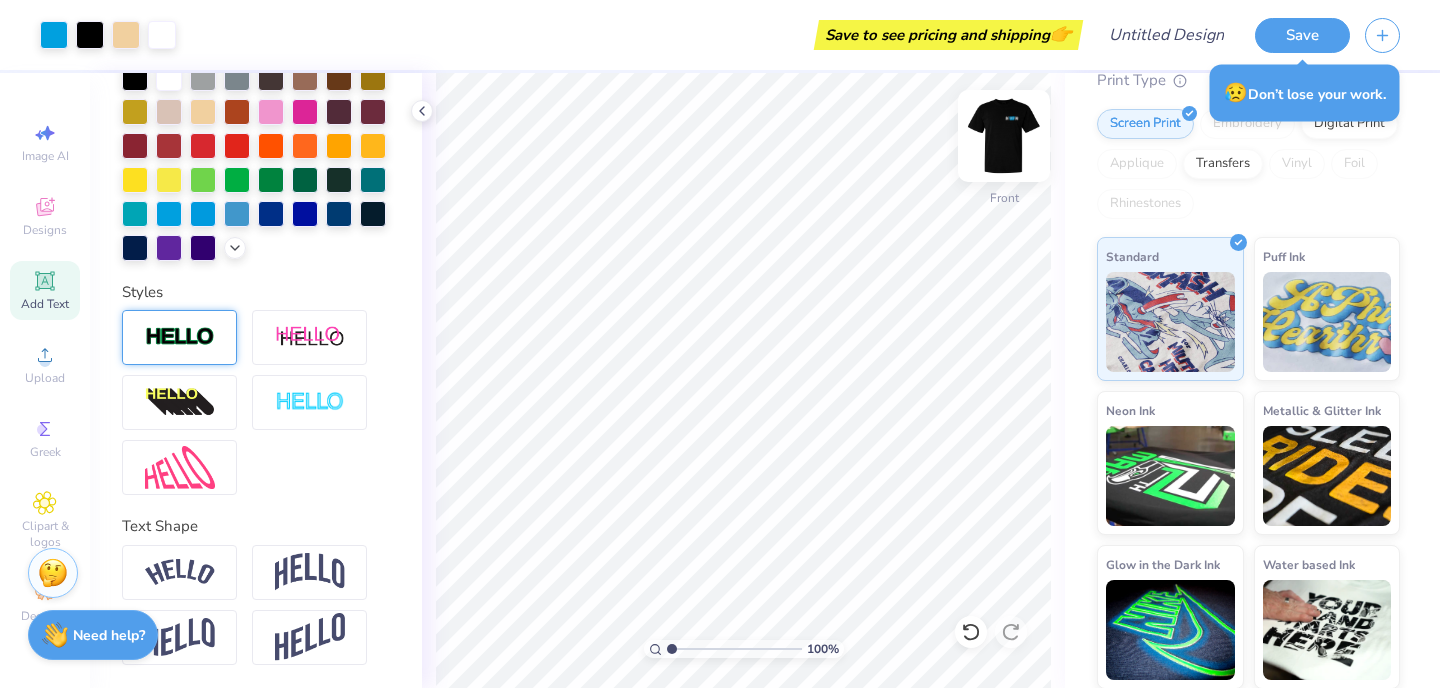 click at bounding box center (1004, 136) 